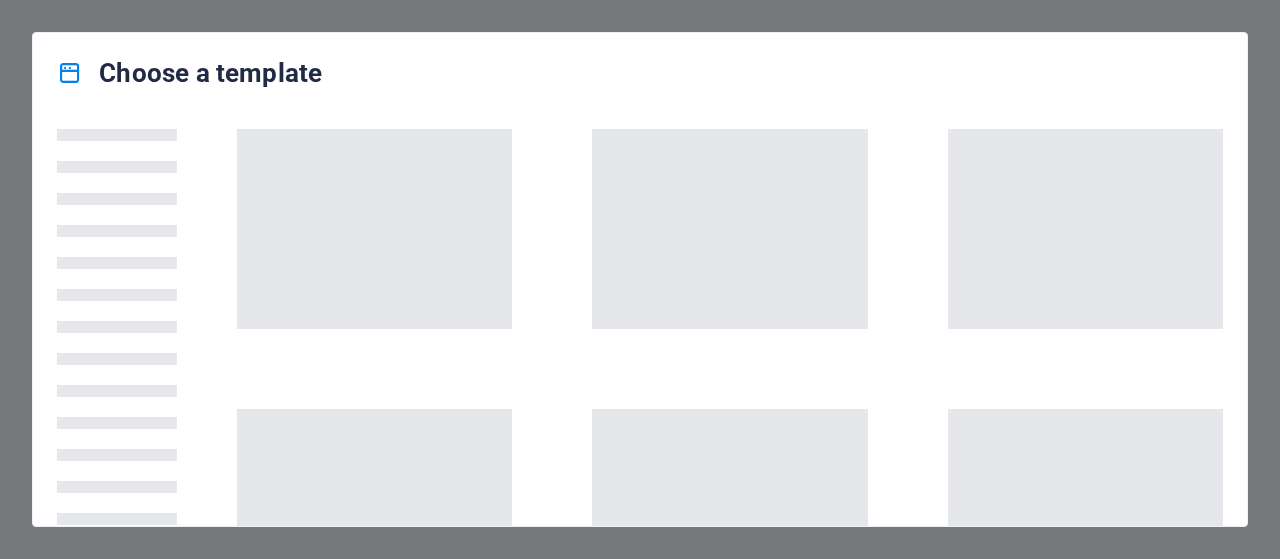 scroll, scrollTop: 0, scrollLeft: 0, axis: both 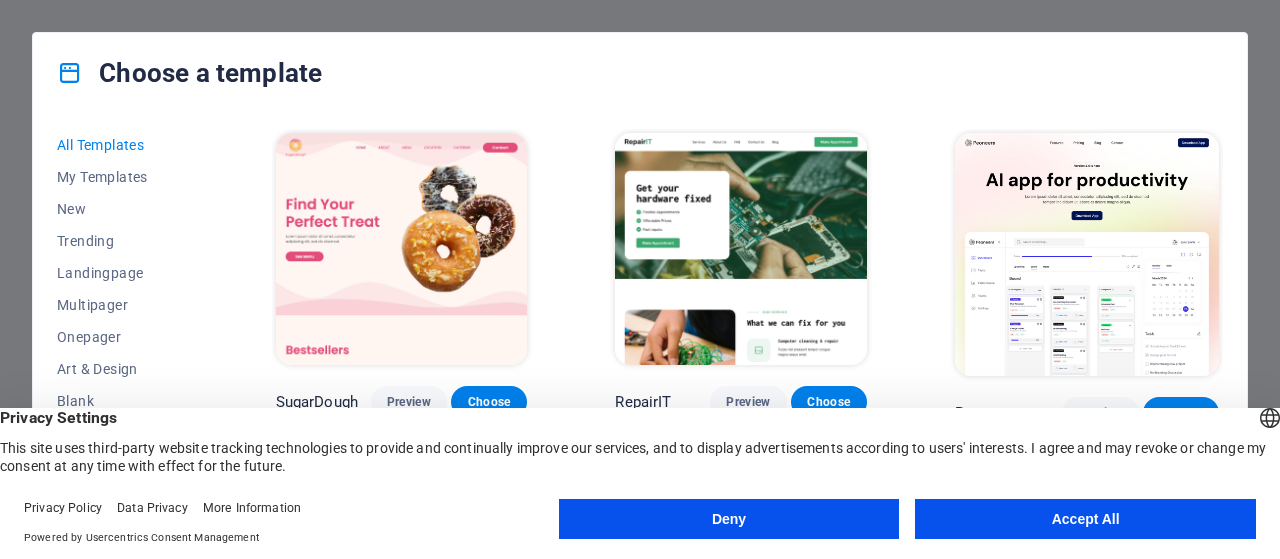 click on "Accept All" at bounding box center (1085, 519) 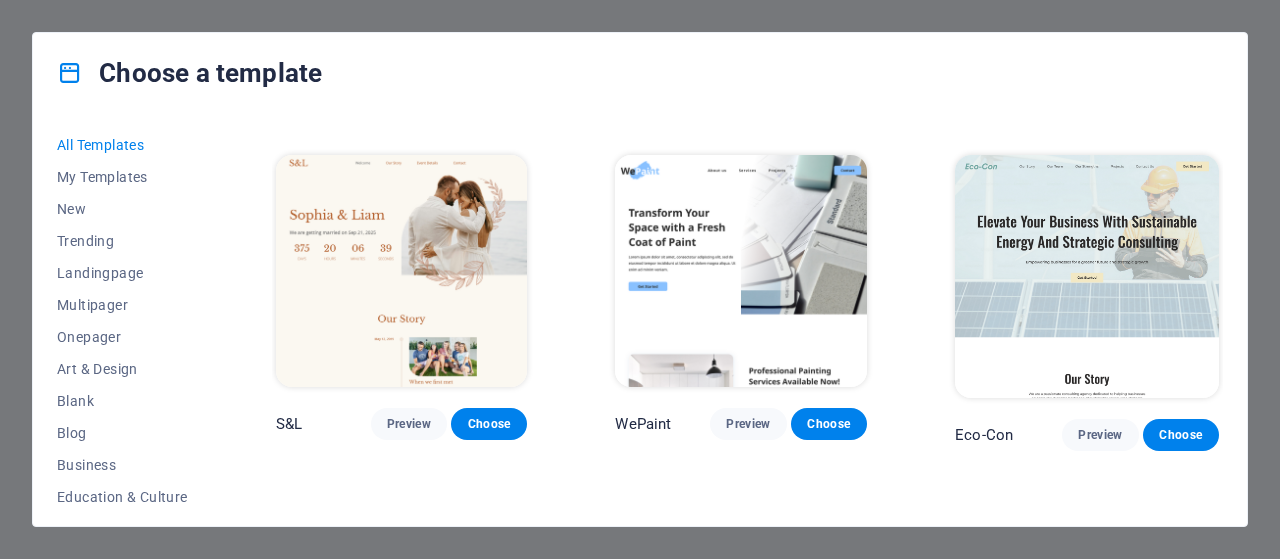 scroll, scrollTop: 466, scrollLeft: 0, axis: vertical 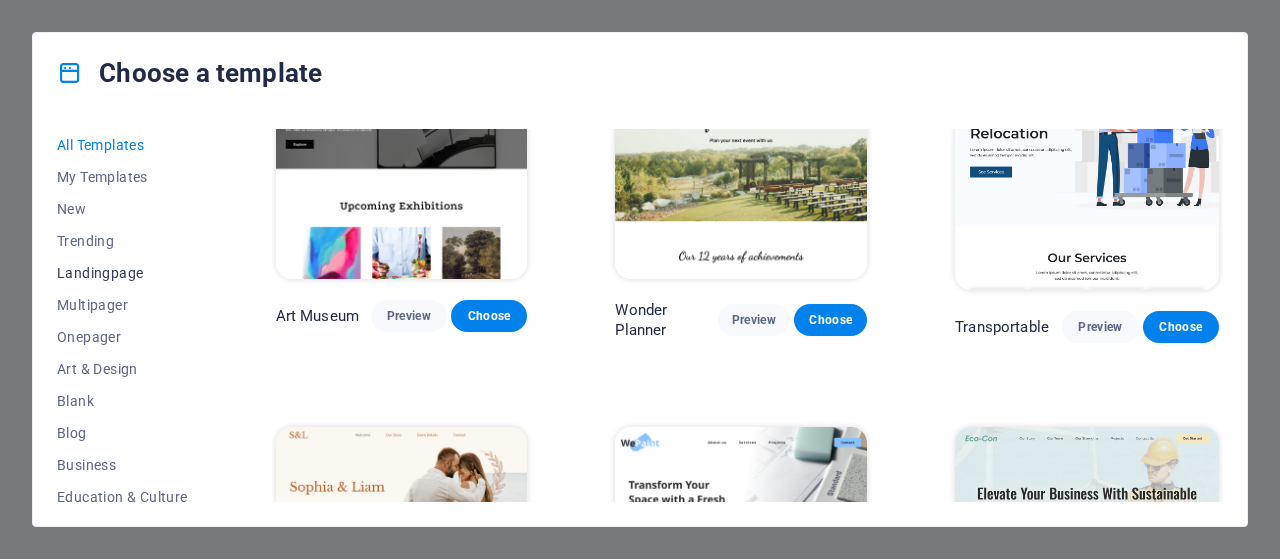 click on "Landingpage" at bounding box center [122, 273] 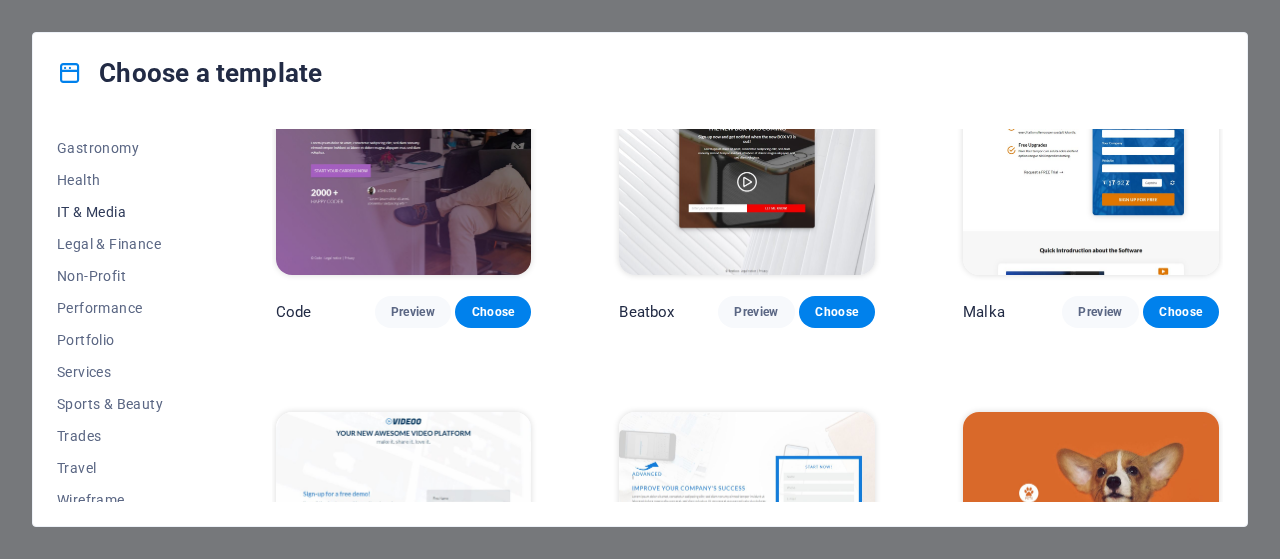 scroll, scrollTop: 426, scrollLeft: 0, axis: vertical 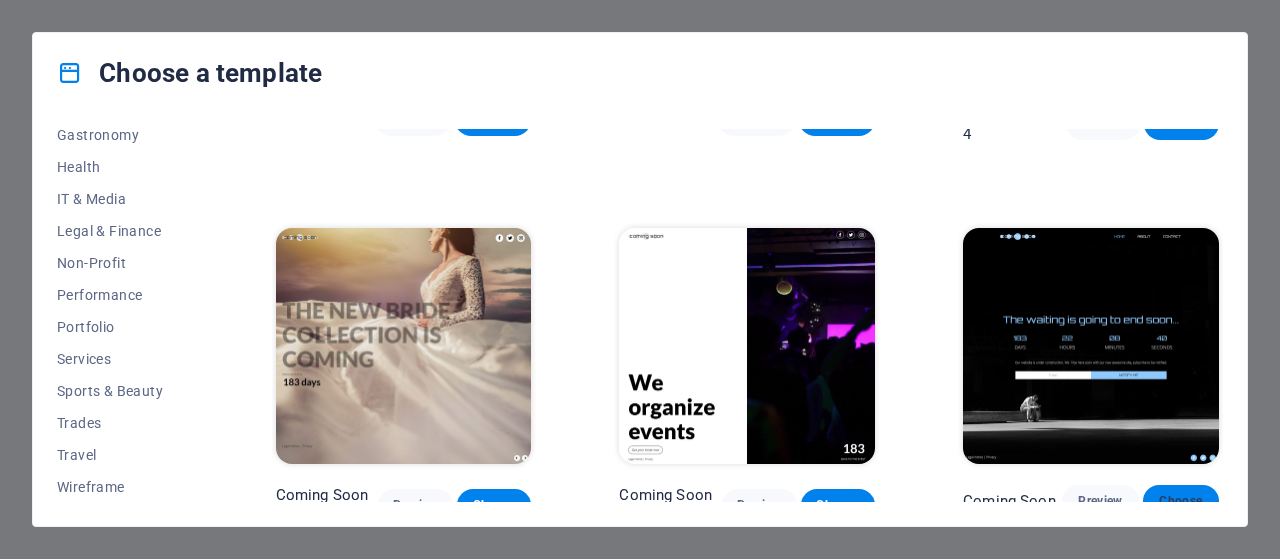 click on "Choose" at bounding box center [1181, 501] 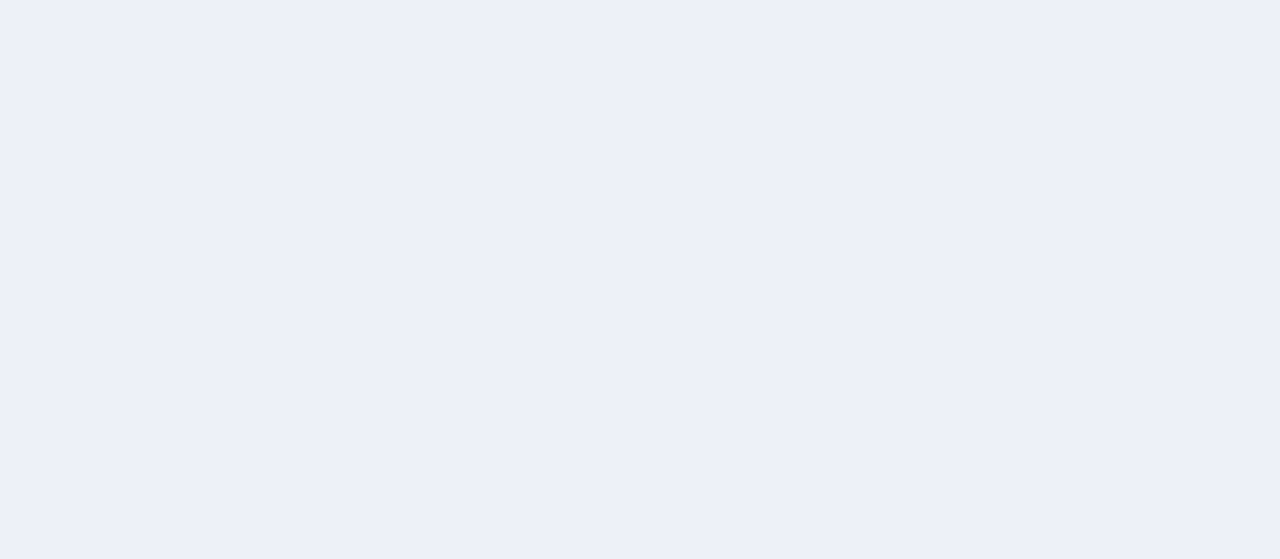 scroll, scrollTop: 0, scrollLeft: 0, axis: both 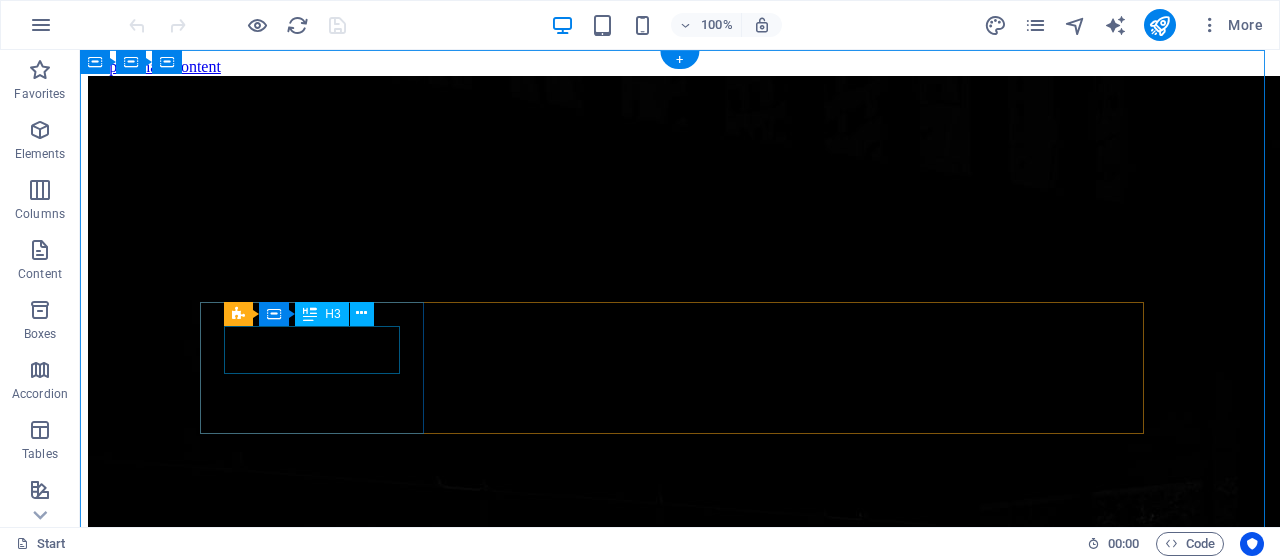 click on "0" at bounding box center (680, 2454) 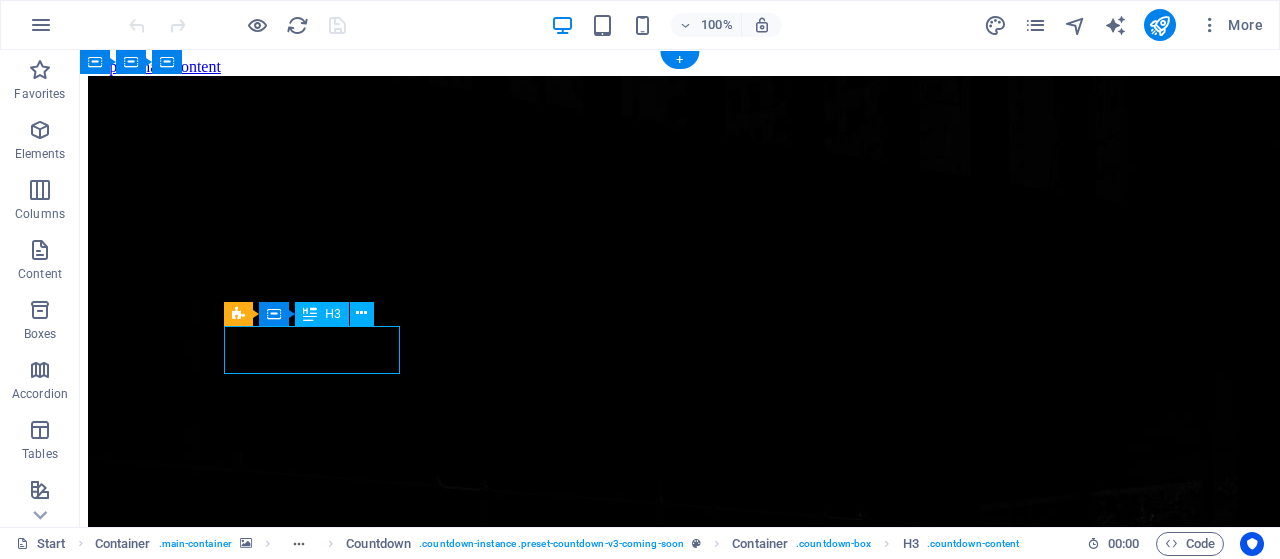 click on "0" at bounding box center [680, 2454] 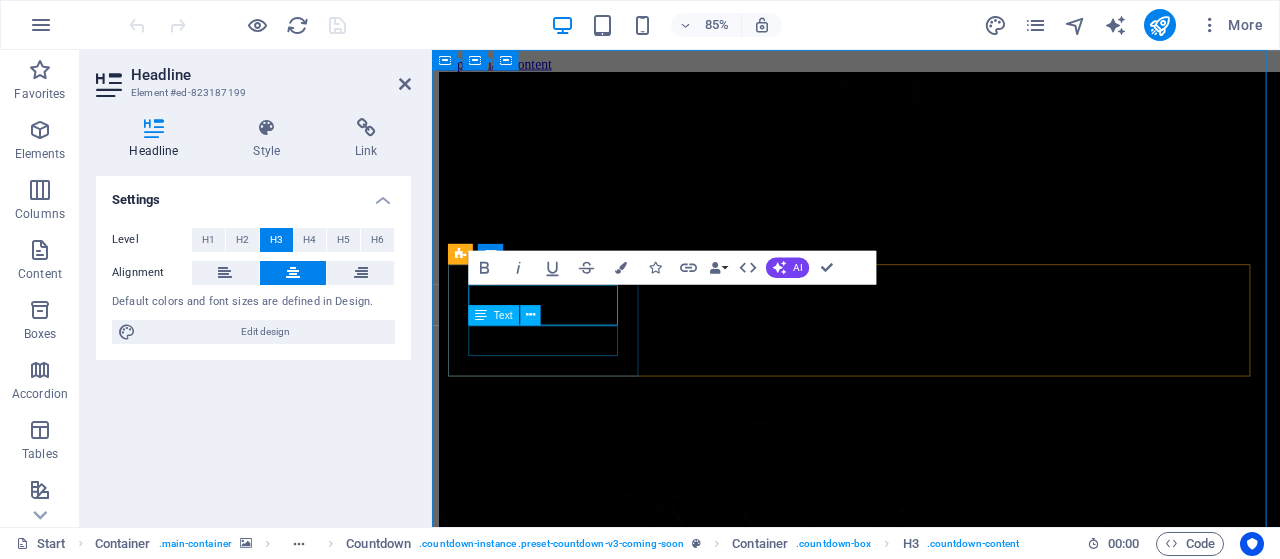type 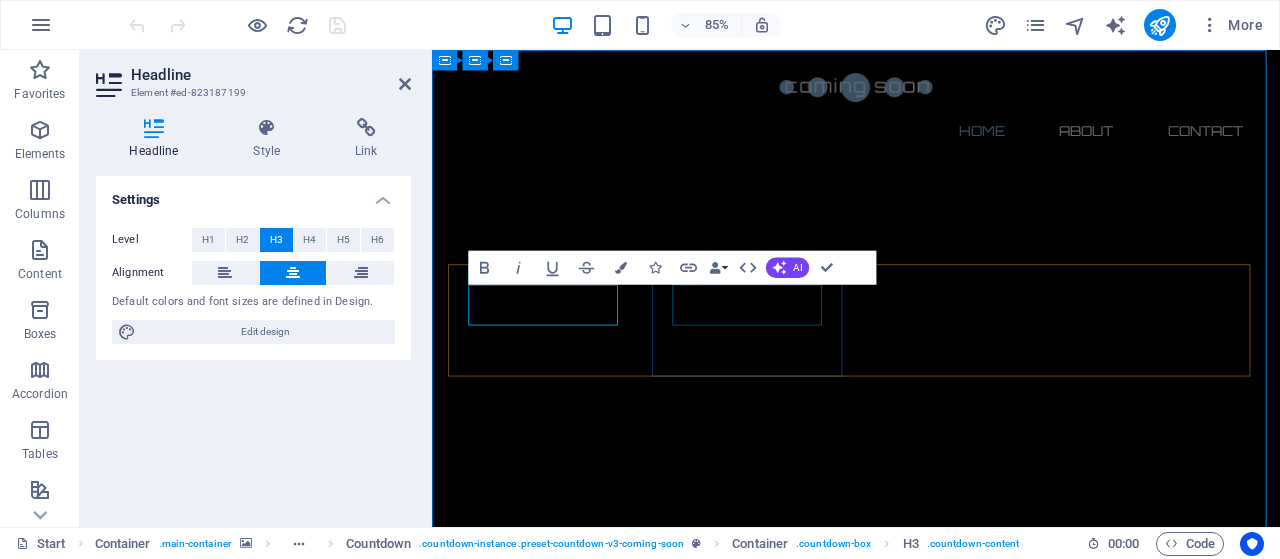 click on "0" at bounding box center [571, 2568] 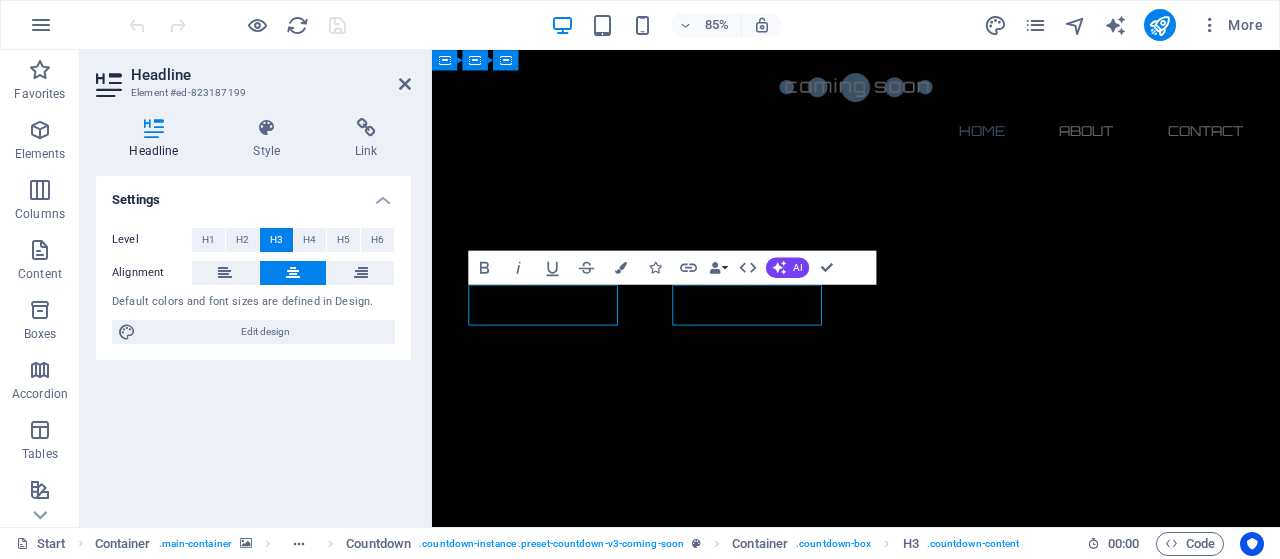 click on "0" at bounding box center [571, 2568] 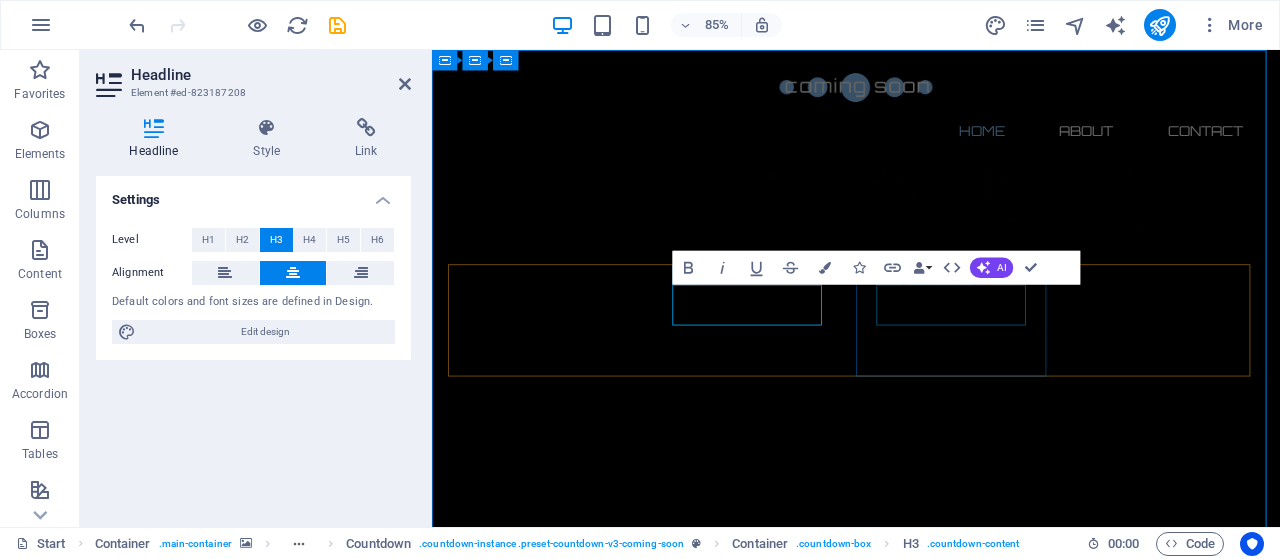click on "0" at bounding box center [571, 2708] 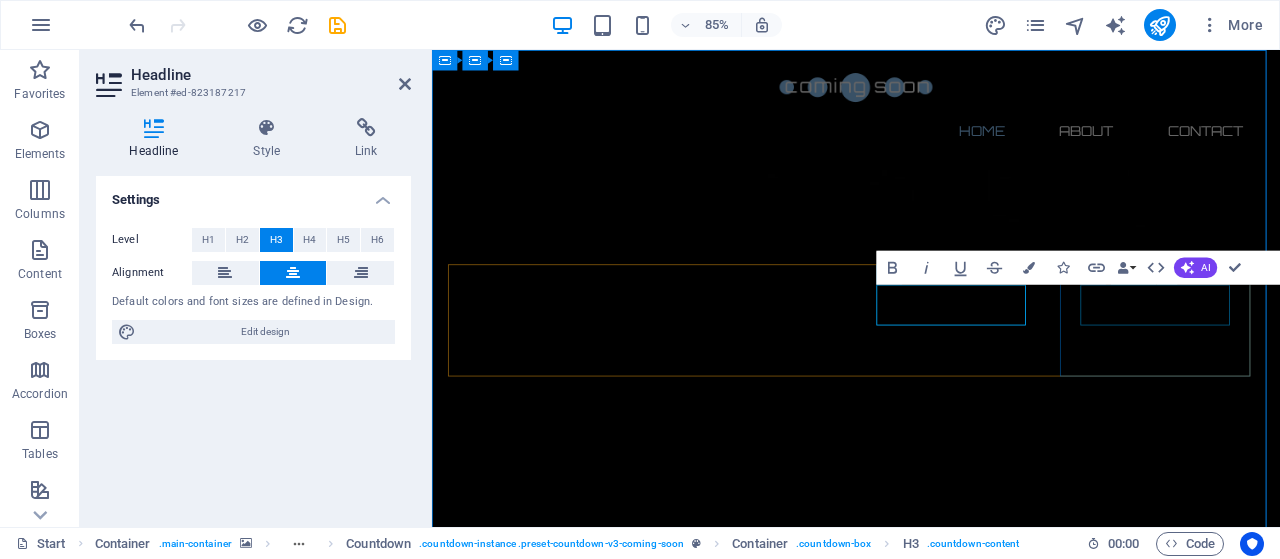 click on "0" at bounding box center (571, 2848) 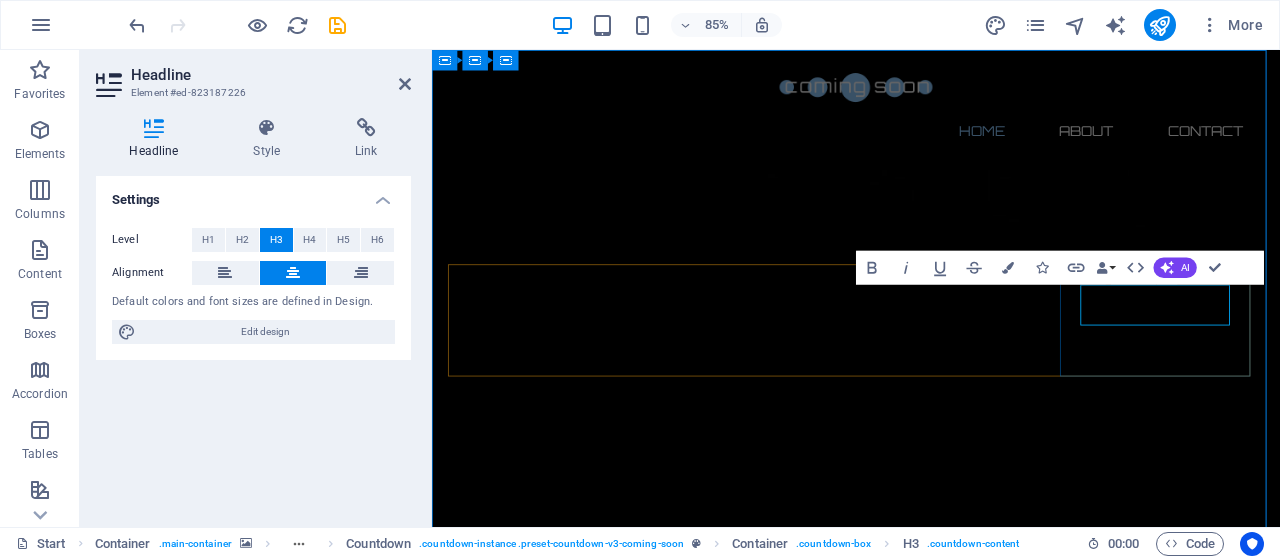 type 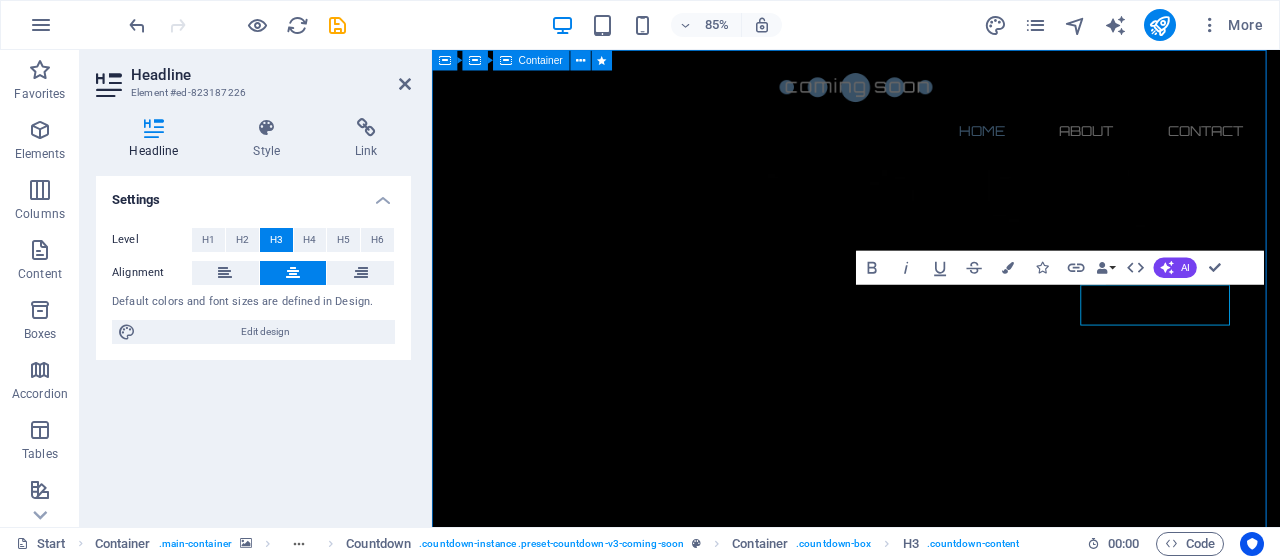 click on "The waiting is going to end soon... 7 Days 2 Hours 1 Minutes 55 Seconds Our website is under construction. We`ll be here soon with our new awesome site, subscribe to be notified.  Notify me   I have read and understand the privacy policy. Unreadable? Load new" at bounding box center (931, 2749) 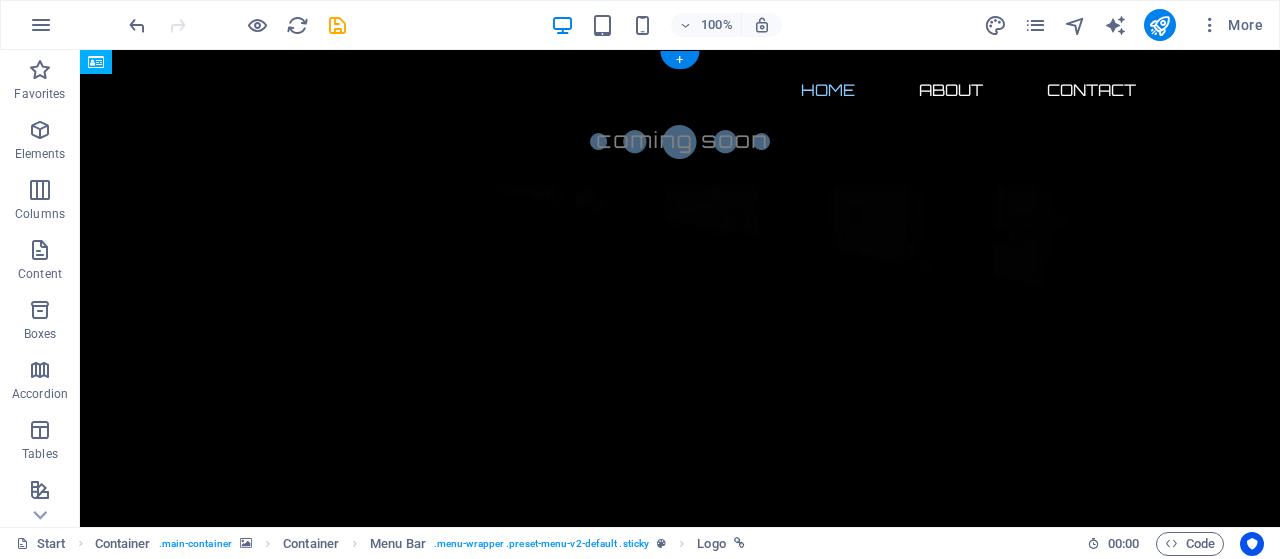 drag, startPoint x: 344, startPoint y: 95, endPoint x: 404, endPoint y: 95, distance: 60 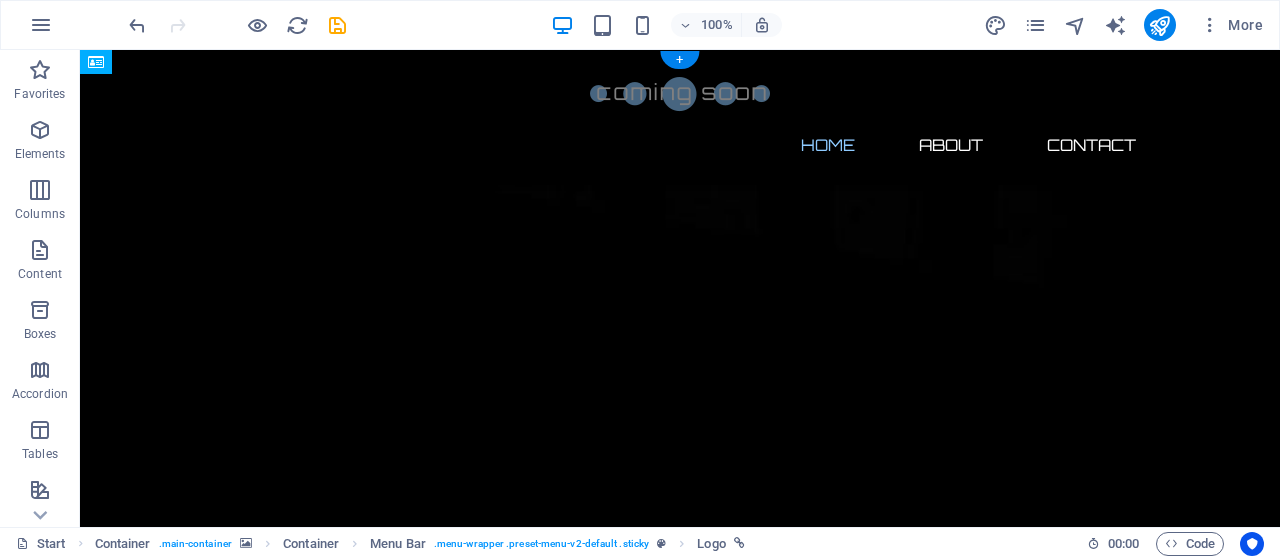 drag, startPoint x: 1061, startPoint y: 101, endPoint x: 817, endPoint y: 97, distance: 244.03279 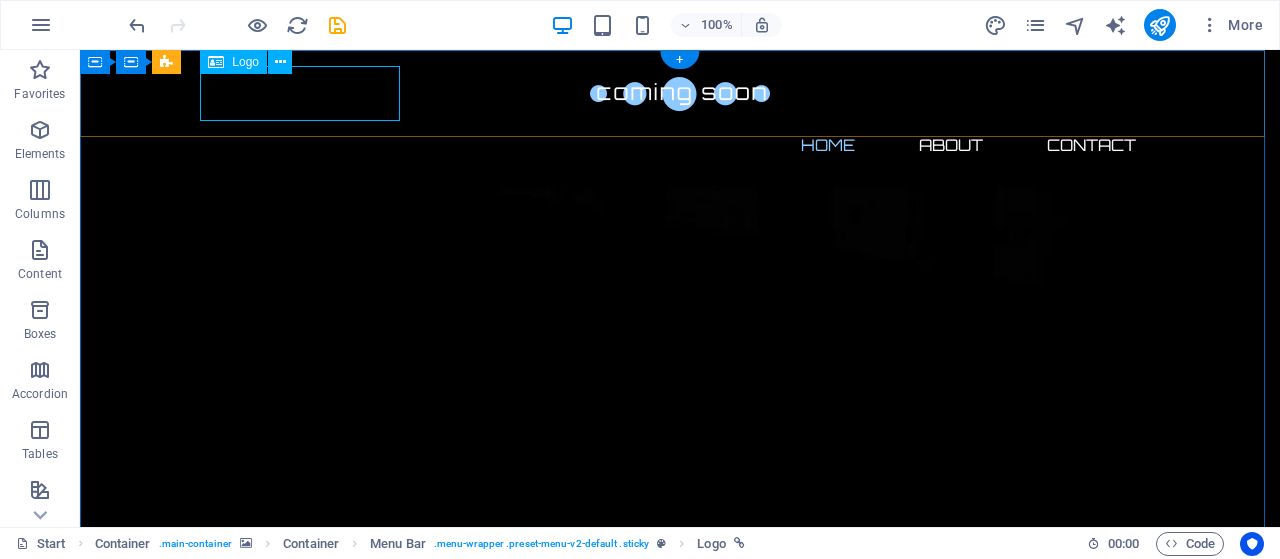 click at bounding box center (680, 93) 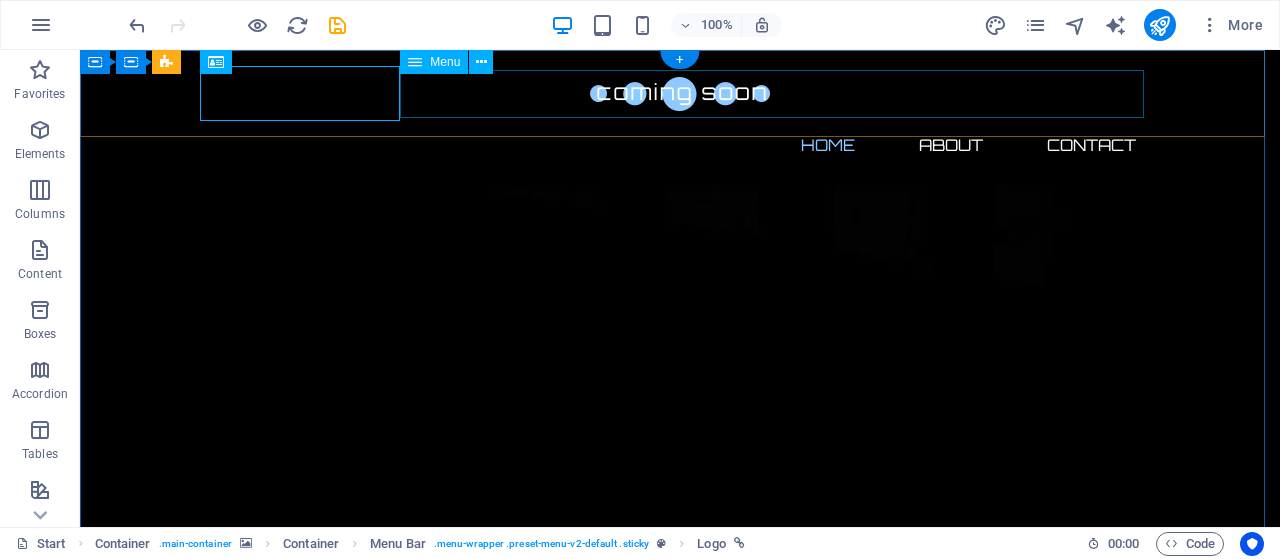 click on "Home About Contact" at bounding box center [680, 145] 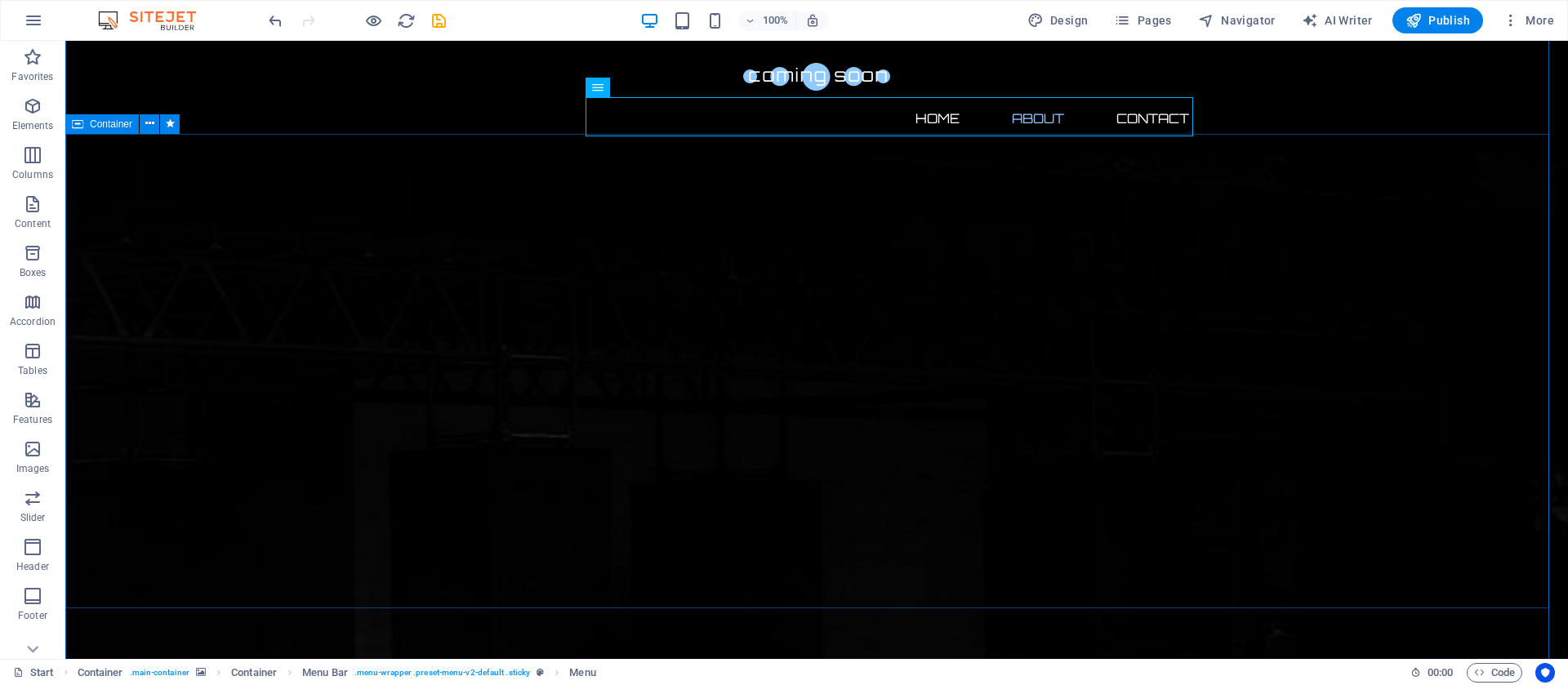 scroll, scrollTop: 0, scrollLeft: 0, axis: both 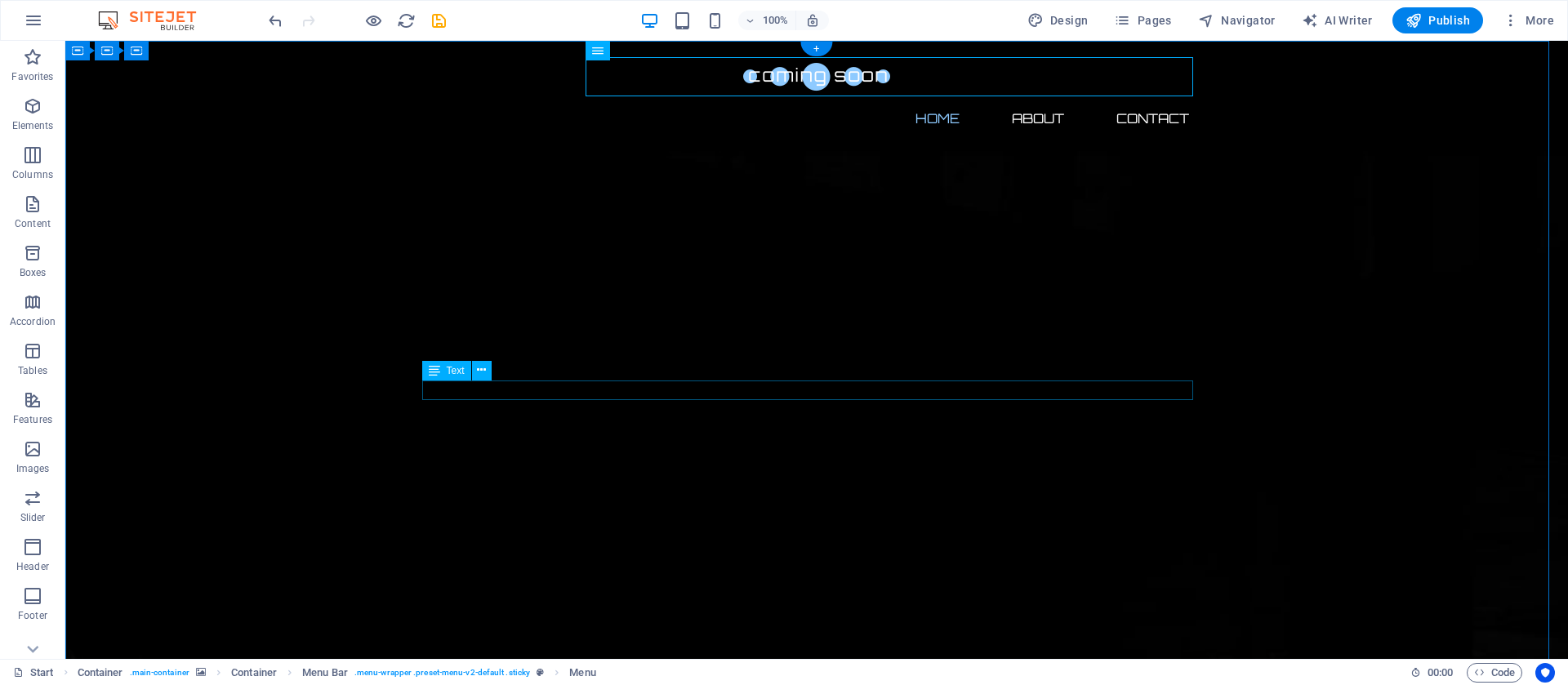 click on "Our website is under construction. We`ll be here soon with our new awesome site, subscribe to be notified." at bounding box center (817, 2438) 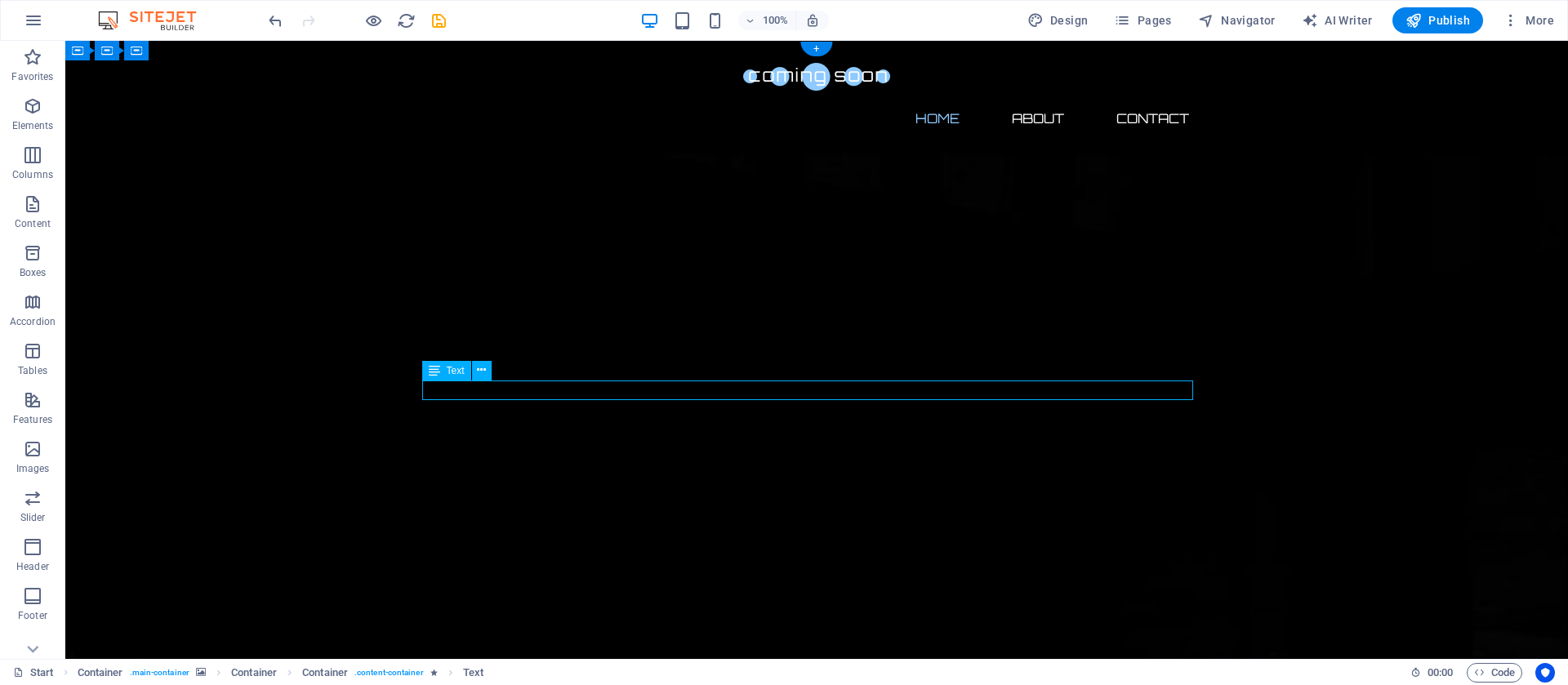 click on "Our website is under construction. We`ll be here soon with our new awesome site, subscribe to be notified." at bounding box center [817, 2438] 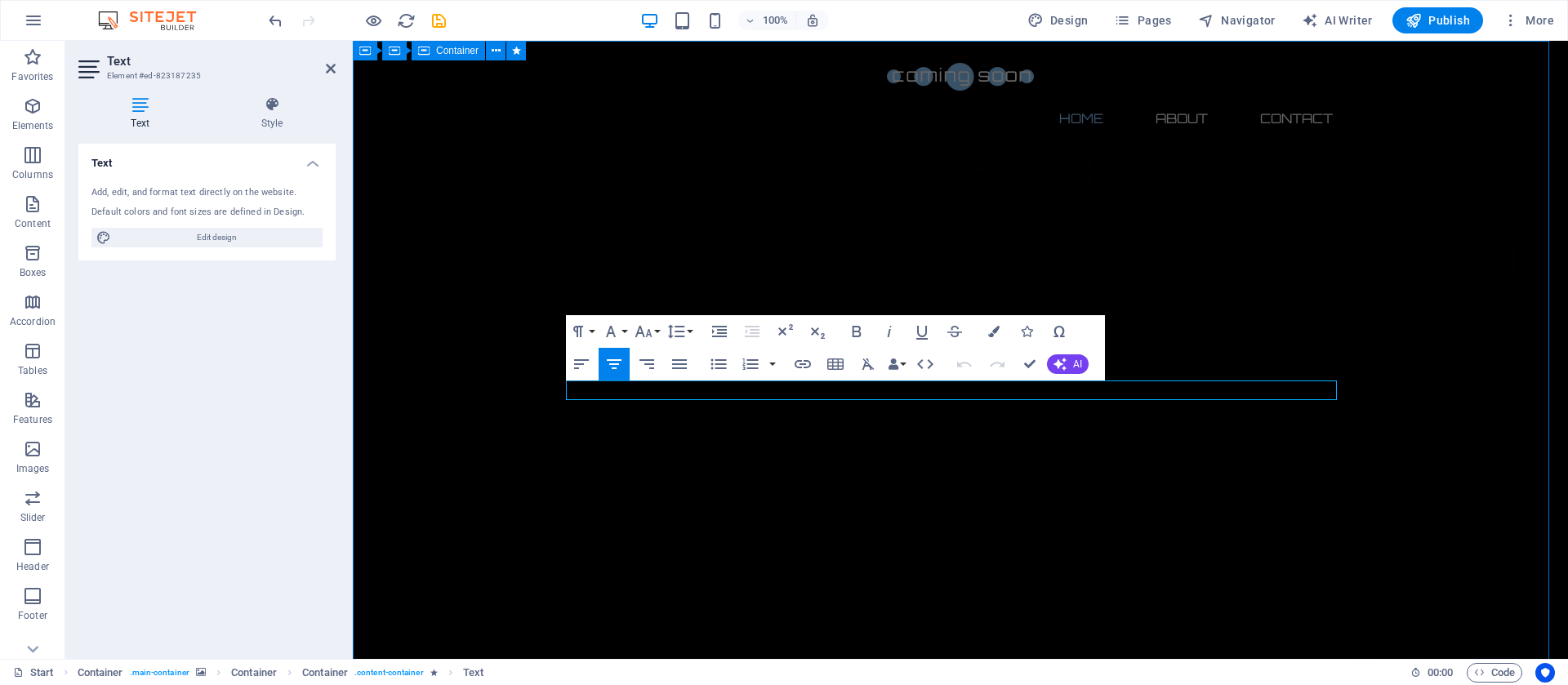 click on "The waiting is going to end soon... 7 Days 2 Hours 1 Minutes 55 Seconds Our website is under construction. We`ll be here soon with our new awesome site, subscribe to be notified.  Notify me   I have read and understand the privacy policy. Unreadable? Load new" at bounding box center [960, 2246] 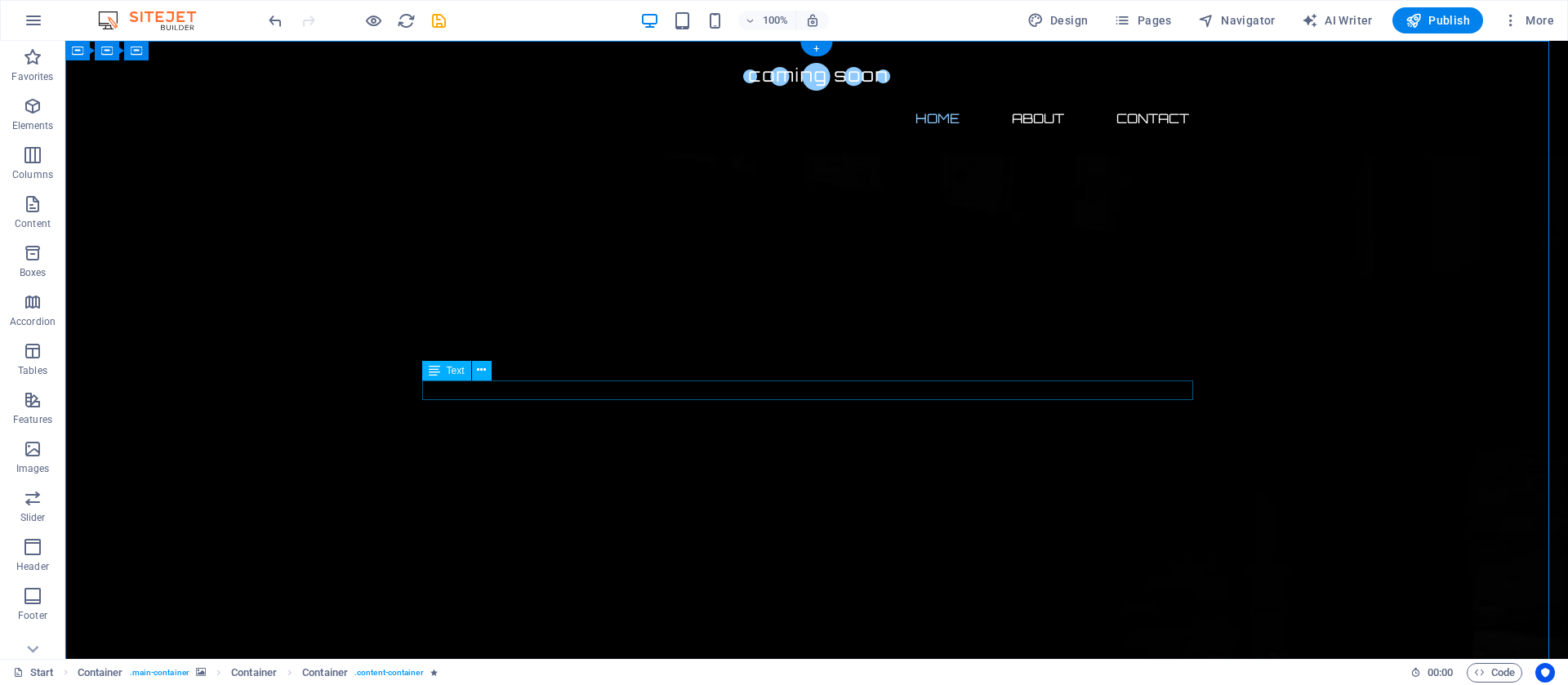 click on "Our website is under construction. We`ll be here soon with our new awesome site, subscribe to be notified." at bounding box center [817, 2438] 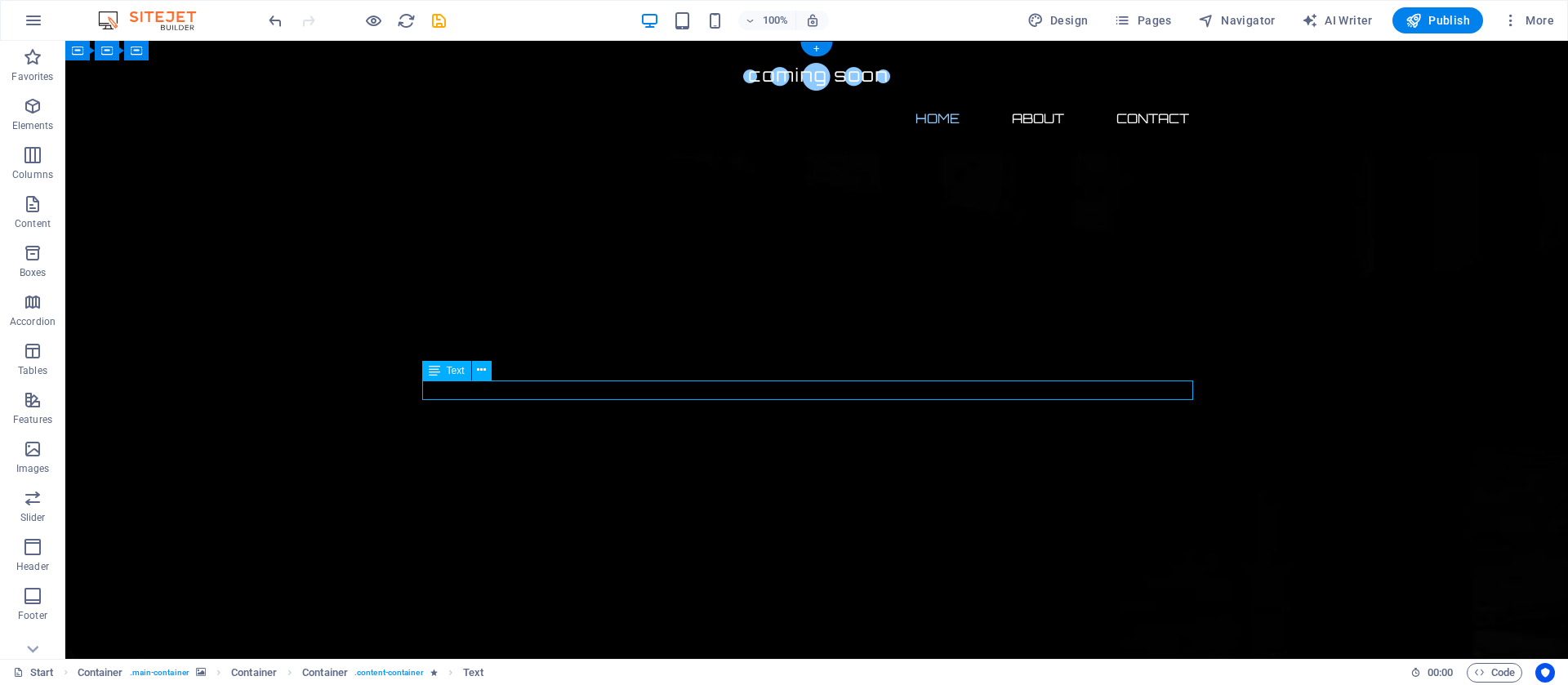 click on "Our website is under construction. We`ll be here soon with our new awesome site, subscribe to be notified." at bounding box center [817, 2438] 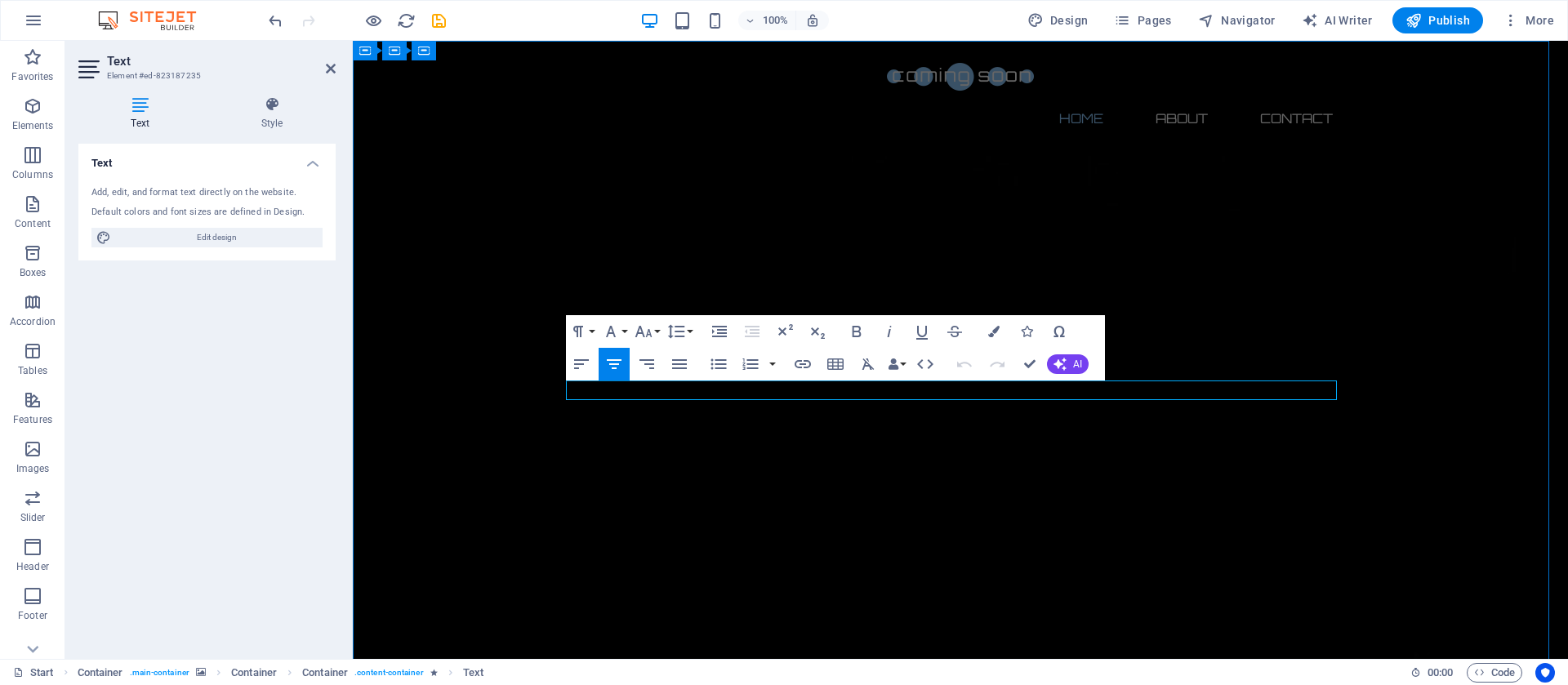 drag, startPoint x: 849, startPoint y: 389, endPoint x: 1274, endPoint y: 387, distance: 425.00471 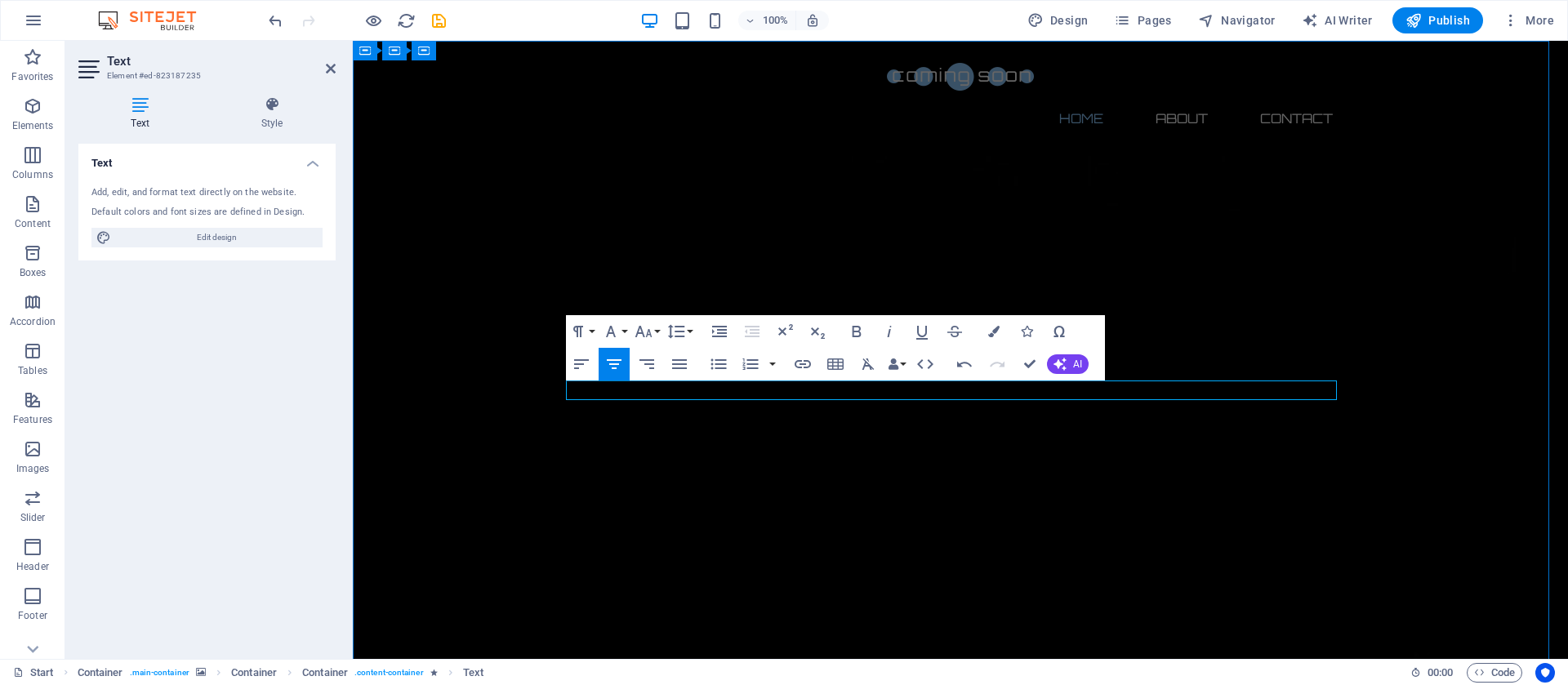 type 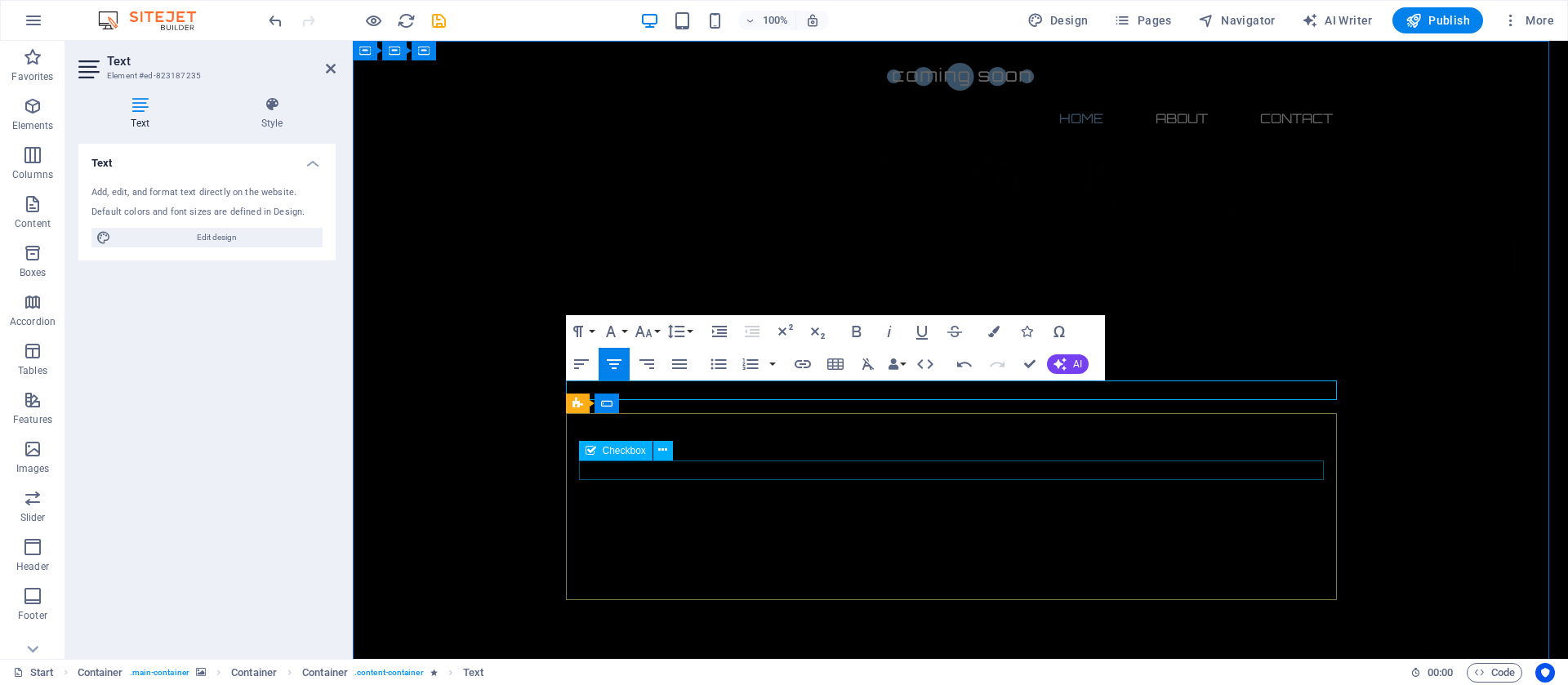 click on "I have read and understand the privacy policy." 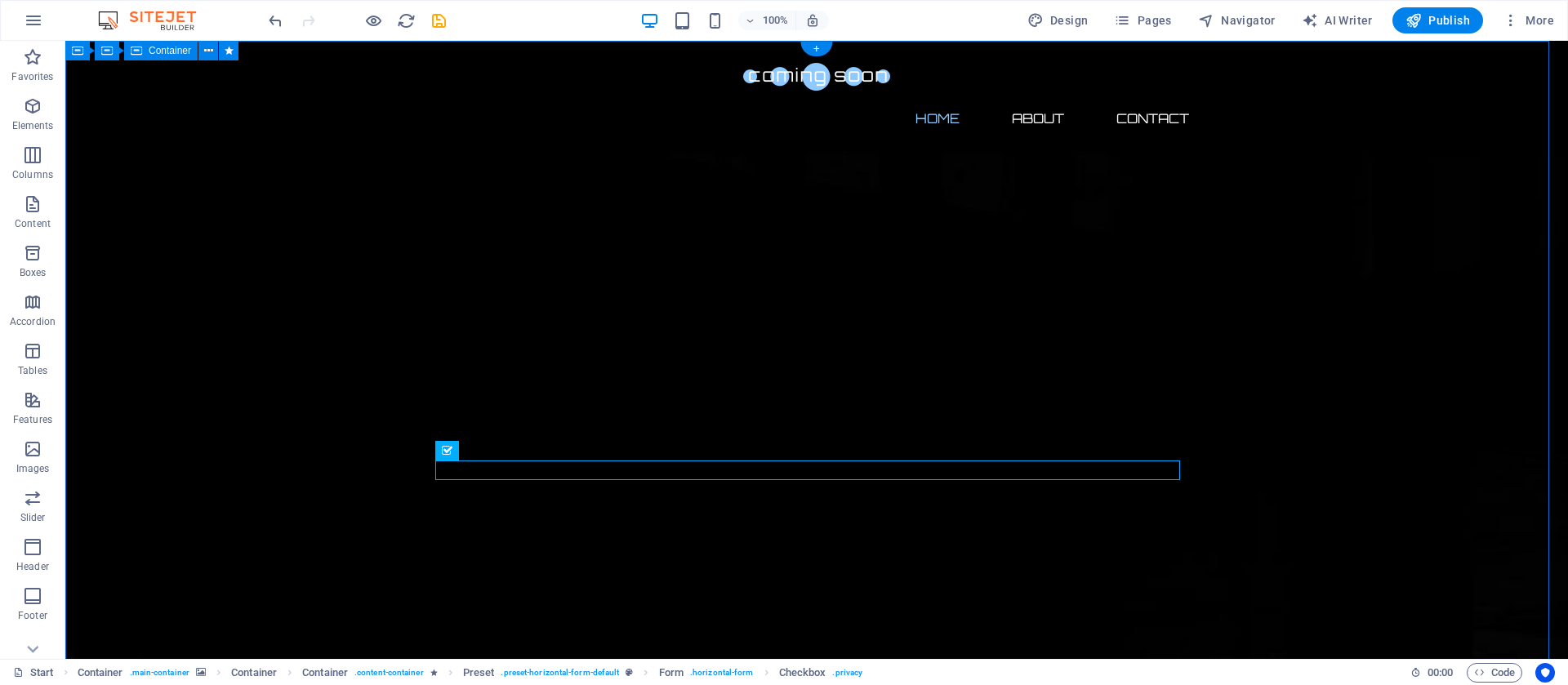 click on "The waiting is going to end soon... 7 Days 2 Hours 1 Minutes 55 Seconds Our website is under construction. STAY TUNED!  Notify me   I have read and understand the privacy policy. Unreadable? Load new" at bounding box center (817, 2246) 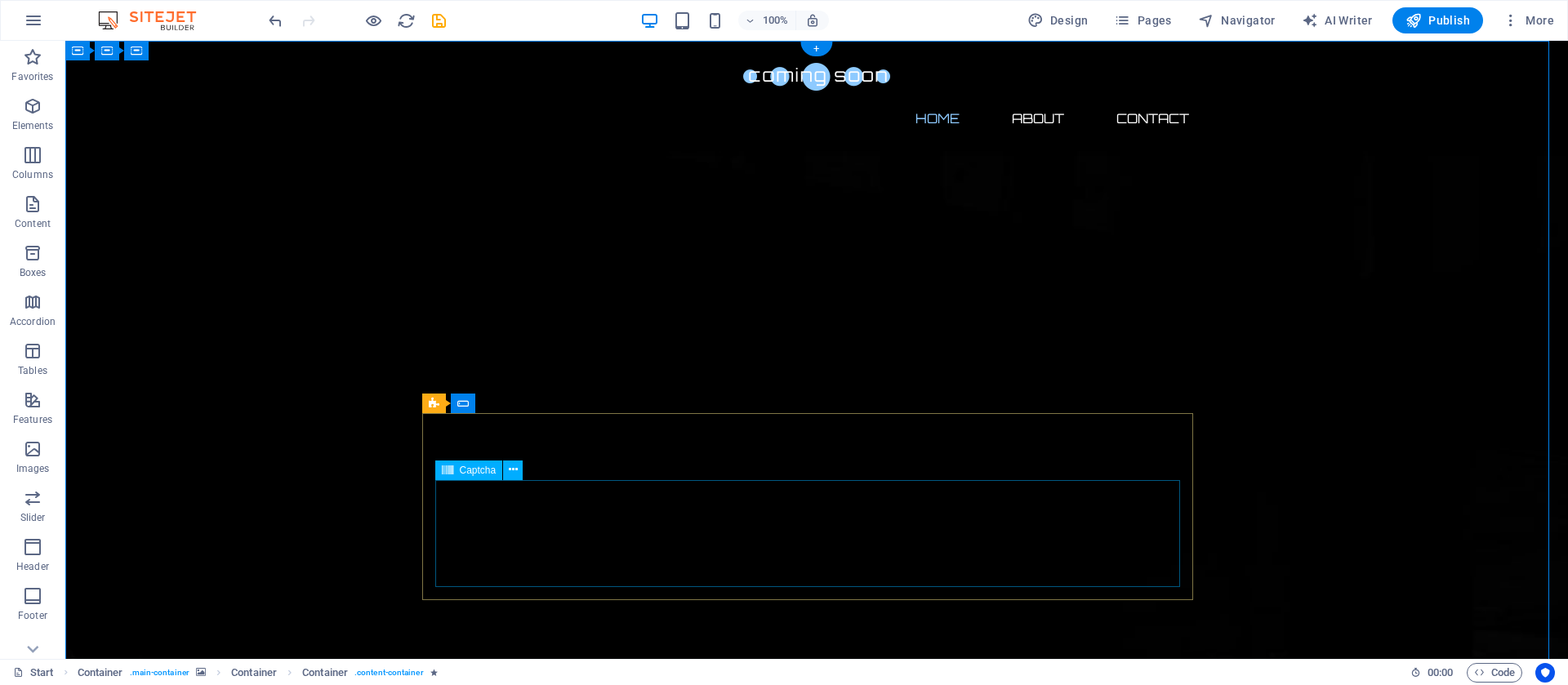 click on "Unreadable? Load new" 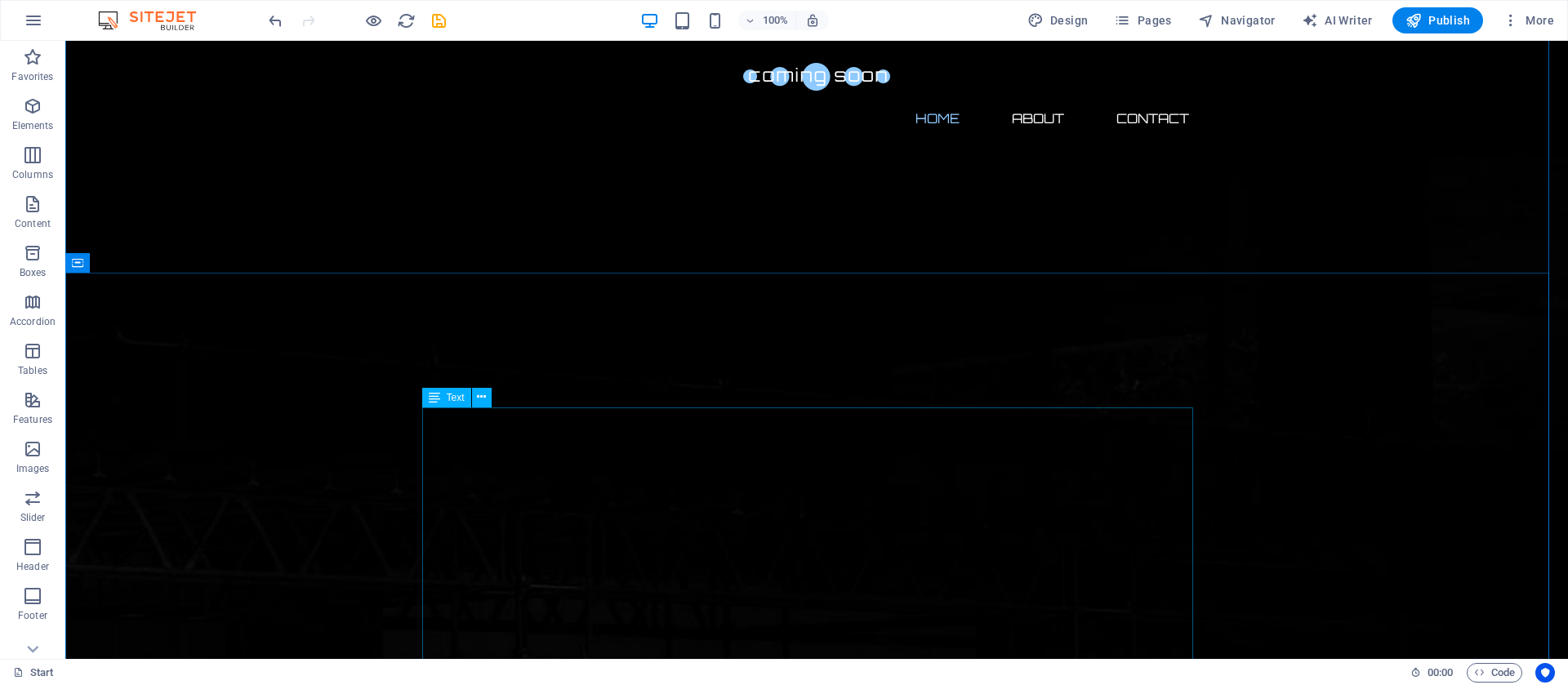 scroll, scrollTop: 572, scrollLeft: 0, axis: vertical 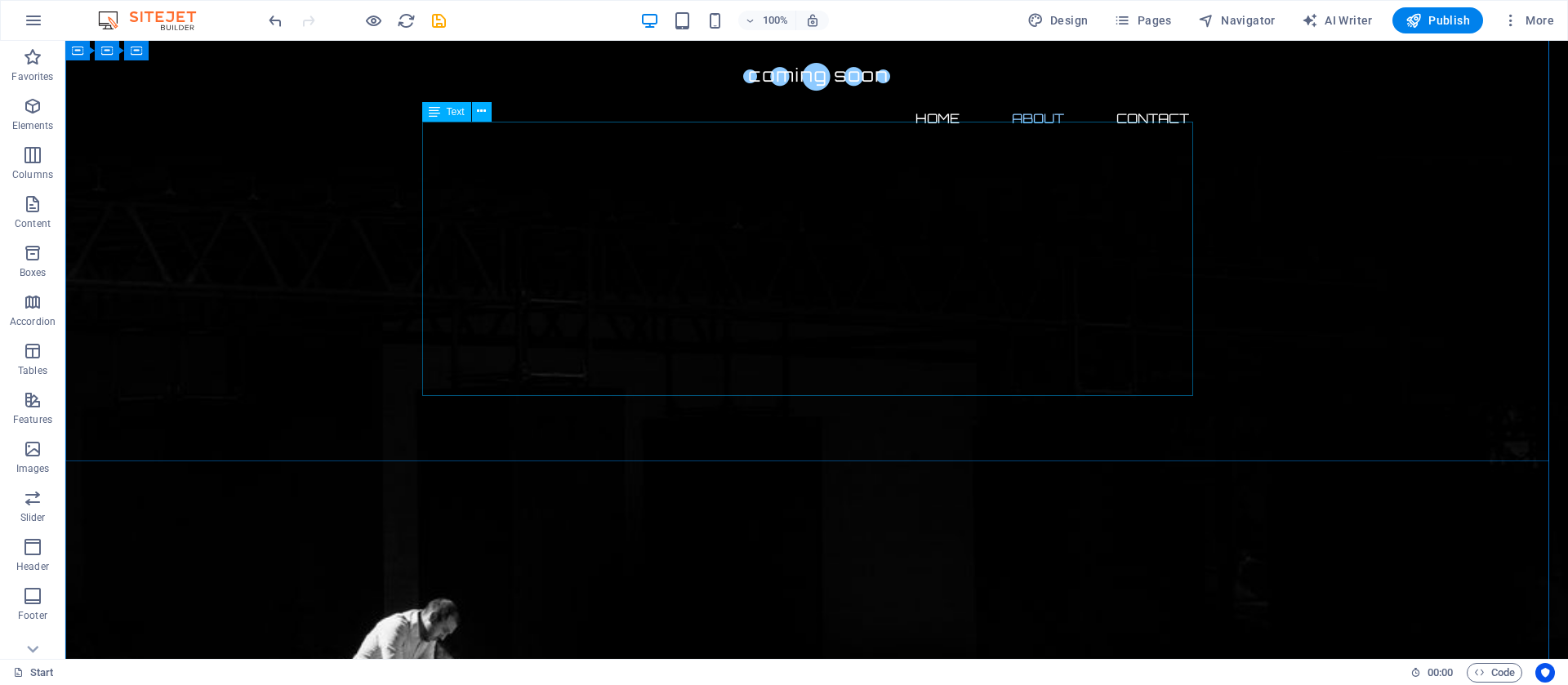 click on "Lorem ipsum dolor sit amet, consetetur sadipscing elitr, sed diam nonumy eirmod tempor invidunt ut labore et dolore magna aliquyam erat, sed diam voluptua. At vero eos et accusam et justo duo dolores et ea rebum. Stet clita kasd gubergren, no sea takimata sanctus est Lorem ipsum dolor sit amet. Lorem ipsum dolor sit amet, consetetur sadipscing elitr, sed diam nonumy eirmod tempor invidunt ut labore et dolore magna aliquyam erat, sed diam voluptua. At vero eos et accusam et justo duo dolores et ea rebum. Stet clita kasd gubergren, no sea takimata sanctus est Lorem ipsum dolor sit amet. Lorem ipsum dolor sit amet, consetetur sadipscing elitr, sed diam nonumy eirmod tempor invidunt ut labore et dolore magna aliquyam erat, sed diam voluptua. At vero eos et accusam et justo duo dolores et ea rebum. Stet clita kasd gubergren, no sea takimata sanctus est Lorem ipsum dolor sit amet." at bounding box center [817, 2190] 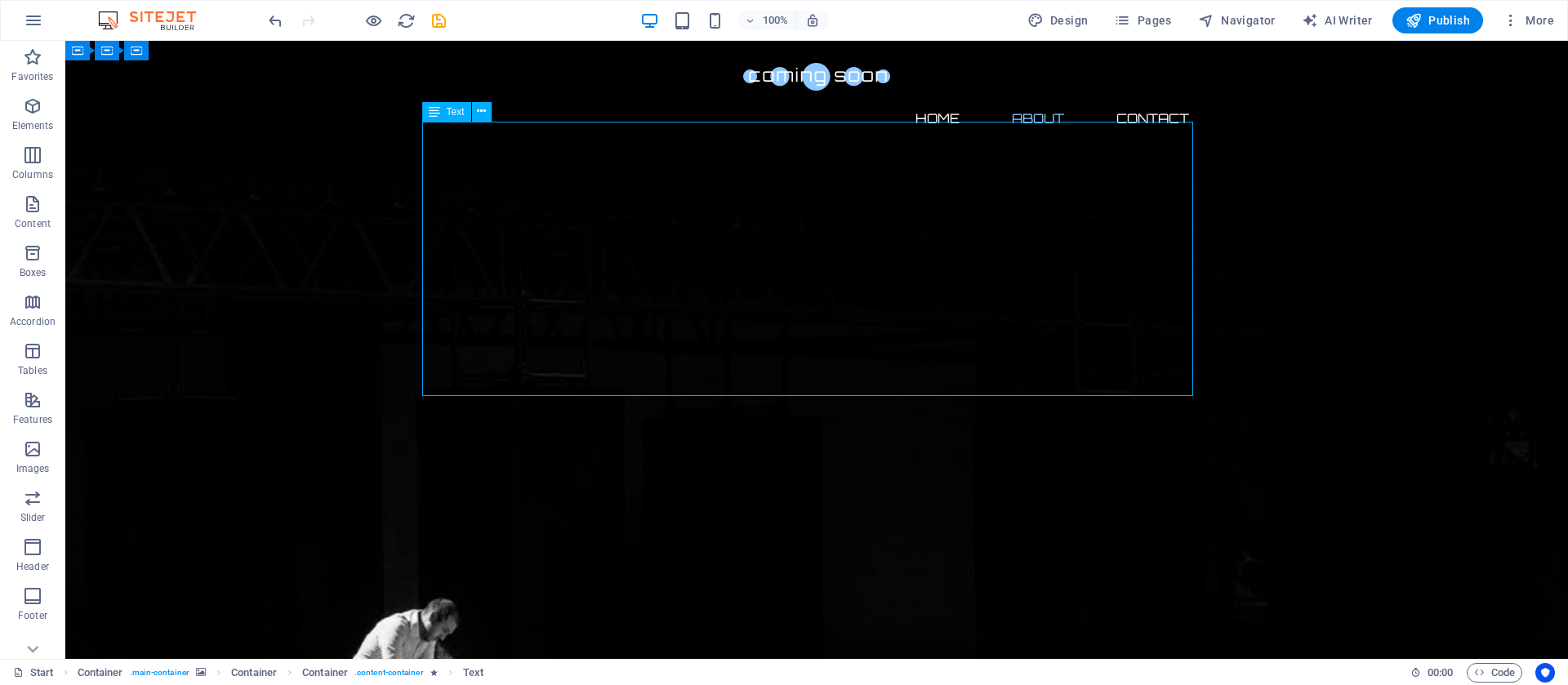 click on "Lorem ipsum dolor sit amet, consetetur sadipscing elitr, sed diam nonumy eirmod tempor invidunt ut labore et dolore magna aliquyam erat, sed diam voluptua. At vero eos et accusam et justo duo dolores et ea rebum. Stet clita kasd gubergren, no sea takimata sanctus est Lorem ipsum dolor sit amet. Lorem ipsum dolor sit amet, consetetur sadipscing elitr, sed diam nonumy eirmod tempor invidunt ut labore et dolore magna aliquyam erat, sed diam voluptua. At vero eos et accusam et justo duo dolores et ea rebum. Stet clita kasd gubergren, no sea takimata sanctus est Lorem ipsum dolor sit amet. Lorem ipsum dolor sit amet, consetetur sadipscing elitr, sed diam nonumy eirmod tempor invidunt ut labore et dolore magna aliquyam erat, sed diam voluptua. At vero eos et accusam et justo duo dolores et ea rebum. Stet clita kasd gubergren, no sea takimata sanctus est Lorem ipsum dolor sit amet." at bounding box center (817, 2190) 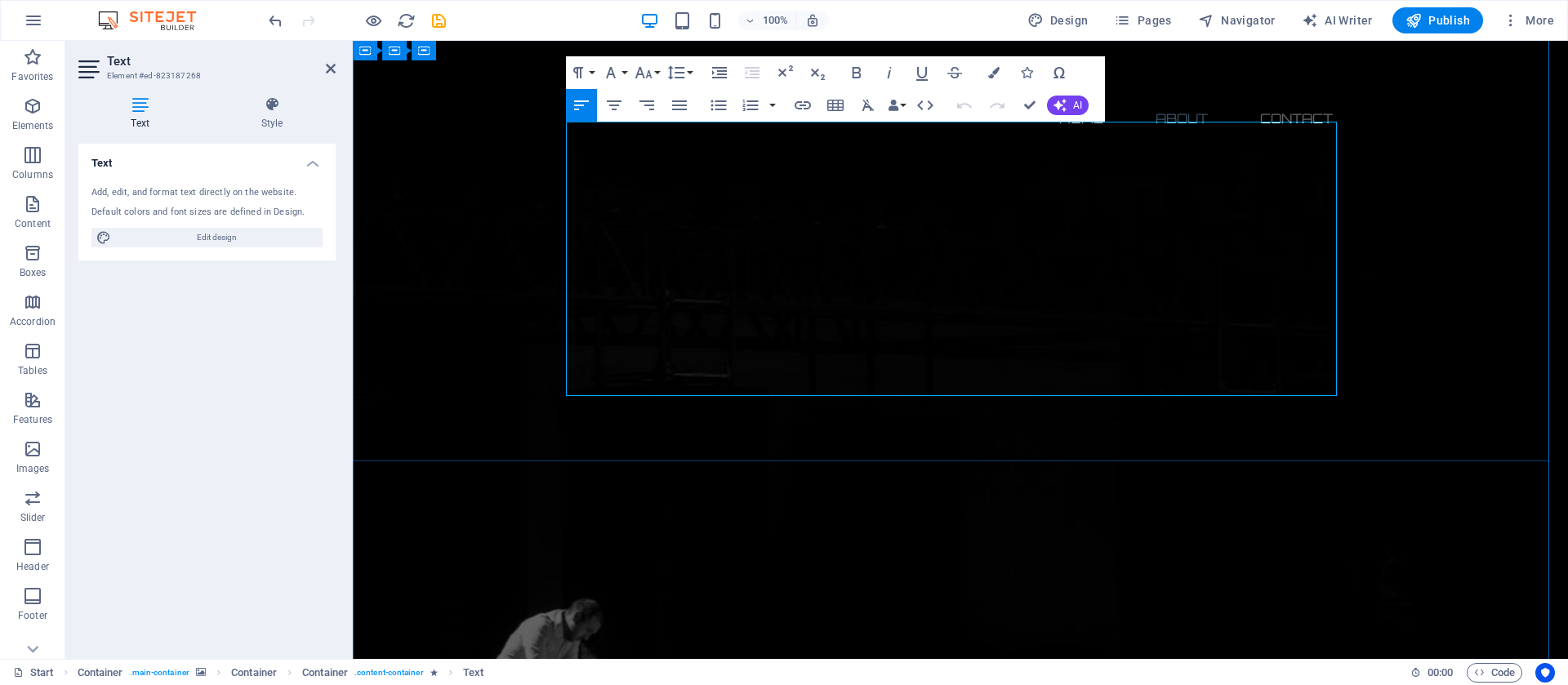 click on "About us Lorem ipsum dolor sit amet, consetetur sadipscing elitr, sed diam nonumy eirmod tempor invidunt ut labore et dolore magna aliquyam erat, sed diam voluptua. At vero eos et accusam et justo duo dolores et ea rebum. Stet clita kasd gubergren, no sea takimata sanctus est Lorem ipsum dolor sit amet. Lorem ipsum dolor sit amet, consetetur sadipscing elitr, sed diam nonumy eirmod tempor invidunt ut labore et dolore magna aliquyam erat, sed diam voluptua. At vero eos et accusam et justo duo dolores et ea rebum. Stet clita kasd gubergren, no sea takimata sanctus est Lorem ipsum dolor sit amet. Lorem ipsum dolor sit amet, consetetur sadipscing elitr, sed diam nonumy eirmod tempor invidunt ut labore et dolore magna aliquyam erat, sed diam voluptua. At vero eos et accusam et justo duo dolores et ea rebum. Stet clita kasd gubergren, no sea takimata sanctus est Lorem ipsum dolor sit amet." at bounding box center (960, 2155) 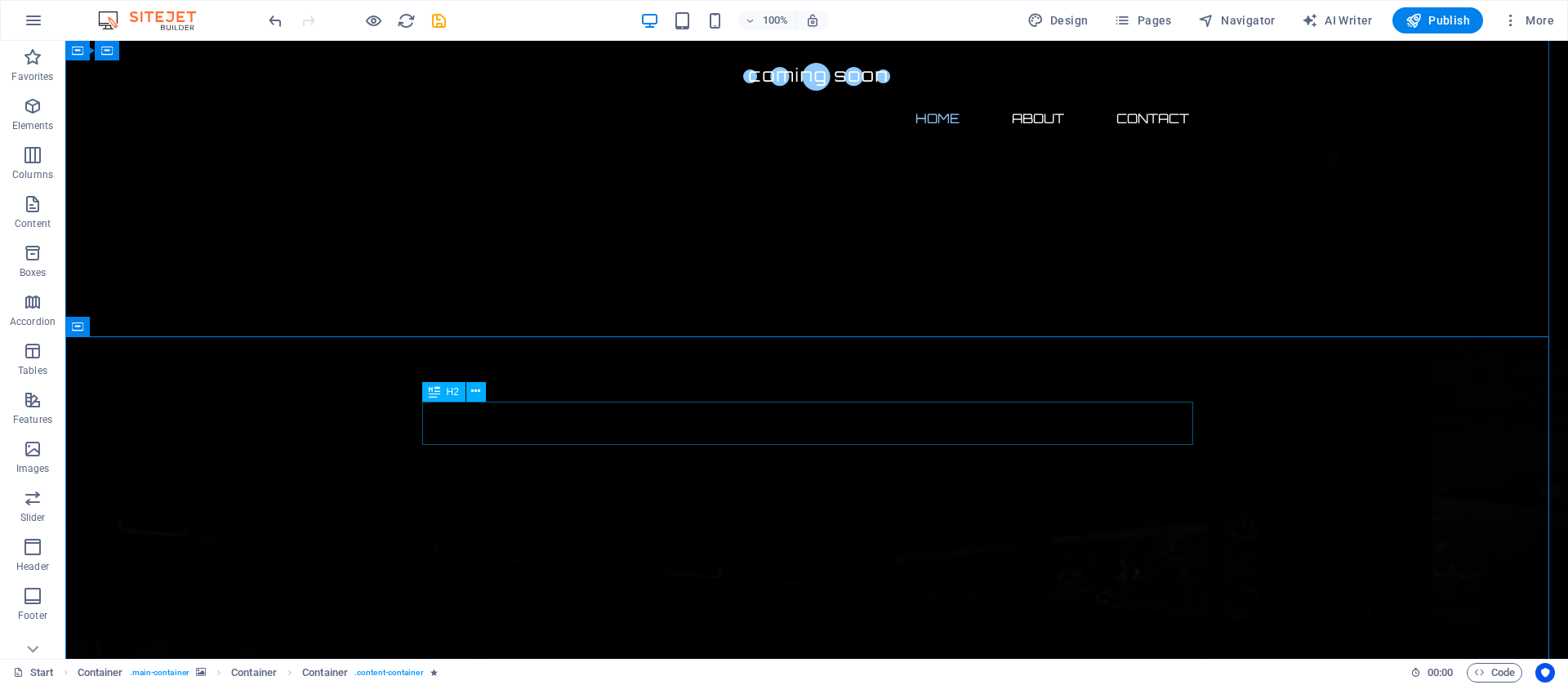 scroll, scrollTop: 286, scrollLeft: 0, axis: vertical 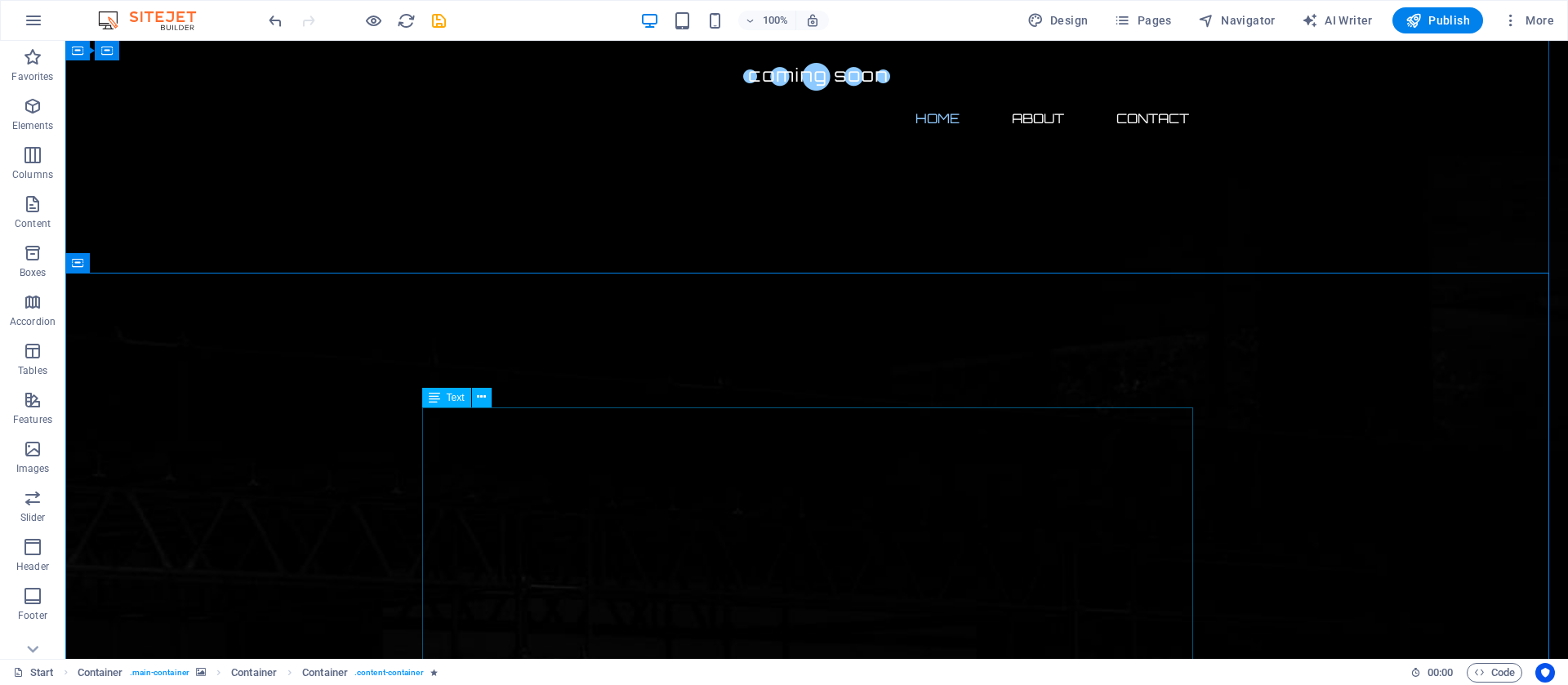 click on "Lorem ipsum dolor sit amet, consetetur sadipscing elitr, sed diam nonumy eirmod tempor invidunt ut labore et dolore magna aliquyam erat, sed diam voluptua. At vero eos et accusam et justo duo dolores et ea rebum. Stet clita kasd gubergren, no sea takimata sanctus est Lorem ipsum dolor sit amet. Lorem ipsum dolor sit amet, consetetur sadipscing elitr, sed diam nonumy eirmod tempor invidunt ut labore et dolore magna aliquyam erat, sed diam voluptua. At vero eos et accusam et justo duo dolores et ea rebum. Stet clita kasd gubergren, no sea takimata sanctus est Lorem ipsum dolor sit amet. Lorem ipsum dolor sit amet, consetetur sadipscing elitr, sed diam nonumy eirmod tempor invidunt ut labore et dolore magna aliquyam erat, sed diam voluptua. At vero eos et accusam et justo duo dolores et ea rebum. Stet clita kasd gubergren, no sea takimata sanctus est Lorem ipsum dolor sit amet." at bounding box center (817, 2475) 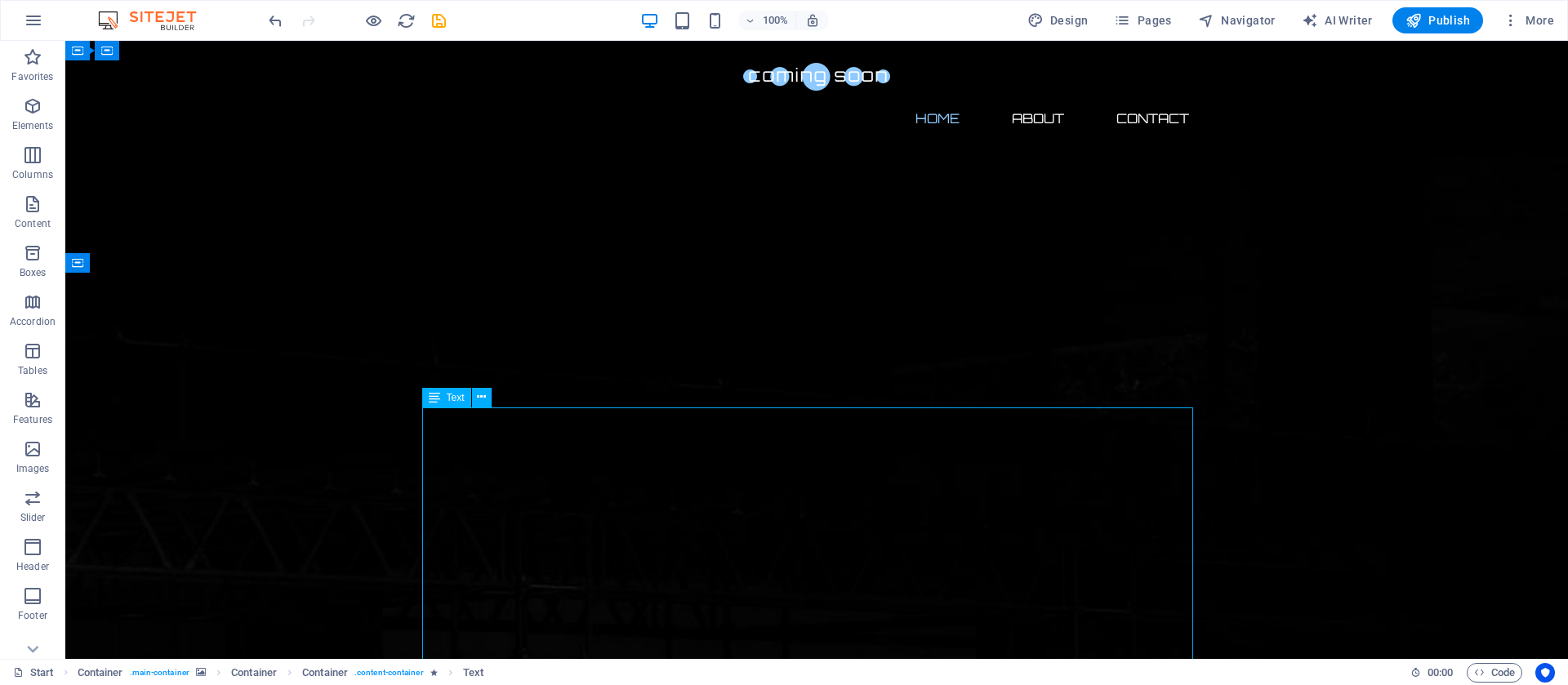click on "Lorem ipsum dolor sit amet, consetetur sadipscing elitr, sed diam nonumy eirmod tempor invidunt ut labore et dolore magna aliquyam erat, sed diam voluptua. At vero eos et accusam et justo duo dolores et ea rebum. Stet clita kasd gubergren, no sea takimata sanctus est Lorem ipsum dolor sit amet. Lorem ipsum dolor sit amet, consetetur sadipscing elitr, sed diam nonumy eirmod tempor invidunt ut labore et dolore magna aliquyam erat, sed diam voluptua. At vero eos et accusam et justo duo dolores et ea rebum. Stet clita kasd gubergren, no sea takimata sanctus est Lorem ipsum dolor sit amet. Lorem ipsum dolor sit amet, consetetur sadipscing elitr, sed diam nonumy eirmod tempor invidunt ut labore et dolore magna aliquyam erat, sed diam voluptua. At vero eos et accusam et justo duo dolores et ea rebum. Stet clita kasd gubergren, no sea takimata sanctus est Lorem ipsum dolor sit amet." at bounding box center [817, 2475] 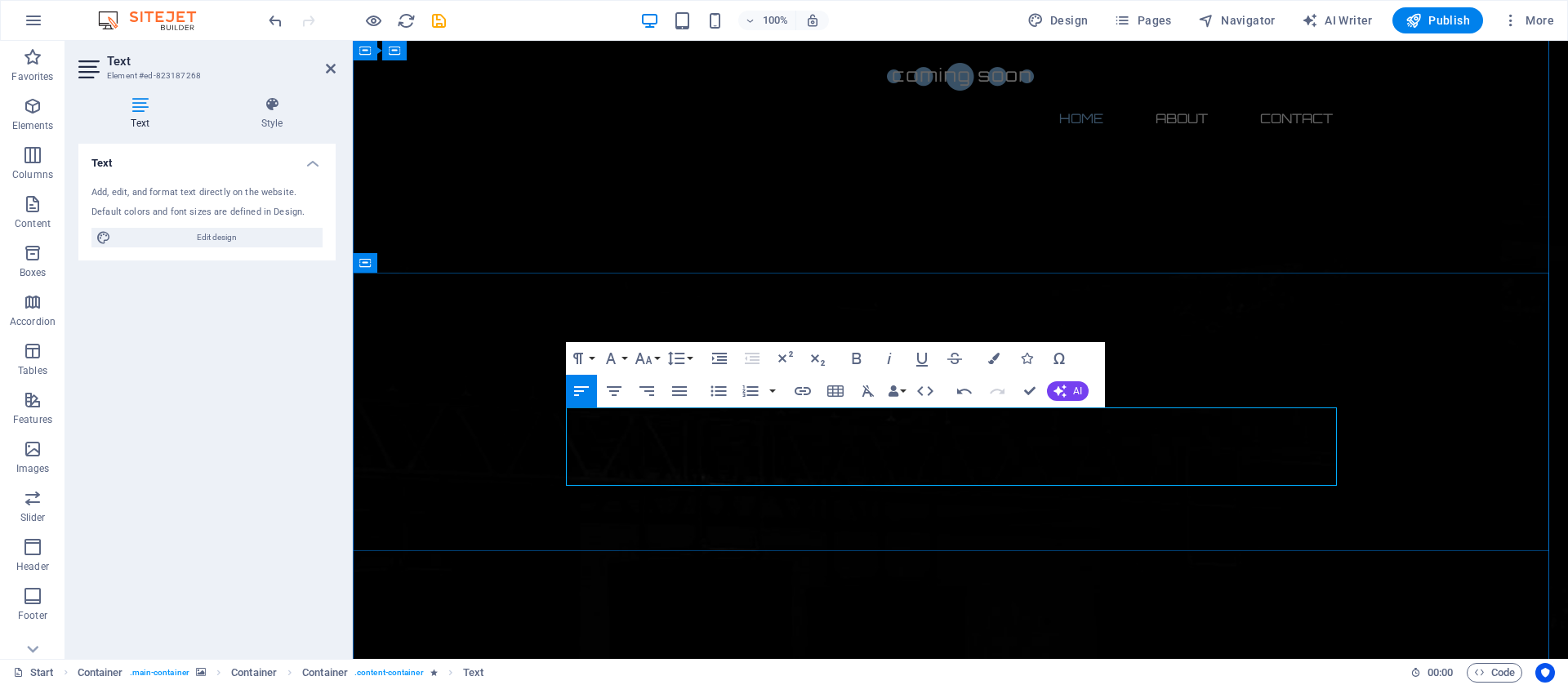 click on "Simplifying Business. Scaling Possibilities. Automation. CRM. Development. Growth. All in One Place." at bounding box center [960, 2182] 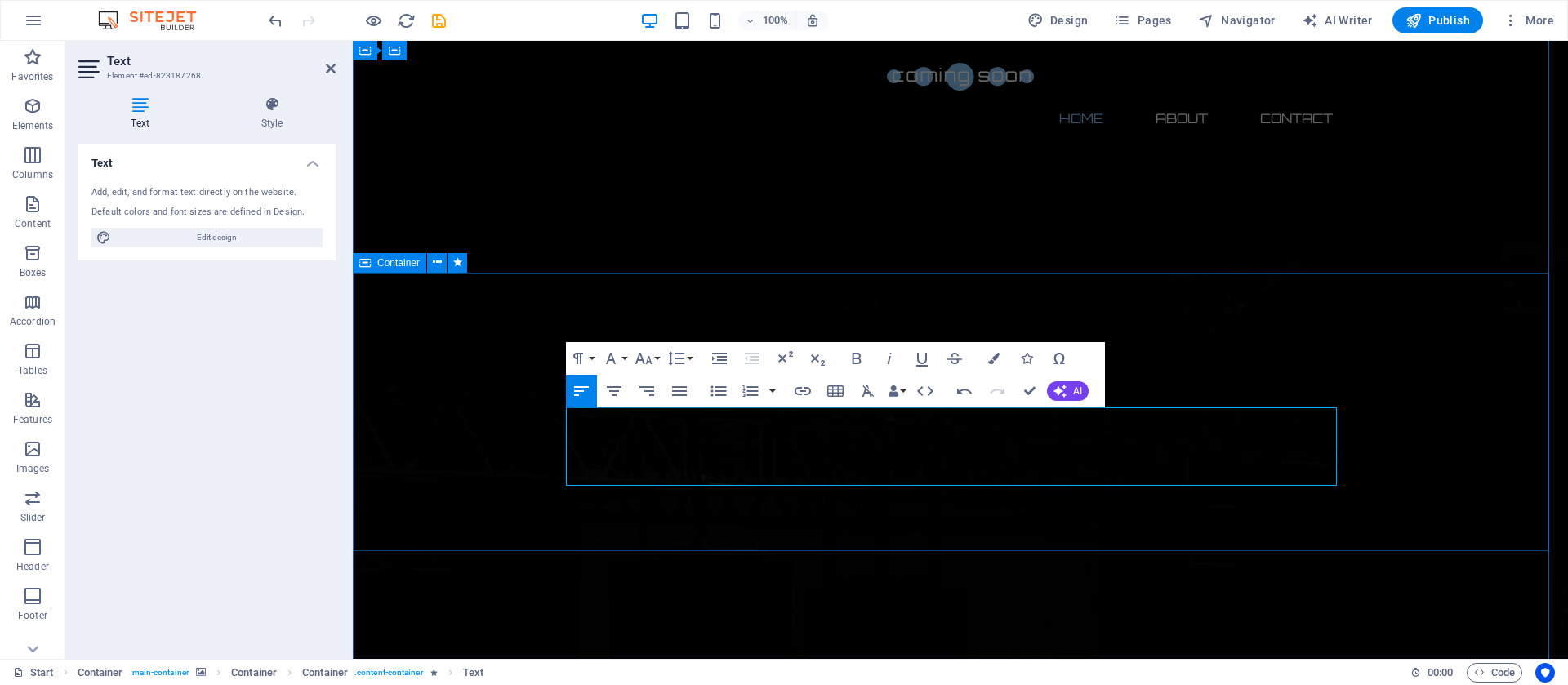 click on "About us Simplifying Business. Scaling Possibilities. Automation. CRM. Development. Growth. All in One Place." at bounding box center [960, 2157] 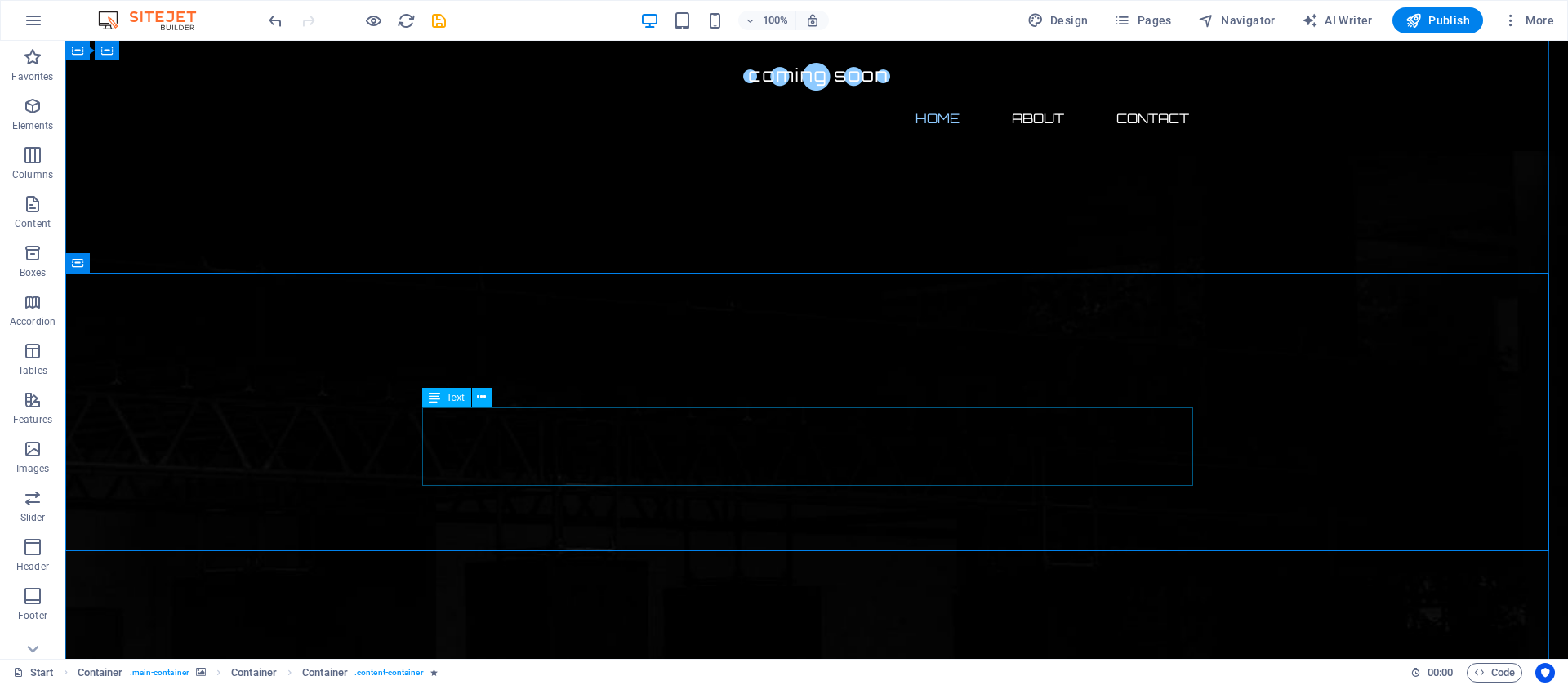 click on "Simplifying Business. Scaling Possibilities. Automation. CRM. Development. Growth. All in One Place." at bounding box center [817, 2192] 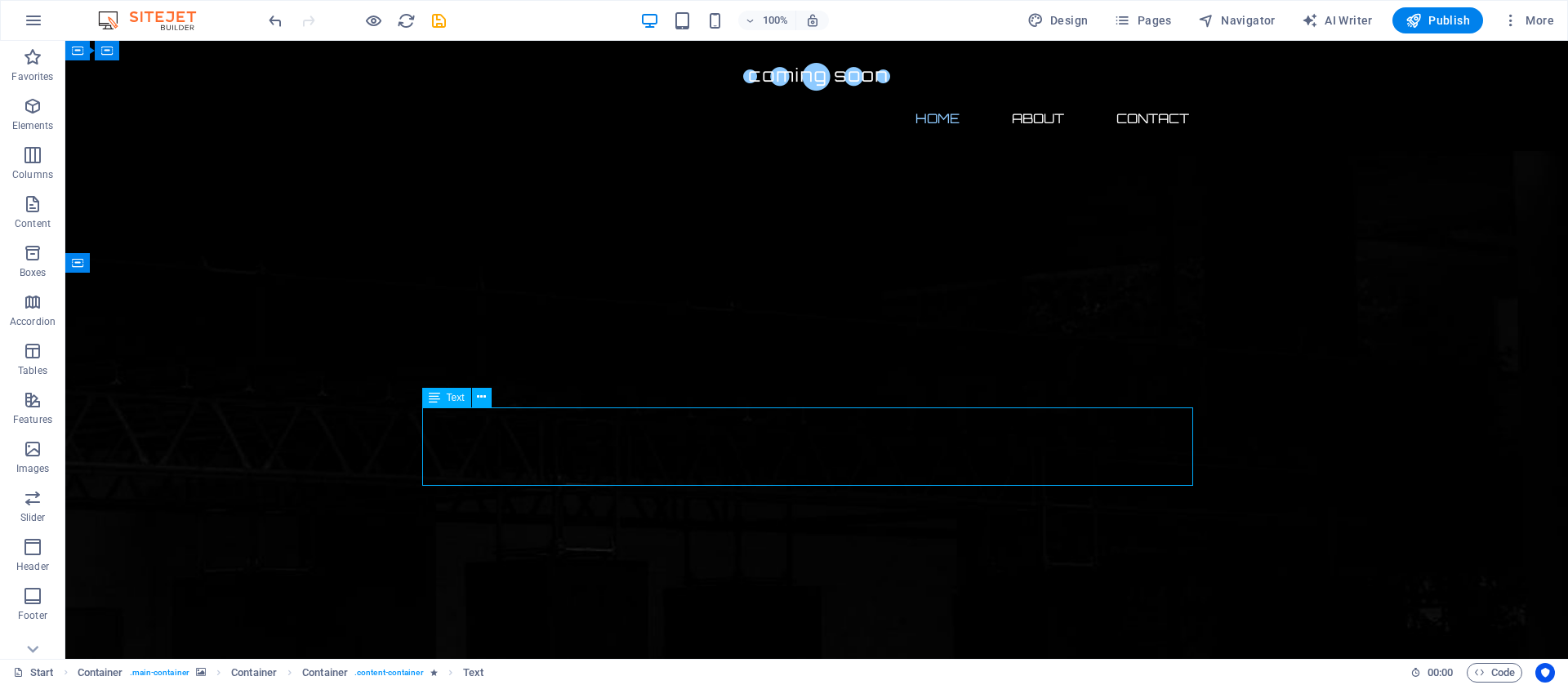 click on "Simplifying Business. Scaling Possibilities. Automation. CRM. Development. Growth. All in One Place." at bounding box center [817, 2192] 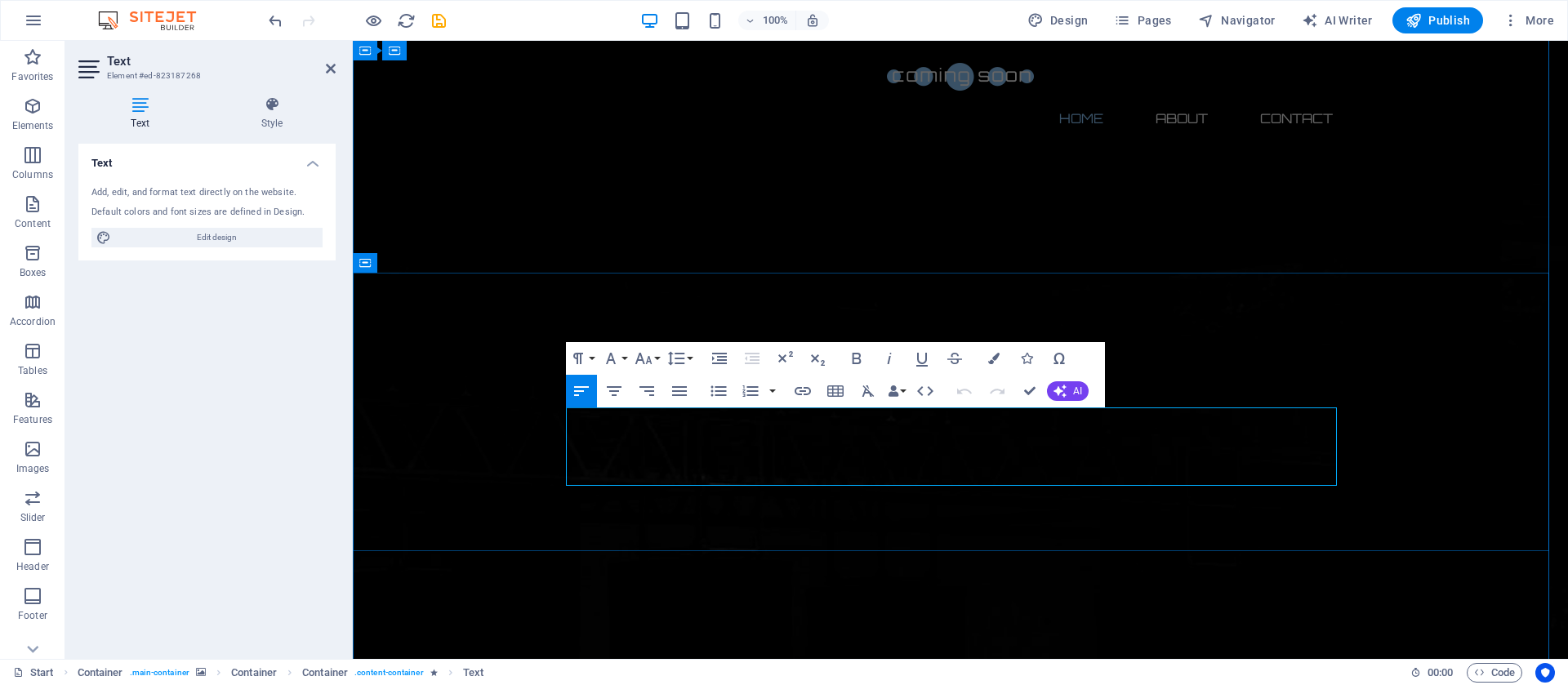 click on "Simplifying Business. Scaling Possibilities. Automation. CRM. Development. Growth. All in One Place." at bounding box center [960, 2182] 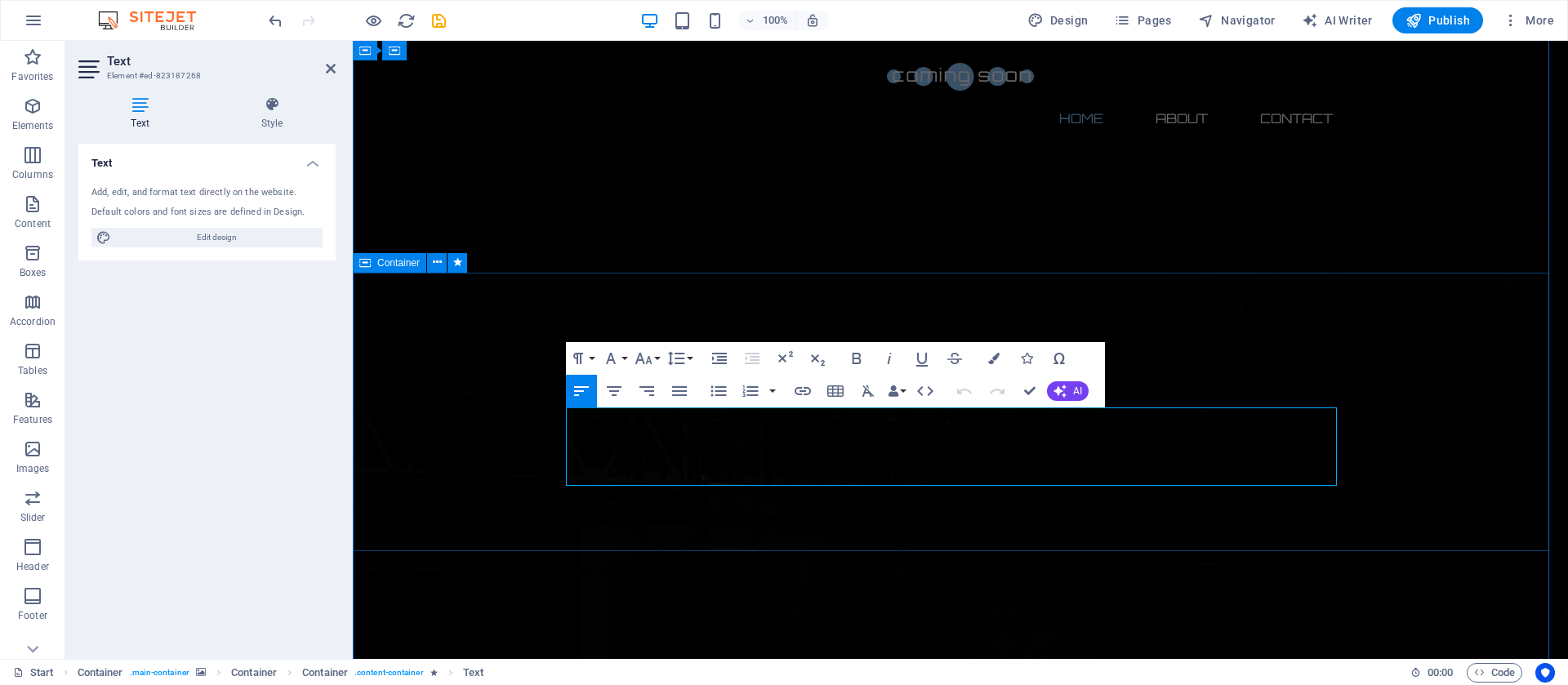 drag, startPoint x: 649, startPoint y: 452, endPoint x: 568, endPoint y: 412, distance: 90.33825 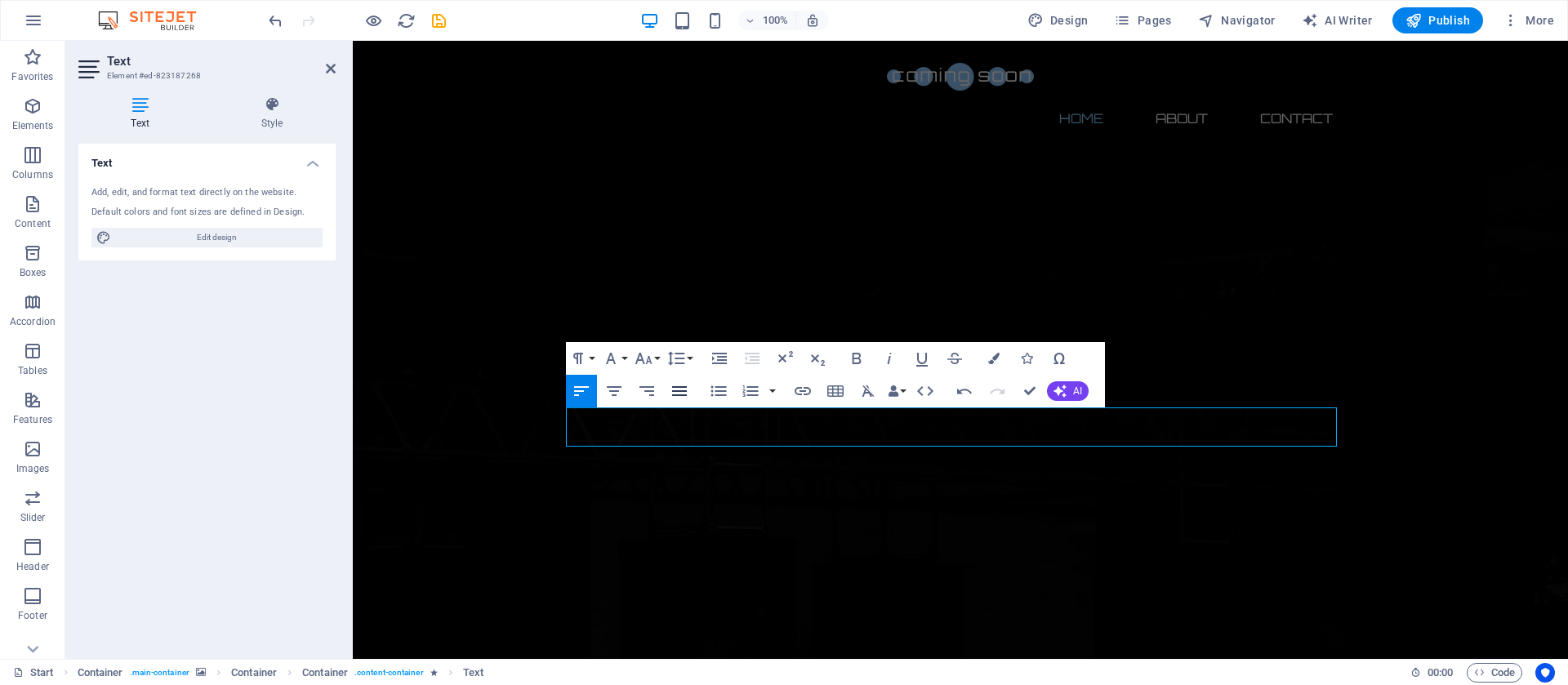 click 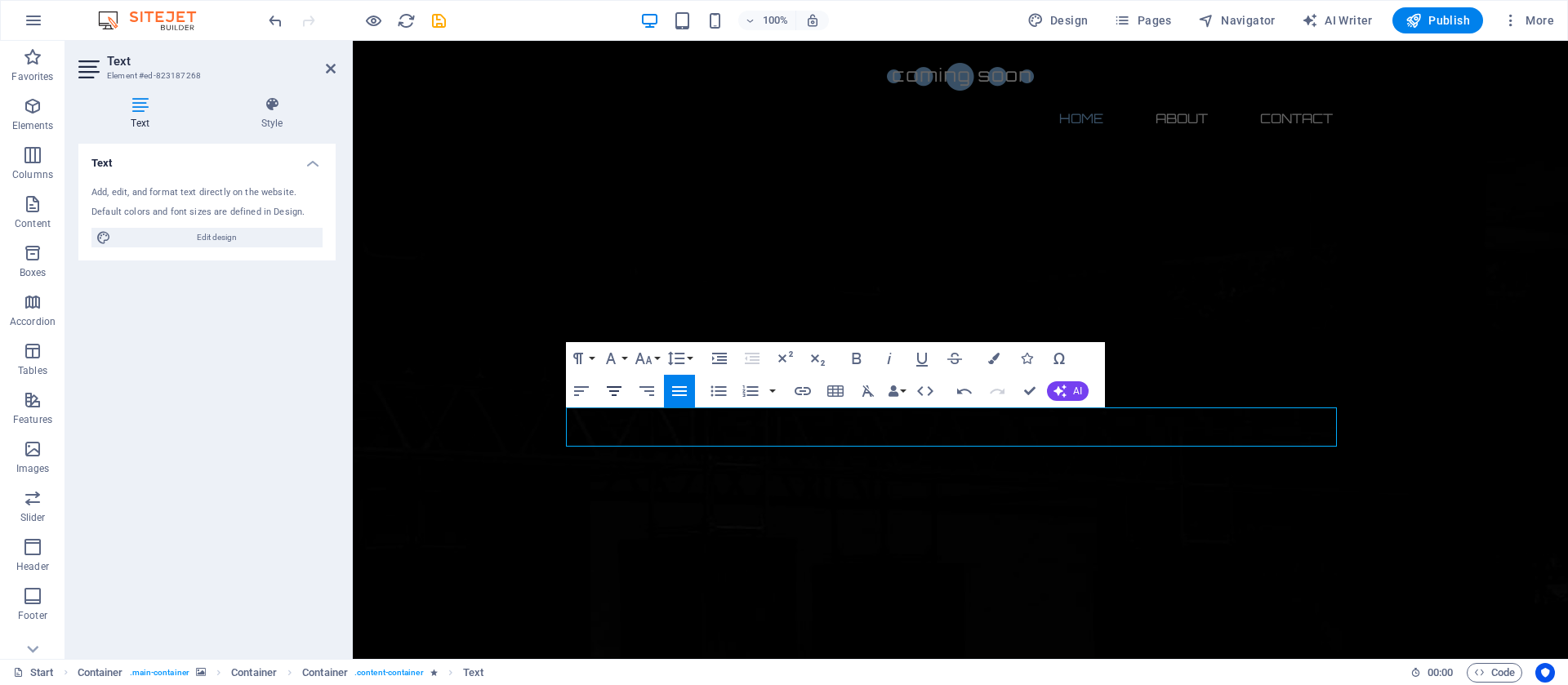 click on "Align Center" at bounding box center [614, 391] 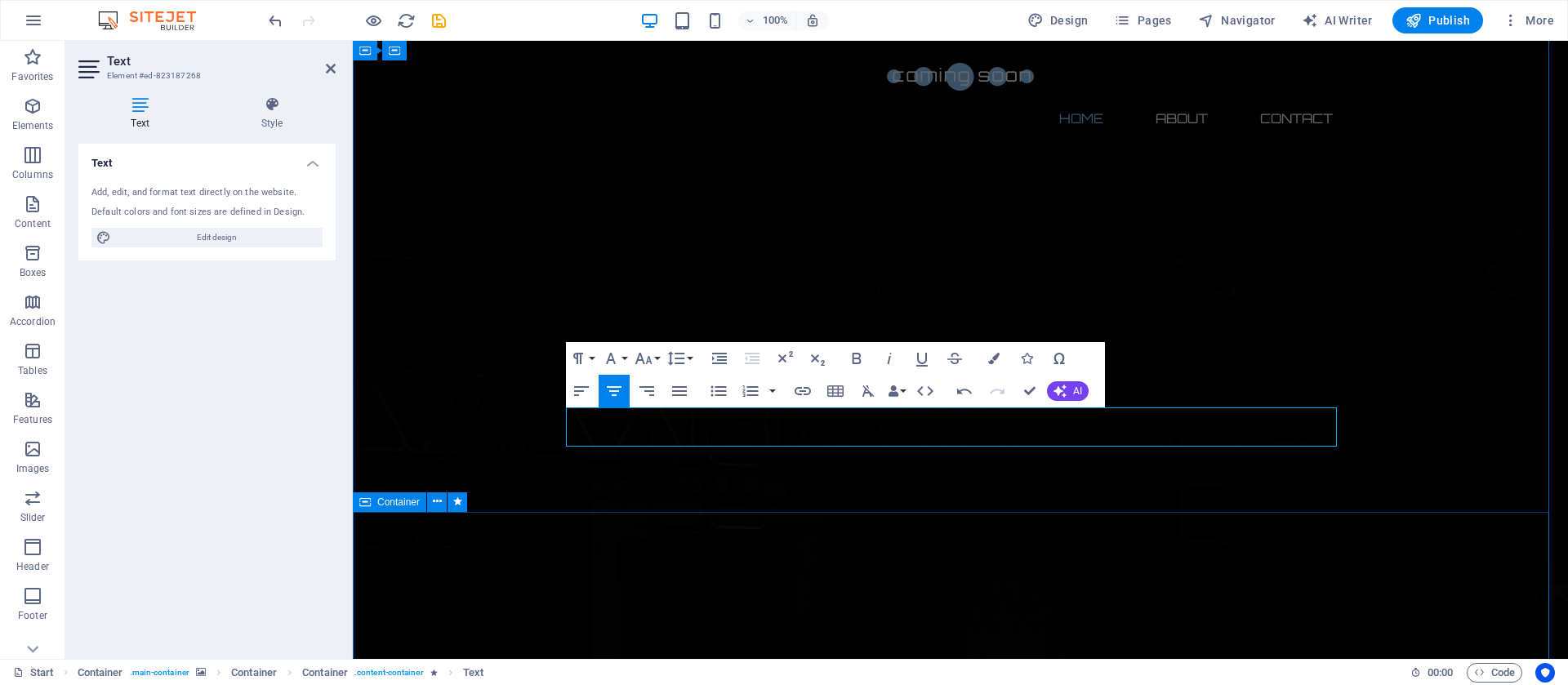 click on "Contact us Lorem ipsum dolor sit amet, consetetur sadipscing elitr, sed diam nonumy eirmod tempor invidunt ut labore et dolore magna aliquyam erat, sed diam voluptua. At vero eos et accusam et justo duo dolores et ea rebum. Stet clita kasd gubergren, no sea takimata sanctus est Lorem ipsum dolor sit amet. Lorem ipsum dolor sit amet, consetetur sadipscing elitr, sed diam nonumy eirmod tempor invidunt ut labore et dolore magna aliquyam erat, sed diam voluptua. At vero eos et accusam et justo duo dolores et ea rebum. Stet clita kasd gubergren, no sea takimata sanctus est Lorem ipsum dolor sit amet. Address :  Brooklyn Bridge   New York, NY   10038 Phone :  + 1-123-456-7890 Email :  dfdd3240b940f50db6e1a42ed51260@cpanel.local   I have read and understand the privacy policy. Unreadable? Load new Submit" at bounding box center (960, 2597) 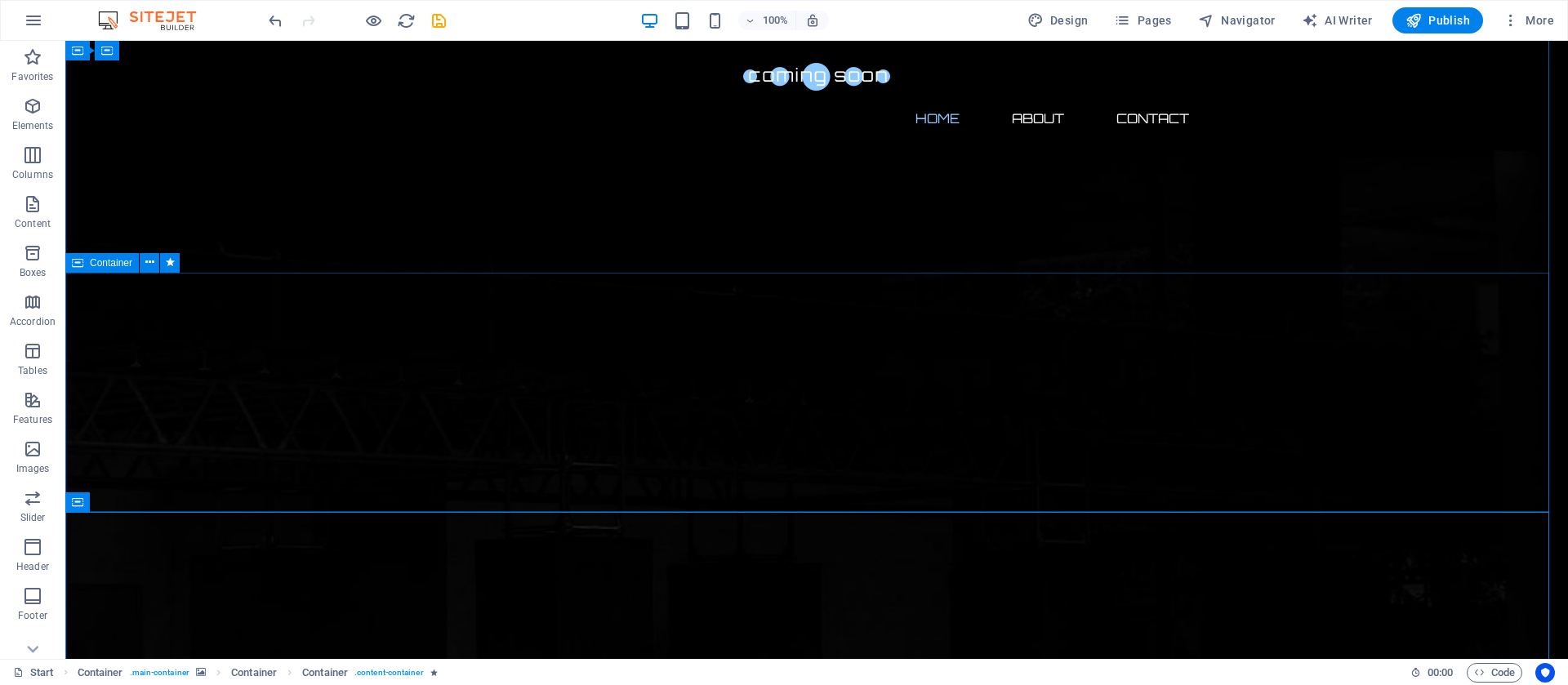 click on "About us Simplifying Business. Scaling Possibilities." at bounding box center [817, 2097] 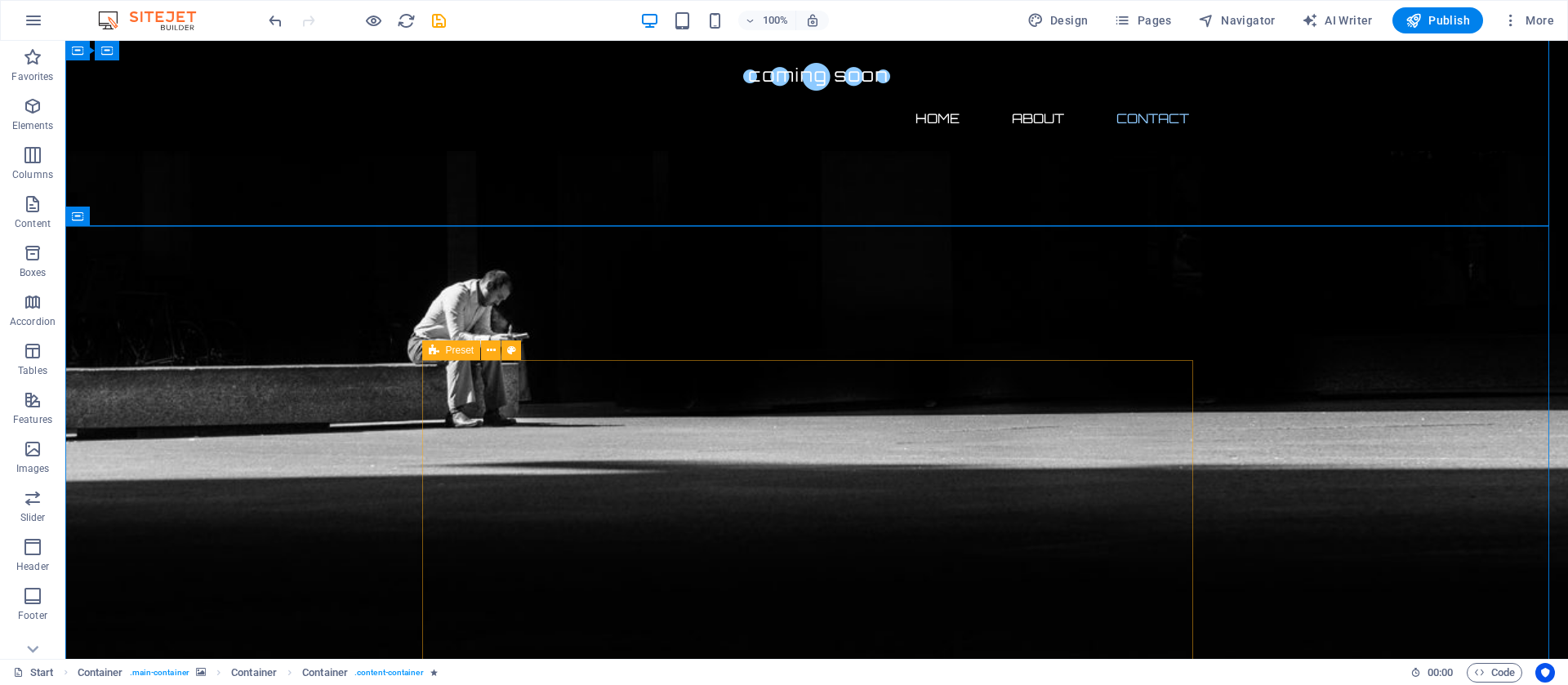 scroll, scrollTop: 745, scrollLeft: 0, axis: vertical 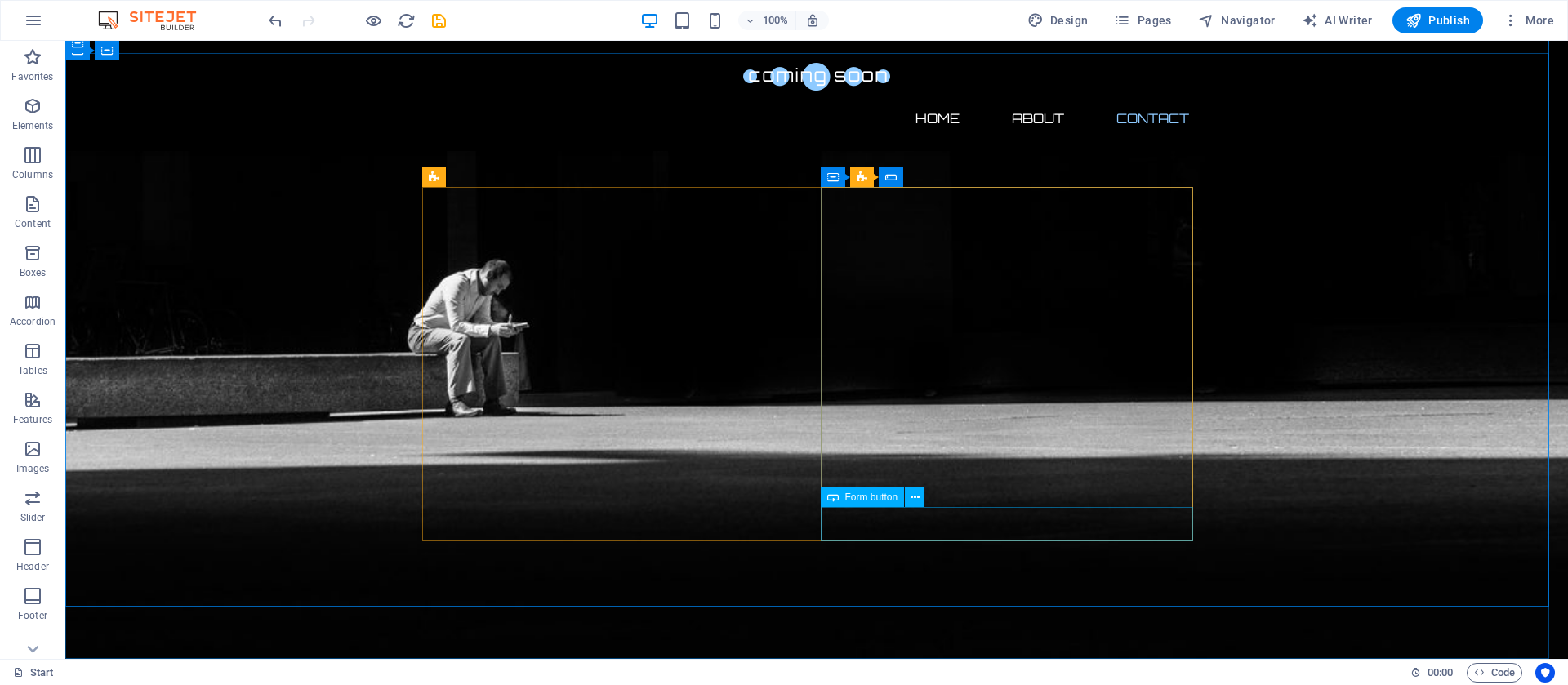 click on "Form button" at bounding box center [871, 497] 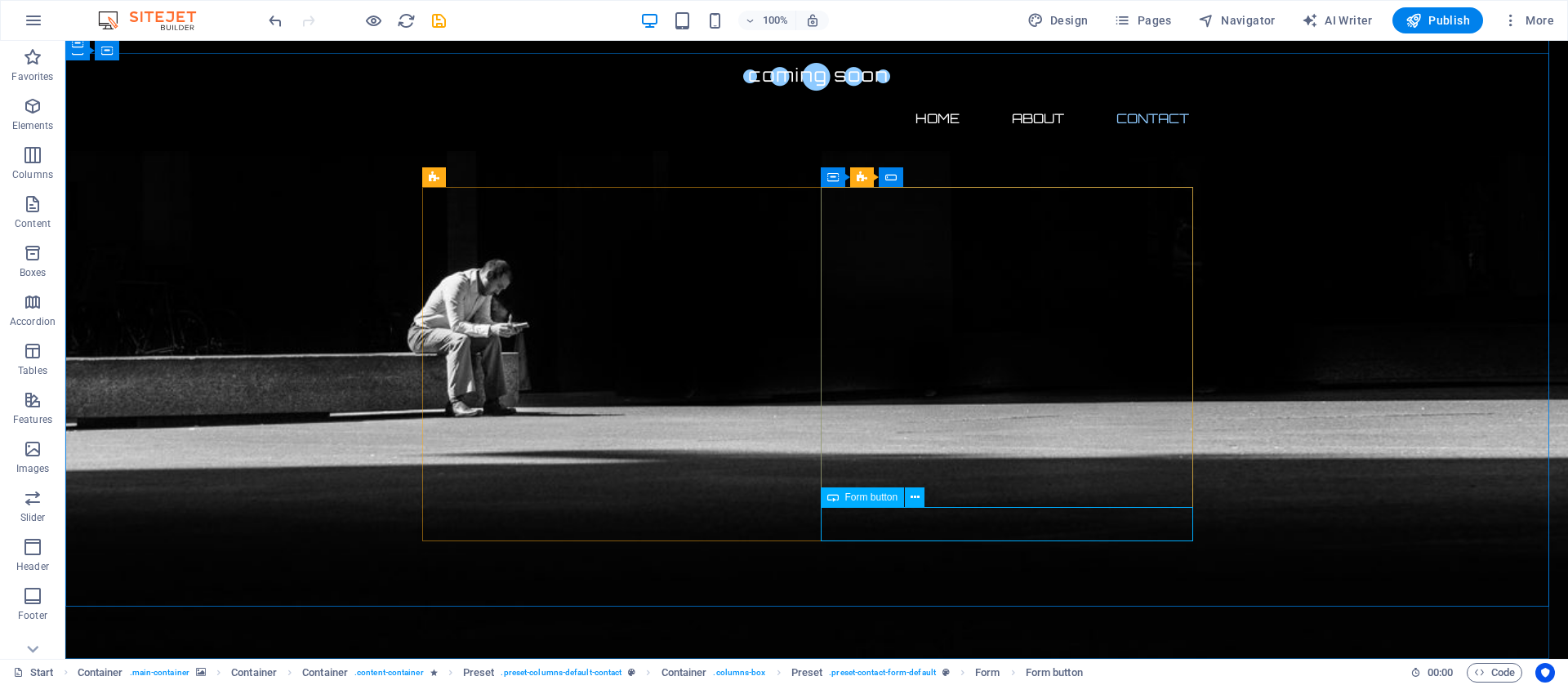 click at bounding box center [833, 497] 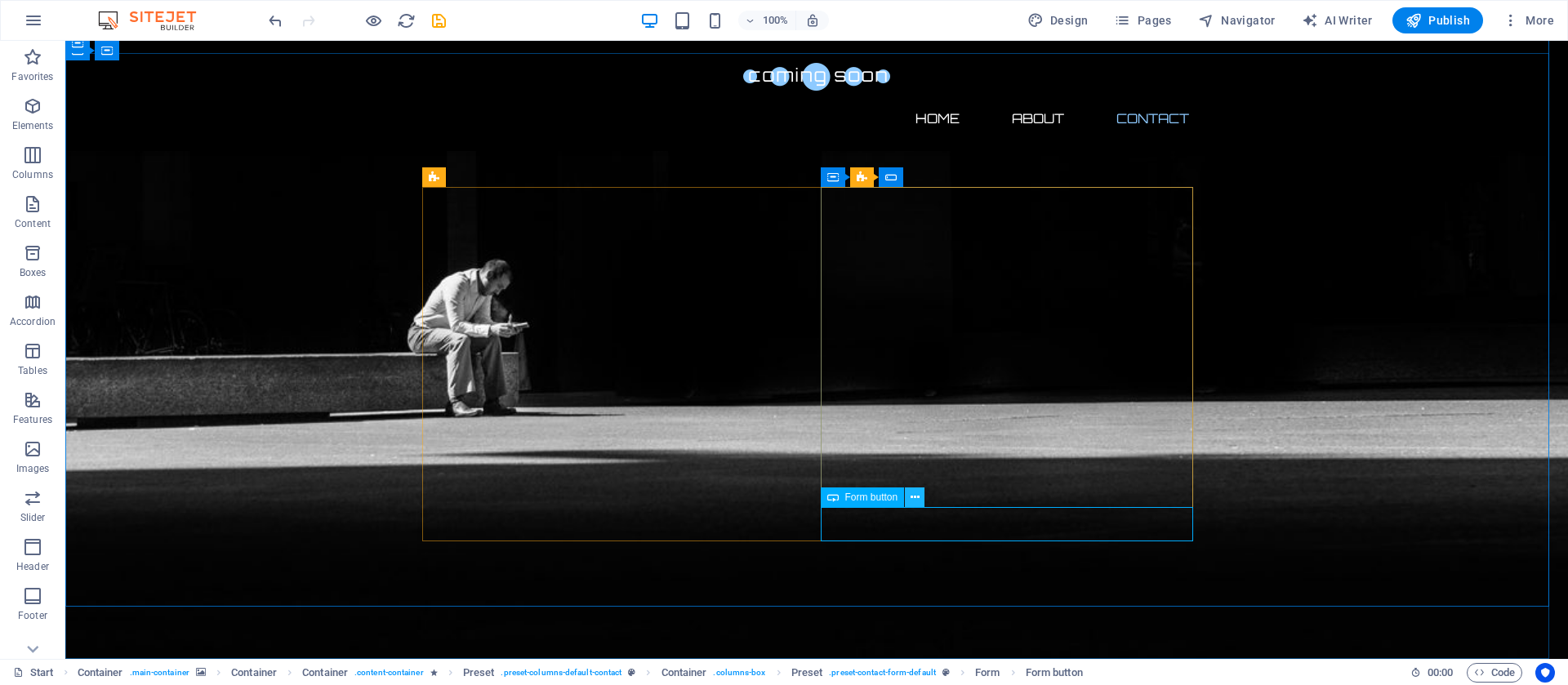 click at bounding box center [915, 497] 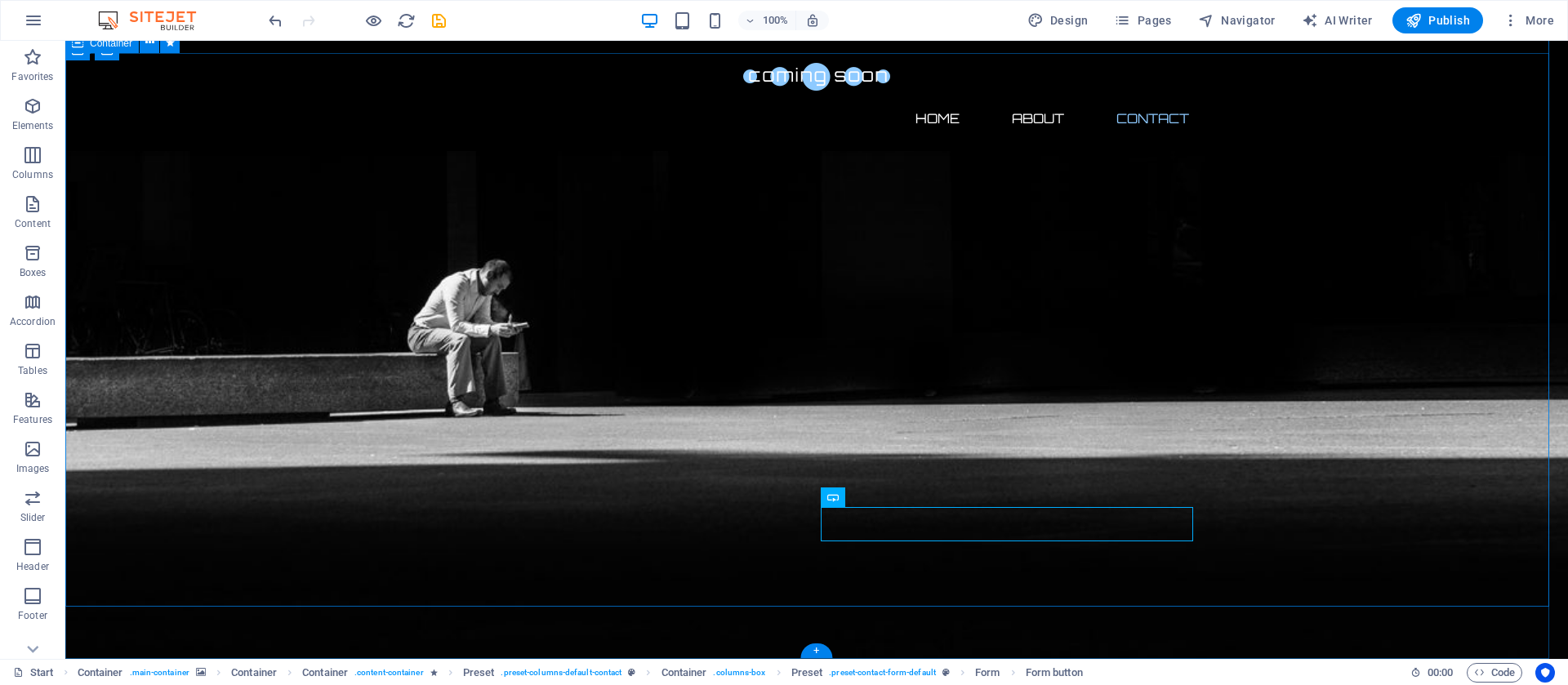 click on "Contact us Lorem ipsum dolor sit amet, consetetur sadipscing elitr, sed diam nonumy eirmod tempor invidunt ut labore et dolore magna aliquyam erat, sed diam voluptua. At vero eos et accusam et justo duo dolores et ea rebum. Stet clita kasd gubergren, no sea takimata sanctus est Lorem ipsum dolor sit amet. Lorem ipsum dolor sit amet, consetetur sadipscing elitr, sed diam nonumy eirmod tempor invidunt ut labore et dolore magna aliquyam erat, sed diam voluptua. At vero eos et accusam et justo duo dolores et ea rebum. Stet clita kasd gubergren, no sea takimata sanctus est Lorem ipsum dolor sit amet. Address :  Brooklyn Bridge   New York, NY   10038 Phone :  + 1-123-456-7890 Email :  dfdd3240b940f50db6e1a42ed51260@cpanel.local   I have read and understand the privacy policy. Unreadable? Load new Submit" at bounding box center (817, 2138) 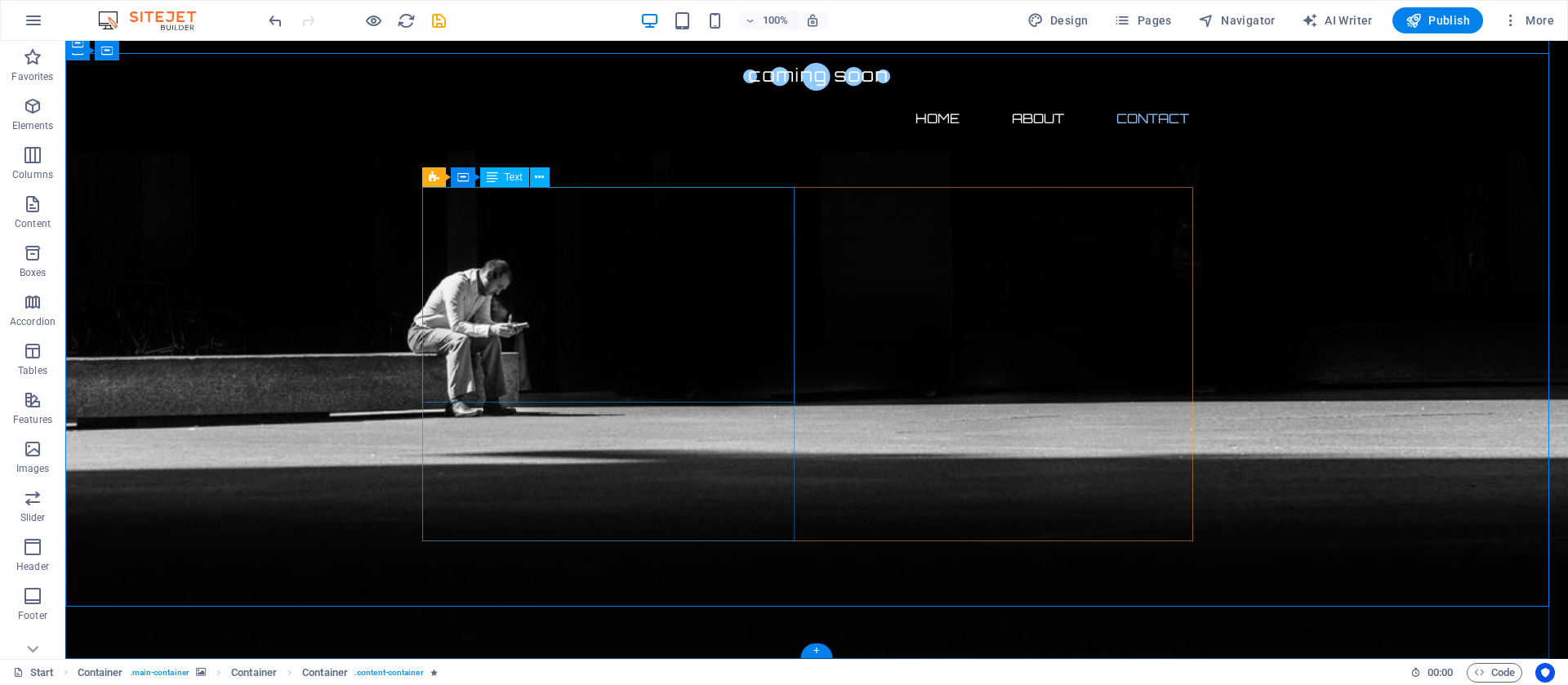 click on "Lorem ipsum dolor sit amet, consetetur sadipscing elitr, sed diam nonumy eirmod tempor invidunt ut labore et dolore magna aliquyam erat, sed diam voluptua. At vero eos et accusam et justo duo dolores et ea rebum. Stet clita kasd gubergren, no sea takimata sanctus est Lorem ipsum dolor sit amet. Lorem ipsum dolor sit amet, consetetur sadipscing elitr, sed diam nonumy eirmod tempor invidunt ut labore et dolore magna aliquyam erat, sed diam voluptua. At vero eos et accusam et justo duo dolores et ea rebum. Stet clita kasd gubergren, no sea takimata sanctus est Lorem ipsum dolor sit amet." at bounding box center [817, 1942] 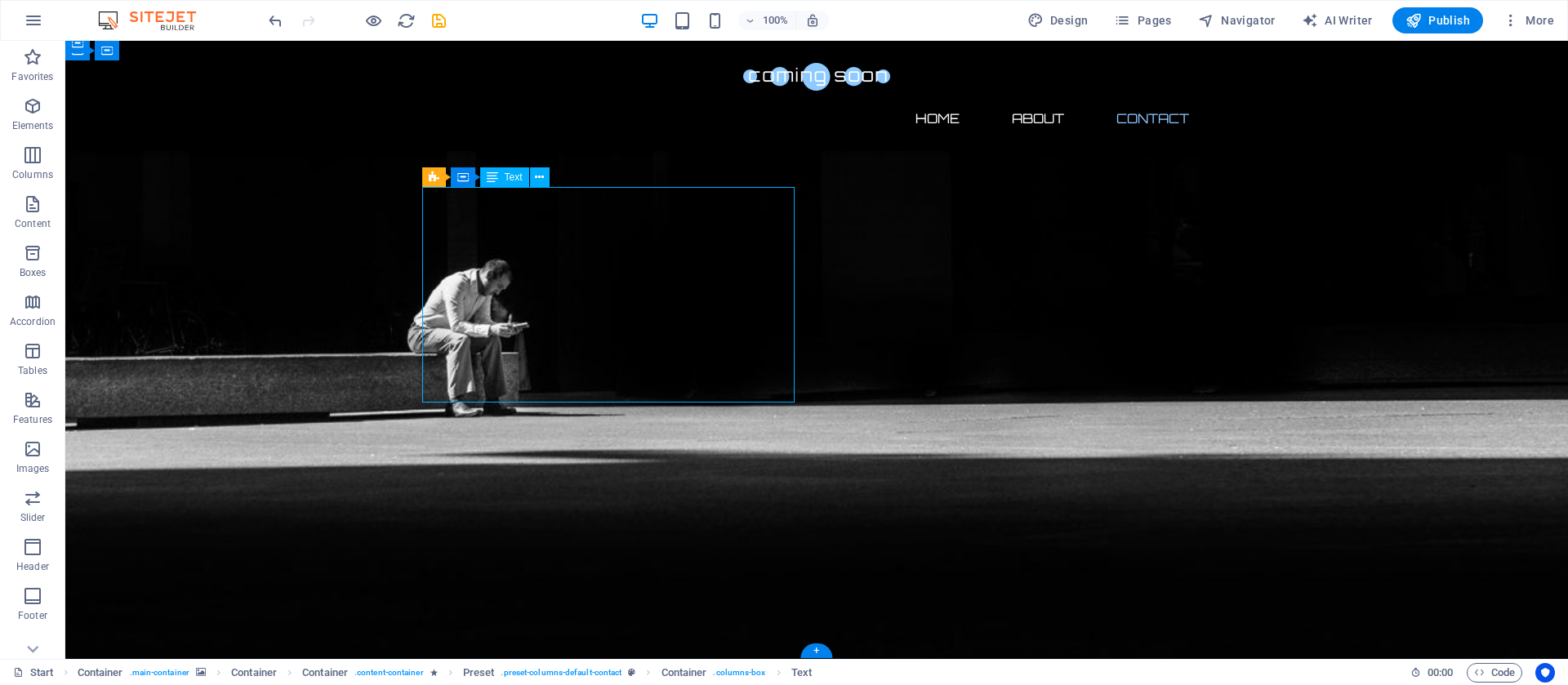 click on "Lorem ipsum dolor sit amet, consetetur sadipscing elitr, sed diam nonumy eirmod tempor invidunt ut labore et dolore magna aliquyam erat, sed diam voluptua. At vero eos et accusam et justo duo dolores et ea rebum. Stet clita kasd gubergren, no sea takimata sanctus est Lorem ipsum dolor sit amet. Lorem ipsum dolor sit amet, consetetur sadipscing elitr, sed diam nonumy eirmod tempor invidunt ut labore et dolore magna aliquyam erat, sed diam voluptua. At vero eos et accusam et justo duo dolores et ea rebum. Stet clita kasd gubergren, no sea takimata sanctus est Lorem ipsum dolor sit amet." at bounding box center [817, 1942] 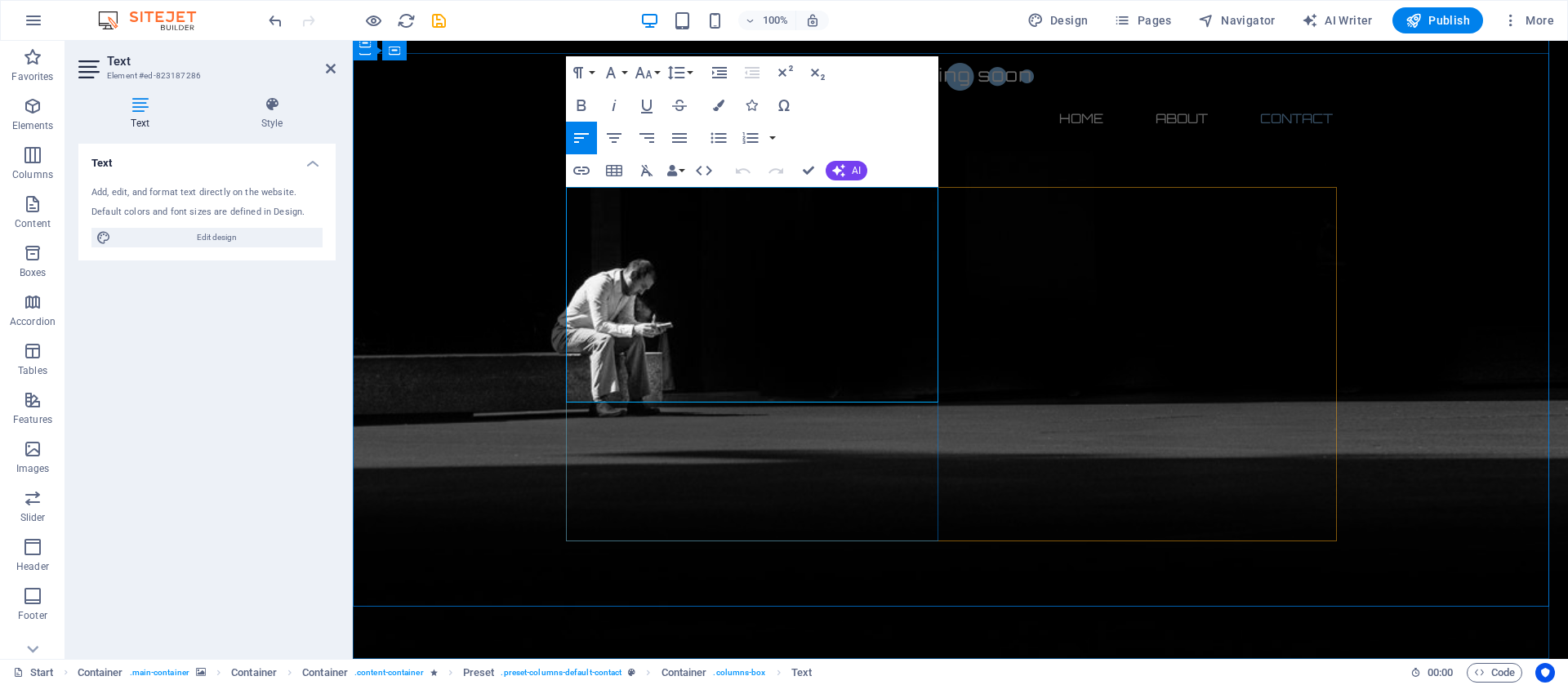 click on "Lorem ipsum dolor sit amet, consetetur sadipscing elitr, sed diam nonumy eirmod tempor invidunt ut labore et dolore magna aliquyam erat, sed diam voluptua. At vero eos et accusam et justo duo dolores et ea rebum. Stet clita kasd gubergren, no sea takimata sanctus est Lorem ipsum dolor sit amet. Lorem ipsum dolor sit amet, consetetur sadipscing elitr, sed diam nonumy eirmod tempor invidunt ut labore et dolore magna aliquyam erat, sed diam voluptua. At vero eos et accusam et justo duo dolores et ea rebum. Stet clita kasd gubergren, no sea takimata sanctus est Lorem ipsum dolor sit amet." at bounding box center [960, 1942] 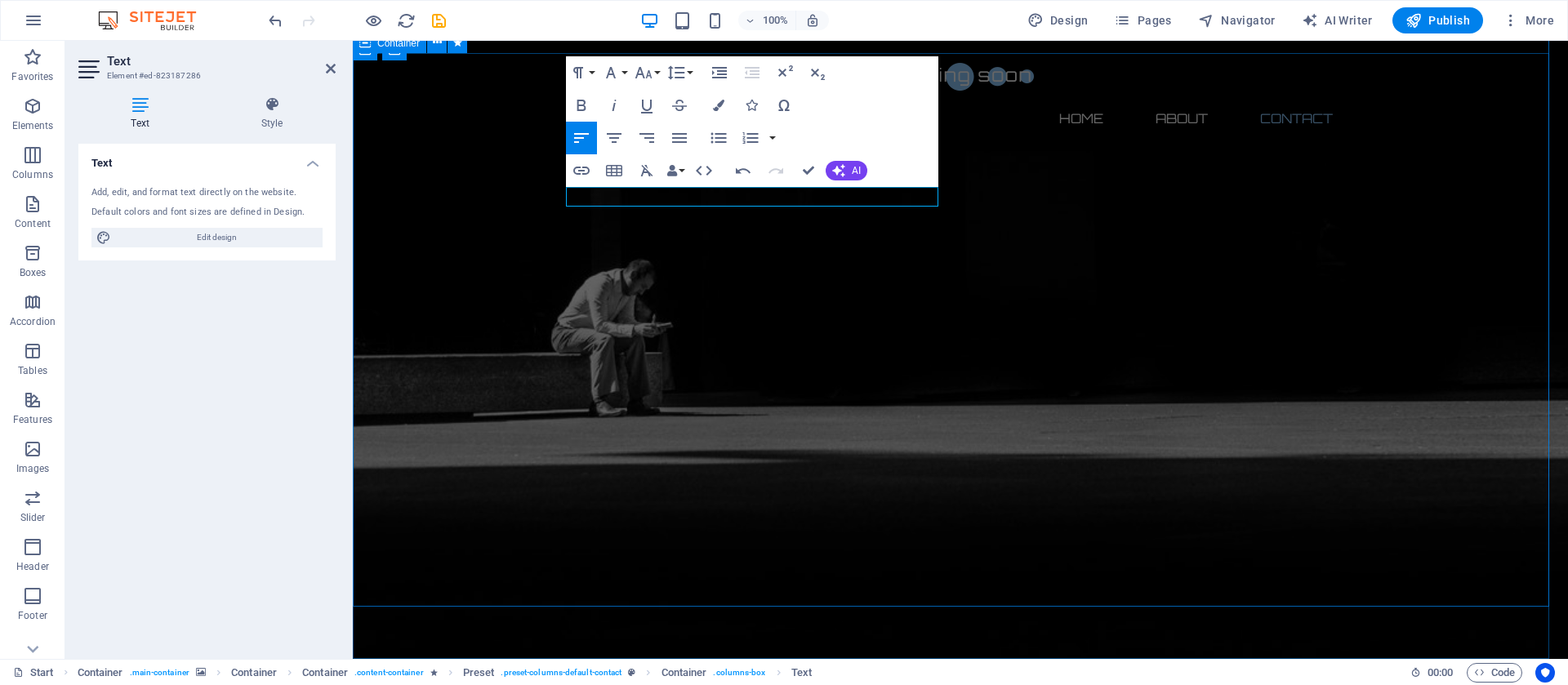 click on "Contact us Address :  Brooklyn Bridge   New York, NY   10038 Phone :  + 1-123-456-7890 Email :  dfdd3240b940f50db6e1a42ed51260@cpanel.local   I have read and understand the privacy policy. Unreadable? Load new Submit" at bounding box center [960, 2099] 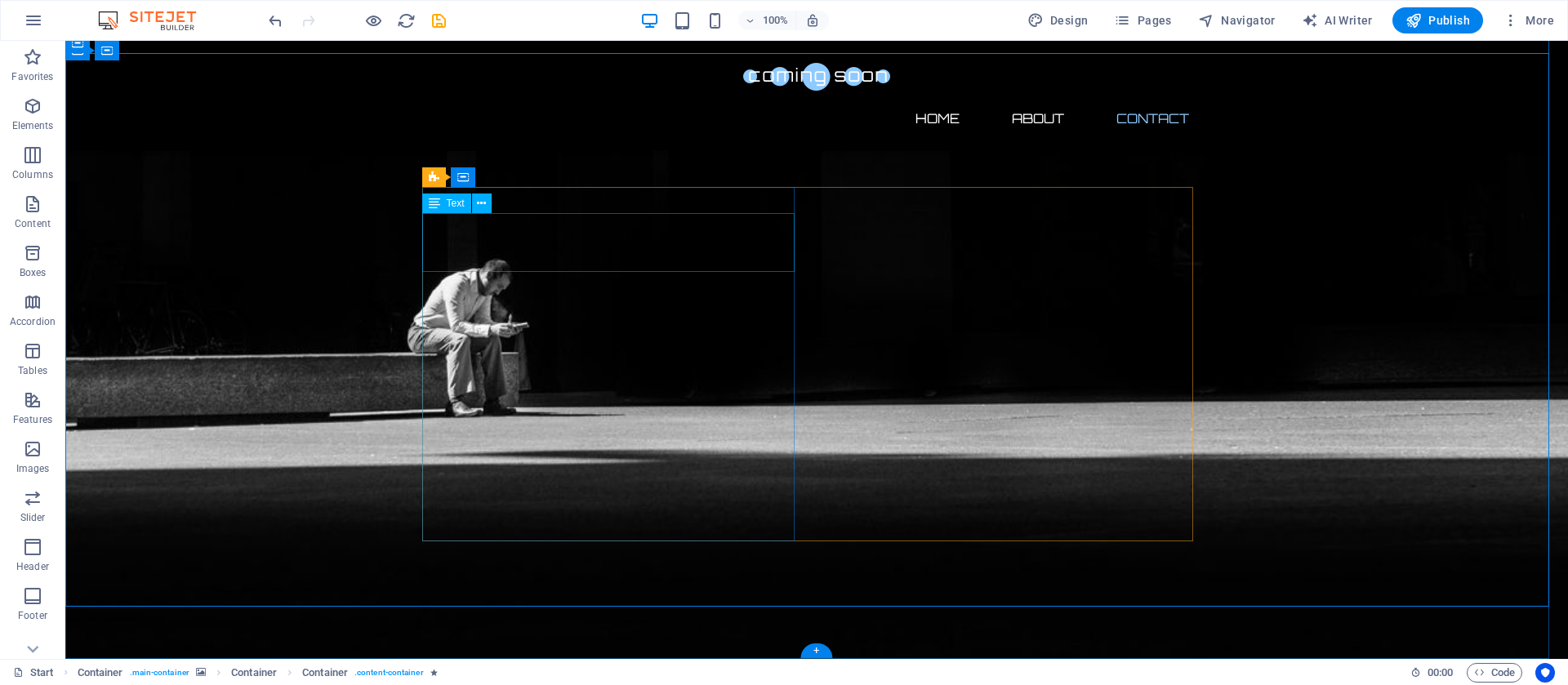 click on "Address :  Brooklyn Bridge   New York, NY   10038 Phone :  + 1-123-456-7890 Email :  dfdd3240b940f50db6e1a42ed51260@cpanel.local" at bounding box center [817, 1949] 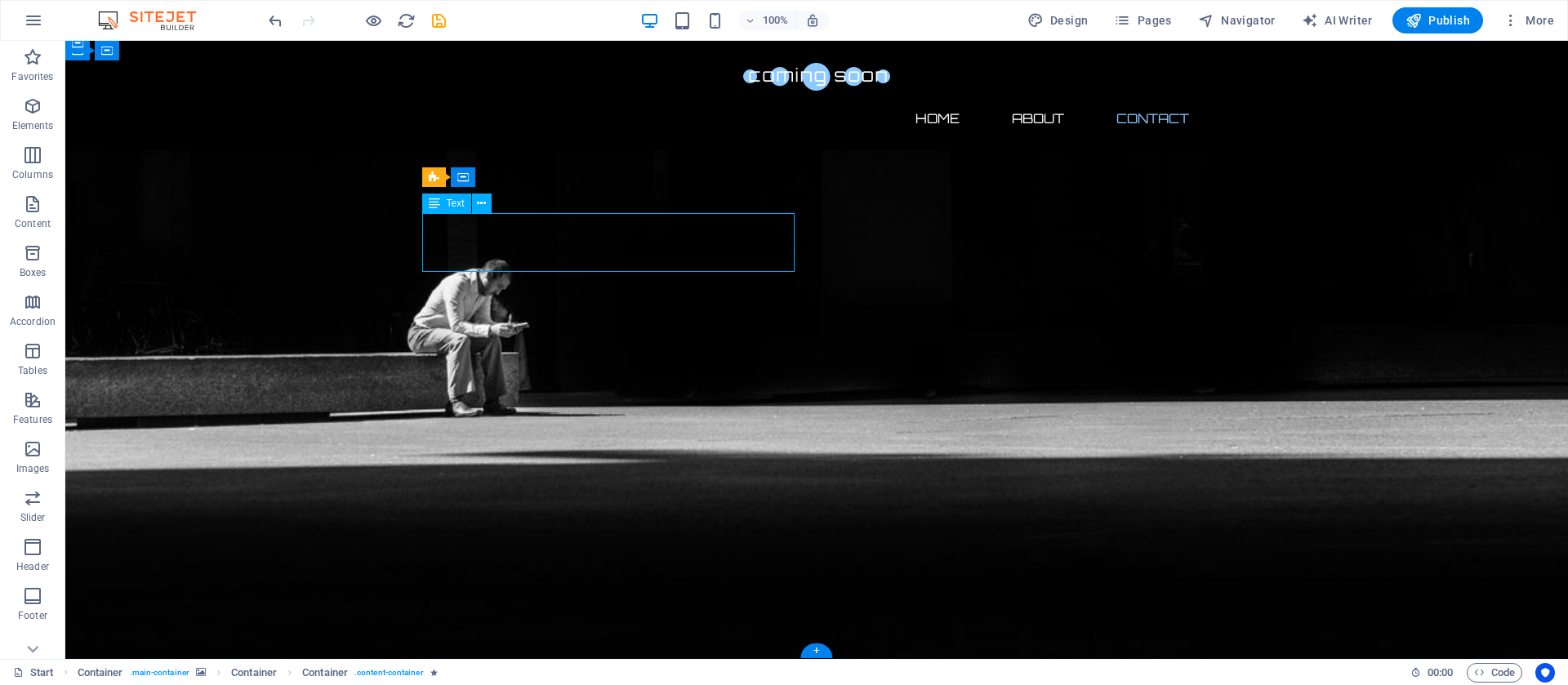 click on "Address :  Brooklyn Bridge   New York, NY   10038 Phone :  + 1-123-456-7890 Email :  dfdd3240b940f50db6e1a42ed51260@cpanel.local" at bounding box center (817, 1949) 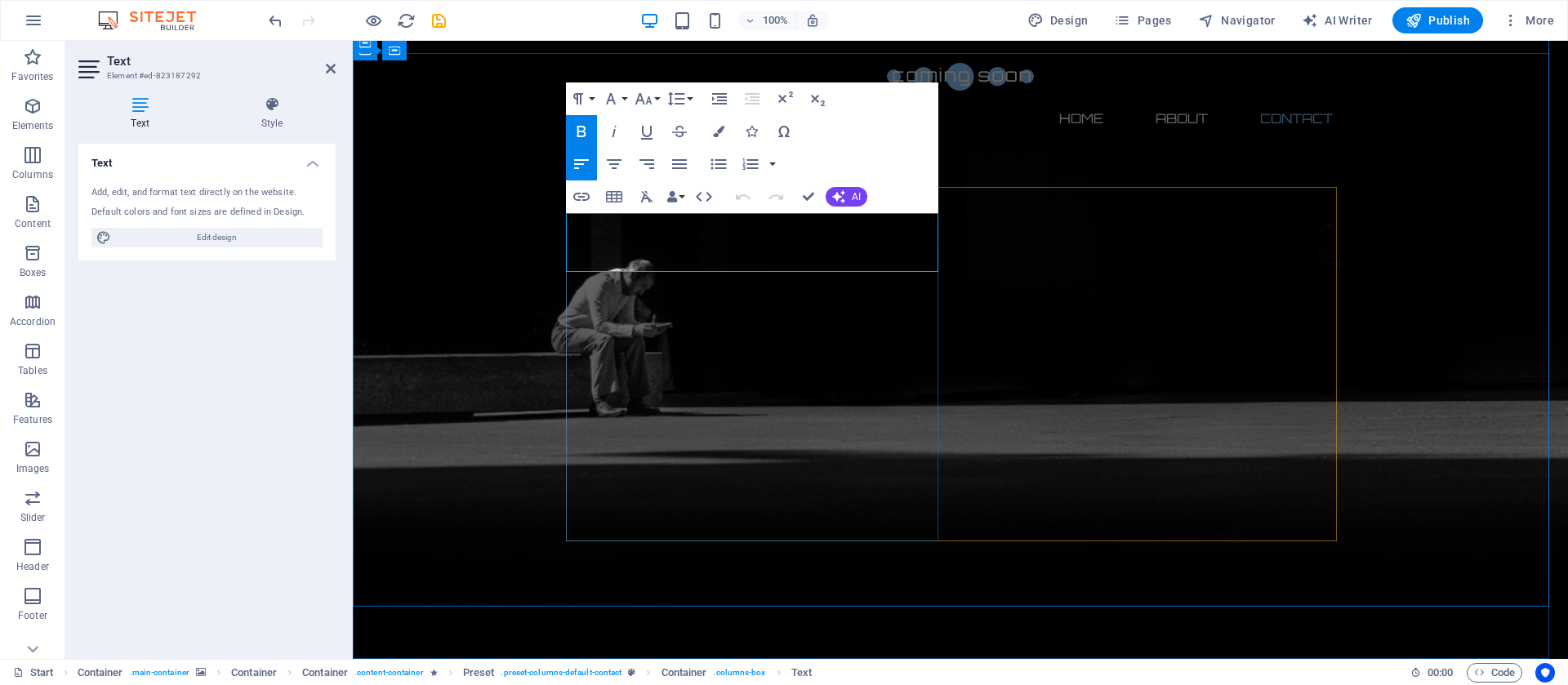 click on "+ 1-123-456-7890" at bounding box center (670, 1949) 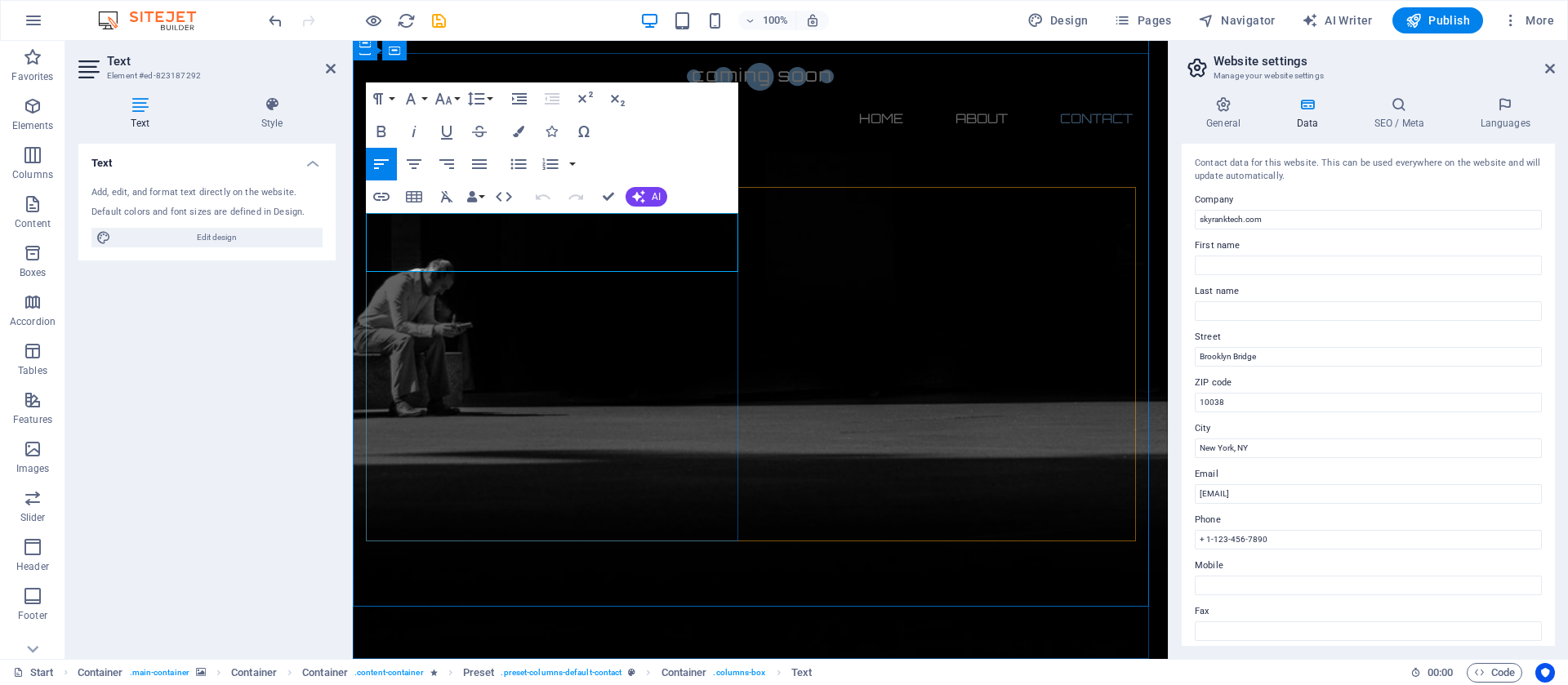 drag, startPoint x: 427, startPoint y: 237, endPoint x: 514, endPoint y: 247, distance: 87.572827 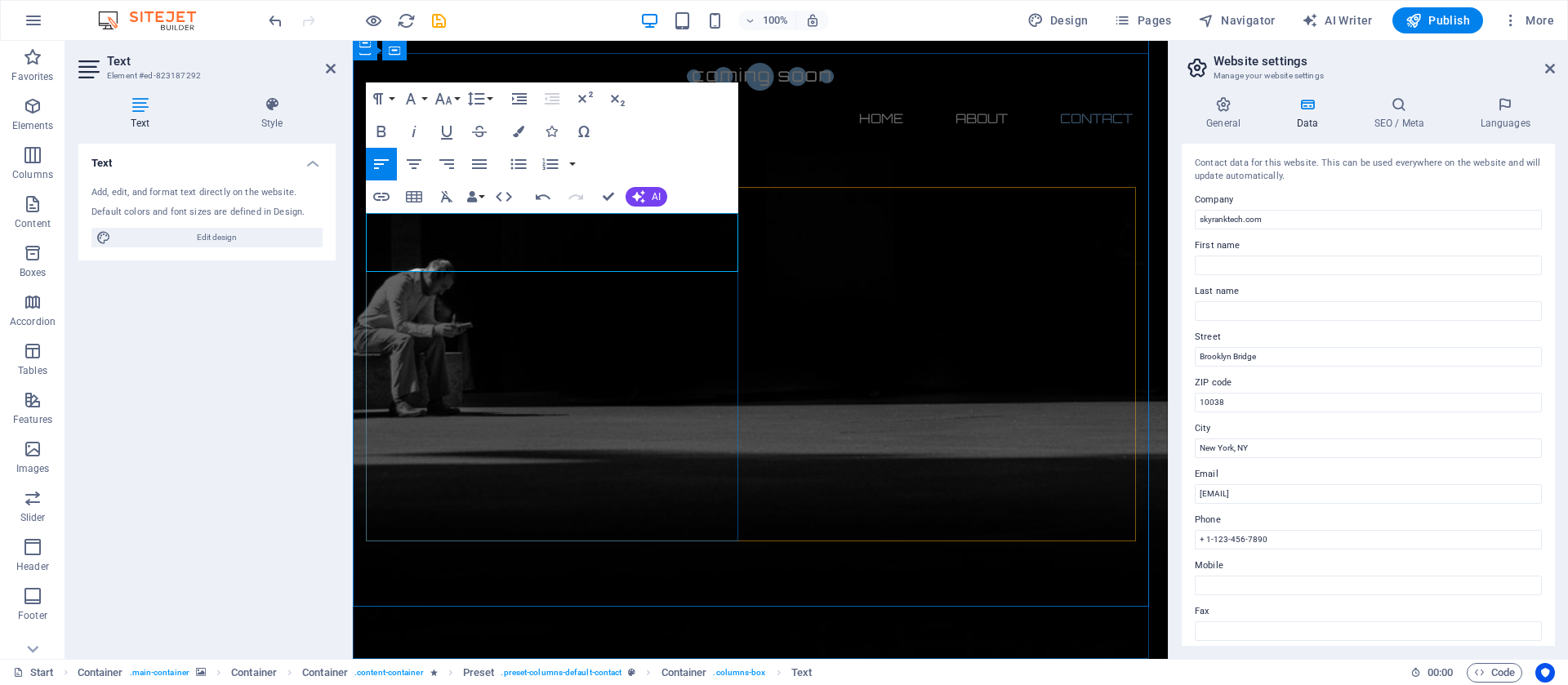 click on "dfdd3240b940f50db6e1a42ed51260@cpanel.local" at bounding box center (435, 1968) 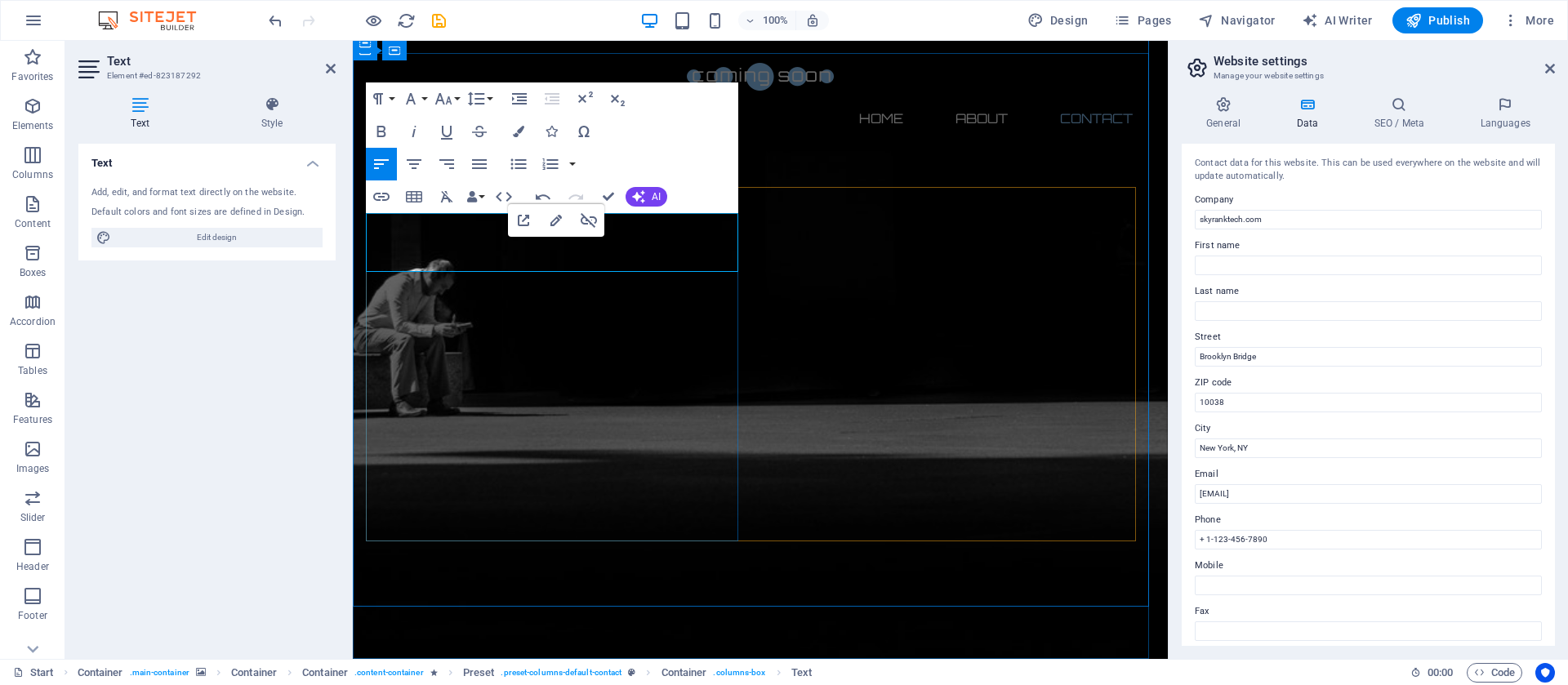 click on "dfdd3240b940f50db6e1a42ed51260@cpanel.local" at bounding box center (435, 1968) 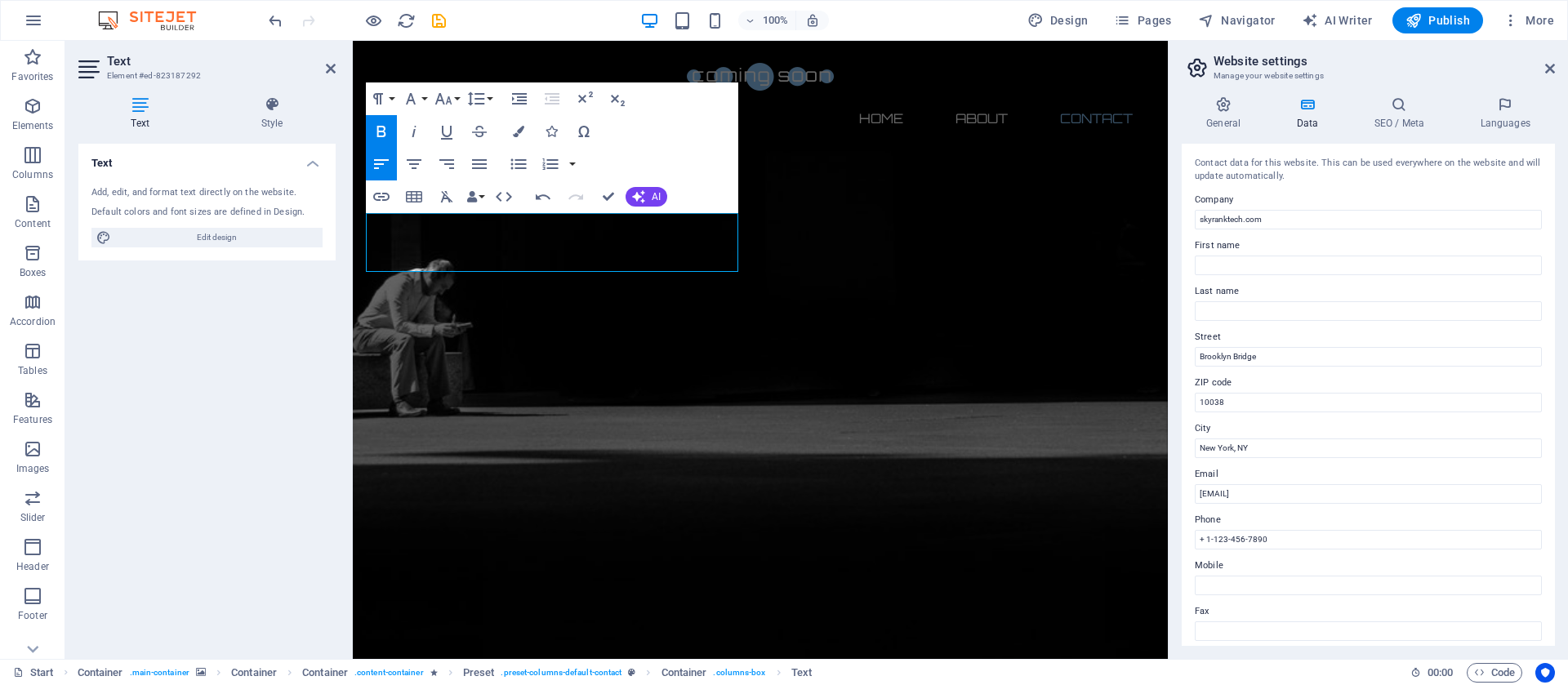 click on "Text Add, edit, and format text directly on the website. Default colors and font sizes are defined in Design. Edit design Alignment Left aligned Centered Right aligned" at bounding box center (207, 394) 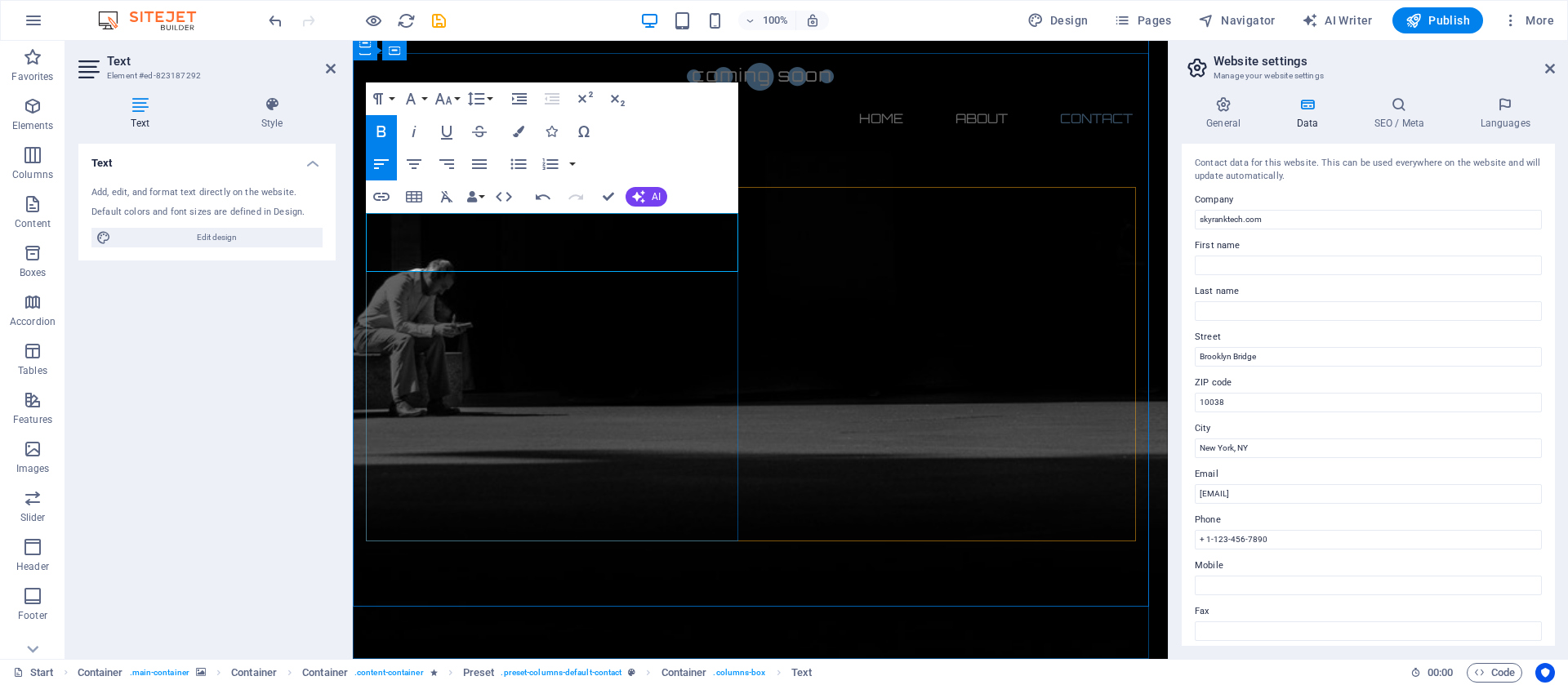 click on "@cpanel.local" at bounding box center [470, 1968] 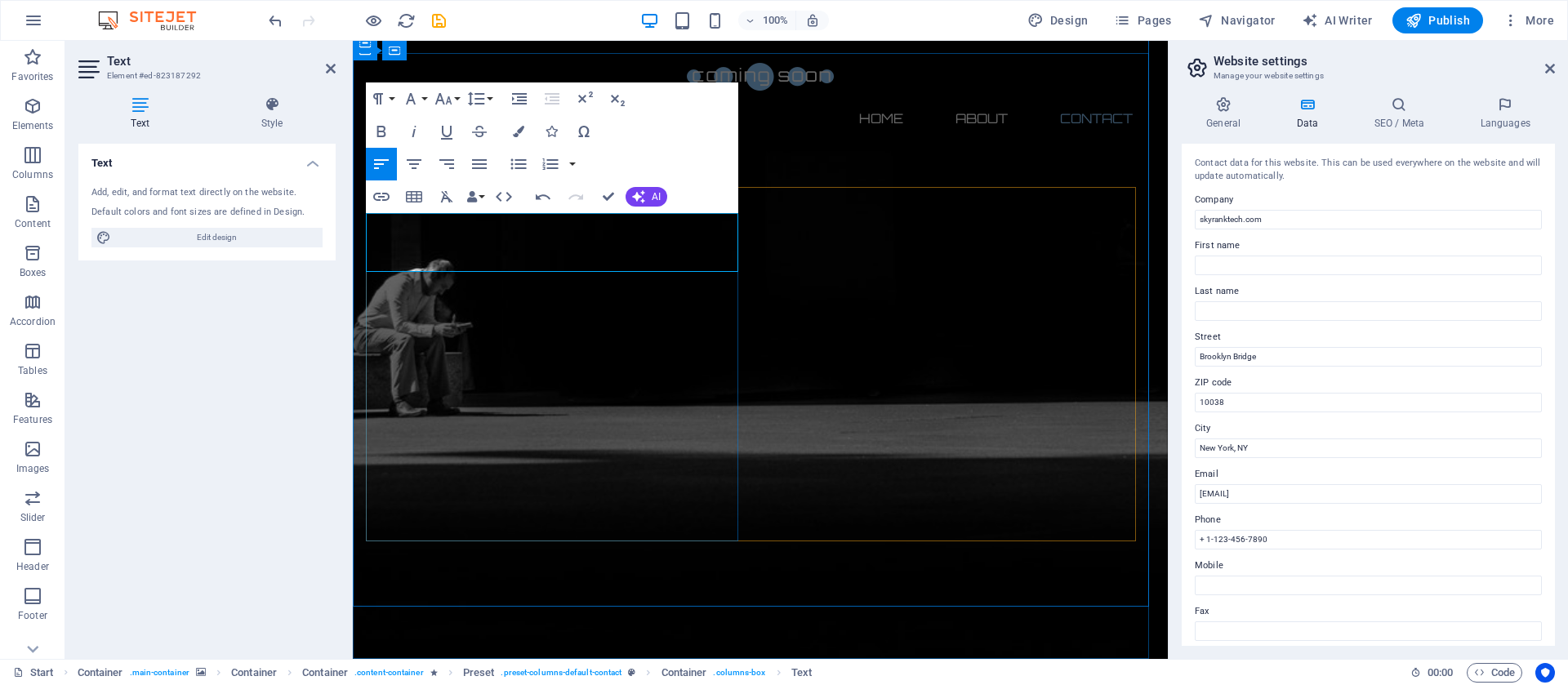 click on "@cpanel.local" at bounding box center [470, 1968] 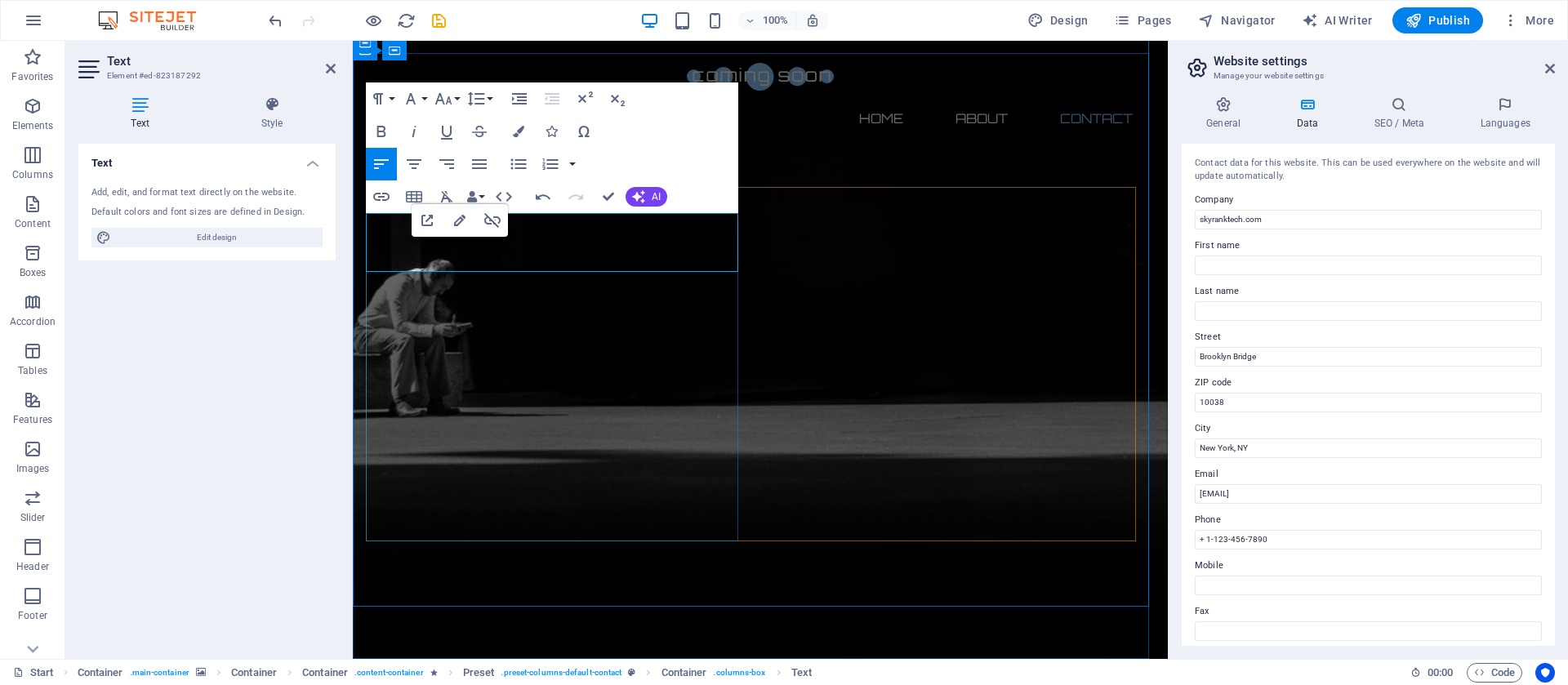 click on "@cpanel.local" at bounding box center (470, 1968) 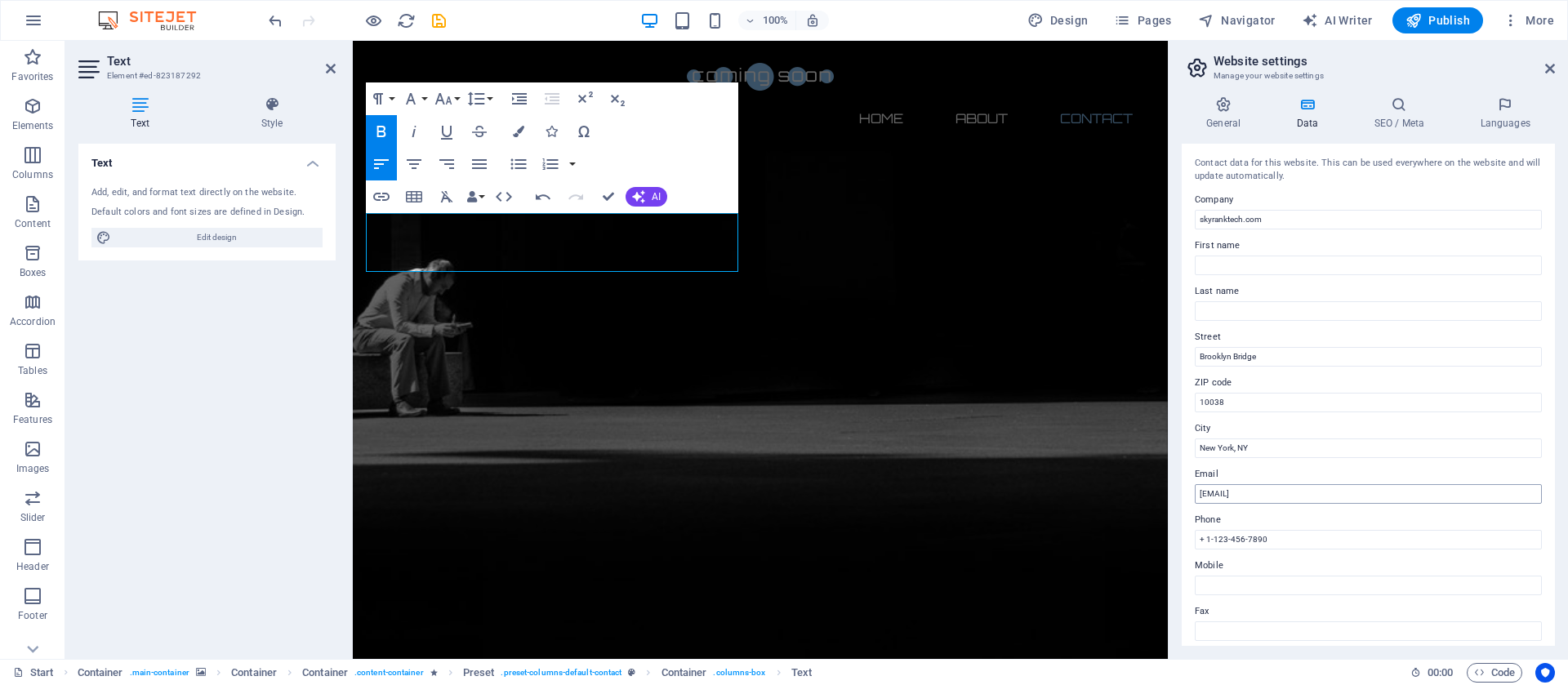 click on "Contact data for this website. This can be used everywhere on the website and will update automatically. Company skyranktech.com First name Last name Street Brooklyn Bridge ZIP code 10038 City New York, NY Email dfdd3240b940f50db6e1a42ed51260@cpanel.local Phone + 1-123-456-7890 Mobile Fax Custom field 1 Custom field 2 Custom field 3 Custom field 4 Custom field 5 Custom field 6" at bounding box center [1368, 394] 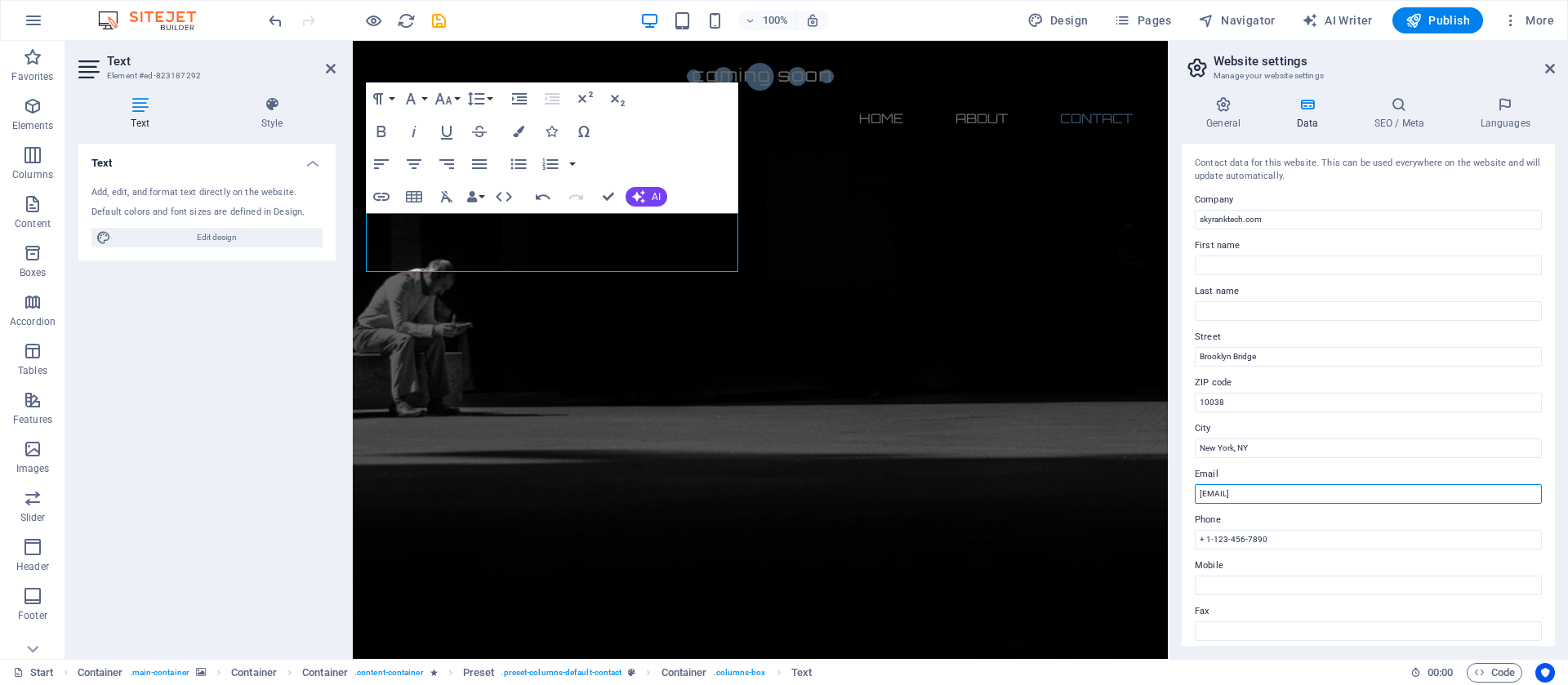 click on "dfdd3240b940f50db6e1a42ed51260@cpanel.local" at bounding box center [1368, 494] 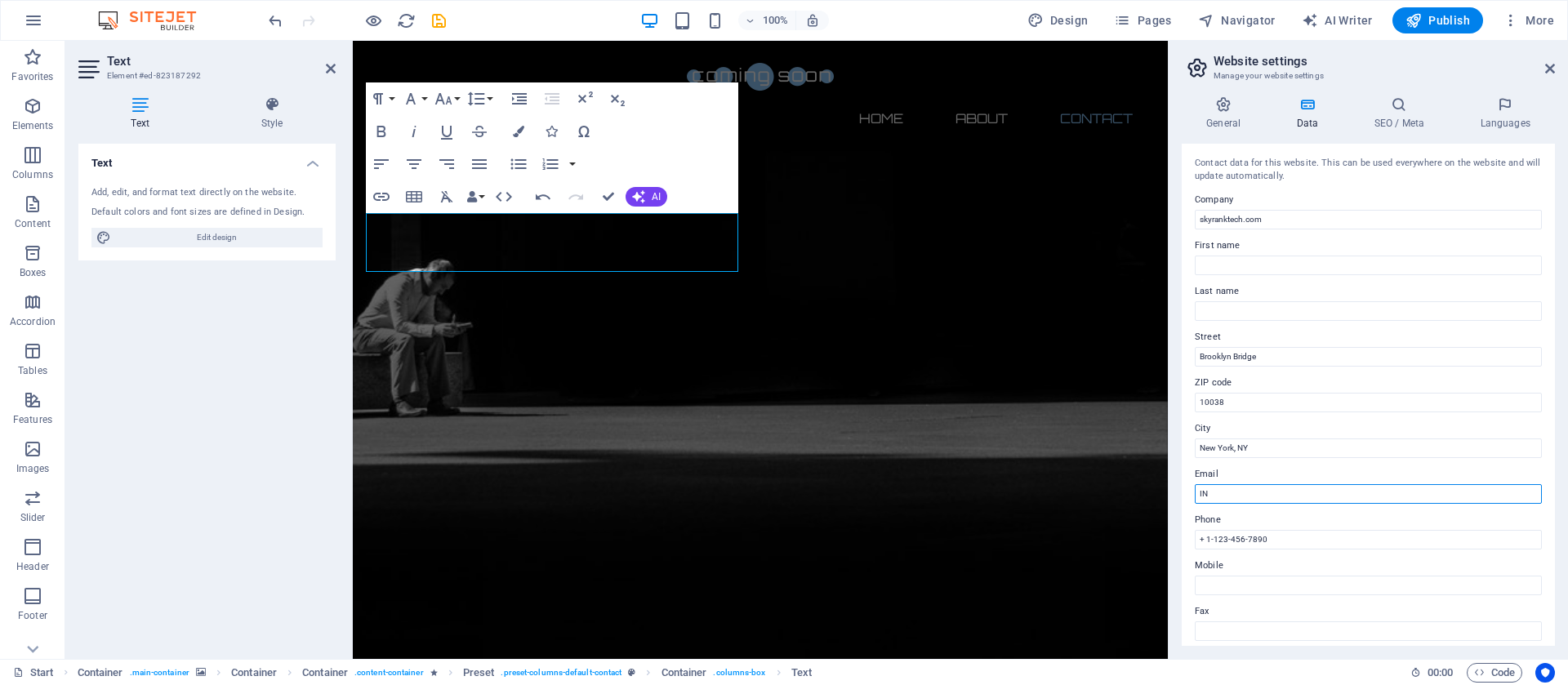 type on "I" 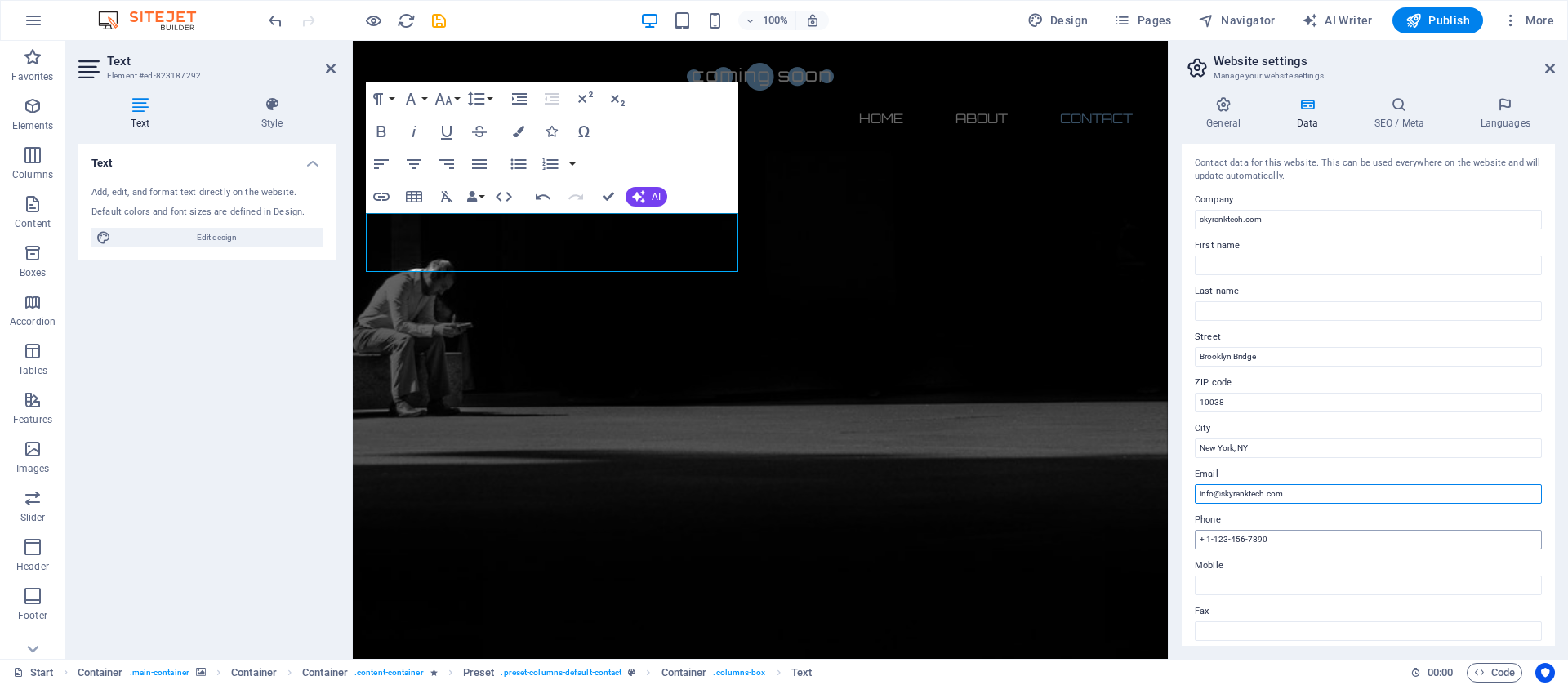 type on "info@skyranktech.com" 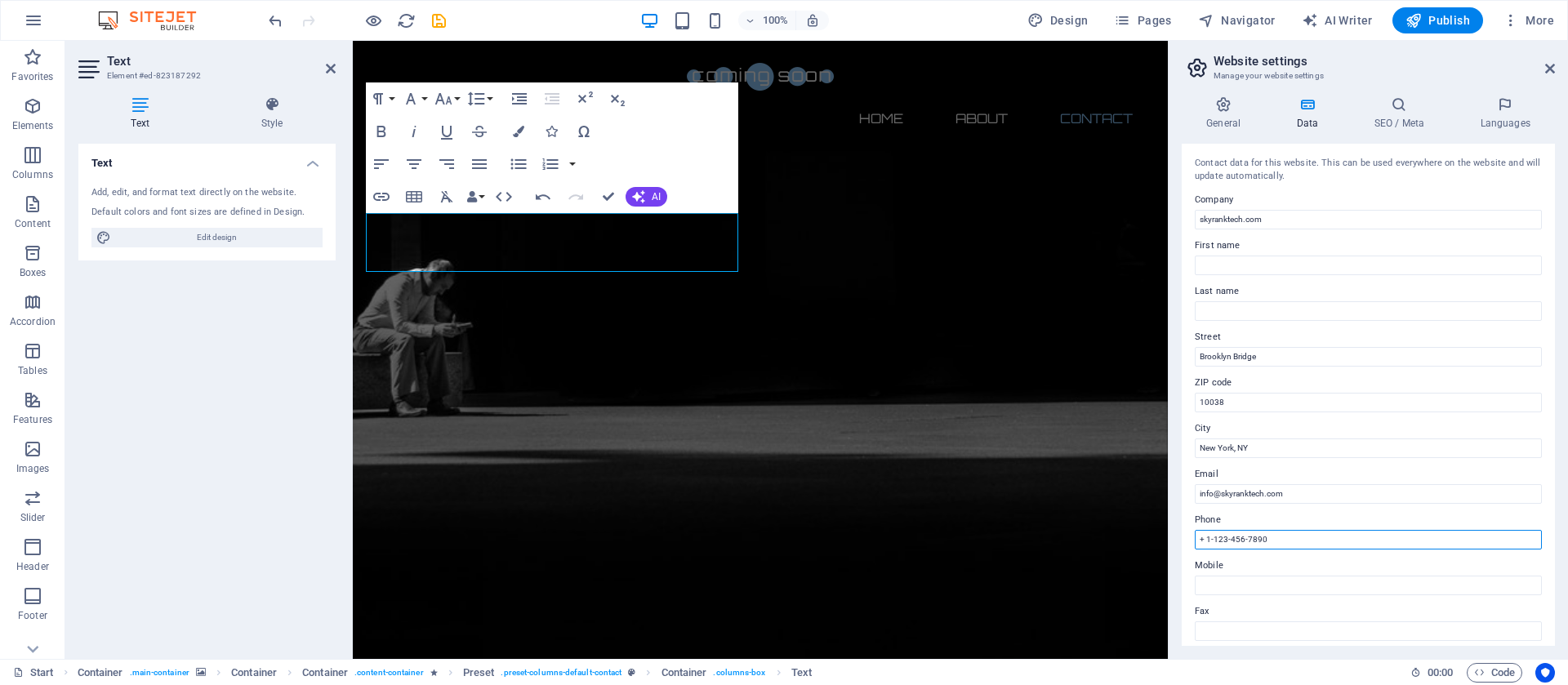 click on "+ 1-123-456-7890" at bounding box center [1368, 540] 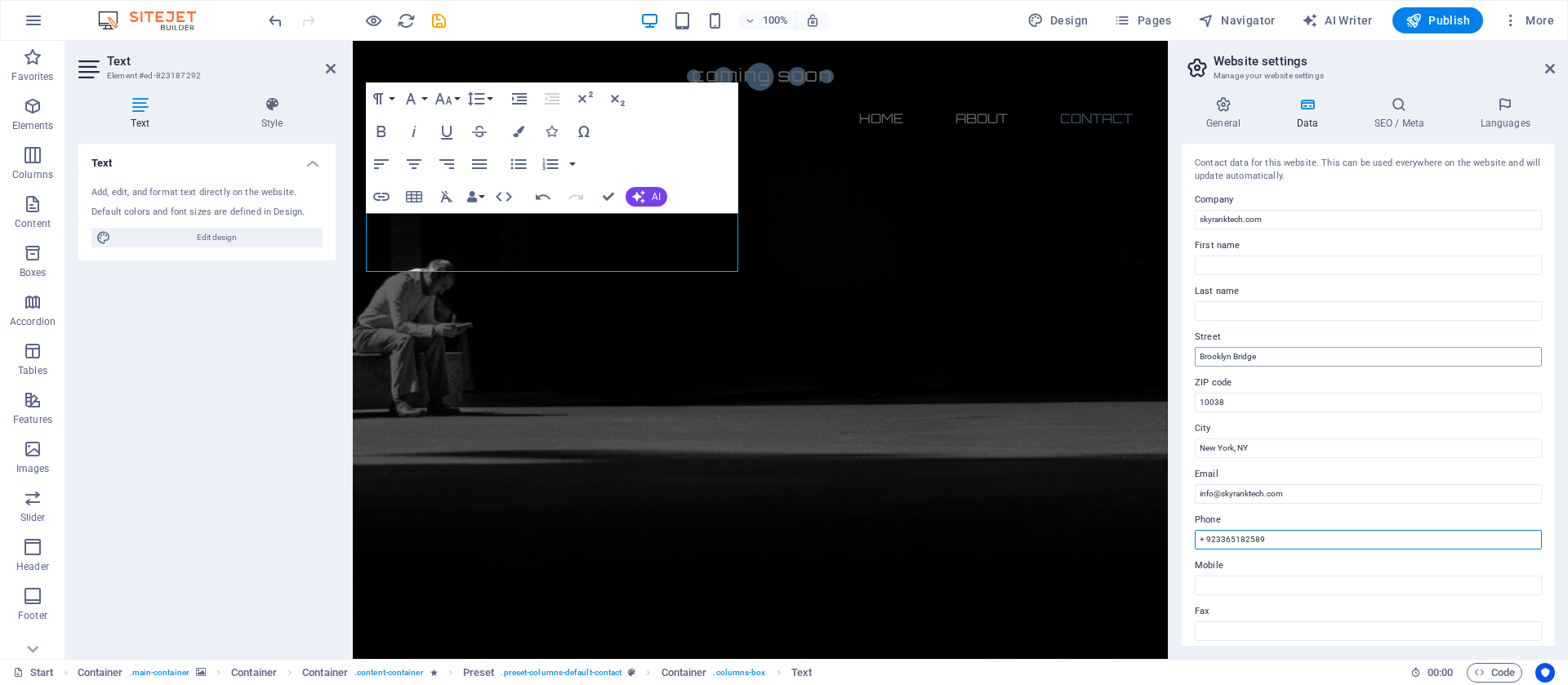 type on "+ 923365182589" 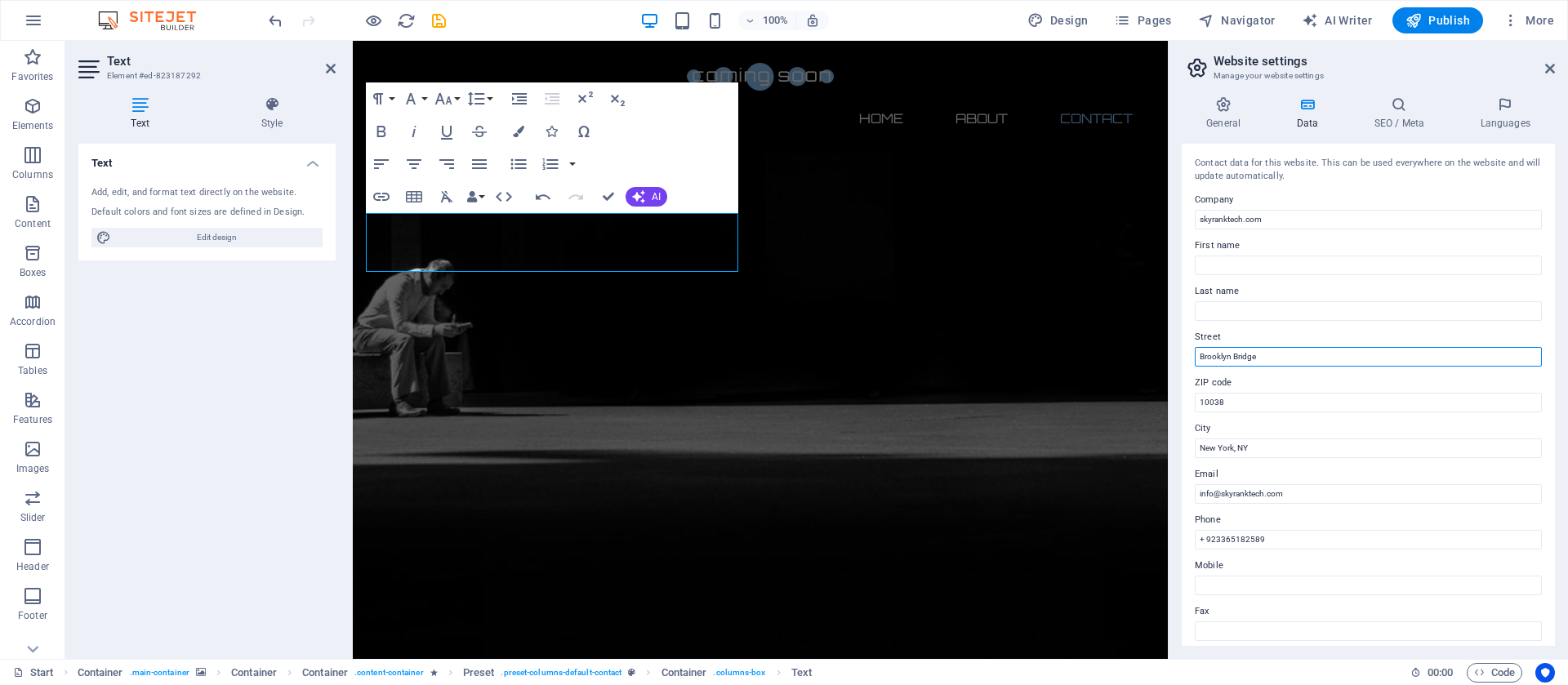 click on "Brooklyn Bridge" at bounding box center [1368, 357] 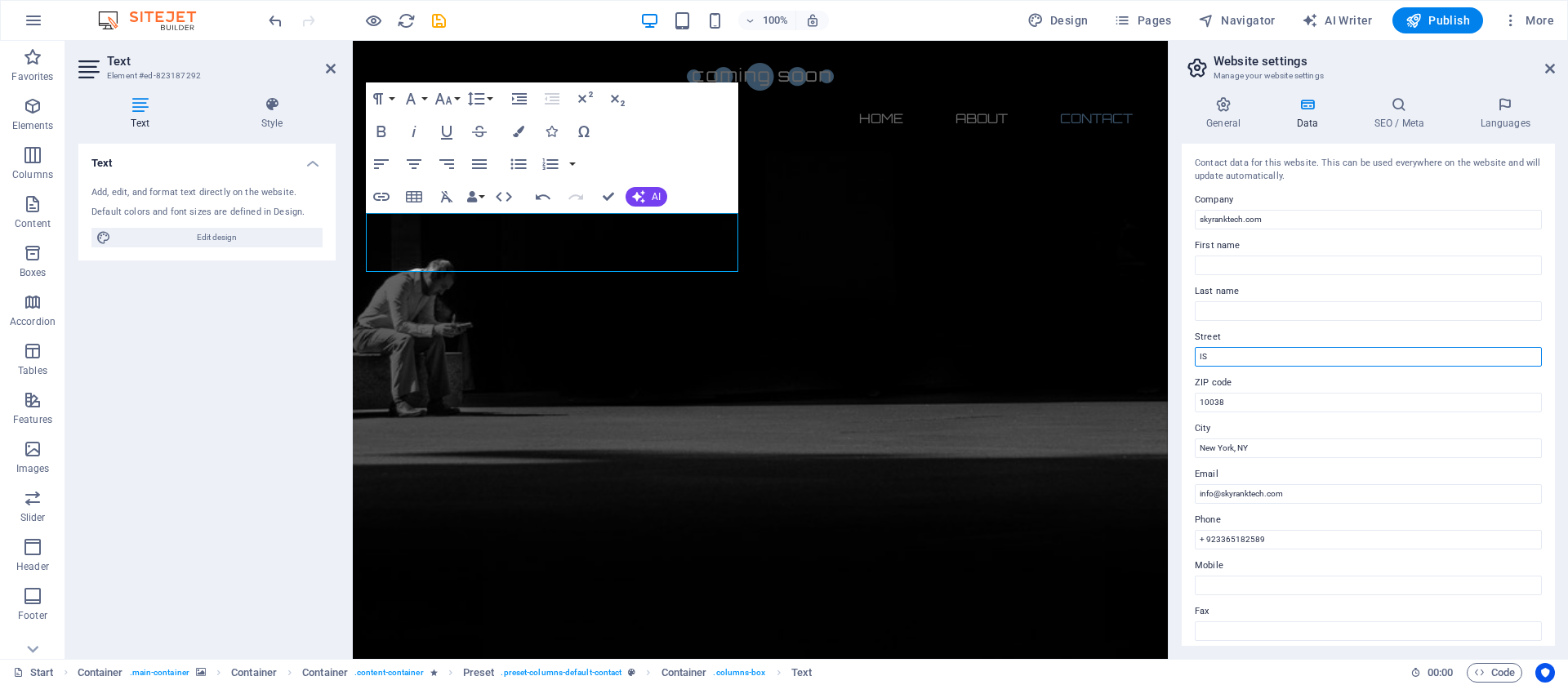 type on "I" 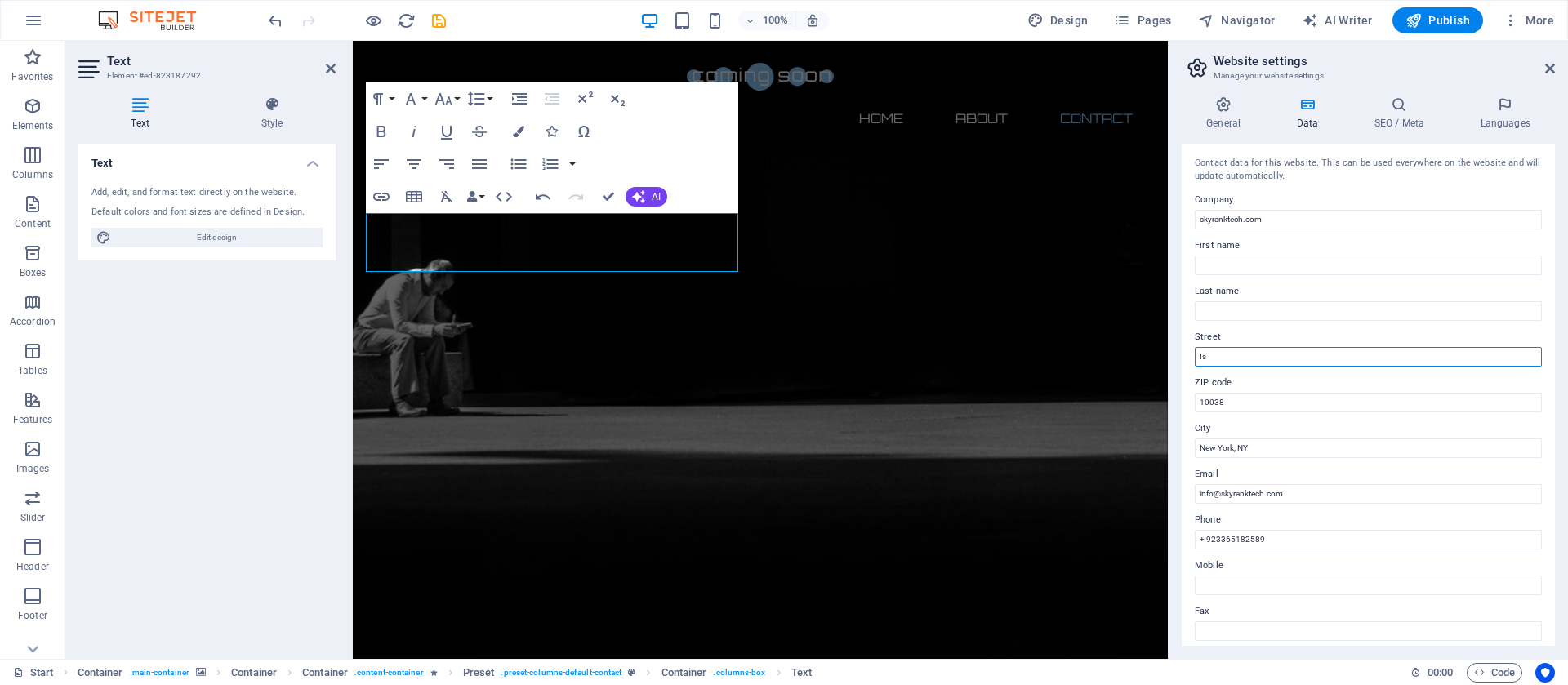 type on "I" 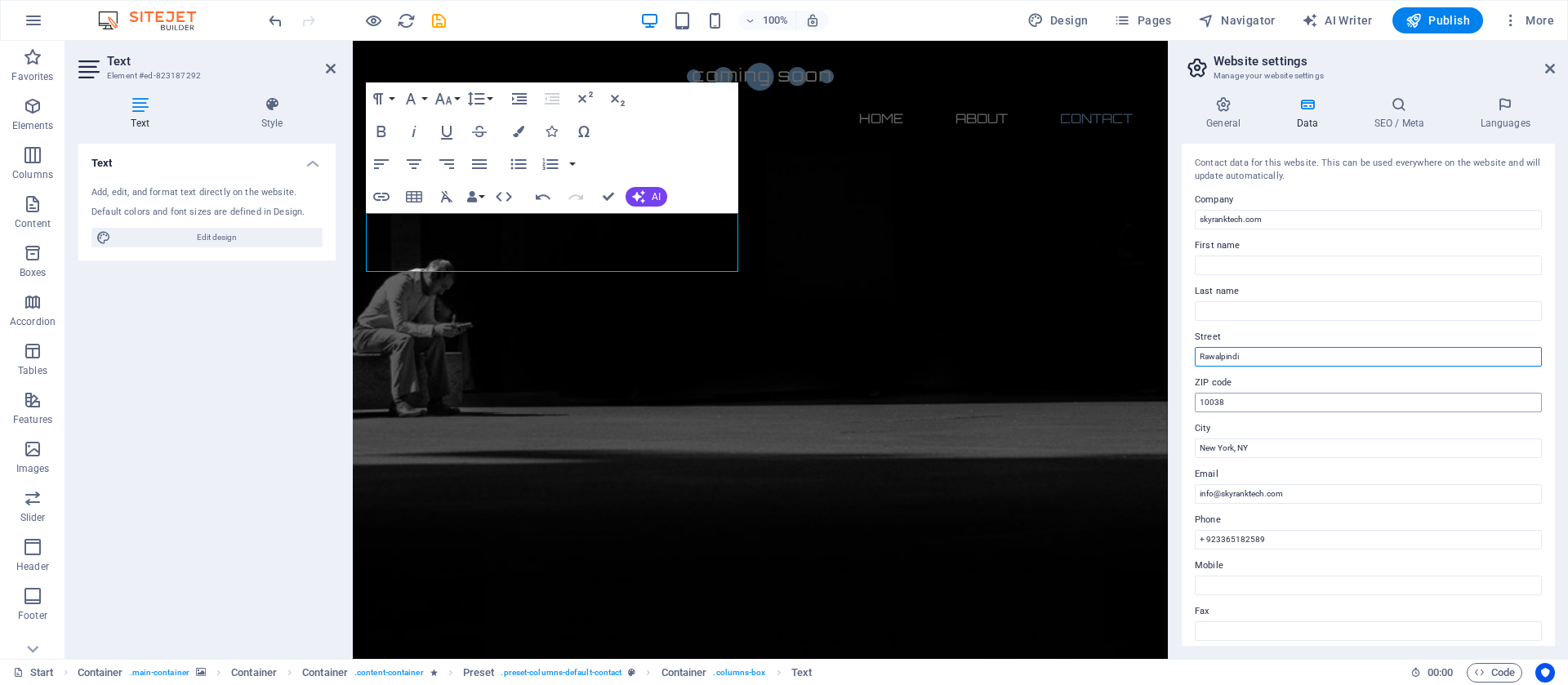 type on "Rawalpindi" 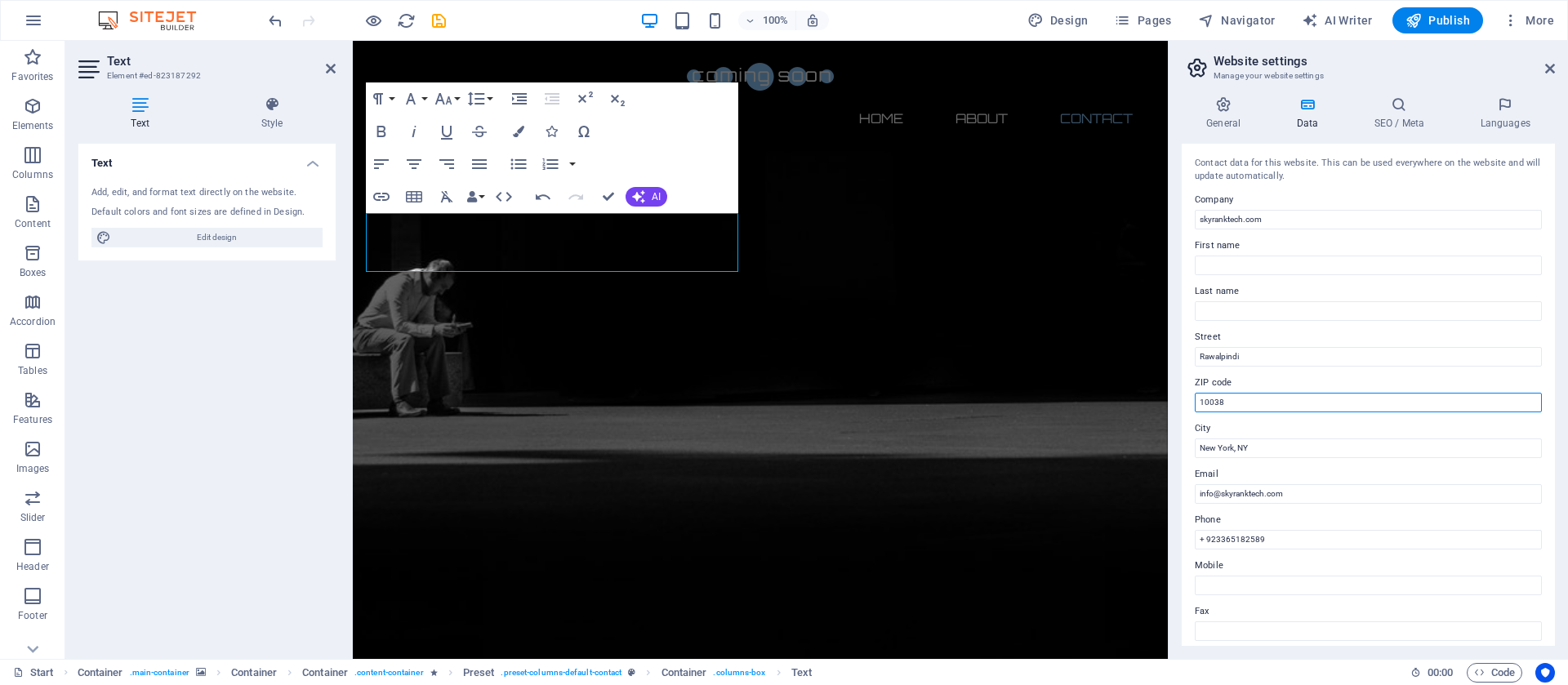 click on "10038" at bounding box center [1368, 403] 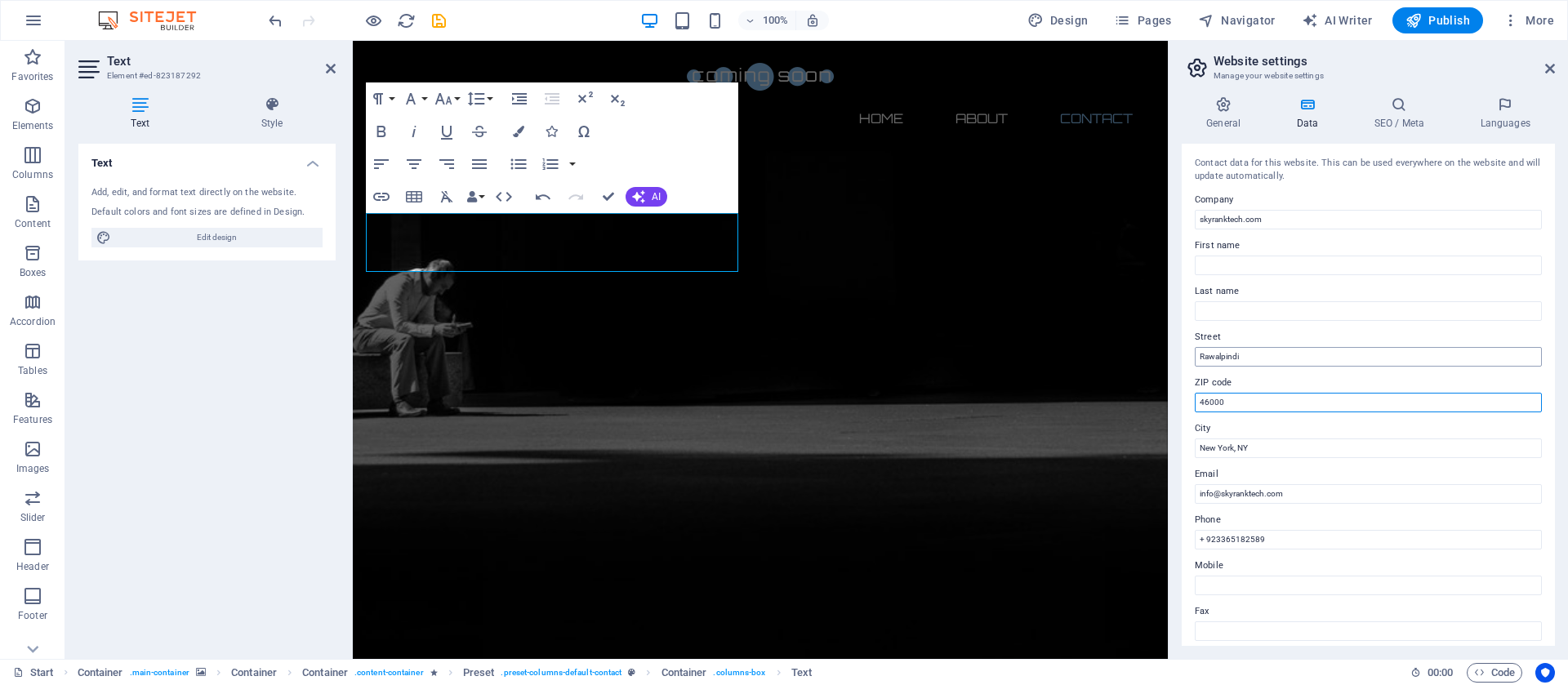 type on "46000" 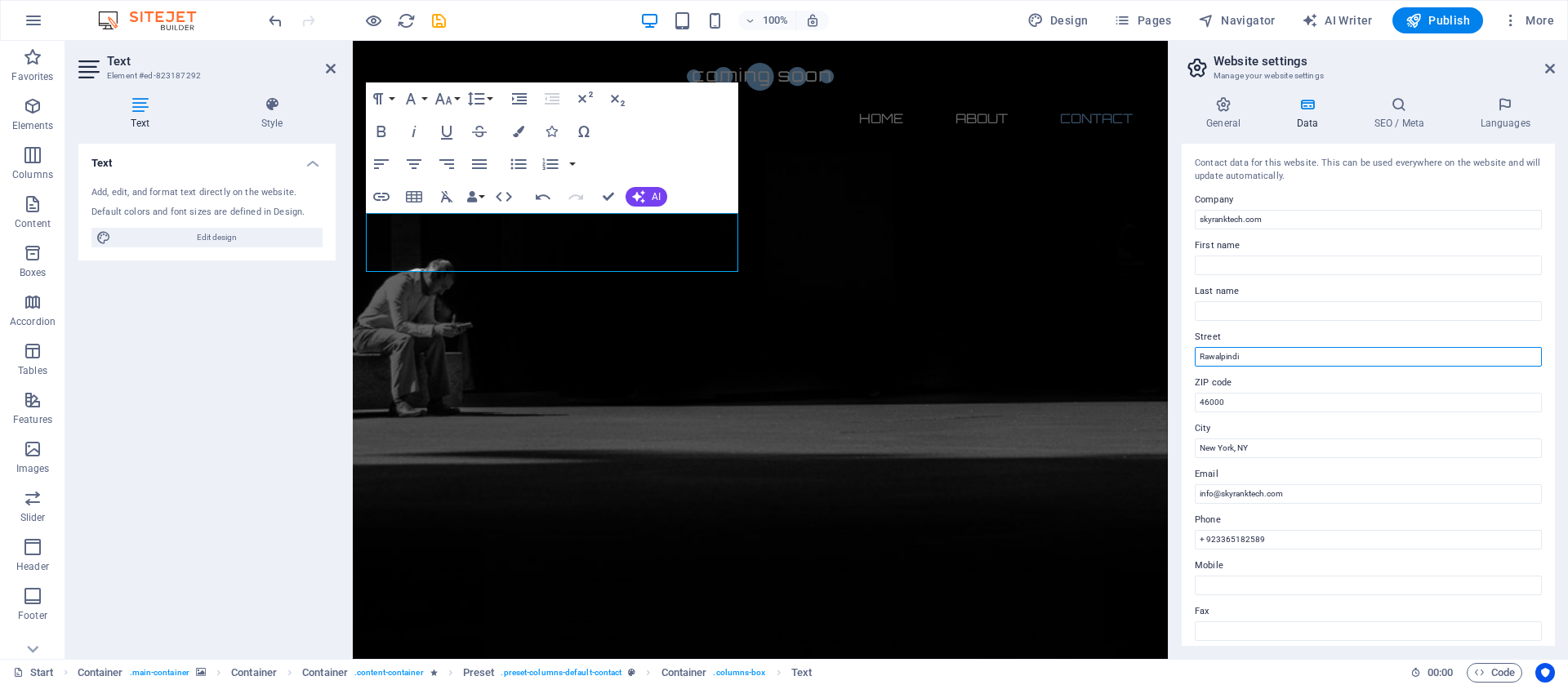 click on "Rawalpindi" at bounding box center (1368, 357) 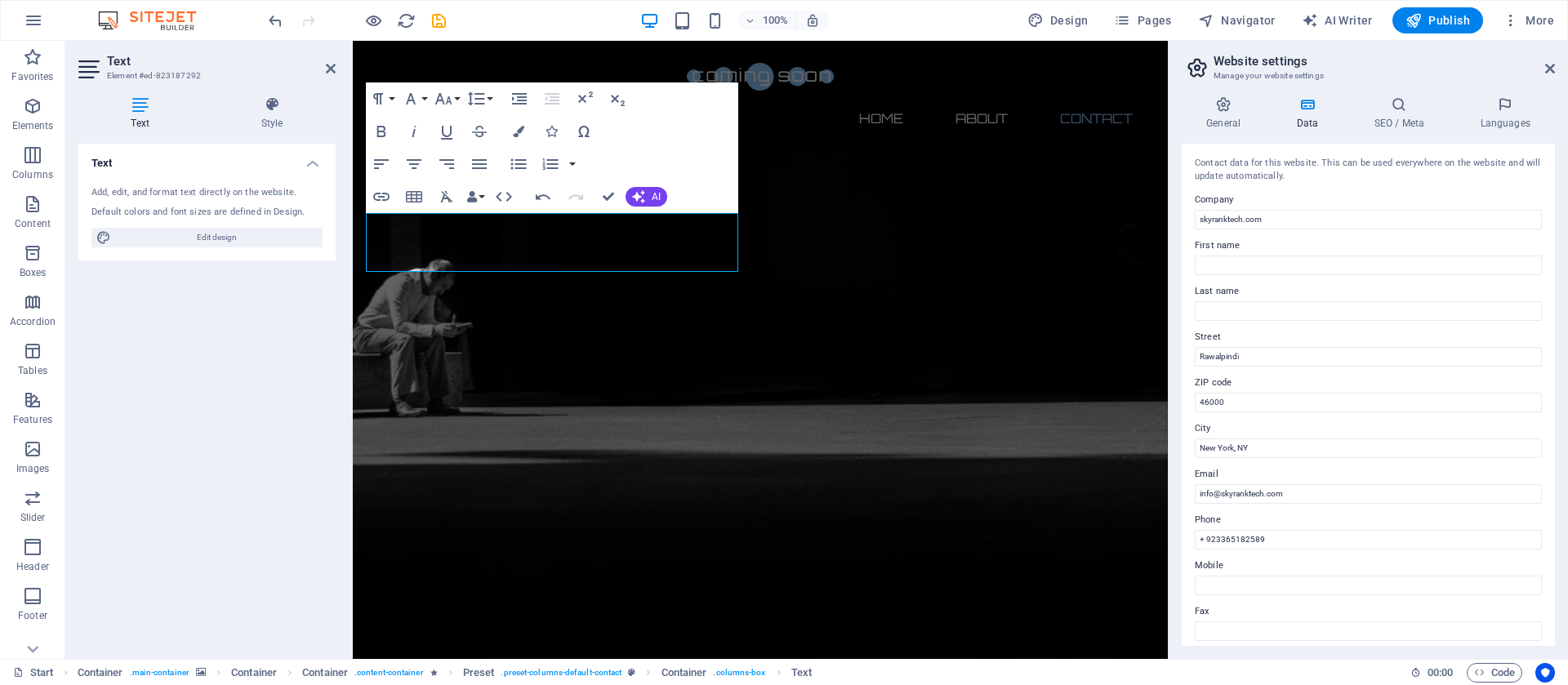 click on "Text Add, edit, and format text directly on the website. Default colors and font sizes are defined in Design. Edit design Alignment Left aligned Centered Right aligned" at bounding box center [207, 394] 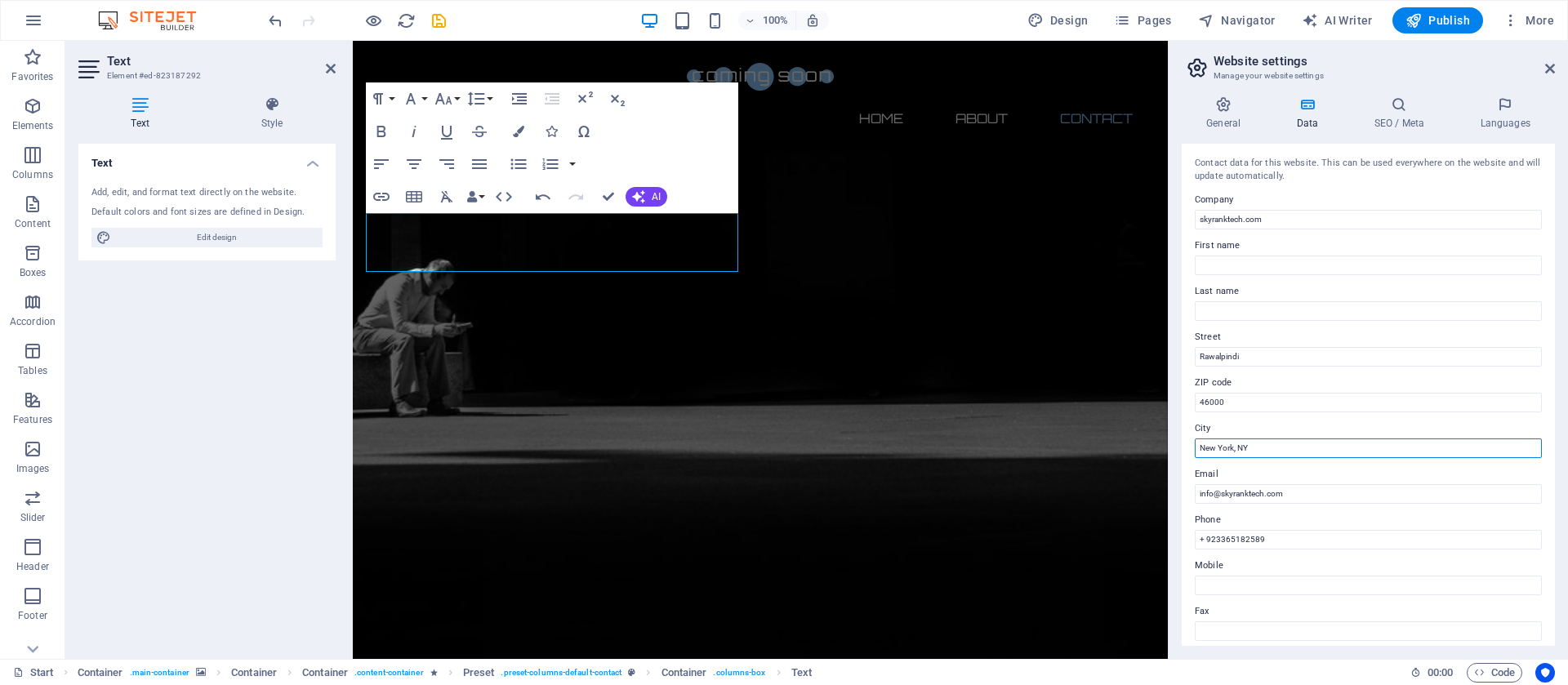 click on "New York, NY" at bounding box center (1368, 448) 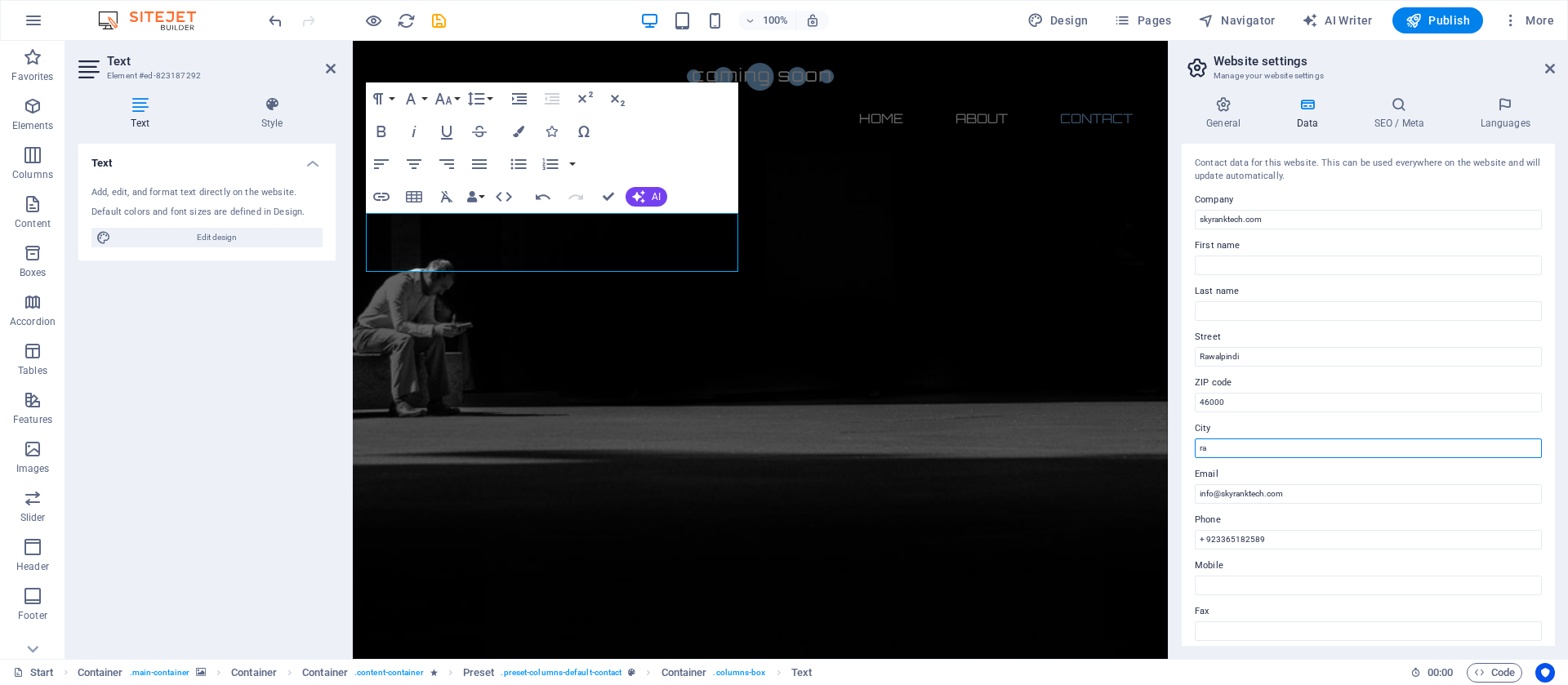 type on "r" 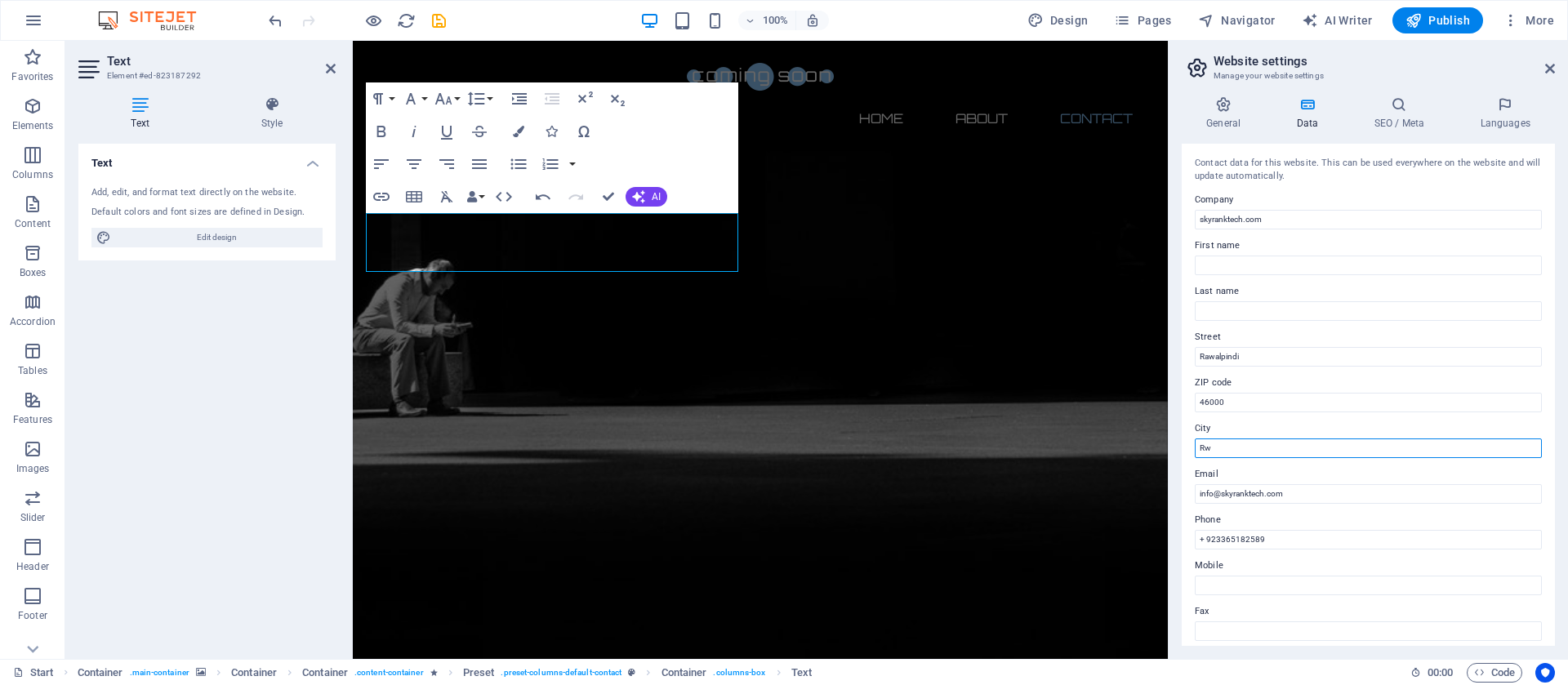 type on "R" 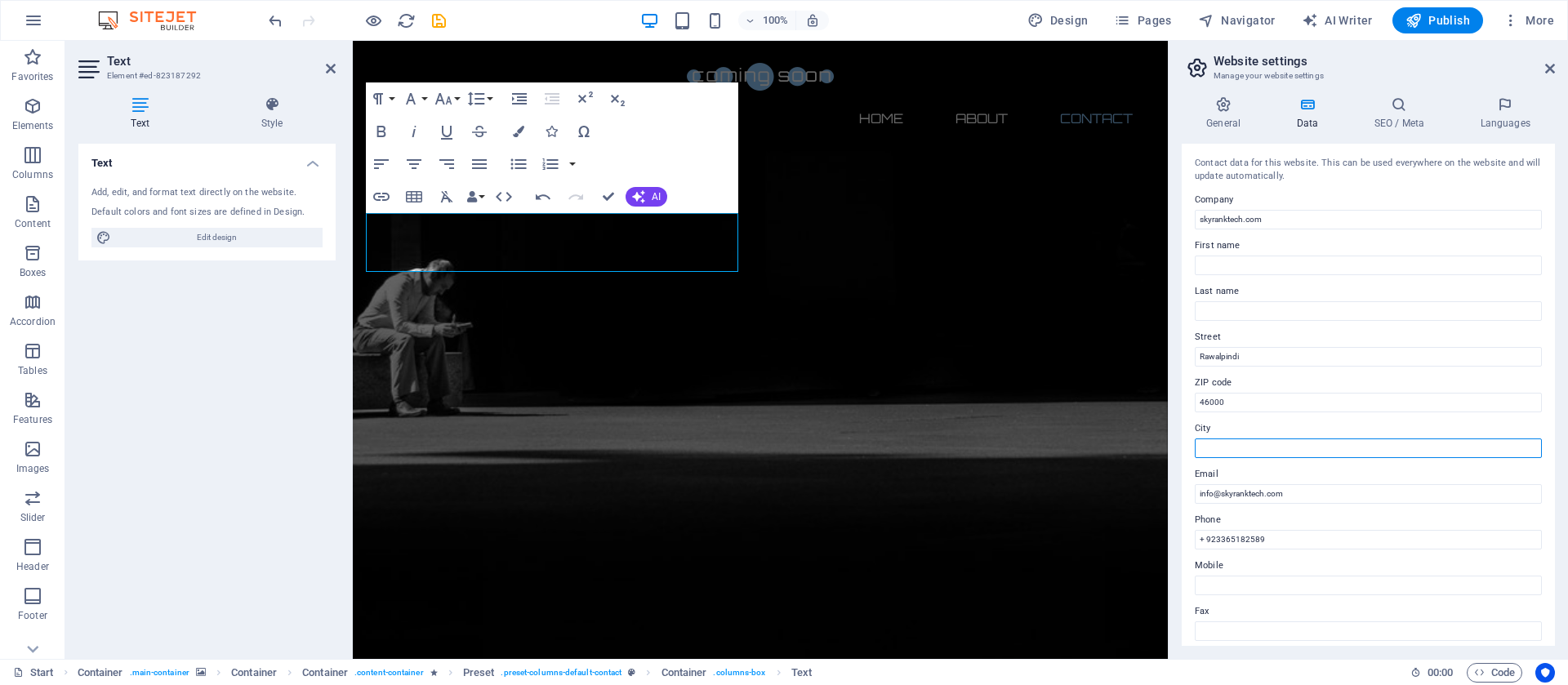 type on "P" 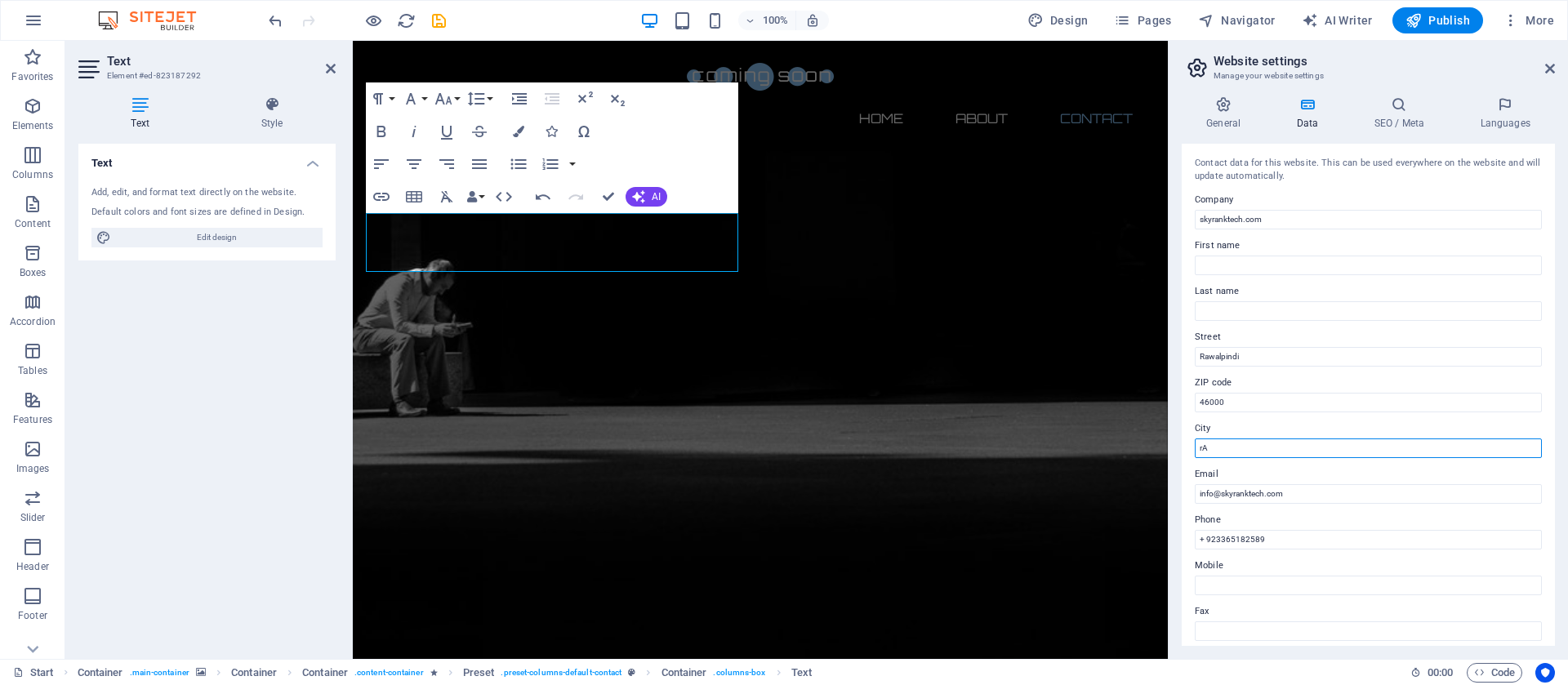 type on "r" 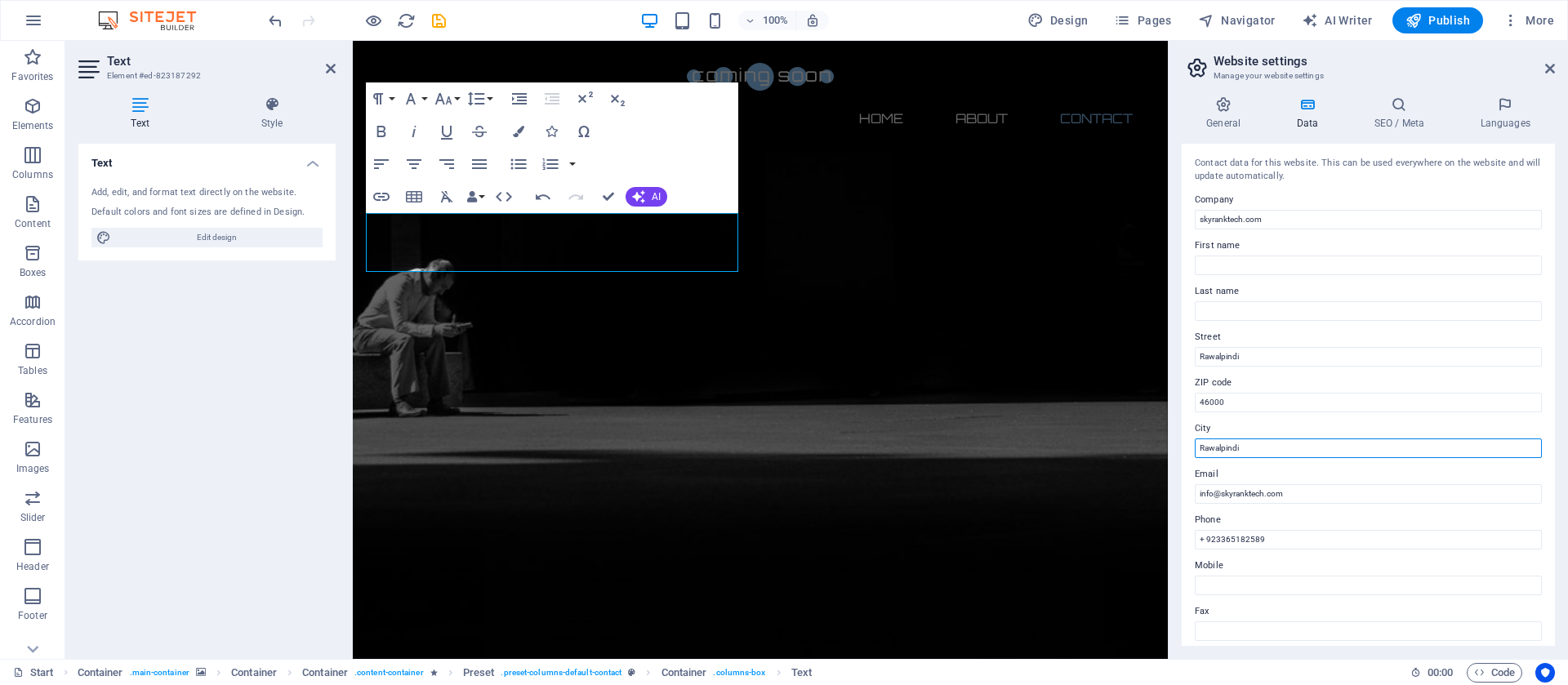 type on "Rawalpindi" 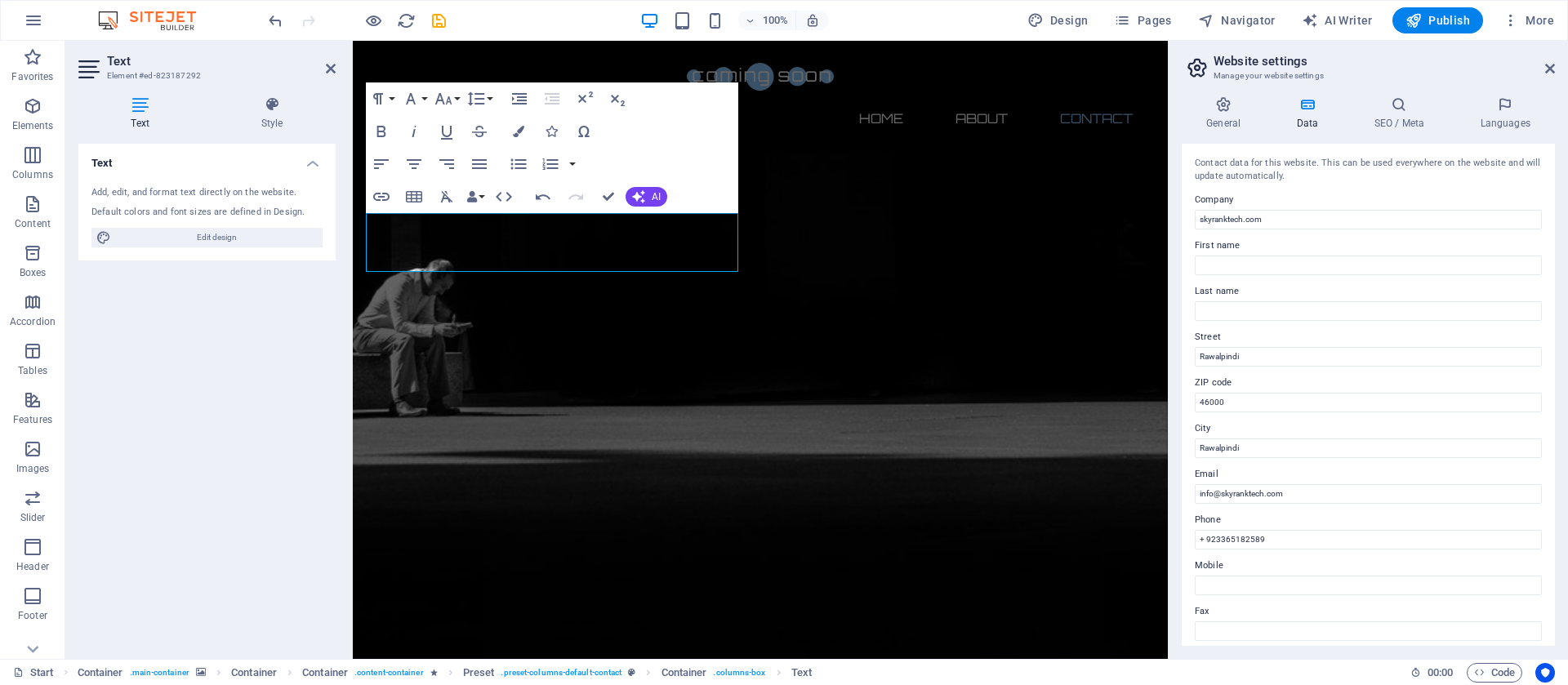 click on "ZIP code" at bounding box center [1368, 383] 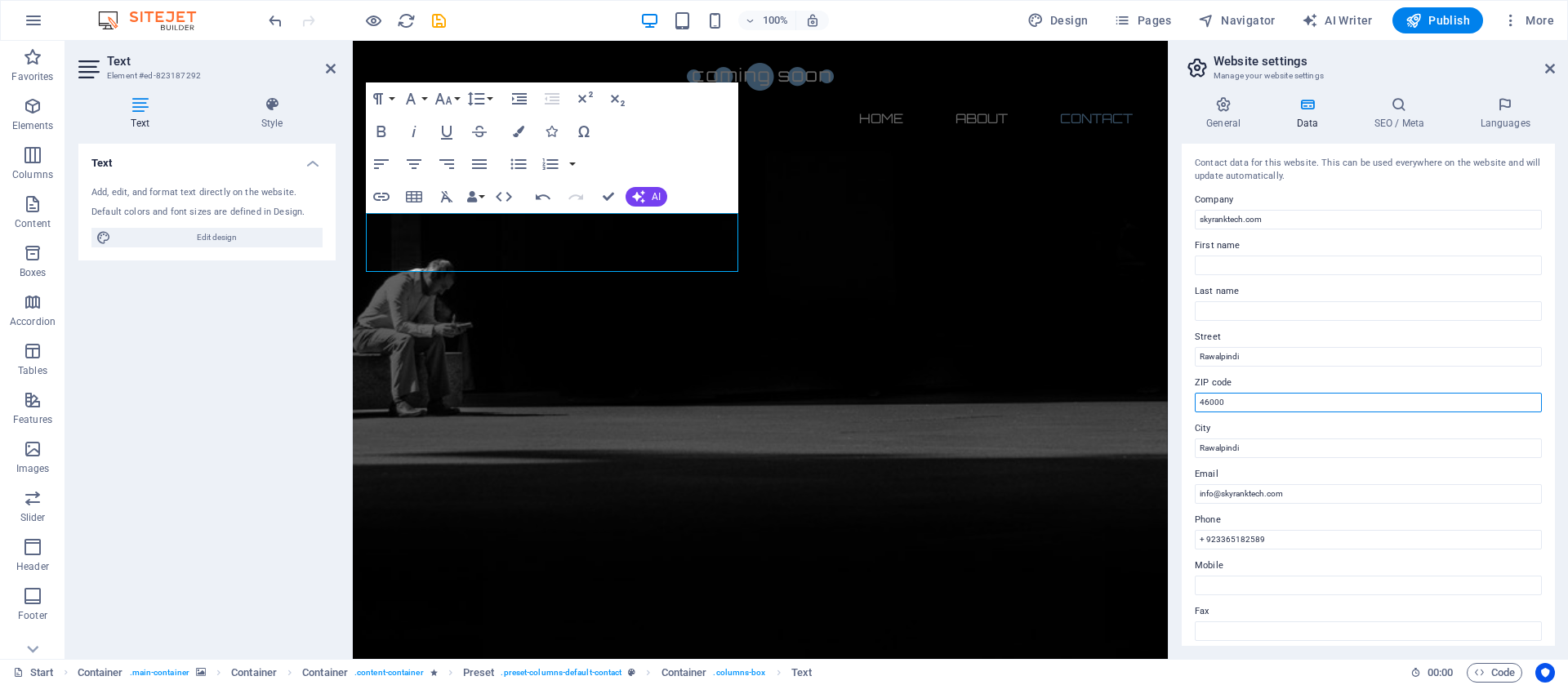 click on "46000" at bounding box center [1368, 403] 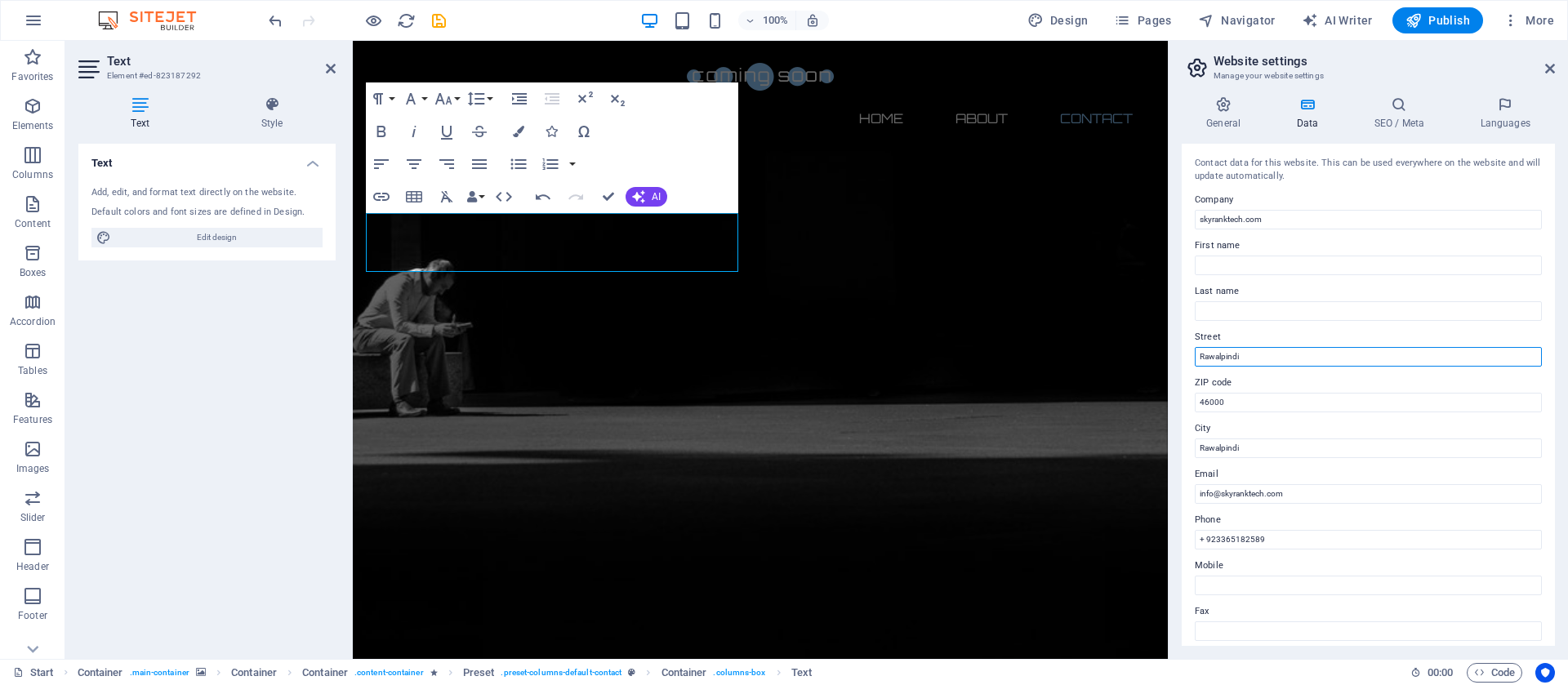 click on "Rawalpindi" at bounding box center (1368, 357) 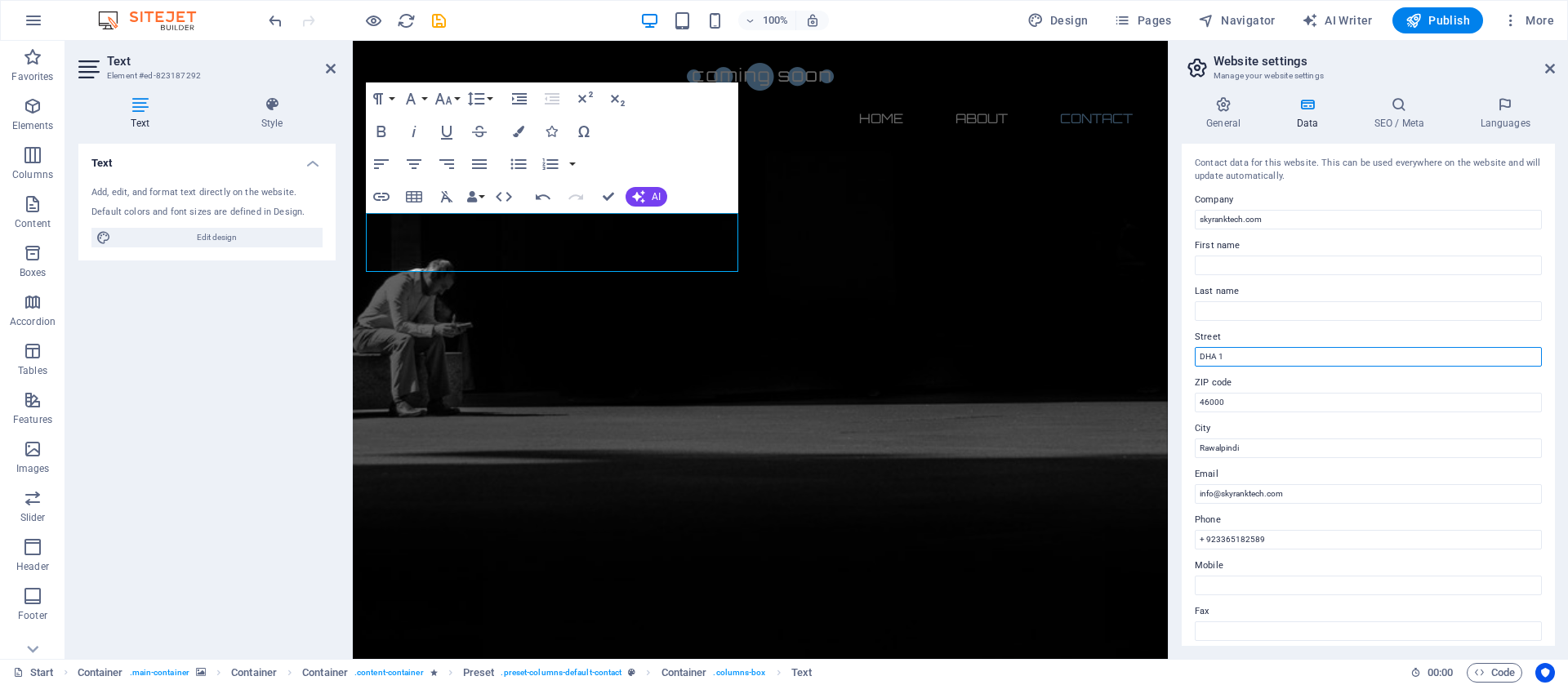 type on "DHA 1" 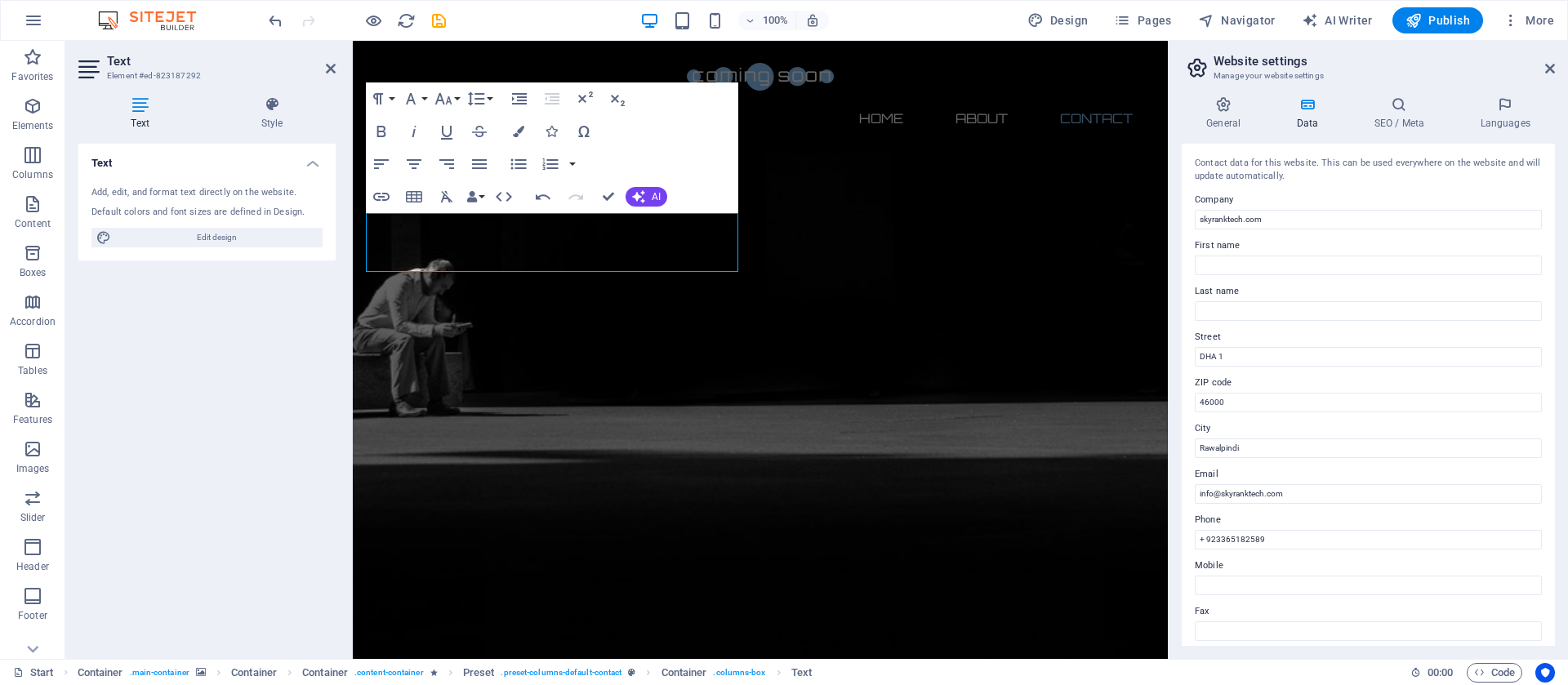 click on "Text Style Text Add, edit, and format text directly on the website. Default colors and font sizes are defined in Design. Edit design Alignment Left aligned Centered Right aligned Preset Element Layout How this element expands within the layout (Flexbox). Size Default auto px % 1/1 1/2 1/3 1/4 1/5 1/6 1/7 1/8 1/9 1/10 Grow Shrink Order Container layout Visible Visible Opacity 100 % Overflow Spacing Margin Default auto px % rem vw vh Custom Custom auto px % rem vw vh auto px % rem vw vh auto px % rem vw vh auto px % rem vw vh Padding Default px rem % vh vw Custom Custom px rem % vh vw px rem % vh vw px rem % vh vw px rem % vh vw Border Style              - Width 1 auto px rem % vh vw Custom Custom 1 auto px rem % vh vw 1 auto px rem % vh vw 1 auto px rem % vh vw 1 auto px rem % vh vw  - Color Round corners Default px rem % vh vw Custom Custom px rem % vh vw px rem % vh vw px rem % vh vw px rem % vh vw Shadow Default None Outside Inside Color X offset 0 px rem vh vw Y offset 0 px rem vh vw Blur 0 px %" at bounding box center (207, 371) 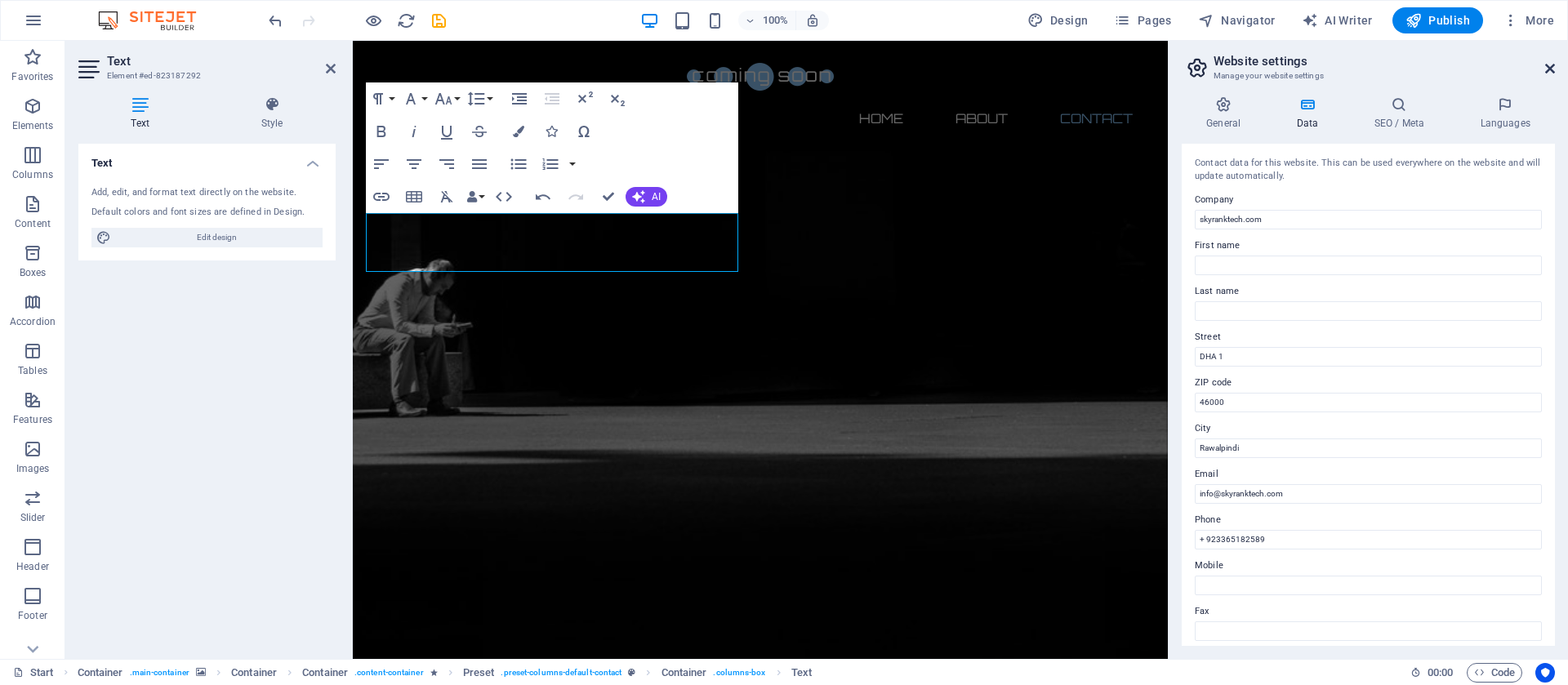 click at bounding box center (1550, 69) 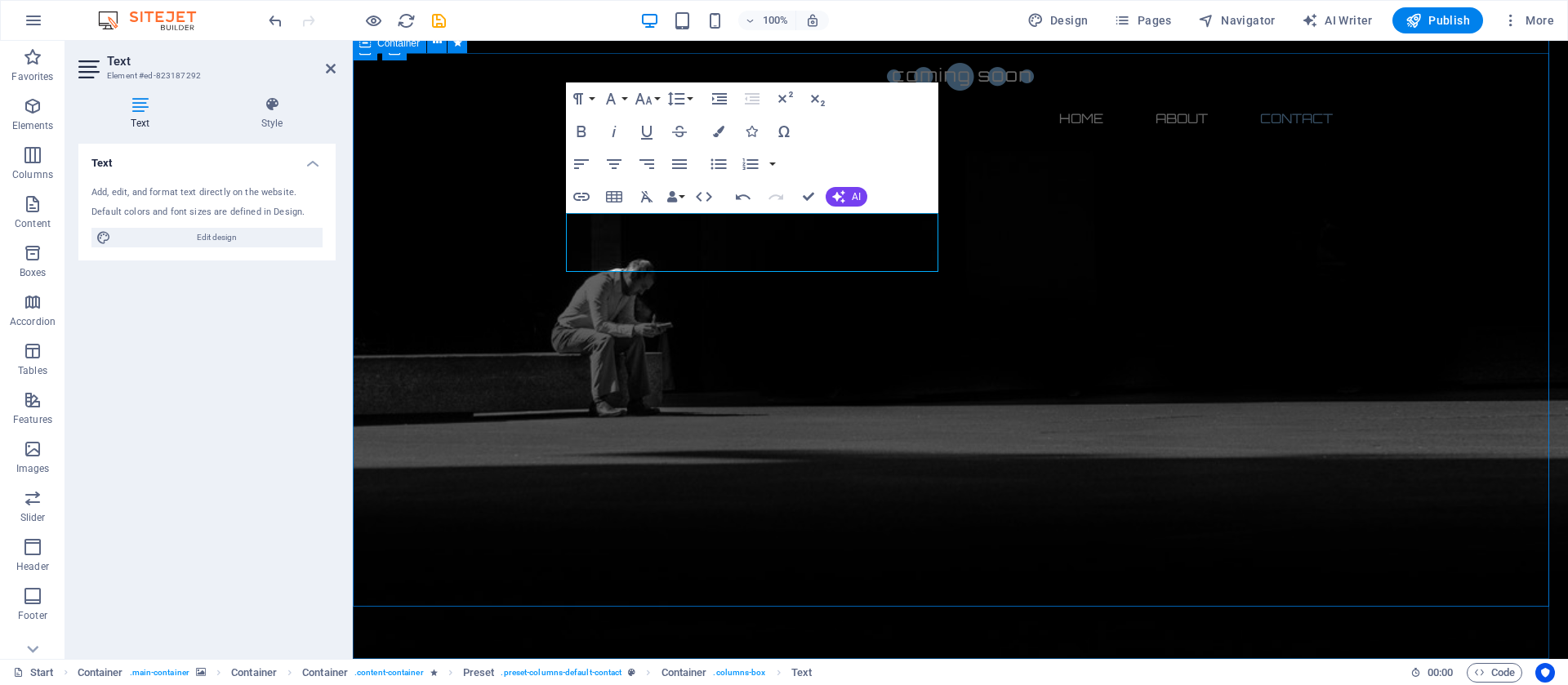 click on "Contact us Address :  DHA 1   Rawalpindi   46000 Phone :  + 923365182589 Email : IN info@skyranktech.com   I have read and understand the privacy policy. Unreadable? Load new Submit" at bounding box center [960, 2089] 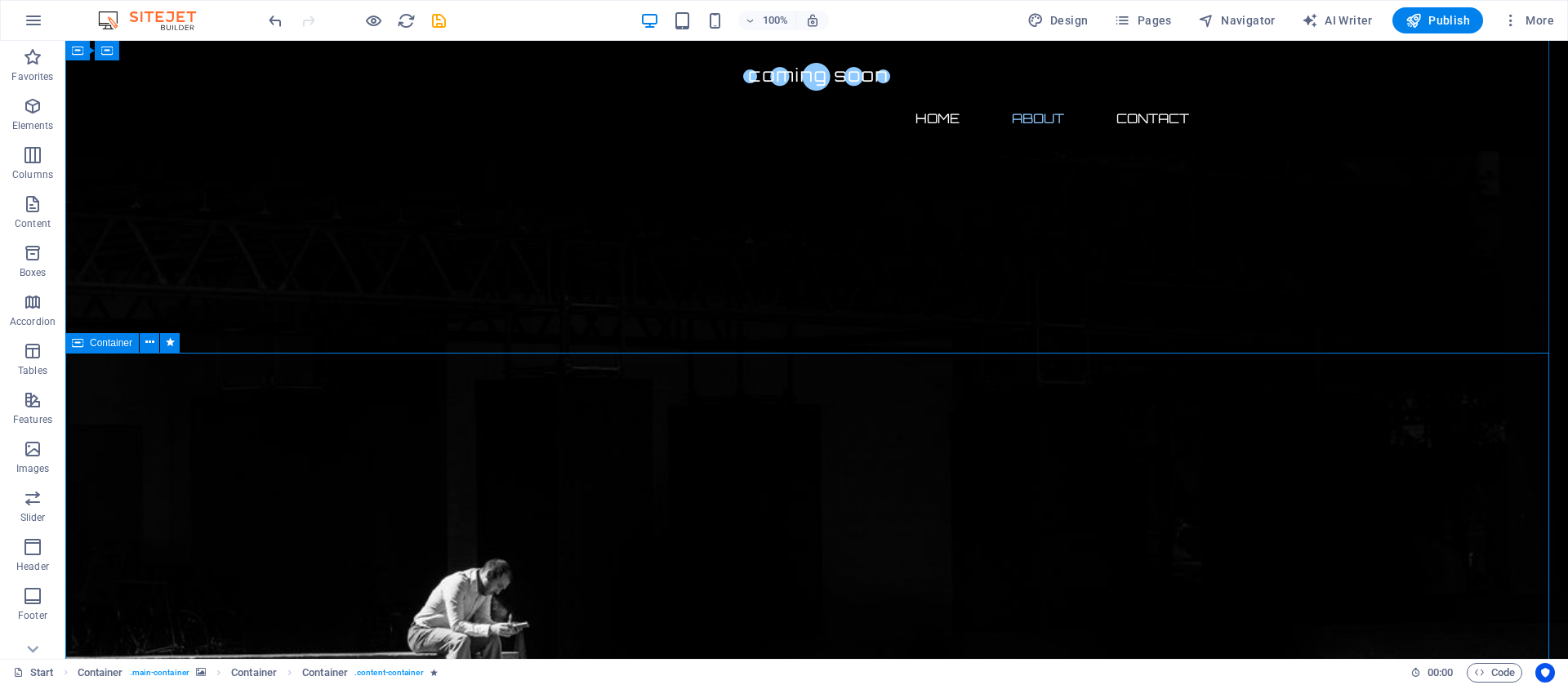 scroll, scrollTop: 0, scrollLeft: 0, axis: both 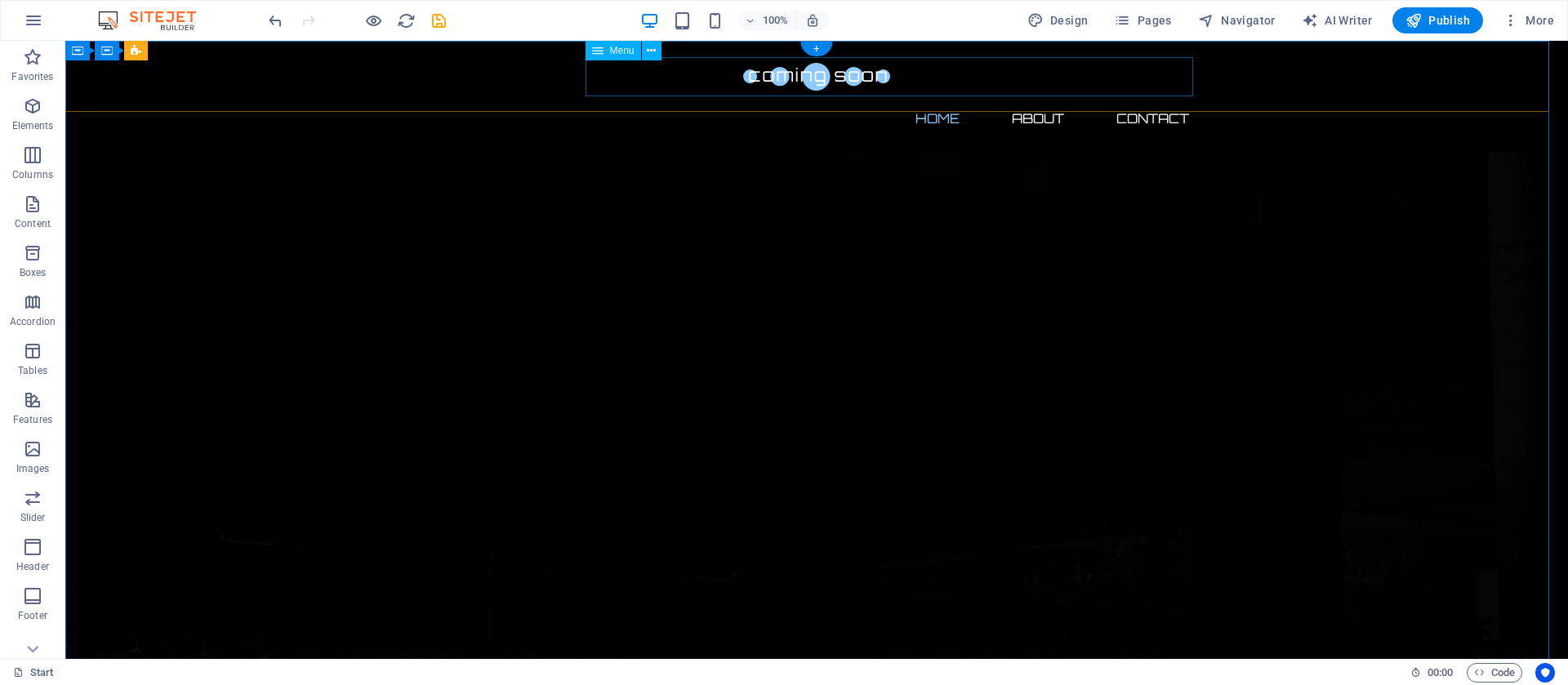 click on "Home About Contact" at bounding box center (817, 118) 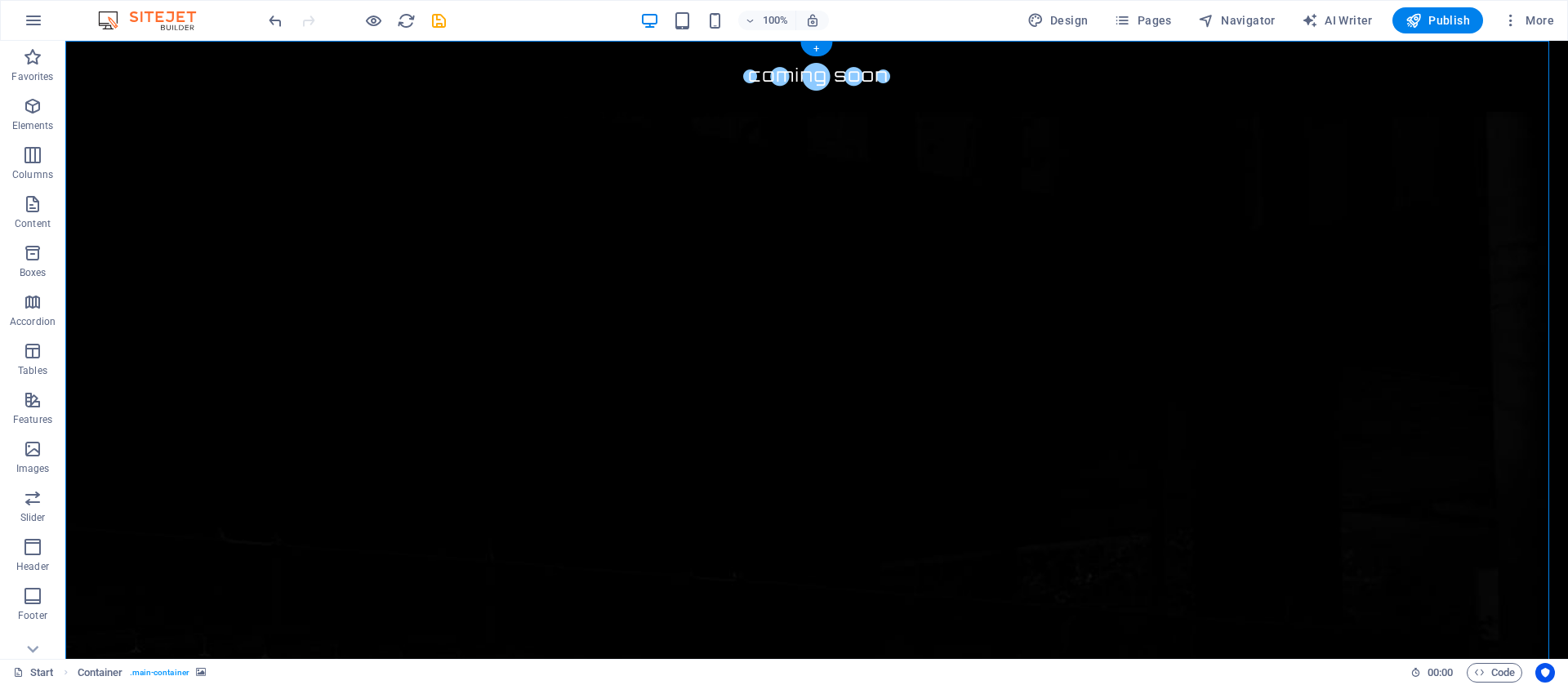 drag, startPoint x: 550, startPoint y: 72, endPoint x: 826, endPoint y: 85, distance: 276.306 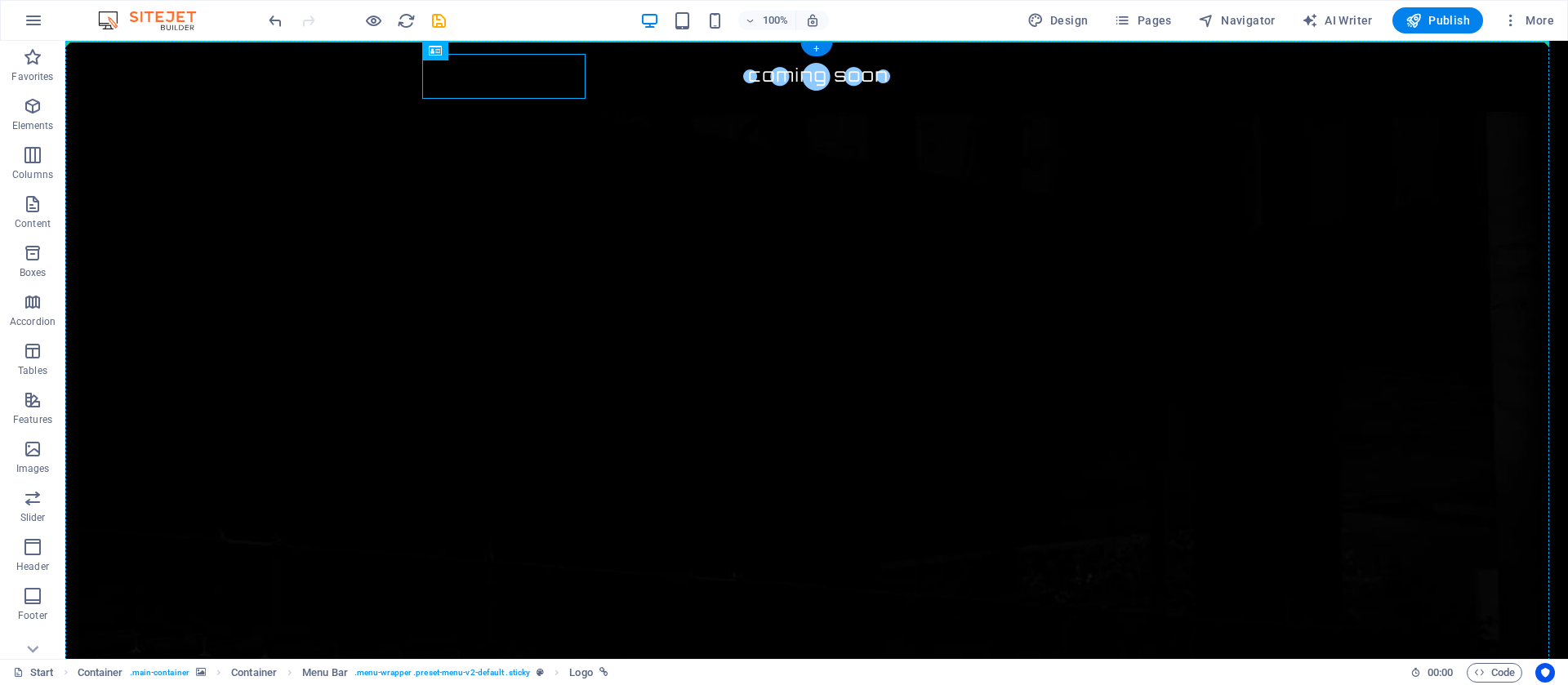 drag, startPoint x: 520, startPoint y: 70, endPoint x: 844, endPoint y: 75, distance: 324.03858 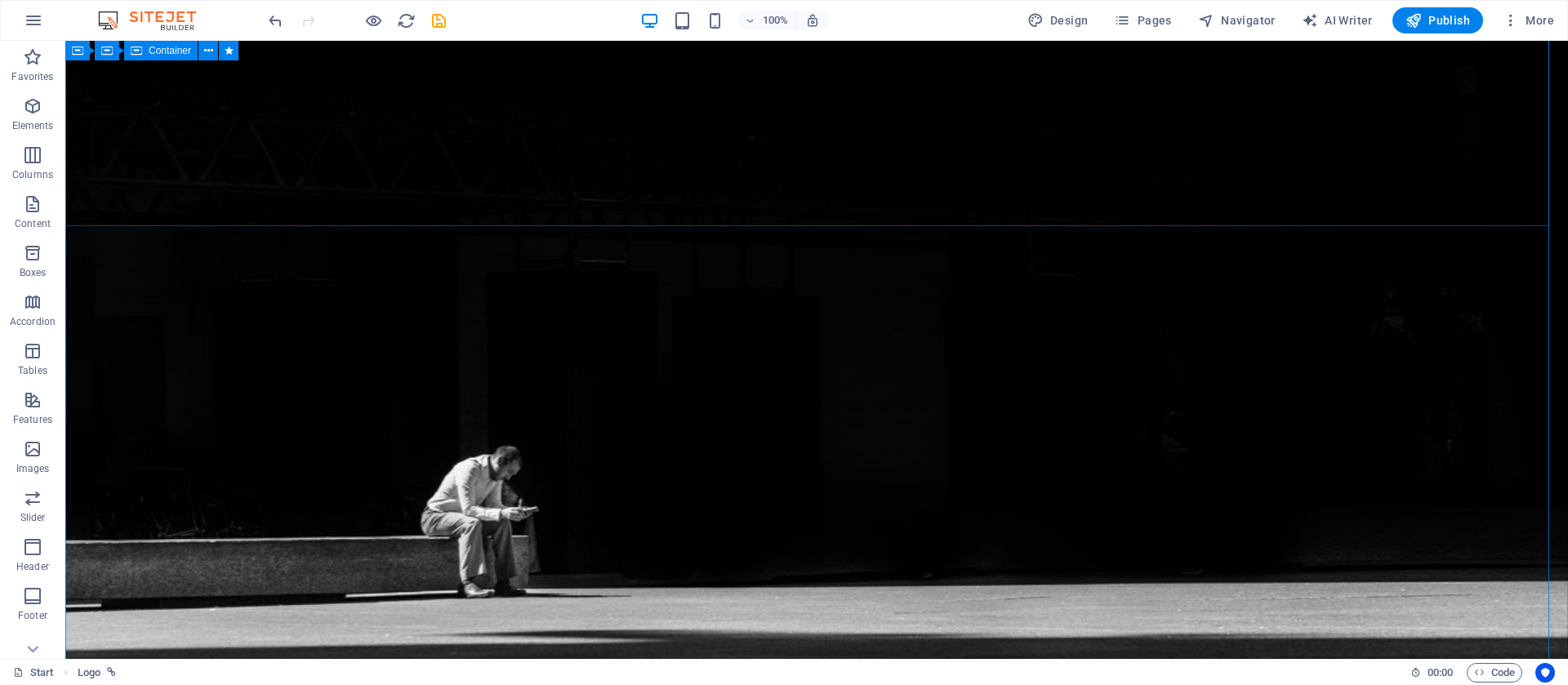 scroll, scrollTop: 0, scrollLeft: 0, axis: both 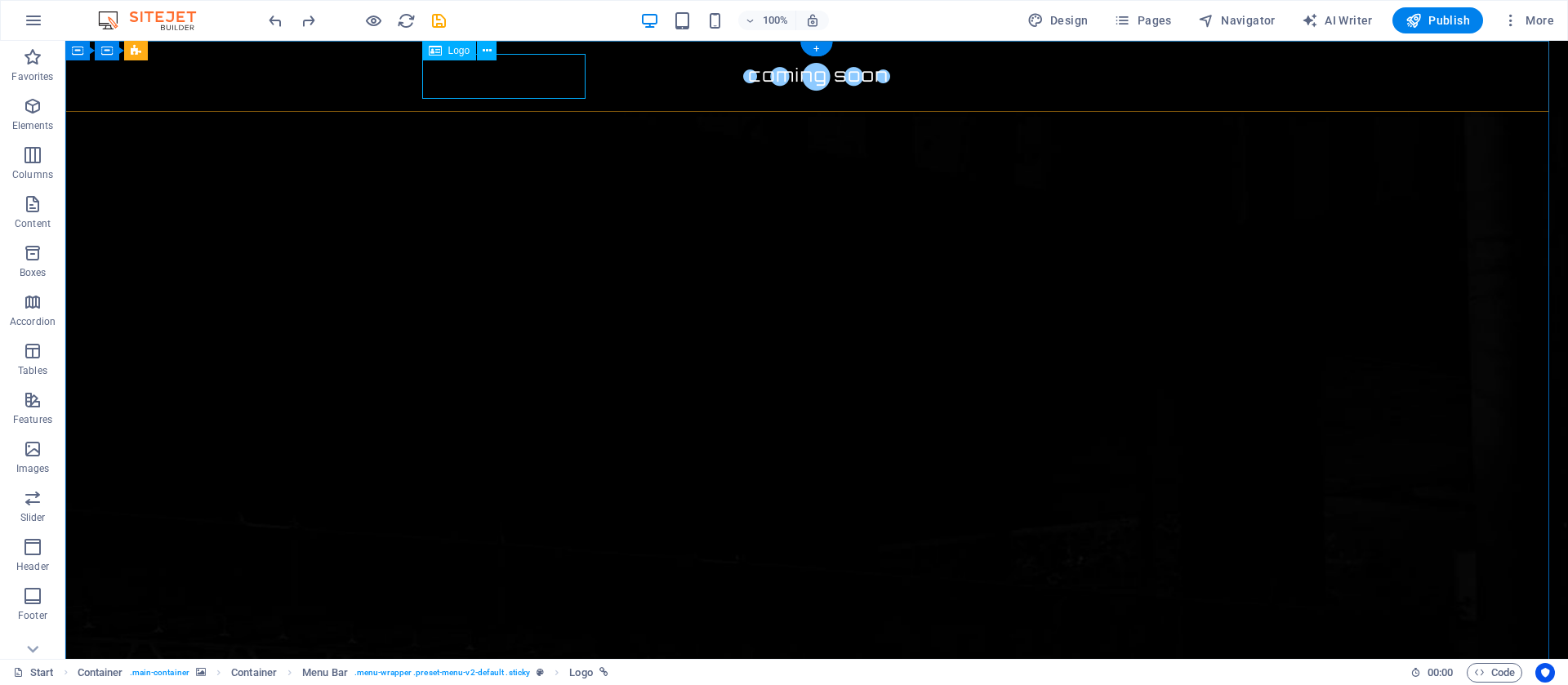 click at bounding box center (817, 76) 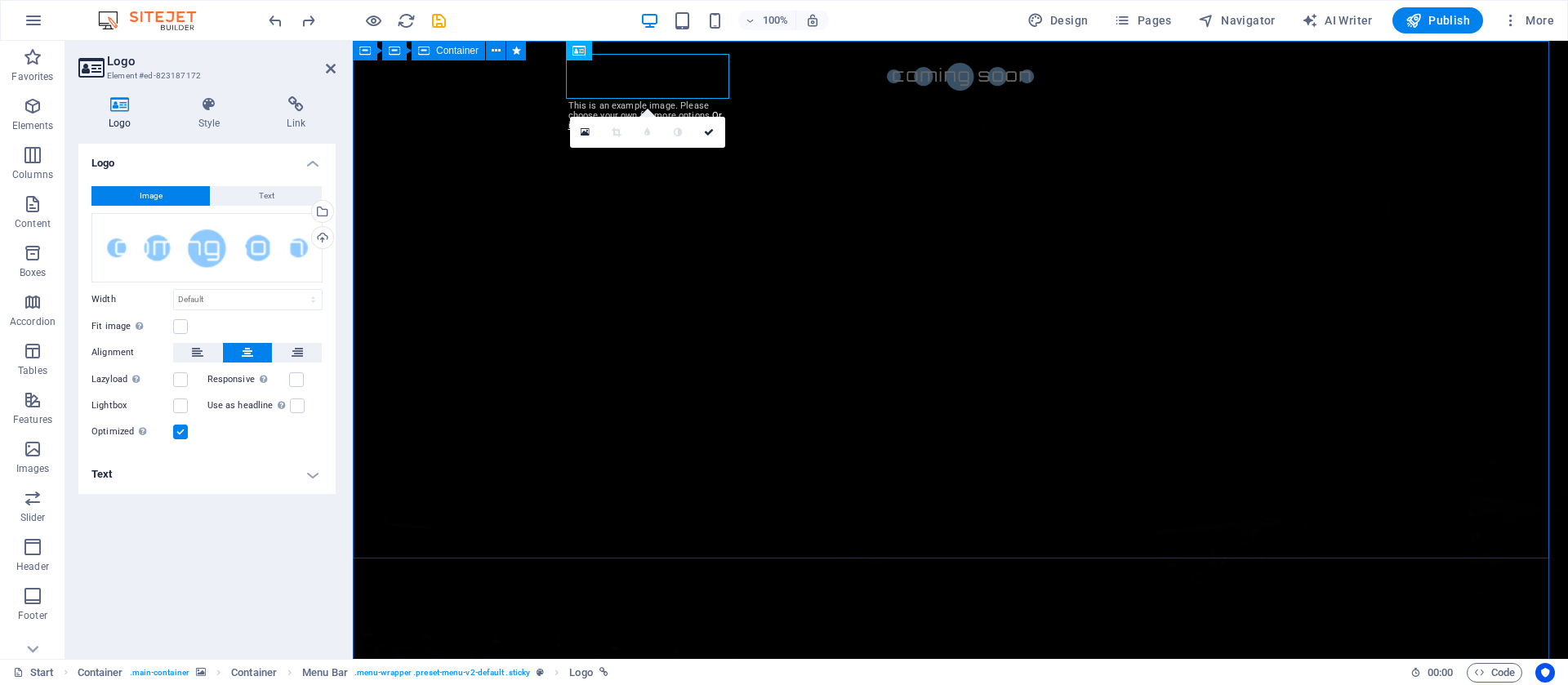 click on "The waiting is going to end soon... 7 Days 2 Hours 1 Minutes 55 Seconds Our website is under construction. STAY TUNED!  Notify me   I have read and understand the privacy policy." at bounding box center (960, 1789) 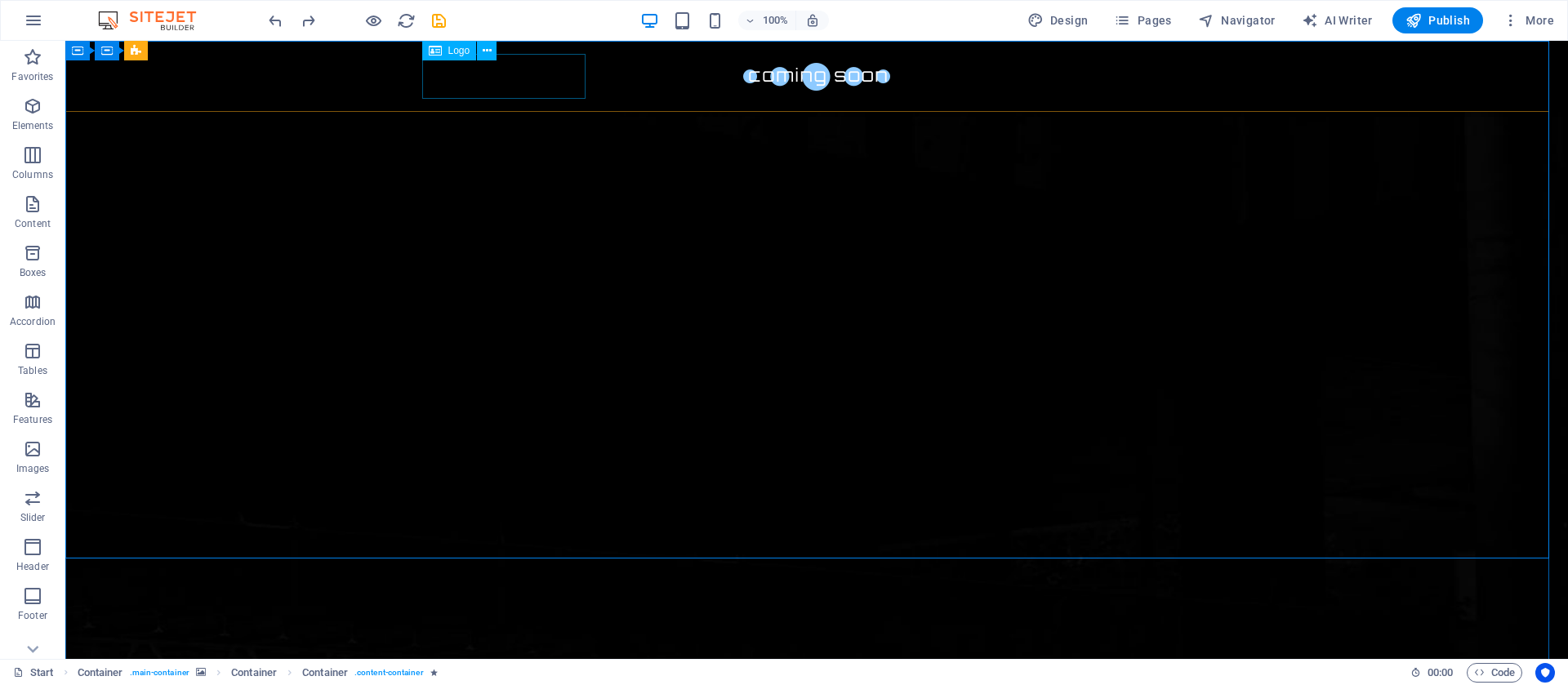 click on "Logo" at bounding box center [449, 51] 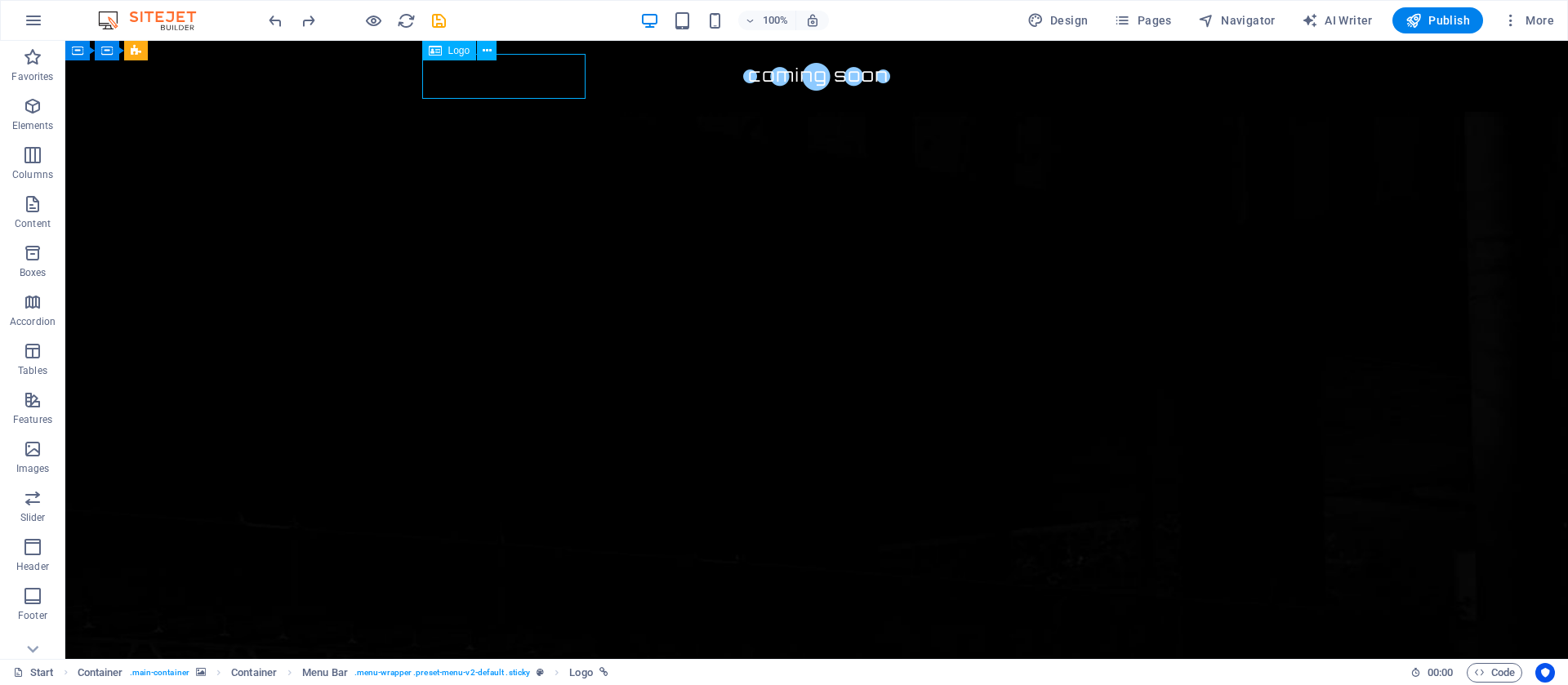 click on "Logo" at bounding box center [459, 51] 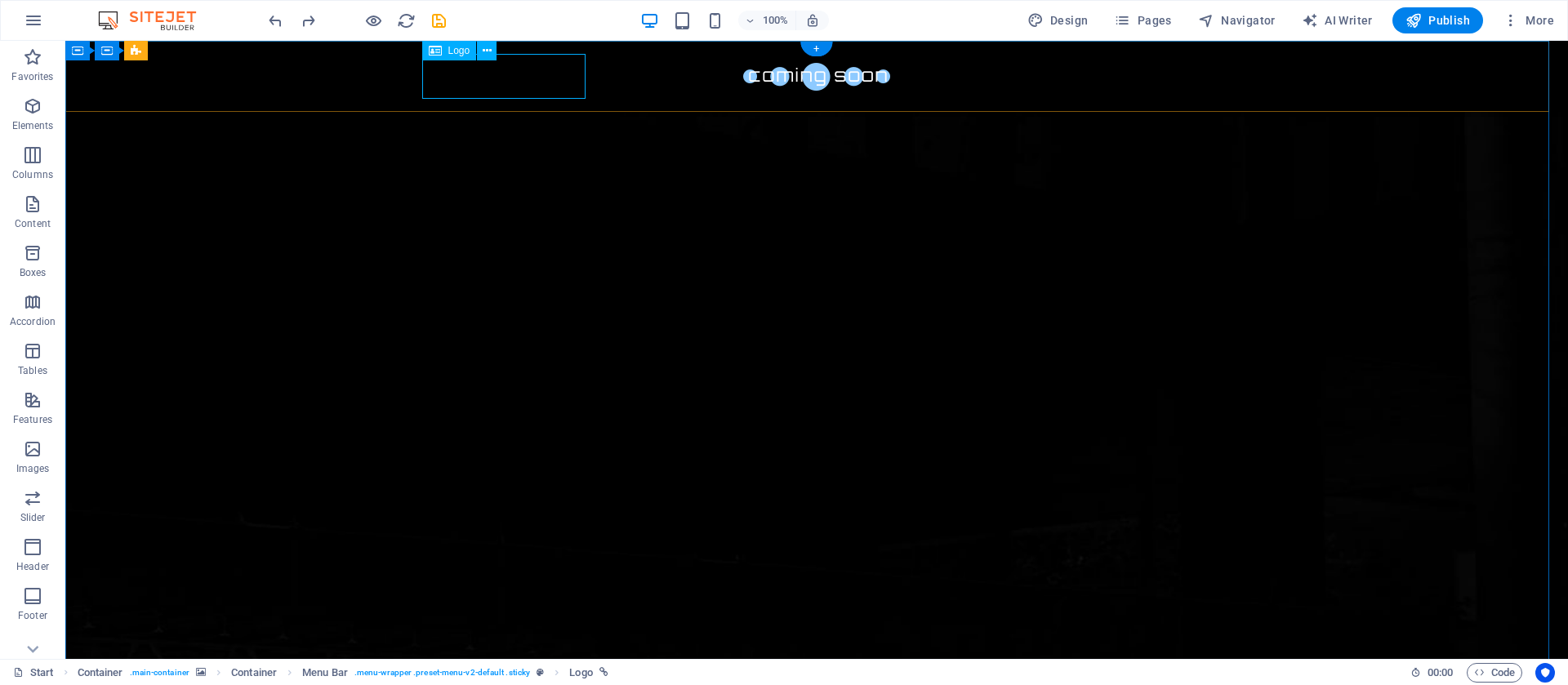 click at bounding box center [817, 76] 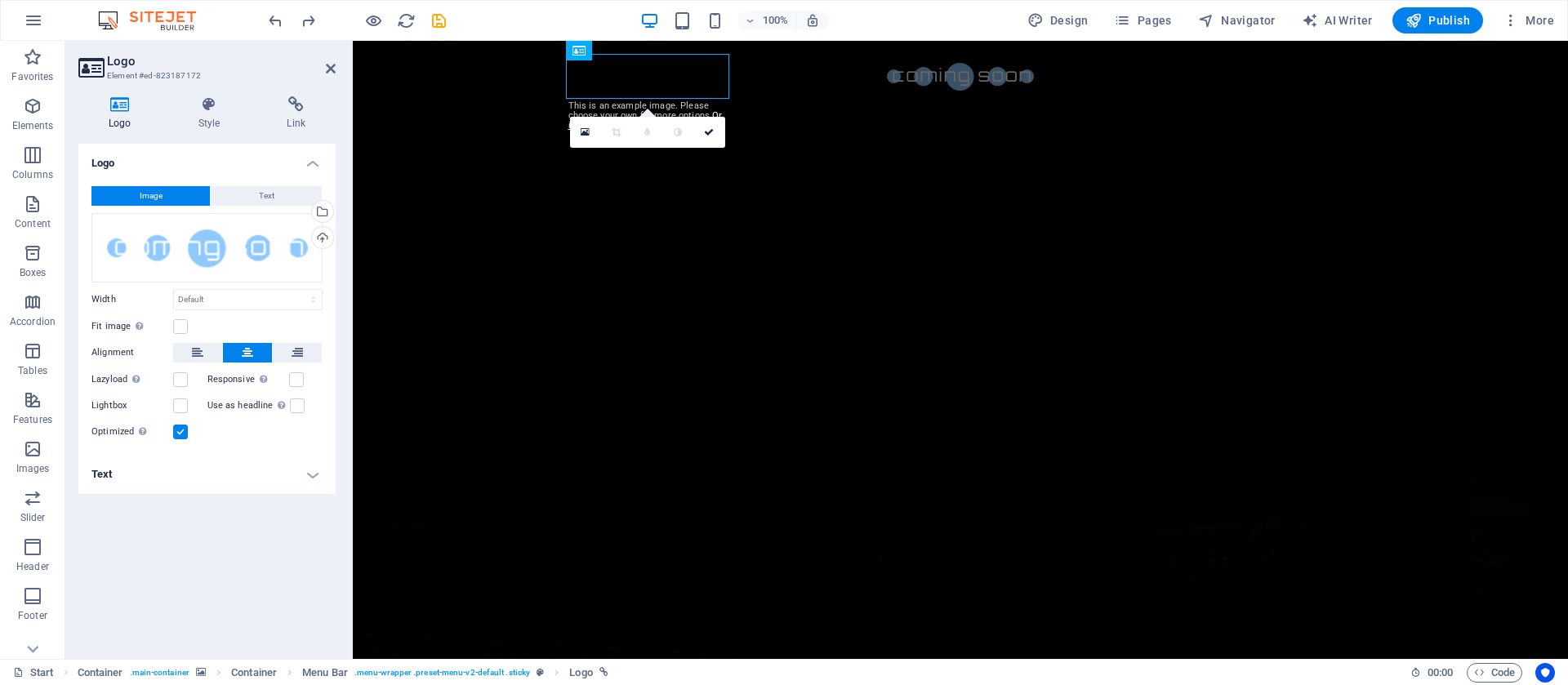 click on "Image Text Drag files here, click to choose files or select files from Files or our free stock photos & videos Select files from the file manager, stock photos, or upload file(s) Upload Width Default auto px rem % em vh vw Fit image Automatically fit image to a fixed width and height Height Default auto px Alignment Lazyload Loading images after the page loads improves page speed. Responsive Automatically load retina image and smartphone optimized sizes. Lightbox Use as headline The image will be wrapped in an H1 headline tag. Useful for giving alternative text the weight of an H1 headline, e.g. for the logo. Leave unchecked if uncertain. Optimized Images are compressed to improve page speed. Position Direction Custom X offset 50 px rem % vh vw Y offset 50 px rem % vh vw Edit design" at bounding box center (207, 314) 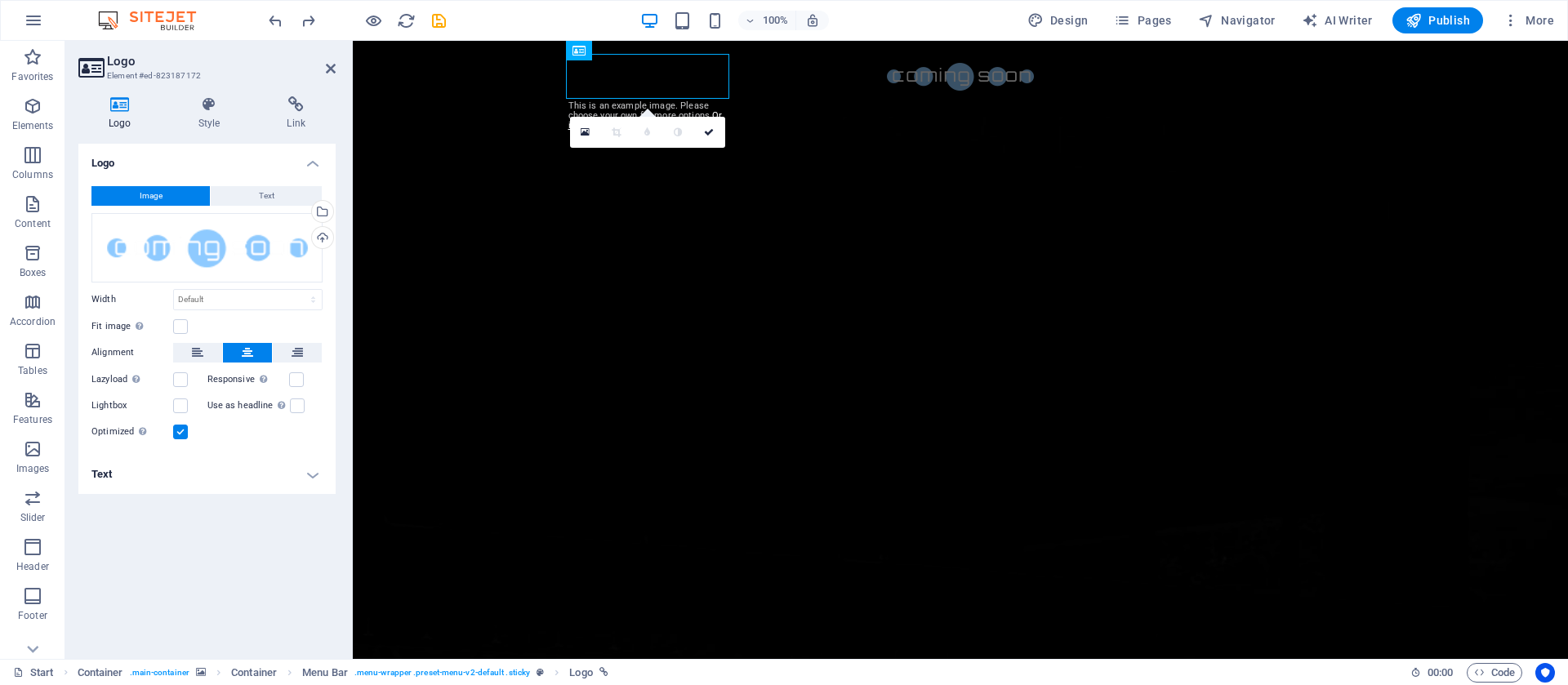 click on "Image" at bounding box center (151, 196) 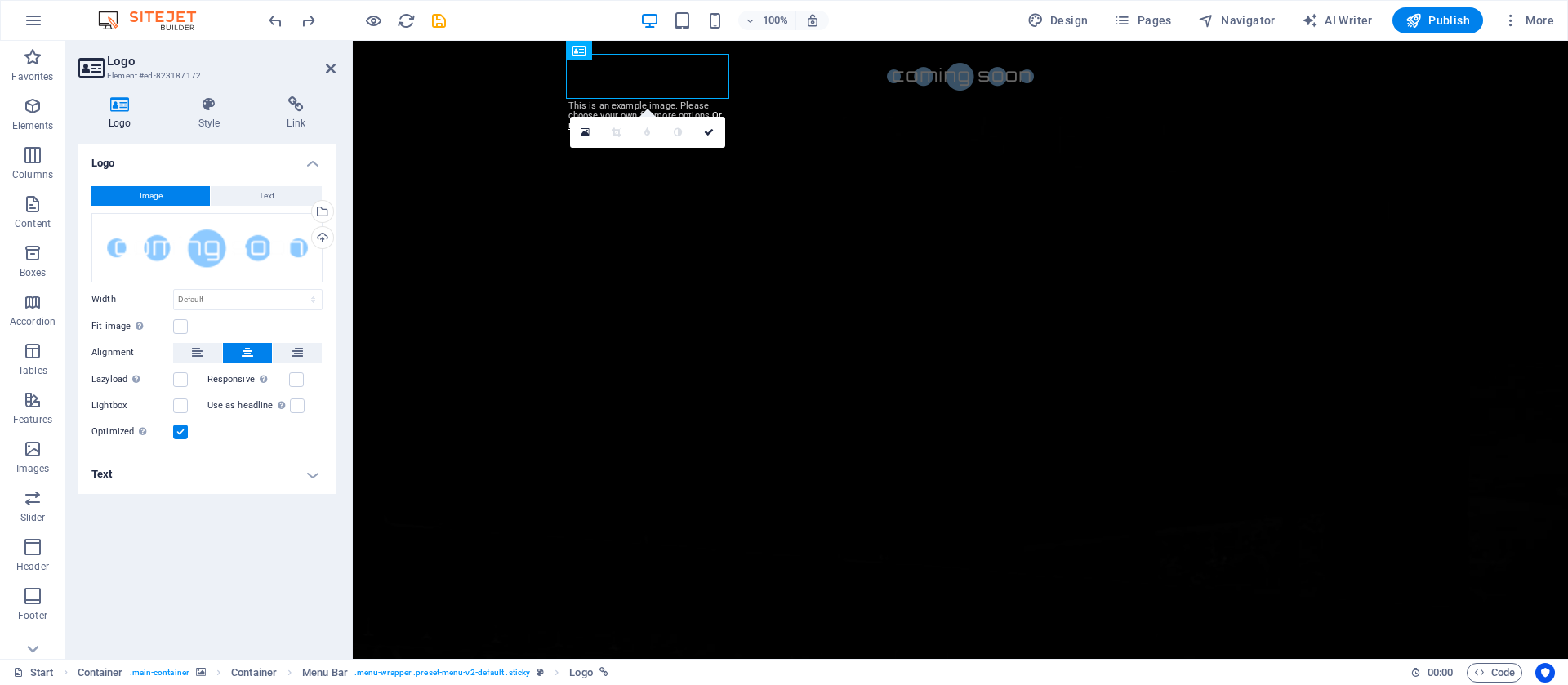 click at bounding box center [120, 105] 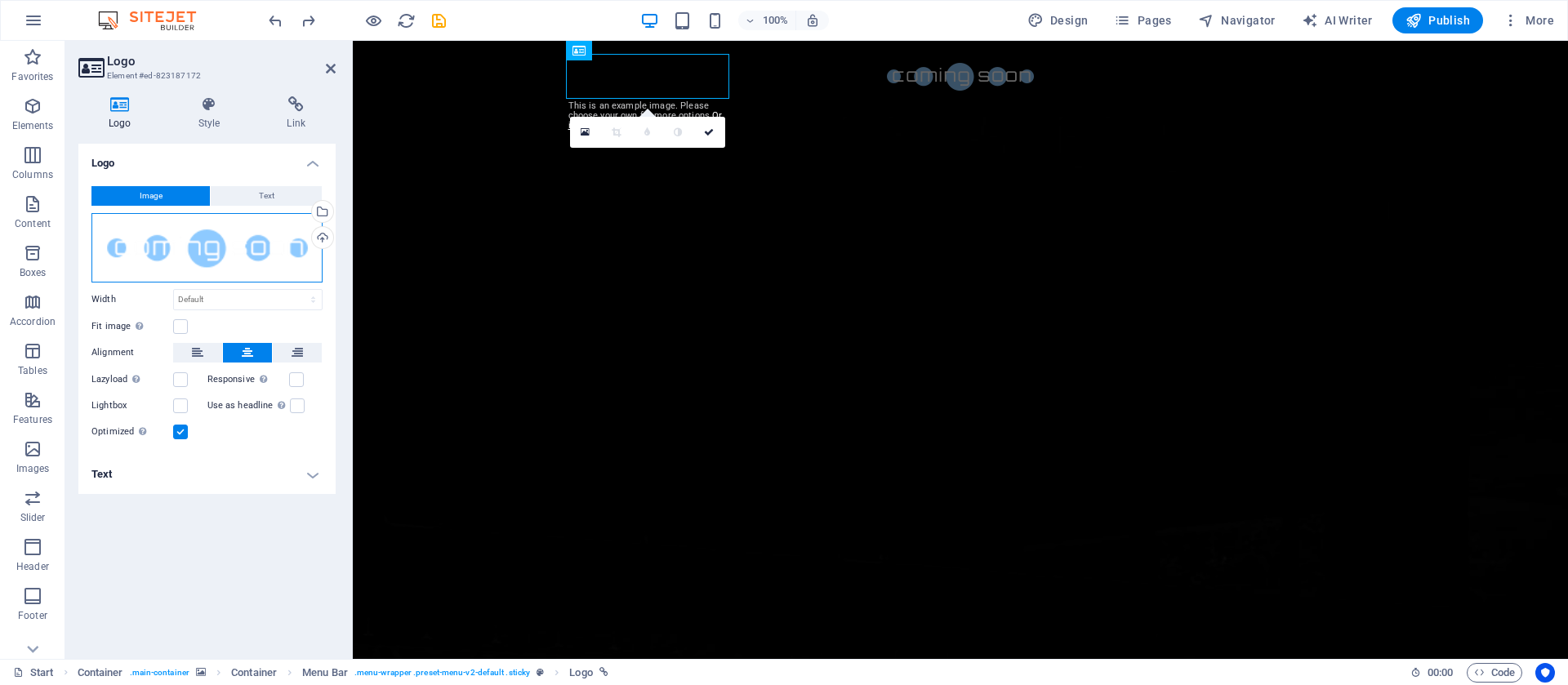 click on "Drag files here, click to choose files or select files from Files or our free stock photos & videos" at bounding box center (207, 247) 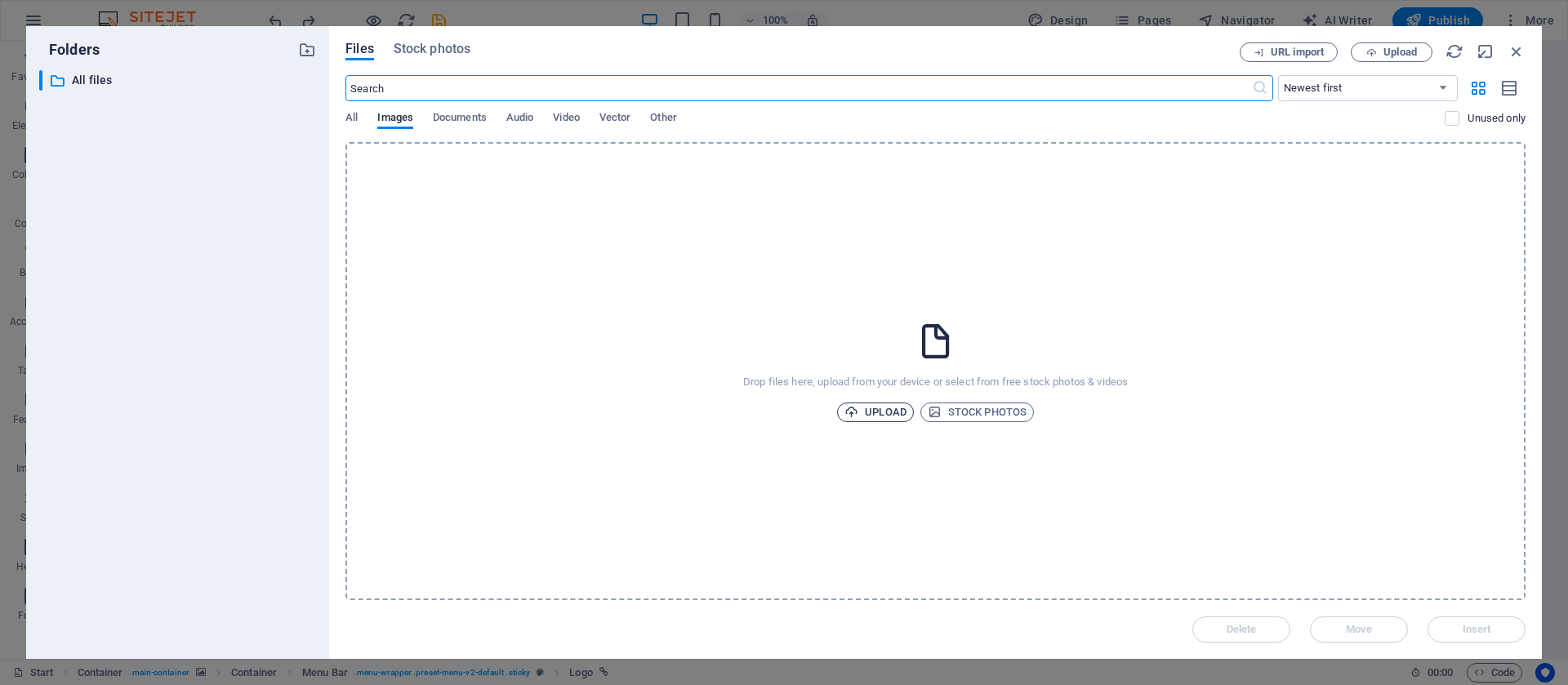 click on "Upload" at bounding box center [875, 412] 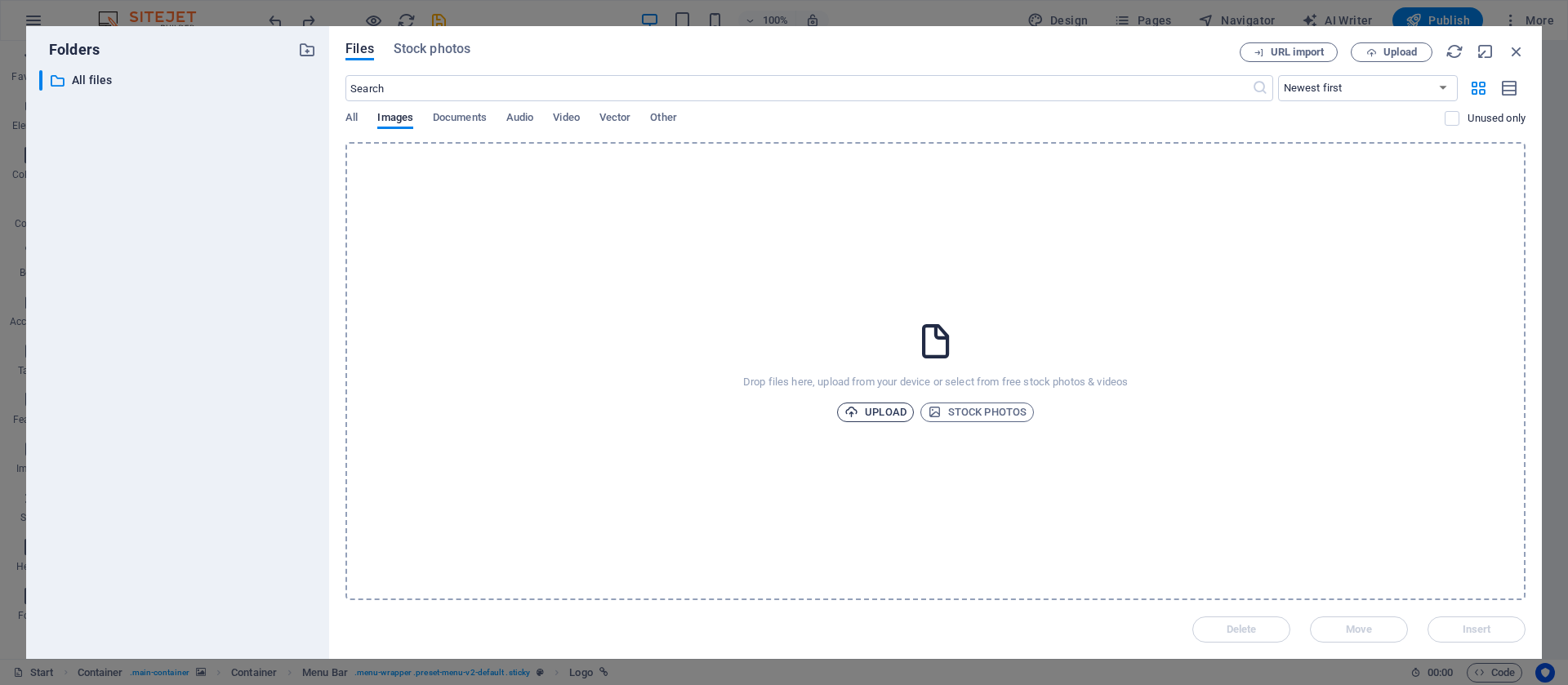 type 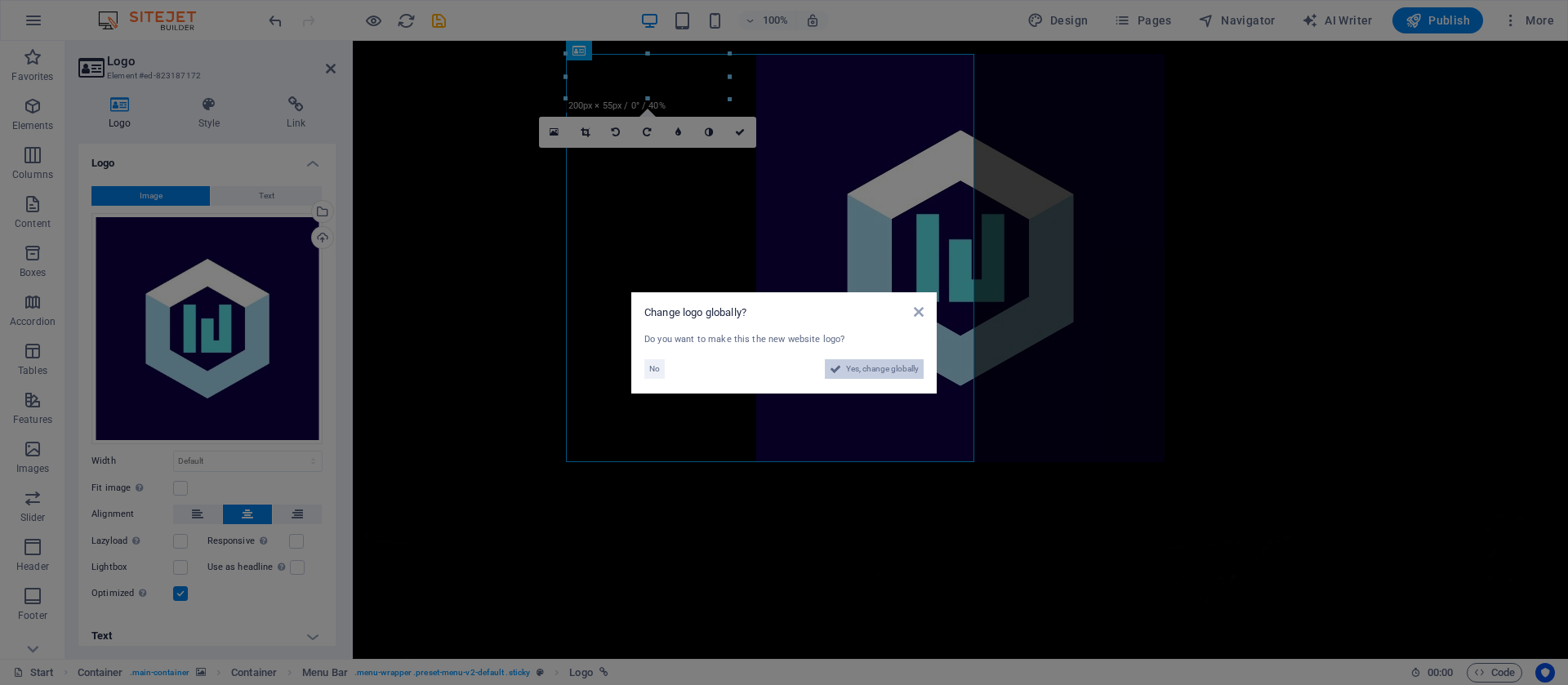 click on "Yes, change globally" at bounding box center (882, 369) 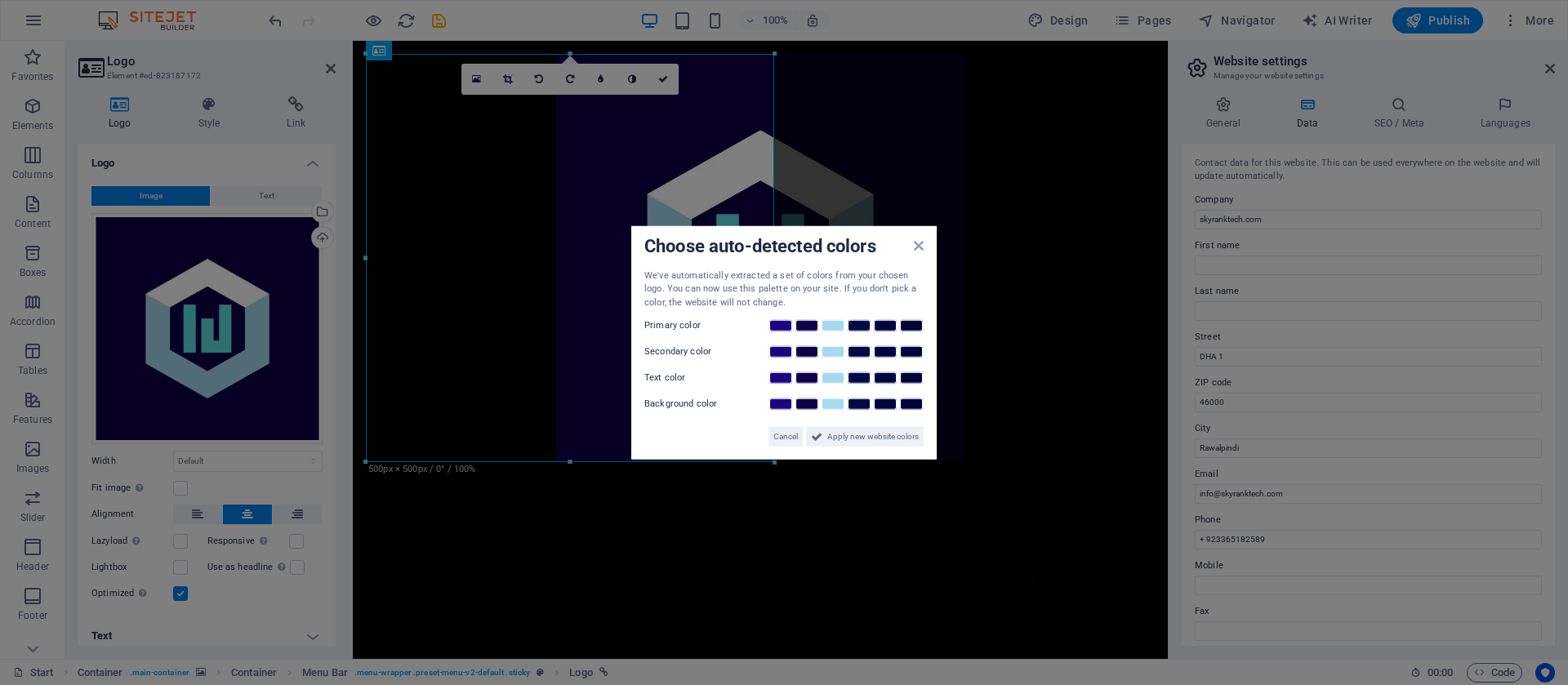 click on "Choose auto-detected colors We've automatically extracted a set of colors from your chosen logo. You can now use this palette on your site. If you don't pick a color, the website will not change.  Primary color Secondary color Text color Background color Cancel Apply new website colors" at bounding box center [784, 342] 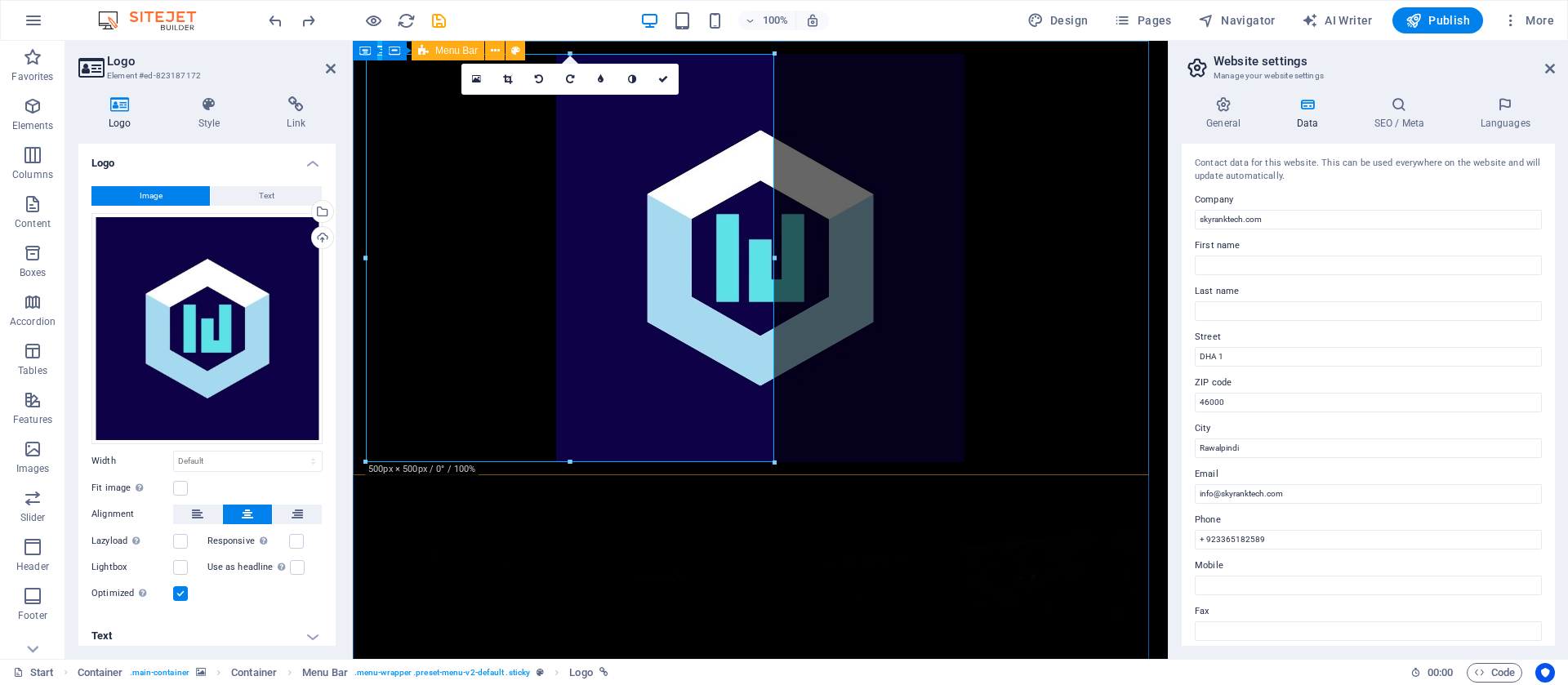 click at bounding box center [760, 258] 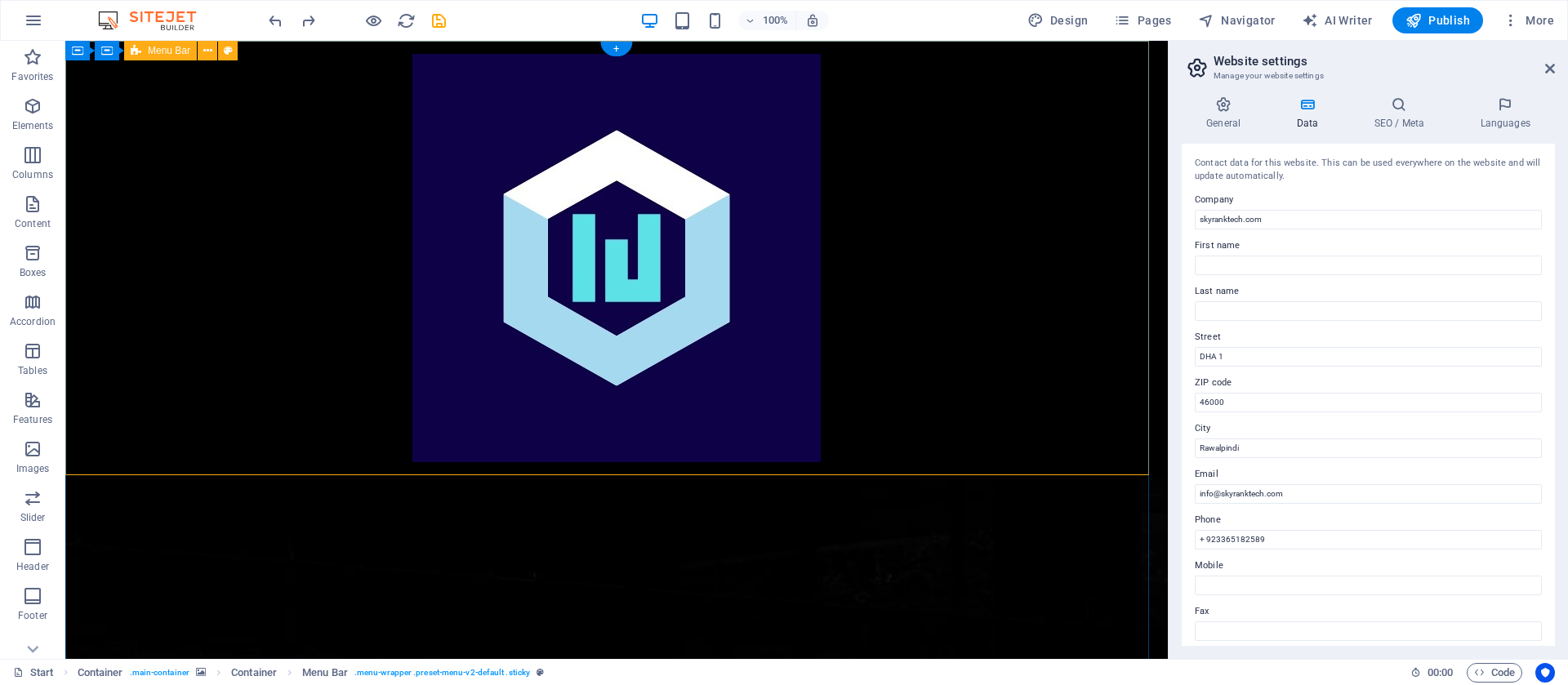 click at bounding box center (617, 258) 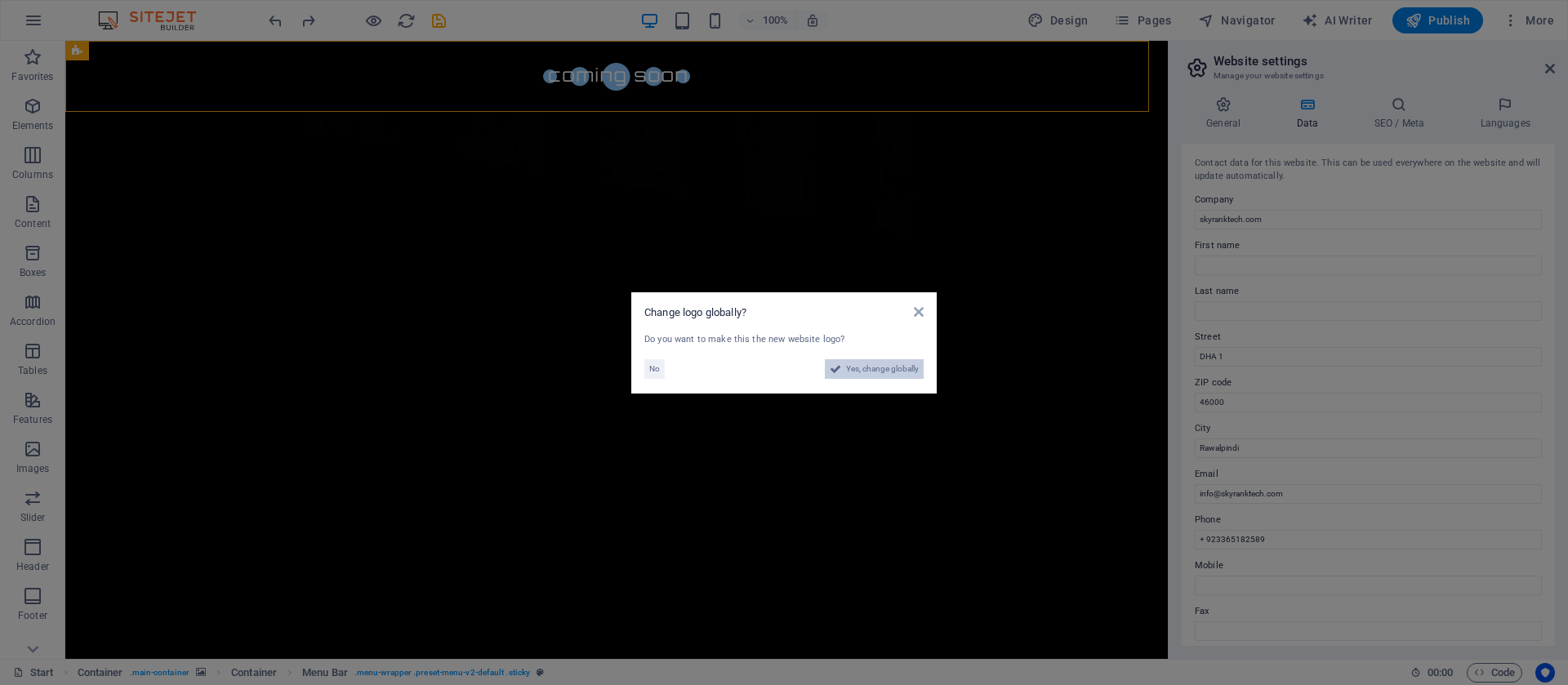 click on "Yes, change globally" at bounding box center (882, 369) 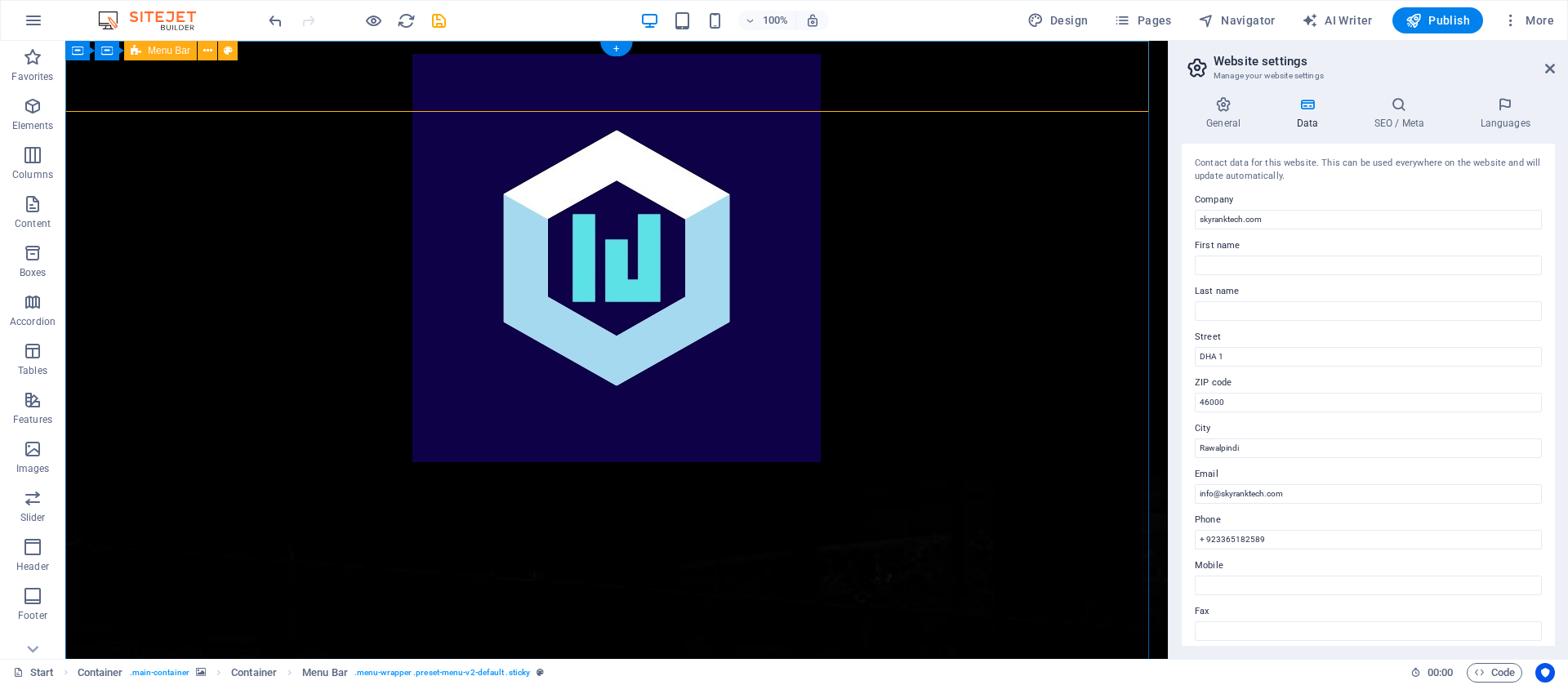click at bounding box center [617, 258] 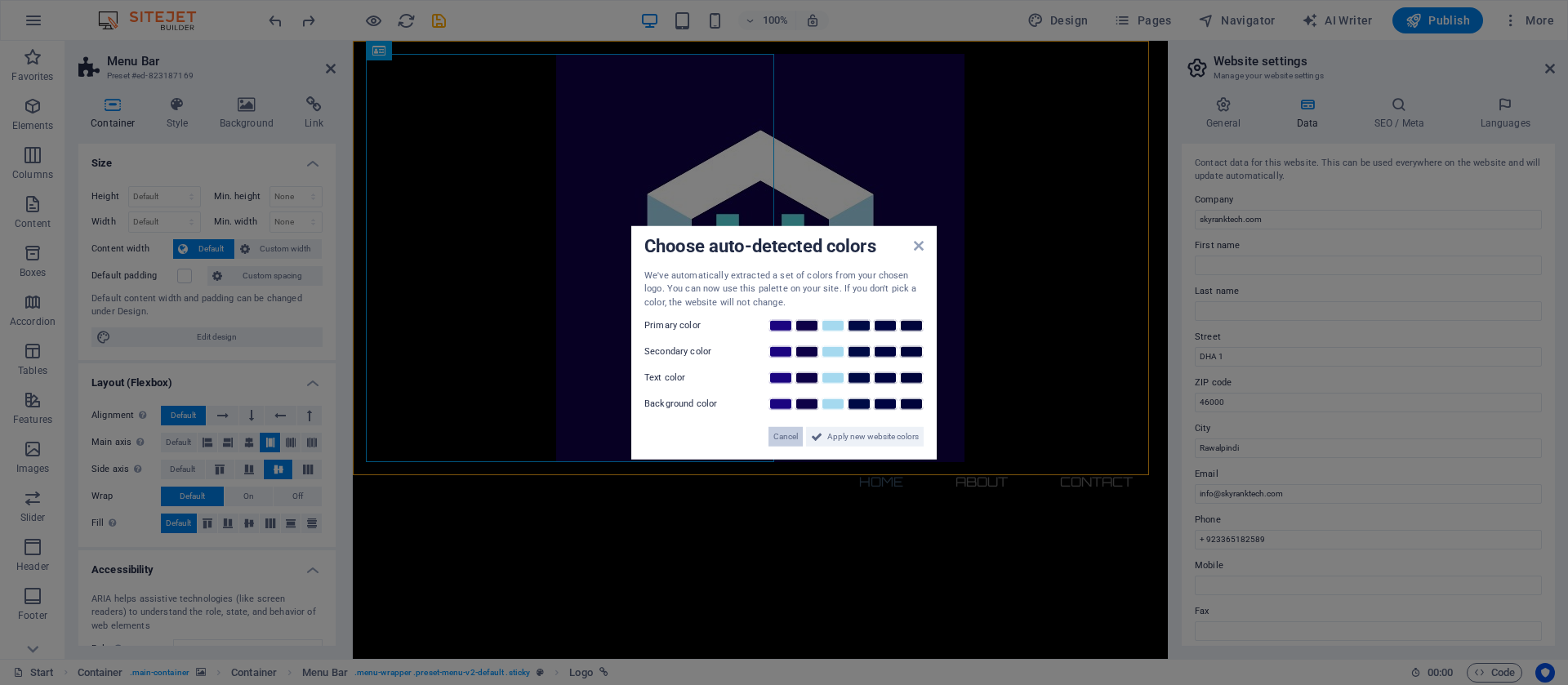 click on "Cancel" at bounding box center (786, 437) 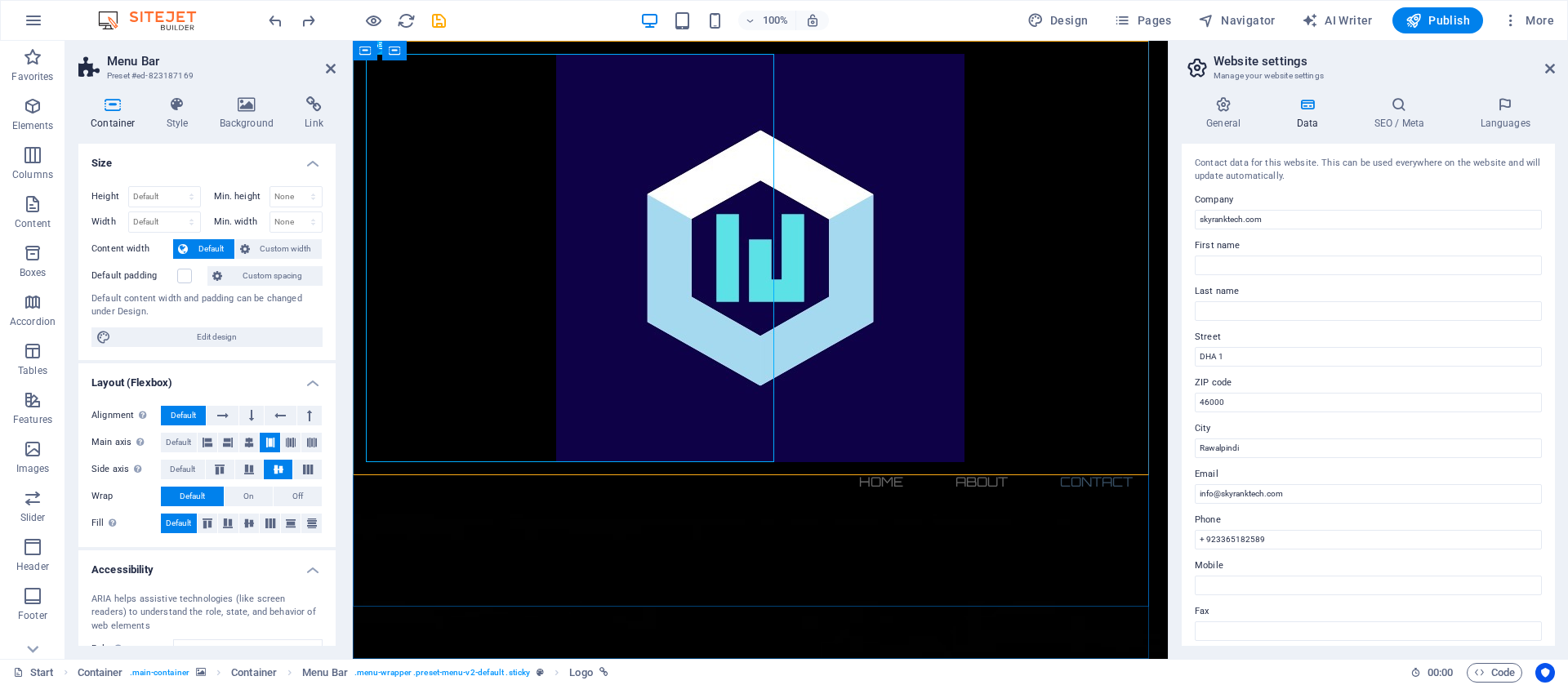 scroll, scrollTop: 307, scrollLeft: 0, axis: vertical 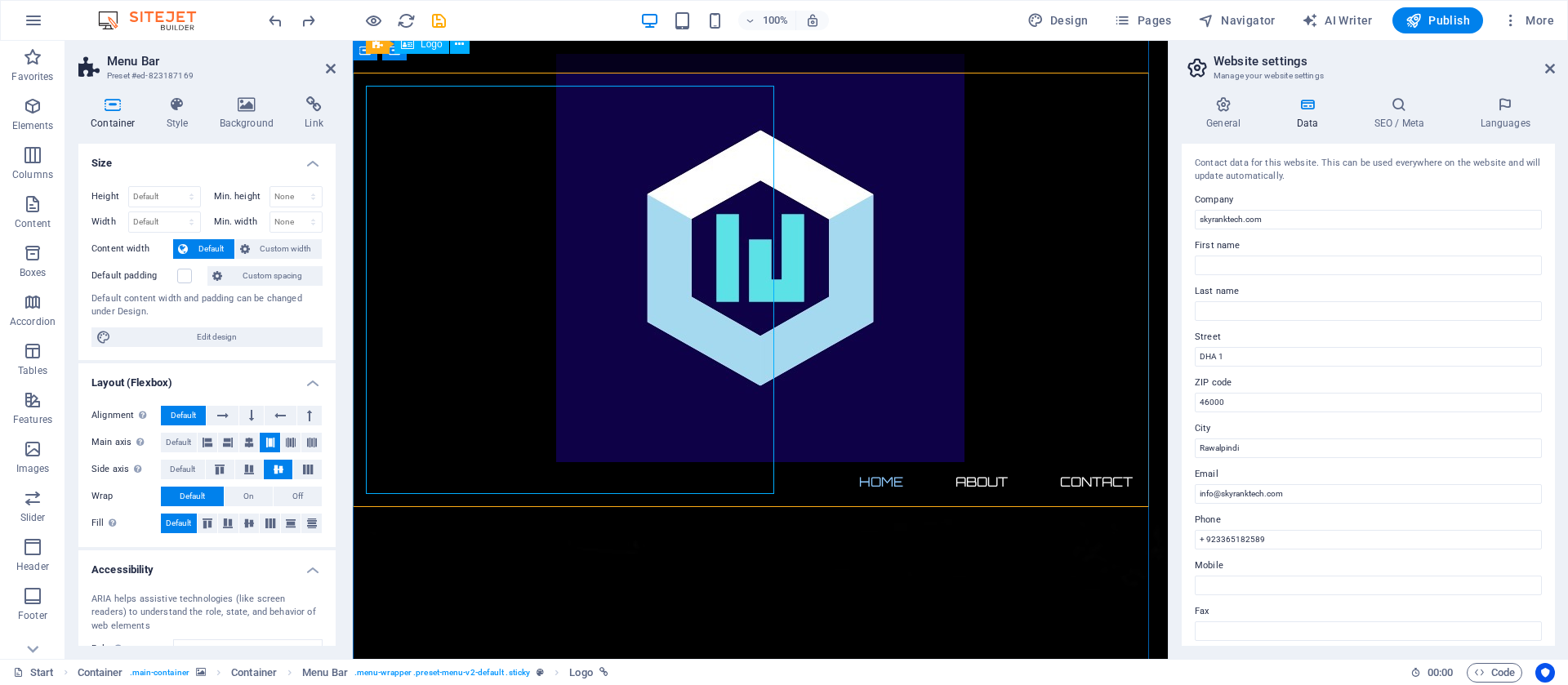 drag, startPoint x: 606, startPoint y: 268, endPoint x: 893, endPoint y: 269, distance: 287.00174 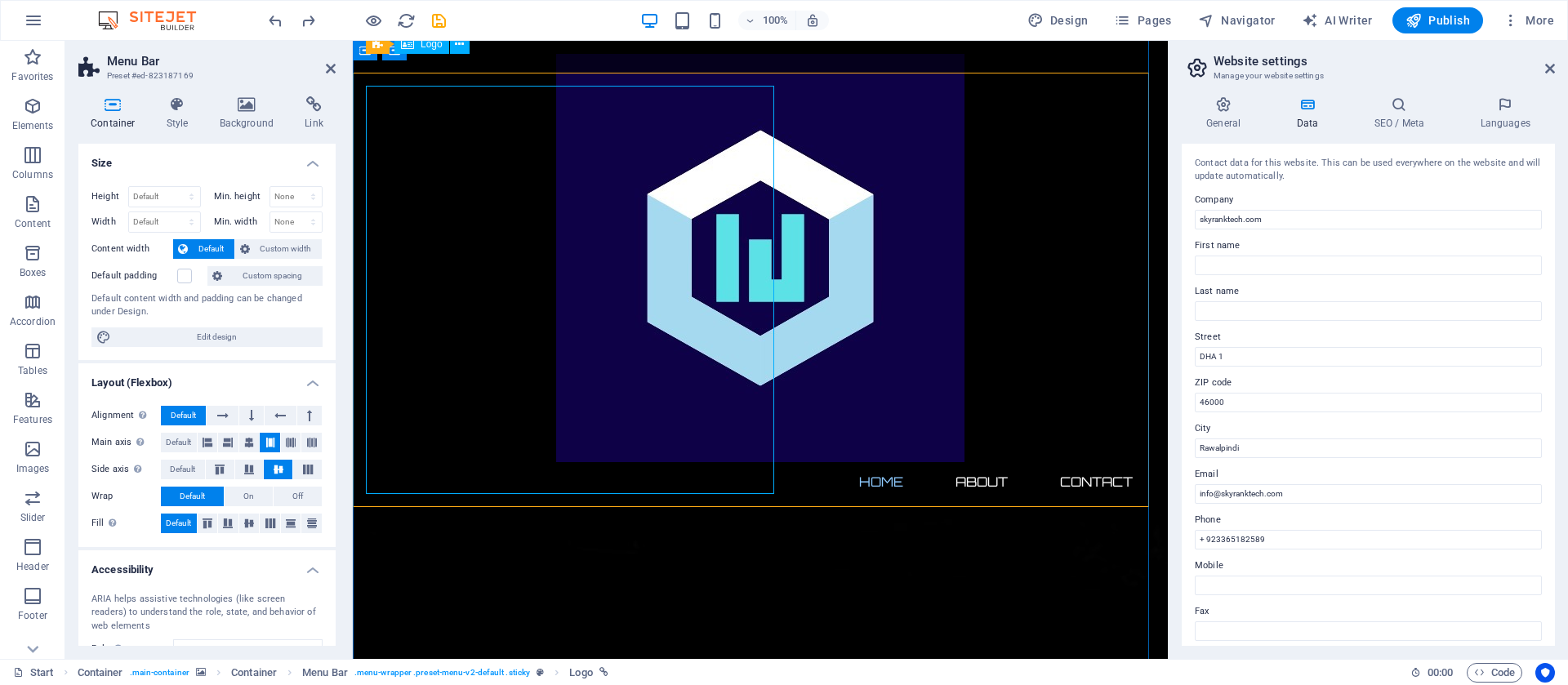 click at bounding box center [760, 258] 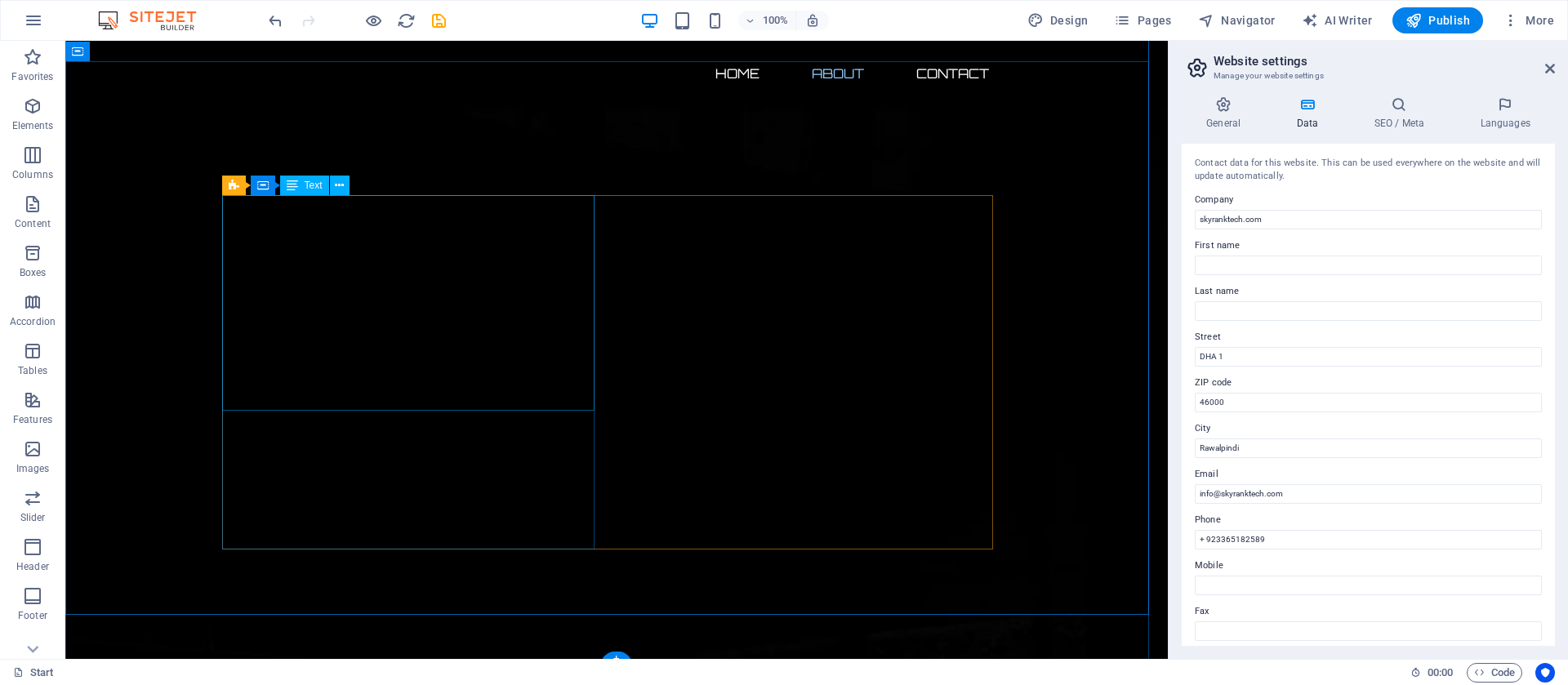 scroll, scrollTop: 1081, scrollLeft: 0, axis: vertical 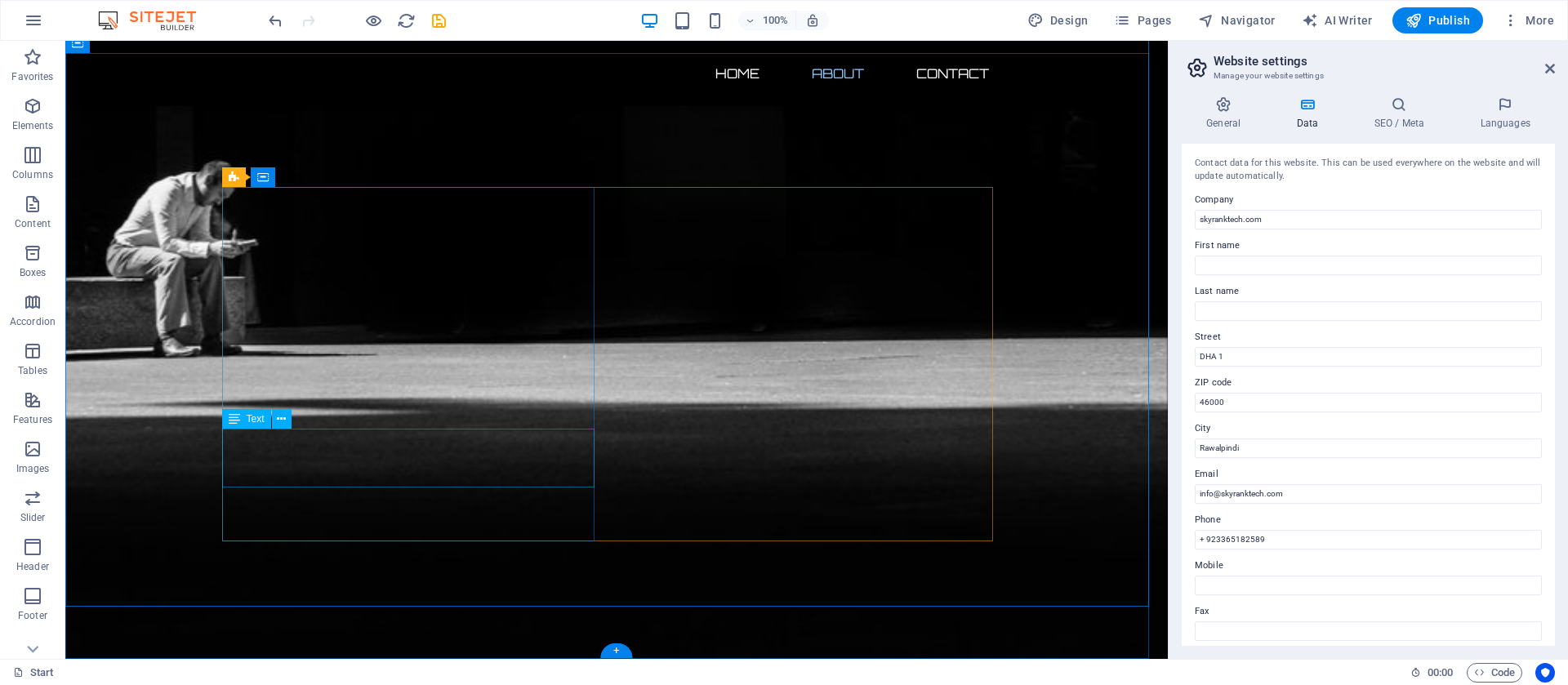 click on "Address :  Brooklyn Bridge   New York, NY   10038 Phone :  + 1-123-456-7890 Email :  dfdd3240b940f50db6e1a42ed51260@cpanel.local" at bounding box center (617, 2396) 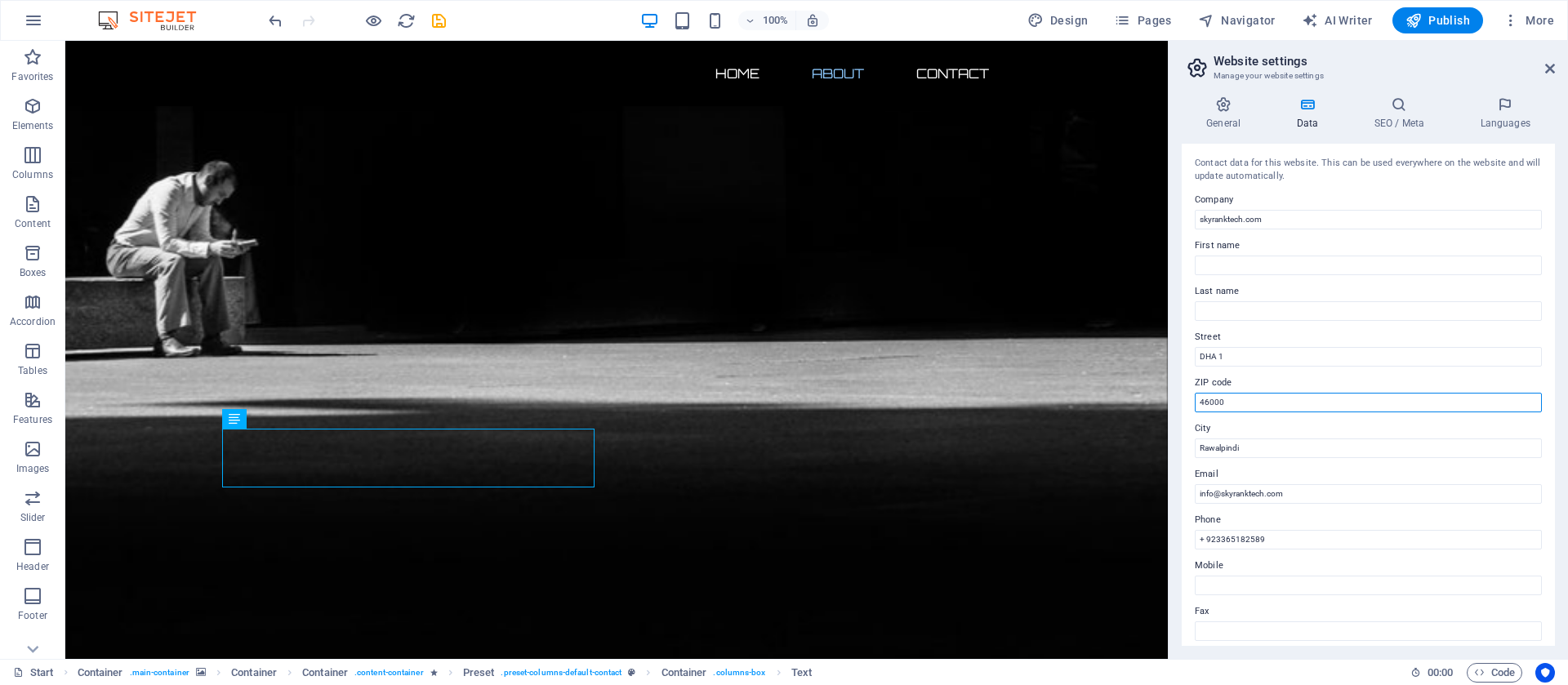 click on "46000" at bounding box center (1368, 403) 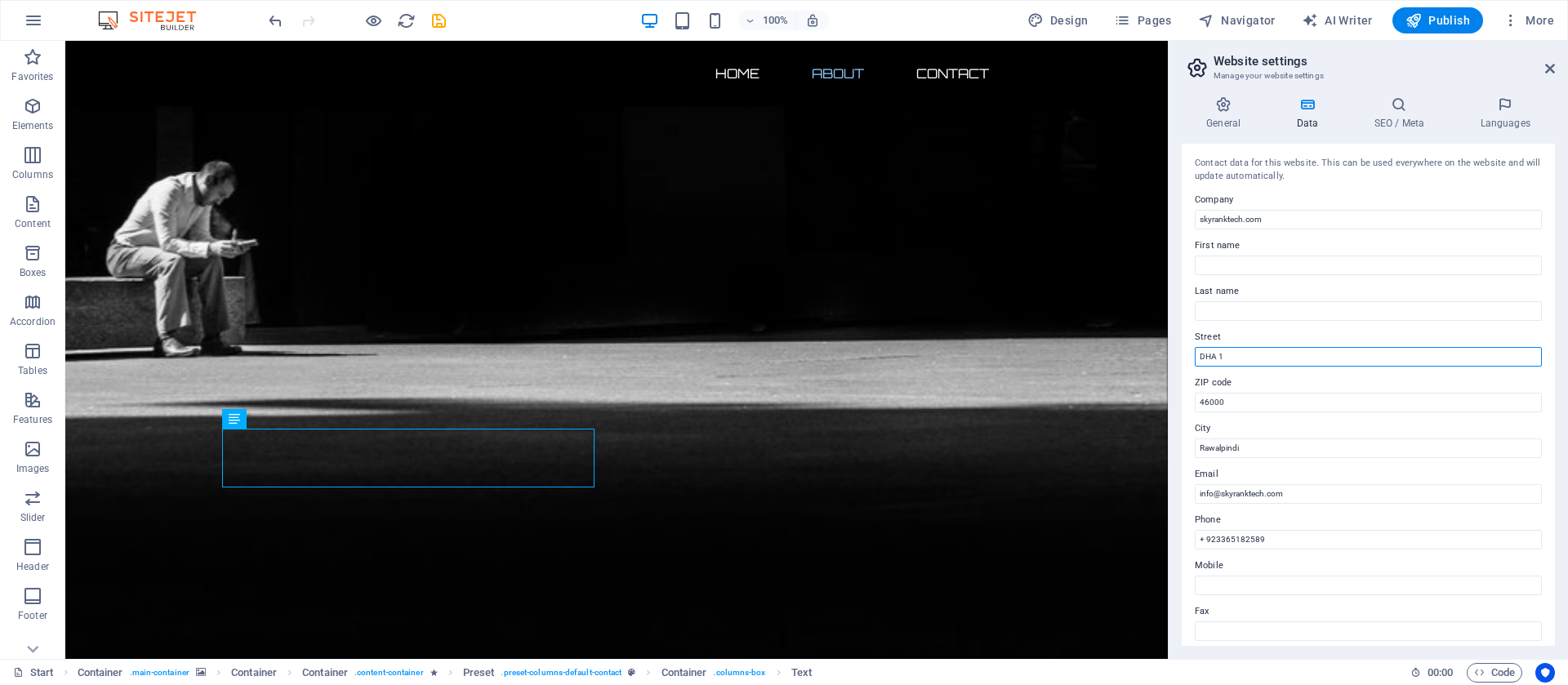click on "DHA 1" at bounding box center (1368, 357) 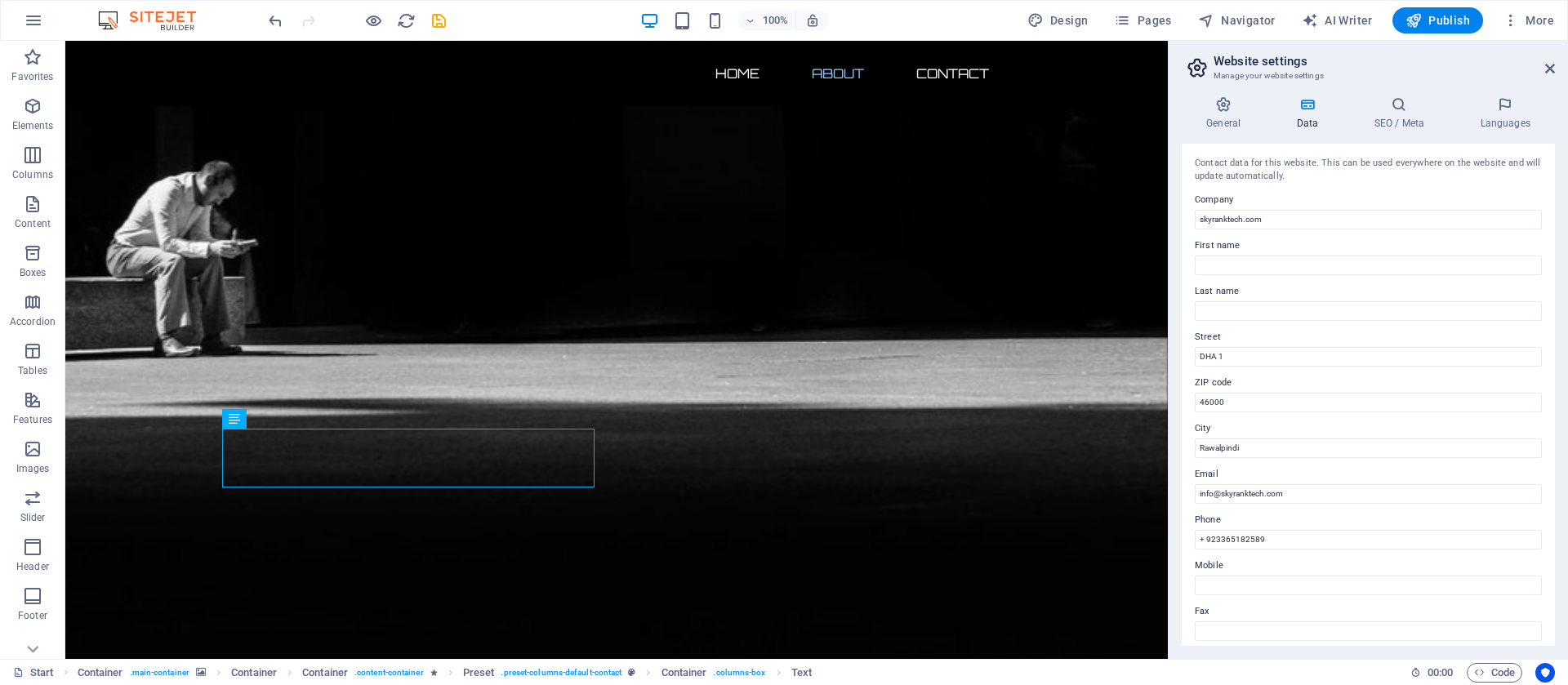 click on "Phone" at bounding box center [1368, 520] 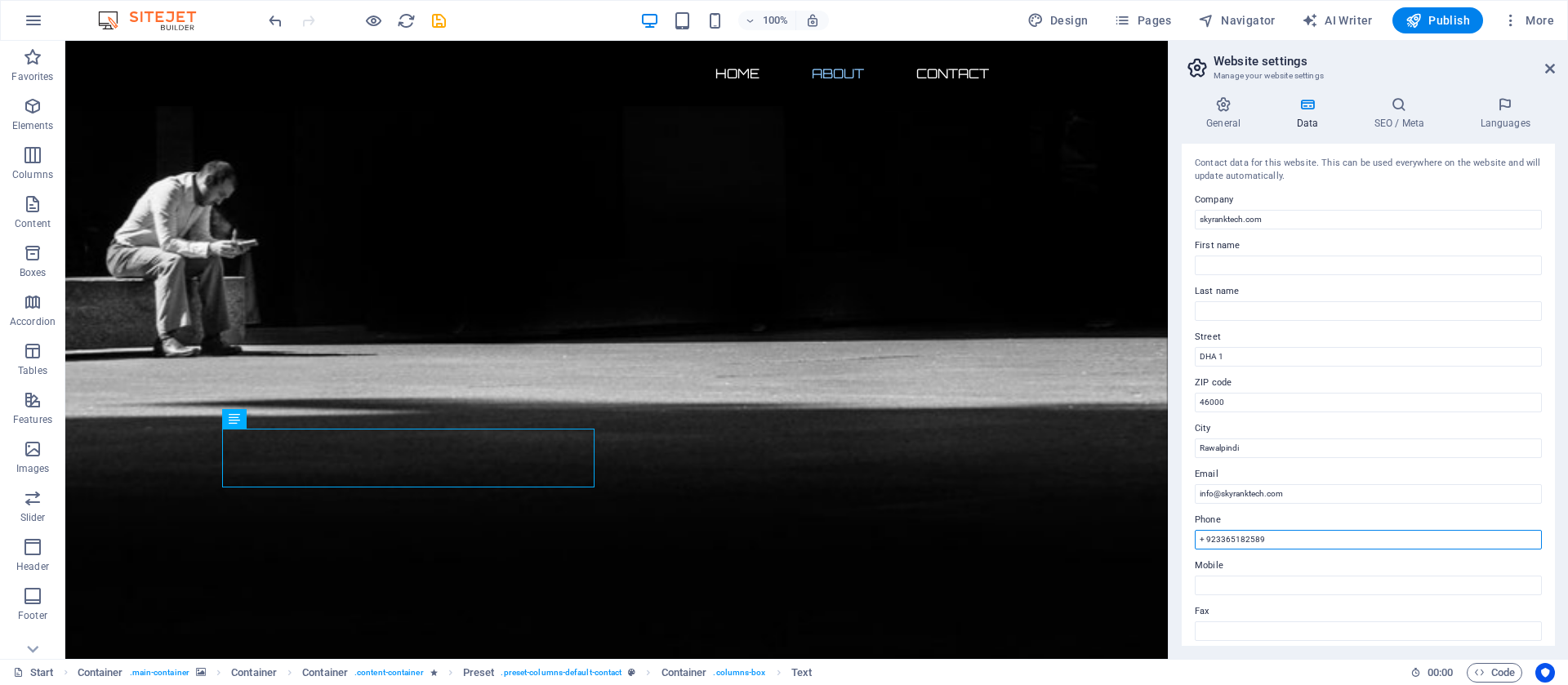 click on "+ 923365182589" at bounding box center (1368, 540) 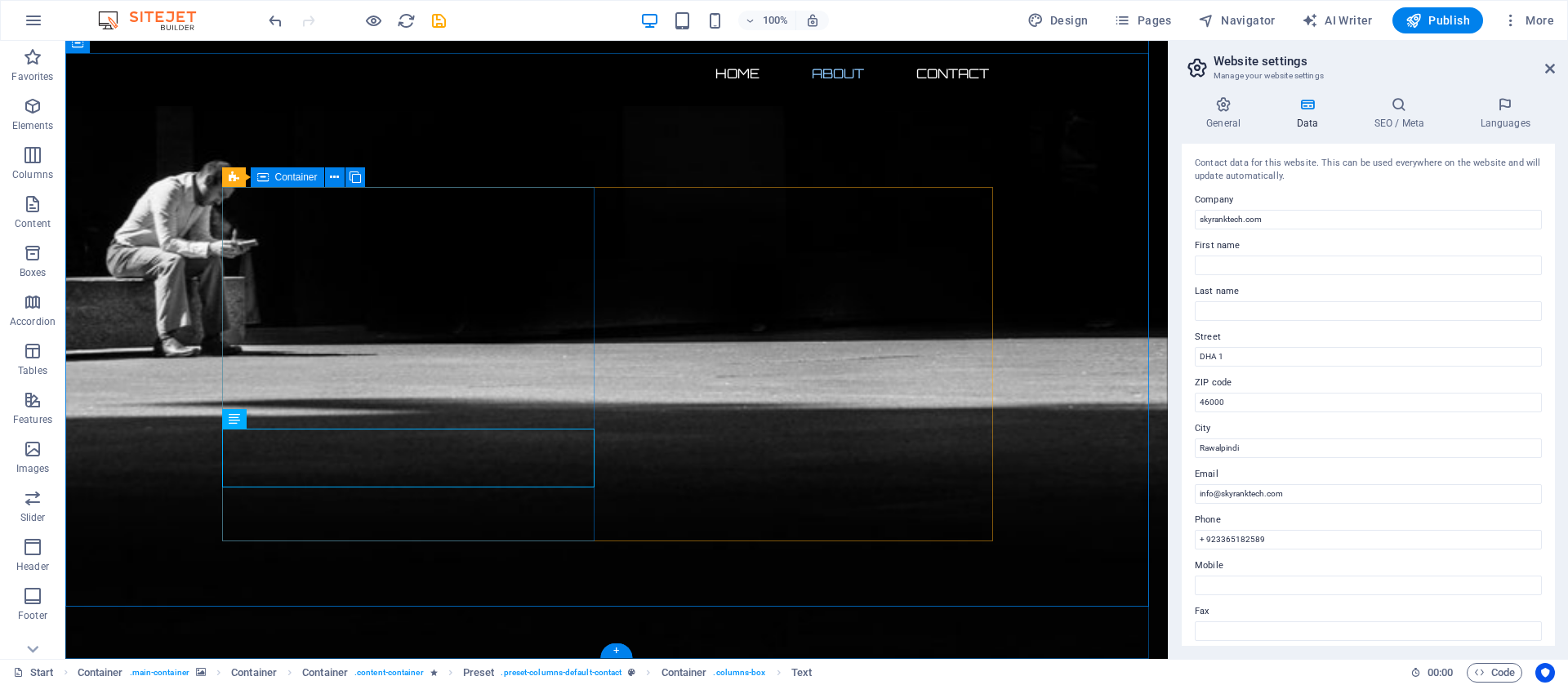 click on "Lorem ipsum dolor sit amet, consetetur sadipscing elitr, sed diam nonumy eirmod tempor invidunt ut labore et dolore magna aliquyam erat, sed diam voluptua. At vero eos et accusam et justo duo dolores et ea rebum. Stet clita kasd gubergren, no sea takimata sanctus est Lorem ipsum dolor sit amet. Lorem ipsum dolor sit amet, consetetur sadipscing elitr, sed diam nonumy eirmod tempor invidunt ut labore et dolore magna aliquyam erat, sed diam voluptua. At vero eos et accusam et justo duo dolores et ea rebum. Stet clita kasd gubergren, no sea takimata sanctus est Lorem ipsum dolor sit amet. Address :  Brooklyn Bridge   New York, NY   10038 Phone :  + 1-123-456-7890 Email :  dfdd3240b940f50db6e1a42ed51260@cpanel.local" at bounding box center (617, 2334) 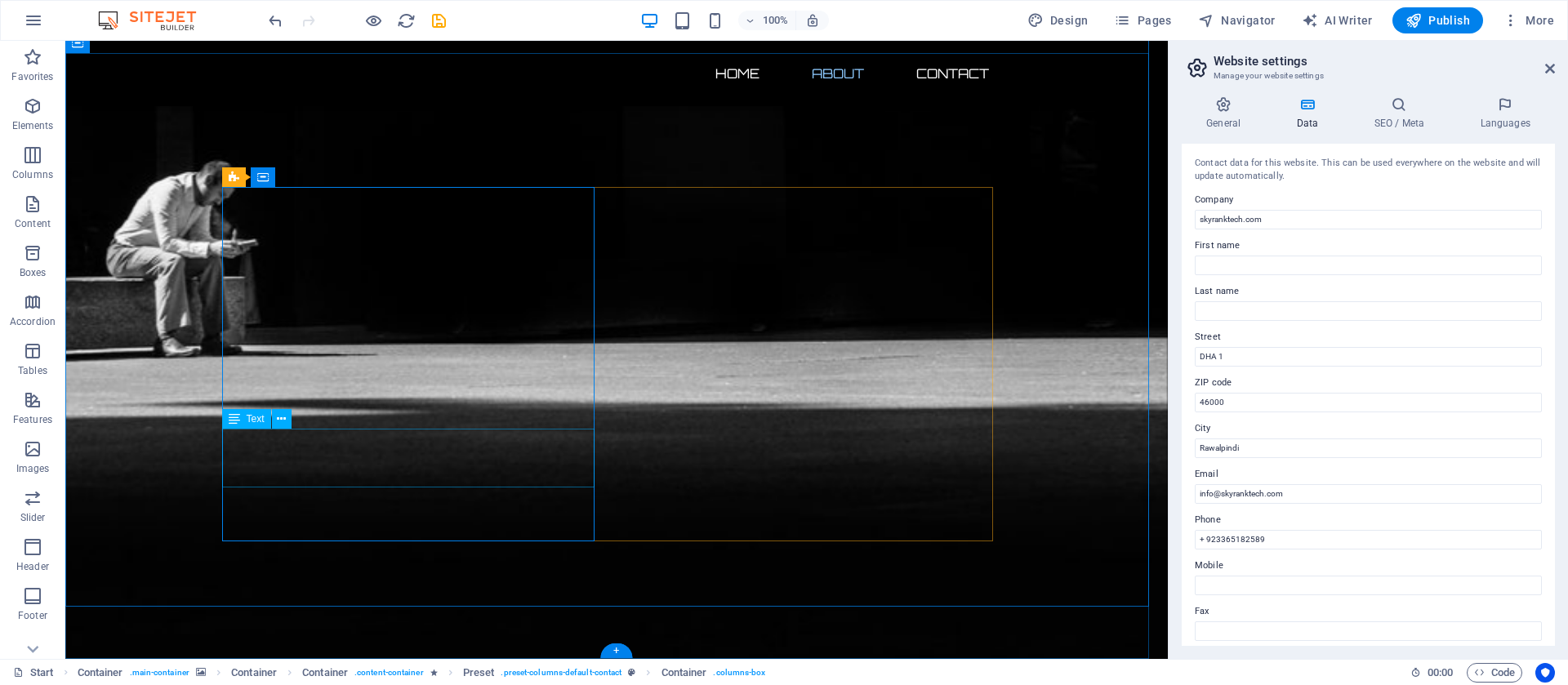 click on "Address :  Brooklyn Bridge   New York, NY   10038 Phone :  + 1-123-456-7890 Email :  dfdd3240b940f50db6e1a42ed51260@cpanel.local" at bounding box center (617, 2396) 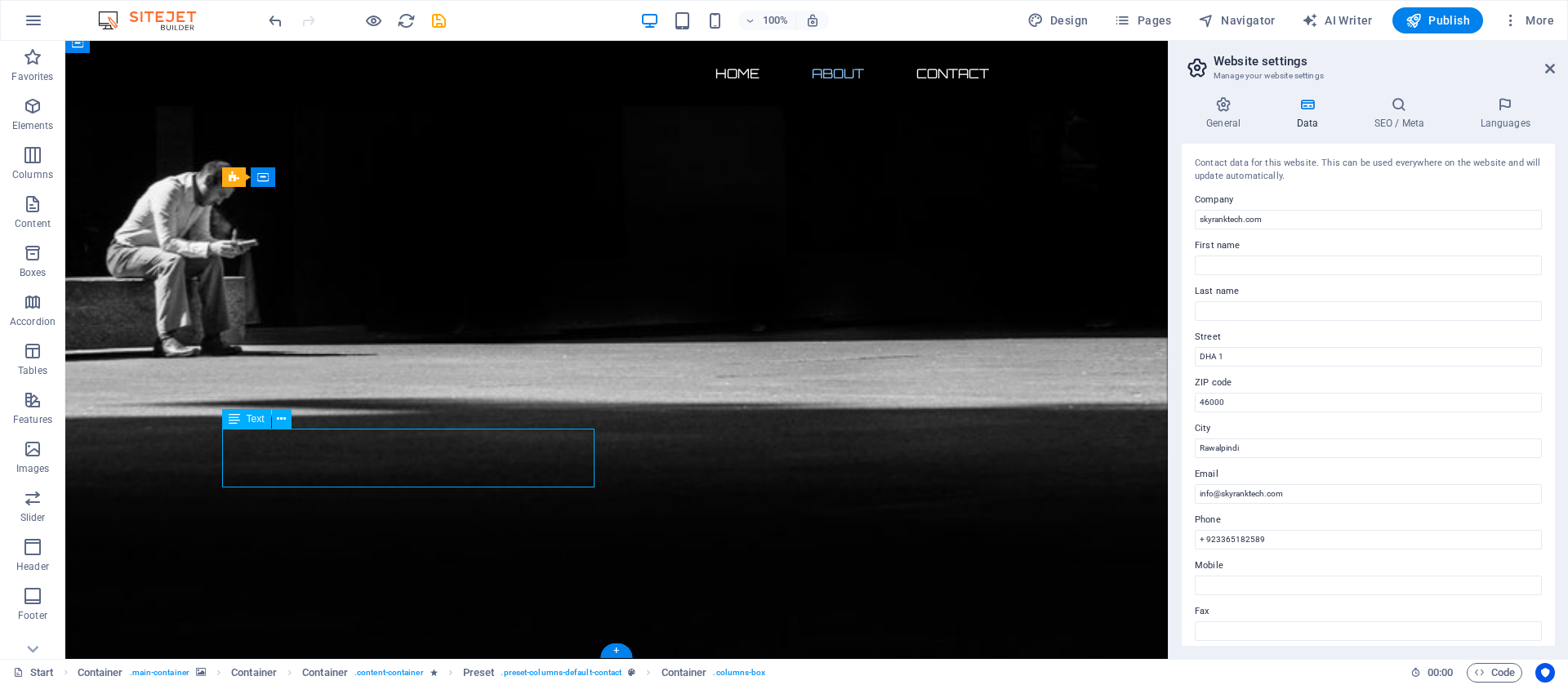 click on "Address :  Brooklyn Bridge   New York, NY   10038 Phone :  + 1-123-456-7890 Email :  dfdd3240b940f50db6e1a42ed51260@cpanel.local" at bounding box center [617, 2396] 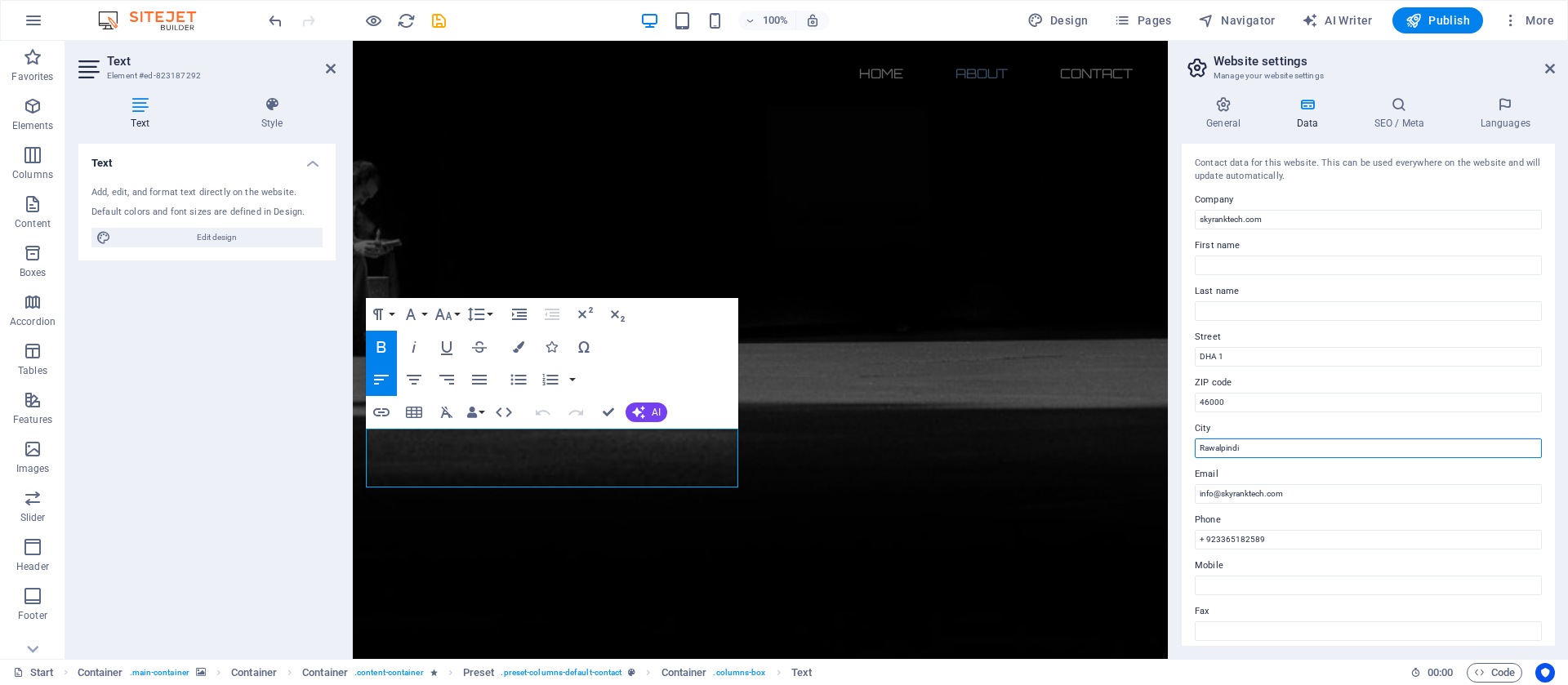 click on "Rawalpindi" at bounding box center (1368, 448) 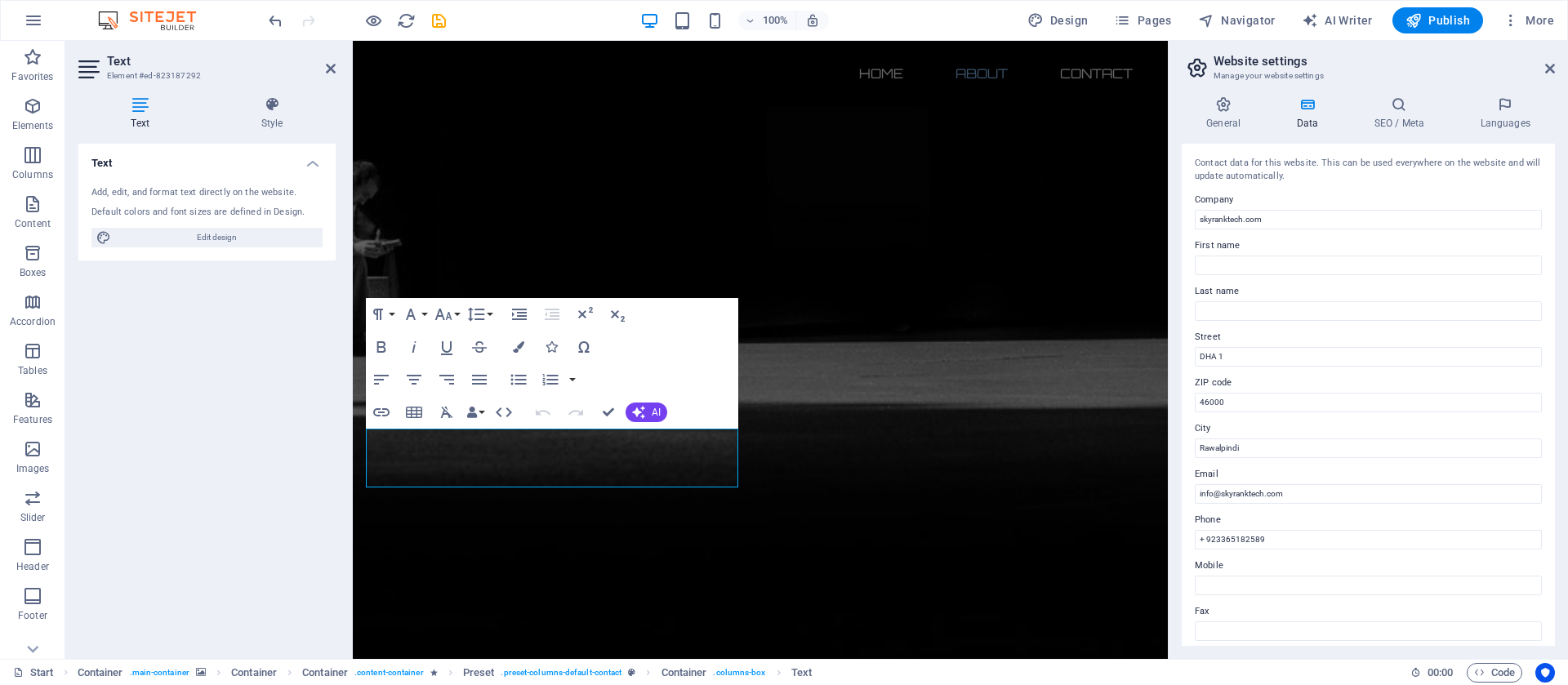click on "Website settings Manage your website settings  General  Data  SEO / Meta  Languages Website name skyranktech.com Logo Drag files here, click to choose files or select files from Files or our free stock photos & videos Select files from the file manager, stock photos, or upload file(s) Upload Favicon Set the favicon of your website here. A favicon is a small icon shown in the browser tab next to your website title. It helps visitors identify your website. Drag files here, click to choose files or select files from Files or our free stock photos & videos Select files from the file manager, stock photos, or upload file(s) Upload Preview Image (Open Graph) This image will be shown when the website is shared on social networks Drag files here, click to choose files or select files from Files or our free stock photos & videos Select files from the file manager, stock photos, or upload file(s) Upload Contact data for this website. This can be used everywhere on the website and will update automatically. Company City" at bounding box center [1368, 349] 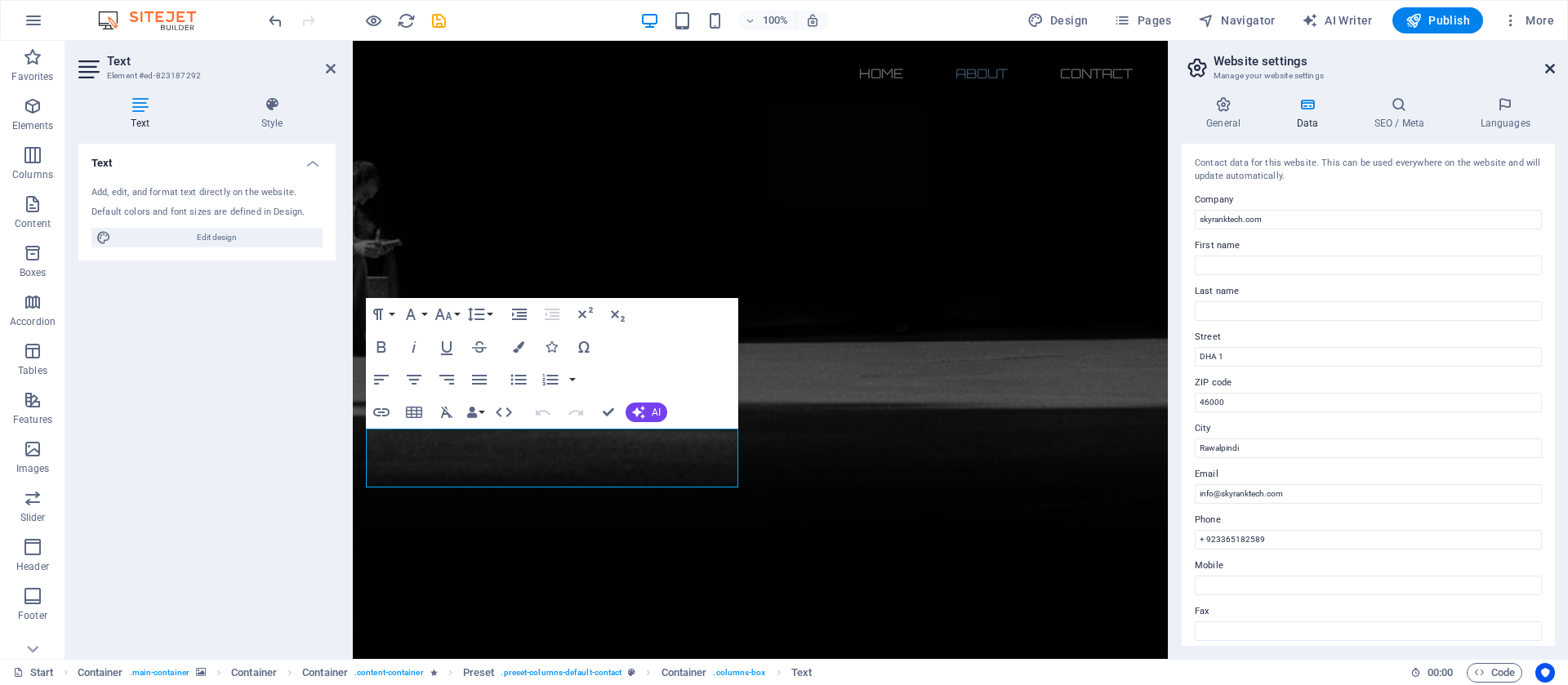 click at bounding box center [1550, 69] 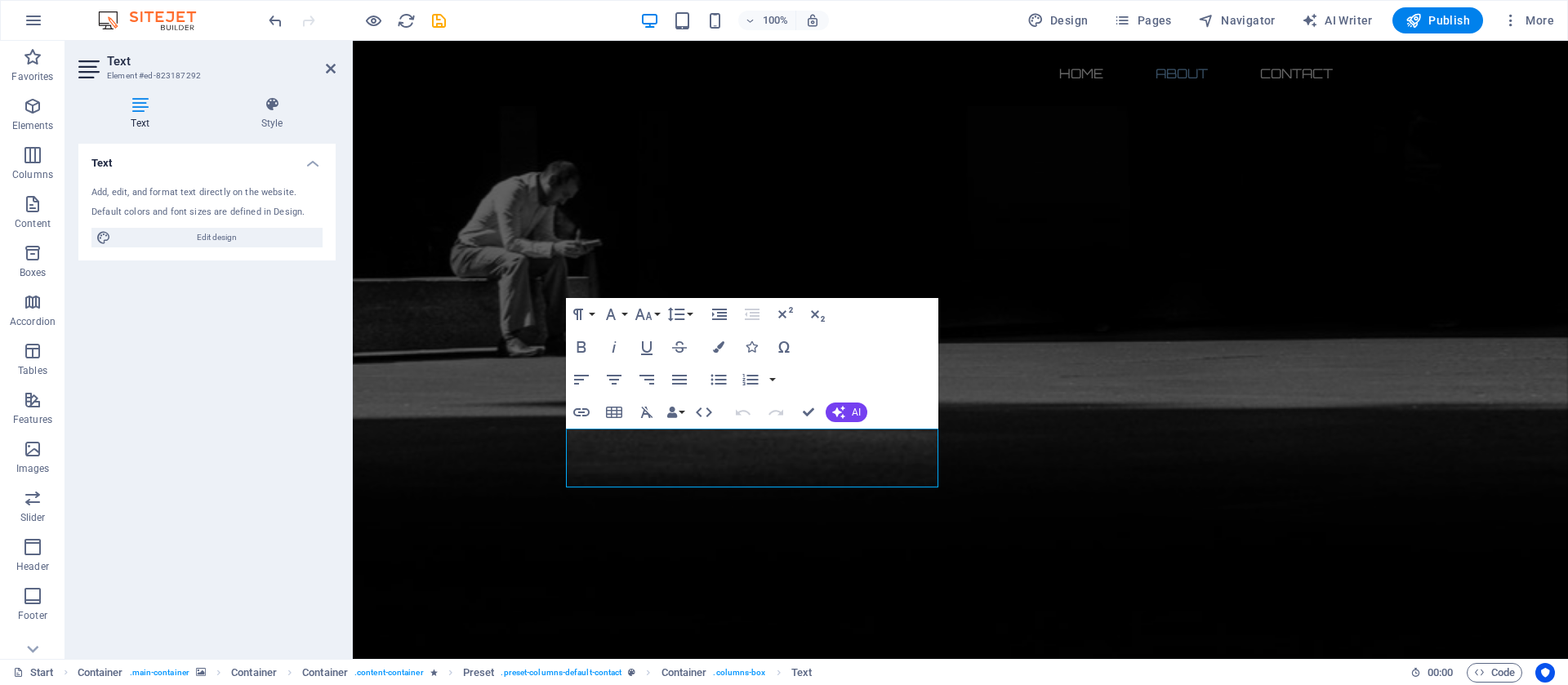click on "Text Add, edit, and format text directly on the website. Default colors and font sizes are defined in Design. Edit design Alignment Left aligned Centered Right aligned" at bounding box center (207, 394) 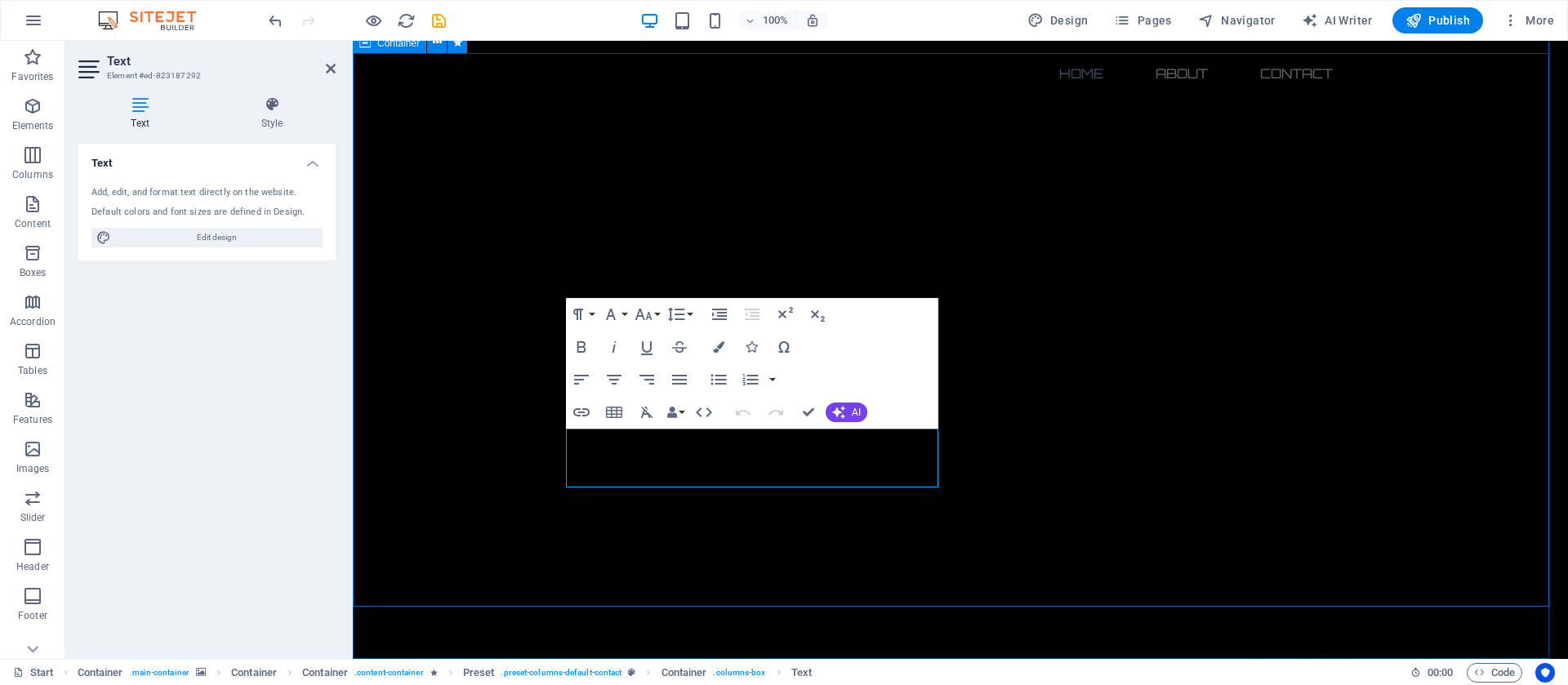 scroll, scrollTop: 0, scrollLeft: 0, axis: both 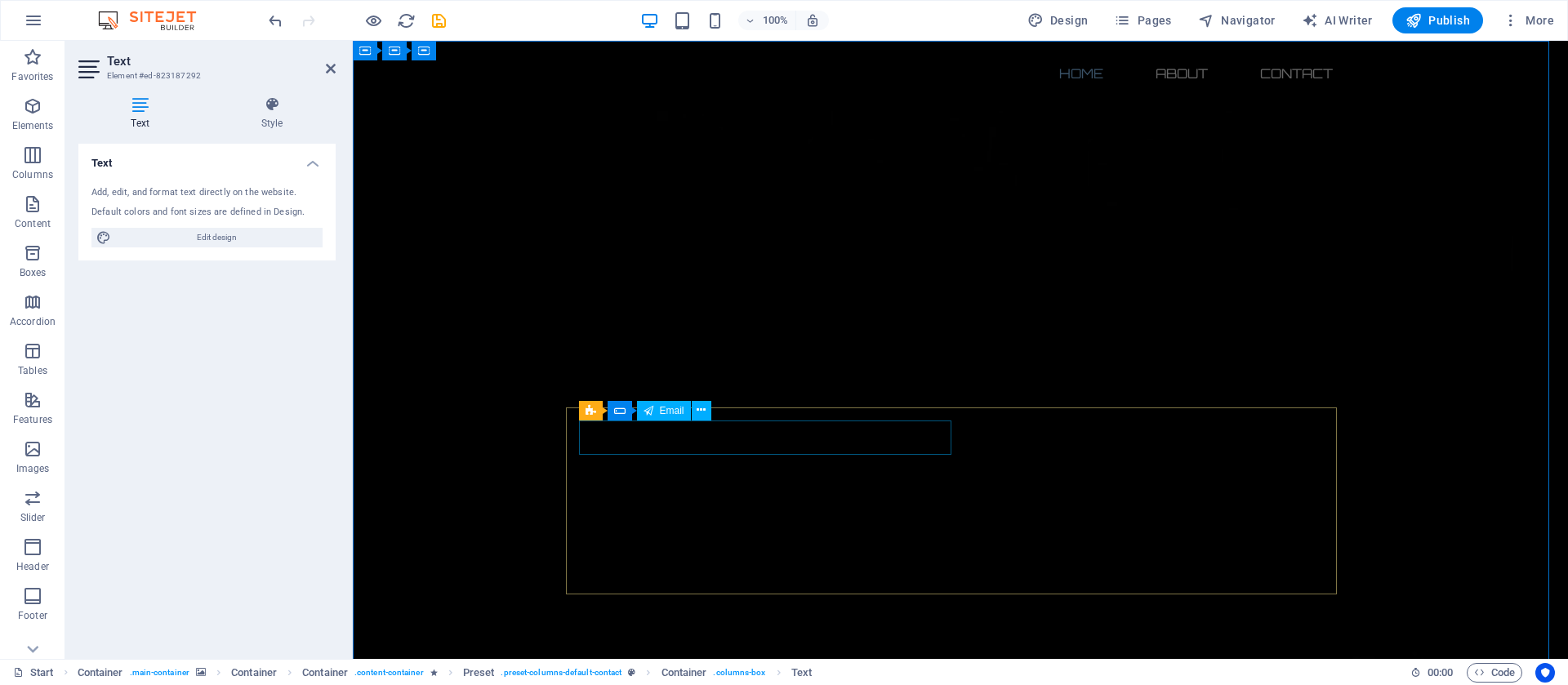 drag, startPoint x: 580, startPoint y: 438, endPoint x: 609, endPoint y: 442, distance: 29.274562 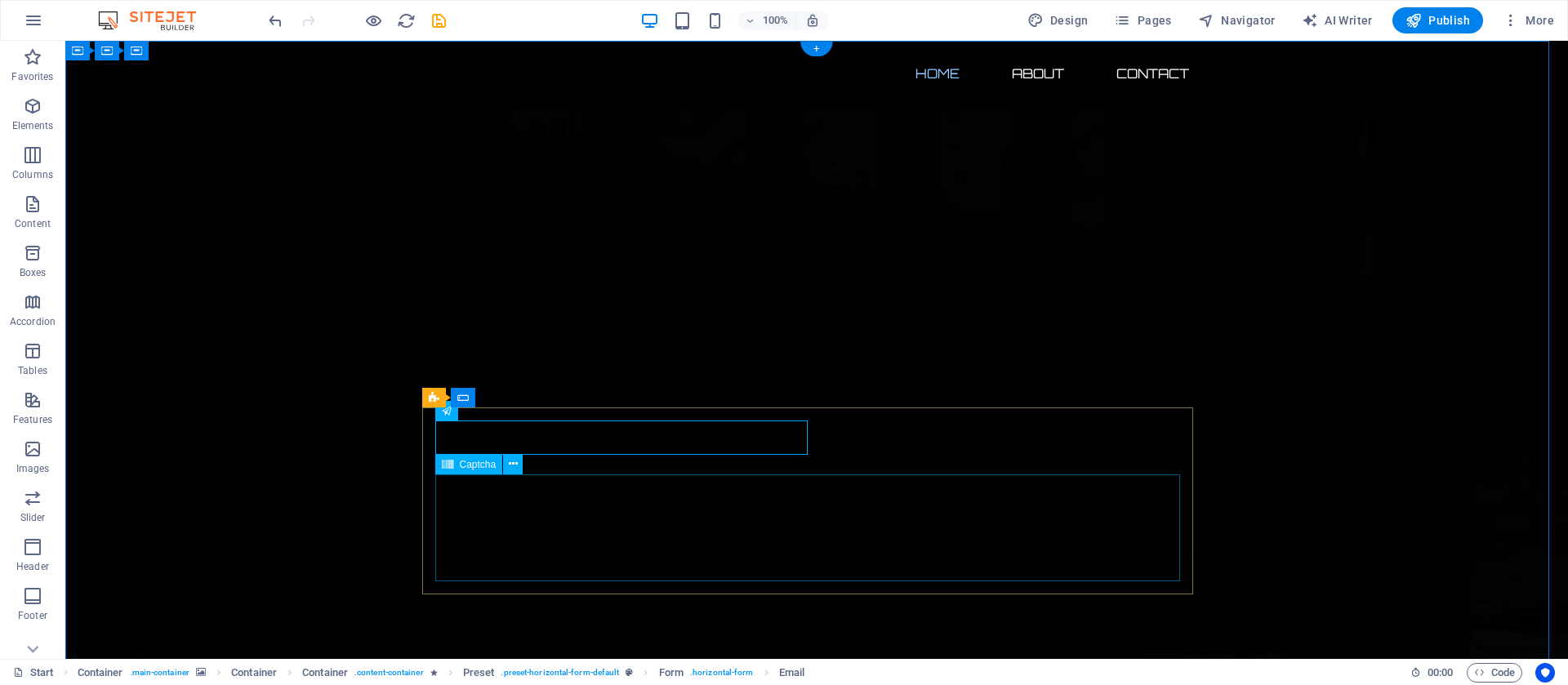 click on "Unreadable? Load new" 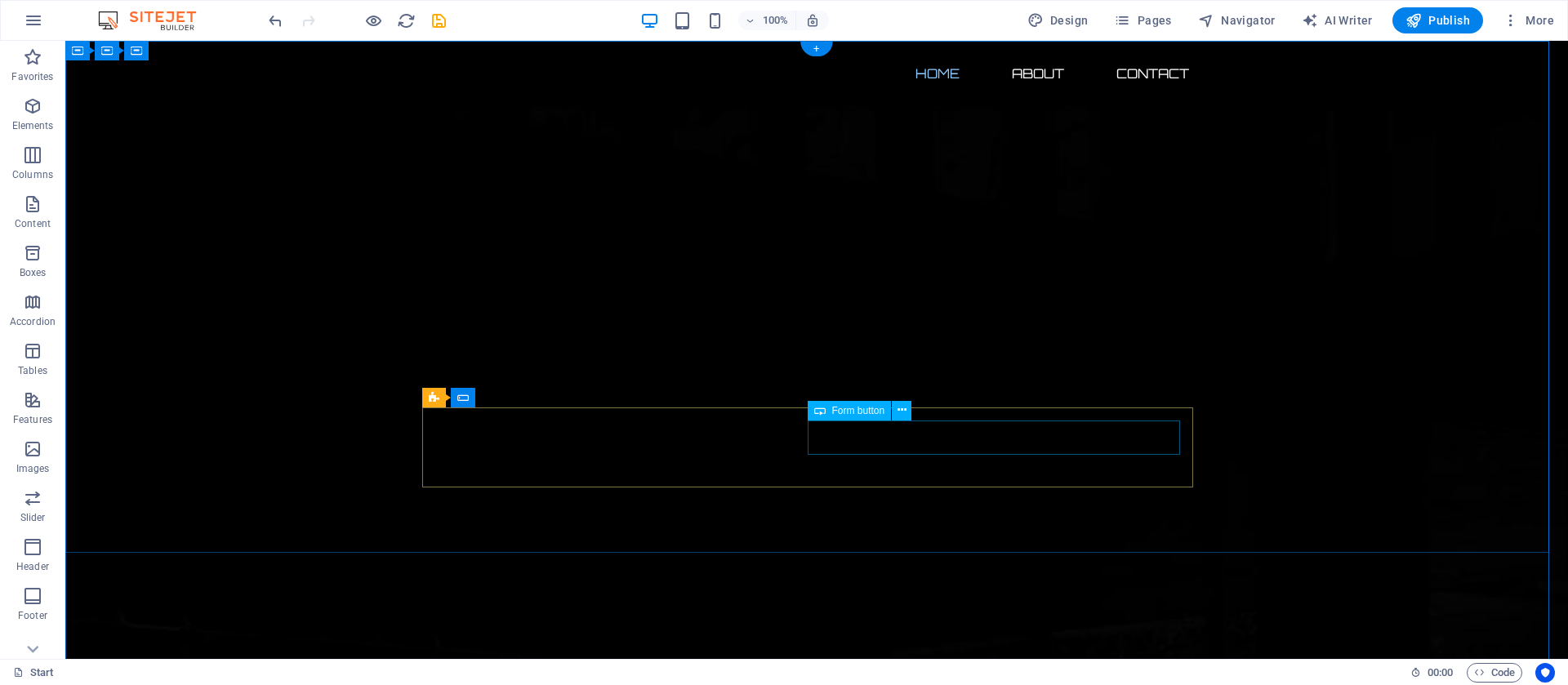 click on "Notify me" 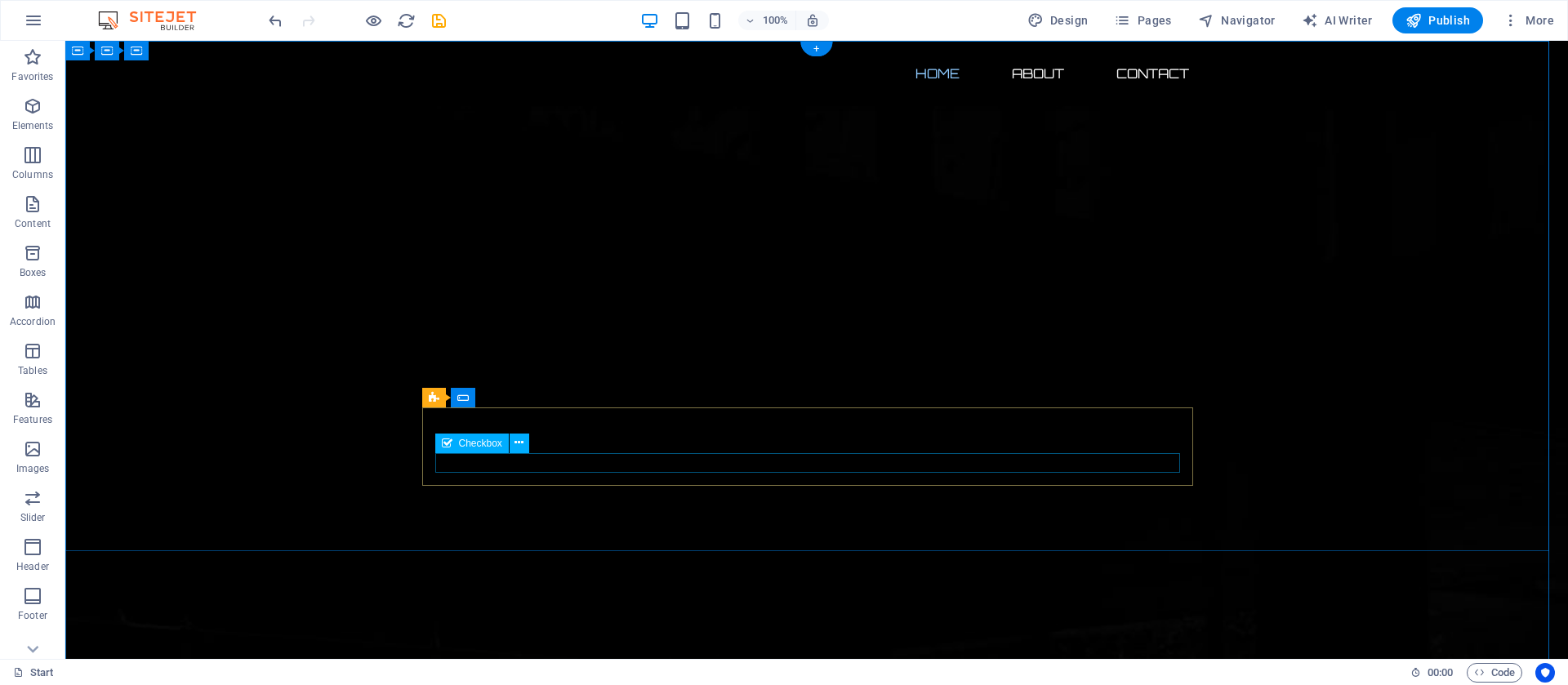 click 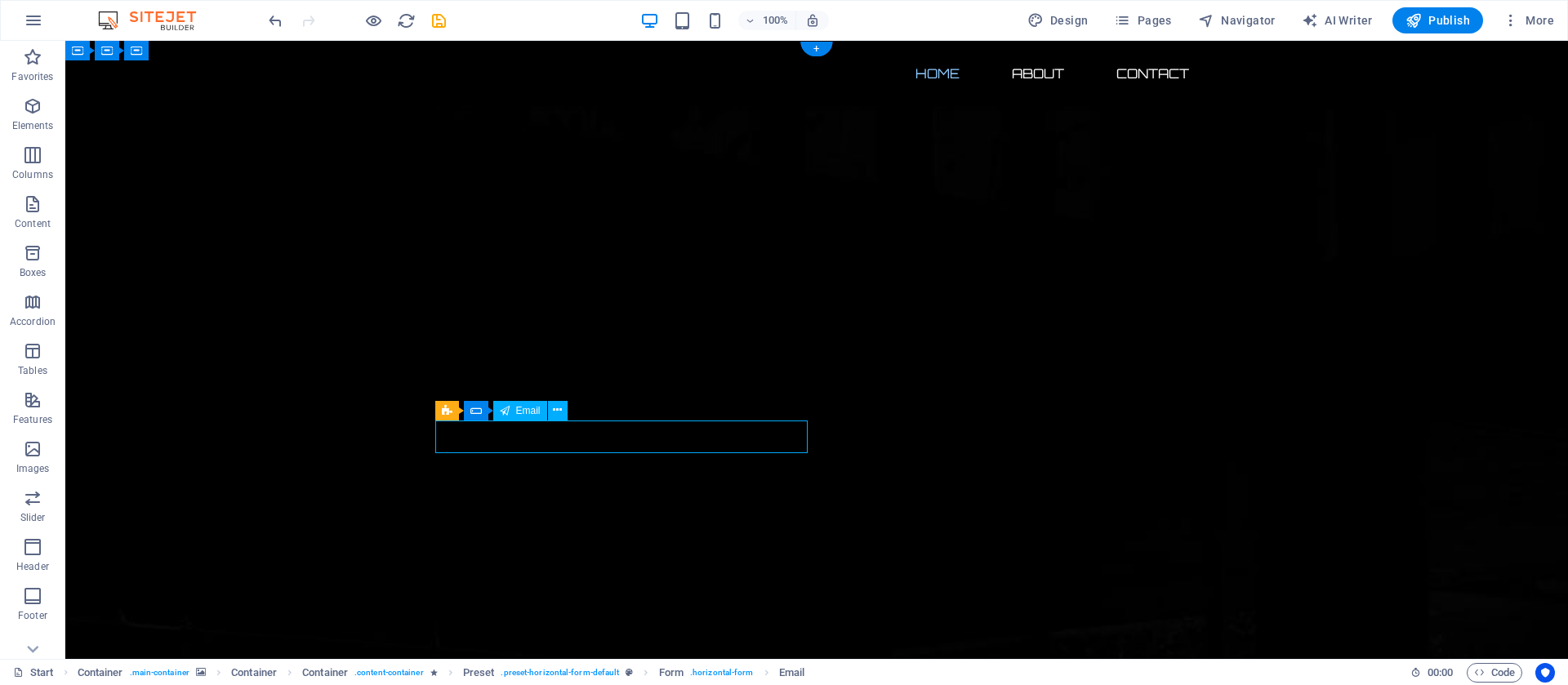 click 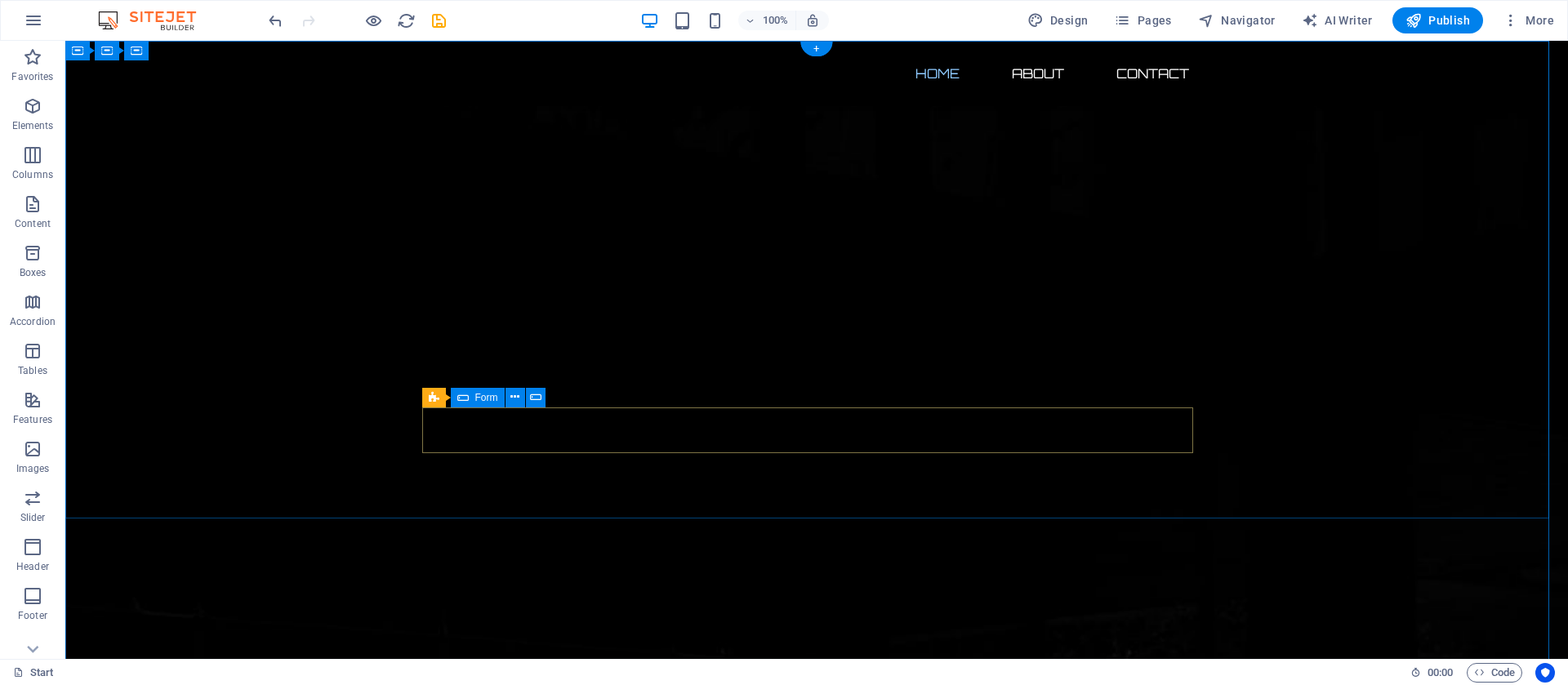 click on "I have read and understand the privacy policy." 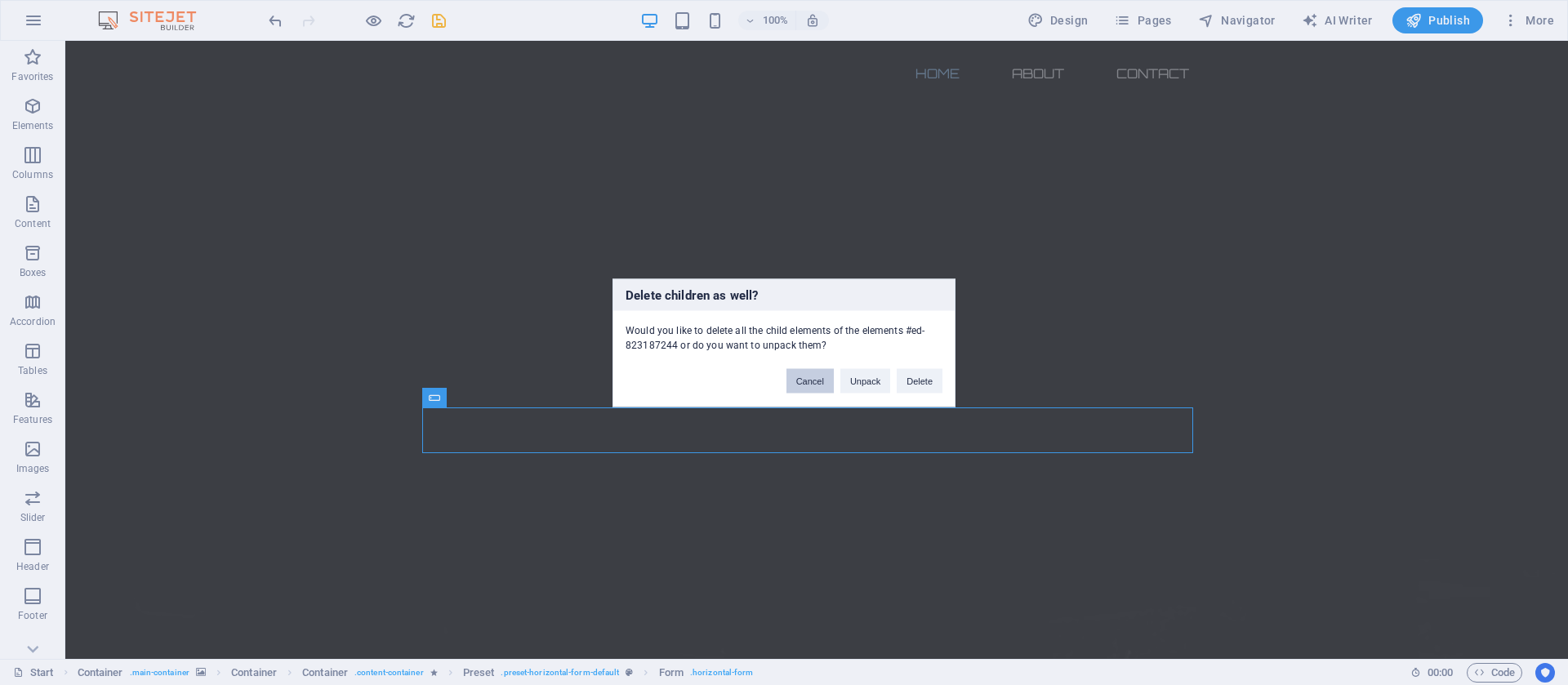 click on "Cancel" at bounding box center [810, 380] 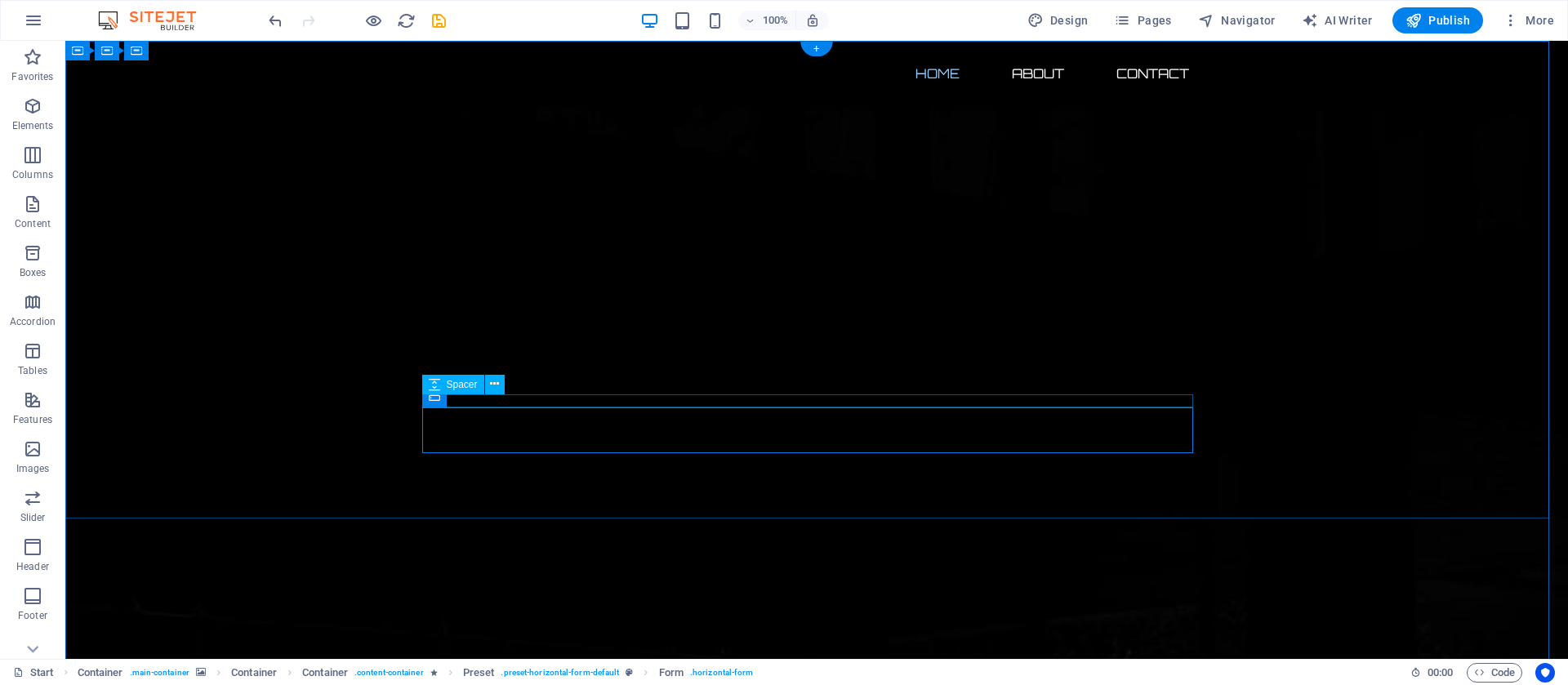 click on "I have read and understand the privacy policy." 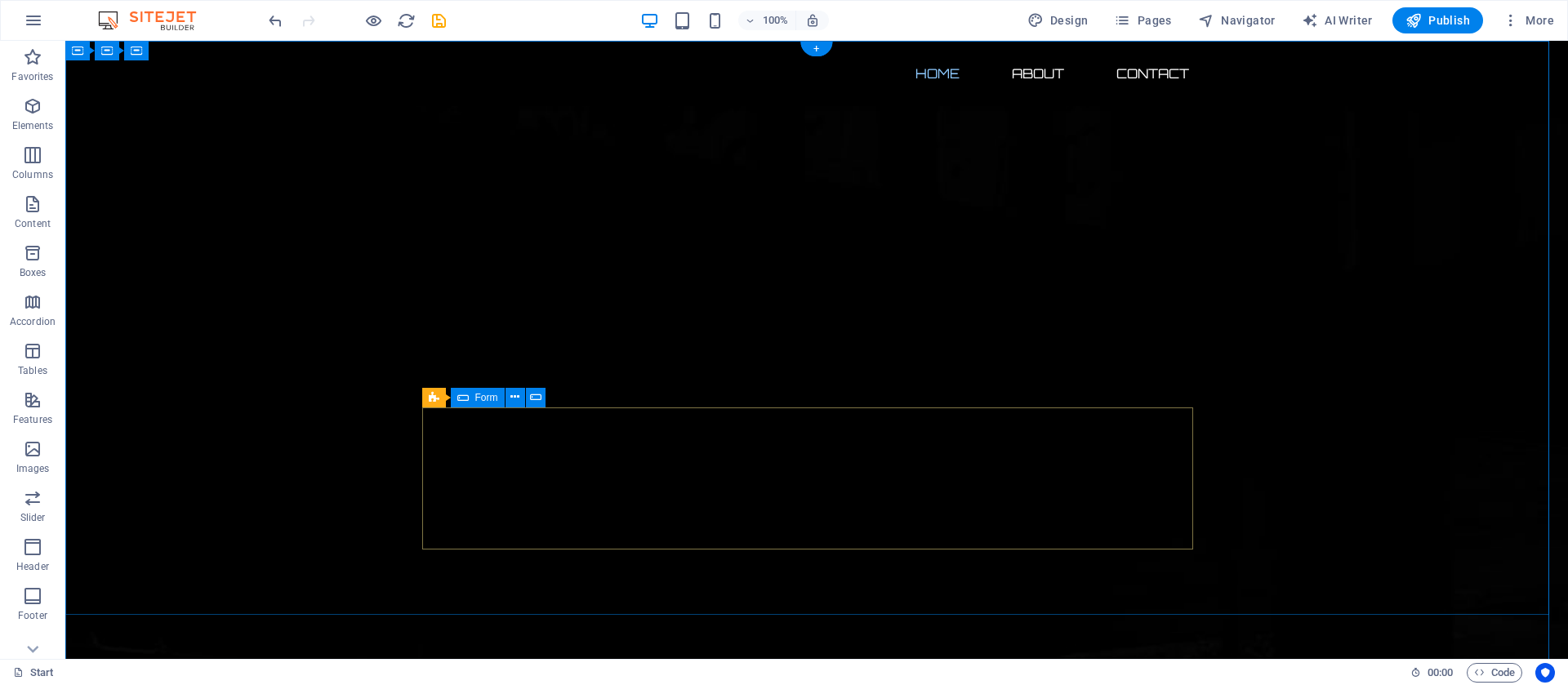 click on "Drop content here or  Add elements  Paste clipboard" 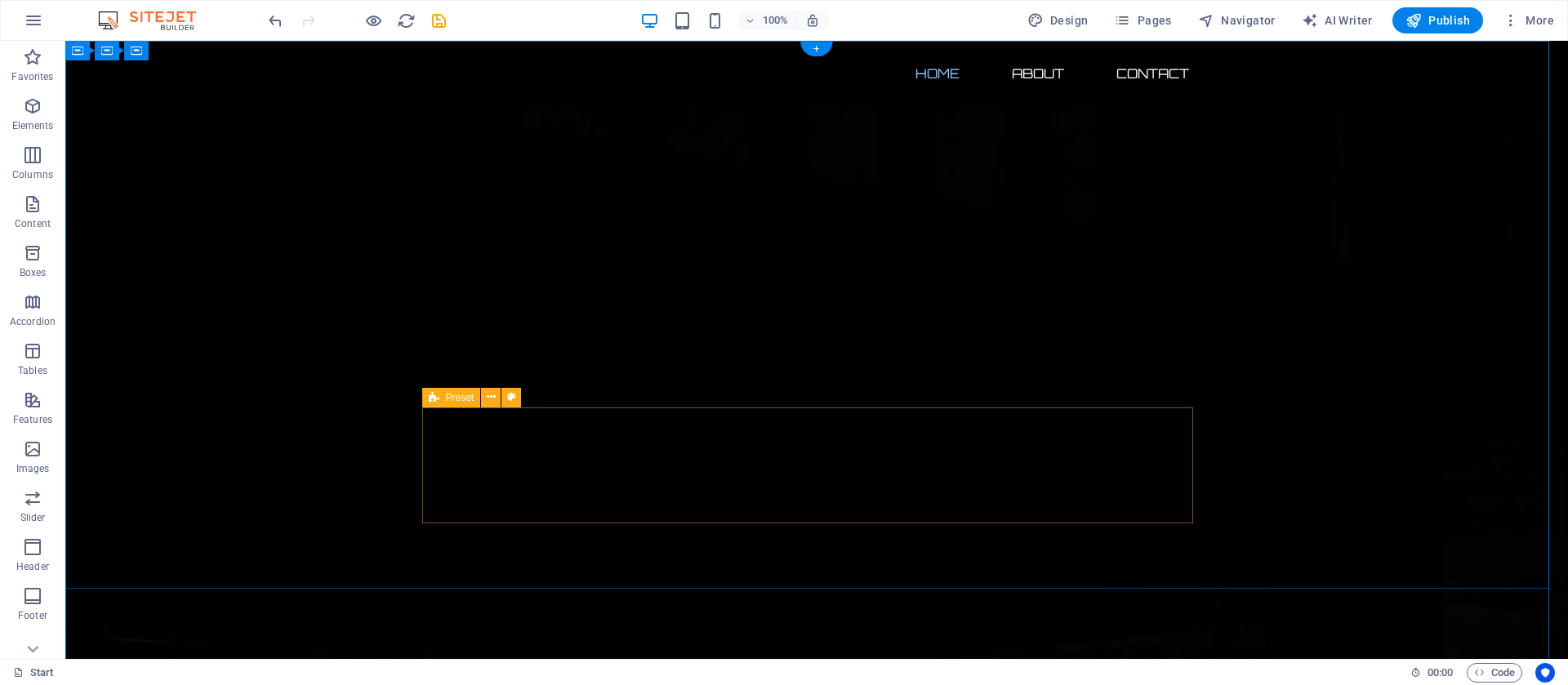 click on "Drop content here or  Add elements  Paste clipboard" at bounding box center (817, 2436) 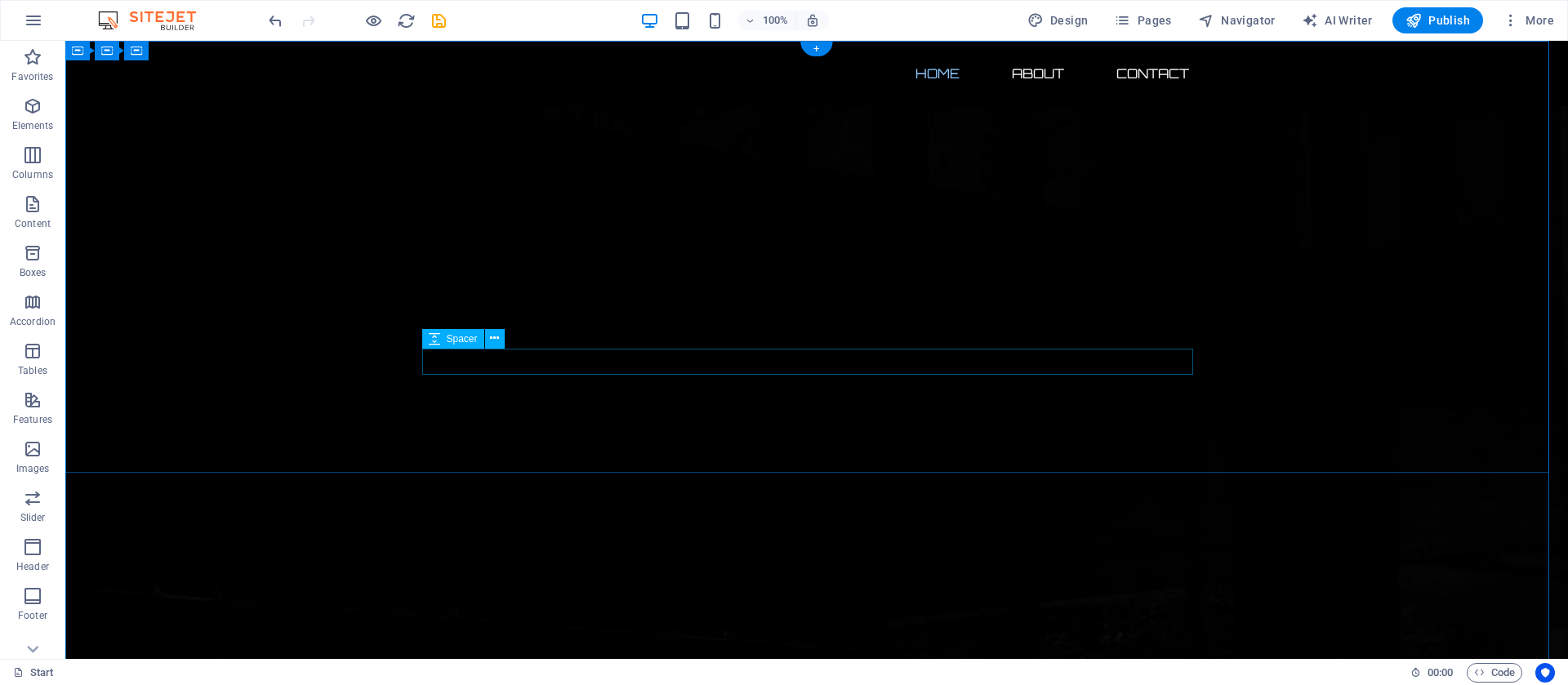 scroll, scrollTop: 286, scrollLeft: 0, axis: vertical 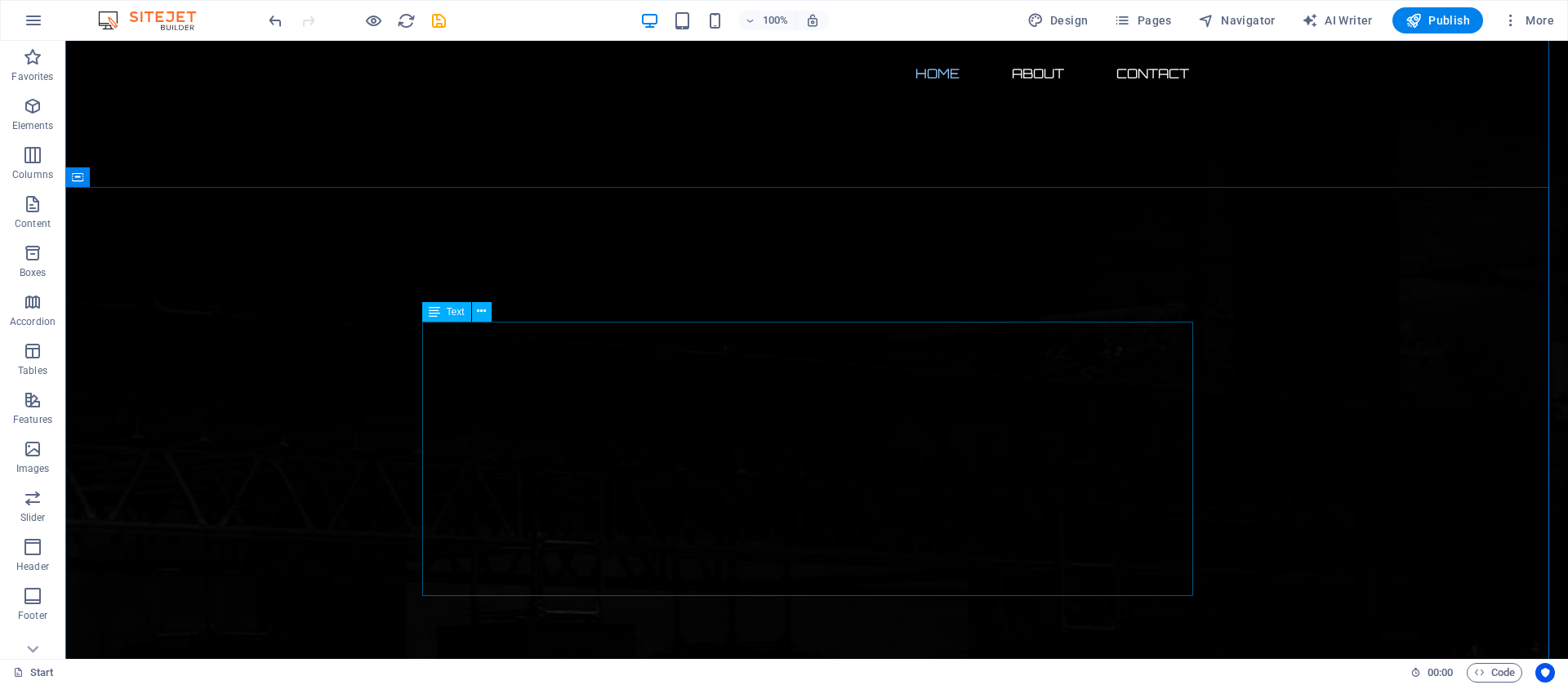 click on "Lorem ipsum dolor sit amet, consetetur sadipscing elitr, sed diam nonumy eirmod tempor invidunt ut labore et dolore magna aliquyam erat, sed diam voluptua. At vero eos et accusam et justo duo dolores et ea rebum. Stet clita kasd gubergren, no sea takimata sanctus est Lorem ipsum dolor sit amet. Lorem ipsum dolor sit amet, consetetur sadipscing elitr, sed diam nonumy eirmod tempor invidunt ut labore et dolore magna aliquyam erat, sed diam voluptua. At vero eos et accusam et justo duo dolores et ea rebum. Stet clita kasd gubergren, no sea takimata sanctus est Lorem ipsum dolor sit amet. Lorem ipsum dolor sit amet, consetetur sadipscing elitr, sed diam nonumy eirmod tempor invidunt ut labore et dolore magna aliquyam erat, sed diam voluptua. At vero eos et accusam et justo duo dolores et ea rebum. Stet clita kasd gubergren, no sea takimata sanctus est Lorem ipsum dolor sit amet." at bounding box center [817, 2304] 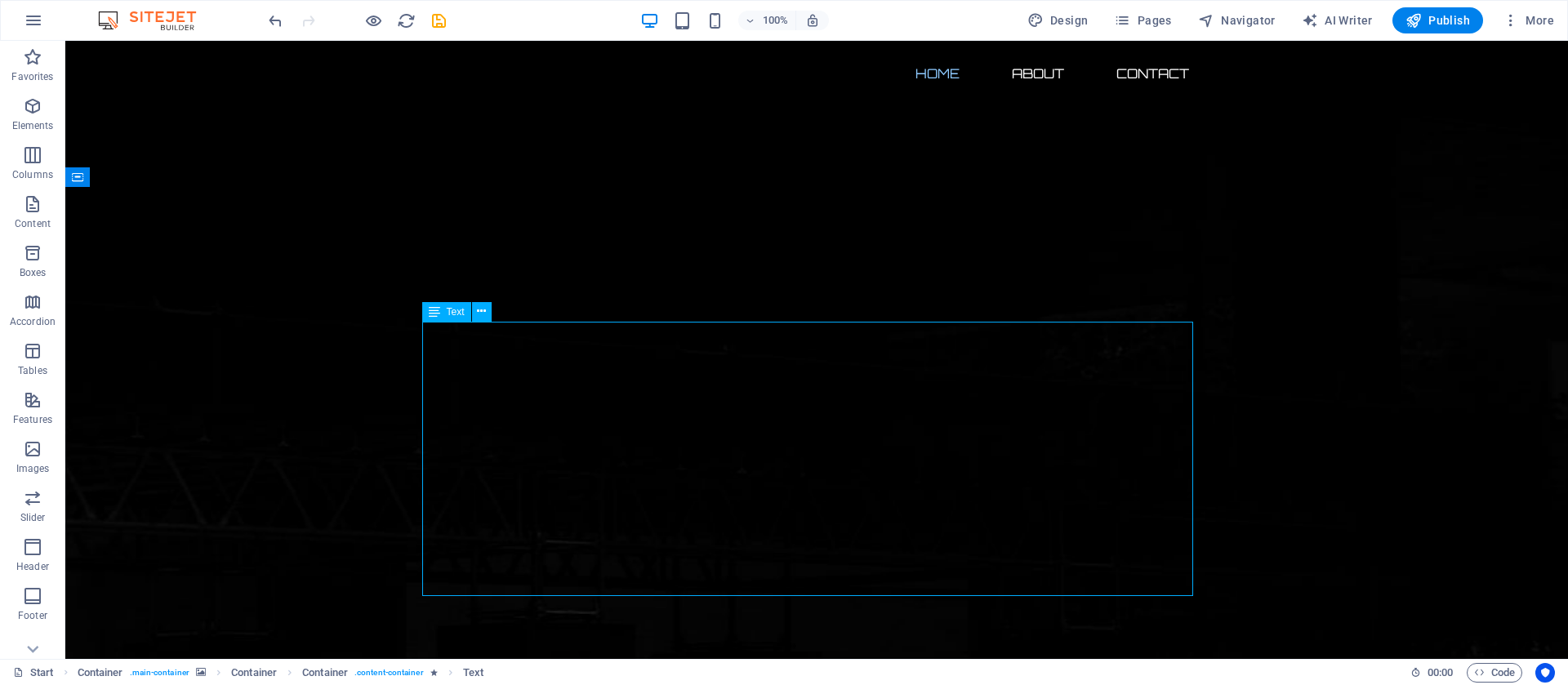 click on "Lorem ipsum dolor sit amet, consetetur sadipscing elitr, sed diam nonumy eirmod tempor invidunt ut labore et dolore magna aliquyam erat, sed diam voluptua. At vero eos et accusam et justo duo dolores et ea rebum. Stet clita kasd gubergren, no sea takimata sanctus est Lorem ipsum dolor sit amet. Lorem ipsum dolor sit amet, consetetur sadipscing elitr, sed diam nonumy eirmod tempor invidunt ut labore et dolore magna aliquyam erat, sed diam voluptua. At vero eos et accusam et justo duo dolores et ea rebum. Stet clita kasd gubergren, no sea takimata sanctus est Lorem ipsum dolor sit amet. Lorem ipsum dolor sit amet, consetetur sadipscing elitr, sed diam nonumy eirmod tempor invidunt ut labore et dolore magna aliquyam erat, sed diam voluptua. At vero eos et accusam et justo duo dolores et ea rebum. Stet clita kasd gubergren, no sea takimata sanctus est Lorem ipsum dolor sit amet." at bounding box center (817, 2304) 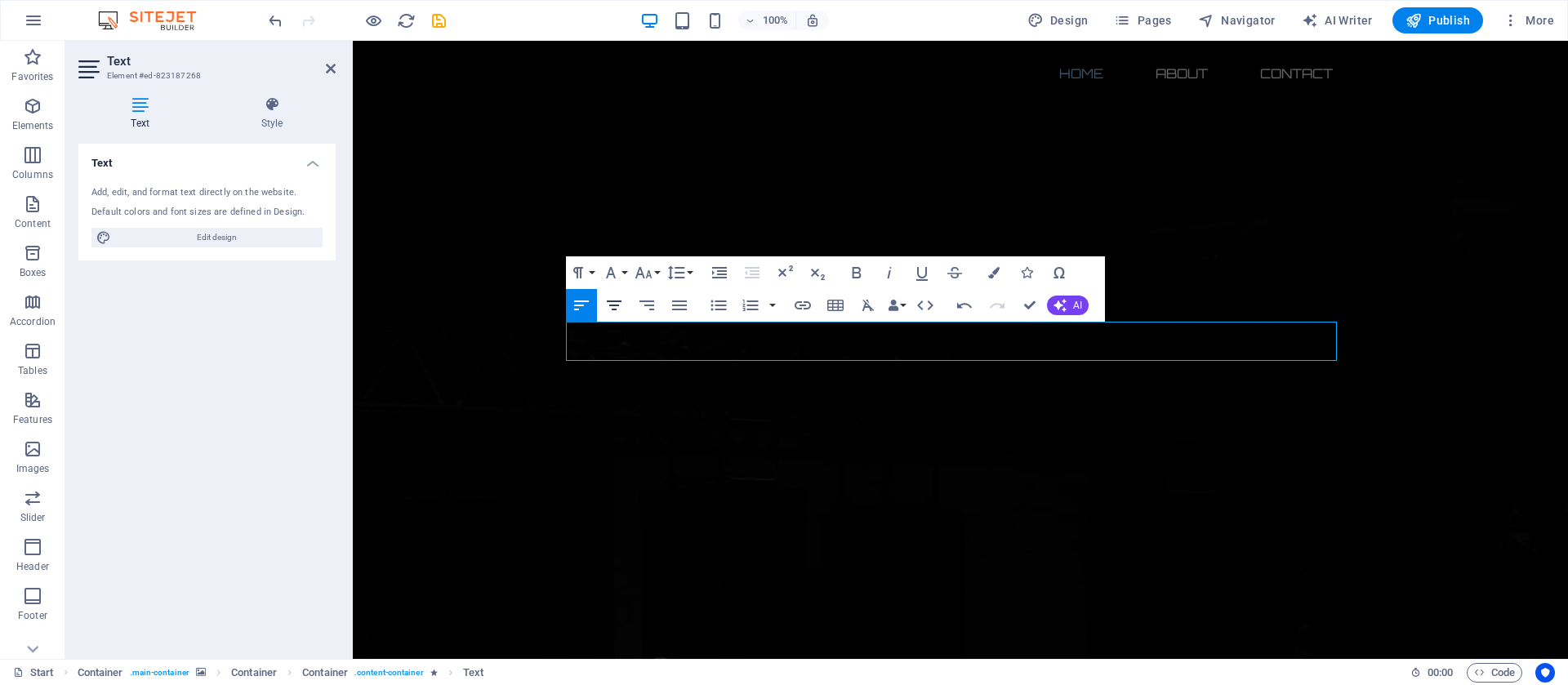 drag, startPoint x: 619, startPoint y: 292, endPoint x: 220, endPoint y: 323, distance: 400.20245 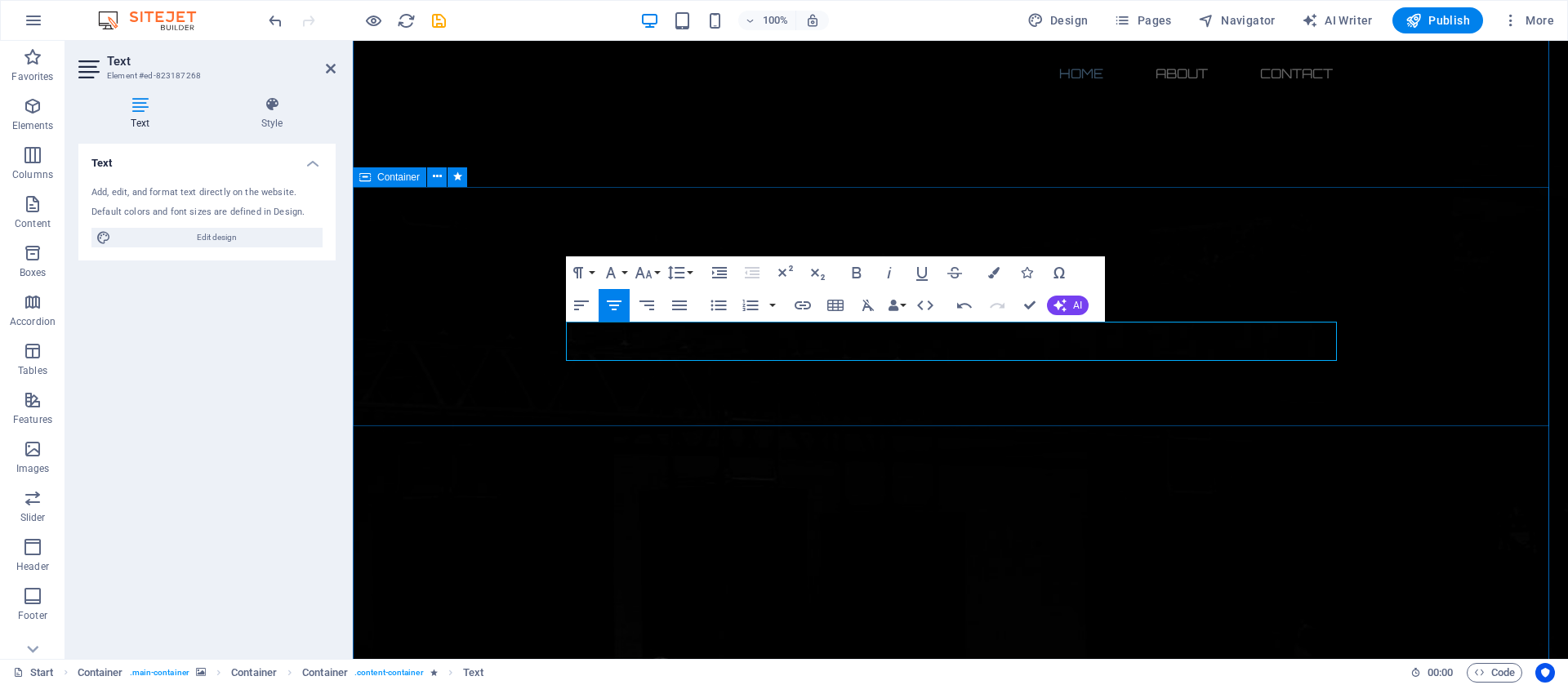 click on "About us Simplifying Business. Scaling Possibilities." at bounding box center [960, 1926] 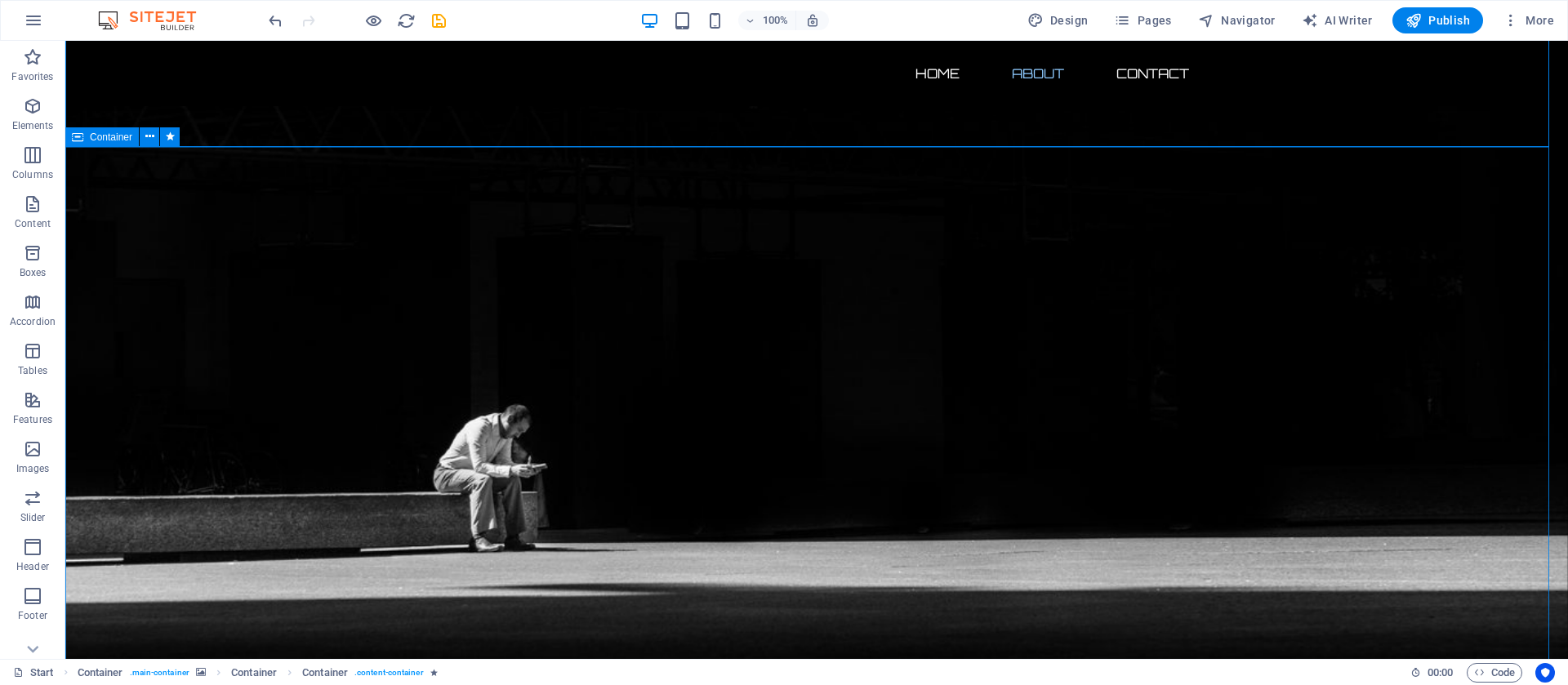 scroll, scrollTop: 572, scrollLeft: 0, axis: vertical 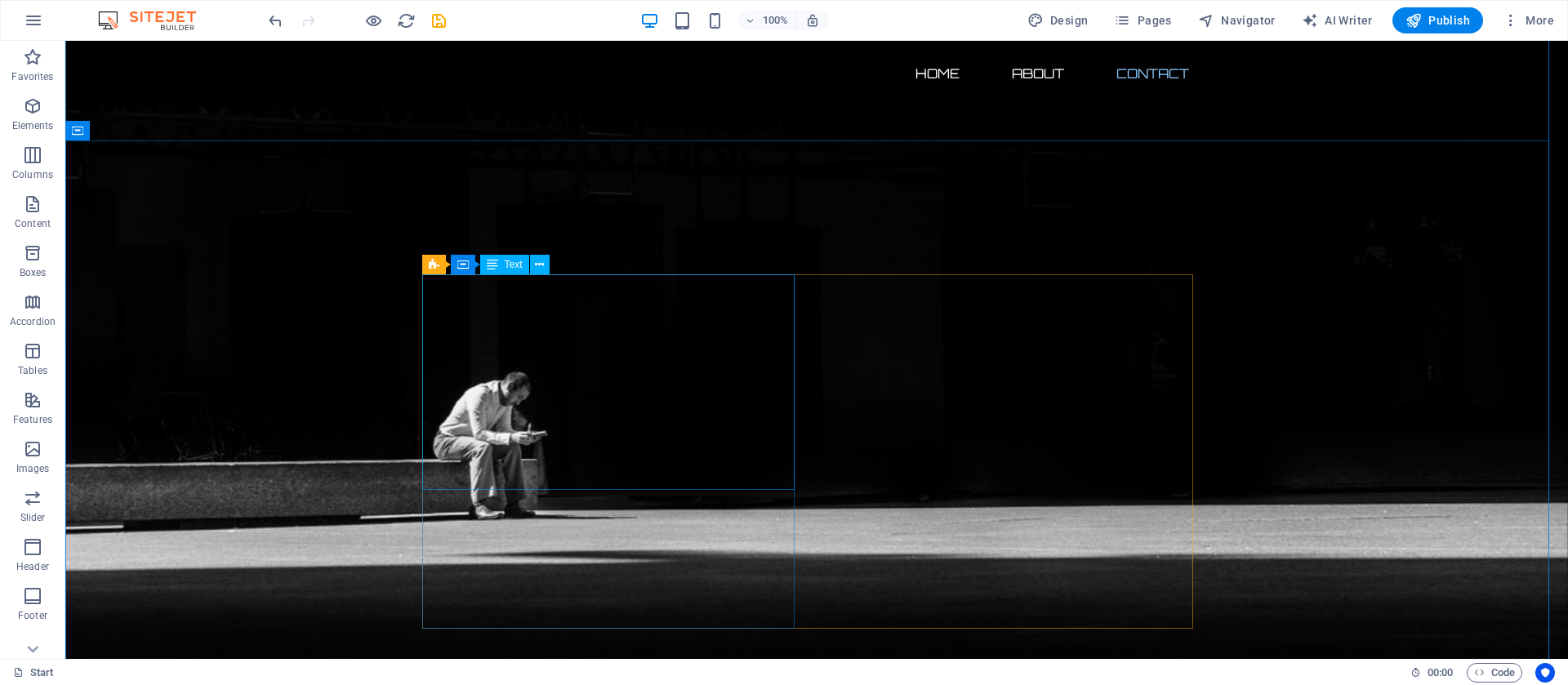 click on "Lorem ipsum dolor sit amet, consetetur sadipscing elitr, sed diam nonumy eirmod tempor invidunt ut labore et dolore magna aliquyam erat, sed diam voluptua. At vero eos et accusam et justo duo dolores et ea rebum. Stet clita kasd gubergren, no sea takimata sanctus est Lorem ipsum dolor sit amet. Lorem ipsum dolor sit amet, consetetur sadipscing elitr, sed diam nonumy eirmod tempor invidunt ut labore et dolore magna aliquyam erat, sed diam voluptua. At vero eos et accusam et justo duo dolores et ea rebum. Stet clita kasd gubergren, no sea takimata sanctus est Lorem ipsum dolor sit amet." at bounding box center (817, 1944) 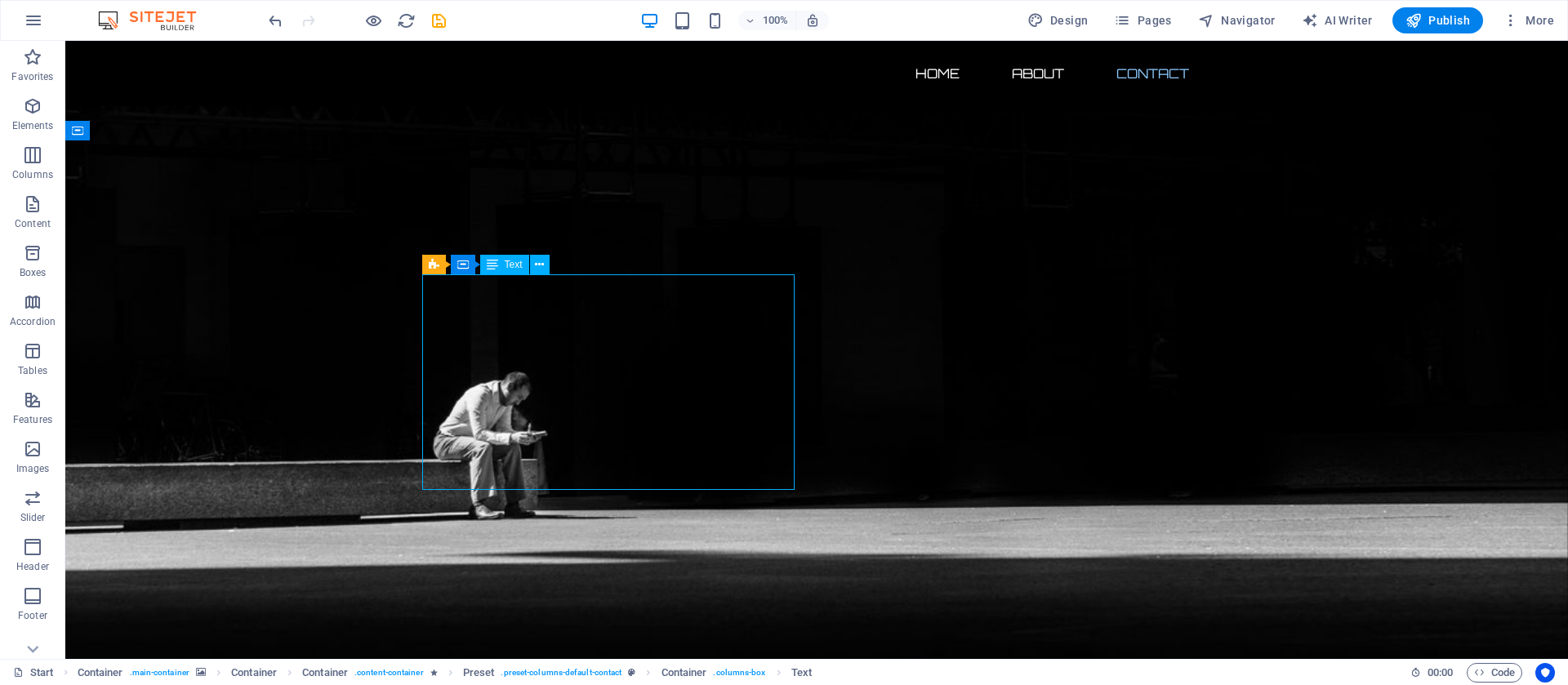 click on "Lorem ipsum dolor sit amet, consetetur sadipscing elitr, sed diam nonumy eirmod tempor invidunt ut labore et dolore magna aliquyam erat, sed diam voluptua. At vero eos et accusam et justo duo dolores et ea rebum. Stet clita kasd gubergren, no sea takimata sanctus est Lorem ipsum dolor sit amet. Lorem ipsum dolor sit amet, consetetur sadipscing elitr, sed diam nonumy eirmod tempor invidunt ut labore et dolore magna aliquyam erat, sed diam voluptua. At vero eos et accusam et justo duo dolores et ea rebum. Stet clita kasd gubergren, no sea takimata sanctus est Lorem ipsum dolor sit amet." at bounding box center (817, 1944) 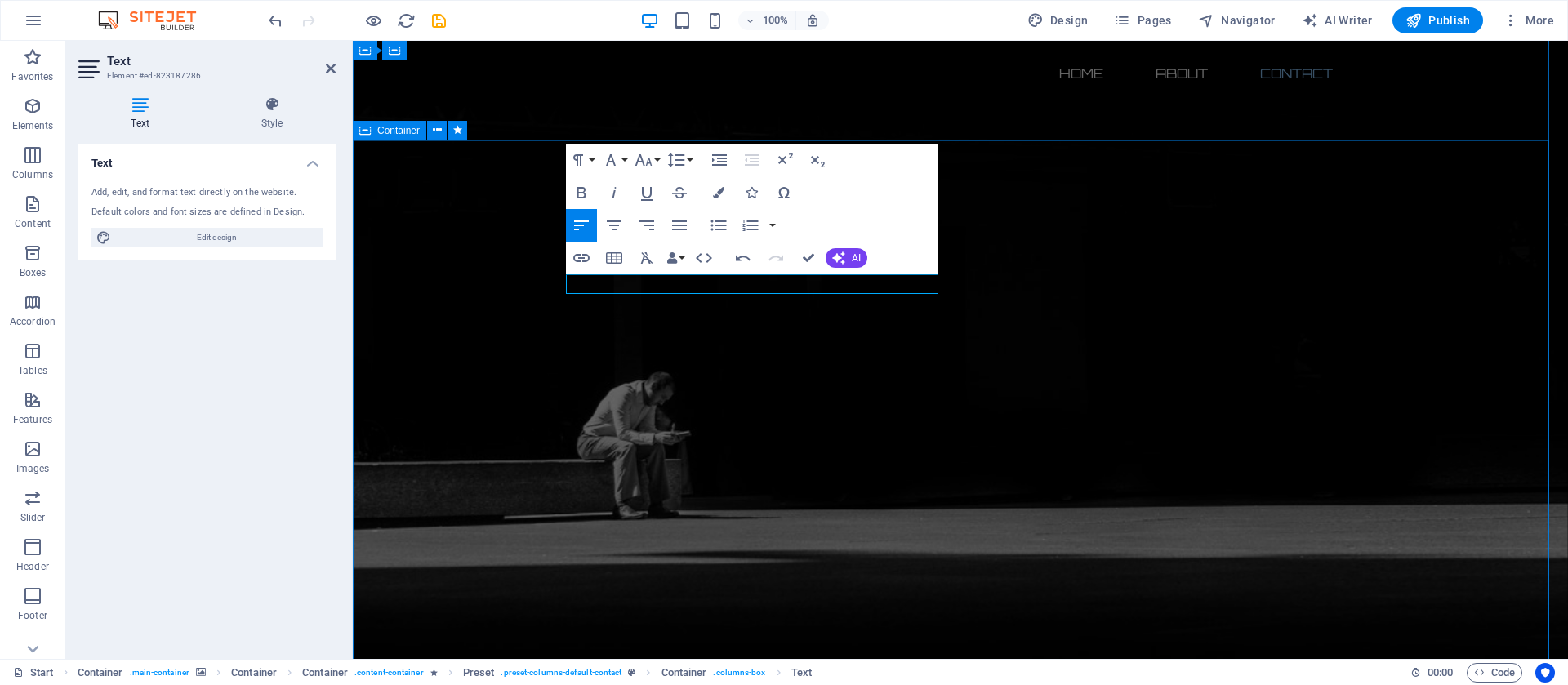 click on "Contact us Address :  Brooklyn Bridge   New York, NY   10038 Phone :  + 1-123-456-7890 Email :  dfdd3240b940f50db6e1a42ed51260@cpanel.local   I have read and understand the privacy policy. Unreadable? Load new Submit" at bounding box center [960, 2101] 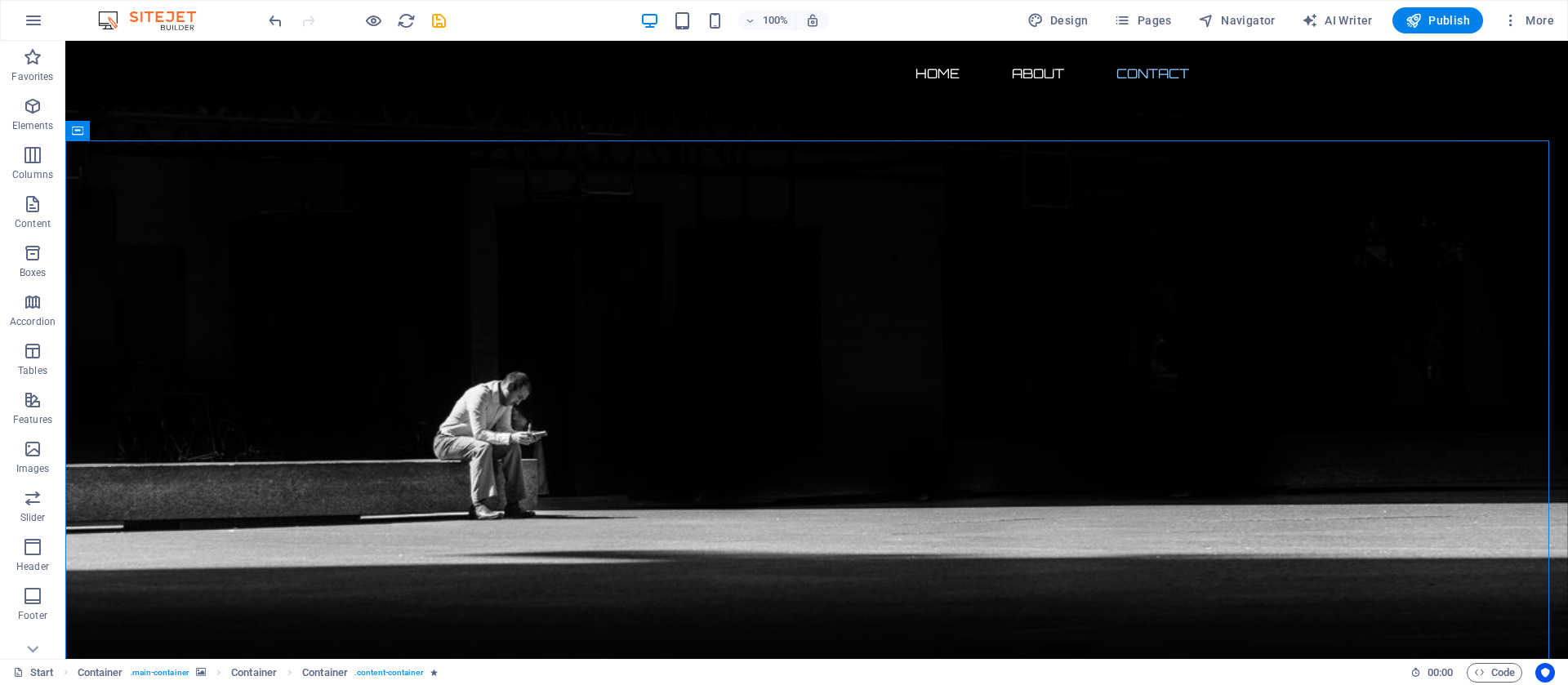 click on "Address :  Brooklyn Bridge   New York, NY   10038 Phone :  + 1-123-456-7890 Email :  dfdd3240b940f50db6e1a42ed51260@cpanel.local" at bounding box center (817, 1937) 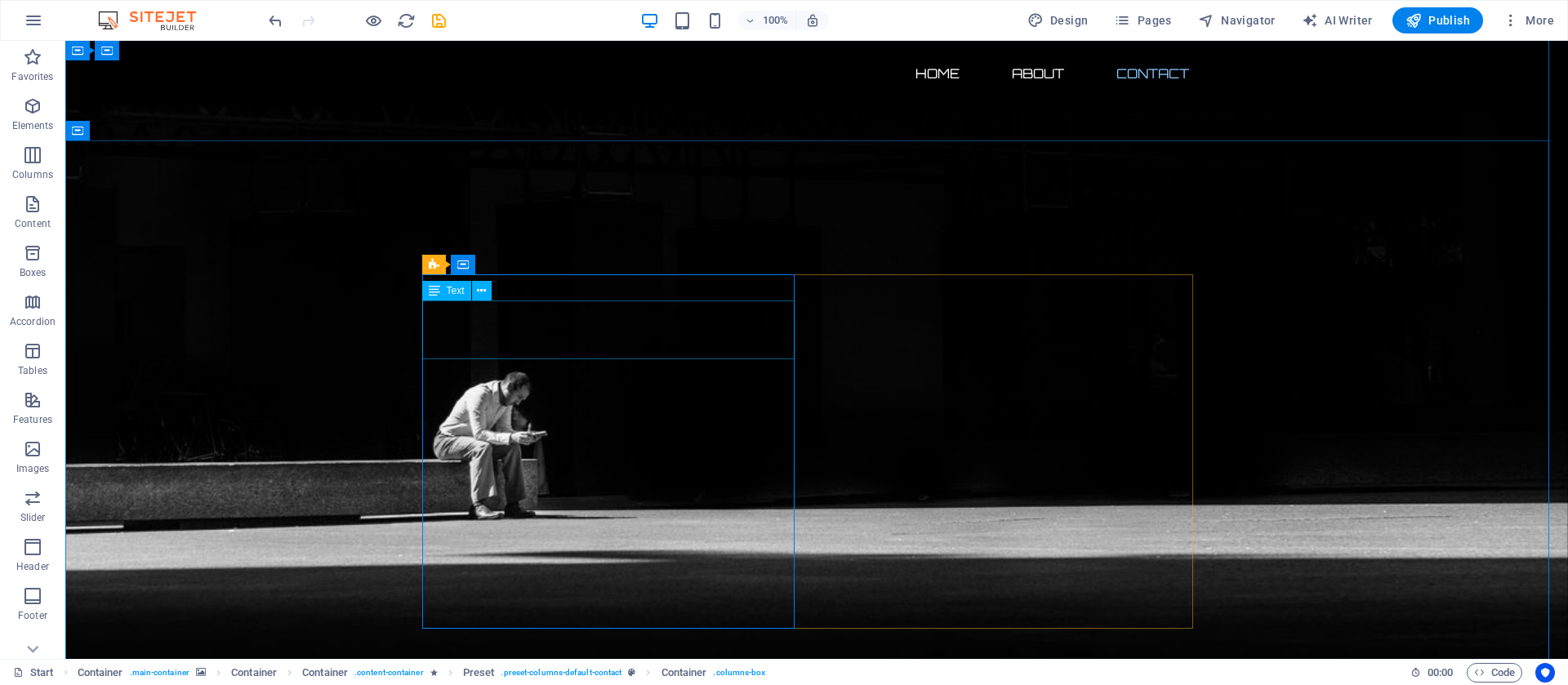 click on "Address :  Brooklyn Bridge   New York, NY   10038 Phone :  + 1-123-456-7890 Email :  dfdd3240b940f50db6e1a42ed51260@cpanel.local" at bounding box center (817, 1950) 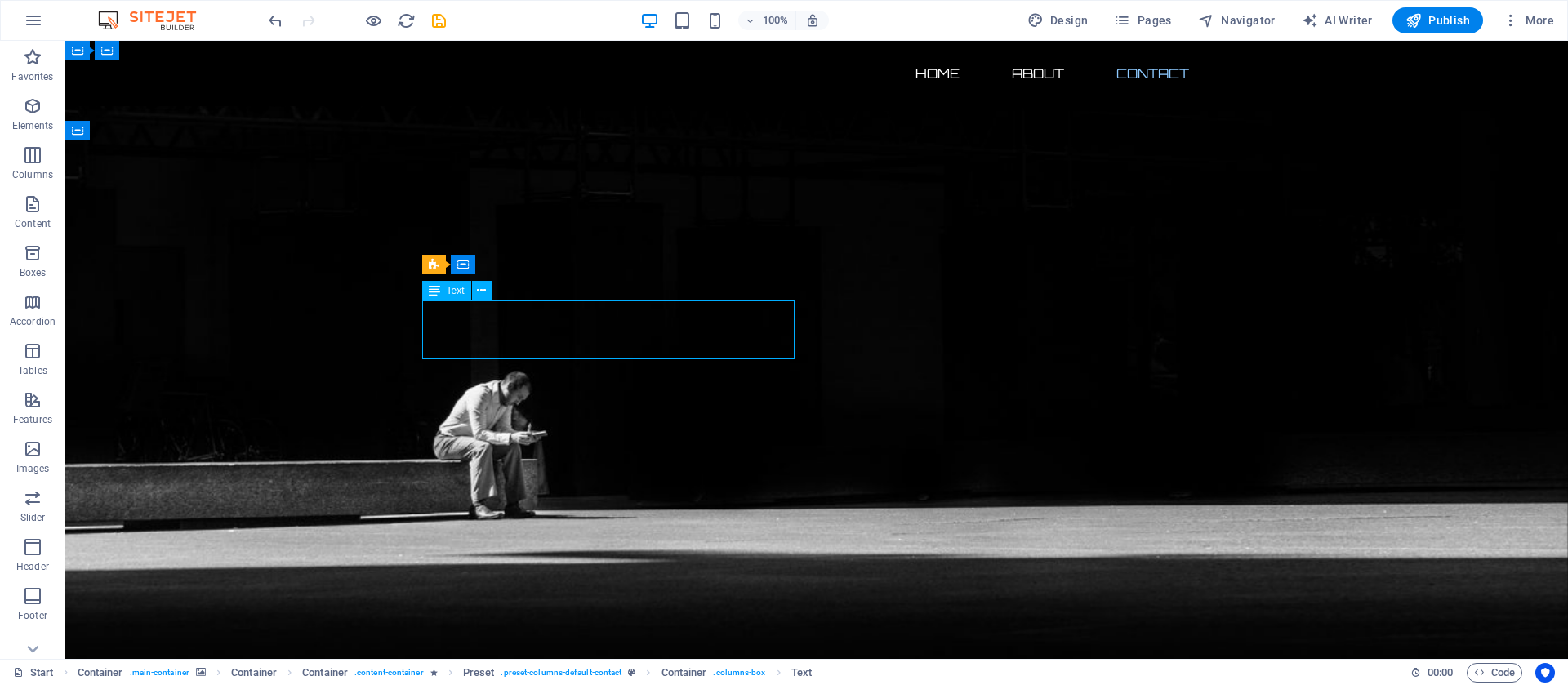click on "Address :  Brooklyn Bridge   New York, NY   10038 Phone :  + 1-123-456-7890 Email :  dfdd3240b940f50db6e1a42ed51260@cpanel.local" at bounding box center (817, 1950) 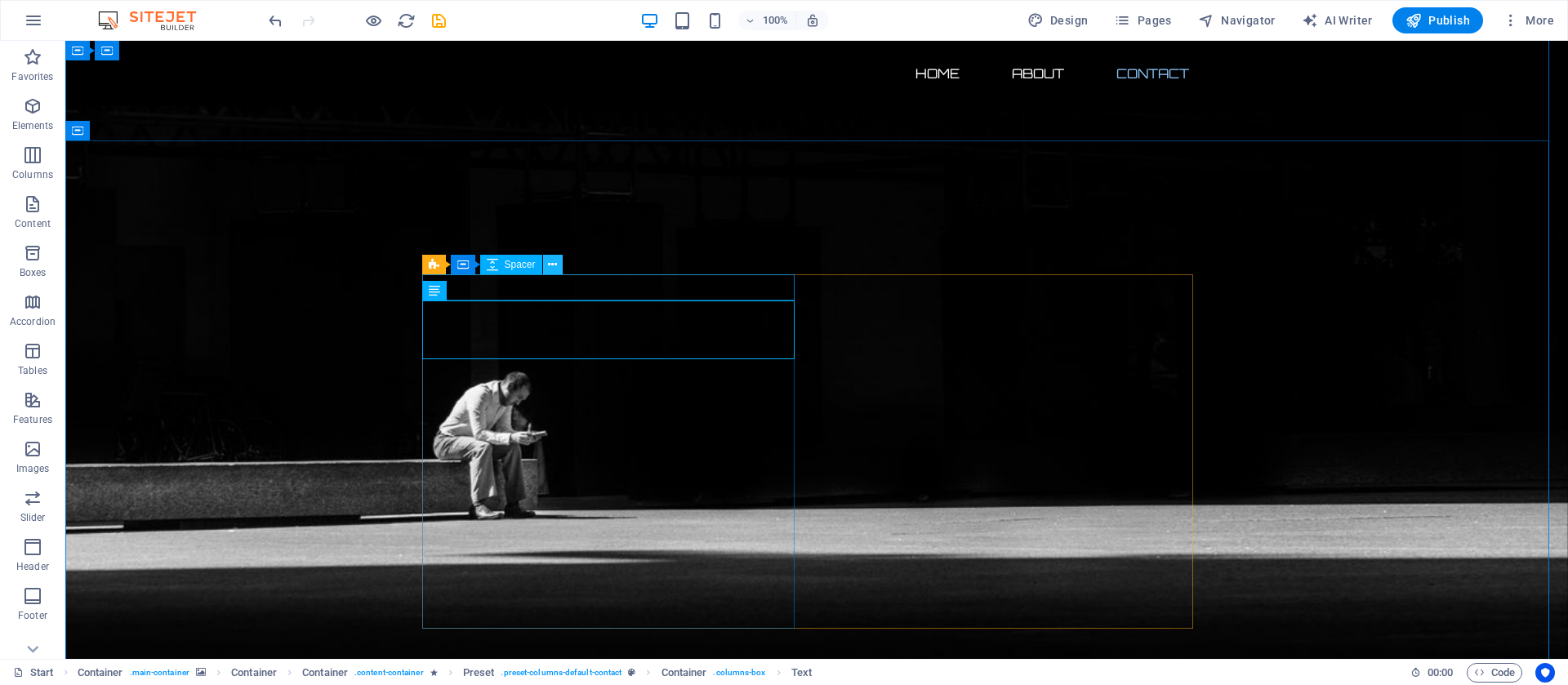 click at bounding box center [553, 265] 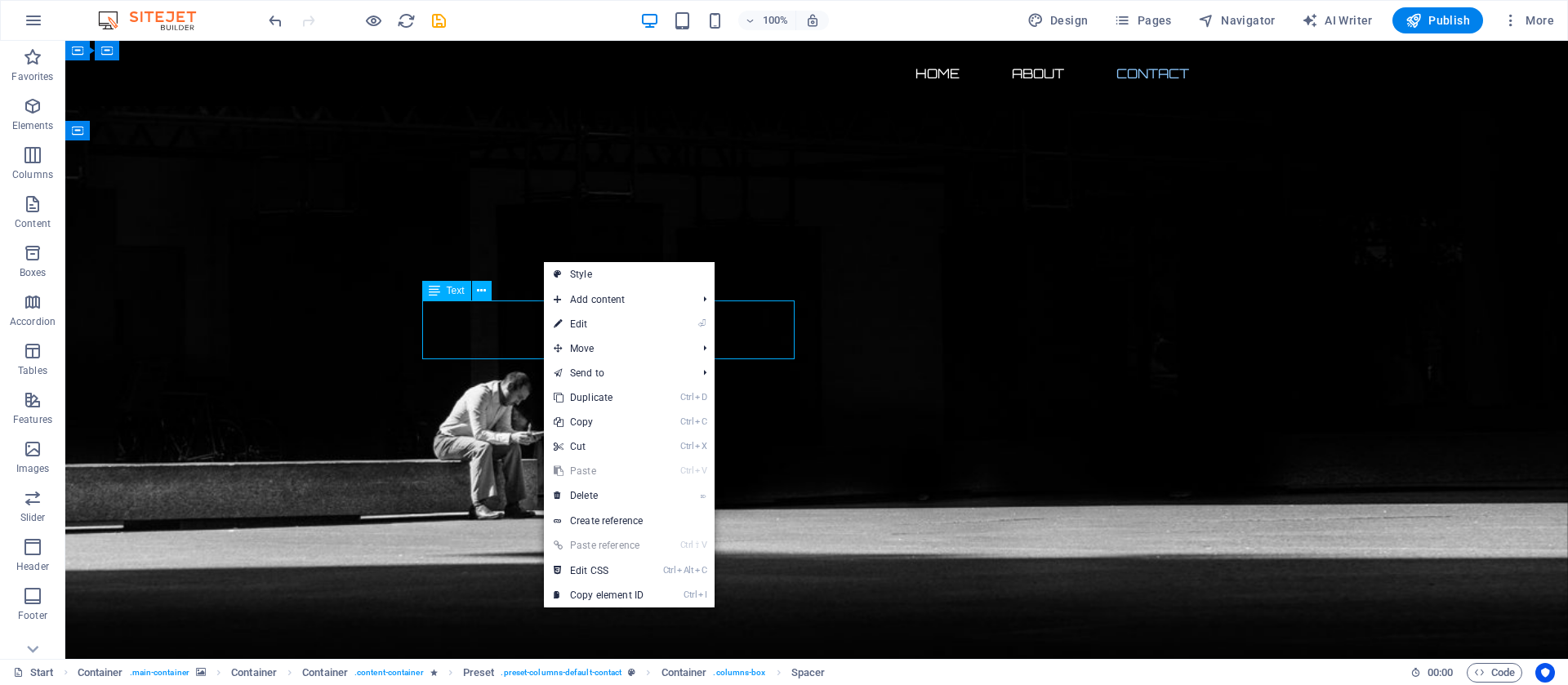 click on "Address :  Brooklyn Bridge   New York, NY   10038 Phone :  + 1-123-456-7890 Email :  dfdd3240b940f50db6e1a42ed51260@cpanel.local" at bounding box center [817, 1950] 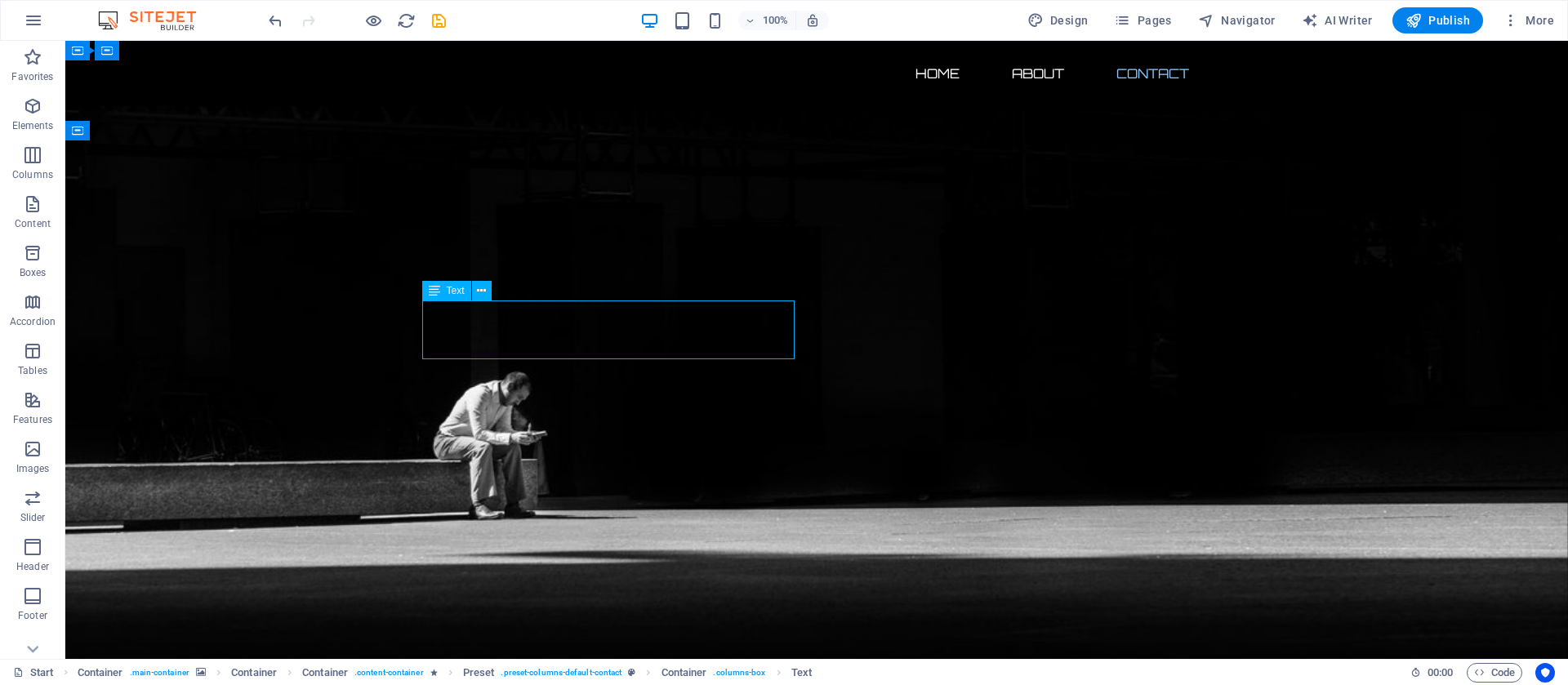 click on "Address :  Brooklyn Bridge   New York, NY   10038 Phone :  + 1-123-456-7890 Email :  dfdd3240b940f50db6e1a42ed51260@cpanel.local" at bounding box center (817, 1950) 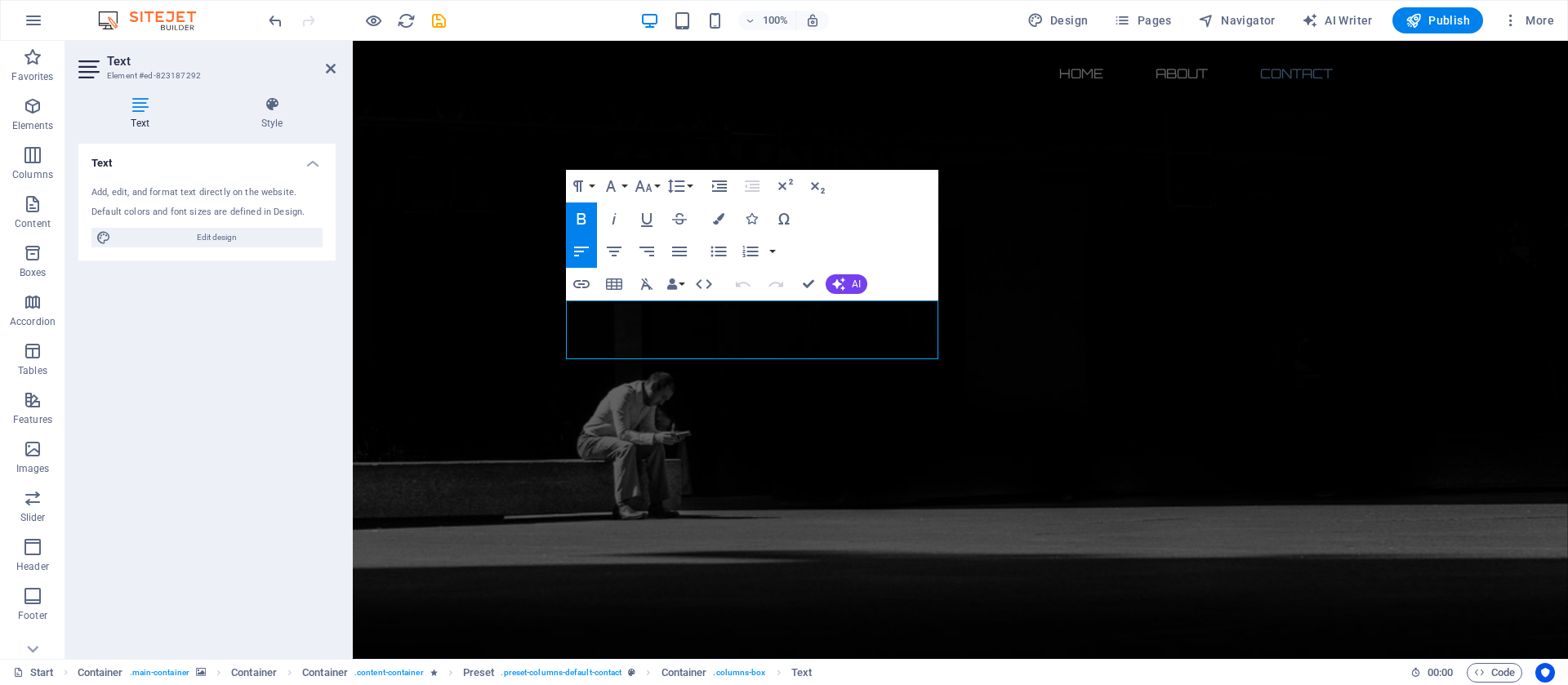 click on "Text Add, edit, and format text directly on the website. Default colors and font sizes are defined in Design. Edit design Alignment Left aligned Centered Right aligned" at bounding box center [207, 394] 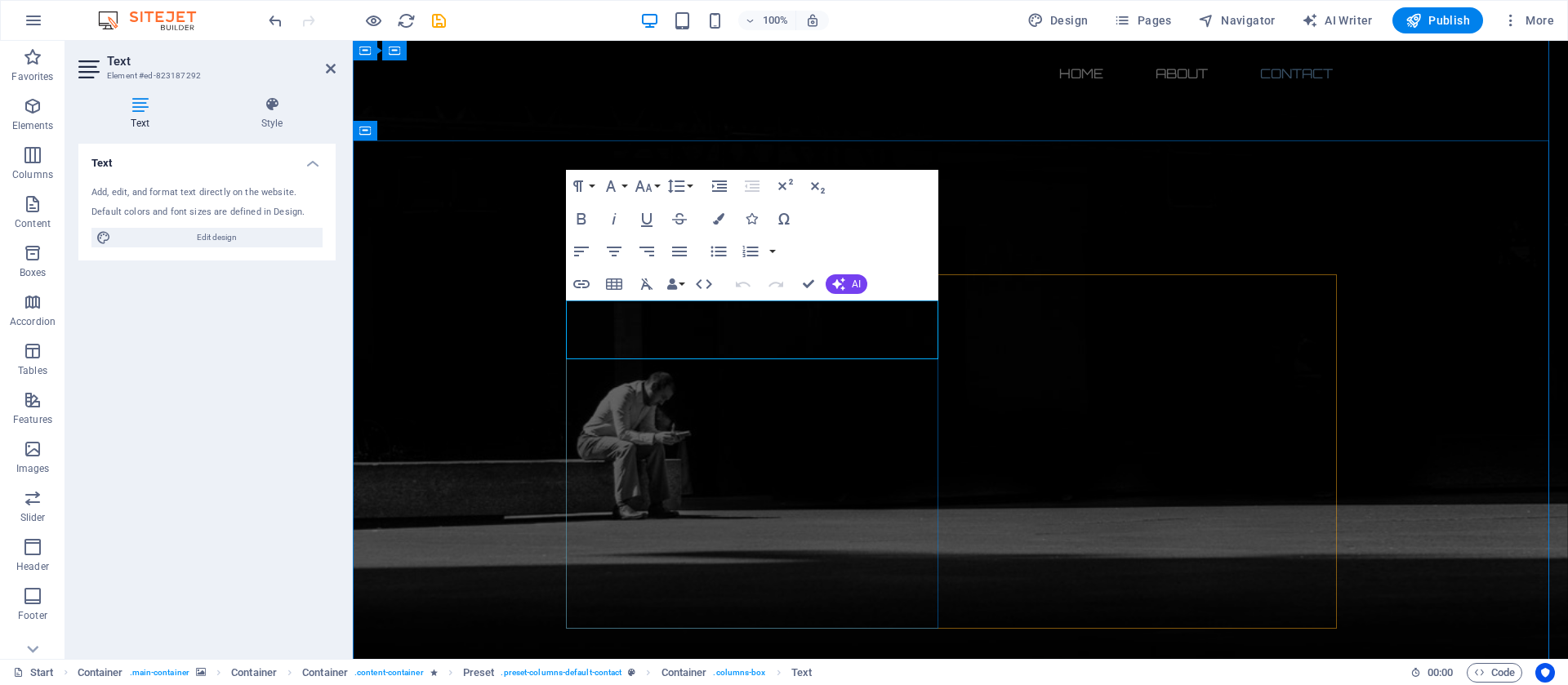 click on "Brooklyn Bridge" at bounding box center (675, 1931) 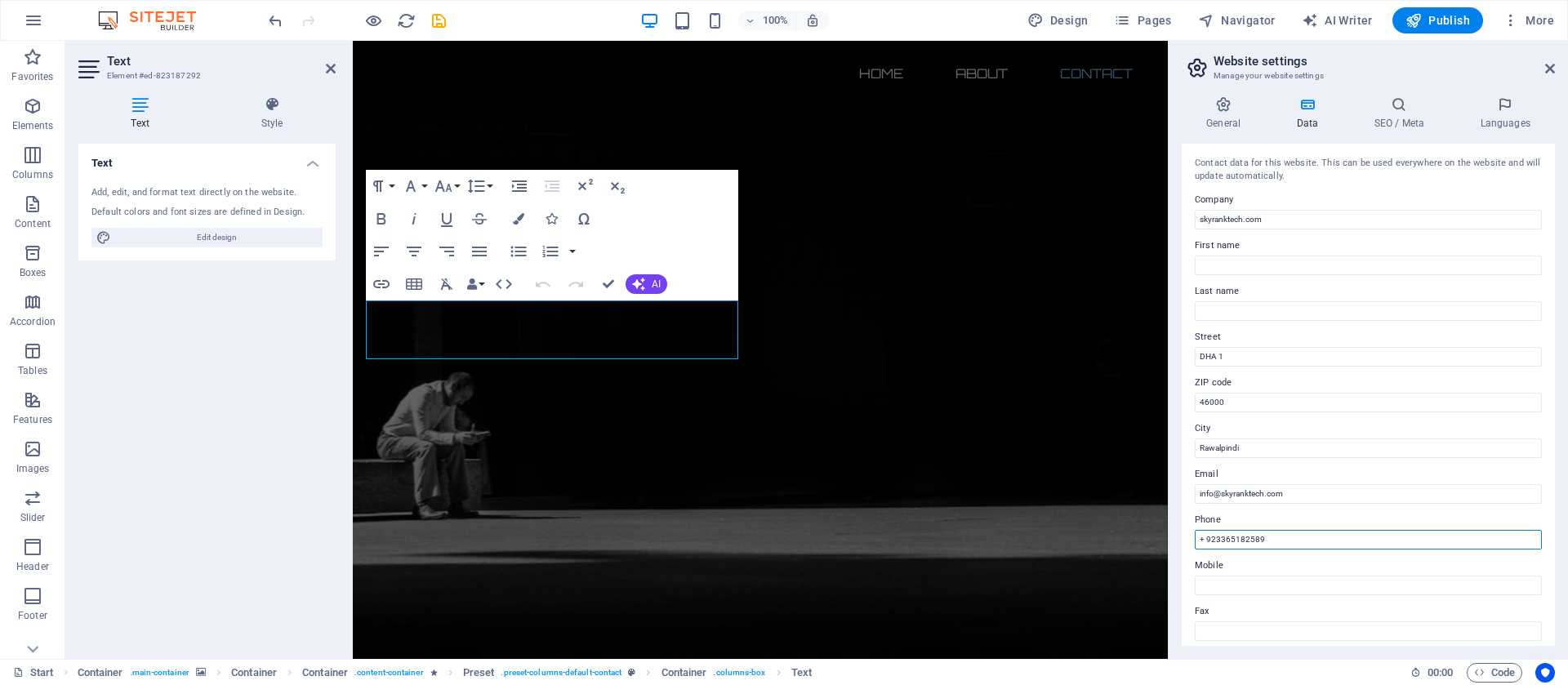 click on "+ 923365182589" at bounding box center (1368, 540) 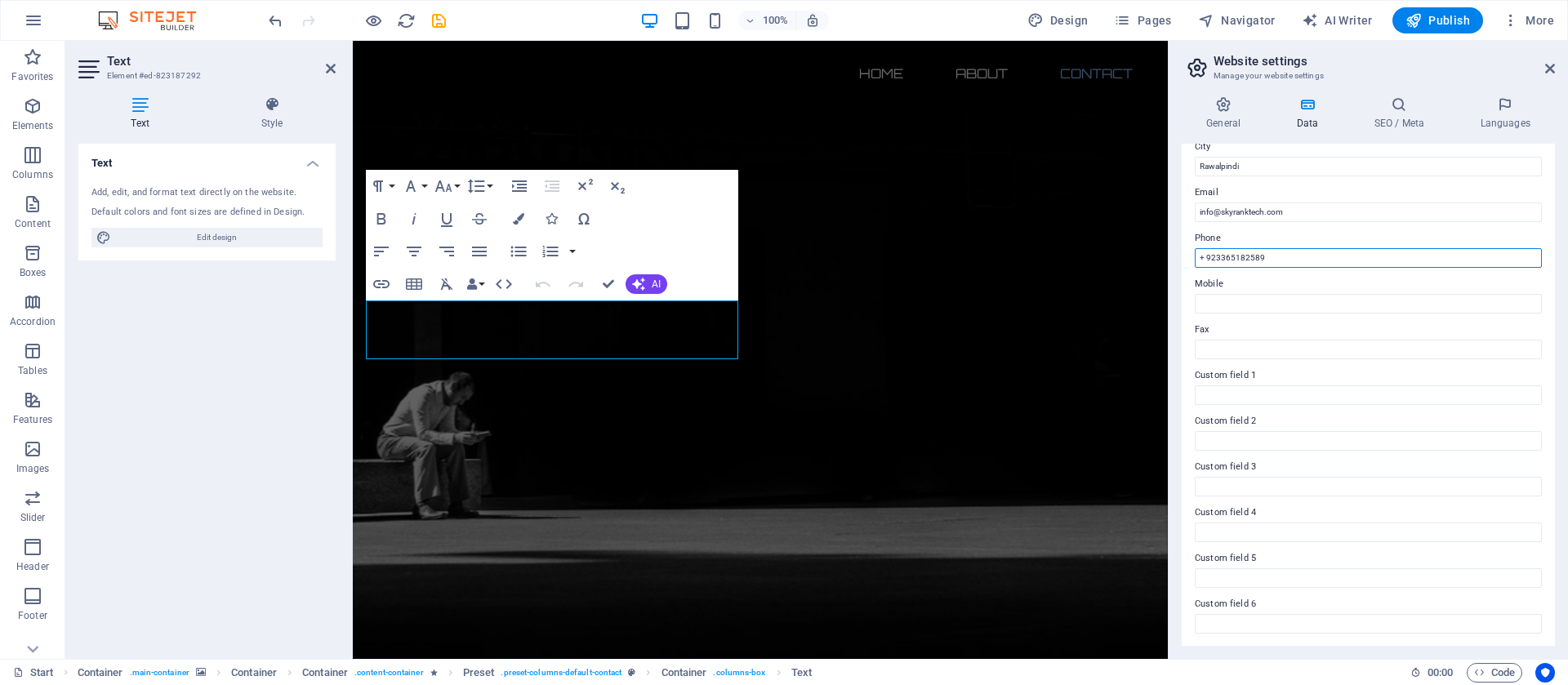 scroll, scrollTop: 282, scrollLeft: 0, axis: vertical 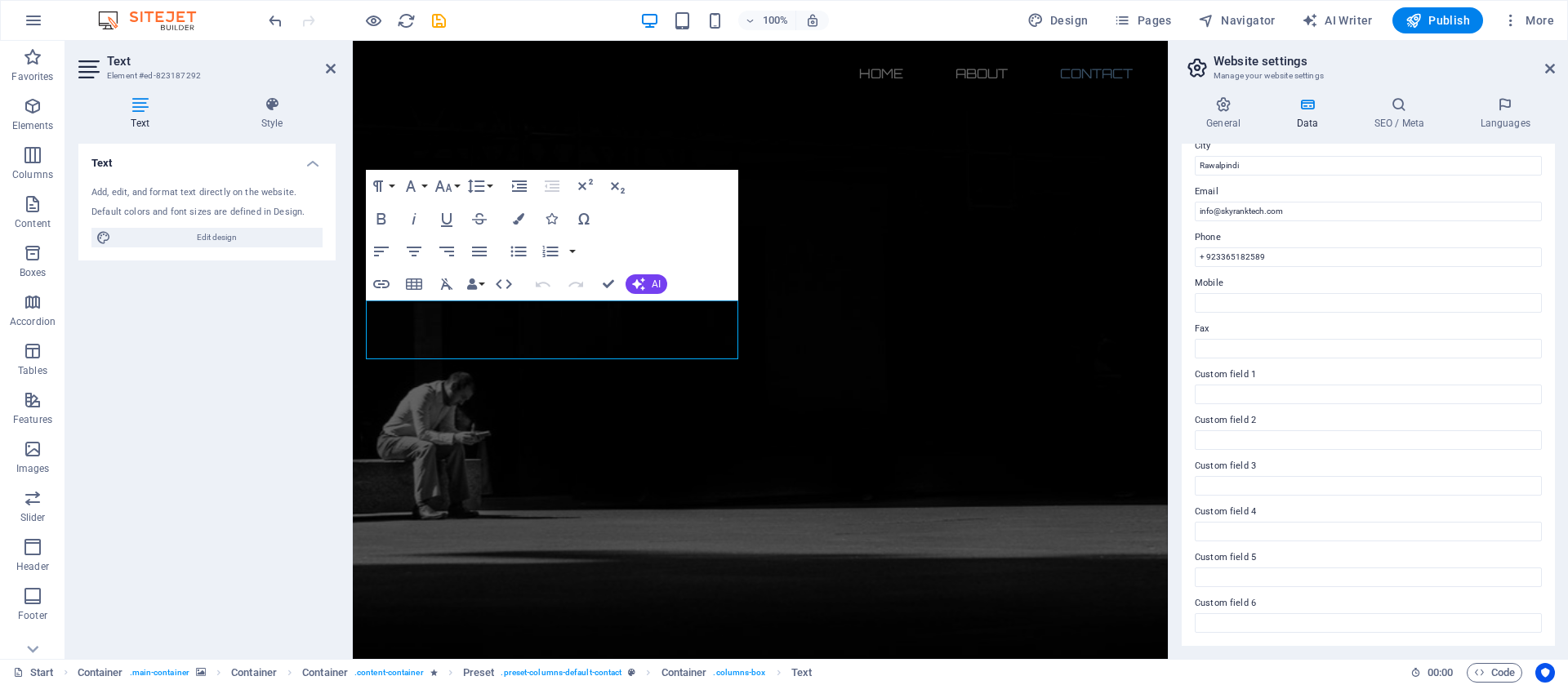 click on "Text Add, edit, and format text directly on the website. Default colors and font sizes are defined in Design. Edit design Alignment Left aligned Centered Right aligned" at bounding box center (207, 394) 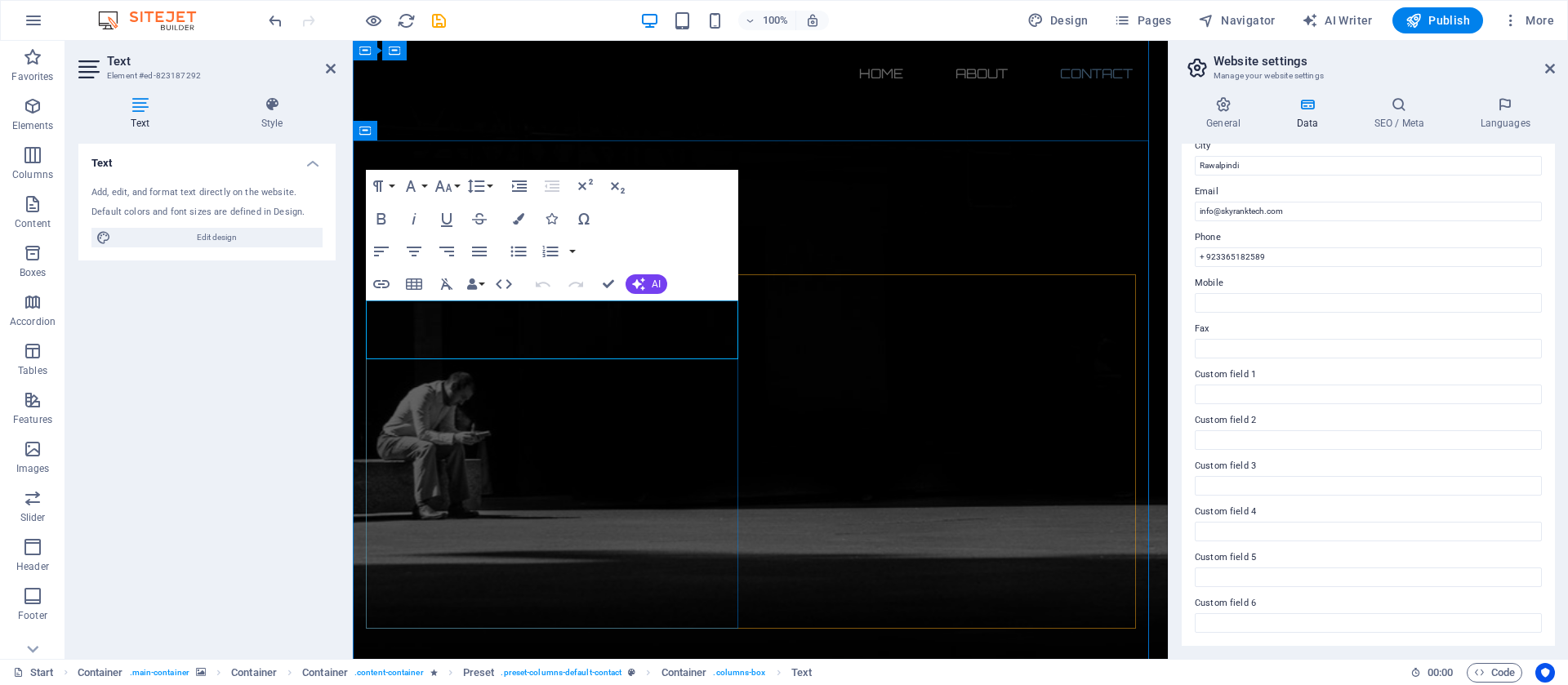 click on "dfdd3240b940f50db6e1a42ed51260@cpanel.local" at bounding box center (435, 1970) 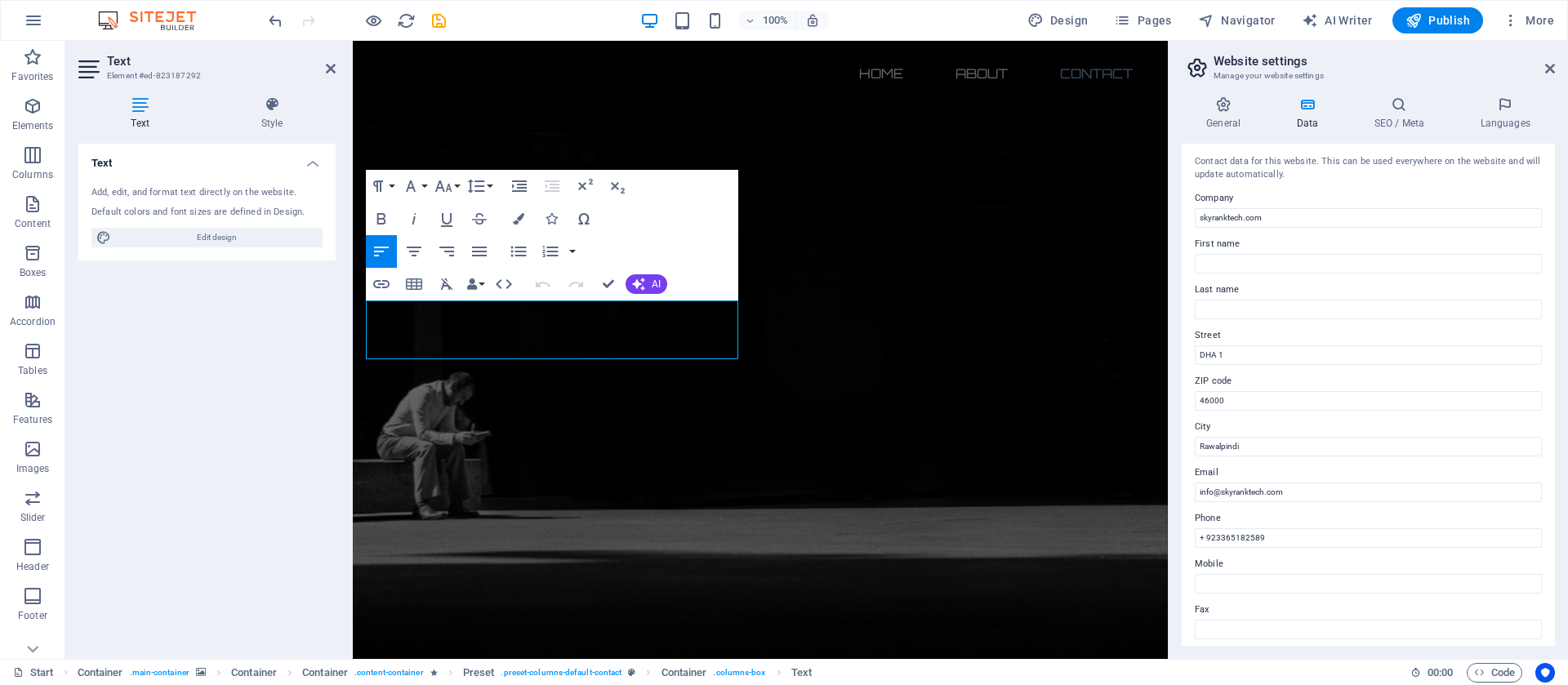 scroll, scrollTop: 0, scrollLeft: 0, axis: both 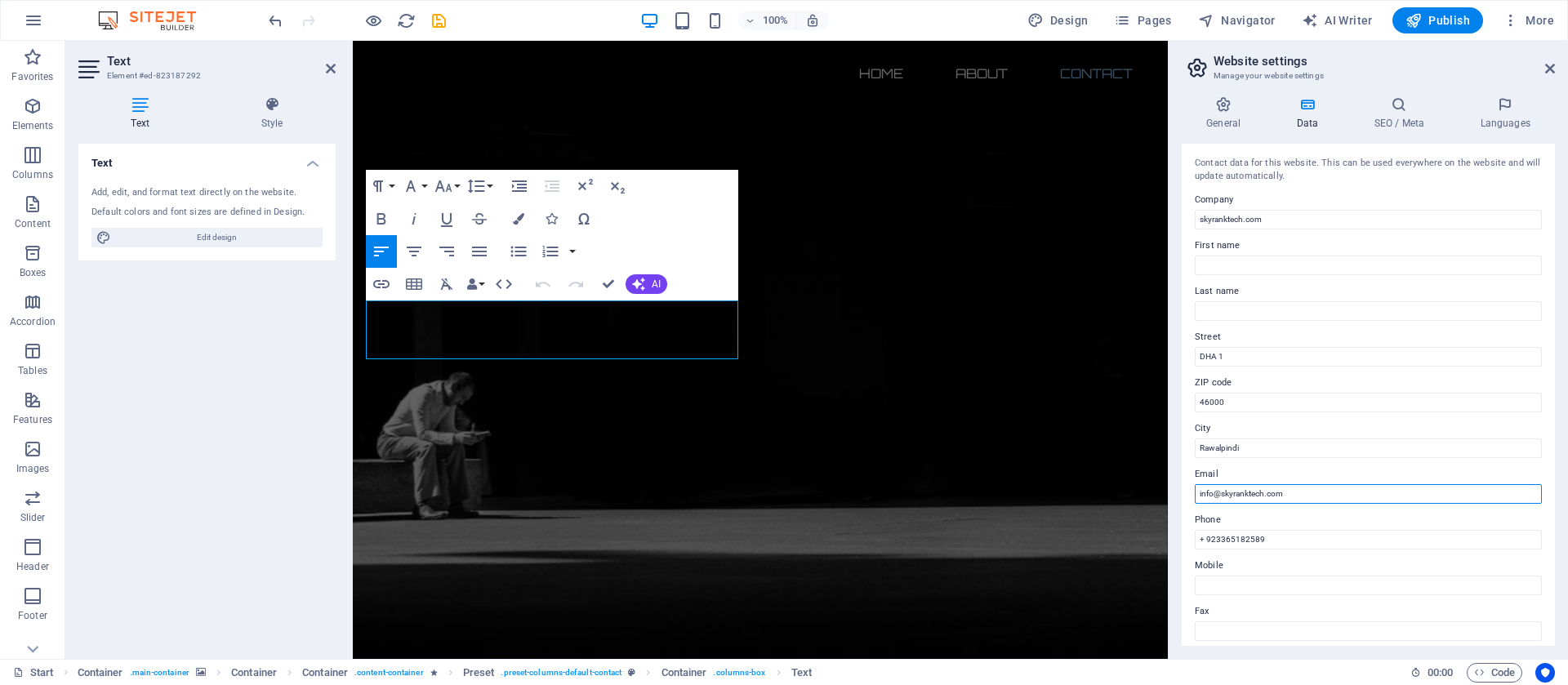 click on "info@skyranktech.com" at bounding box center [1368, 494] 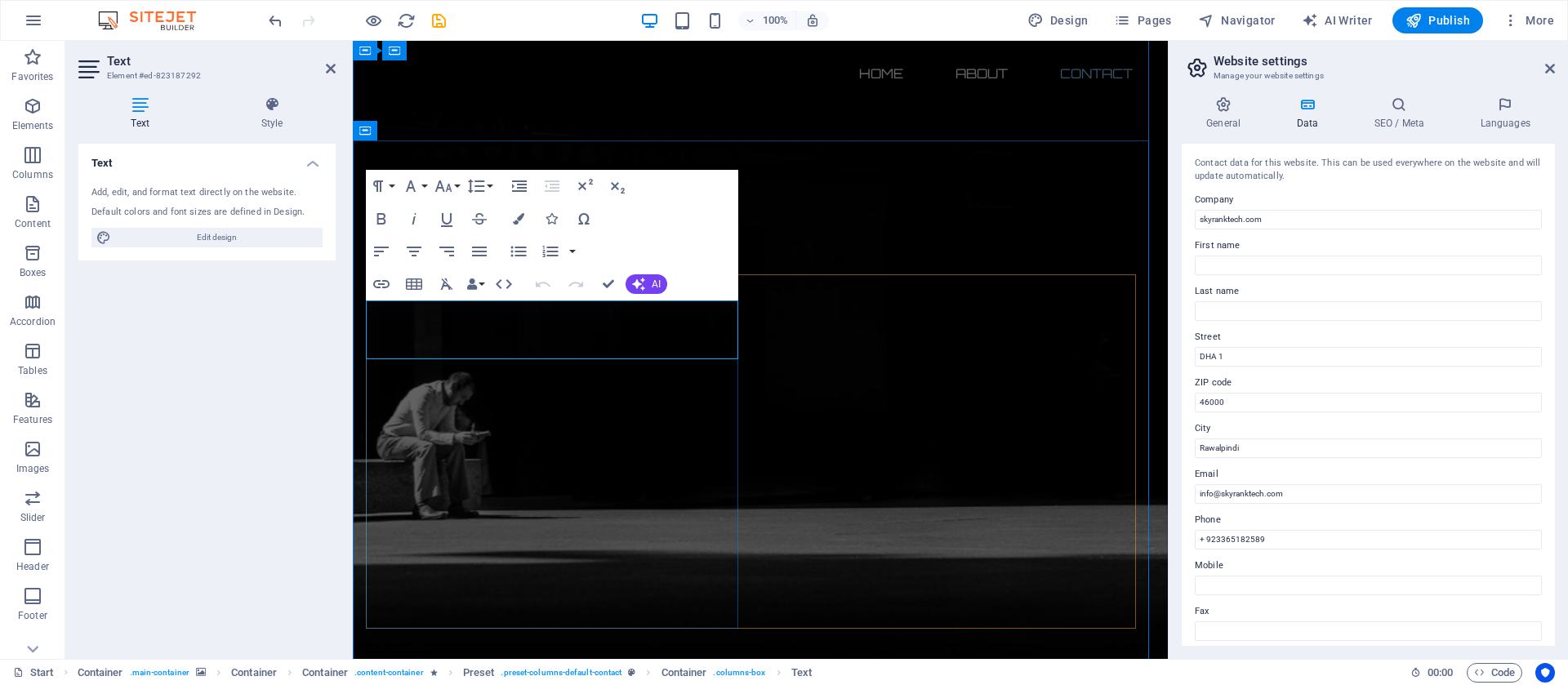 click on "dfdd3240b940f50db6e1a42ed51260@cpanel.local" at bounding box center [435, 1970] 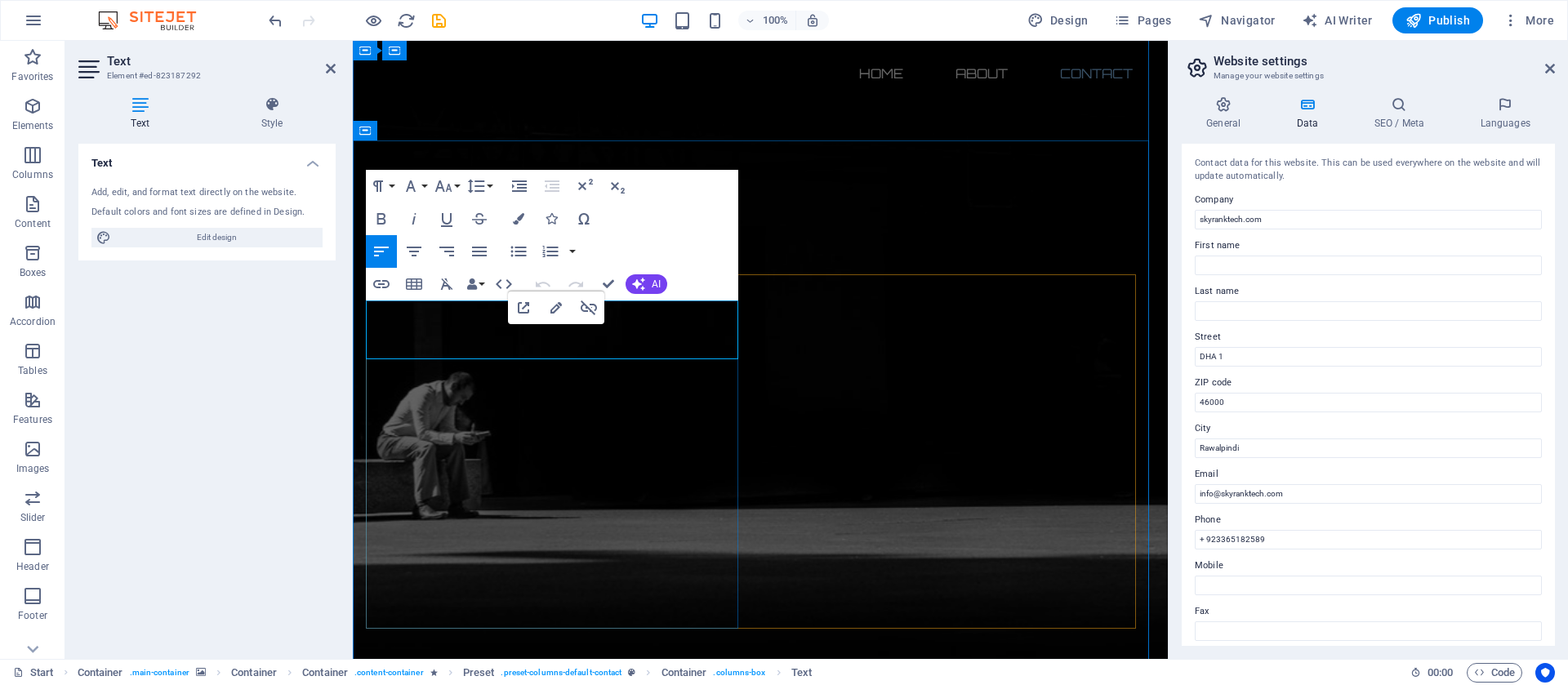 click on "dfdd3240b940f50db6e1a42ed51260@cpanel.local" at bounding box center [435, 1970] 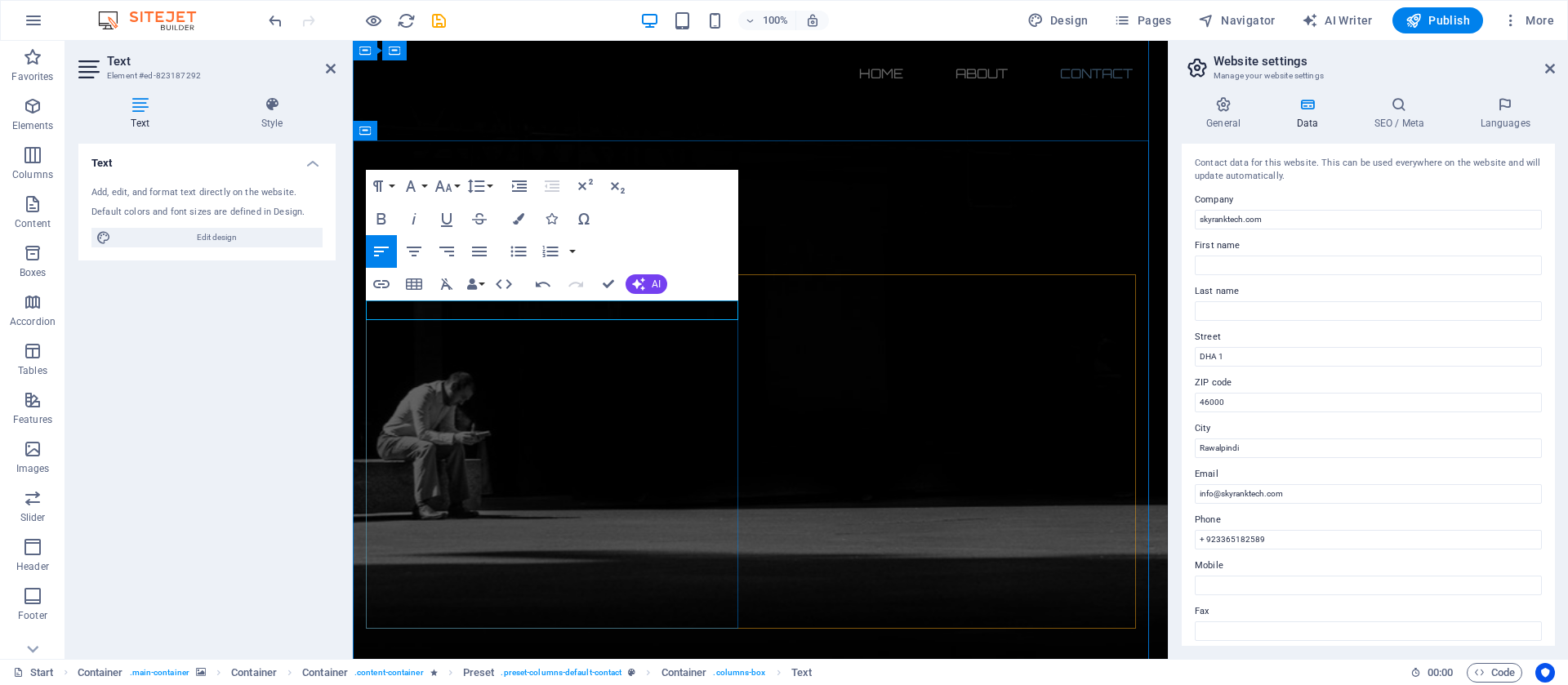 scroll, scrollTop: 0, scrollLeft: 10, axis: horizontal 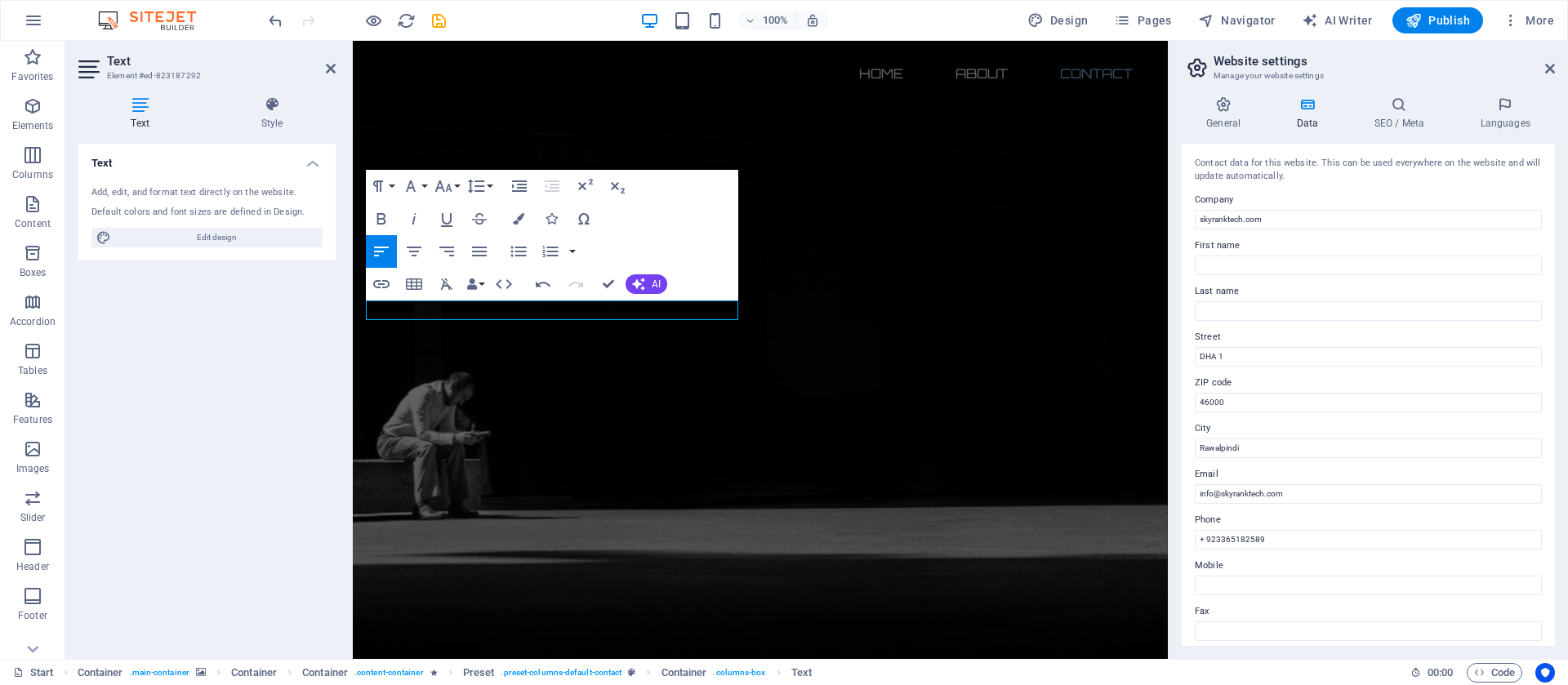 click on "Text Add, edit, and format text directly on the website. Default colors and font sizes are defined in Design. Edit design Alignment Left aligned Centered Right aligned" at bounding box center [207, 394] 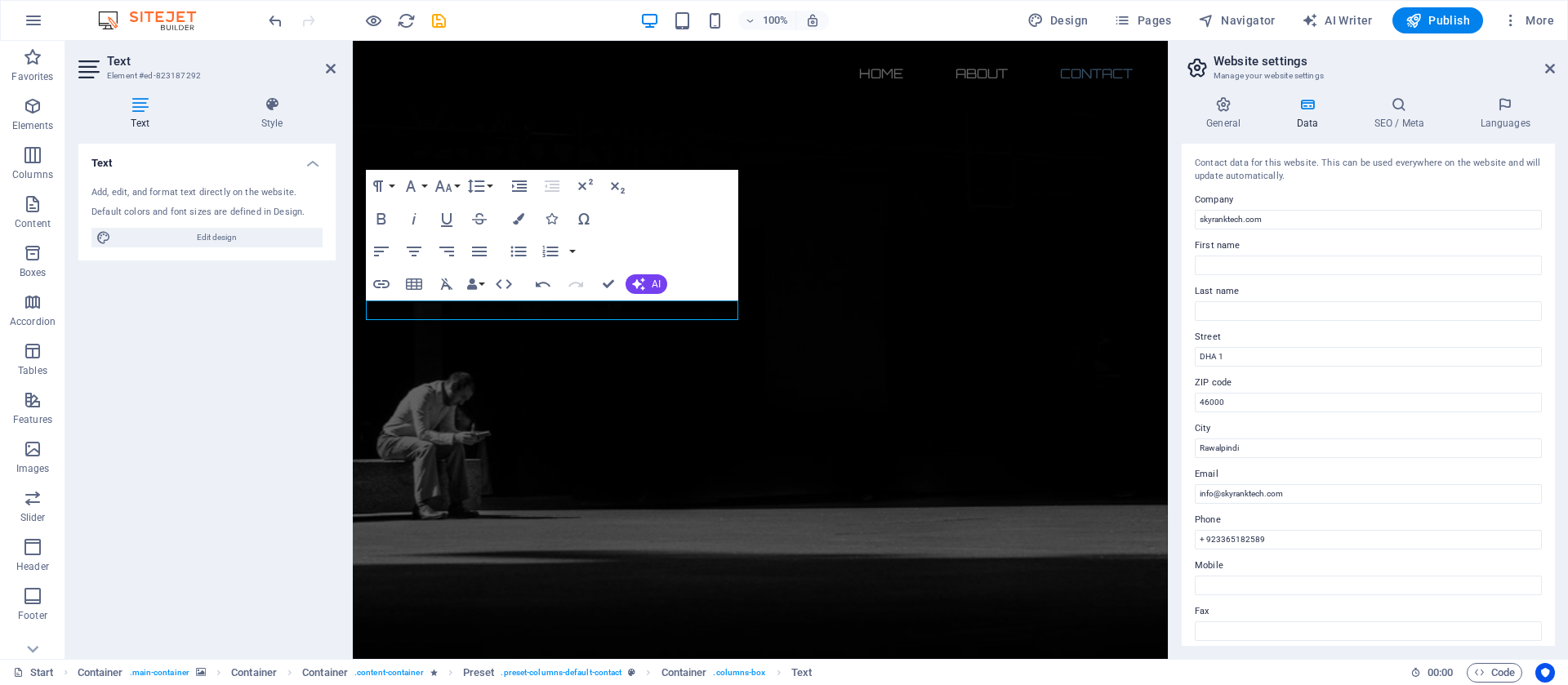 click on "Text Add, edit, and format text directly on the website. Default colors and font sizes are defined in Design. Edit design Alignment Left aligned Centered Right aligned" at bounding box center [207, 394] 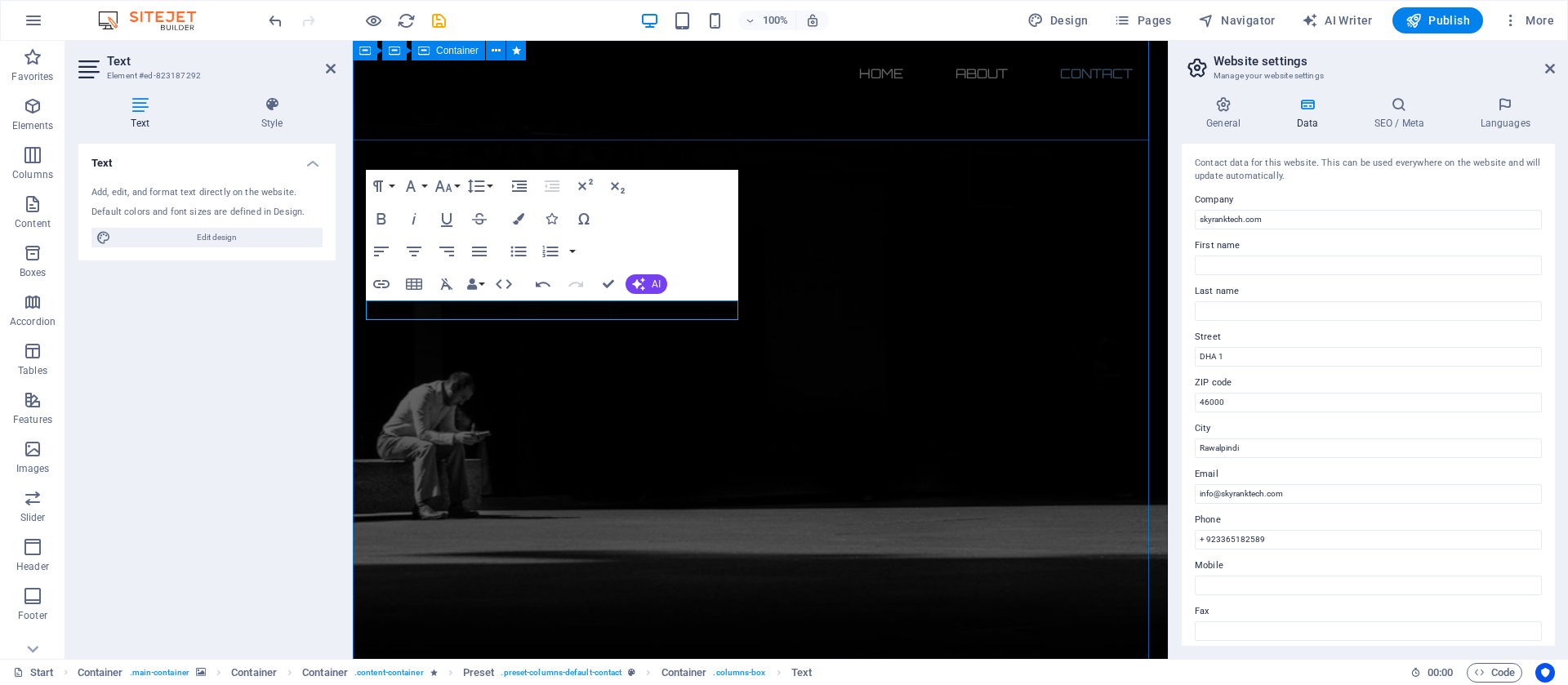 click on "About us Simplifying Business. Scaling Possibilities." at bounding box center [760, 1640] 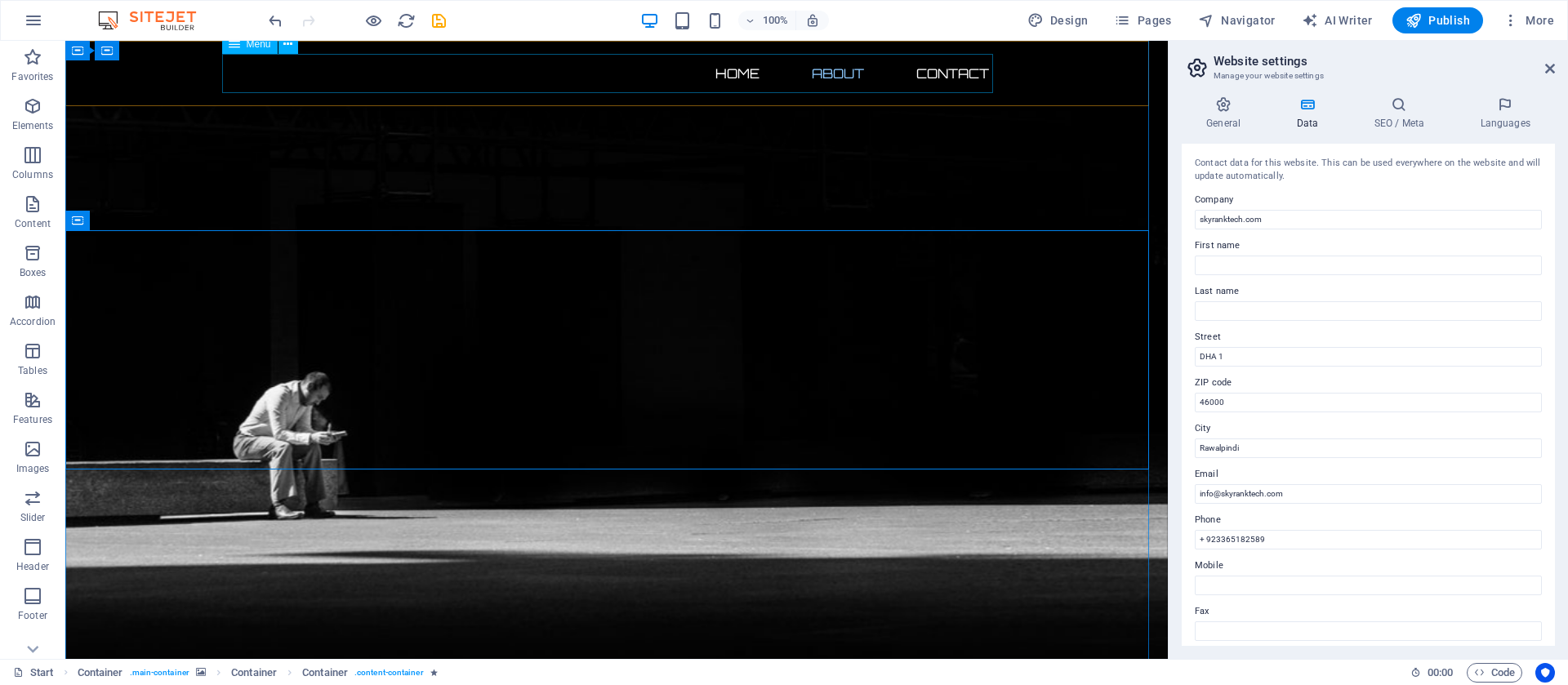 scroll, scrollTop: 242, scrollLeft: 0, axis: vertical 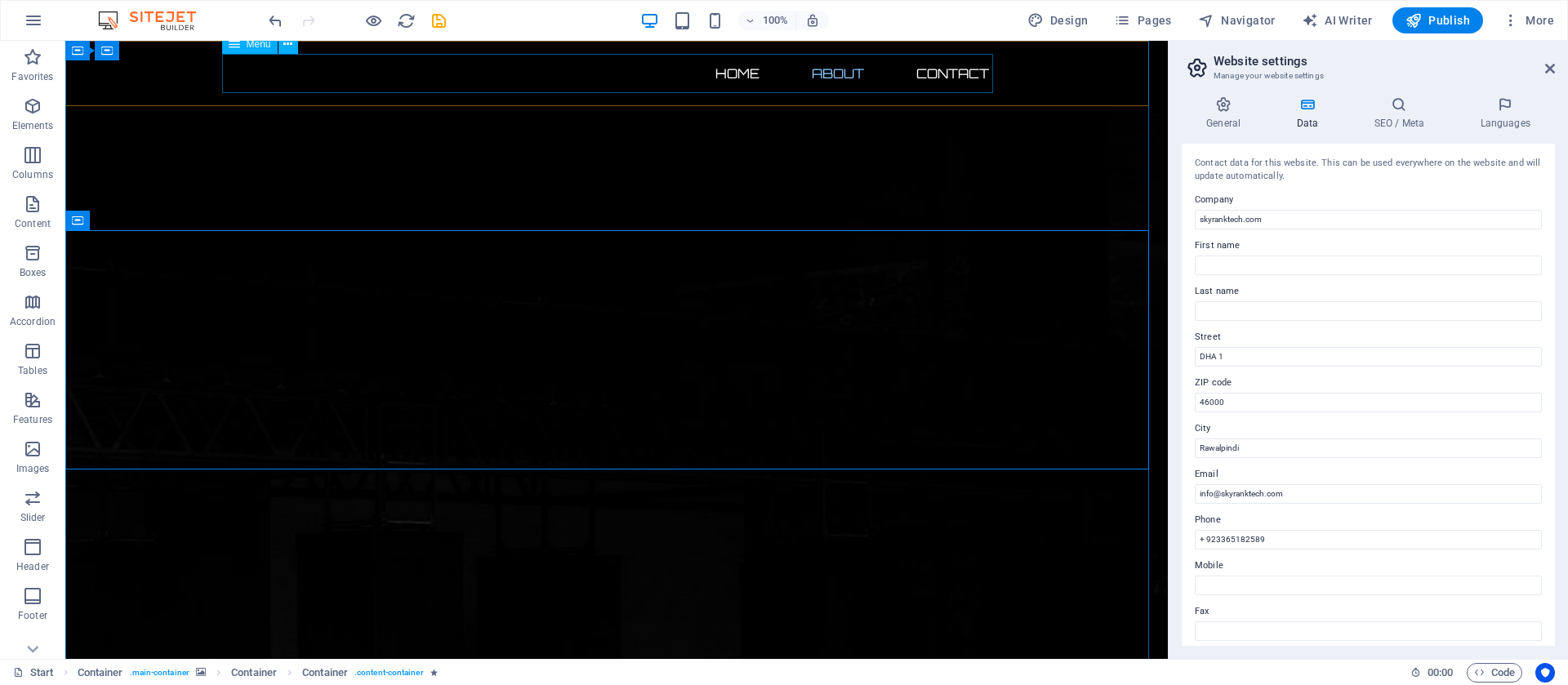 click on "Home About Contact" at bounding box center (617, 73) 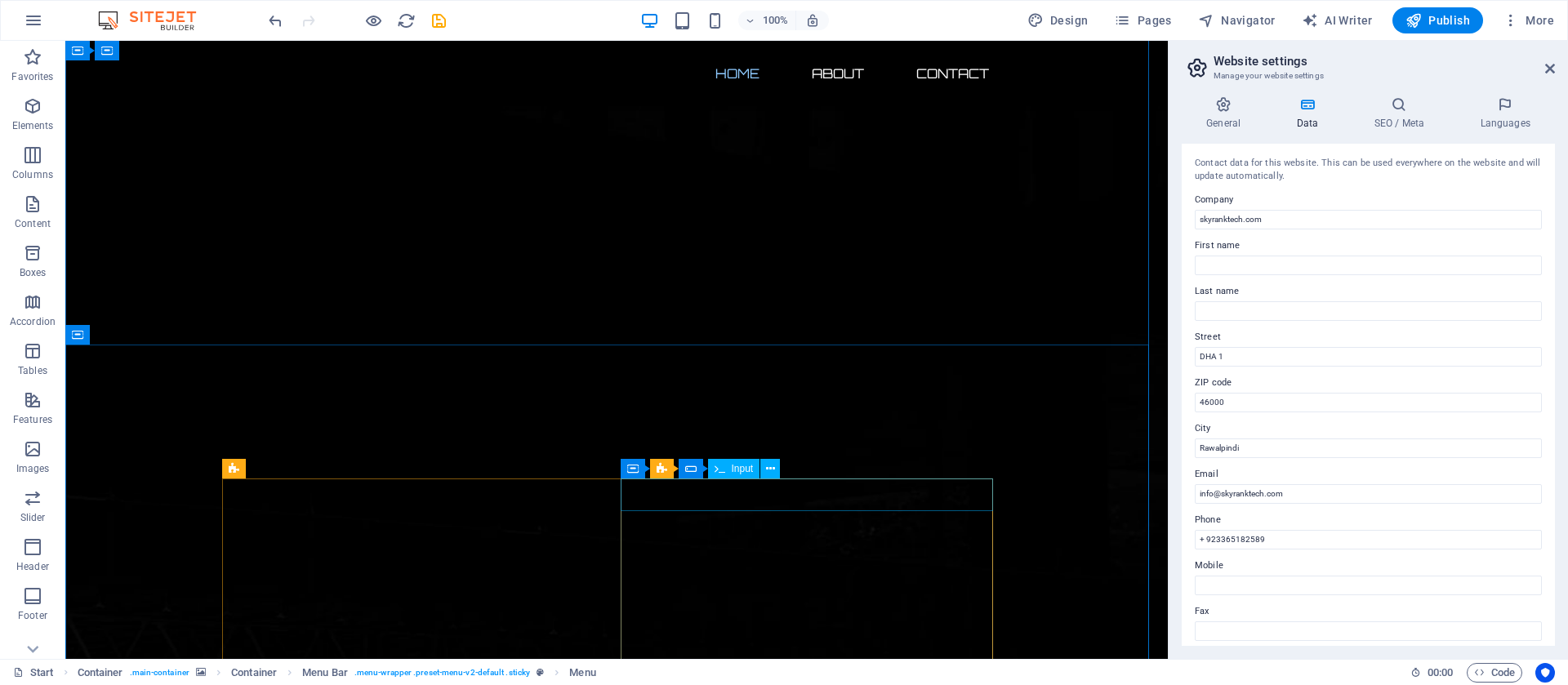 scroll, scrollTop: 572, scrollLeft: 0, axis: vertical 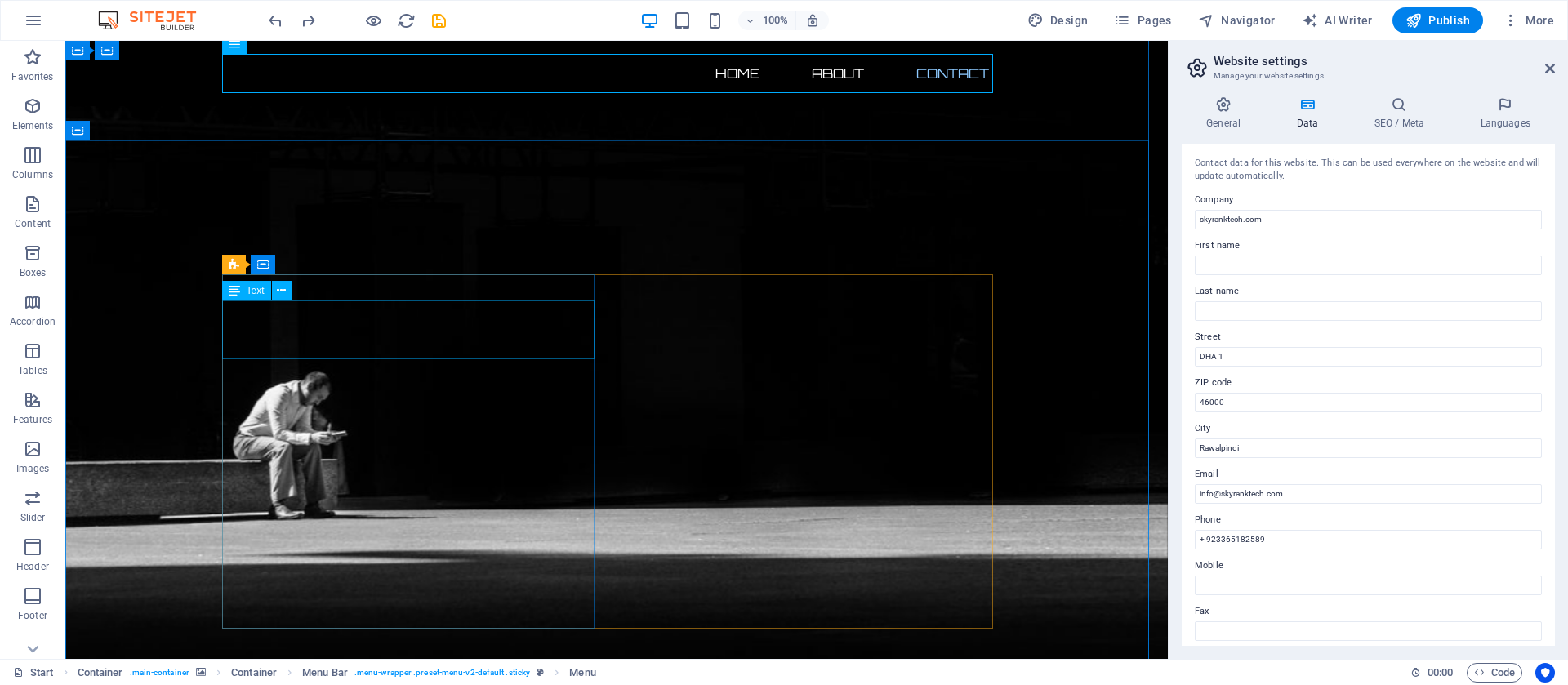 click on "Address :  Brooklyn Bridge   New York, NY   10038 Phone :  + 1-123-456-7890 Email :  dfdd3240b940f50db6e1a42ed51260@cpanel.local" at bounding box center [617, 1950] 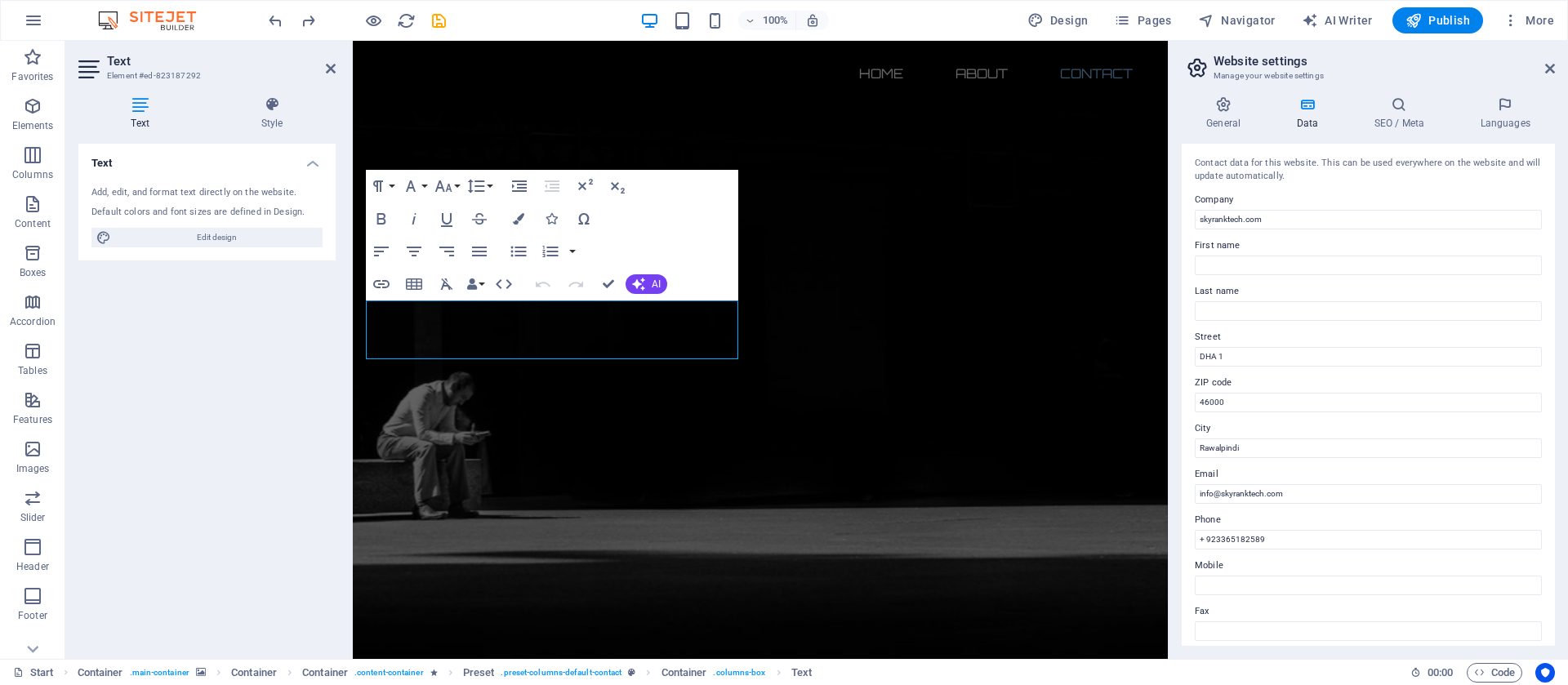 click on "Text Add, edit, and format text directly on the website. Default colors and font sizes are defined in Design. Edit design Alignment Left aligned Centered Right aligned" at bounding box center [207, 394] 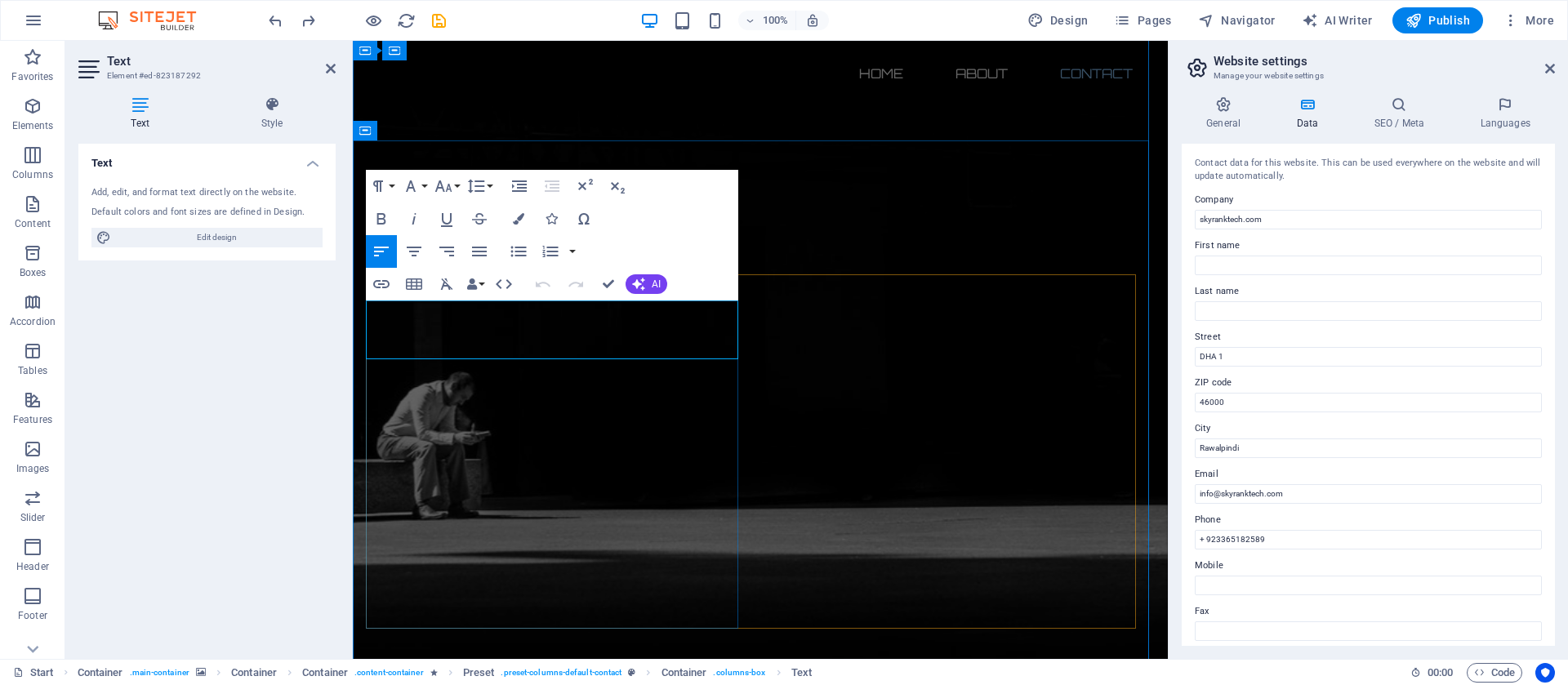 click on "Brooklyn Bridge" at bounding box center (475, 1931) 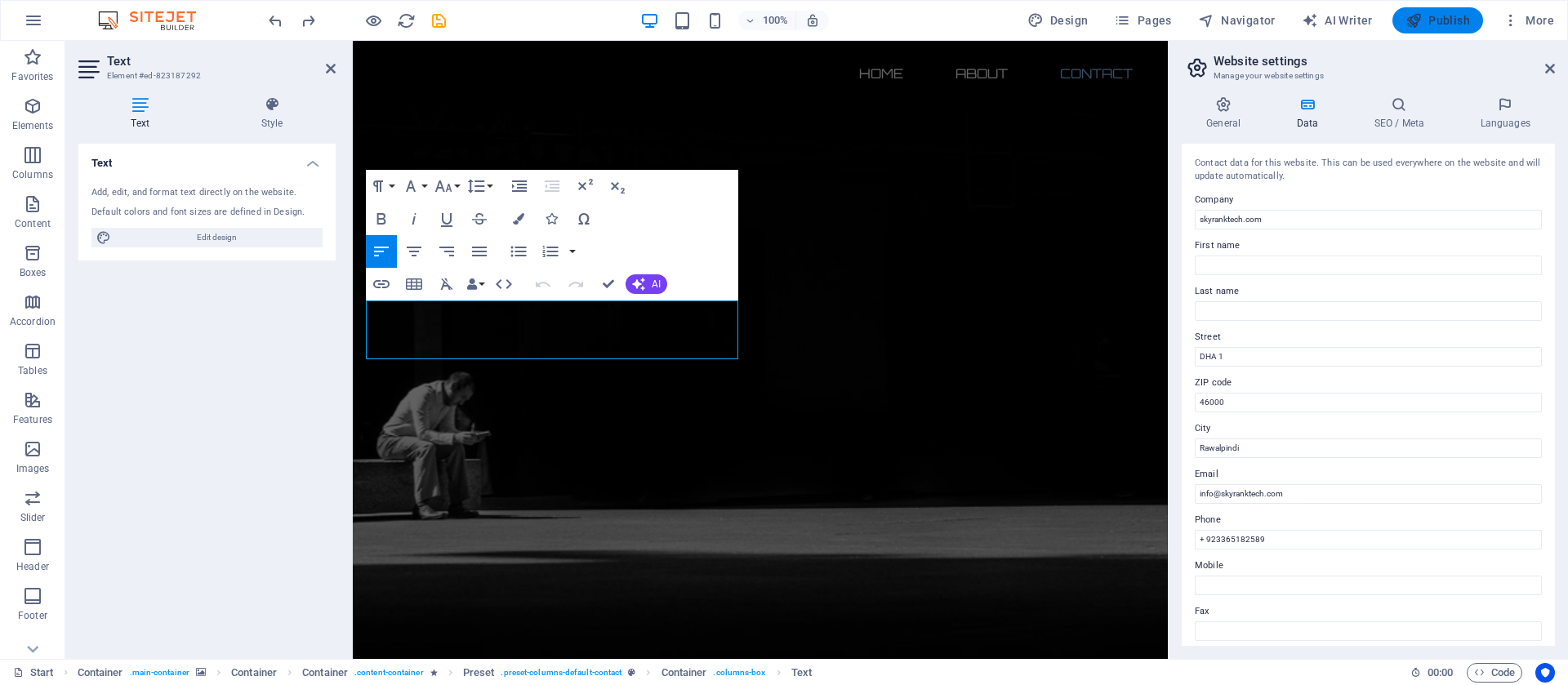 click on "Publish" at bounding box center (1437, 20) 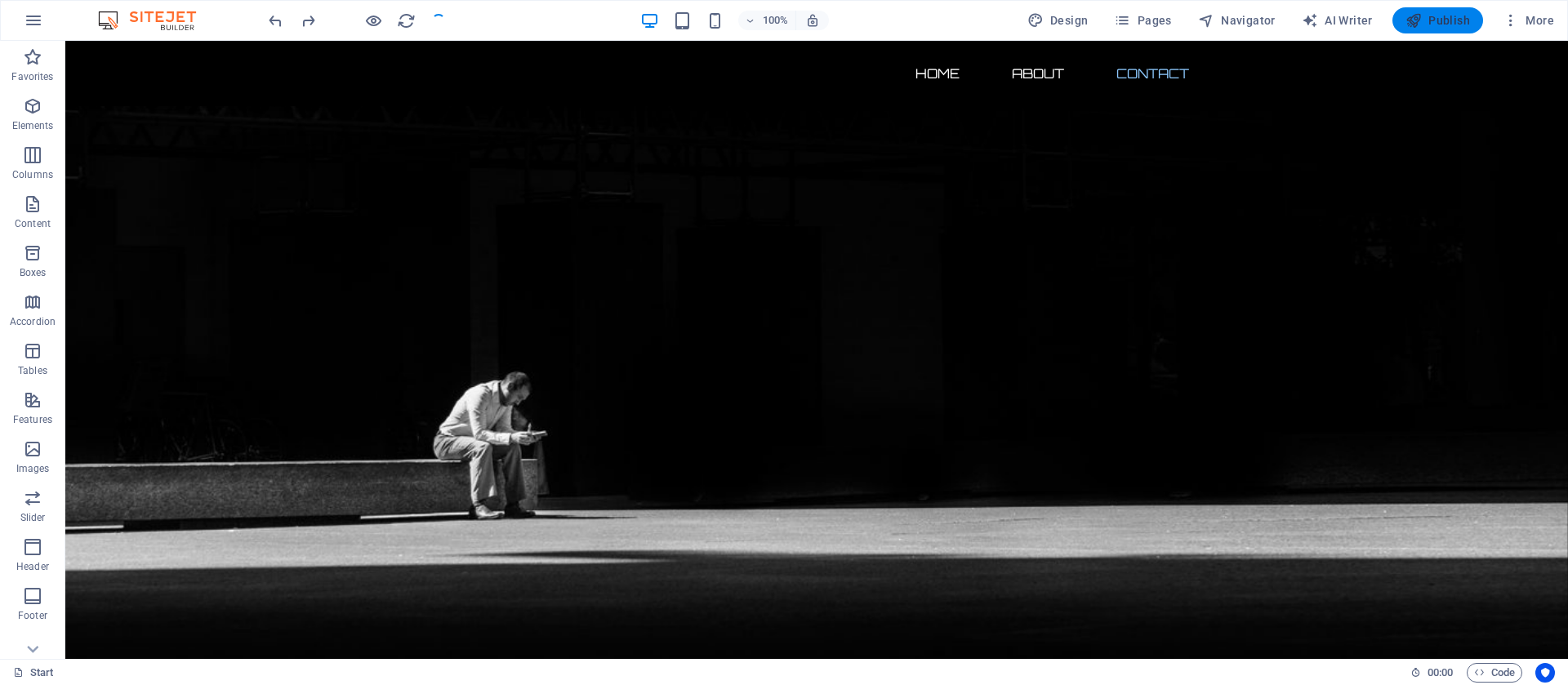 click on "Publish" at bounding box center [1437, 20] 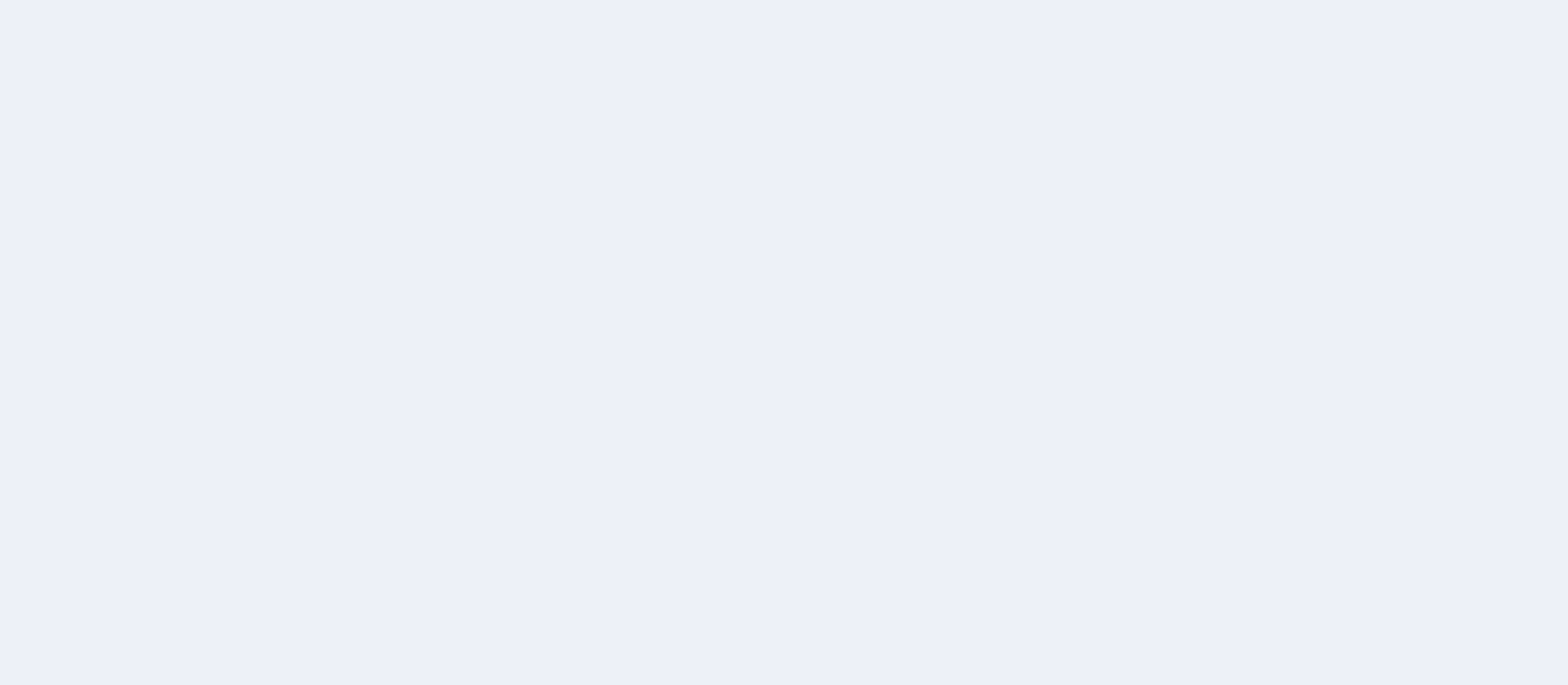 scroll, scrollTop: 0, scrollLeft: 0, axis: both 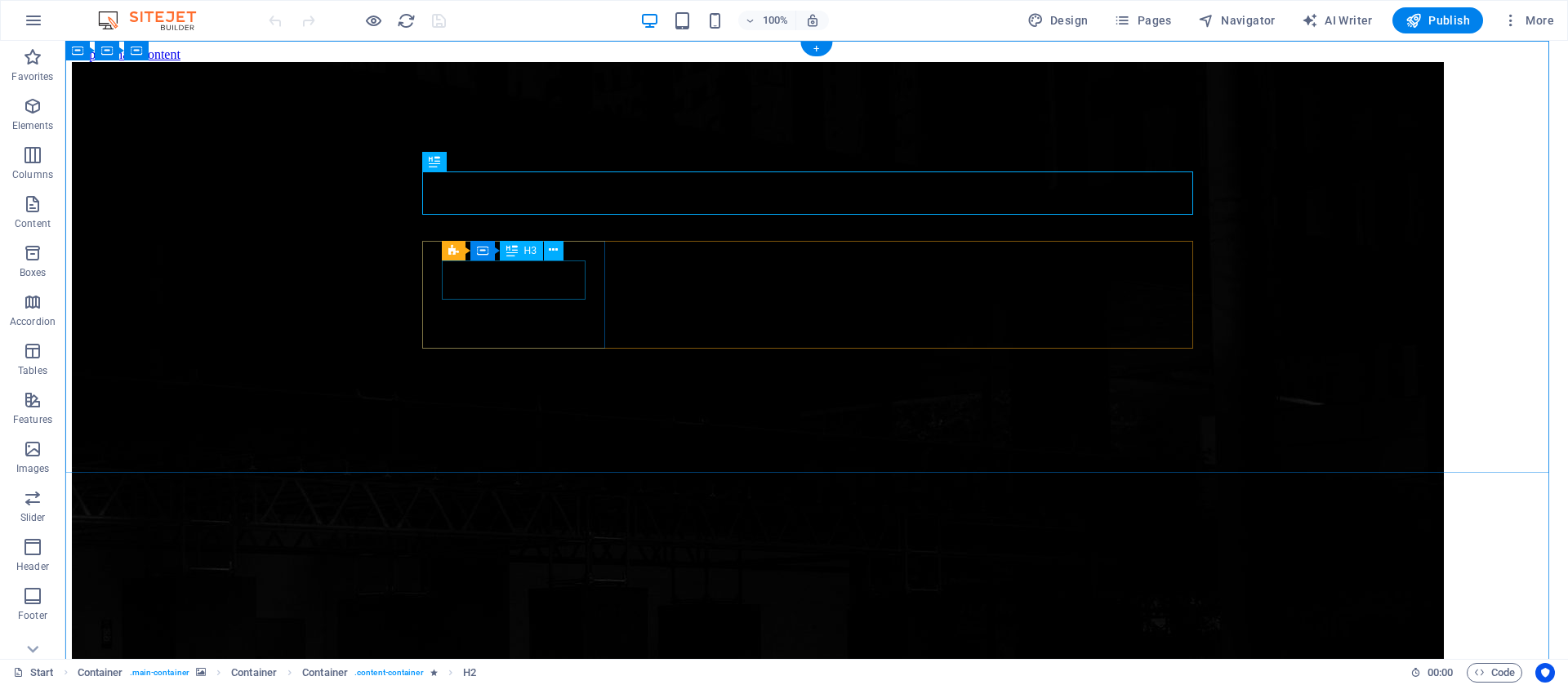 click on "7" at bounding box center [817, 1529] 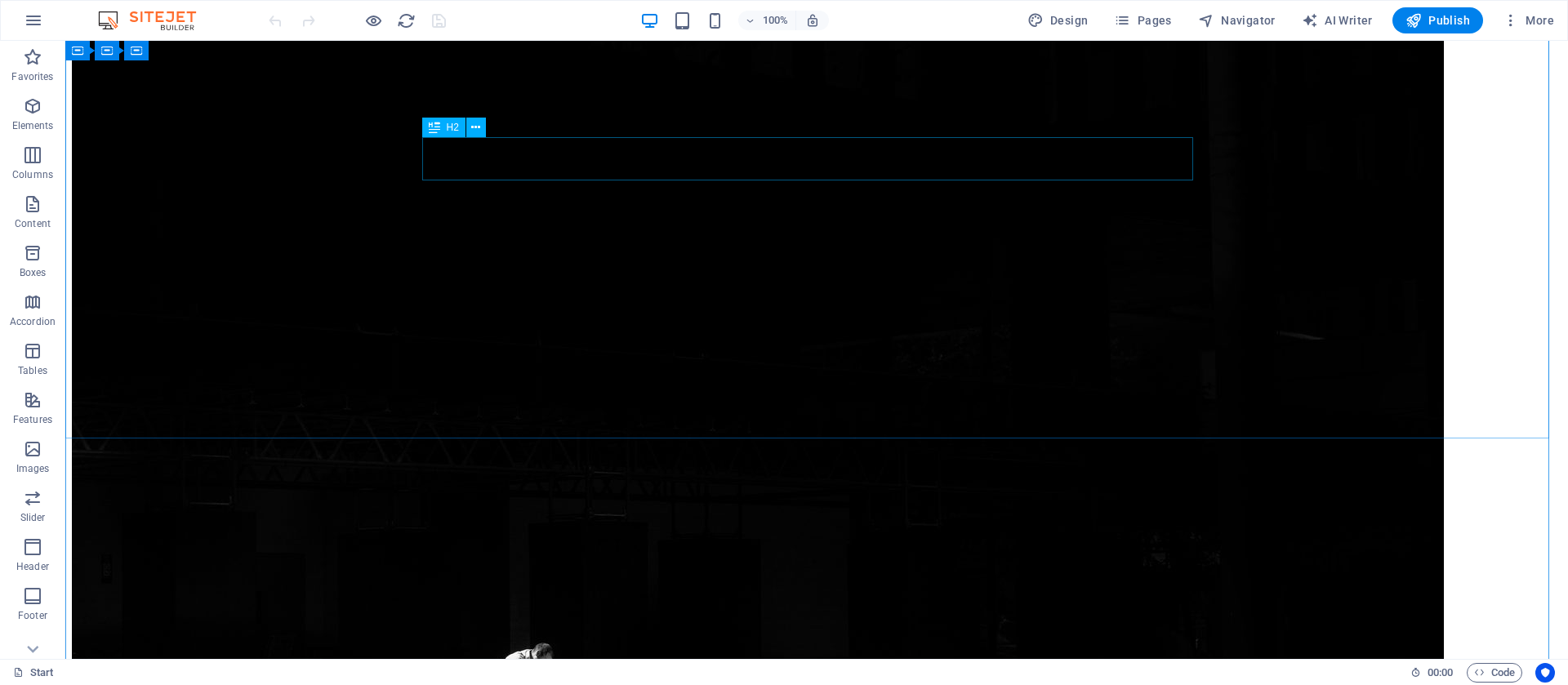 scroll, scrollTop: 0, scrollLeft: 0, axis: both 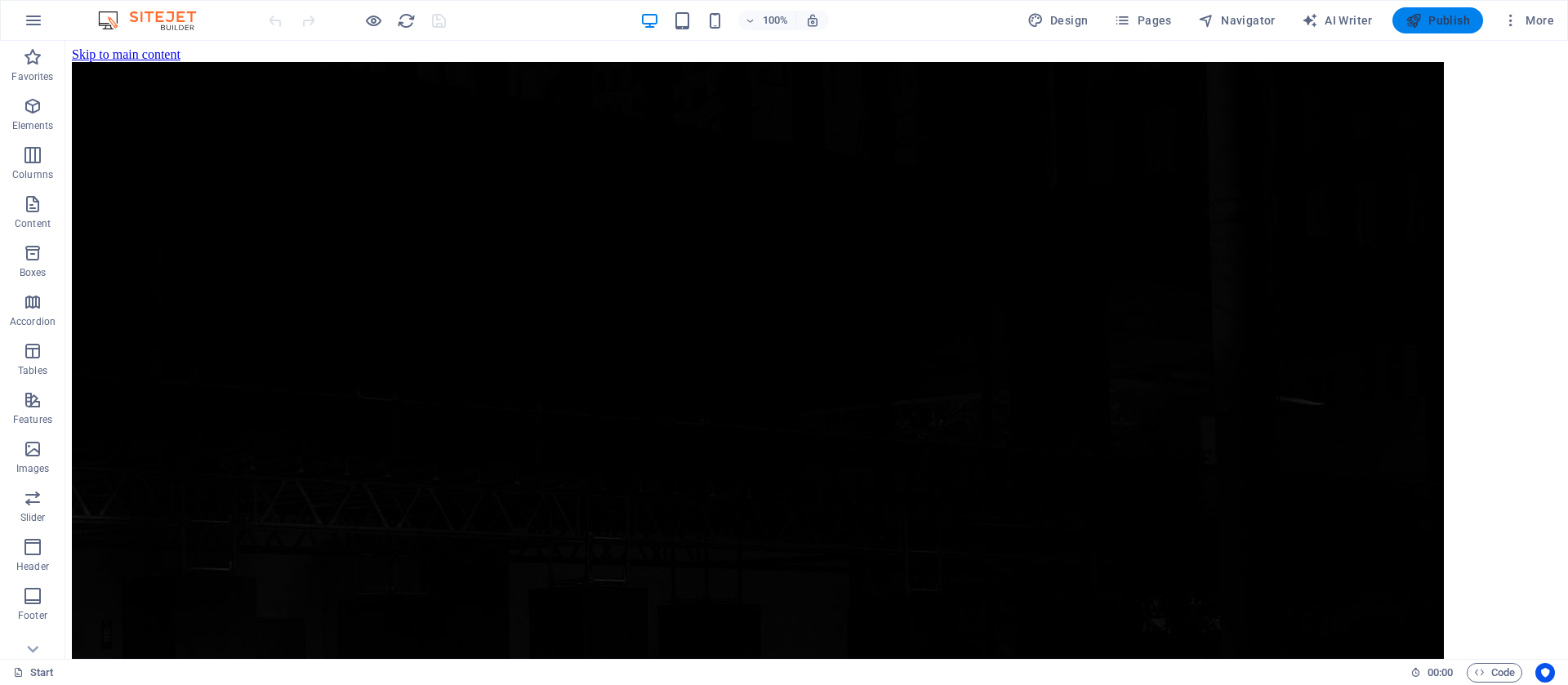 click on "Publish" at bounding box center (1437, 20) 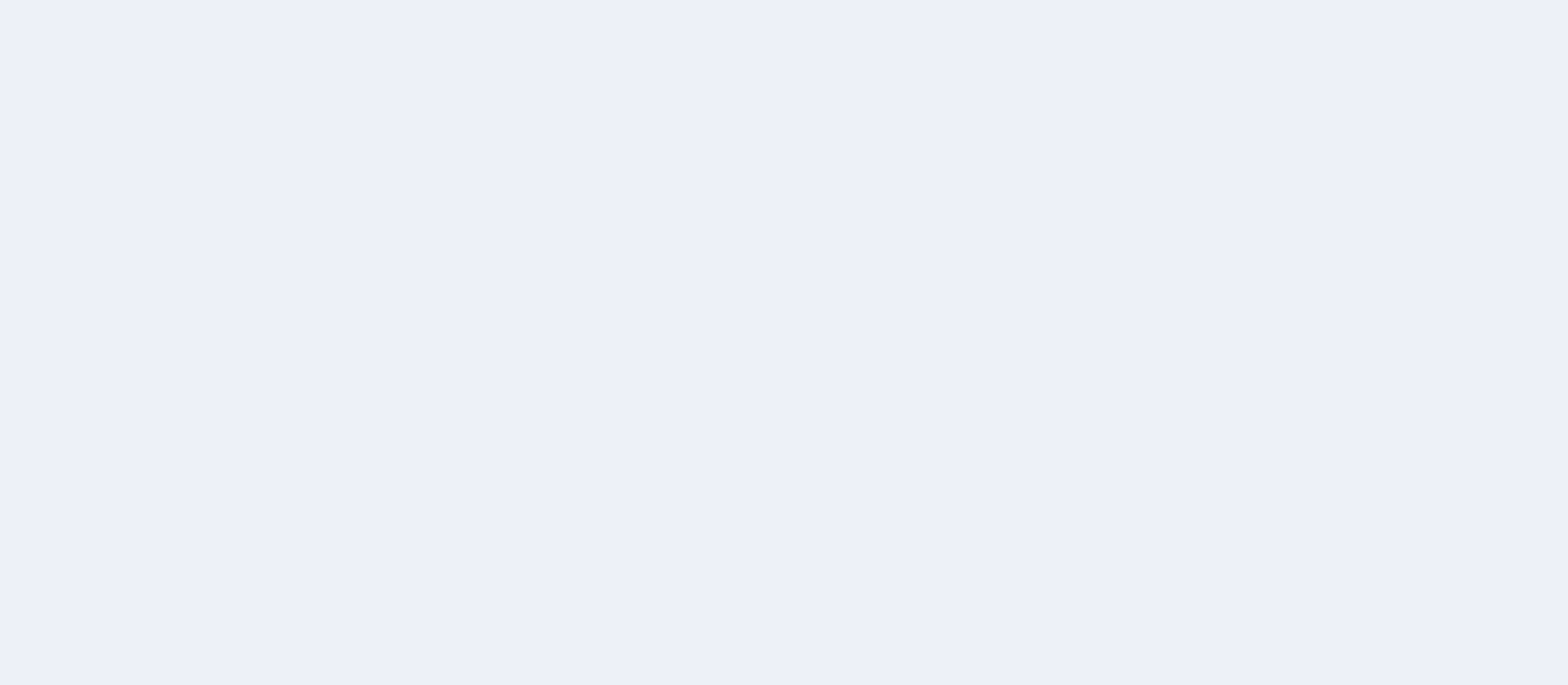 scroll, scrollTop: 0, scrollLeft: 0, axis: both 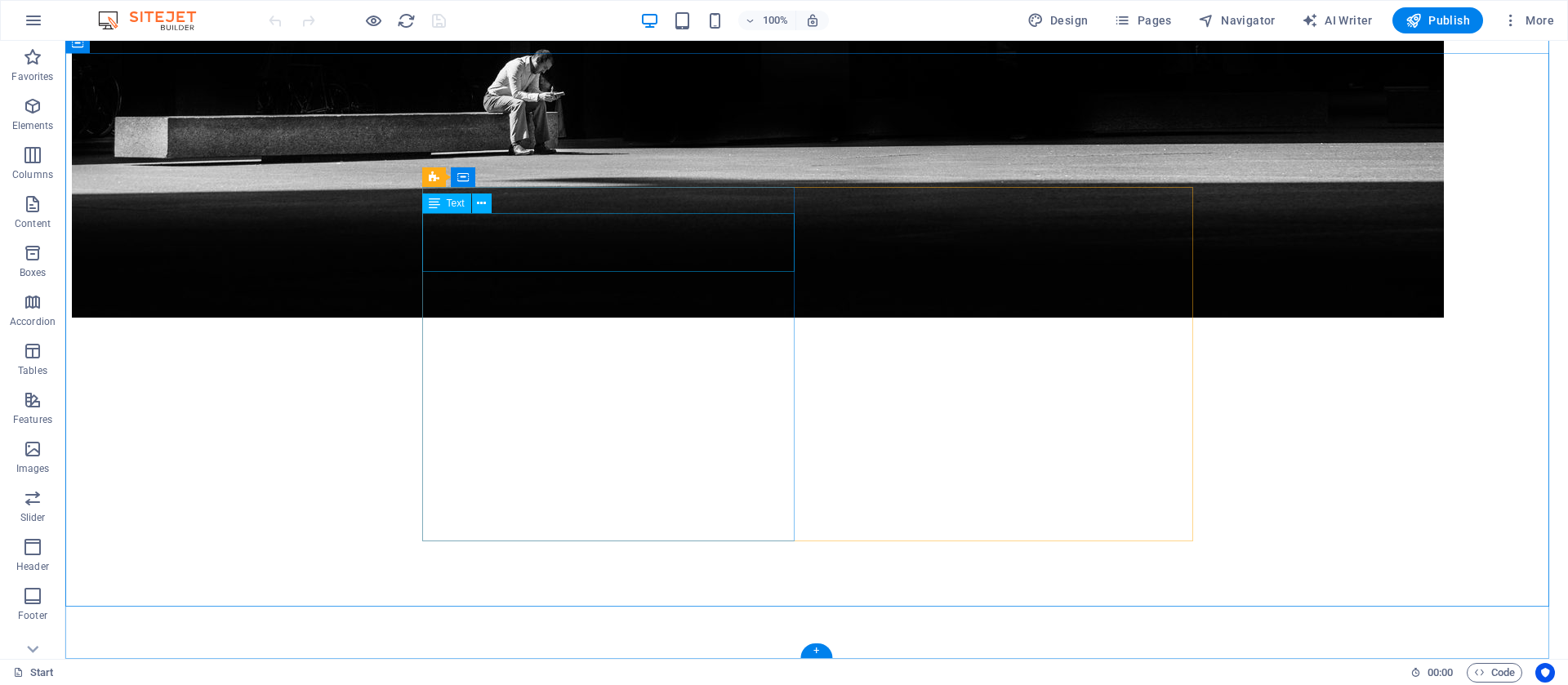 click on "Address :  DHA 1   Rawalpindi   46000 Phone :  + 923365182589 Email :  info@skyranktech.com" at bounding box center (817, 1522) 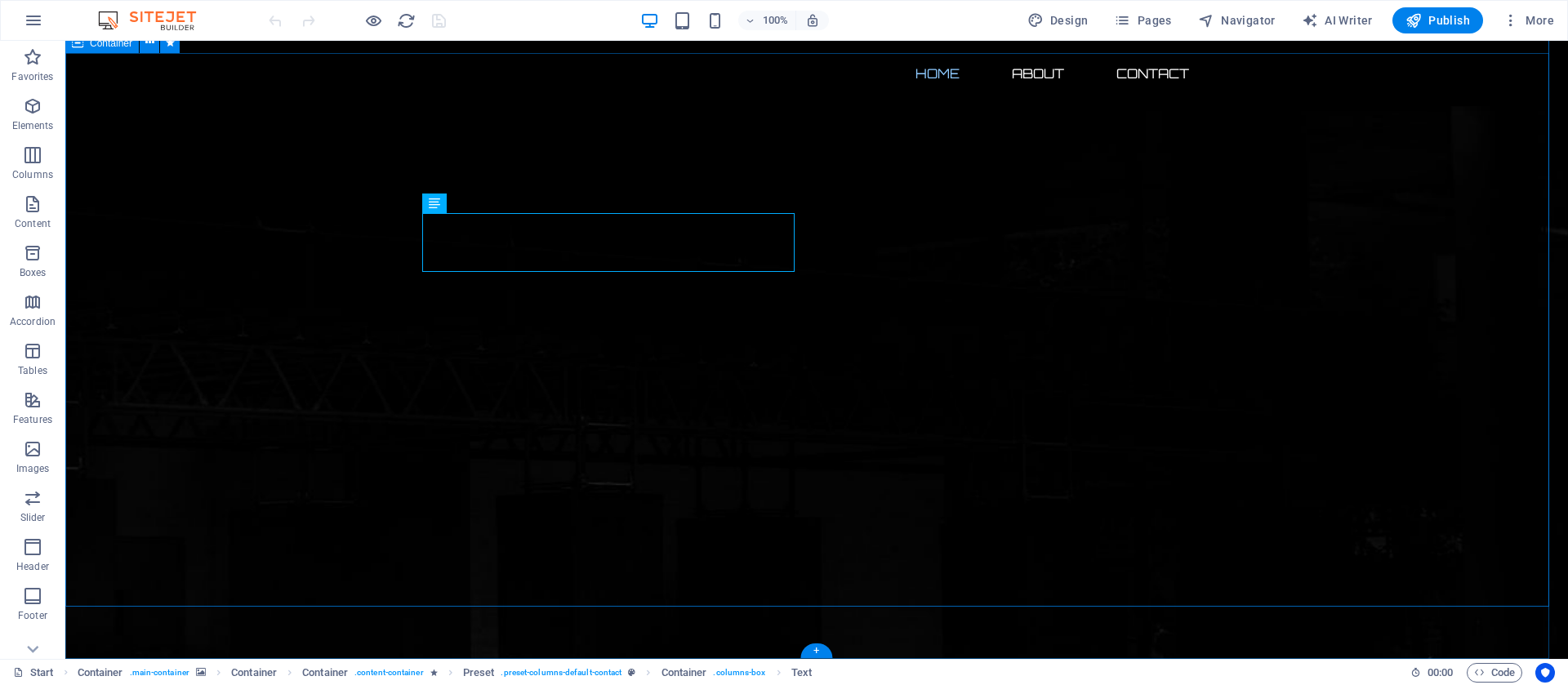 scroll, scrollTop: 0, scrollLeft: 0, axis: both 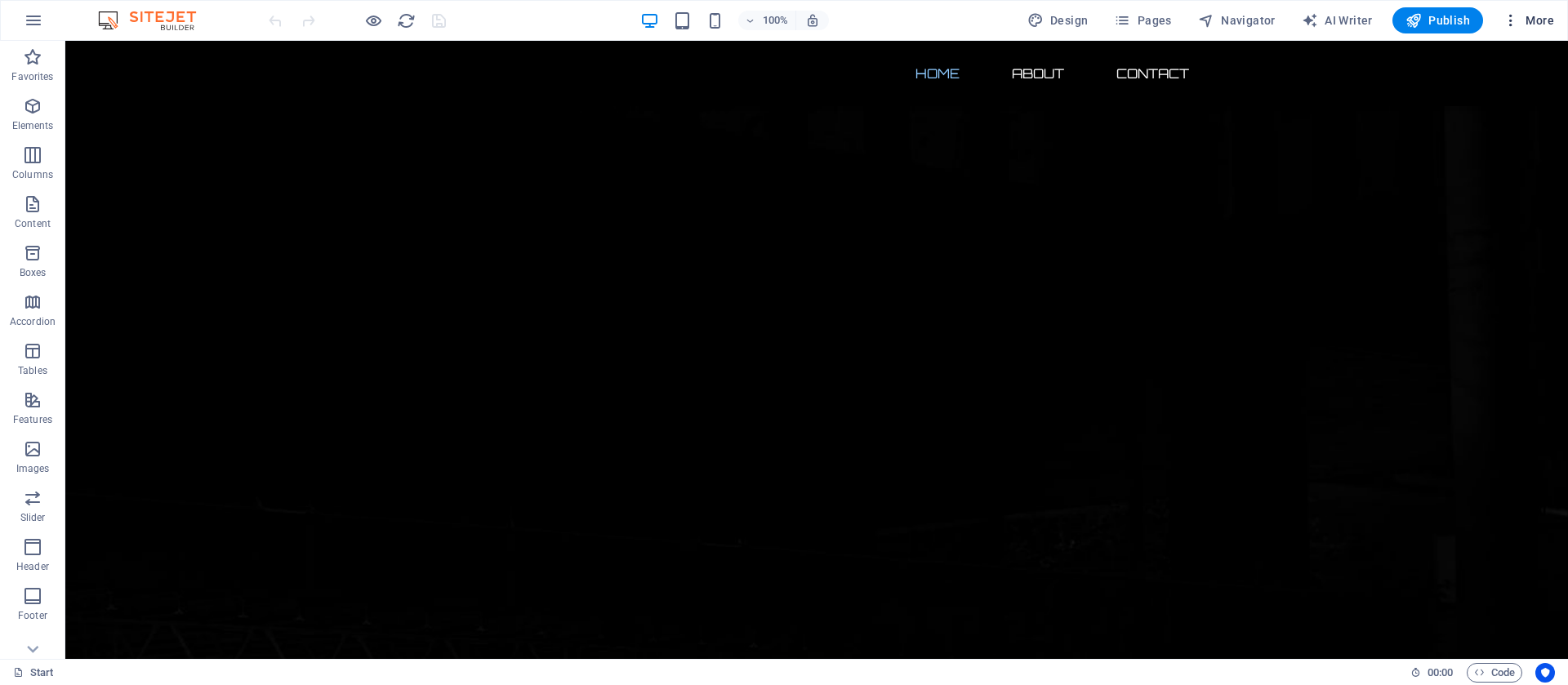 click on "More" at bounding box center [1528, 20] 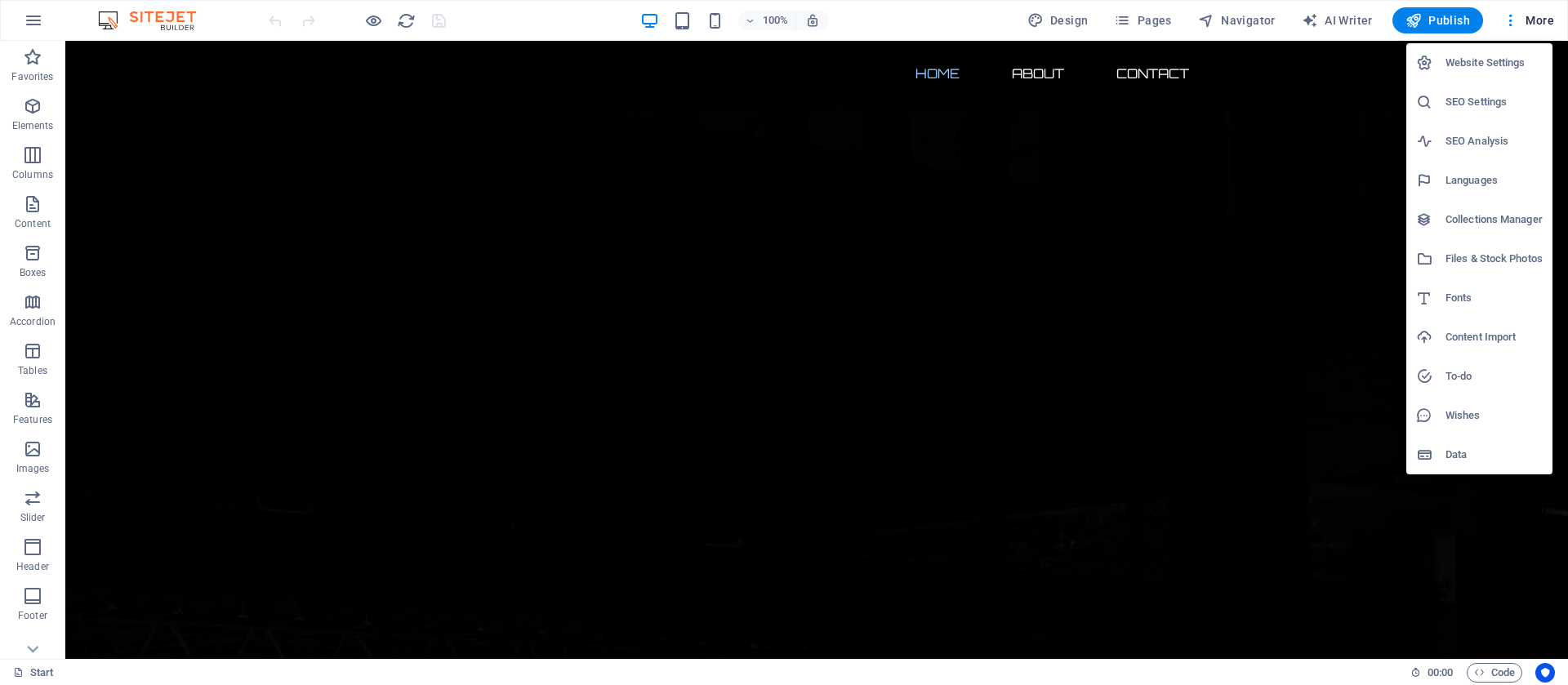 click at bounding box center (784, 342) 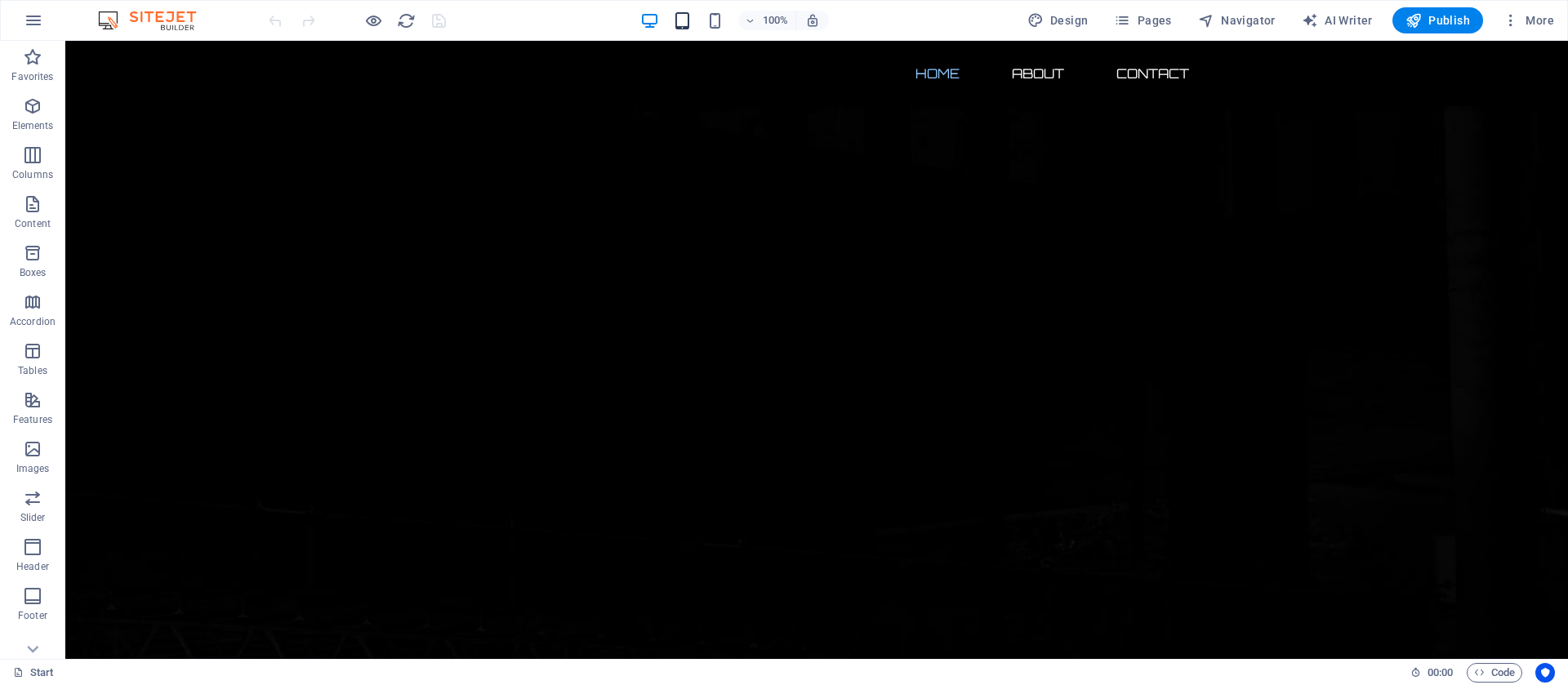 click at bounding box center [682, 20] 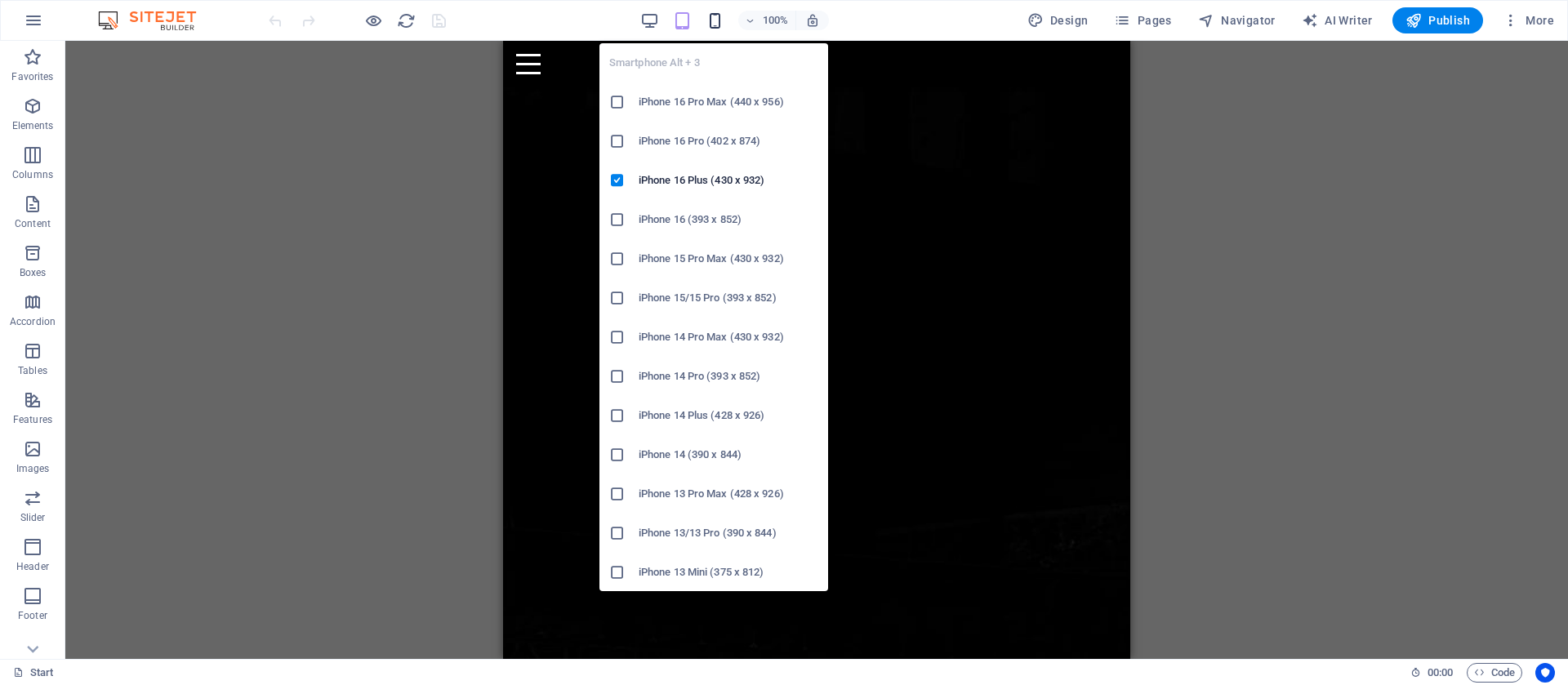 click at bounding box center [715, 20] 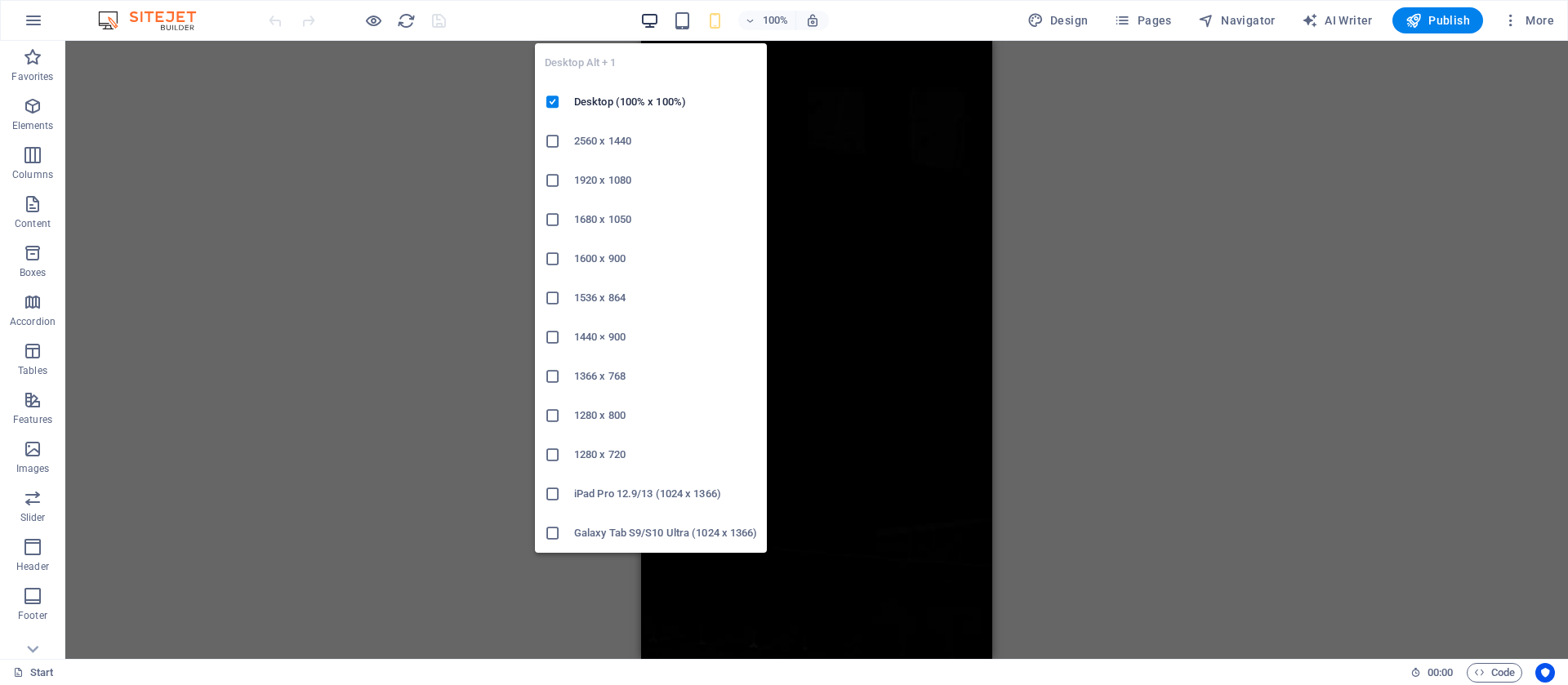 click at bounding box center [649, 20] 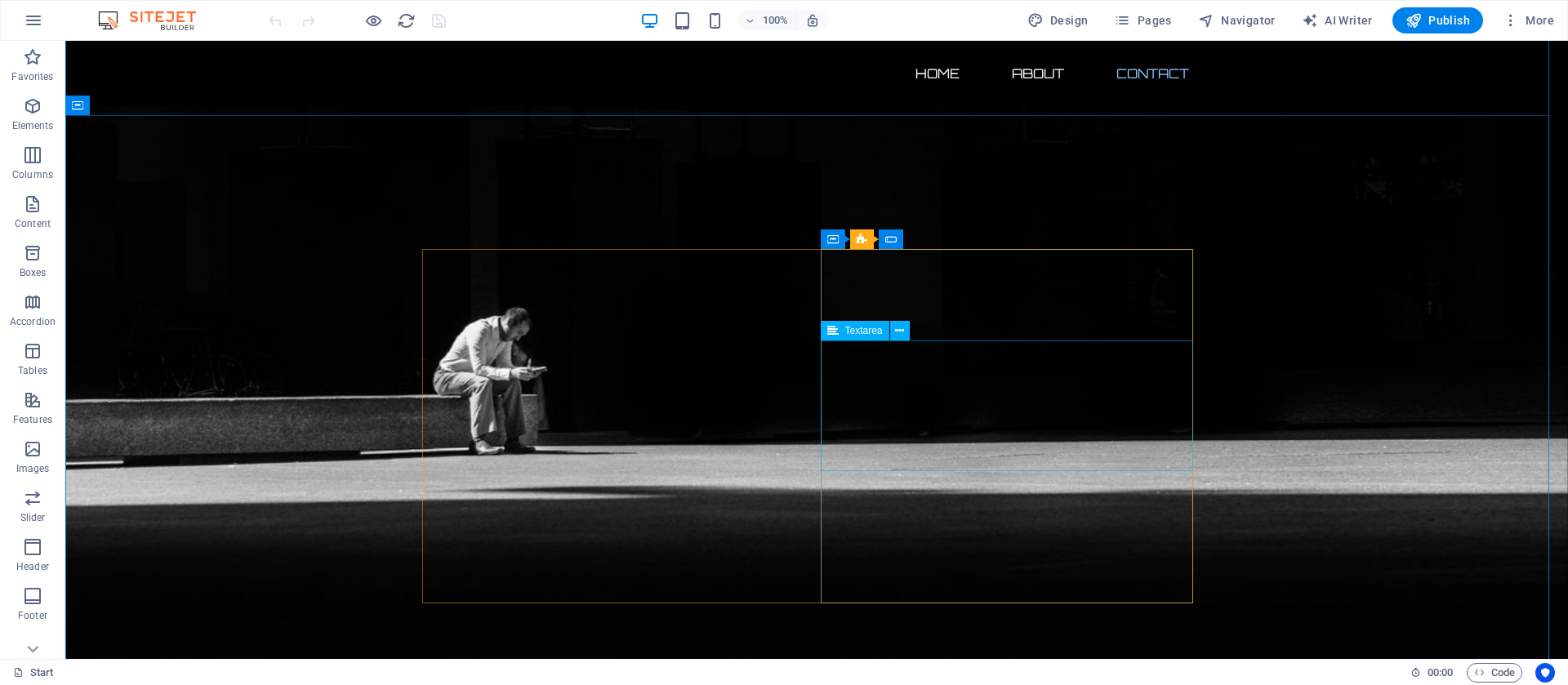 scroll, scrollTop: 659, scrollLeft: 0, axis: vertical 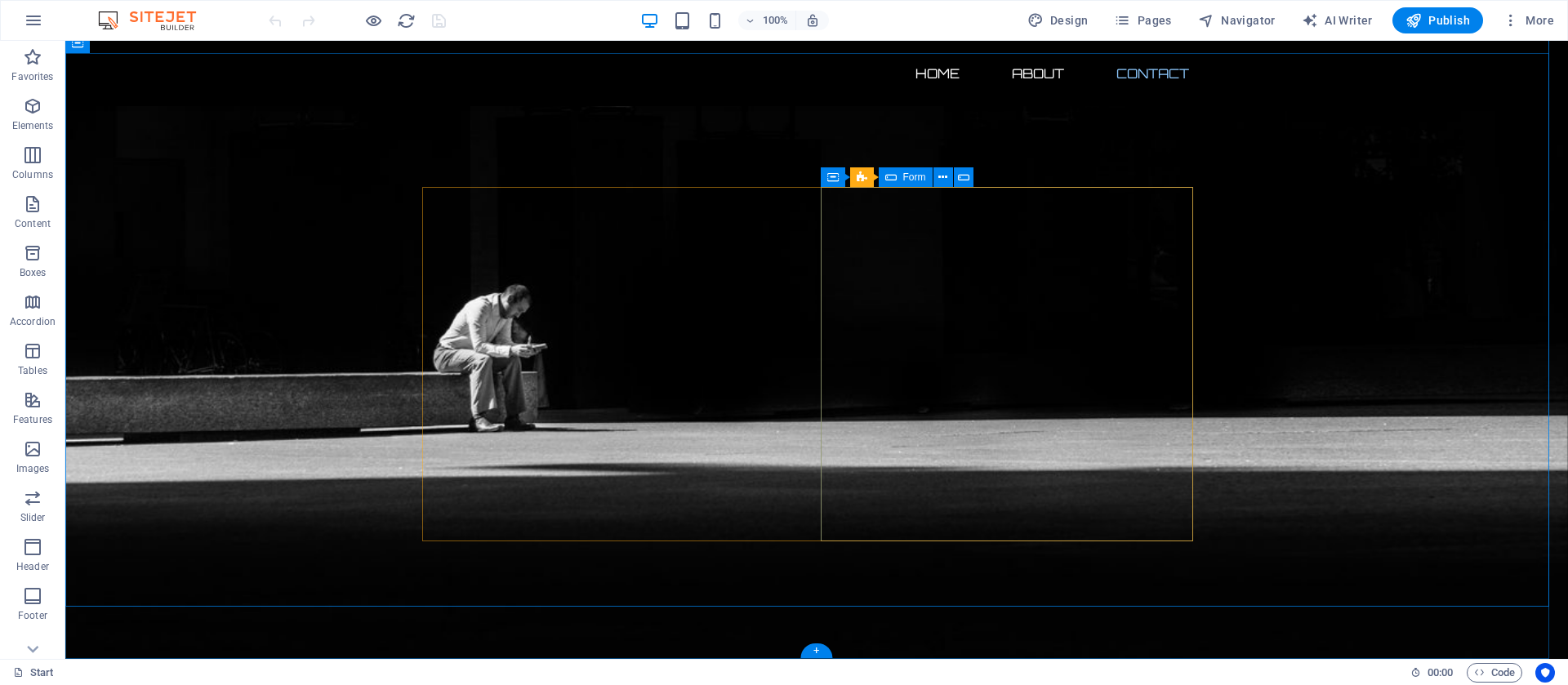 click on "I have read and understand the privacy policy. Unreadable? Load new Submit" 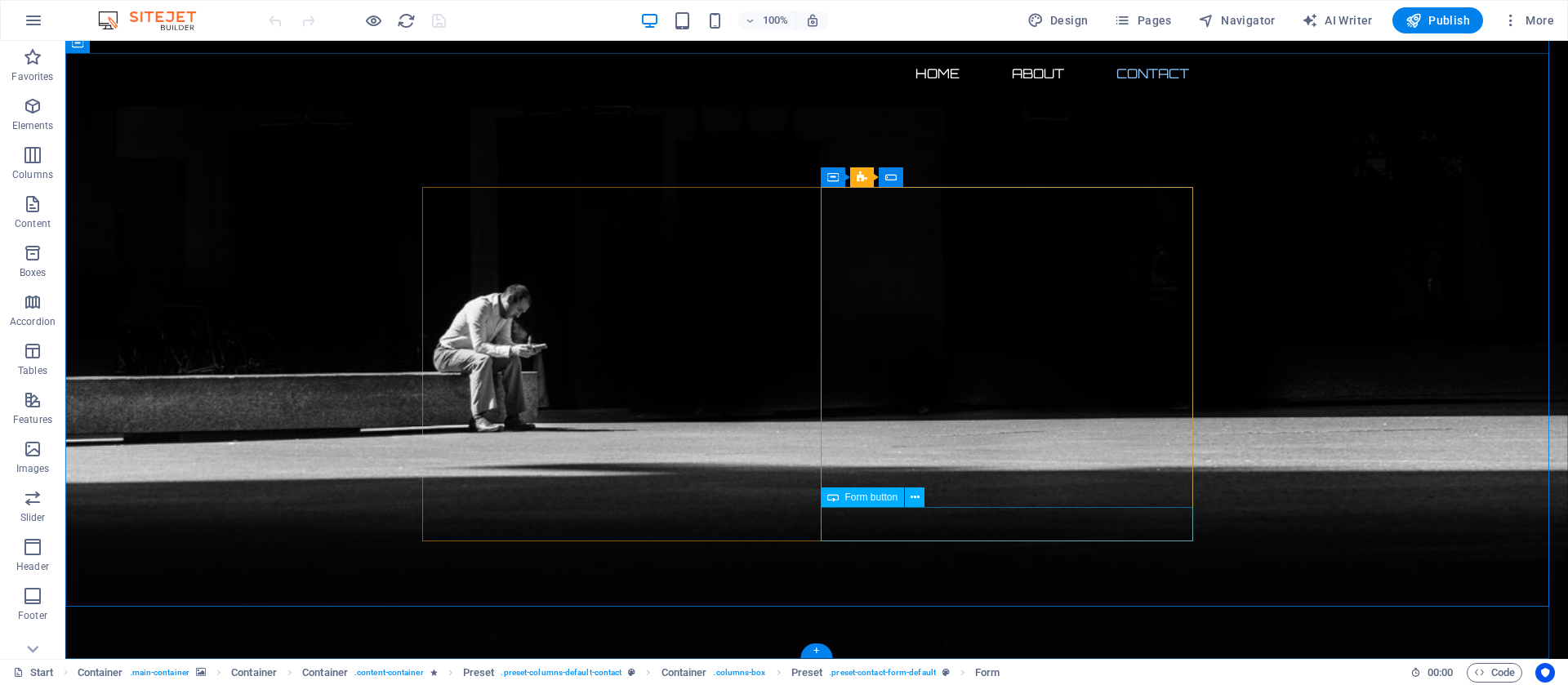click on "Submit" 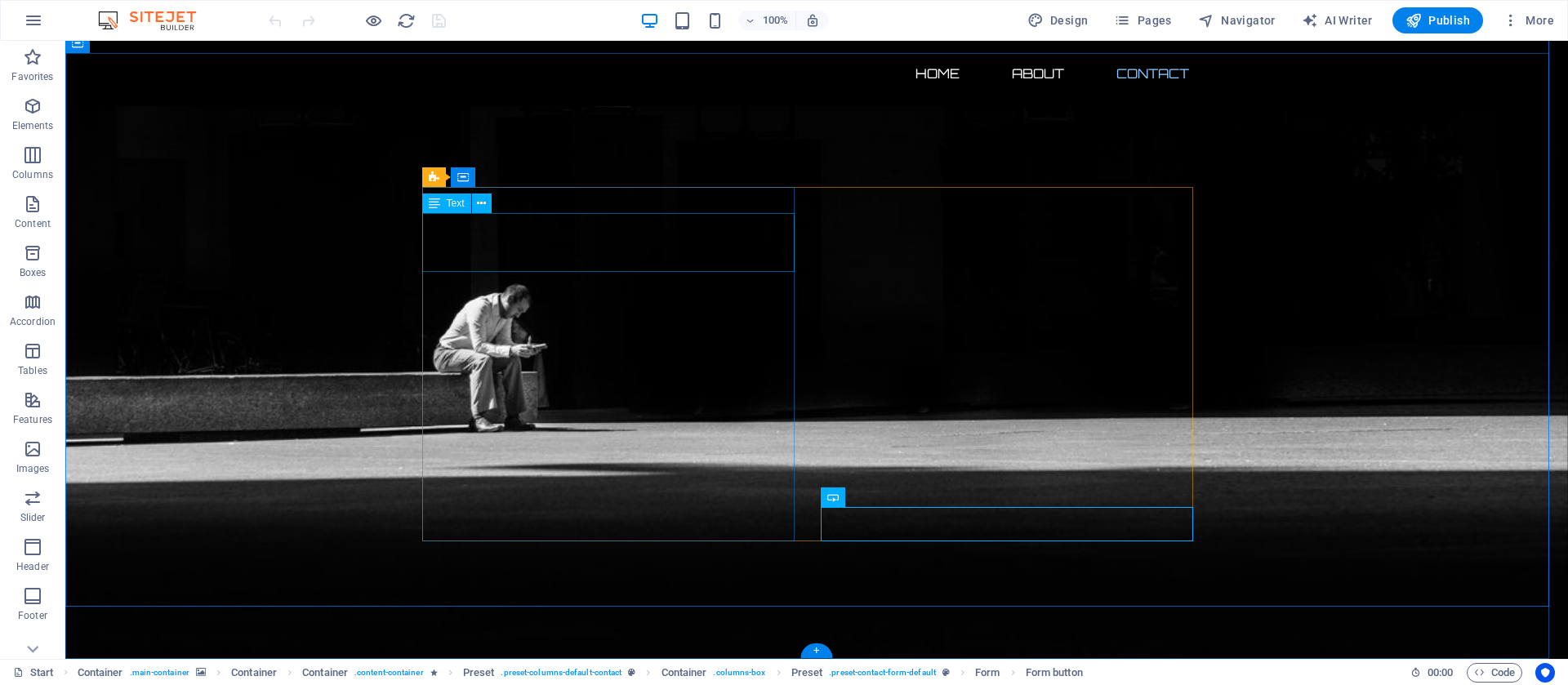 click on "Address :  DHA 1   Rawalpindi   46000 Phone :  + 923365182589 Email :  info@skyranktech.com" at bounding box center [817, 1863] 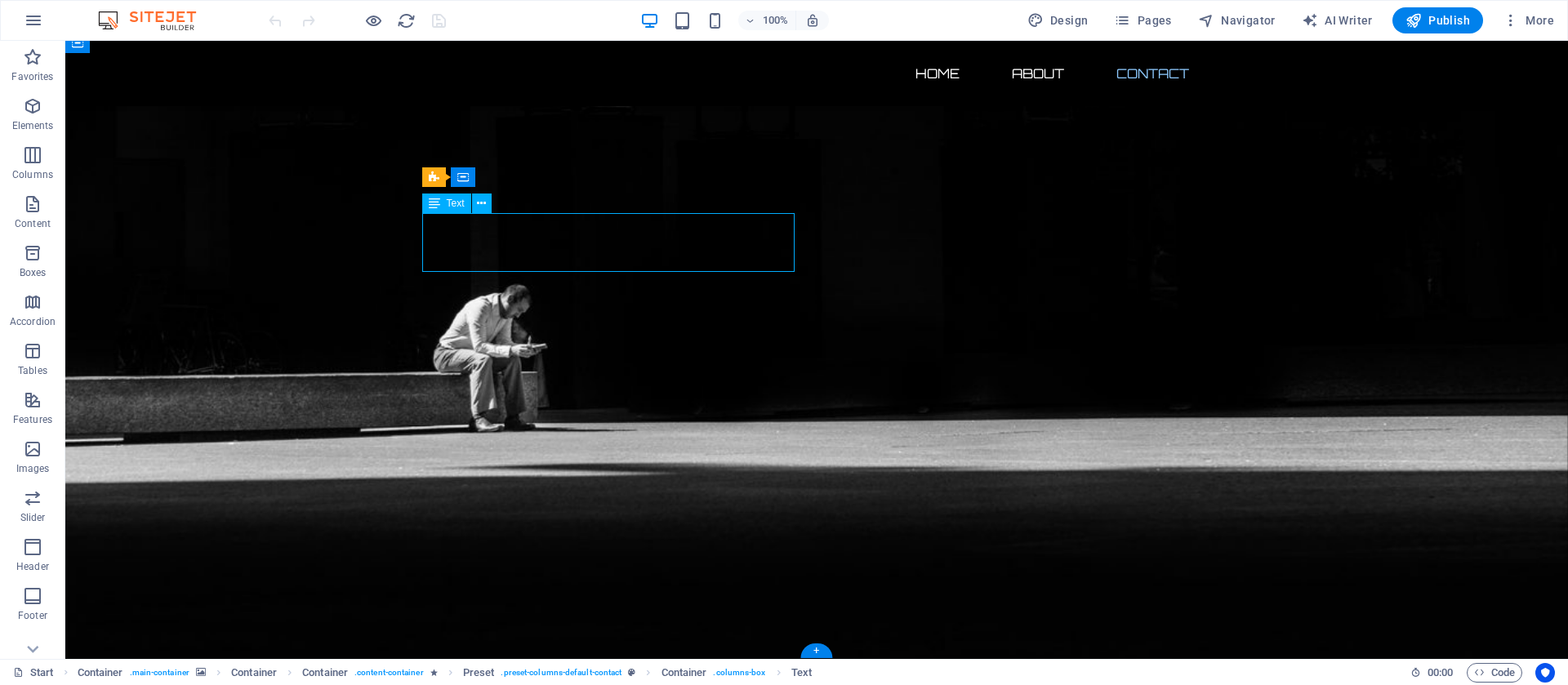 click on "Address :  DHA 1   Rawalpindi   46000 Phone :  + 923365182589 Email :  info@skyranktech.com" at bounding box center [817, 1863] 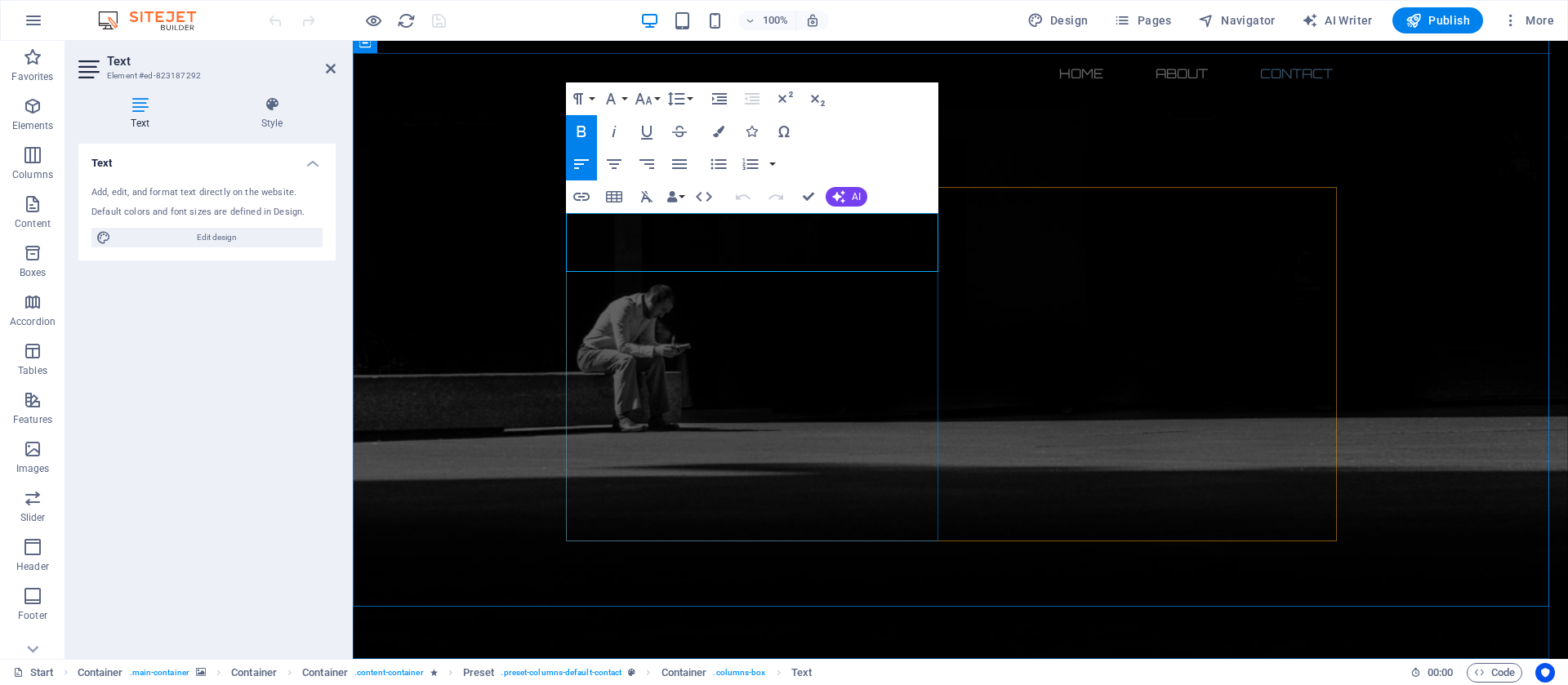 click on "info@skyranktech.com" at bounding box center (679, 1883) 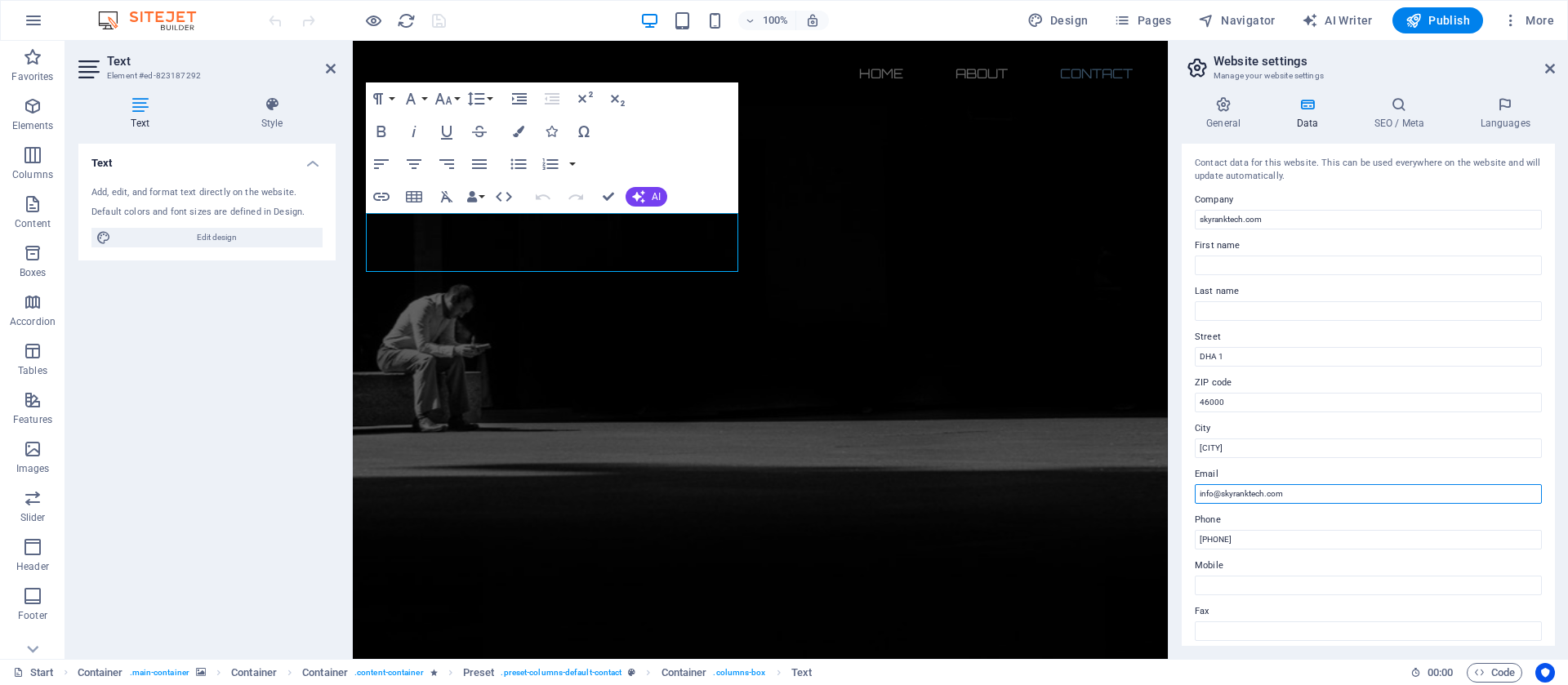 click on "info@skyranktech.com" at bounding box center (1368, 494) 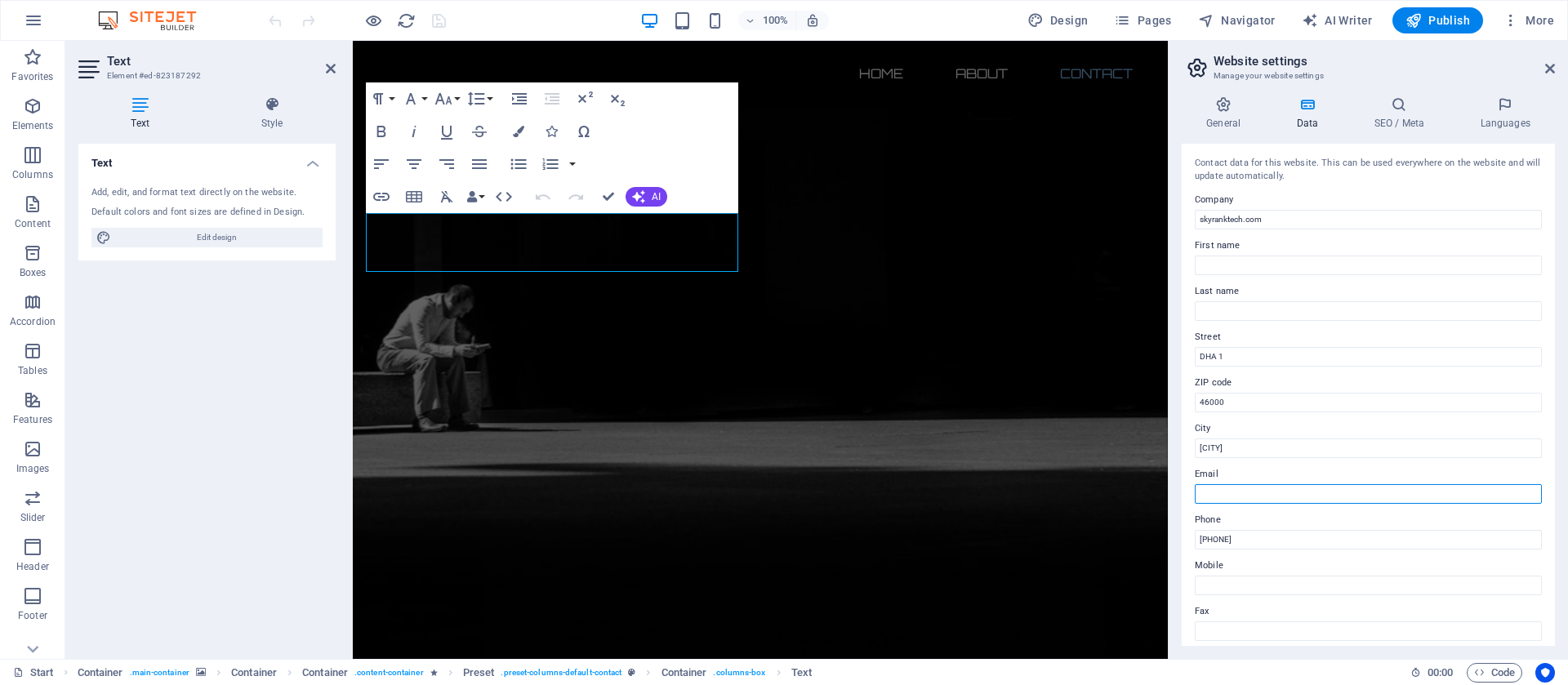 paste on "info@skyranktech.com" 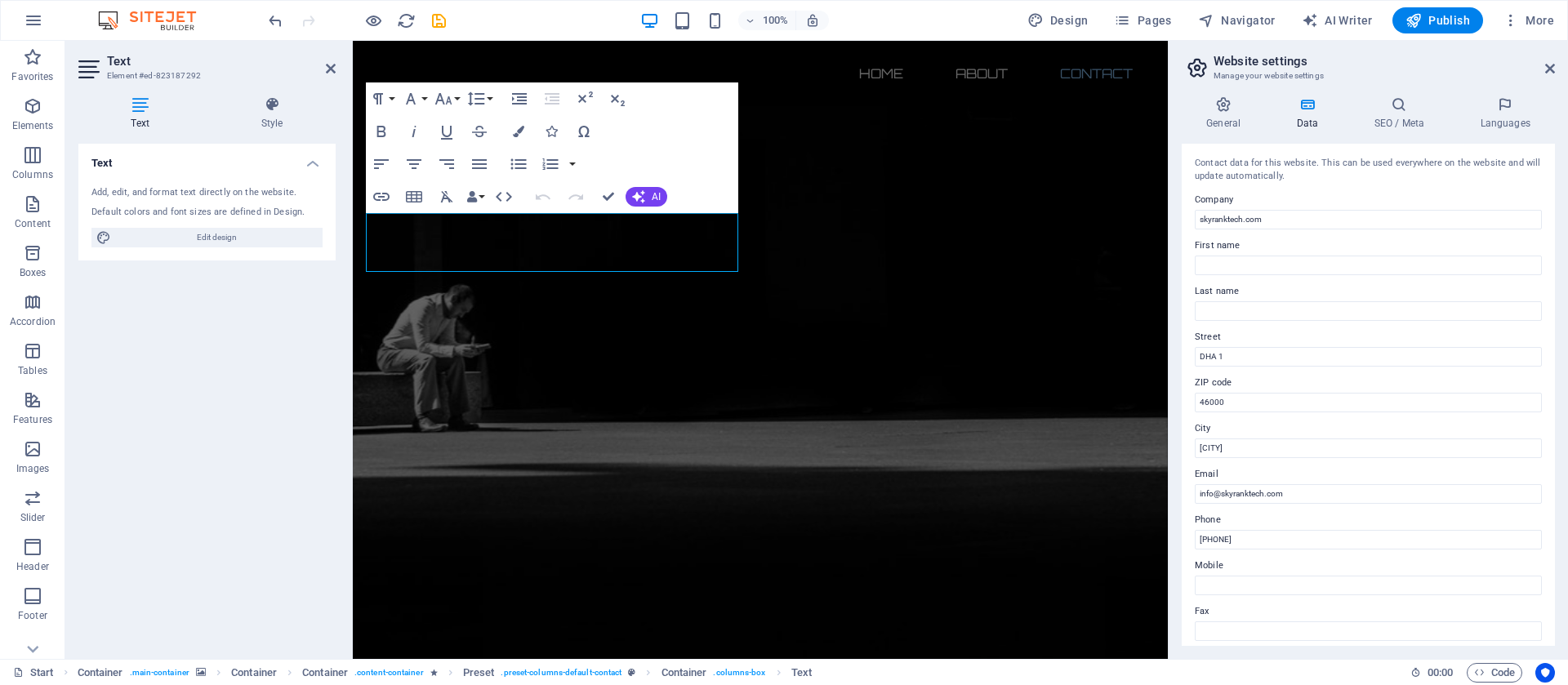 click on "Contact data for this website. This can be used everywhere on the website and will update automatically. Company skyranktech.com First name Last name Street DHA 1 ZIP code 46000 City Rawalpindi Email info@skyranktech.com Phone + 923365182589 Mobile Fax Custom field 1 Custom field 2 Custom field 3 Custom field 4 Custom field 5 Custom field 6" at bounding box center (1368, 394) 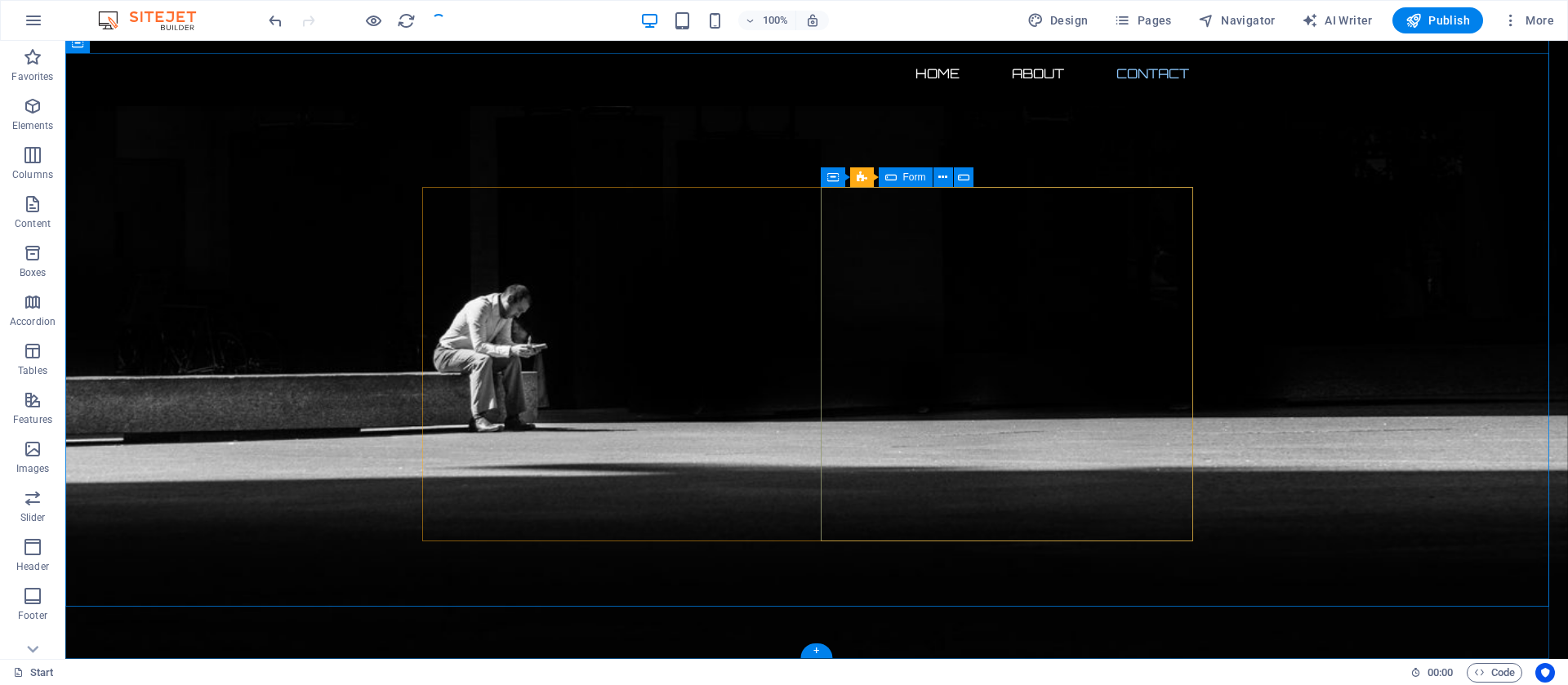scroll, scrollTop: 0, scrollLeft: 0, axis: both 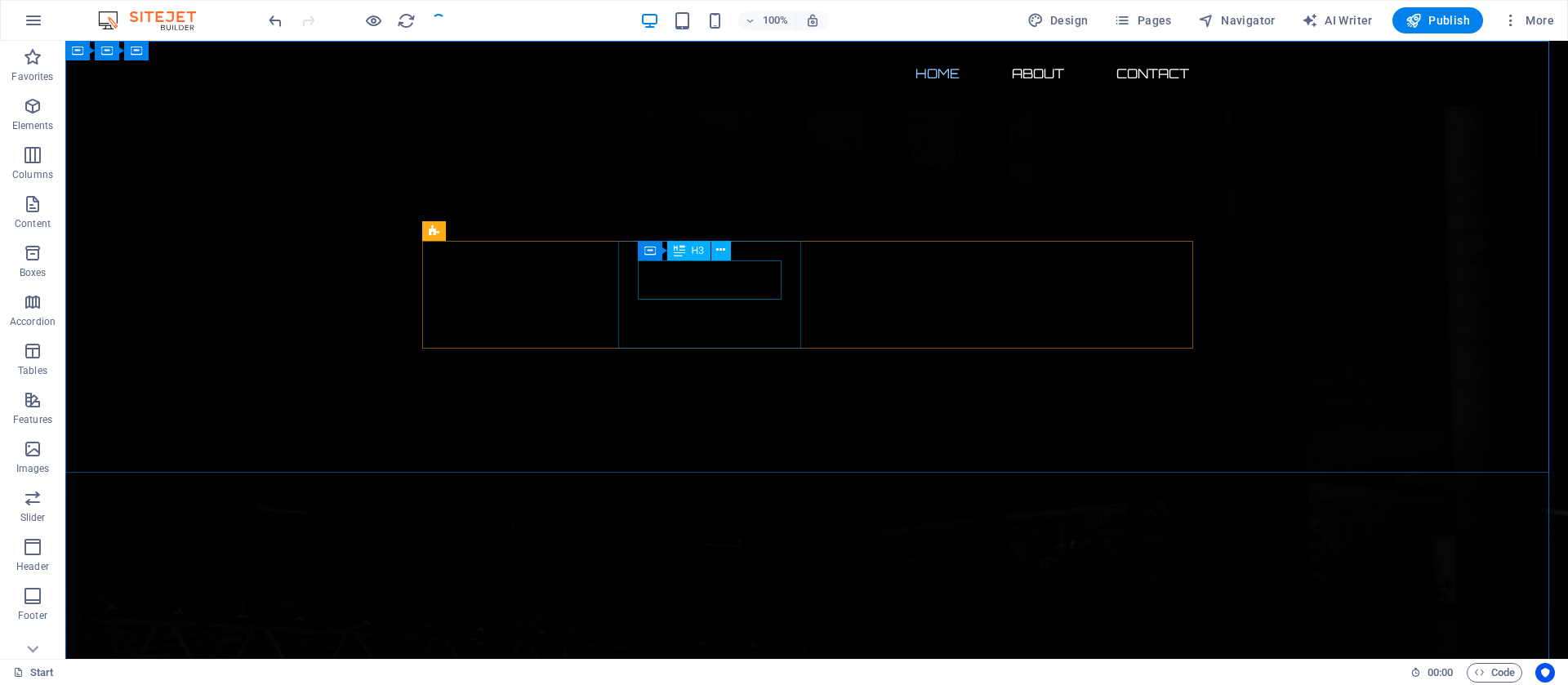 click at bounding box center [679, 251] 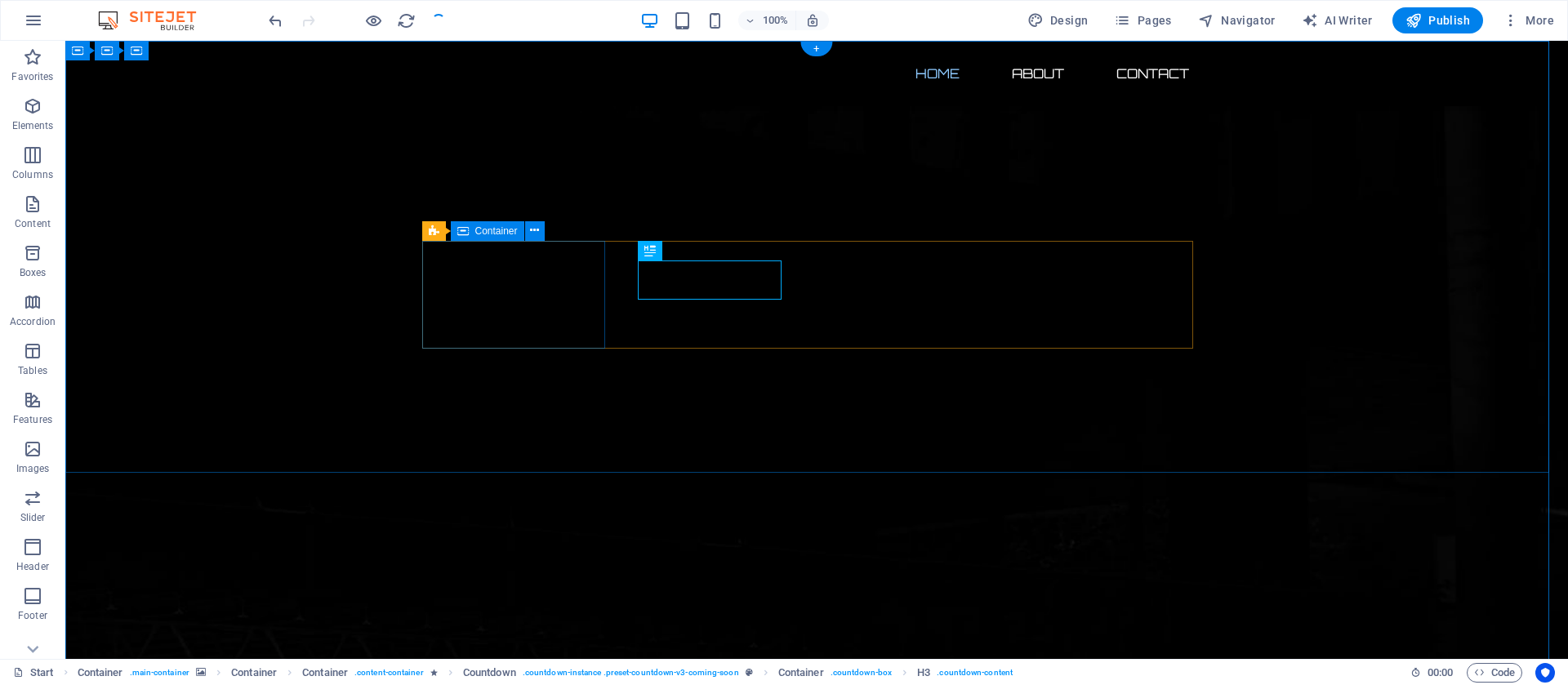click on "7 Days" at bounding box center [523, 1572] 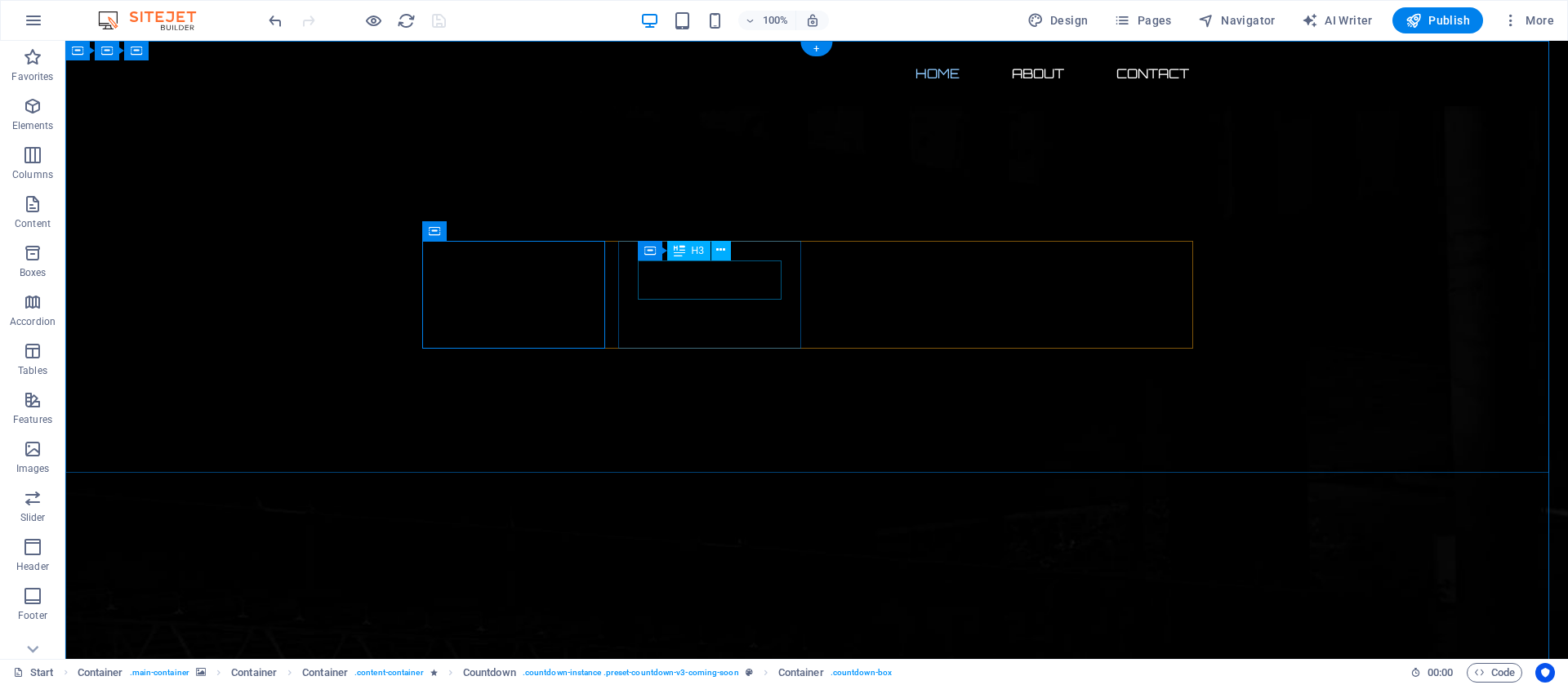 click on "2" at bounding box center [523, 1665] 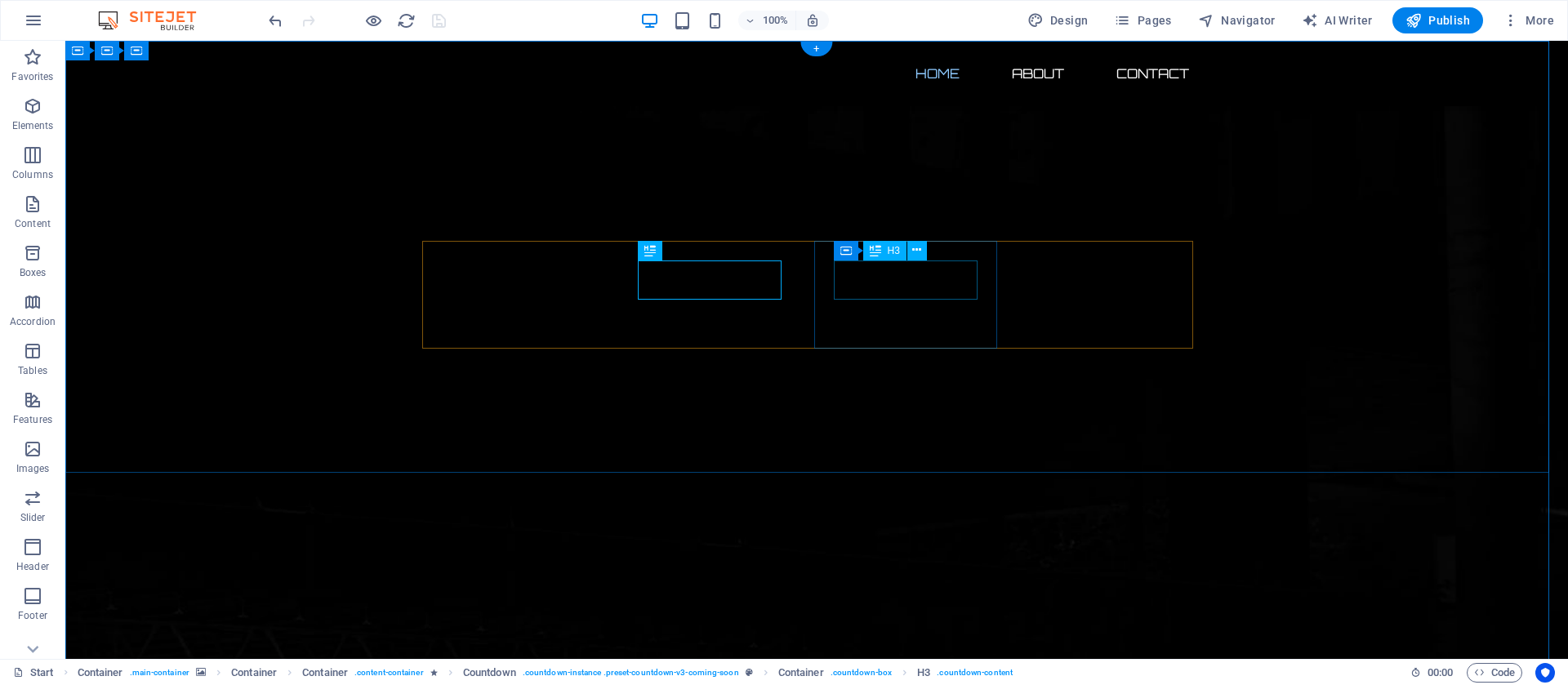 click on "1" at bounding box center [523, 1779] 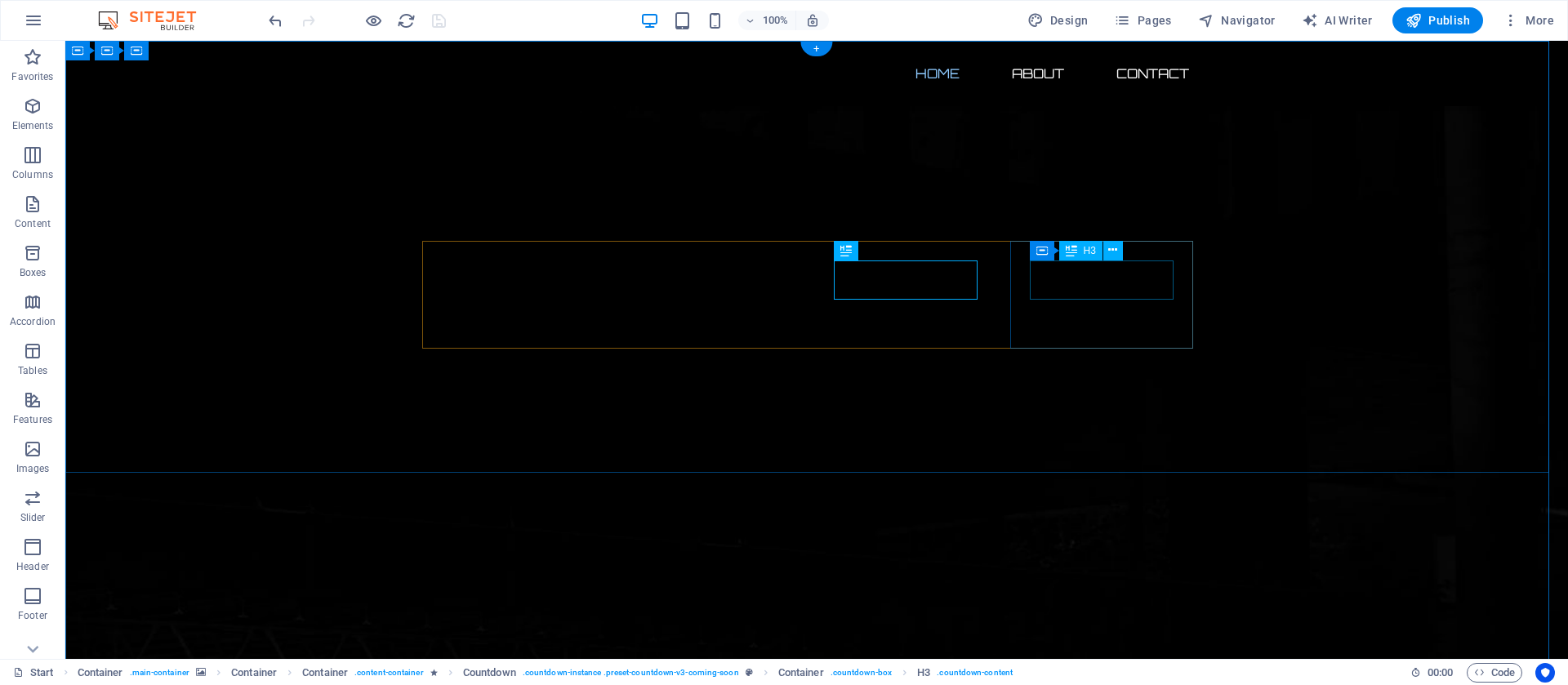 click on "55" at bounding box center [523, 1893] 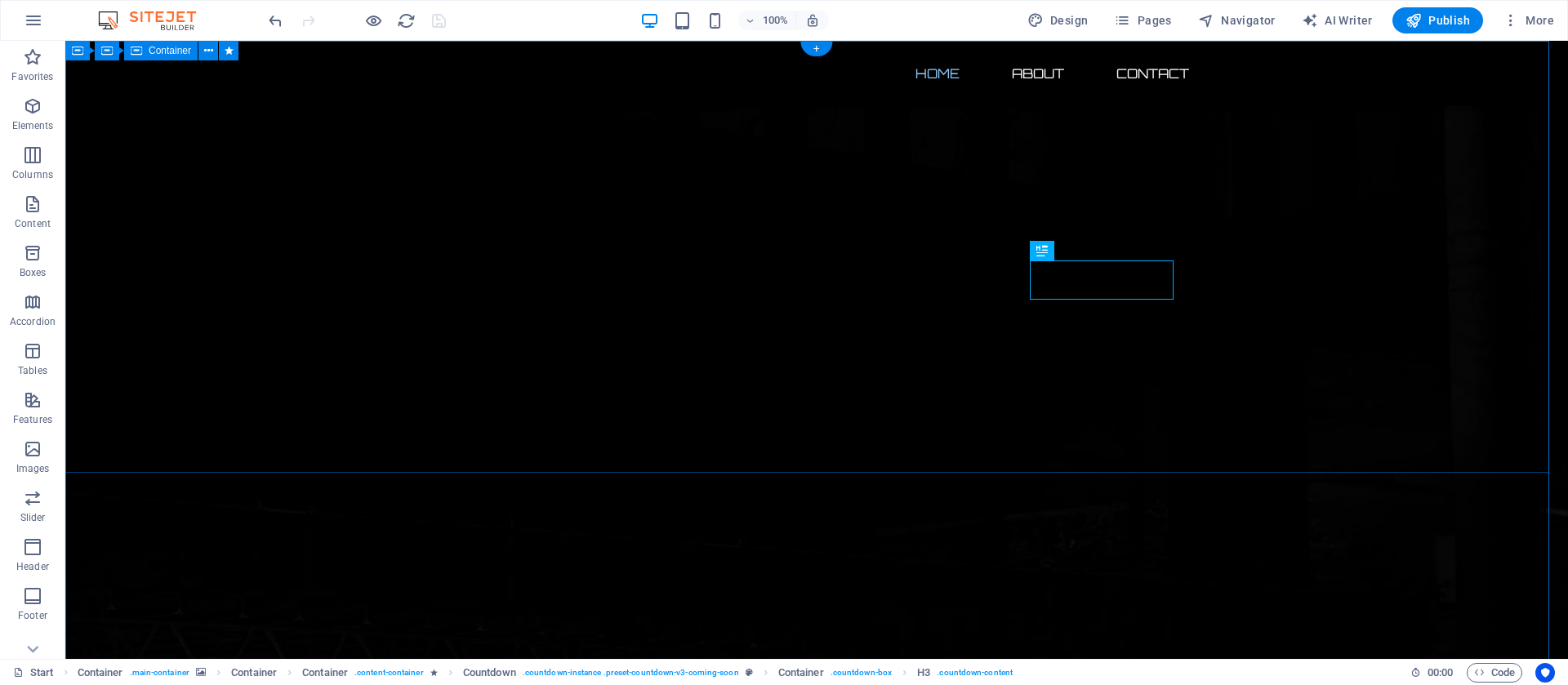 click on "The waiting is going to end soon... 7 Days 2 Hours 1 Minutes 55 Seconds Our website is under construction. STAY TUNED!" at bounding box center (817, 1705) 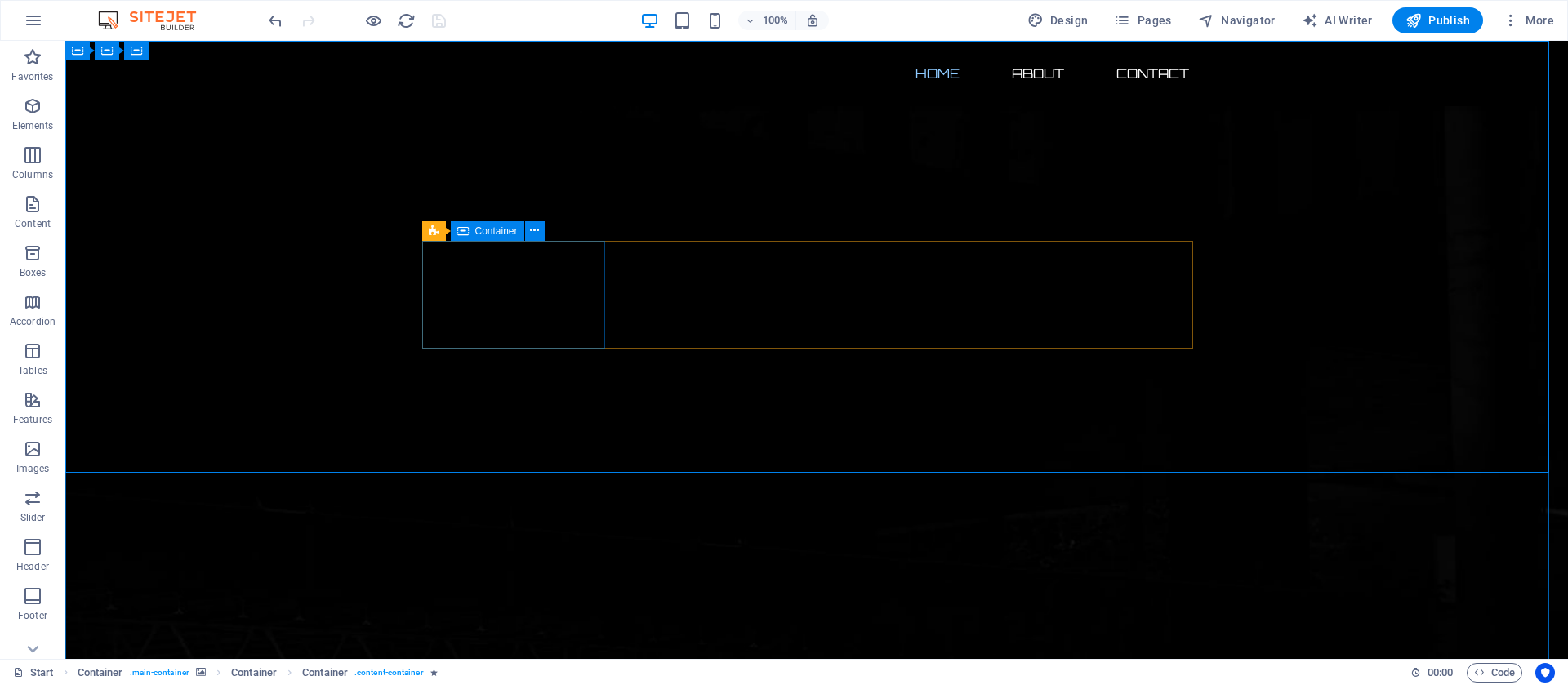 click on "Container" at bounding box center (497, 231) 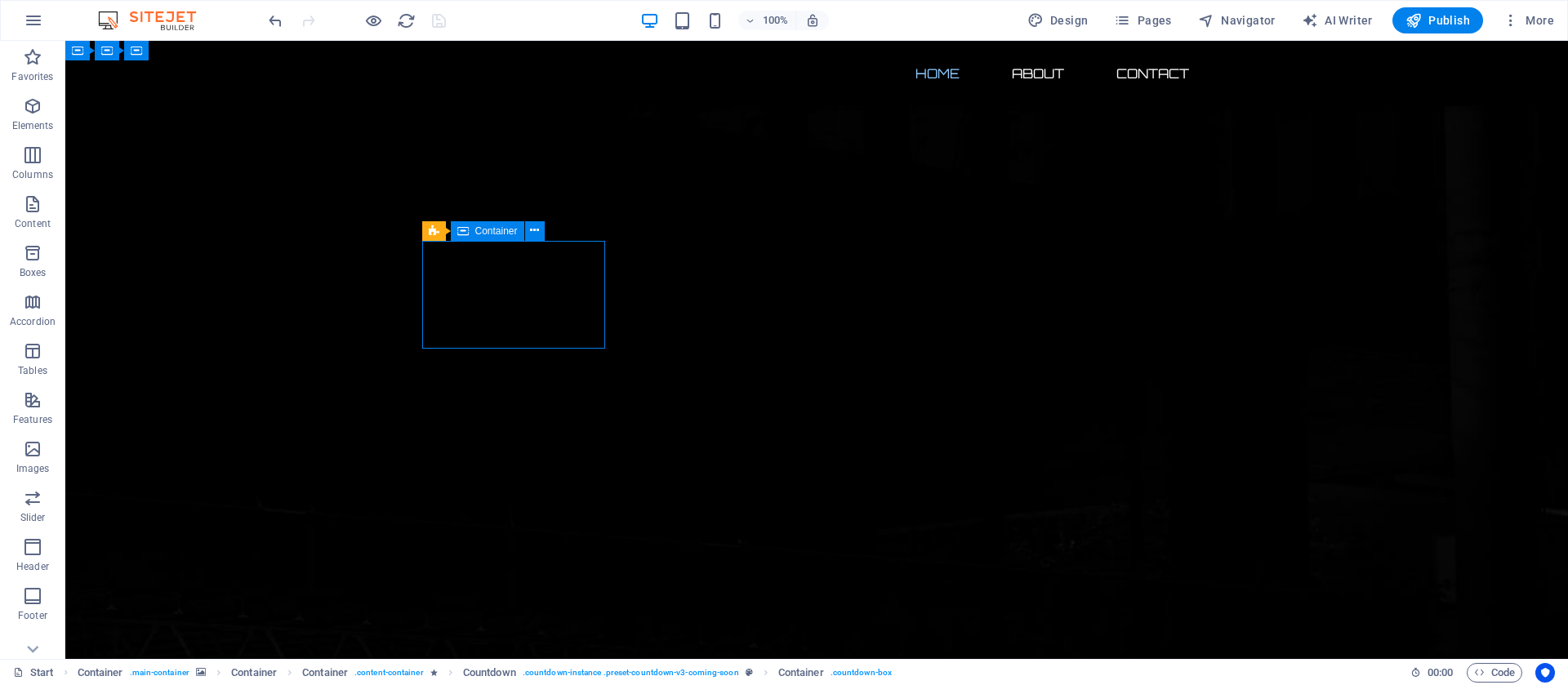 click on "Container" at bounding box center [497, 231] 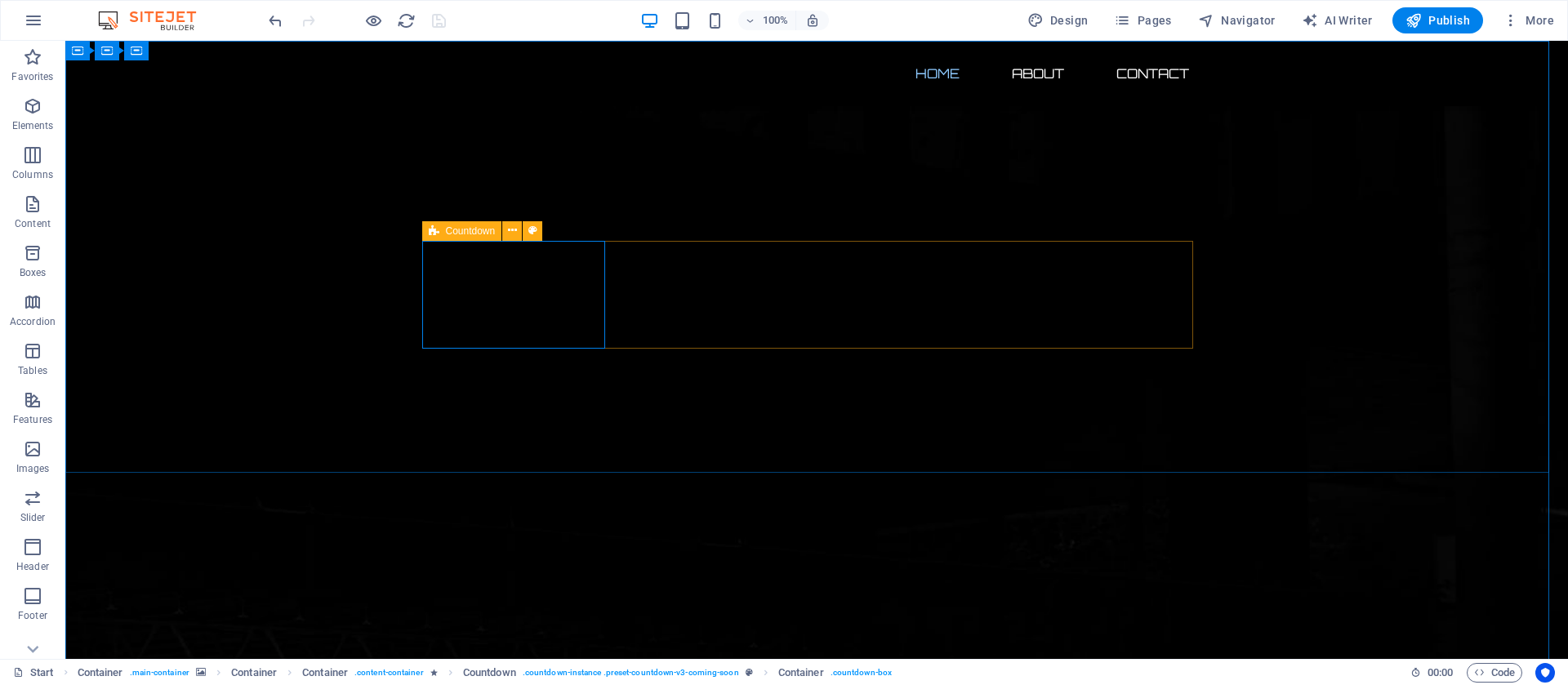 click at bounding box center (434, 231) 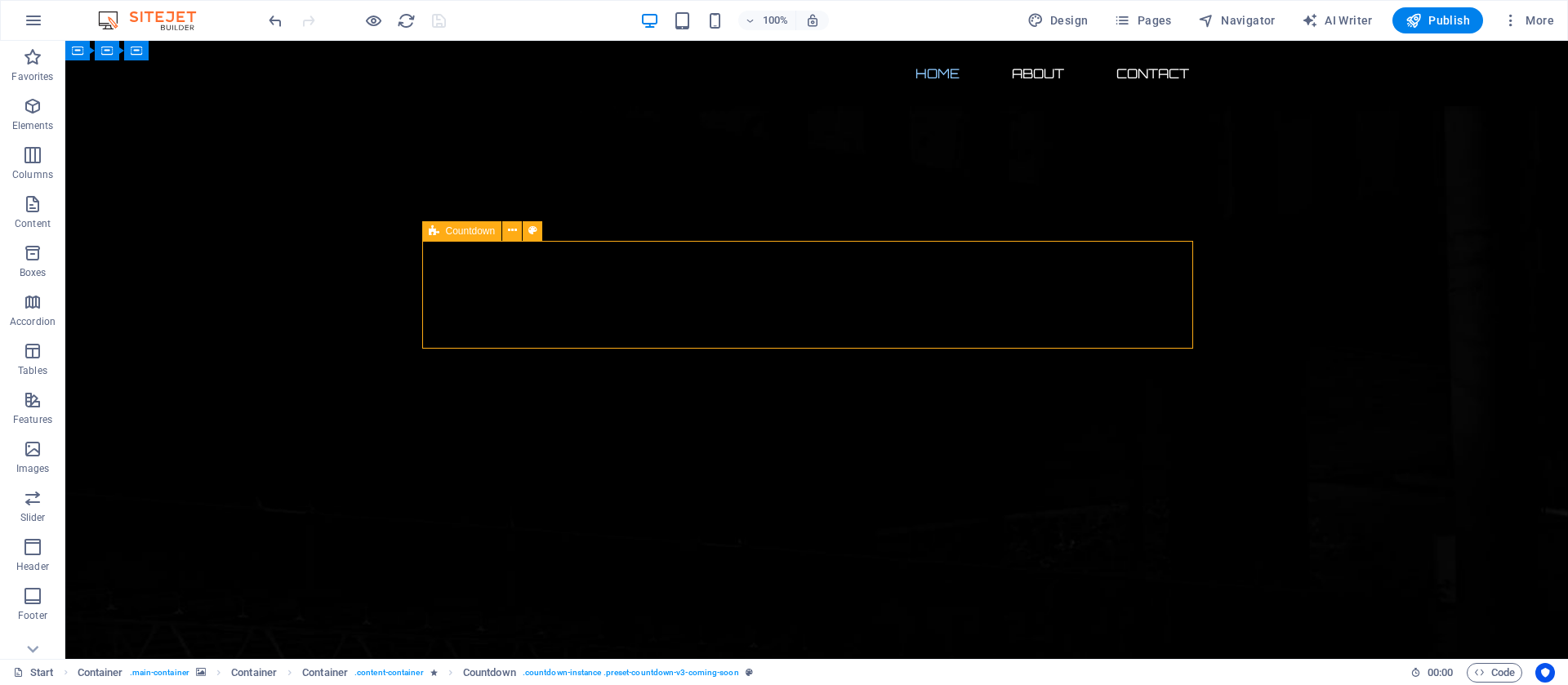 click at bounding box center [434, 231] 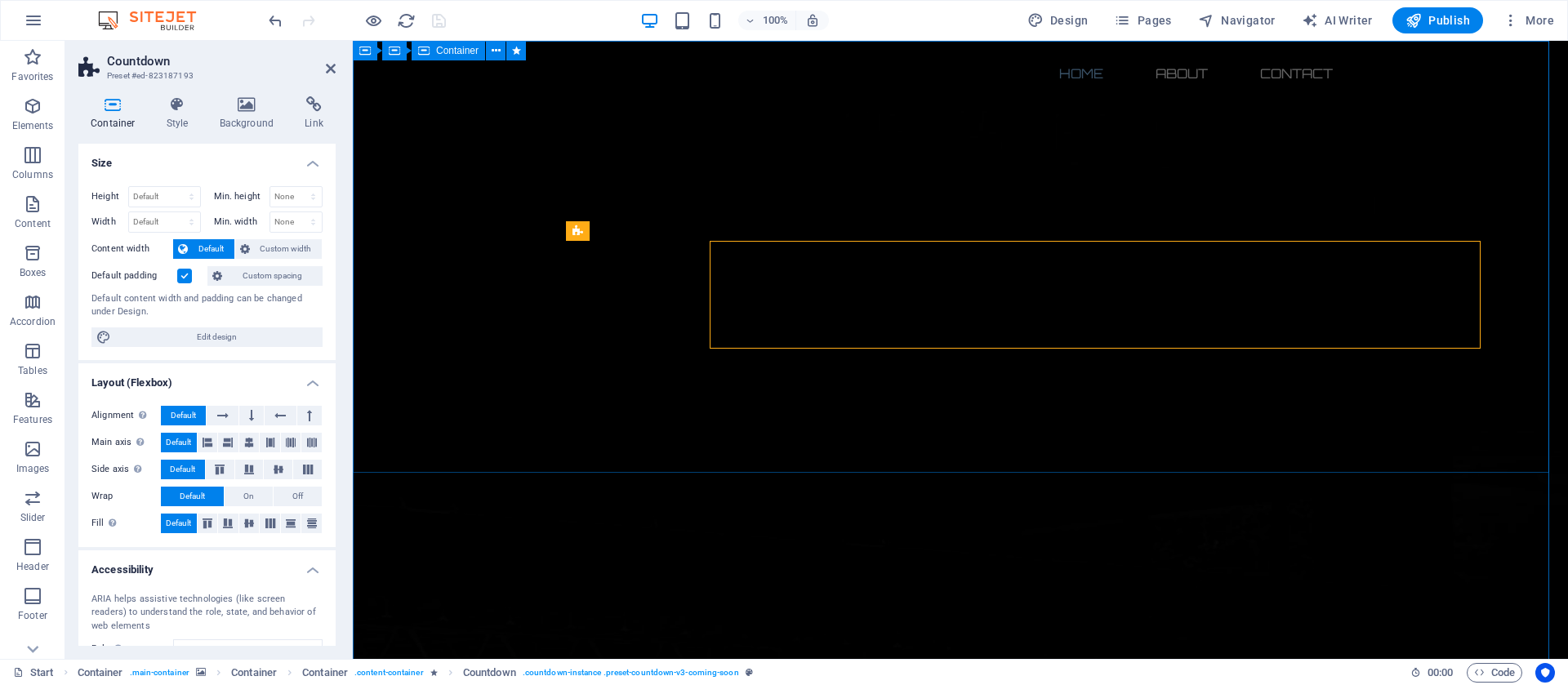 click on "The waiting is going to end soon... 7 Days 2 Hours 1 Minutes 55 Seconds Our website is under construction. STAY TUNED!" at bounding box center (960, 1705) 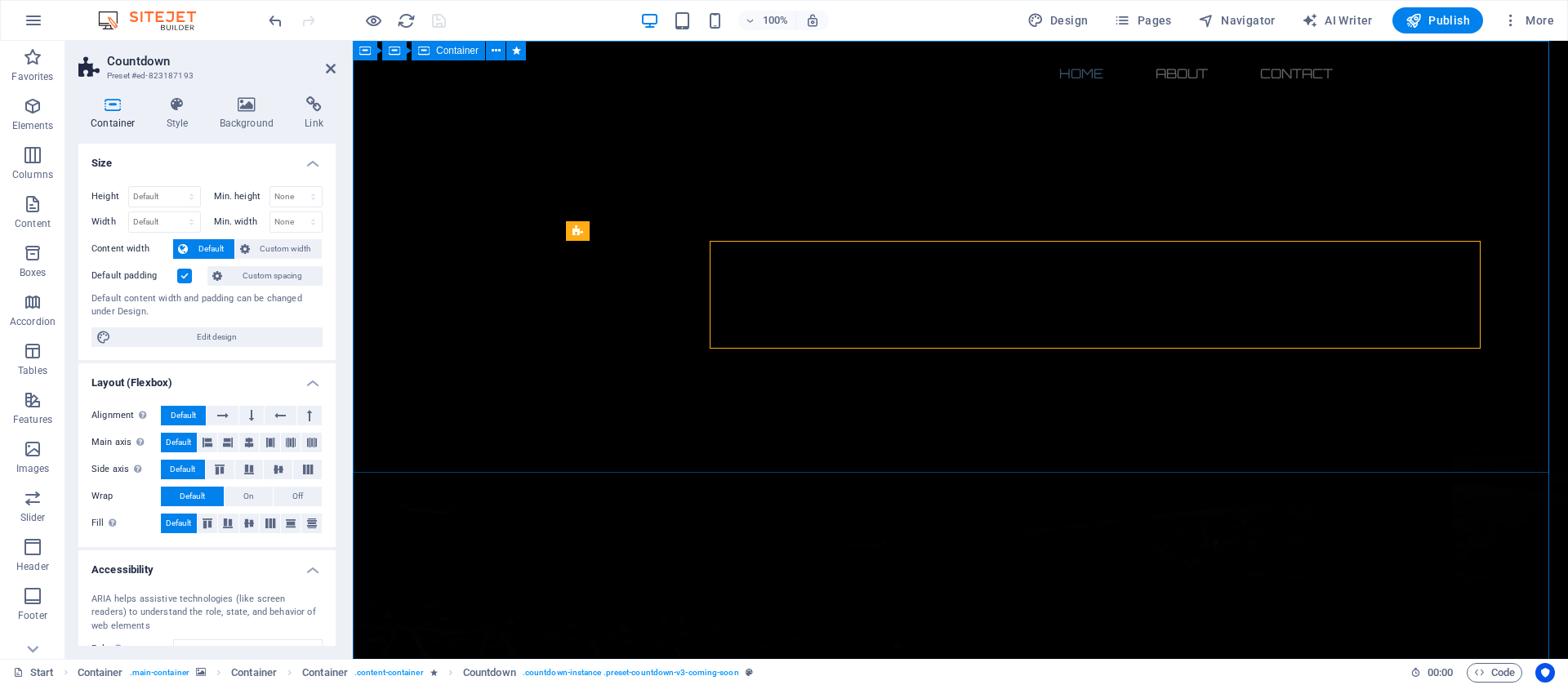 click on "The waiting is going to end soon... 7 Days 2 Hours 1 Minutes 55 Seconds Our website is under construction. STAY TUNED!" at bounding box center (960, 1705) 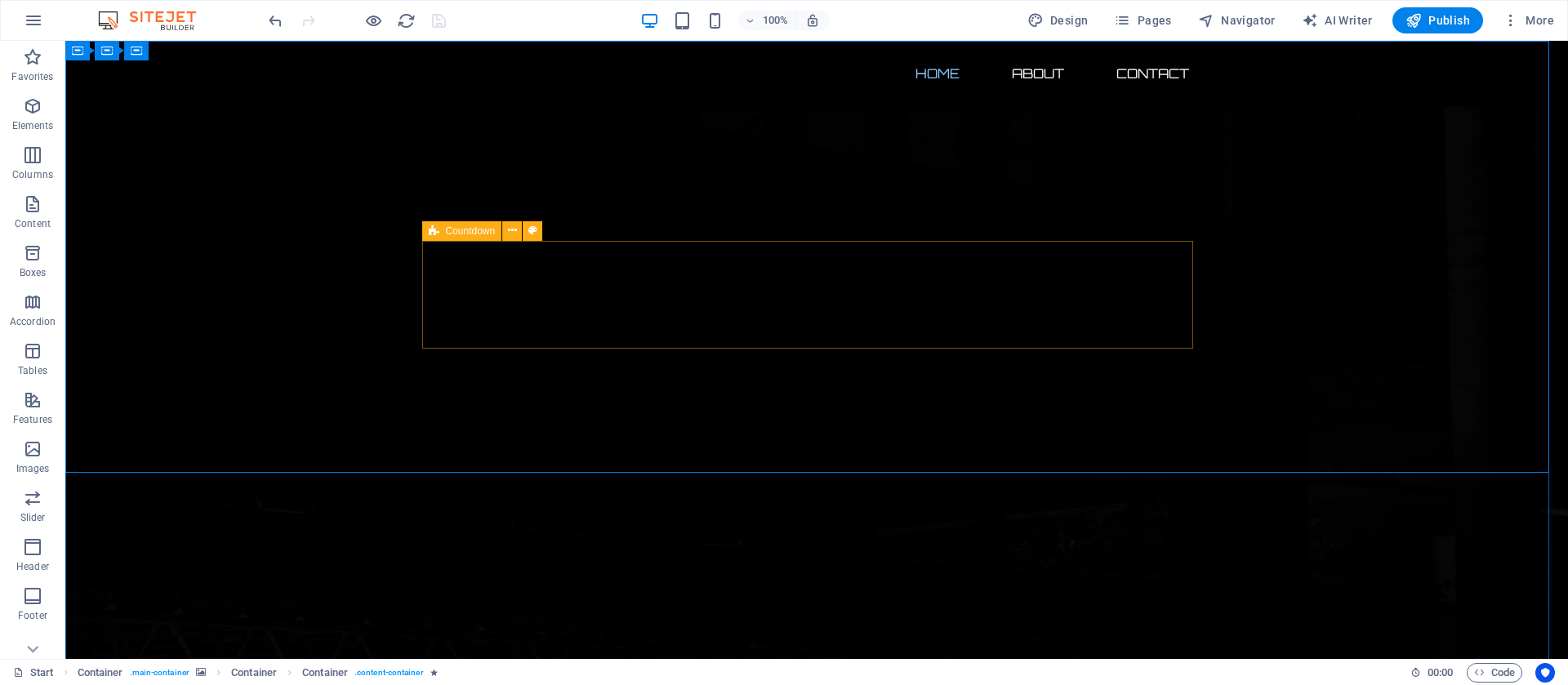 click on "Countdown" at bounding box center (462, 231) 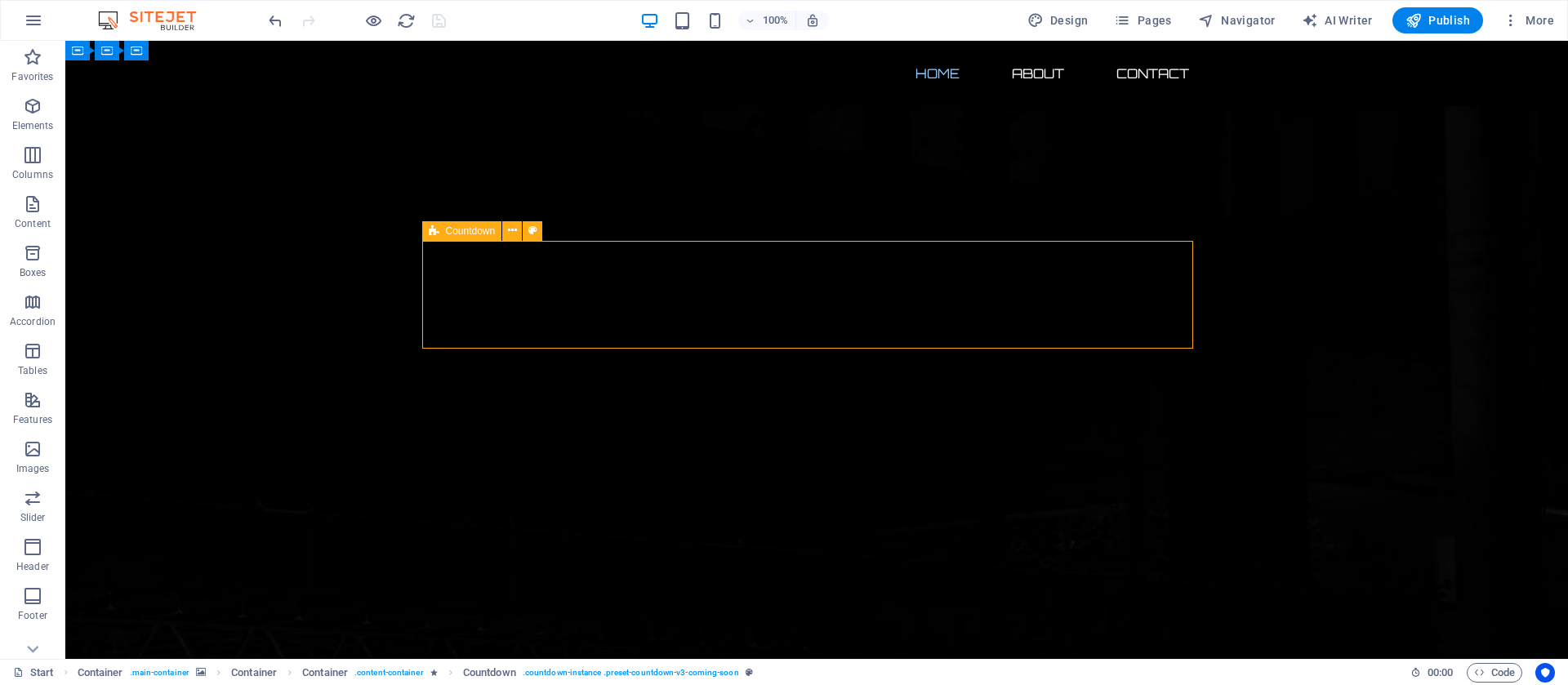 click on "Countdown" at bounding box center [462, 231] 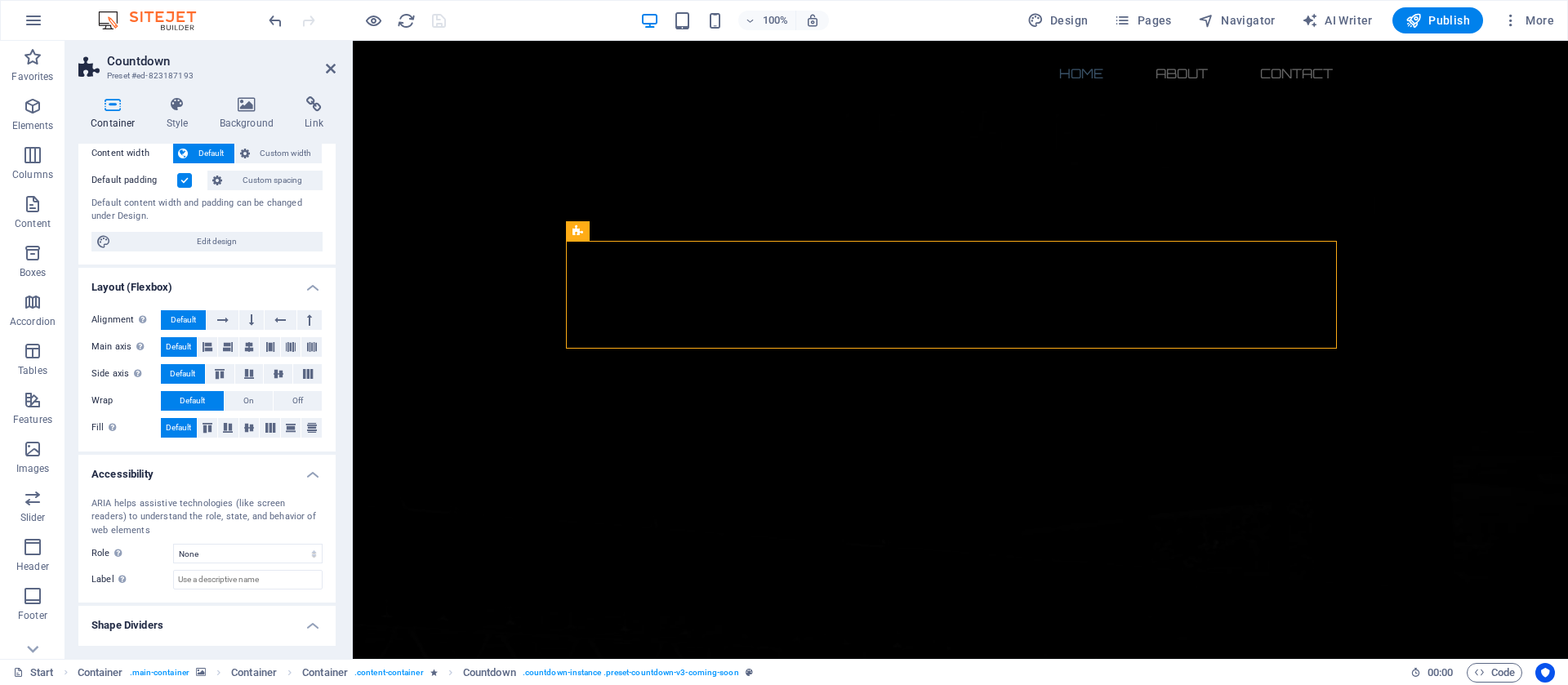 scroll, scrollTop: 131, scrollLeft: 0, axis: vertical 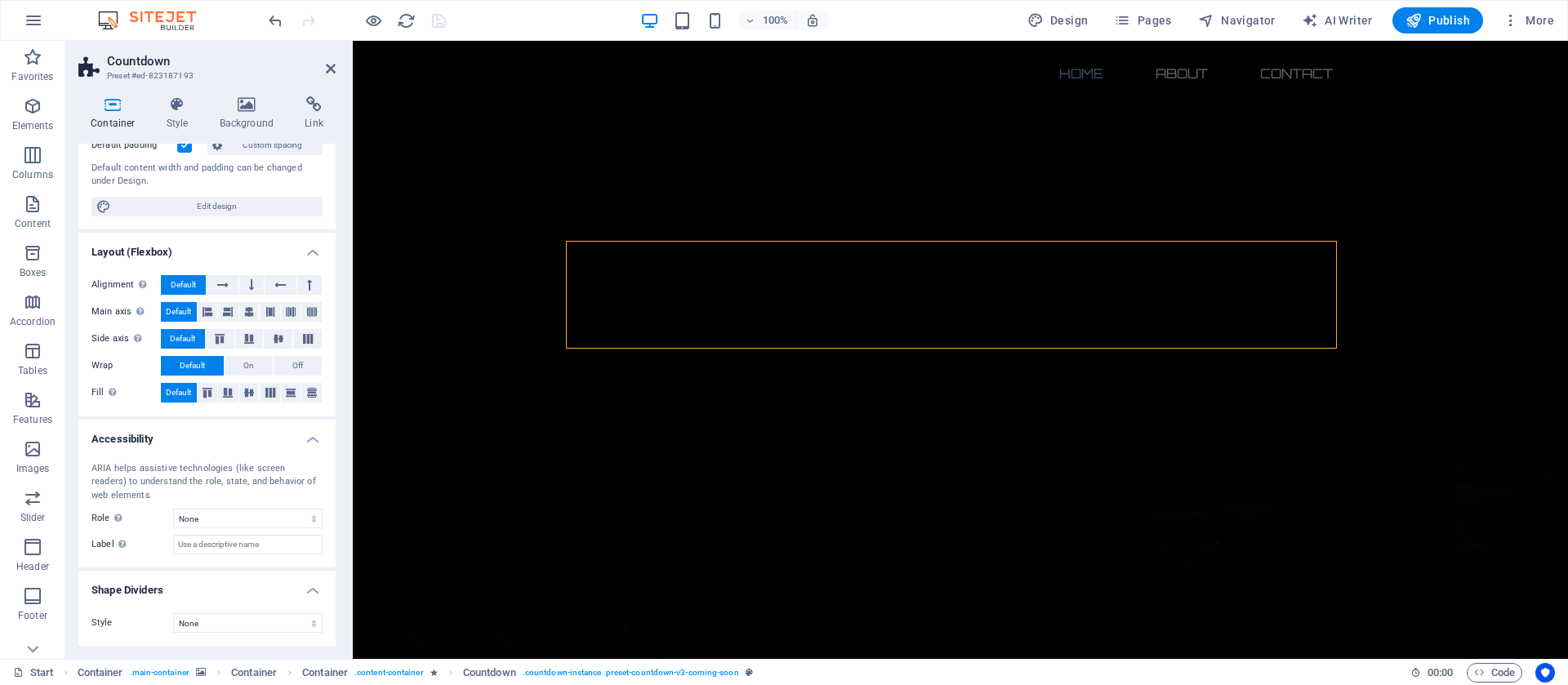 click on "100% Design Pages Navigator AI Writer Publish More" at bounding box center [784, 20] 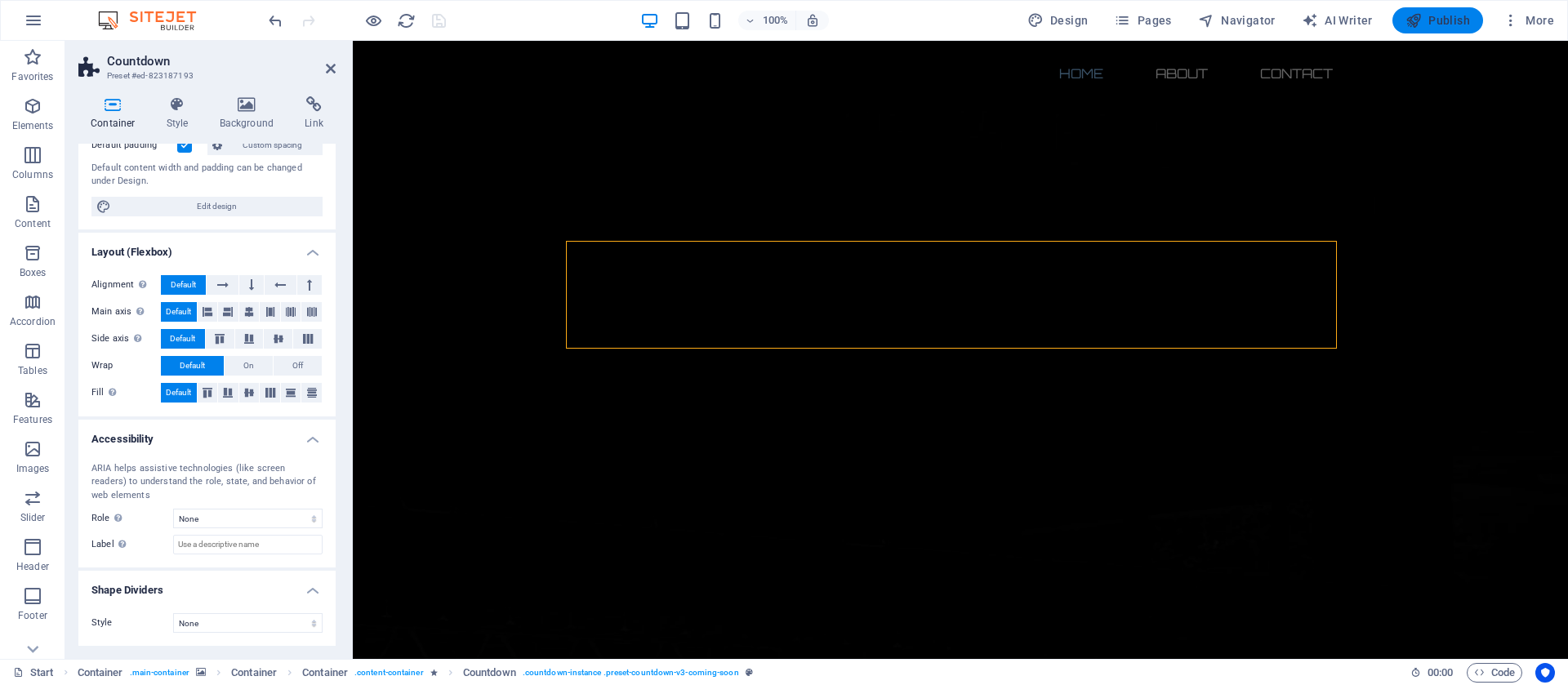 click on "Publish" at bounding box center (1437, 20) 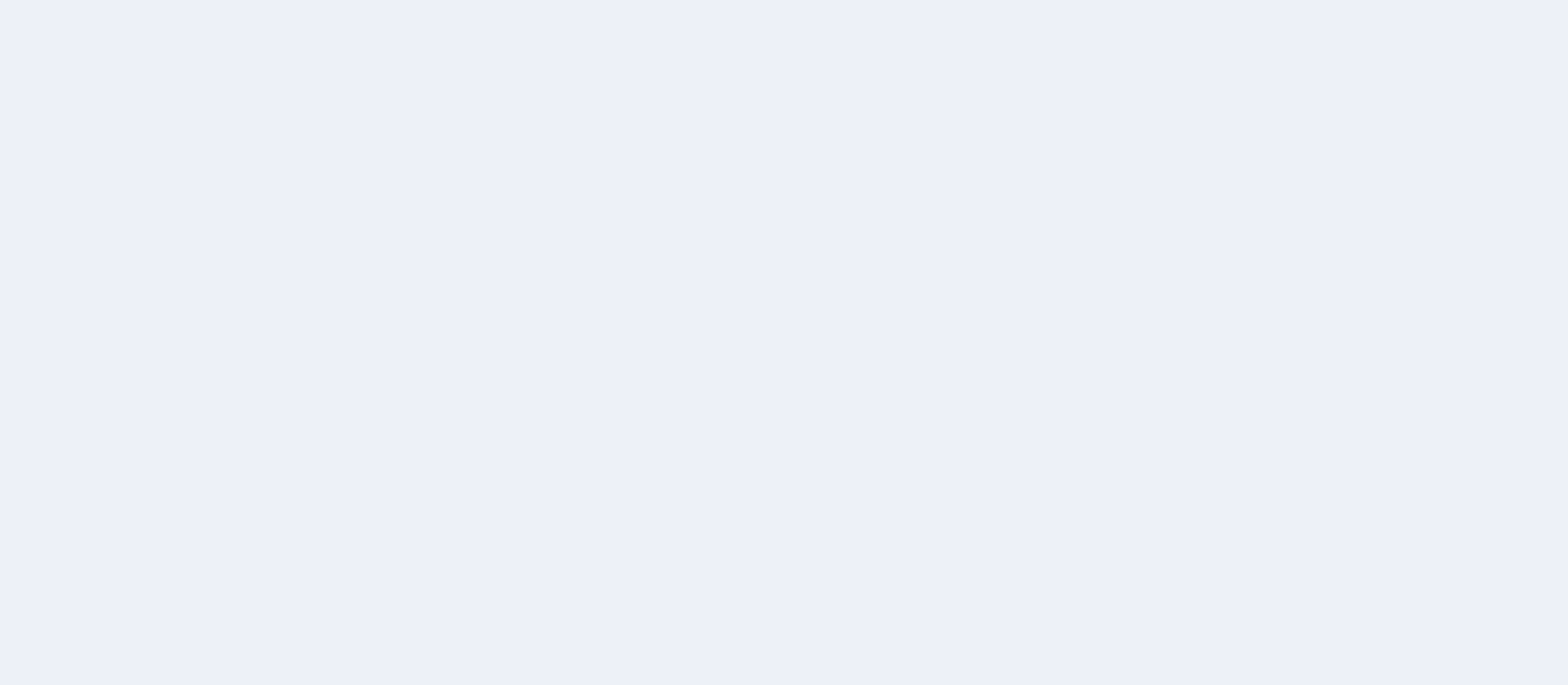 scroll, scrollTop: 0, scrollLeft: 0, axis: both 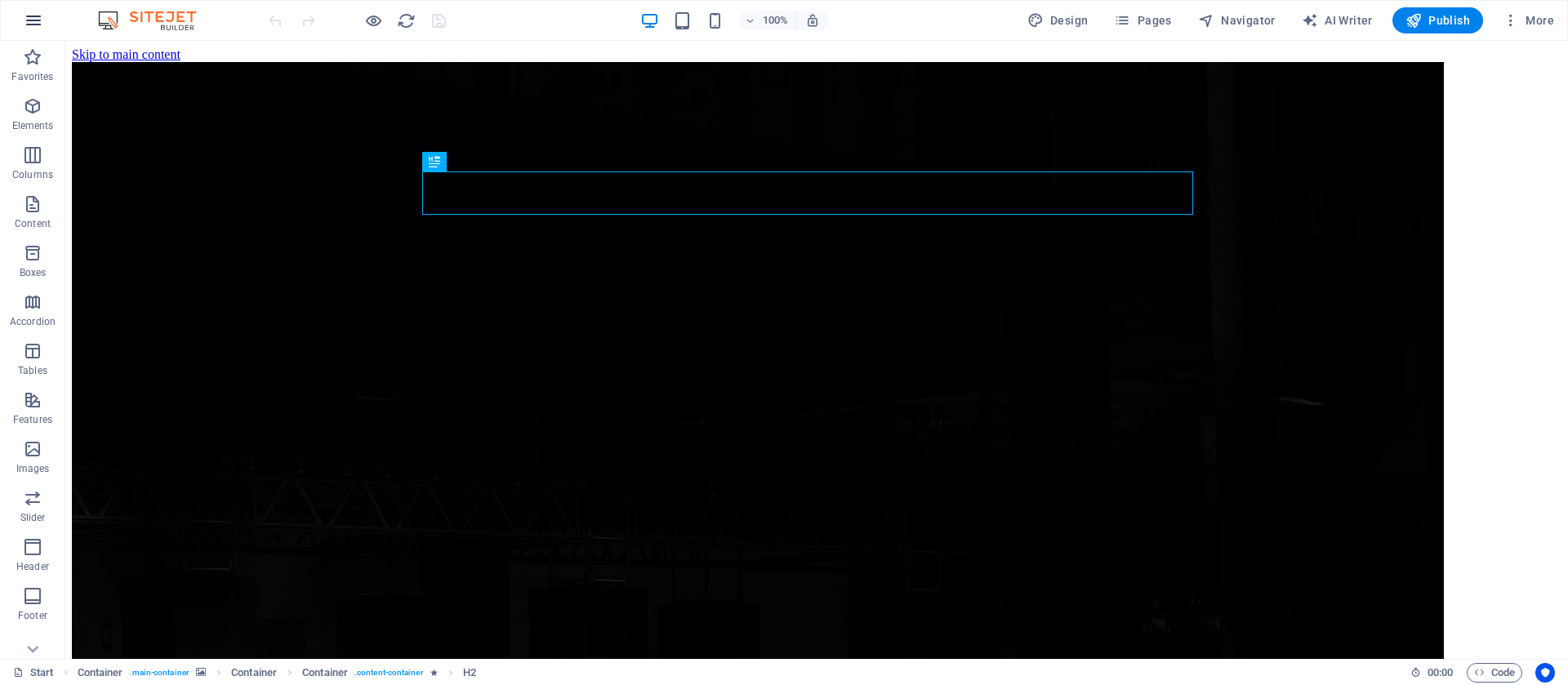 click at bounding box center [33, 20] 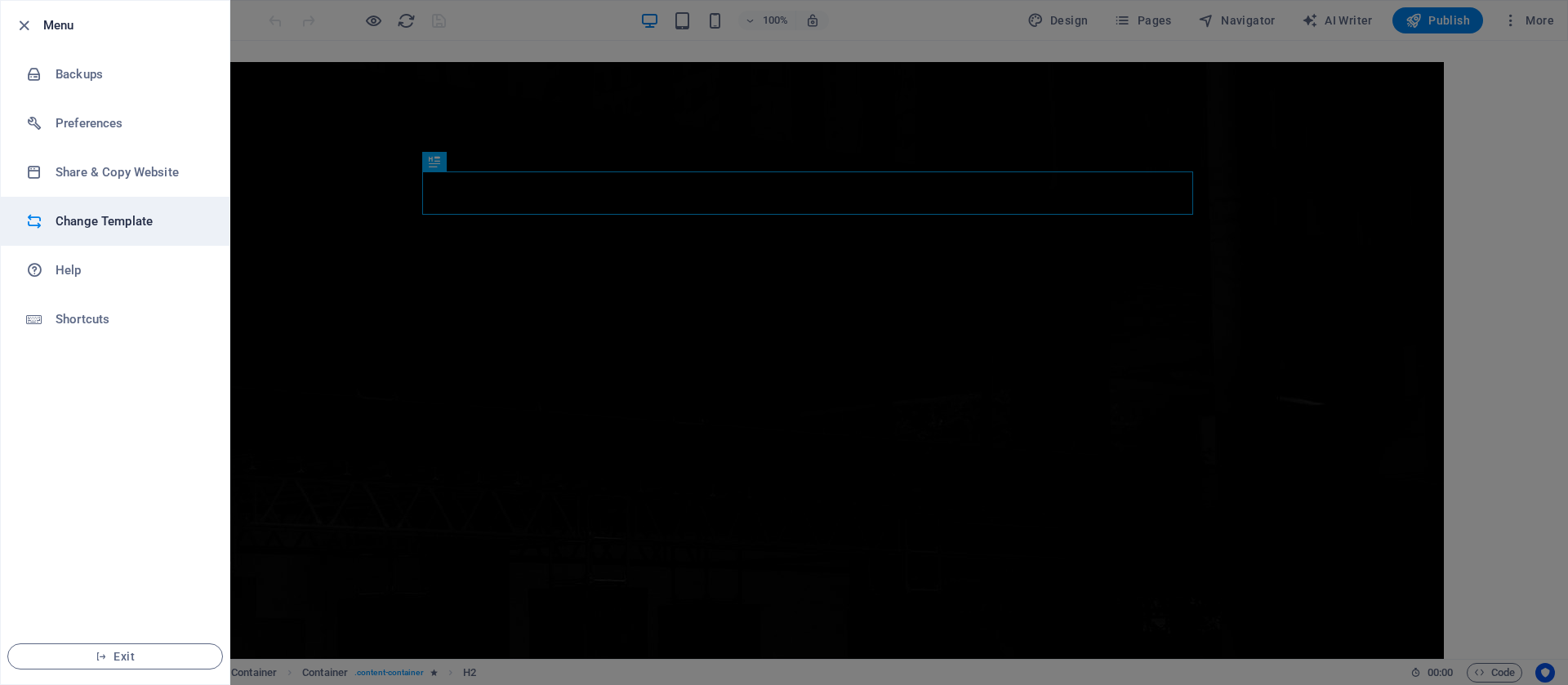 click on "Change Template" at bounding box center (115, 221) 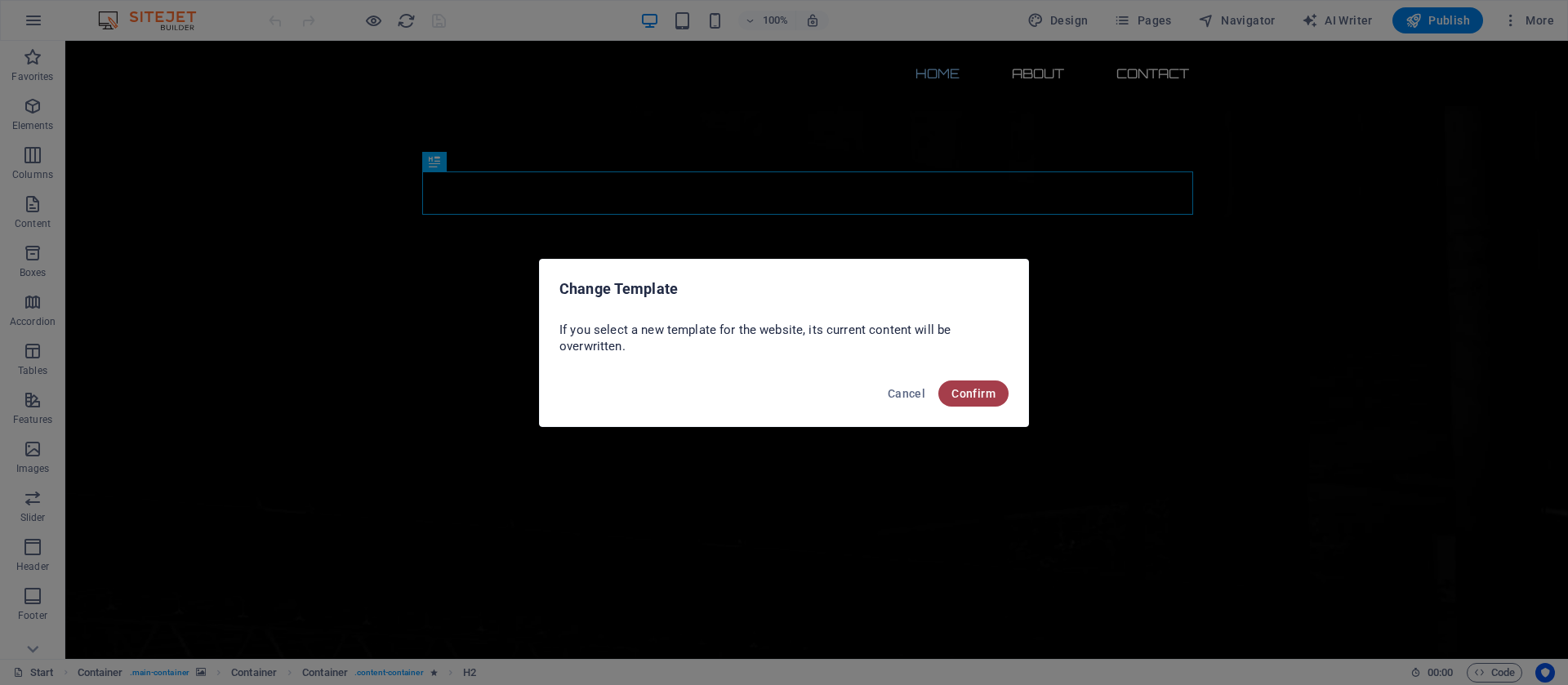 click on "Confirm" at bounding box center [973, 394] 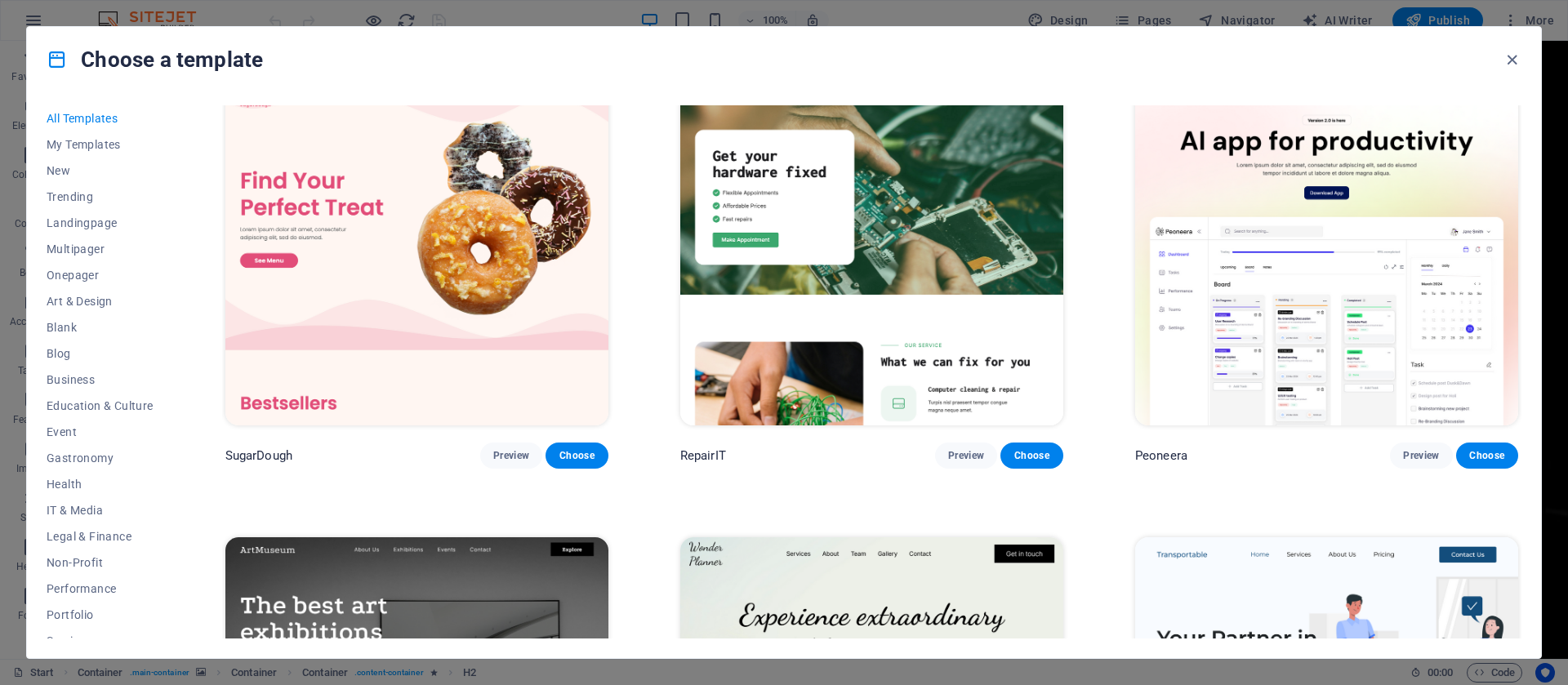 scroll, scrollTop: 0, scrollLeft: 0, axis: both 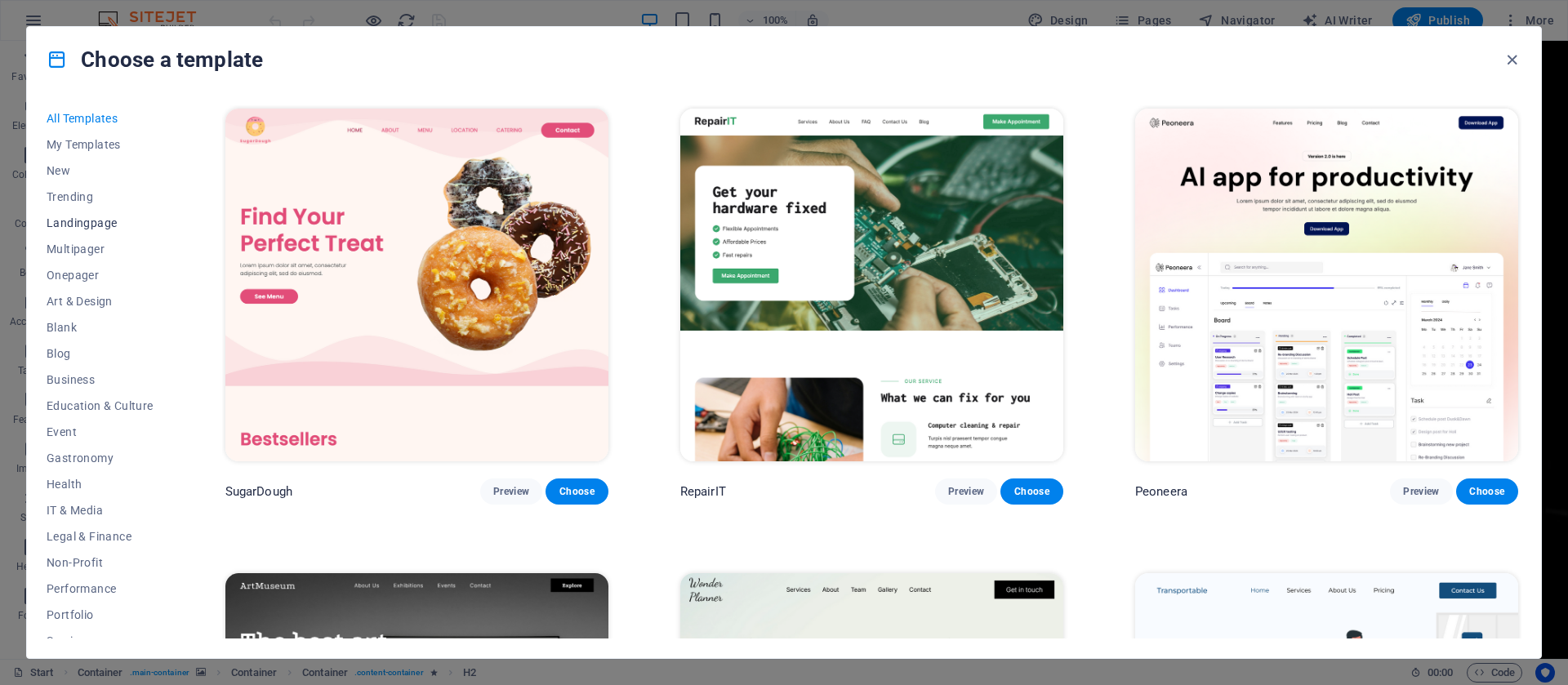 click on "Landingpage" at bounding box center (100, 223) 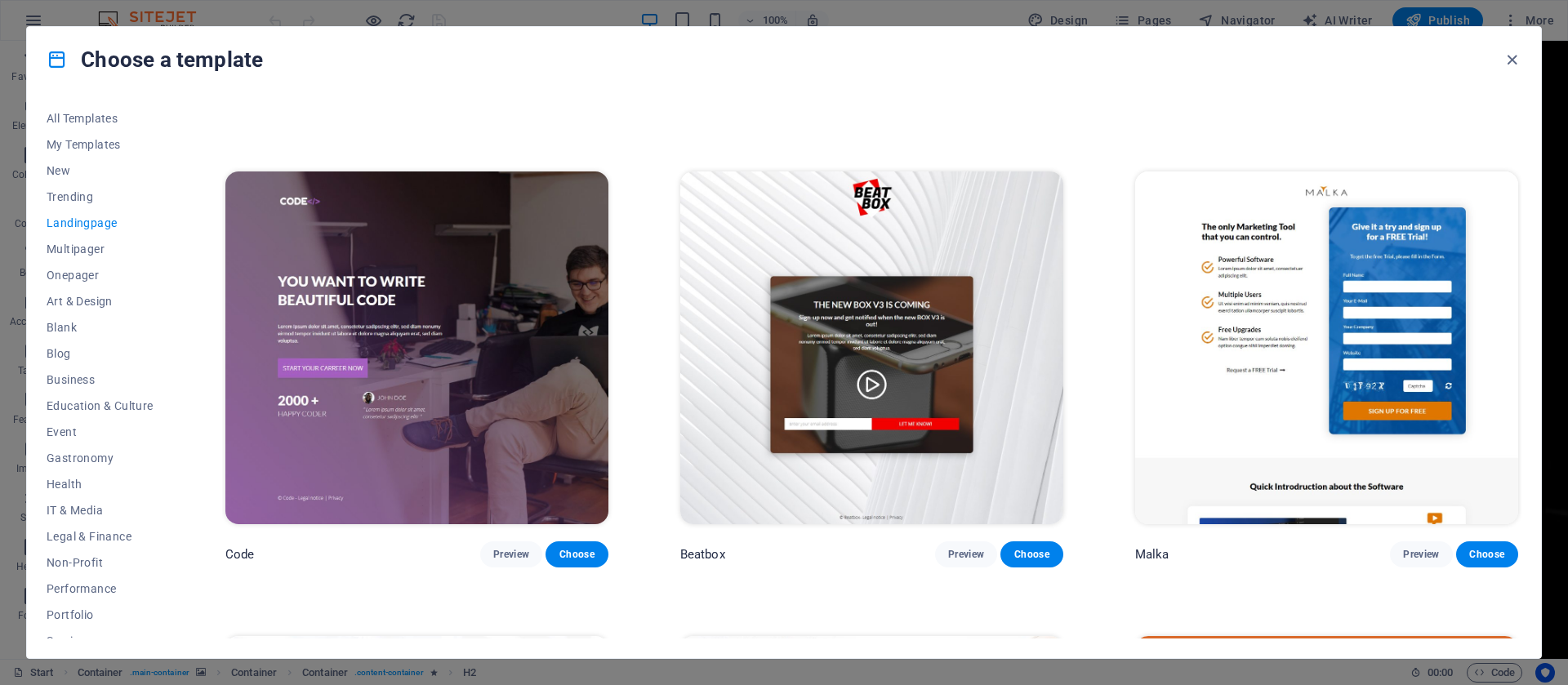 scroll, scrollTop: 0, scrollLeft: 0, axis: both 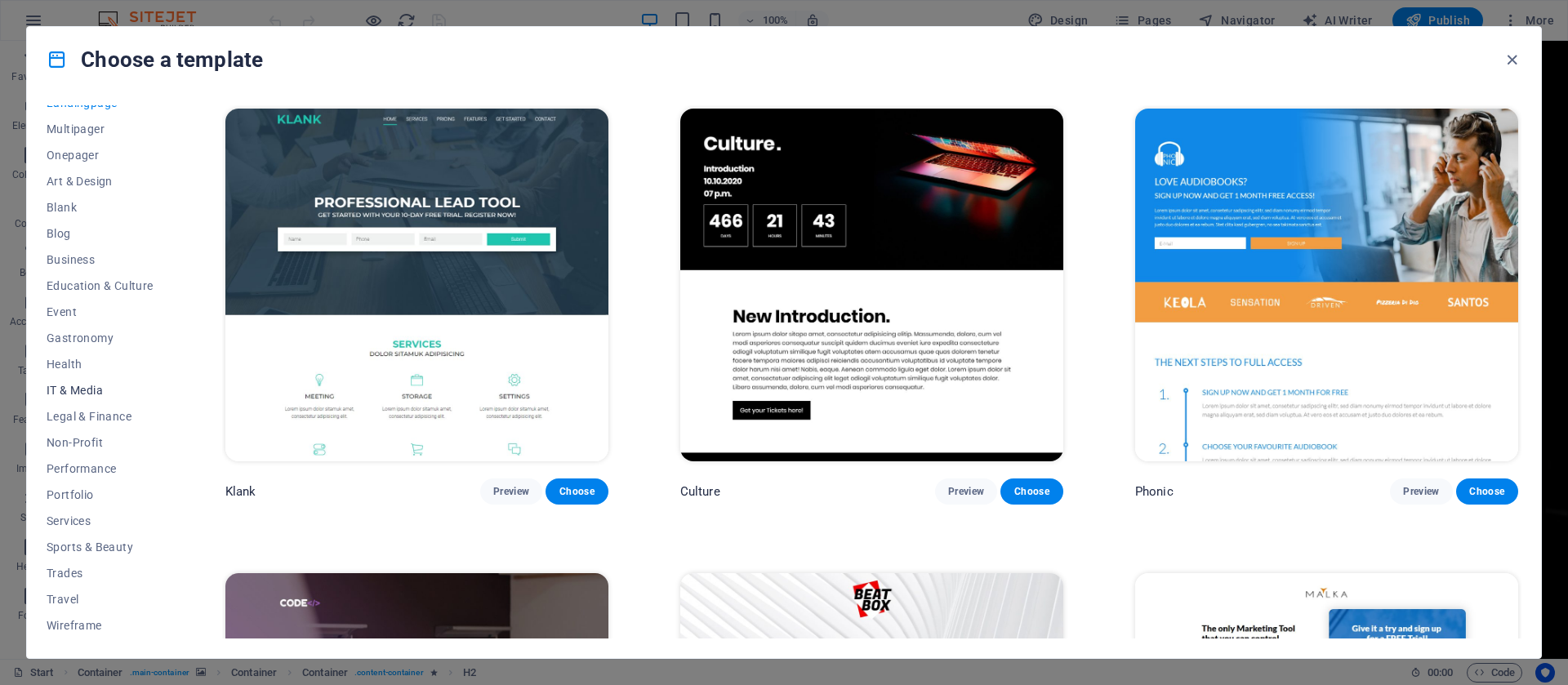 click on "IT & Media" at bounding box center [100, 390] 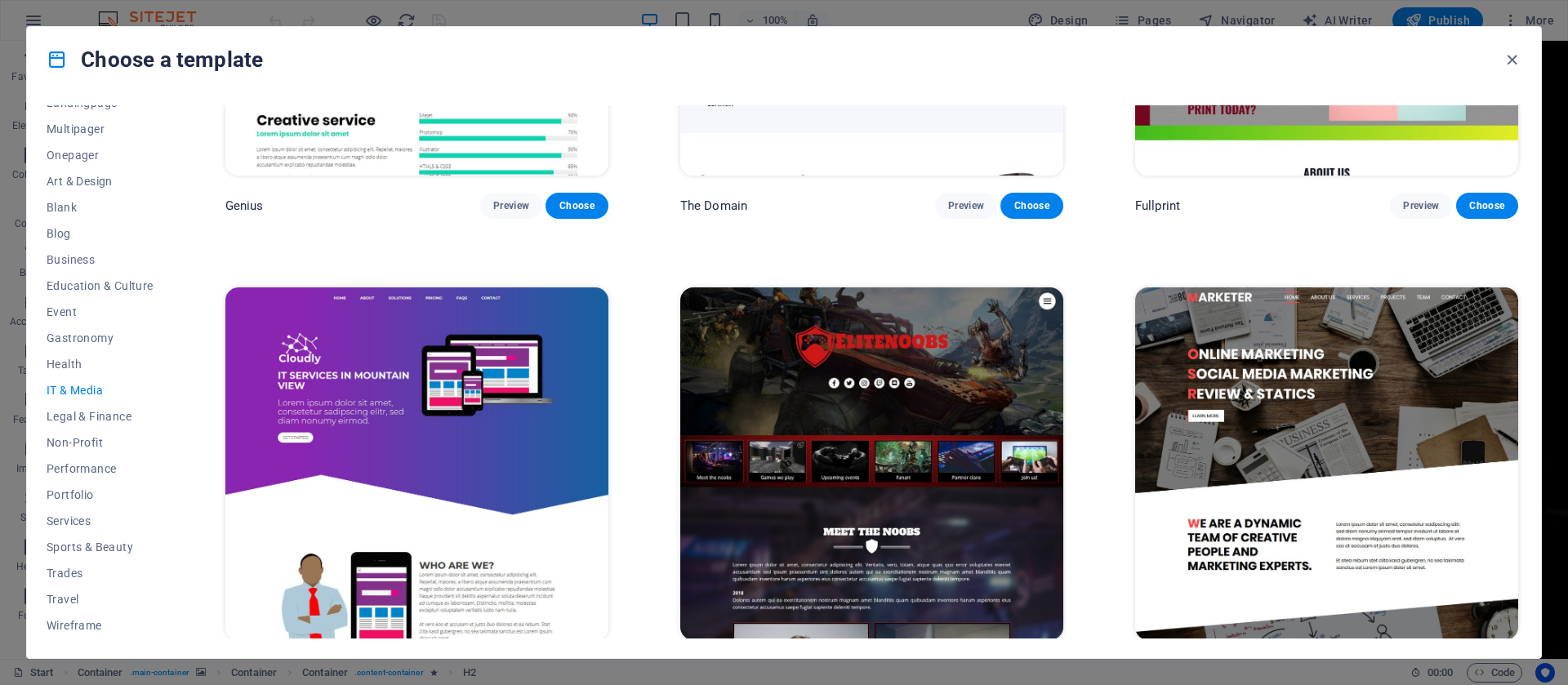 scroll, scrollTop: 1253, scrollLeft: 0, axis: vertical 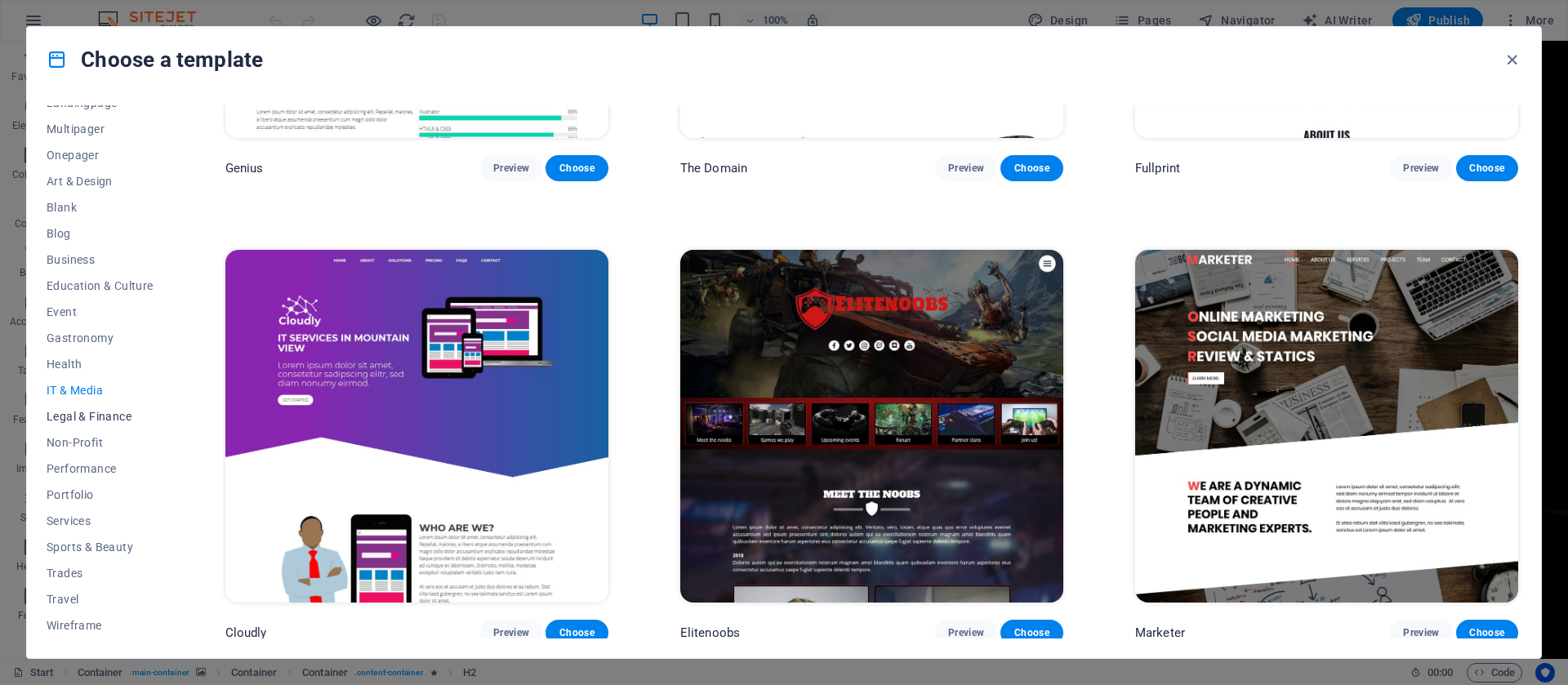 click on "Legal & Finance" at bounding box center [100, 416] 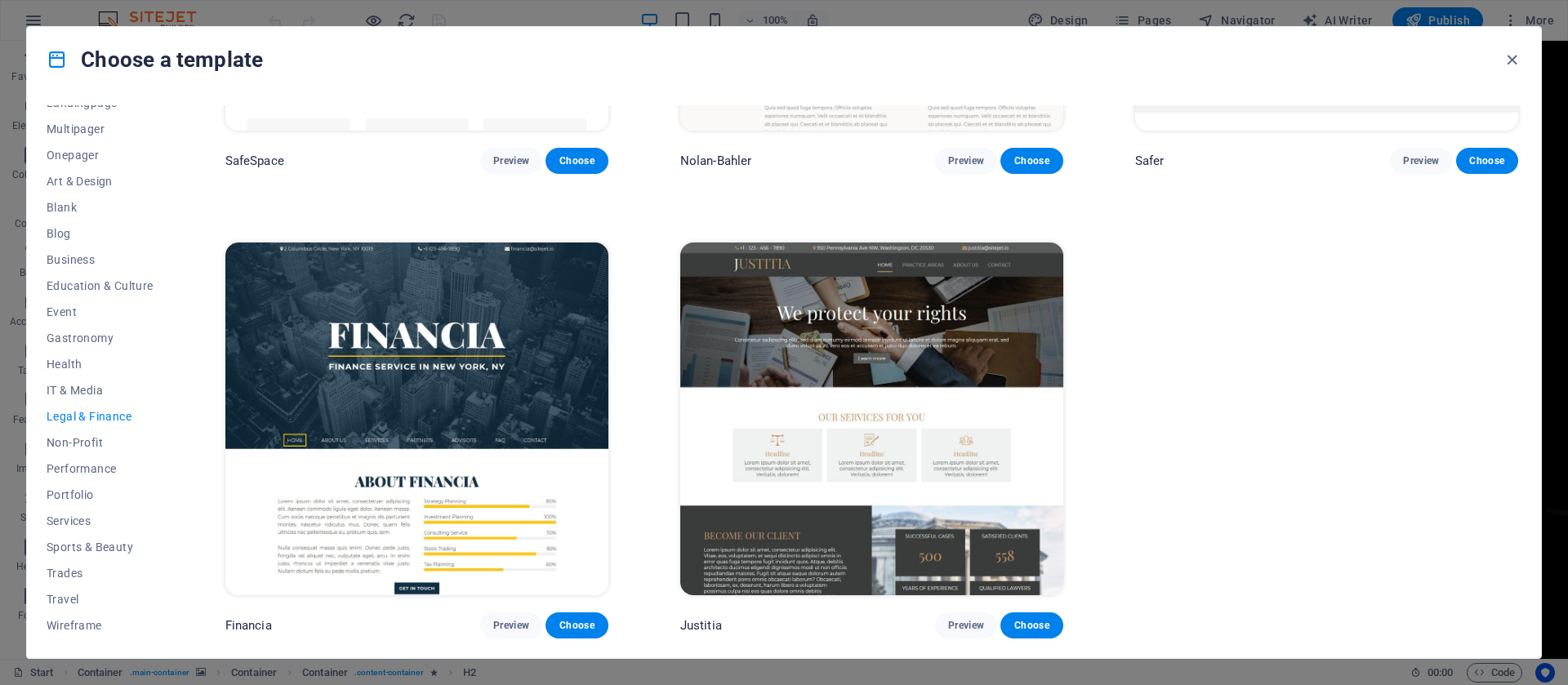 scroll, scrollTop: 0, scrollLeft: 0, axis: both 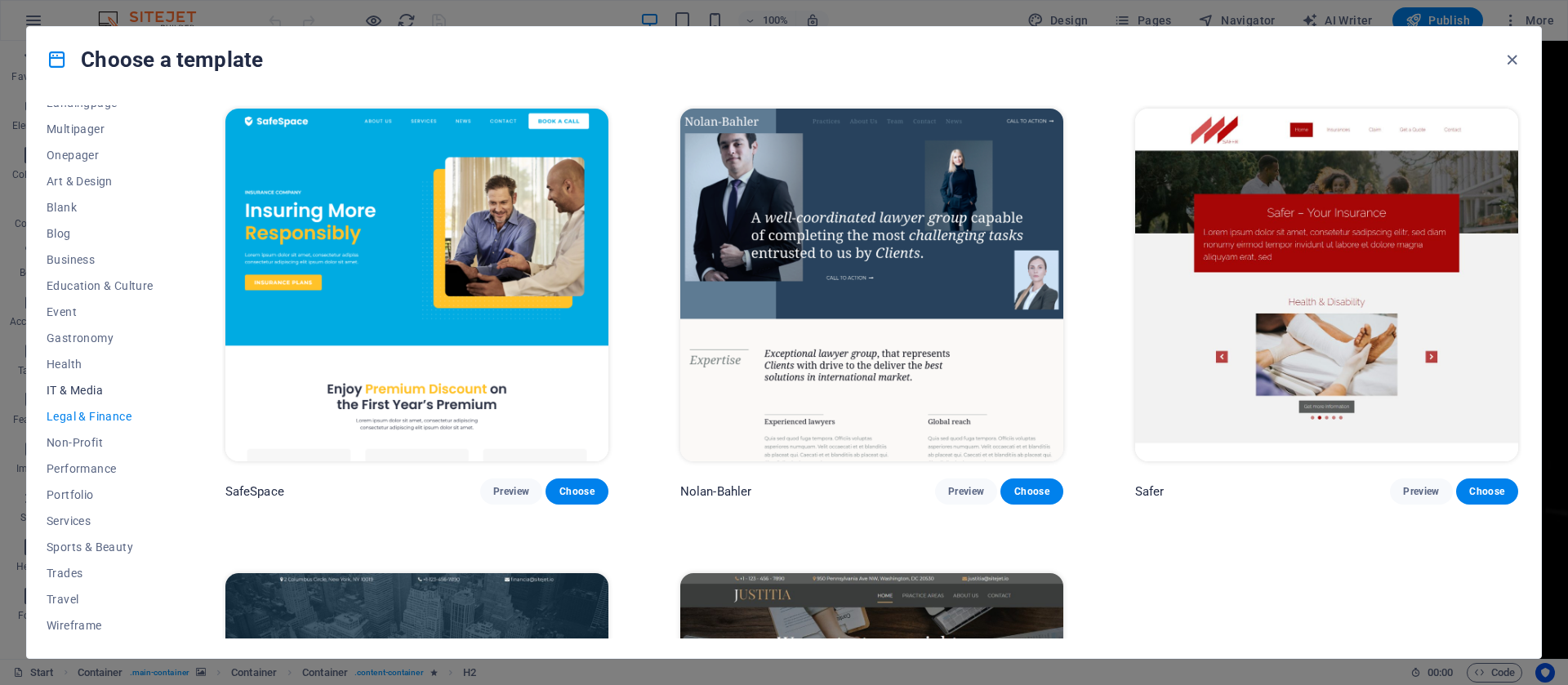 click on "Health" at bounding box center (100, 364) 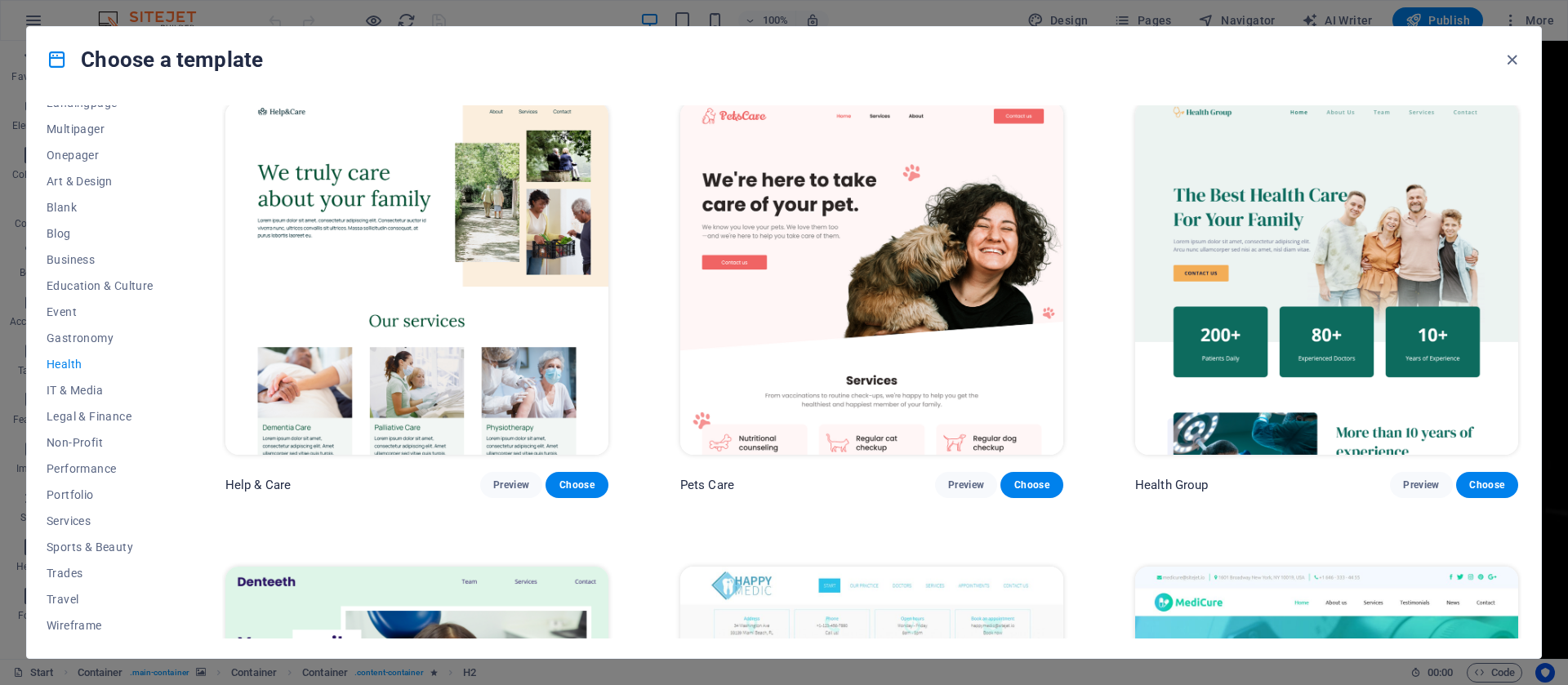 scroll, scrollTop: 0, scrollLeft: 0, axis: both 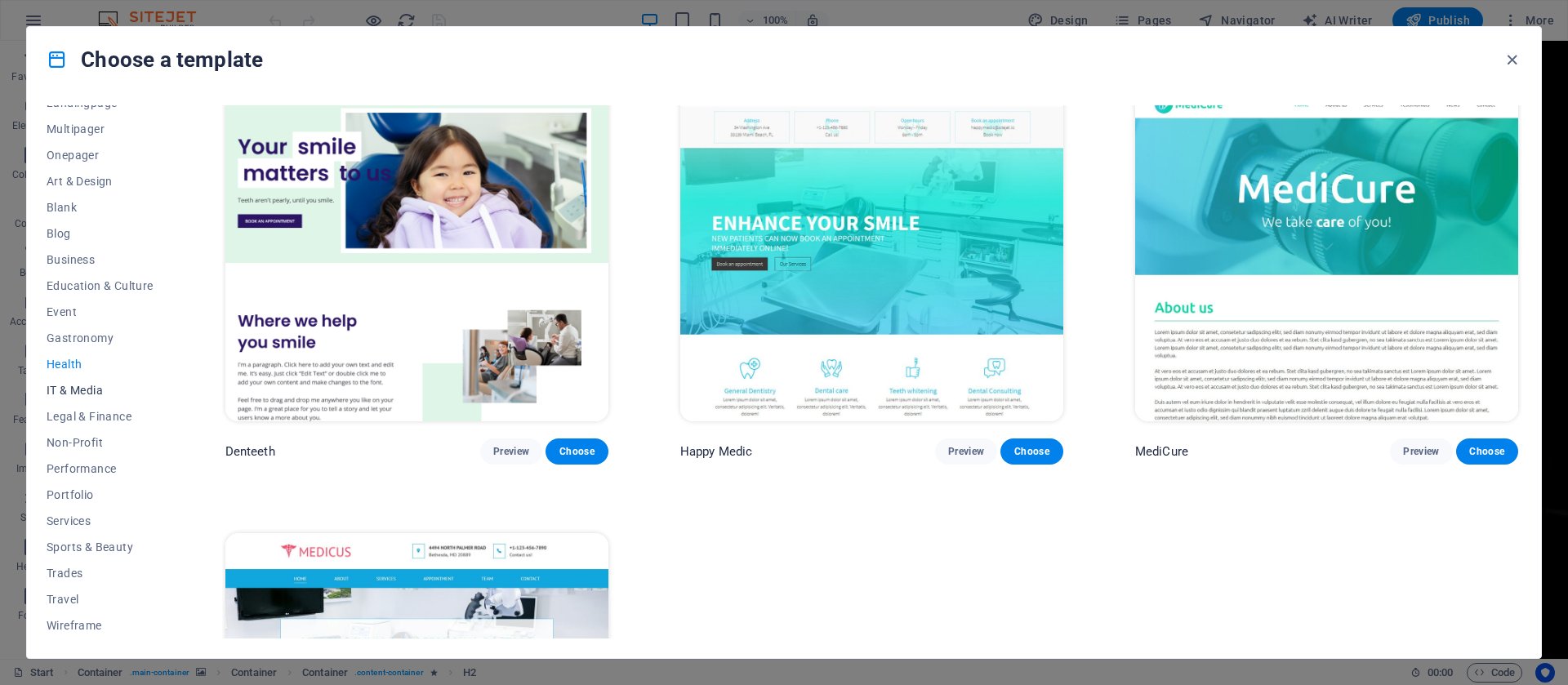 click on "IT & Media" at bounding box center [100, 390] 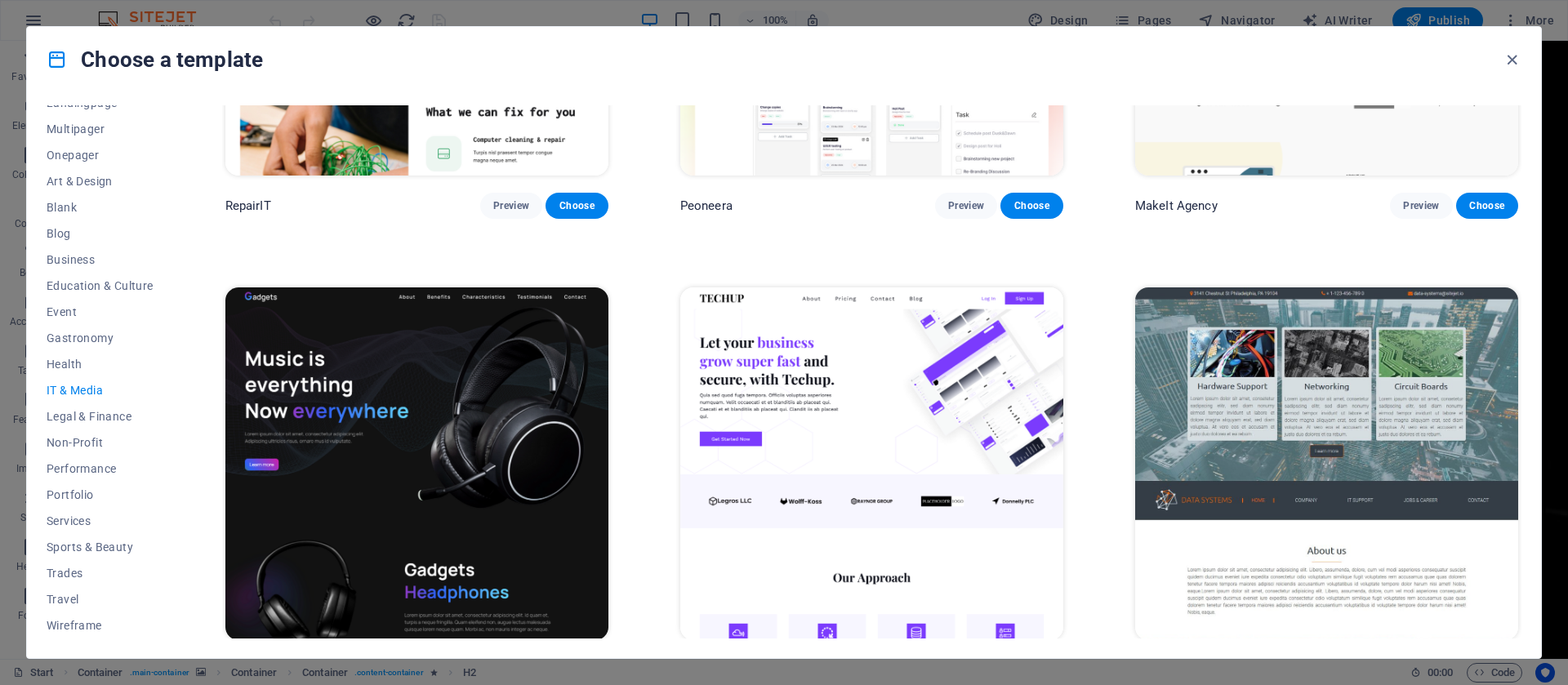 scroll, scrollTop: 0, scrollLeft: 0, axis: both 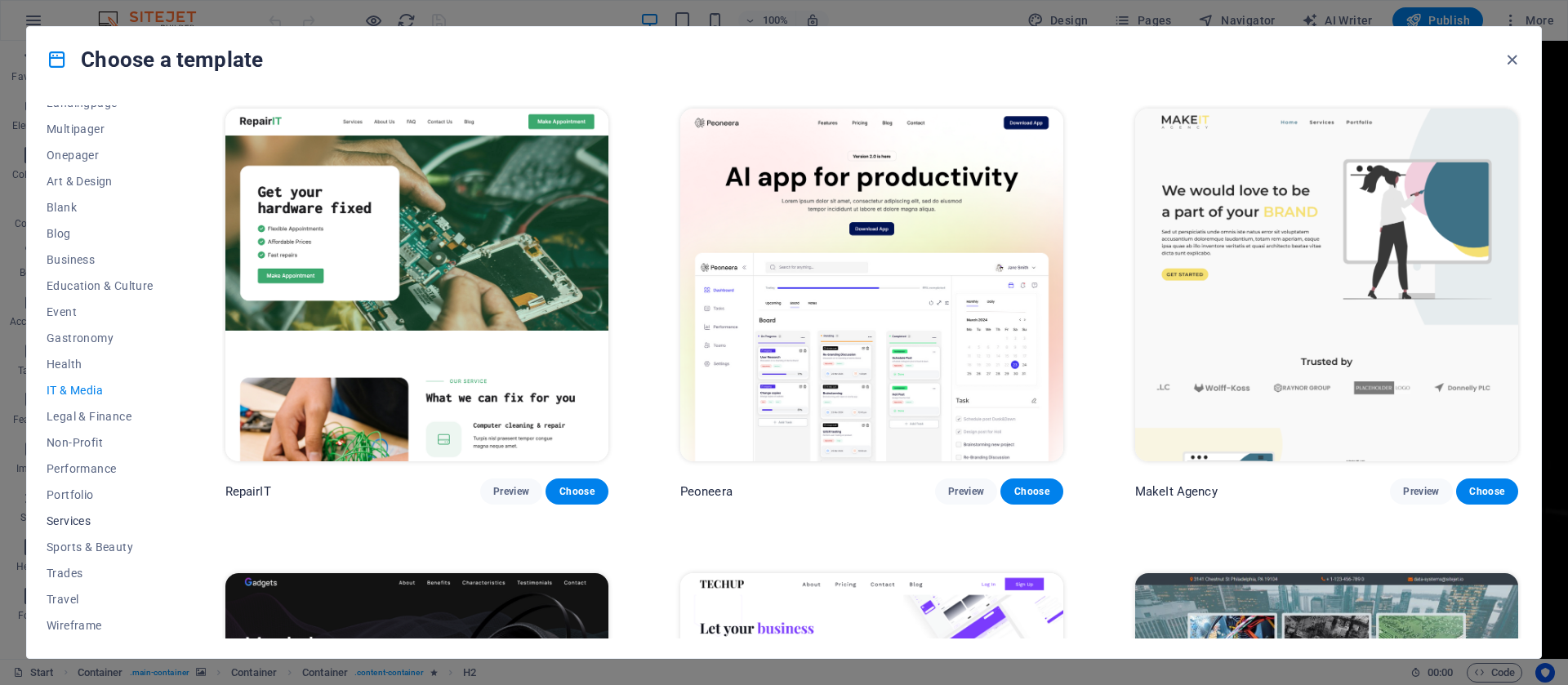 click on "Services" at bounding box center [100, 521] 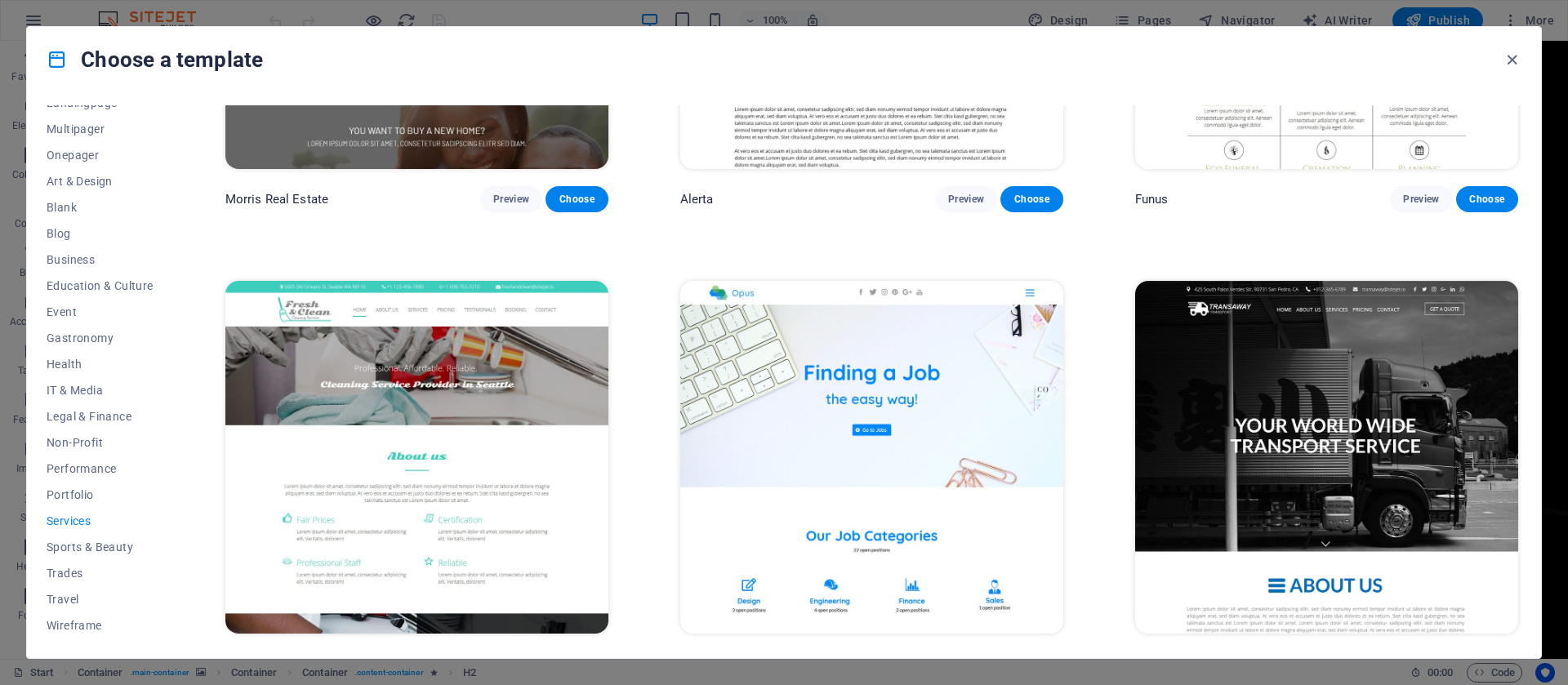 scroll, scrollTop: 2071, scrollLeft: 0, axis: vertical 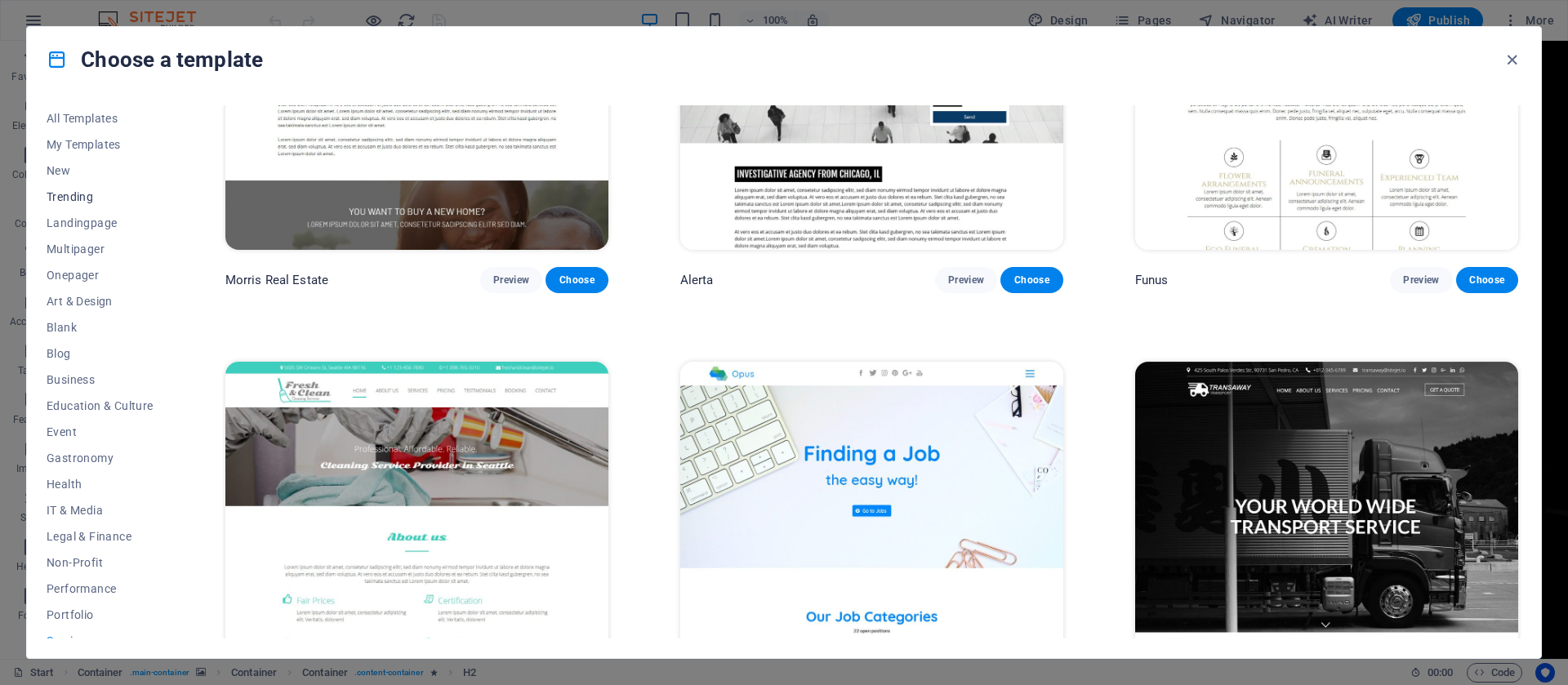 click on "Trending" at bounding box center (100, 197) 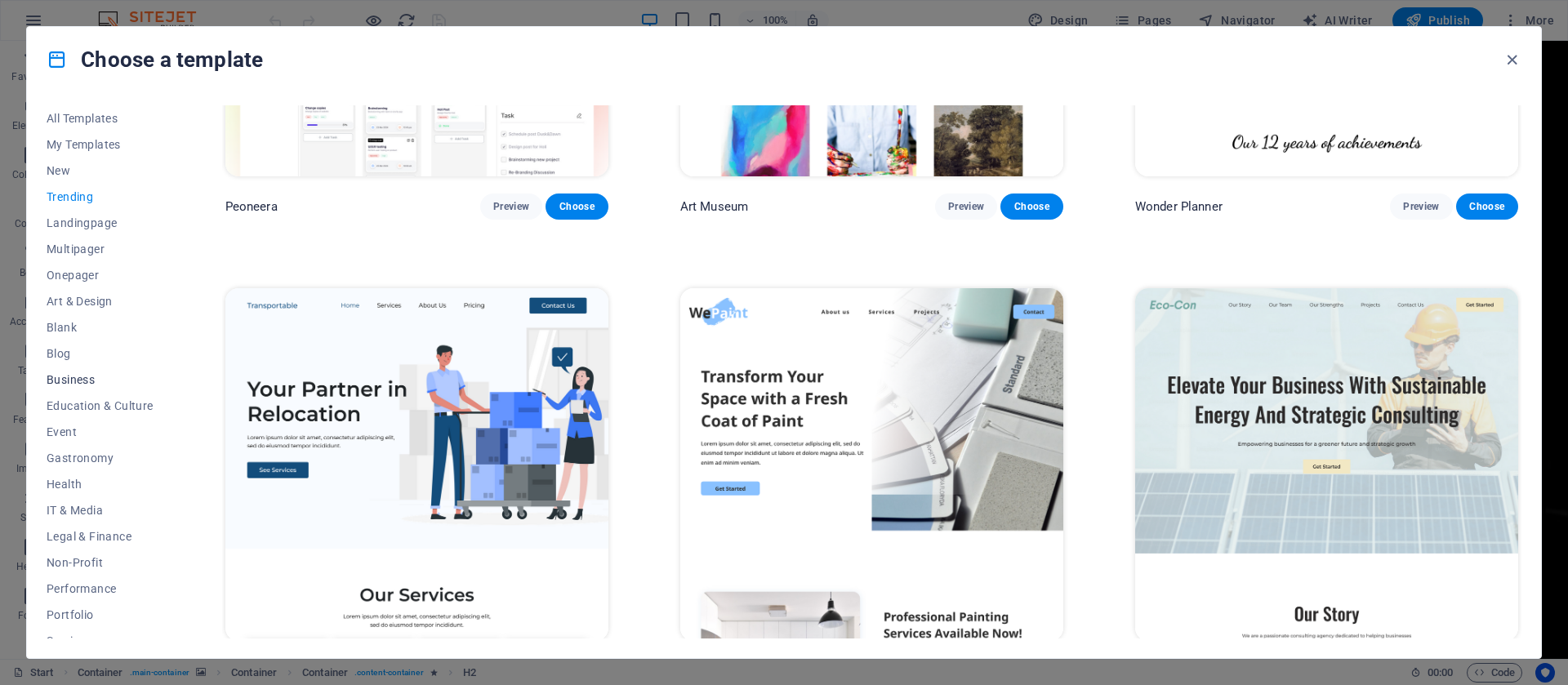 scroll, scrollTop: 286, scrollLeft: 0, axis: vertical 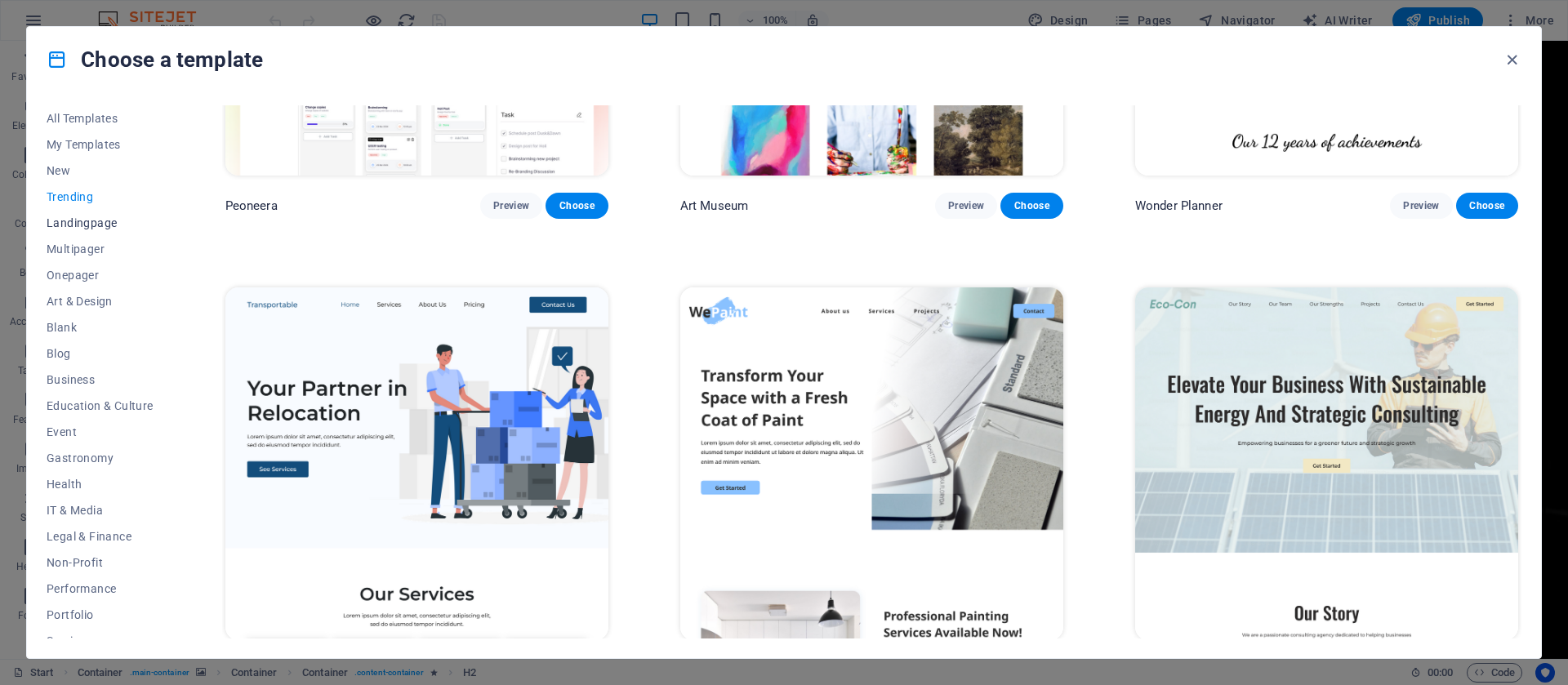 click on "Landingpage" at bounding box center [100, 223] 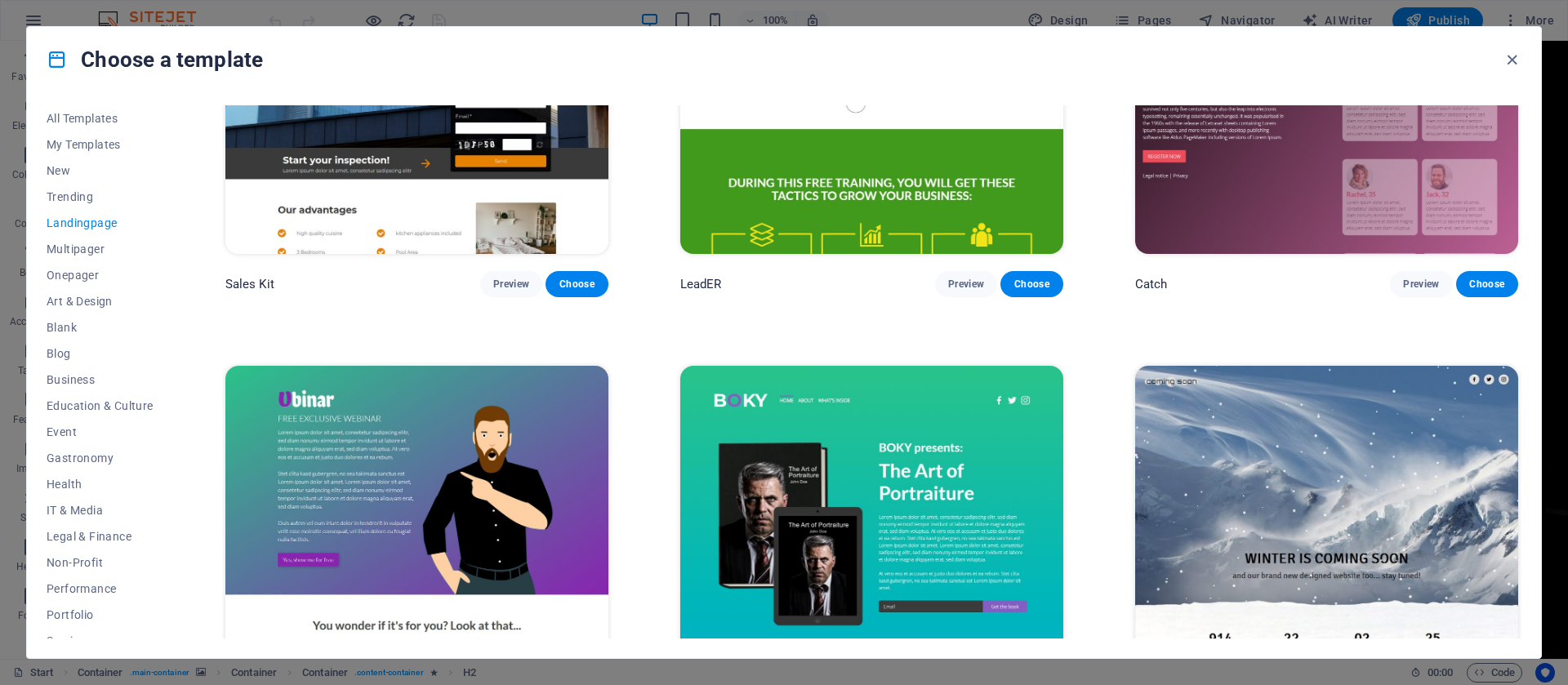 scroll, scrollTop: 3282, scrollLeft: 0, axis: vertical 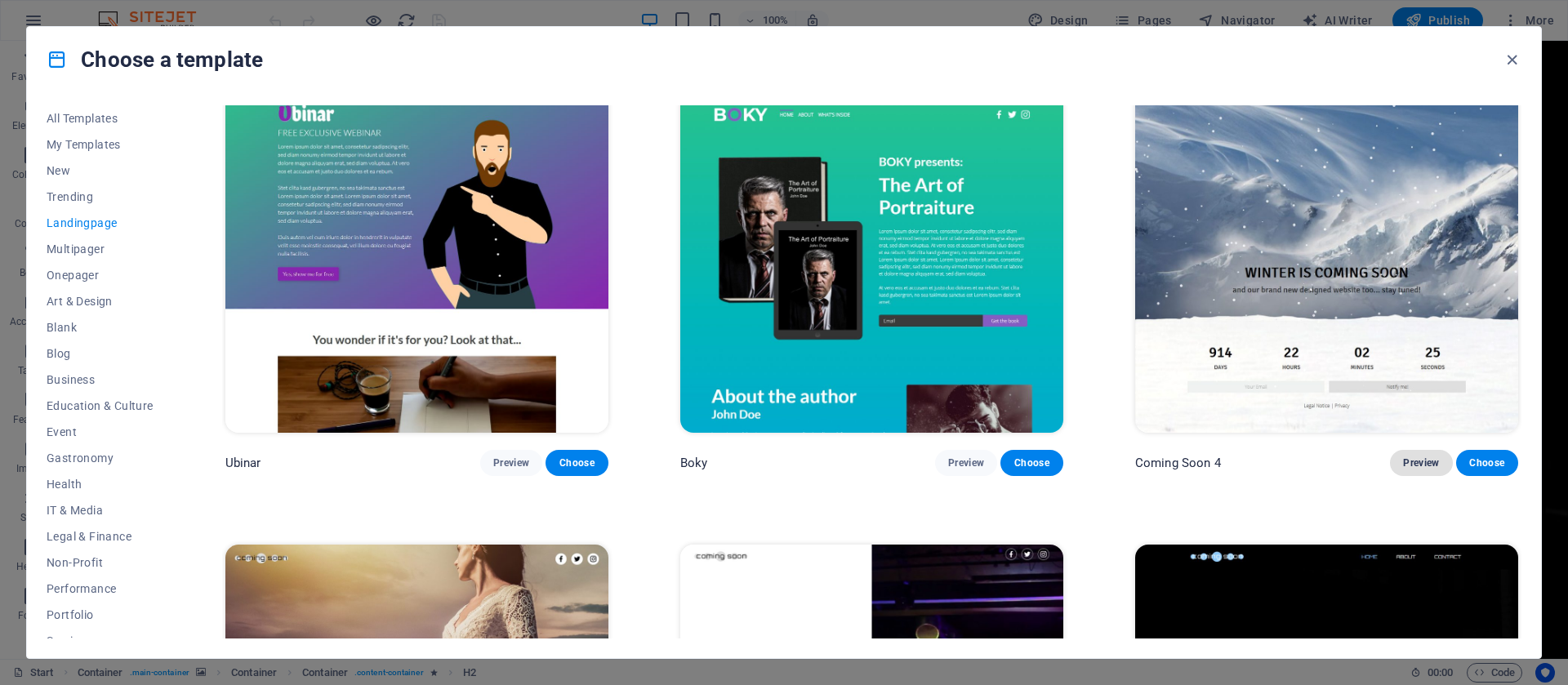 click on "Preview" at bounding box center [1421, 463] 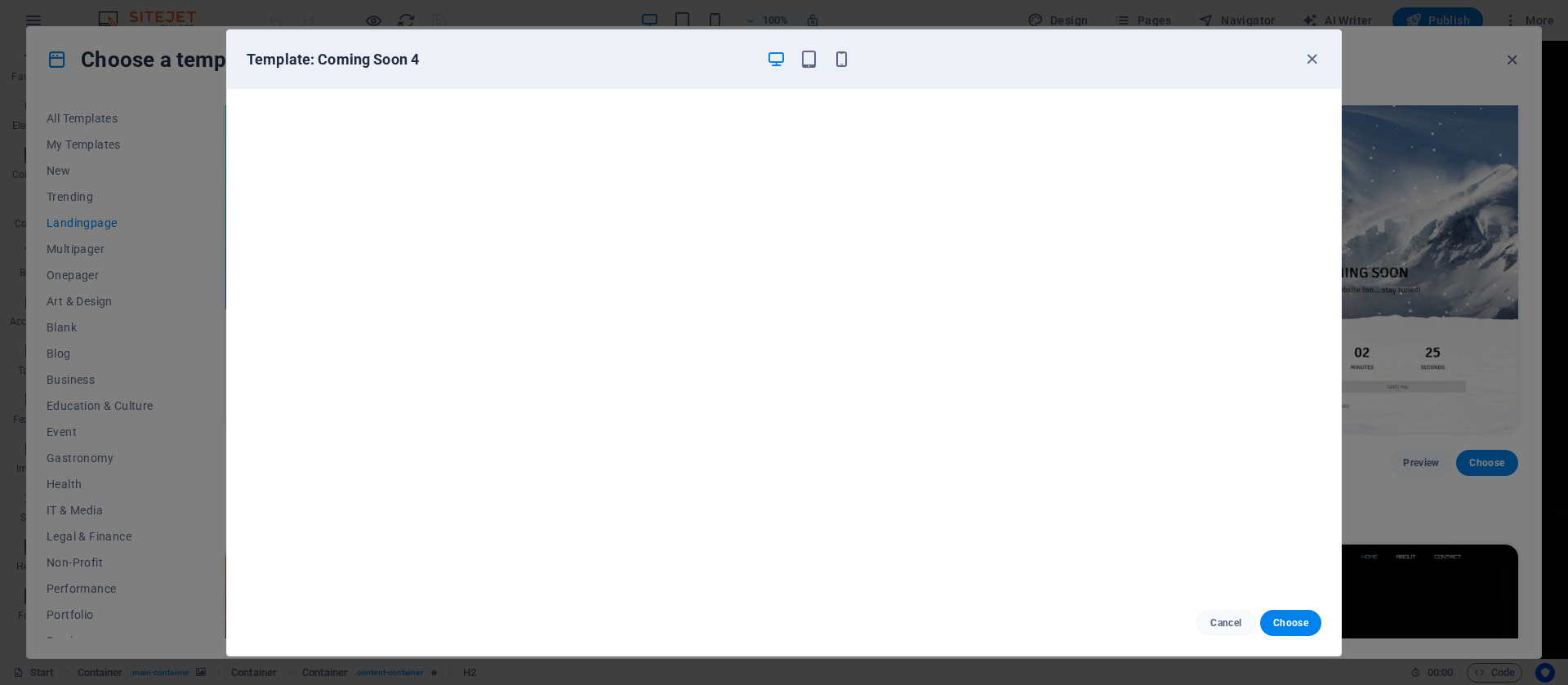 click on "Template: Coming Soon 4 Cancel Choose" at bounding box center (784, 342) 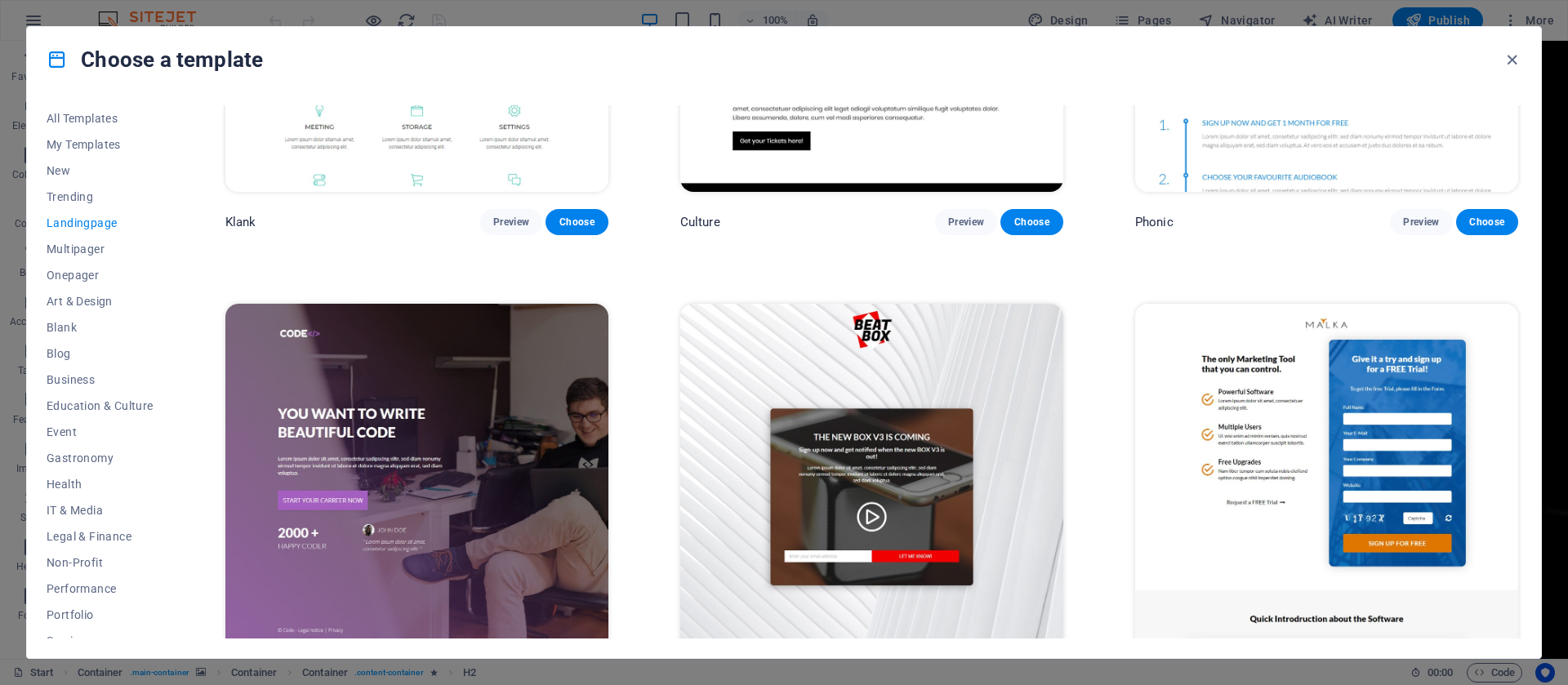 scroll, scrollTop: 0, scrollLeft: 0, axis: both 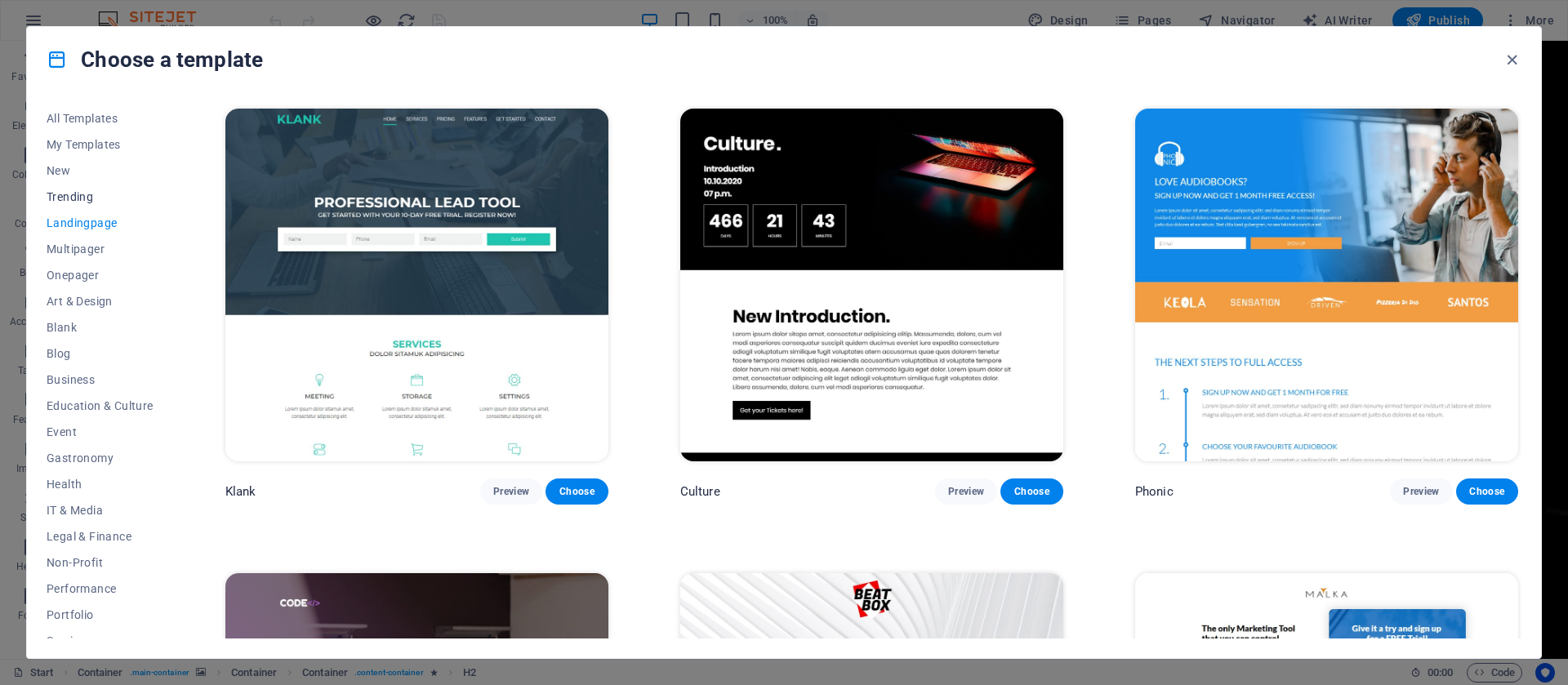 click on "Trending" at bounding box center (100, 197) 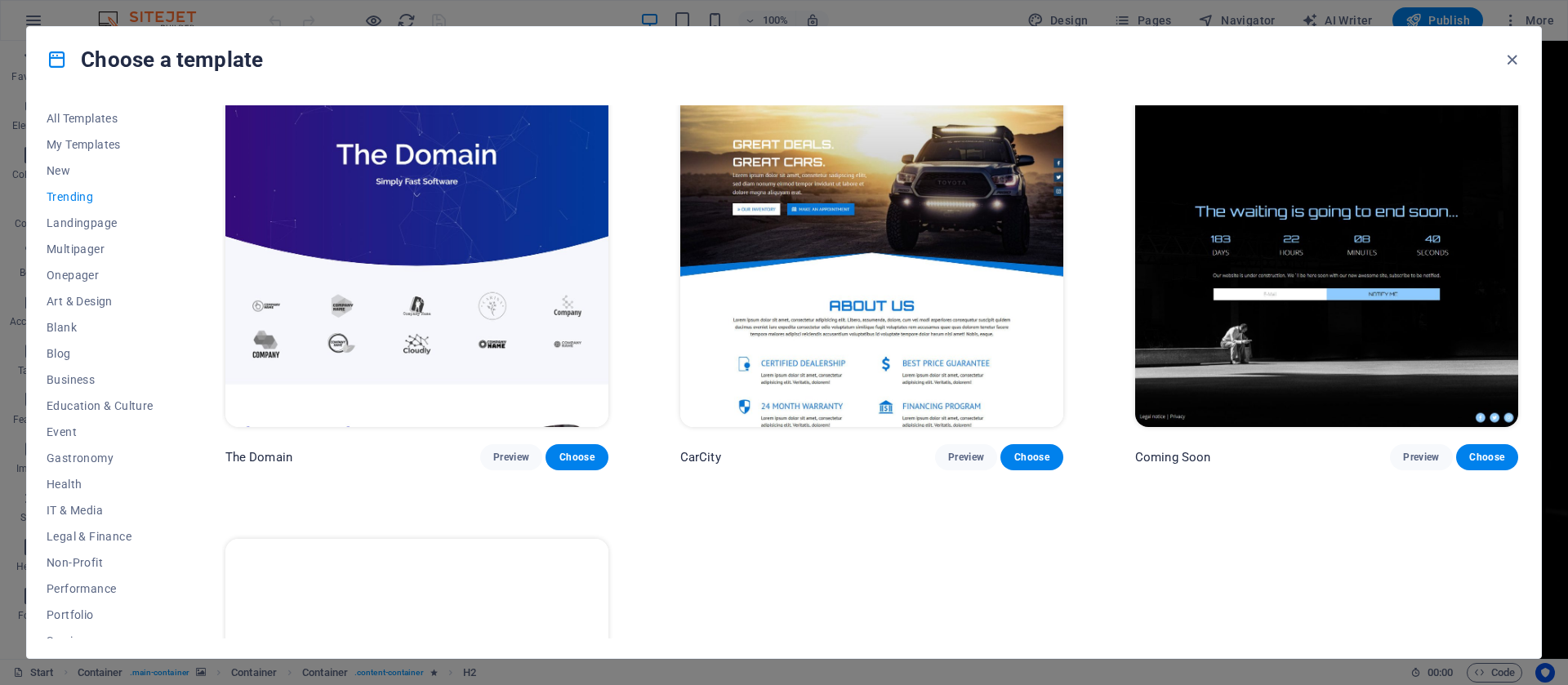 scroll, scrollTop: 2179, scrollLeft: 0, axis: vertical 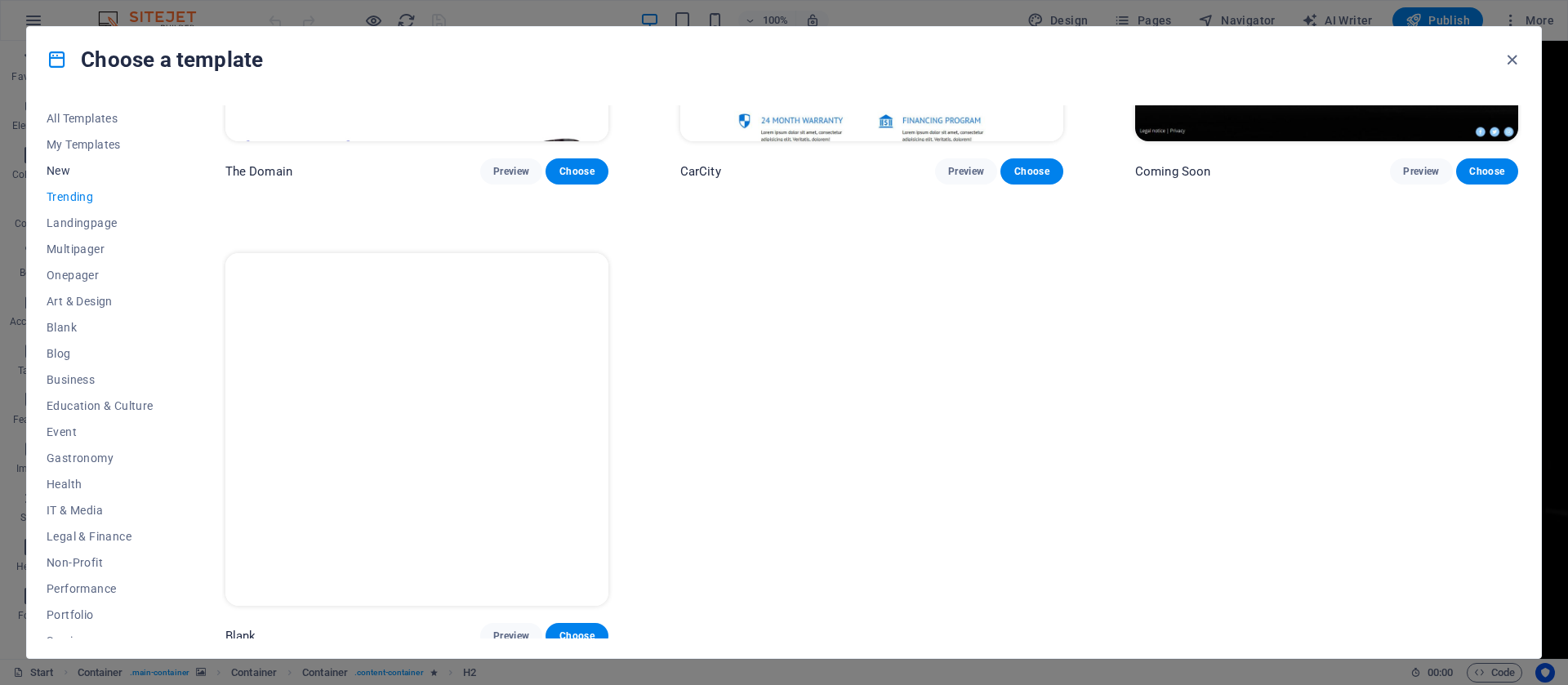 click on "New" at bounding box center (100, 171) 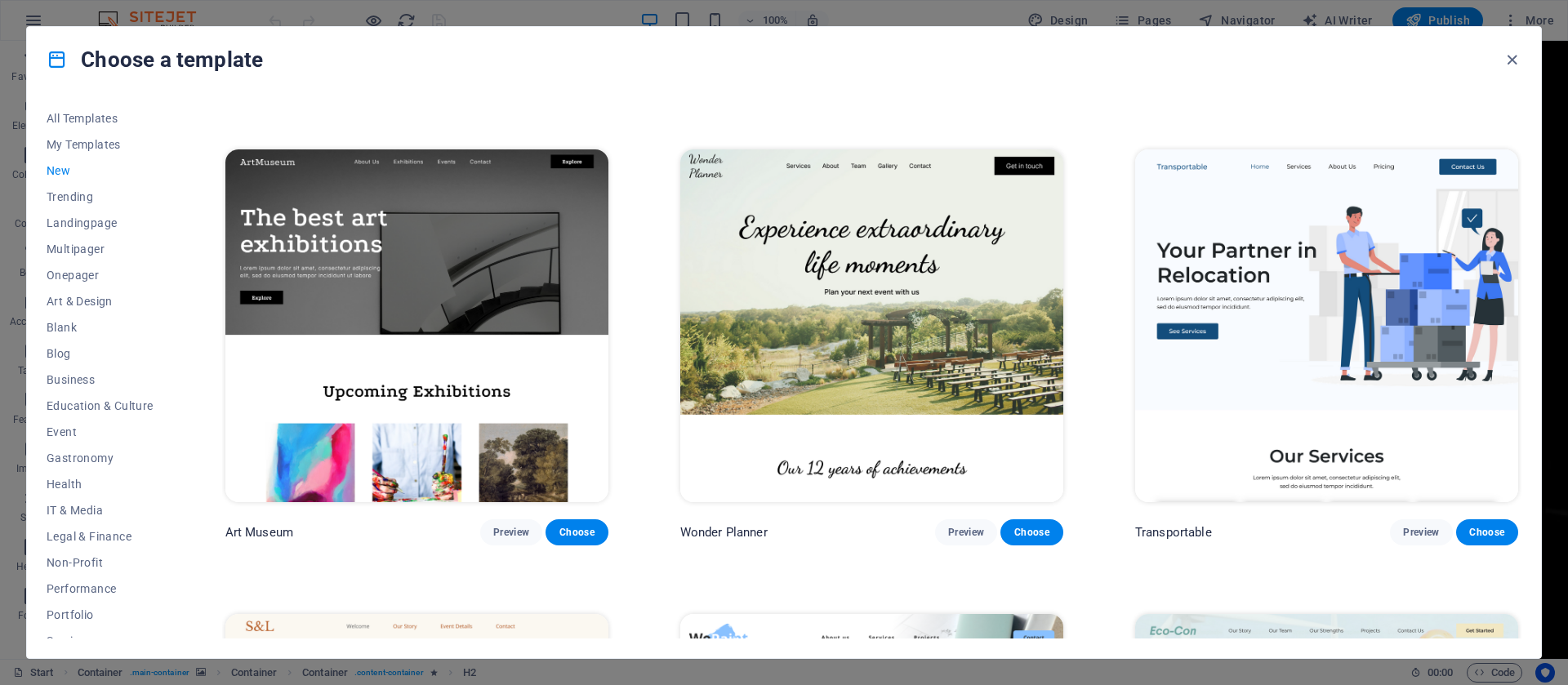 scroll, scrollTop: 287, scrollLeft: 0, axis: vertical 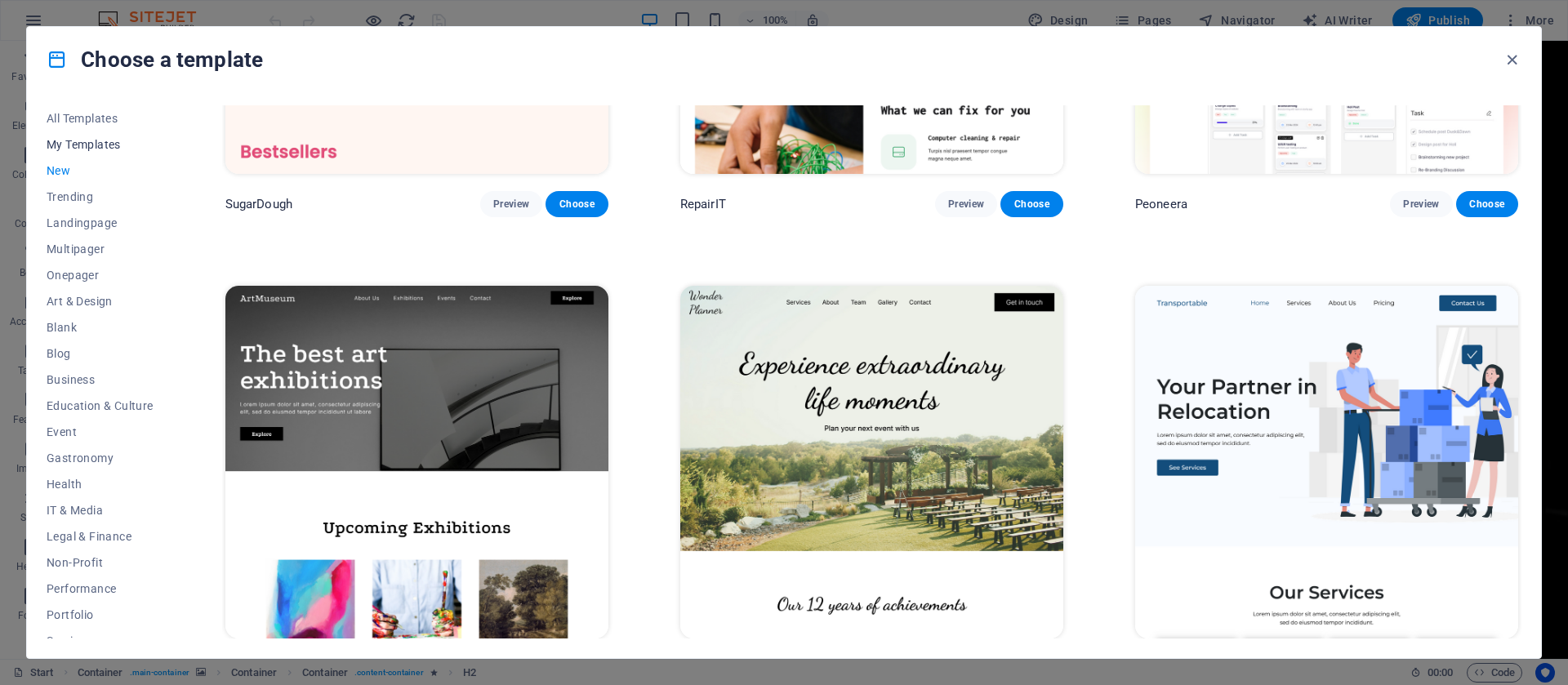 click on "My Templates" at bounding box center [100, 145] 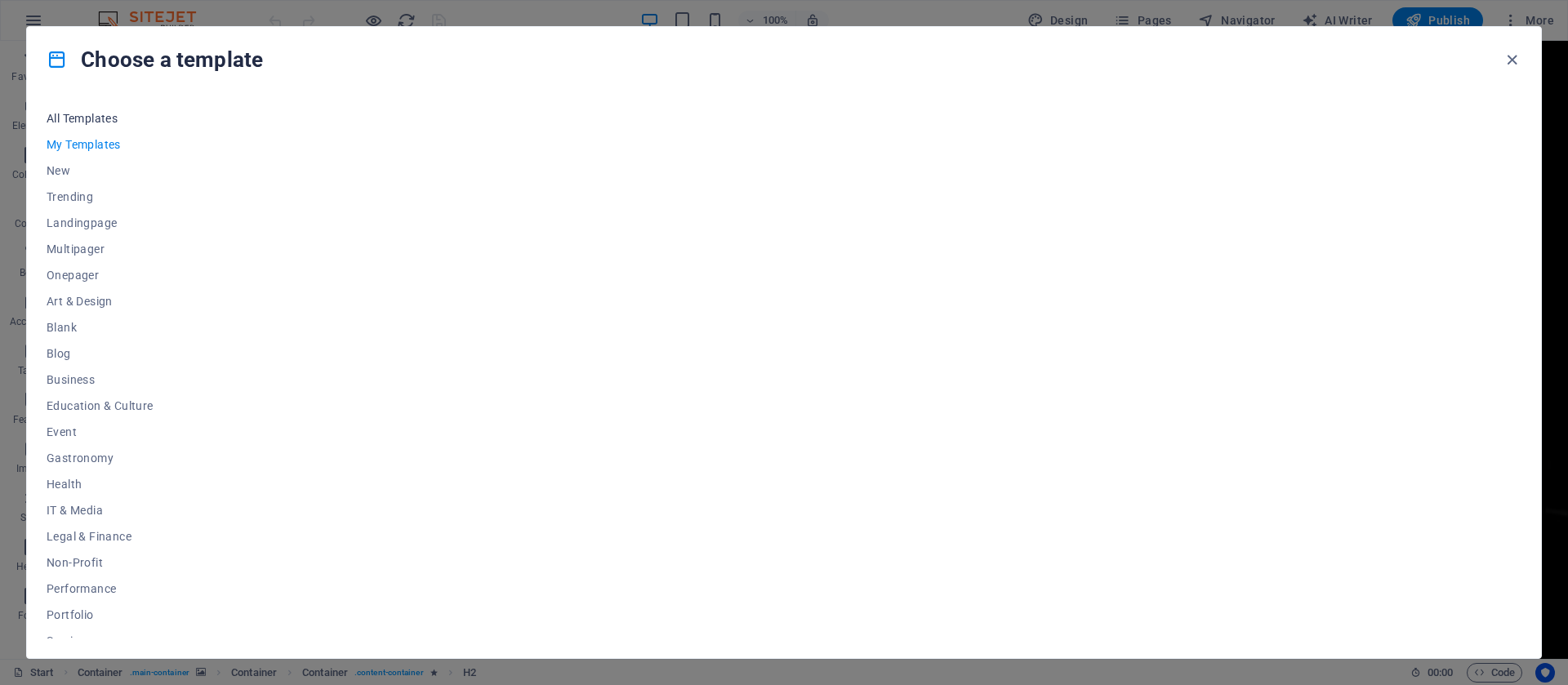 click on "All Templates" at bounding box center [100, 118] 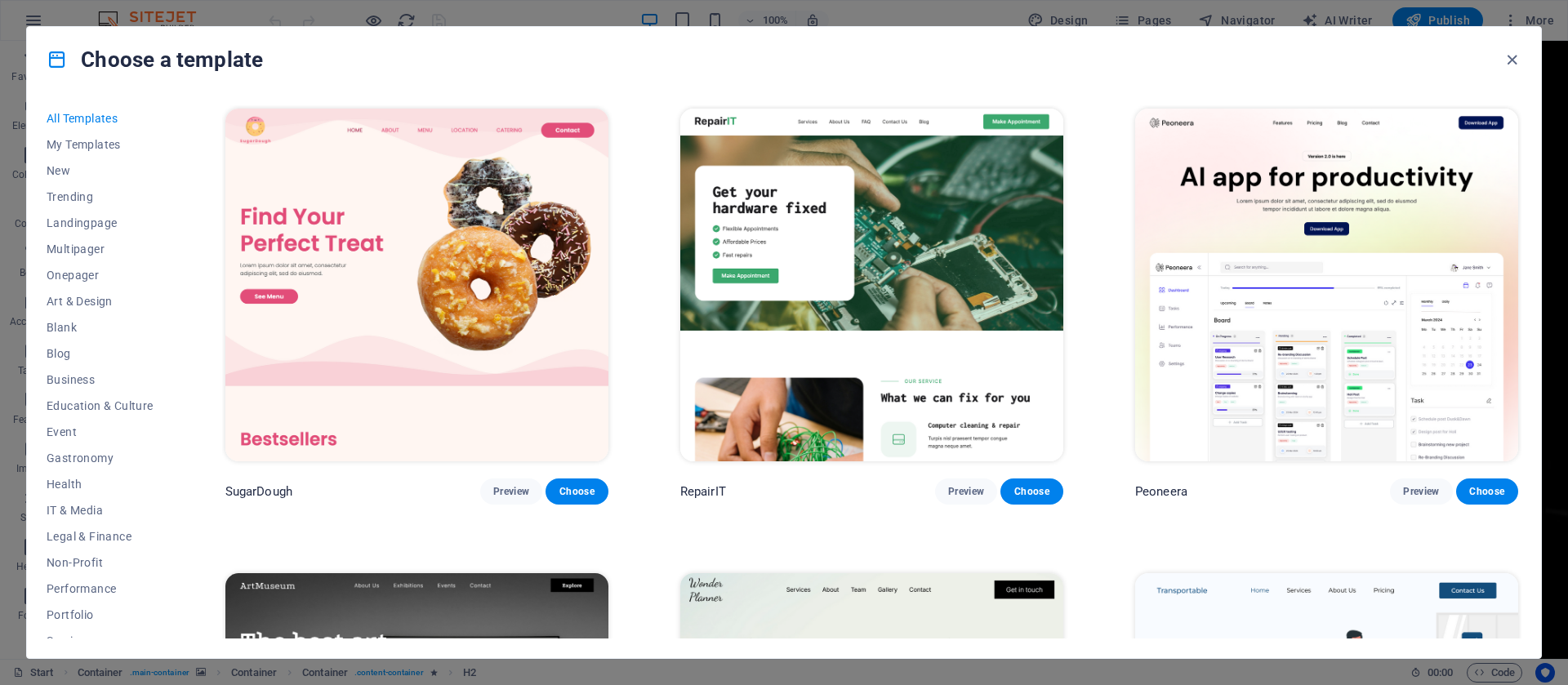 click on "All Templates" at bounding box center [100, 118] 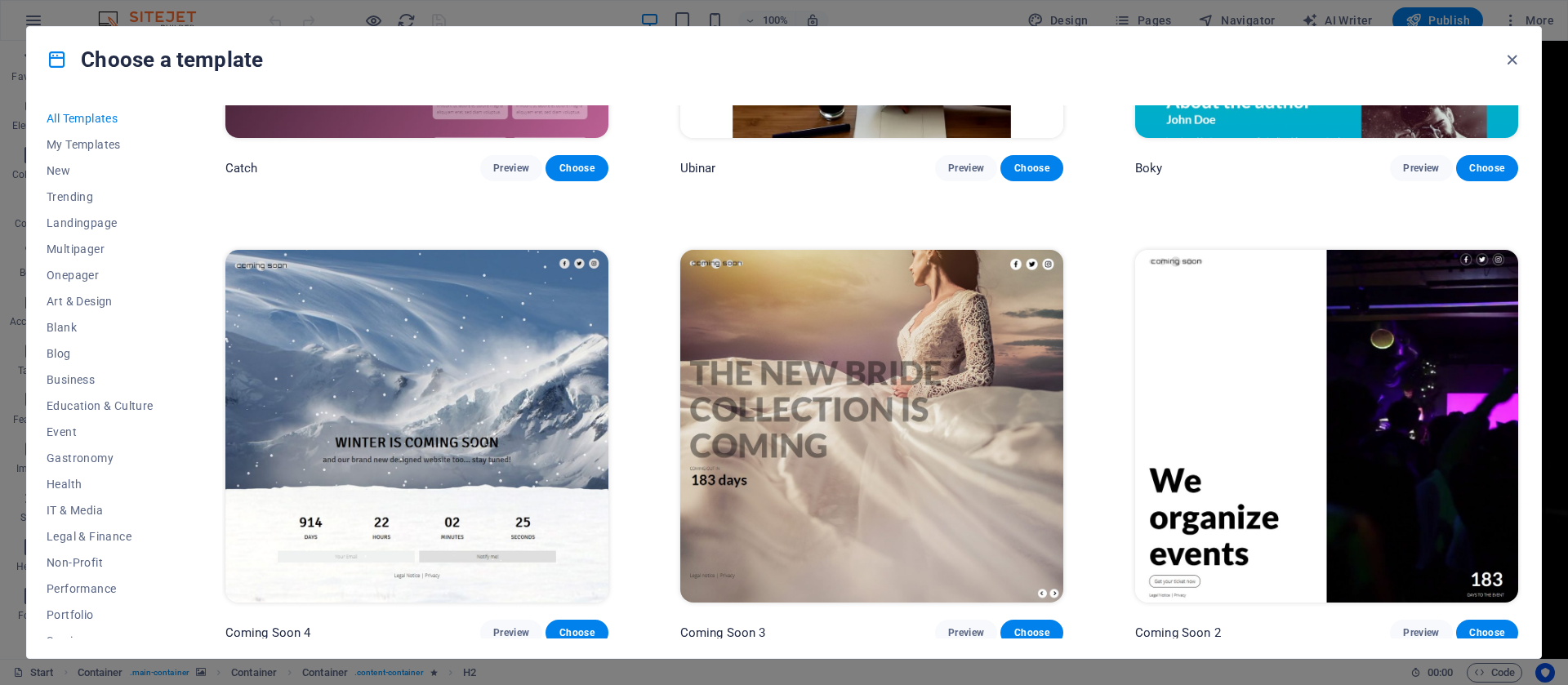 scroll, scrollTop: 24576, scrollLeft: 0, axis: vertical 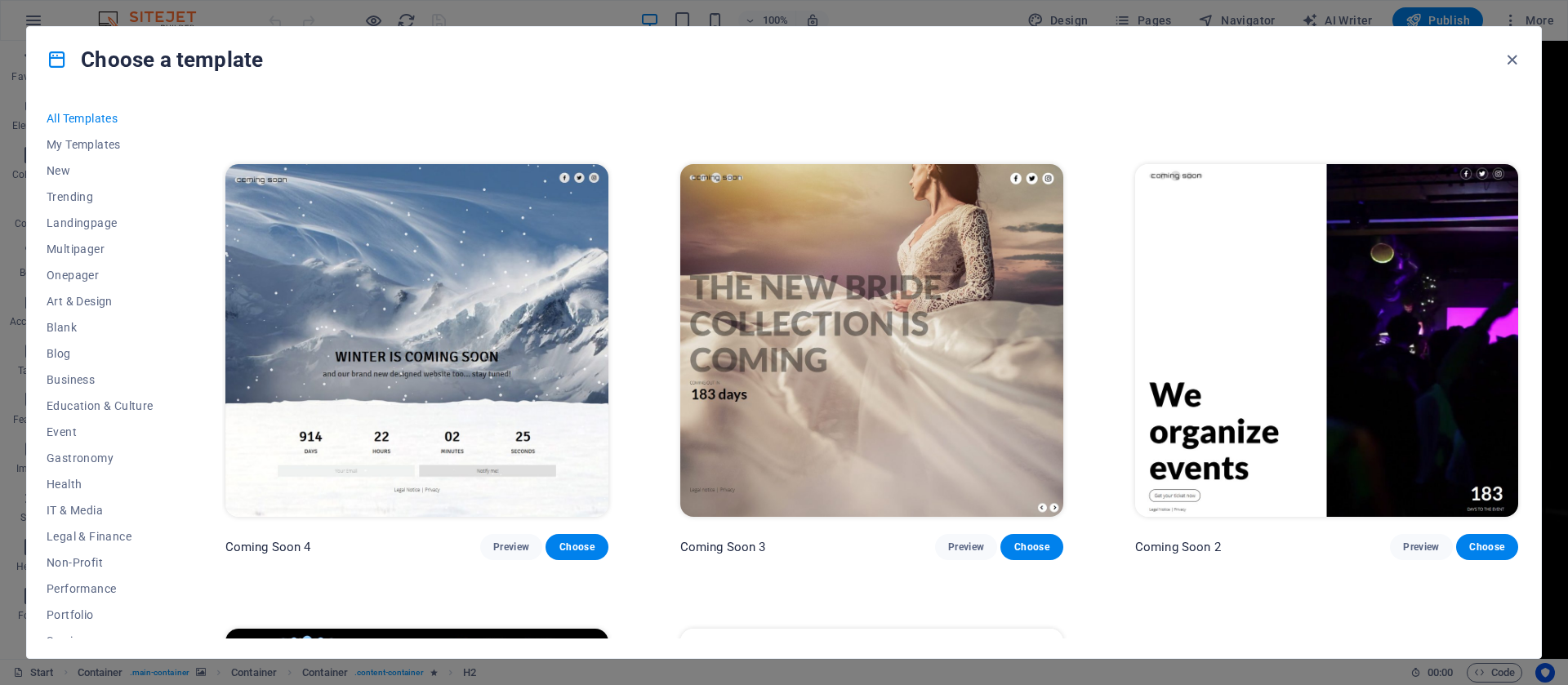 click at bounding box center [1326, 340] 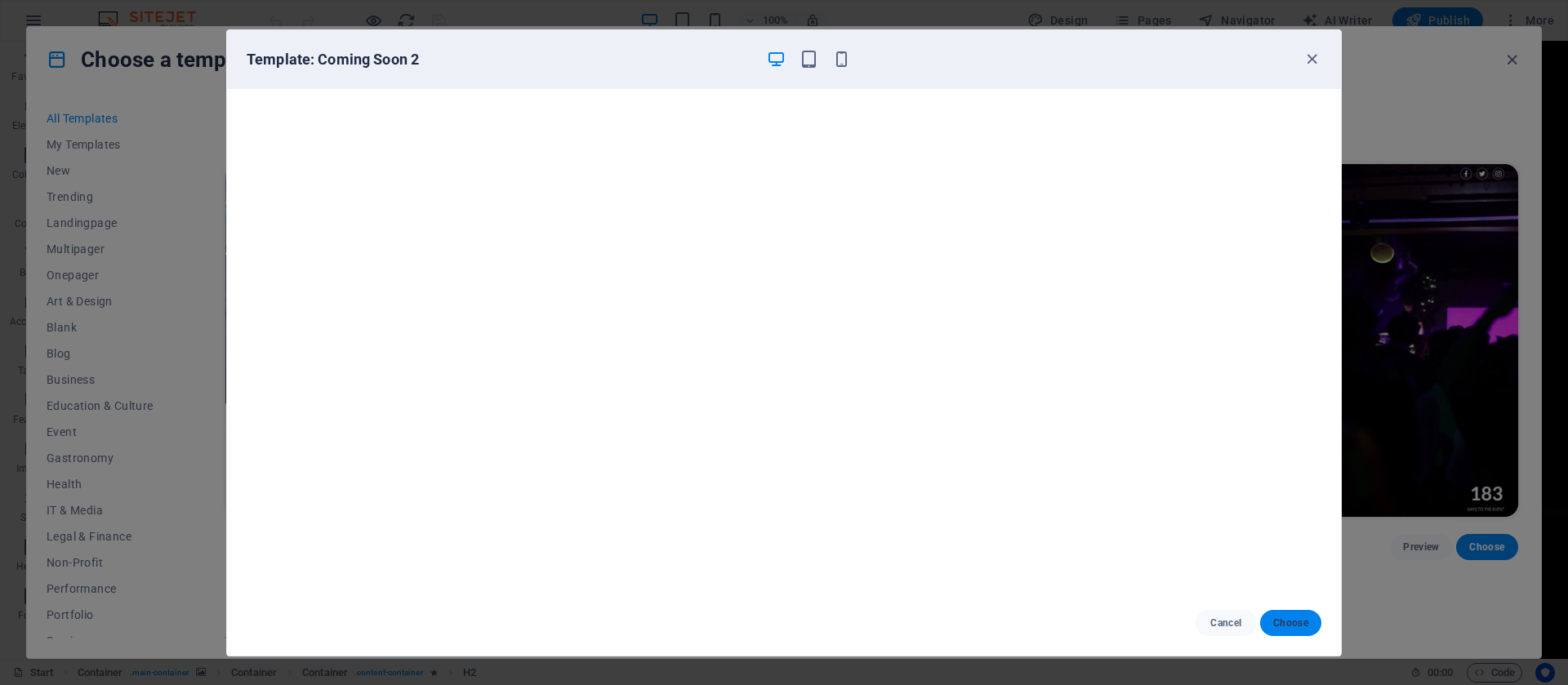 click on "Choose" at bounding box center (1290, 623) 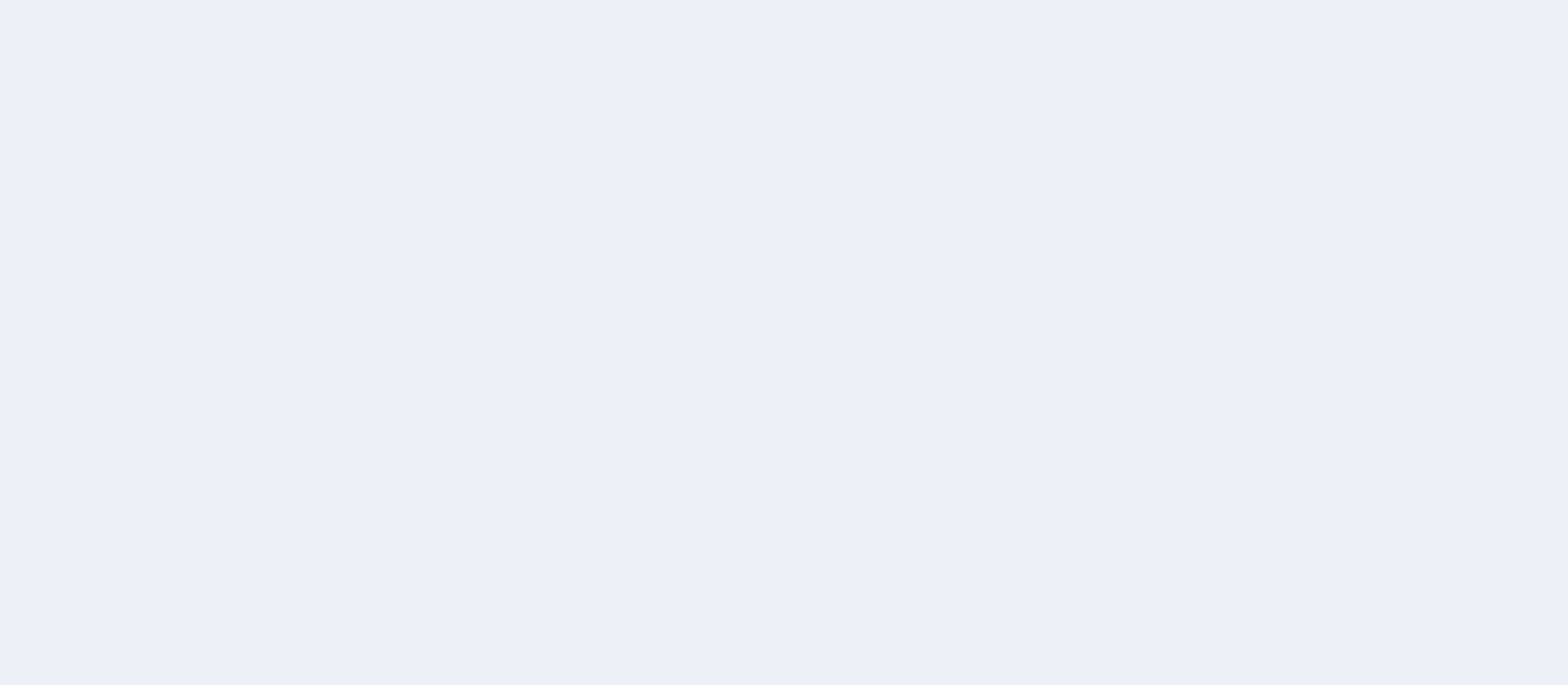 scroll, scrollTop: 0, scrollLeft: 0, axis: both 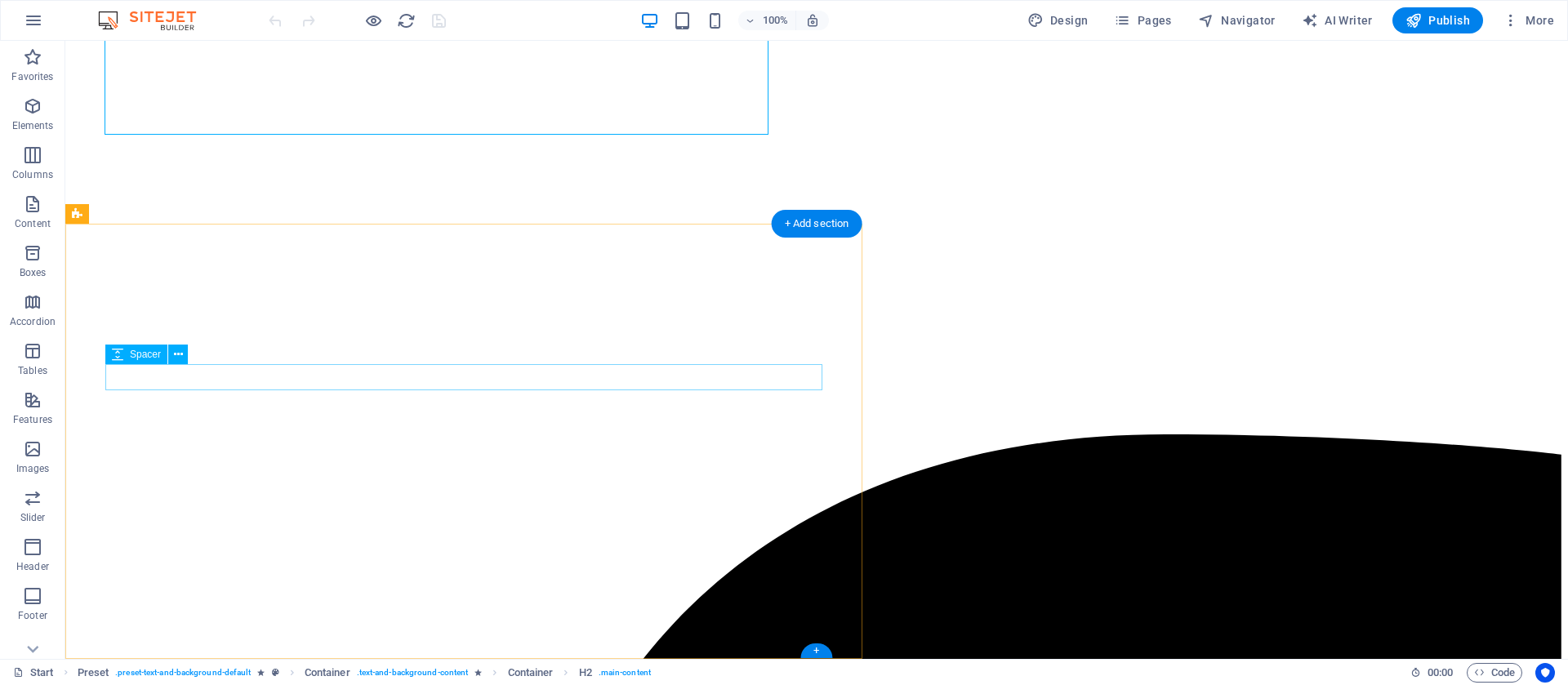 click at bounding box center (817, 6175) 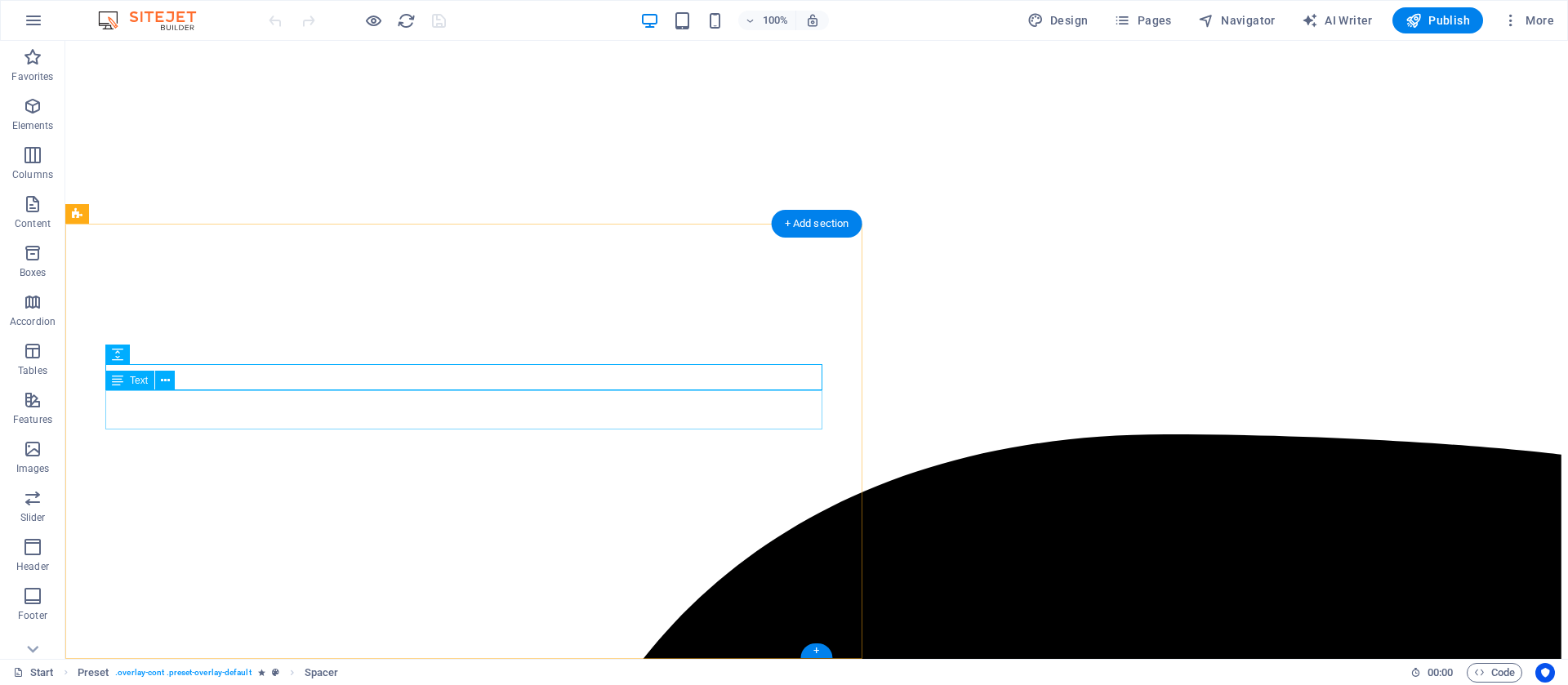 click on "Lorem ipsum dolor sit amet, consectetur adipisicing elit. Explicabo, cupiditate necessitatibus sapiente nisi soluta placeat esse velit dolorem eius aliquam!" at bounding box center (817, 6208) 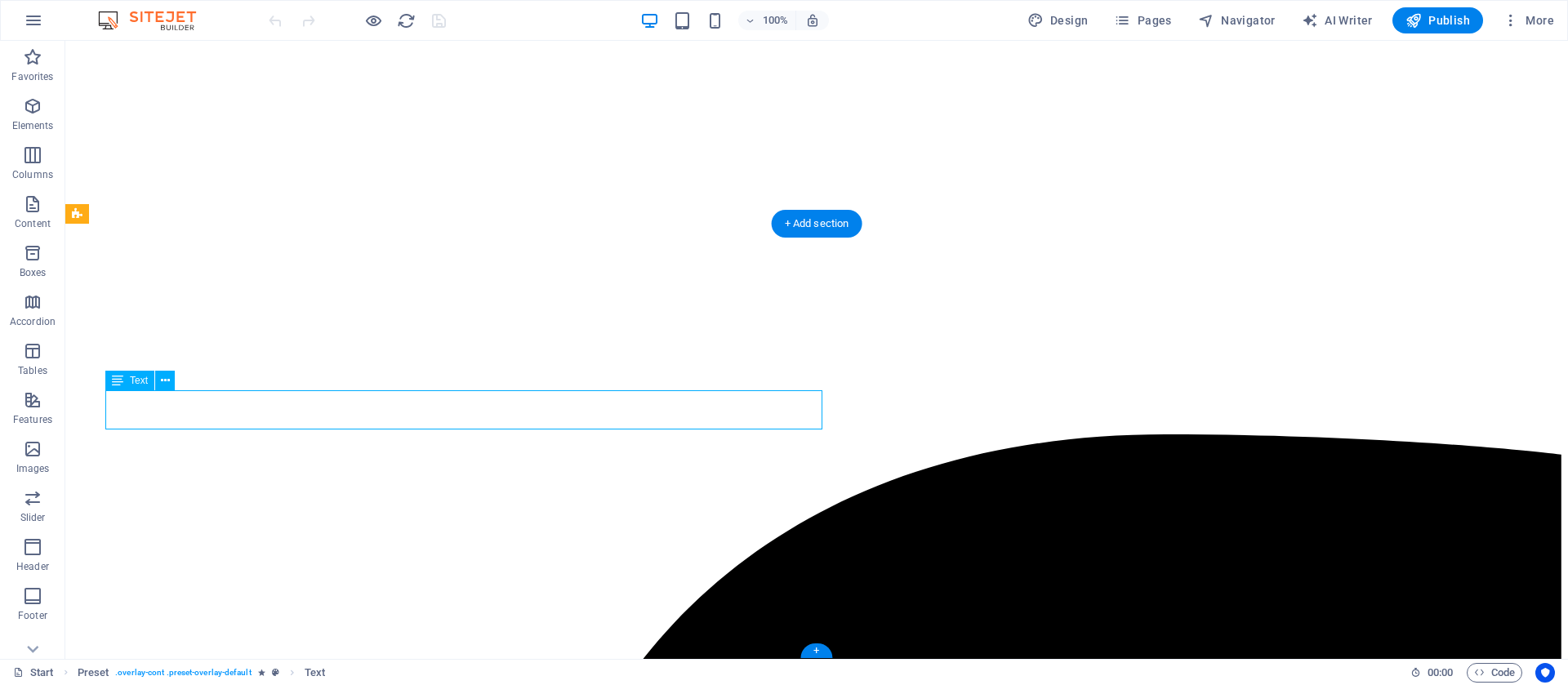 click on "Lorem ipsum dolor sit amet, consectetur adipisicing elit. Explicabo, cupiditate necessitatibus sapiente nisi soluta placeat esse velit dolorem eius aliquam!" at bounding box center [817, 6208] 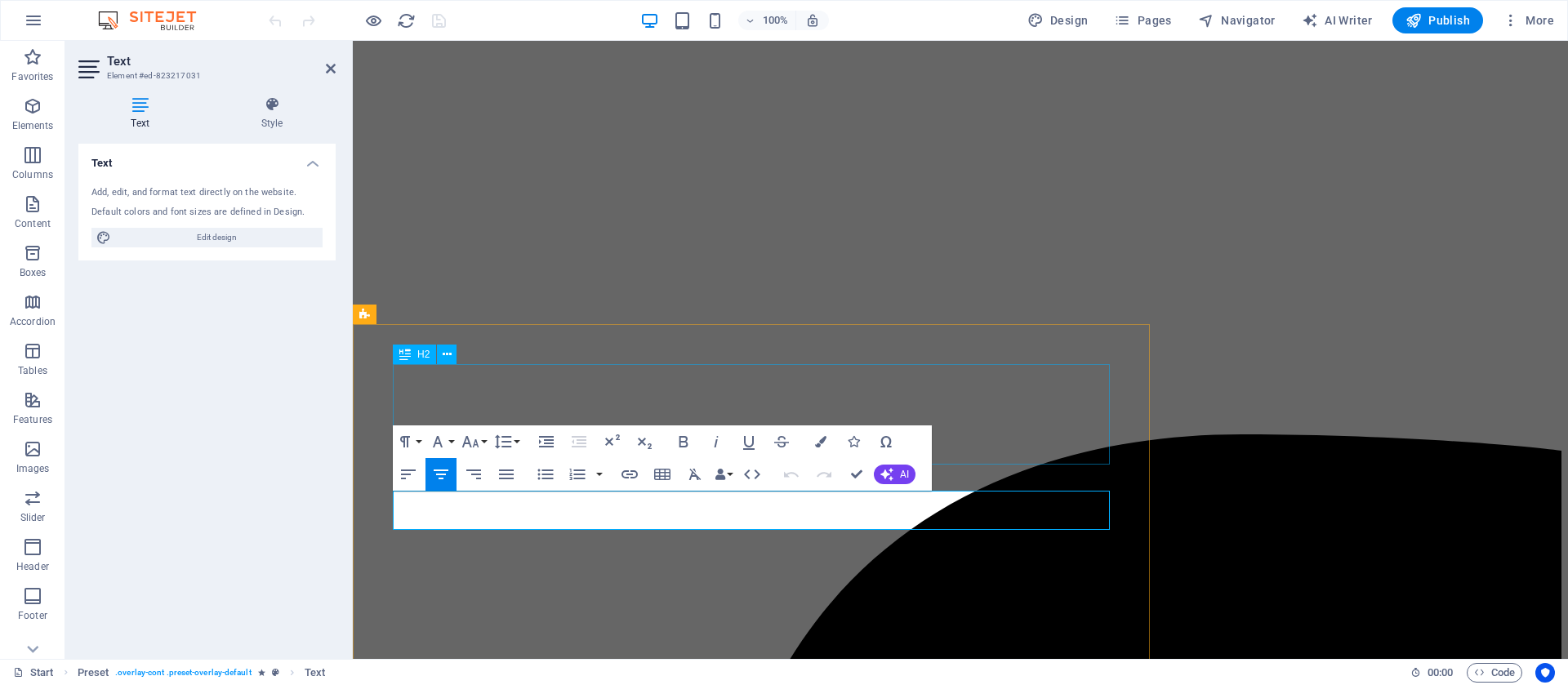 scroll, scrollTop: 335, scrollLeft: 0, axis: vertical 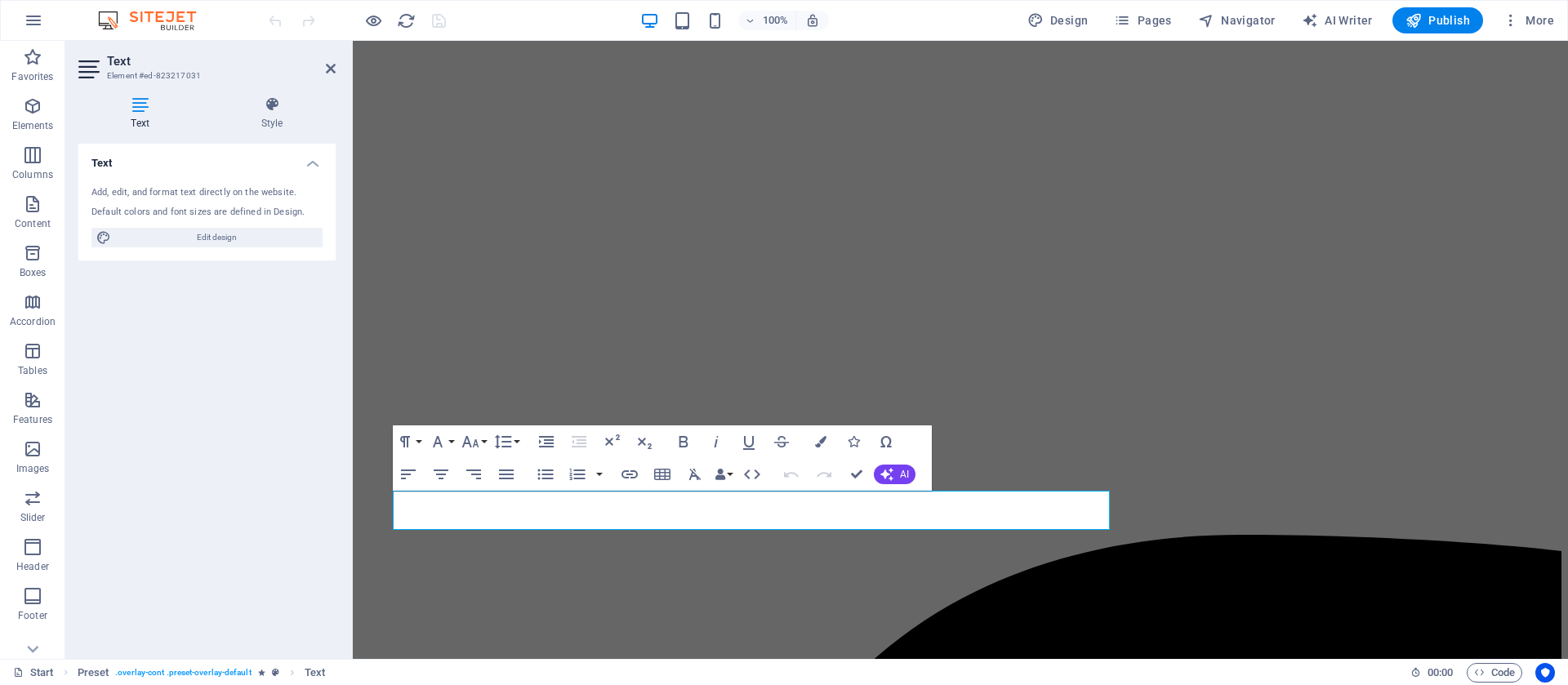 click on "We organize events Get your ticket now Legal Notice  |  Privacy 0 Days to the event Book the event Lorem ipsum dolor sit amet, consectetur adipisicing elit. Explicabo, cupiditate necessitatibus sapiente nisi soluta placeat esse velit dolorem eius aliquam!   I have read and understand the privacy policy. Unreadable? Load new Submit" at bounding box center (960, 2622) 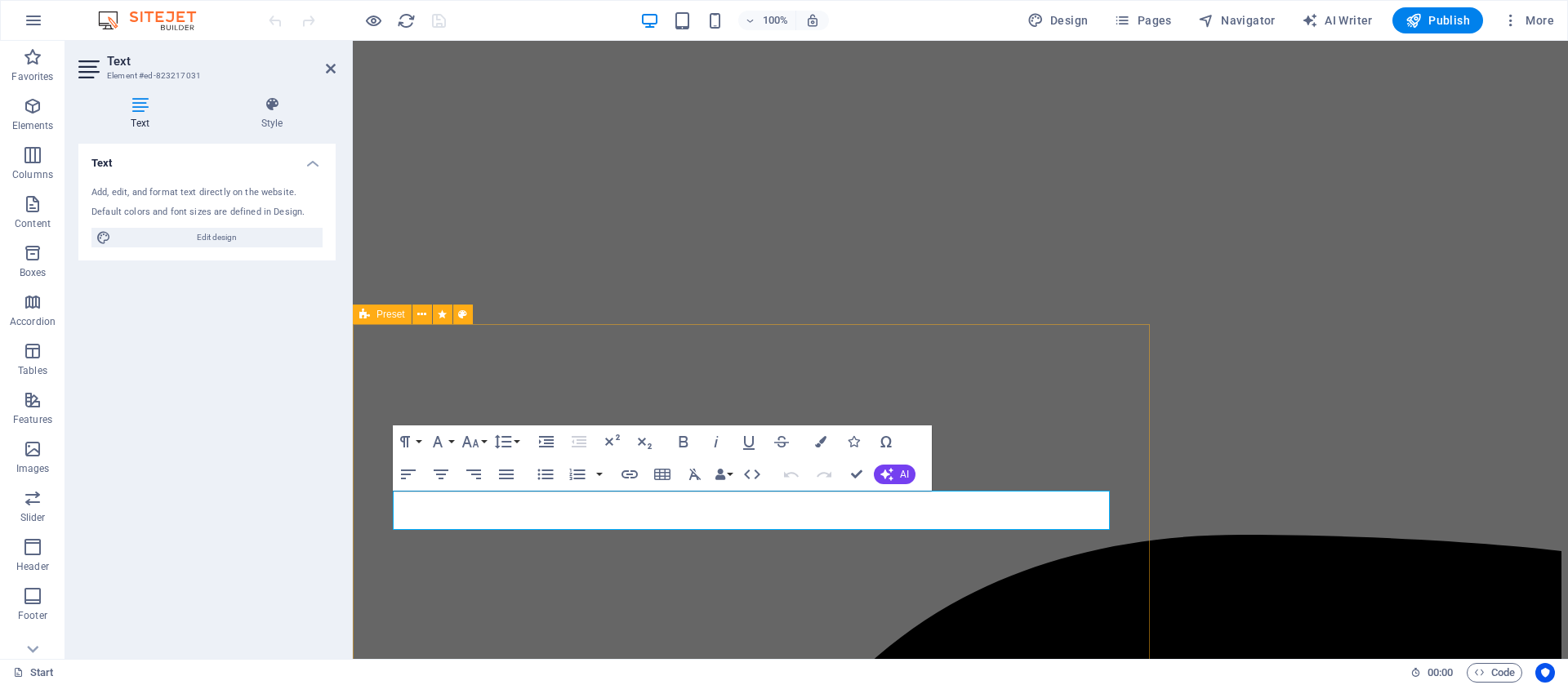 scroll, scrollTop: 0, scrollLeft: 0, axis: both 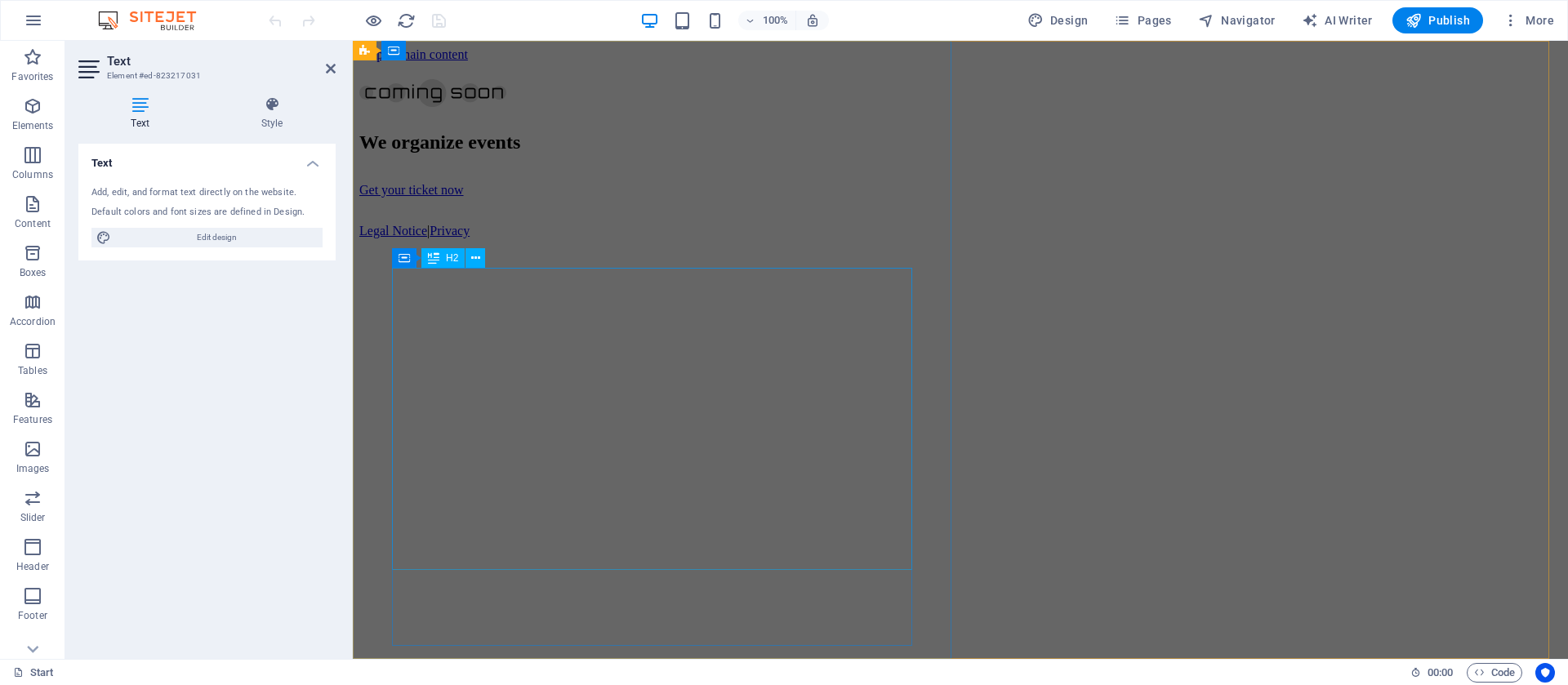 click on "We organize events" at bounding box center [960, 142] 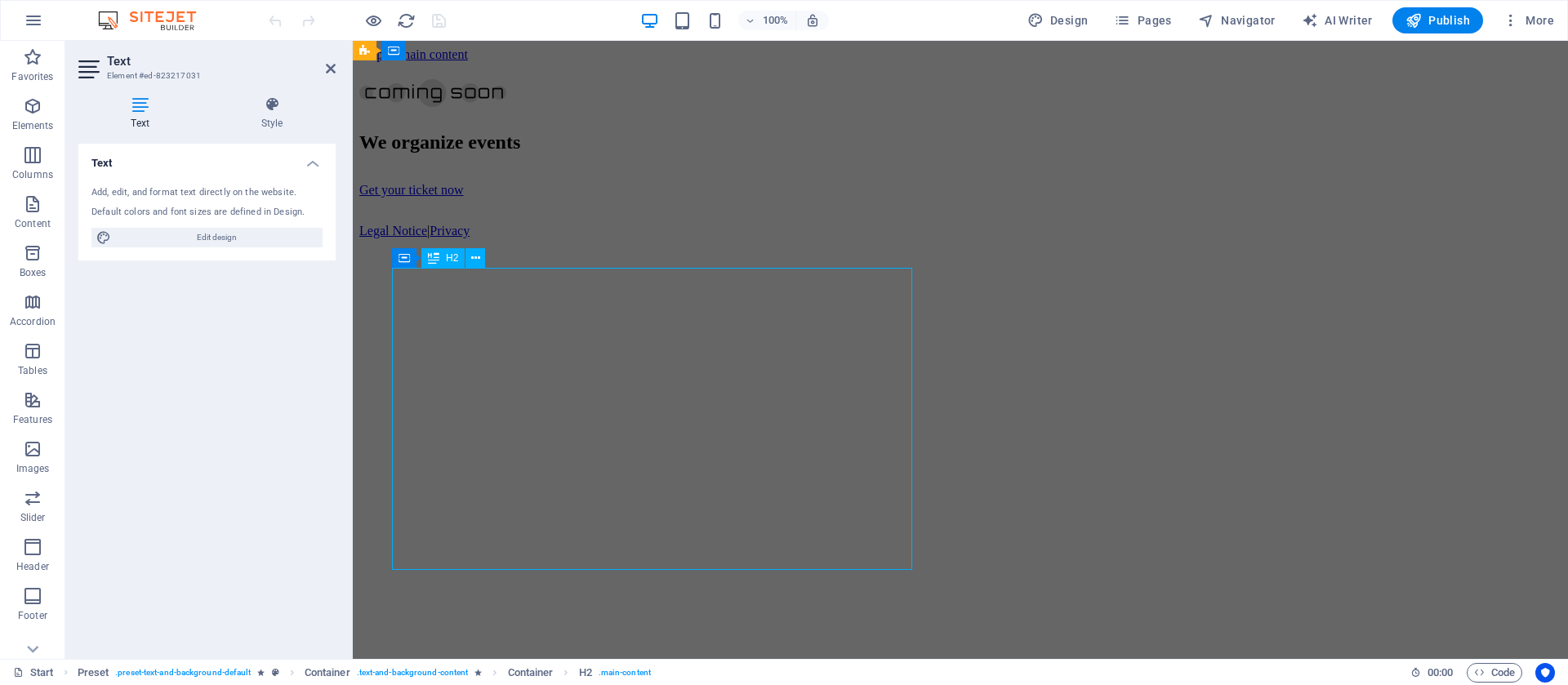 click on "We organize events" at bounding box center [960, 142] 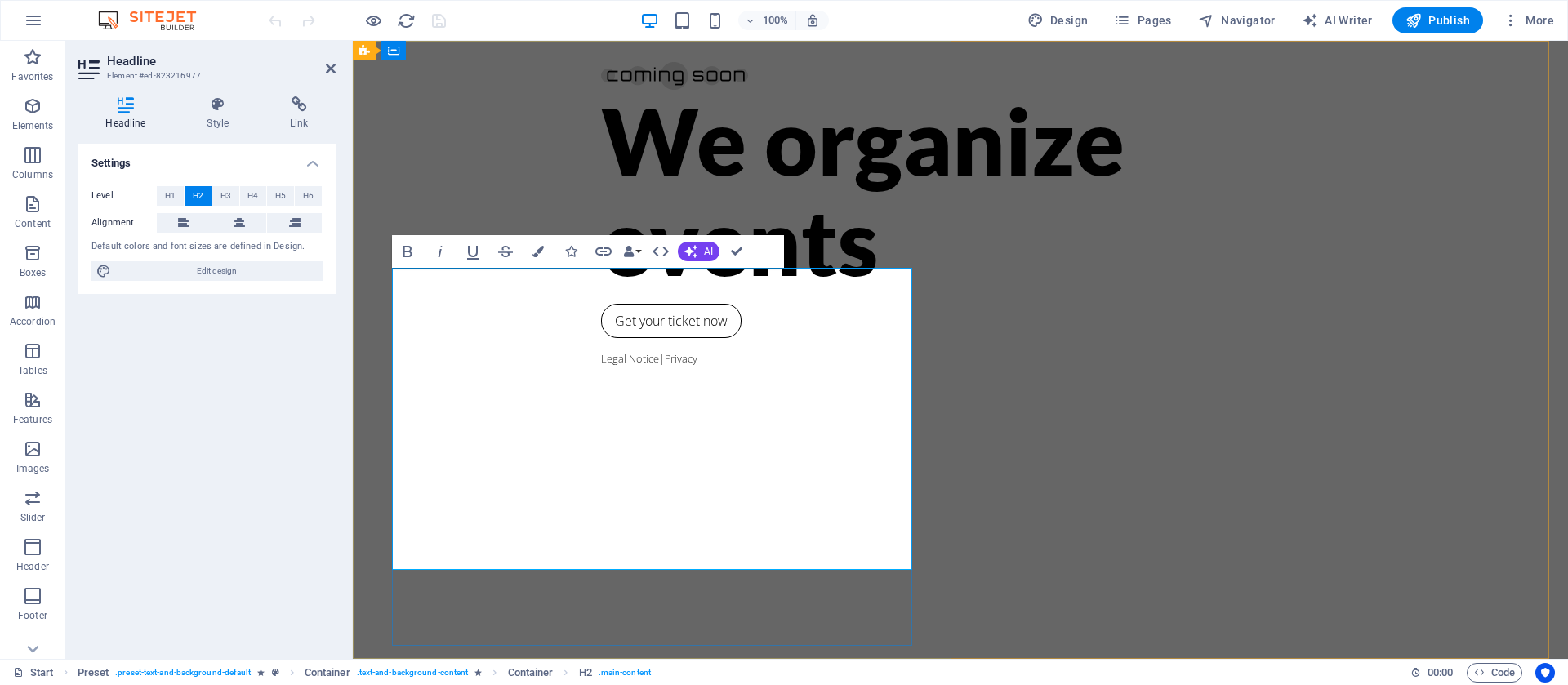 type 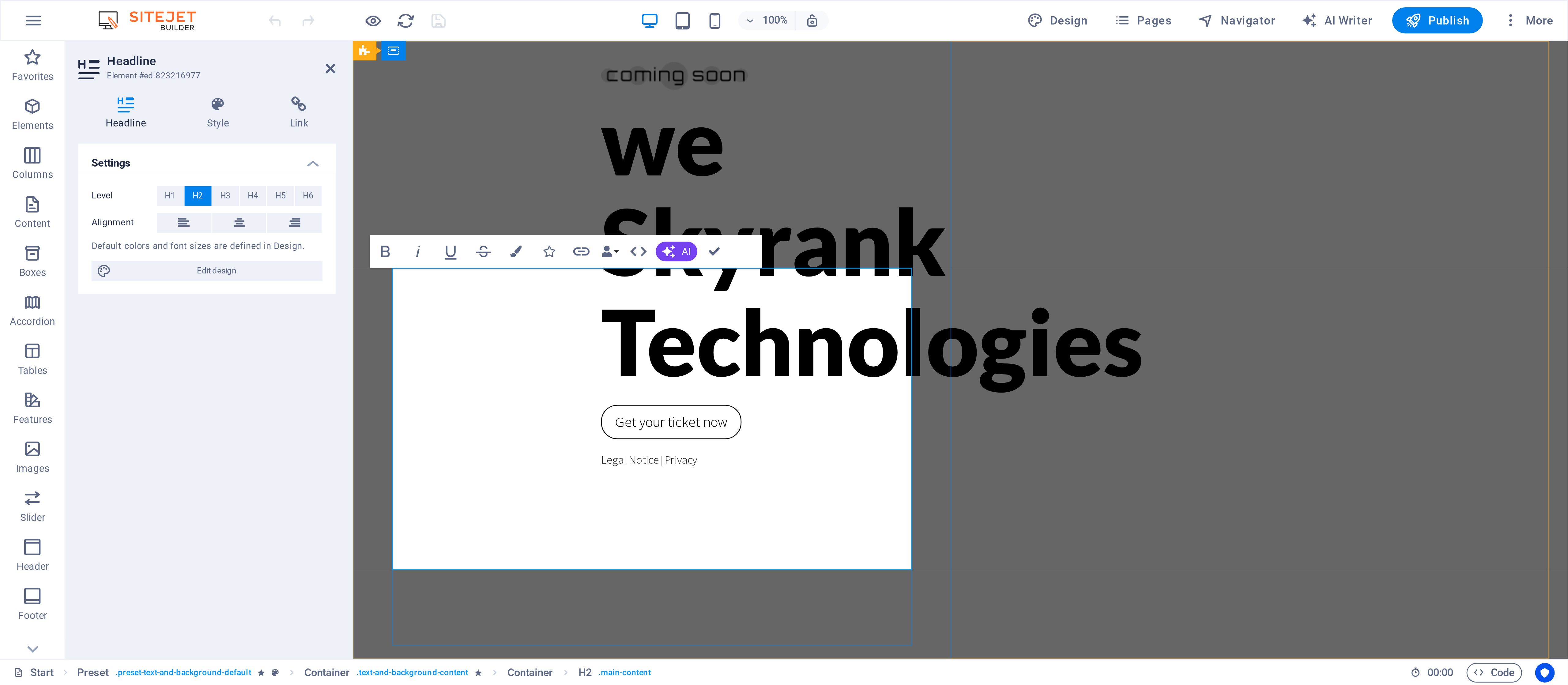 scroll, scrollTop: 0, scrollLeft: 8, axis: horizontal 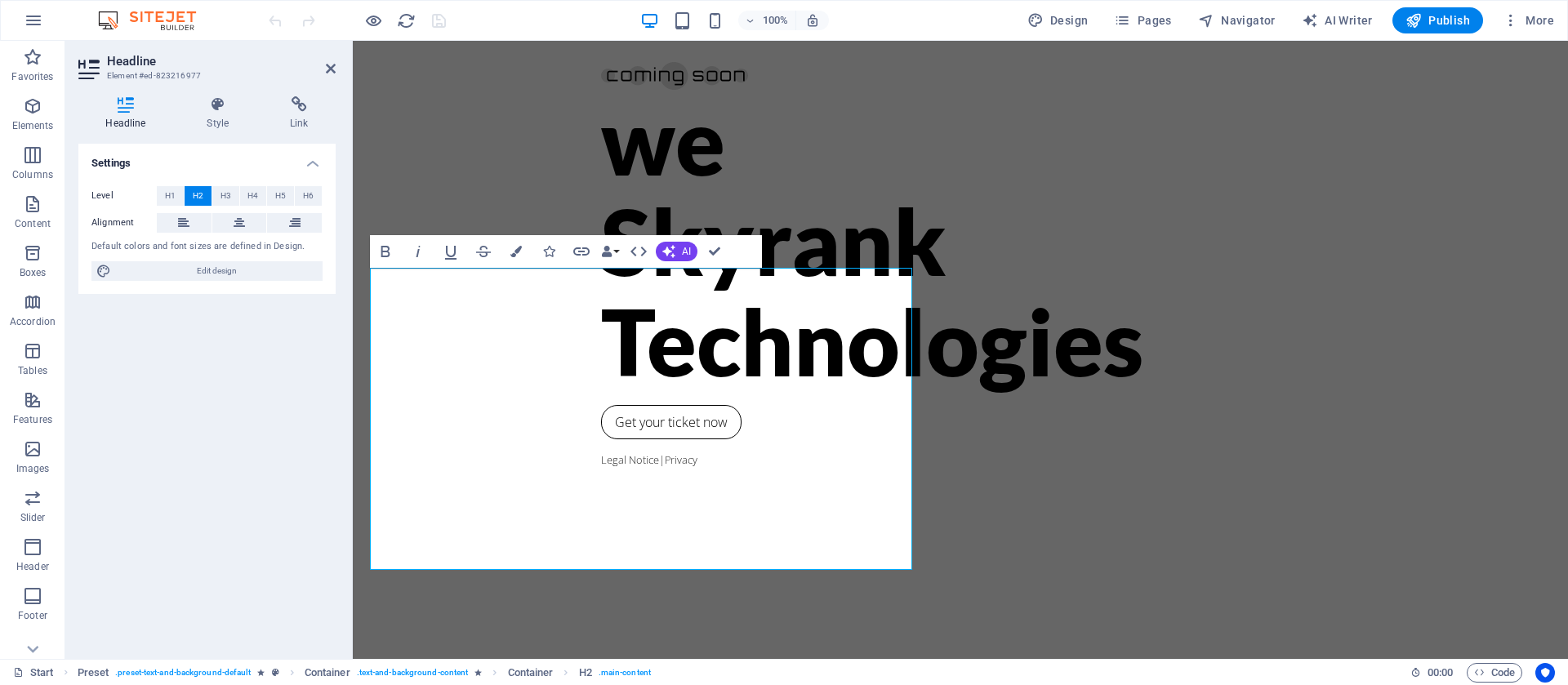drag, startPoint x: 282, startPoint y: 339, endPoint x: 298, endPoint y: 345, distance: 17.088007 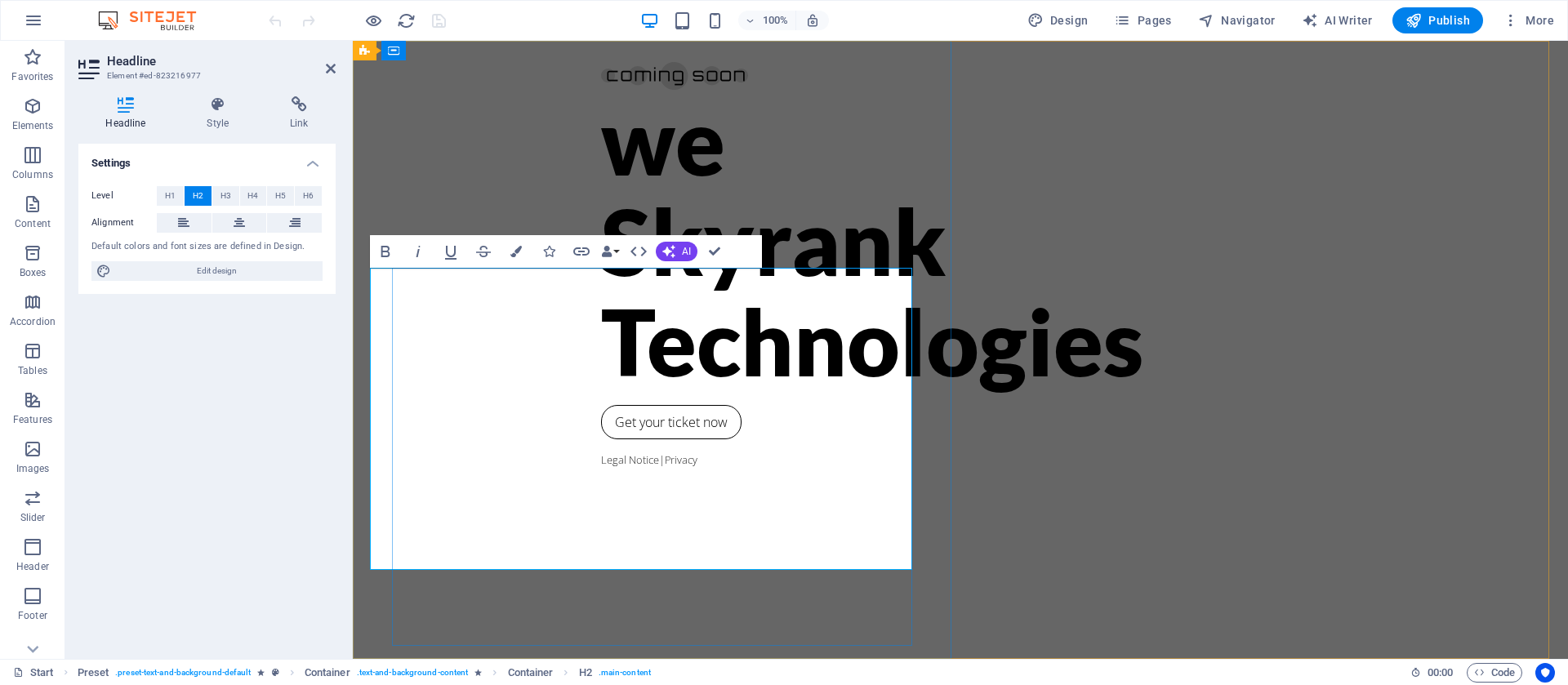 click on "we ‌Skyrank ‌Technologies" at bounding box center (960, 241) 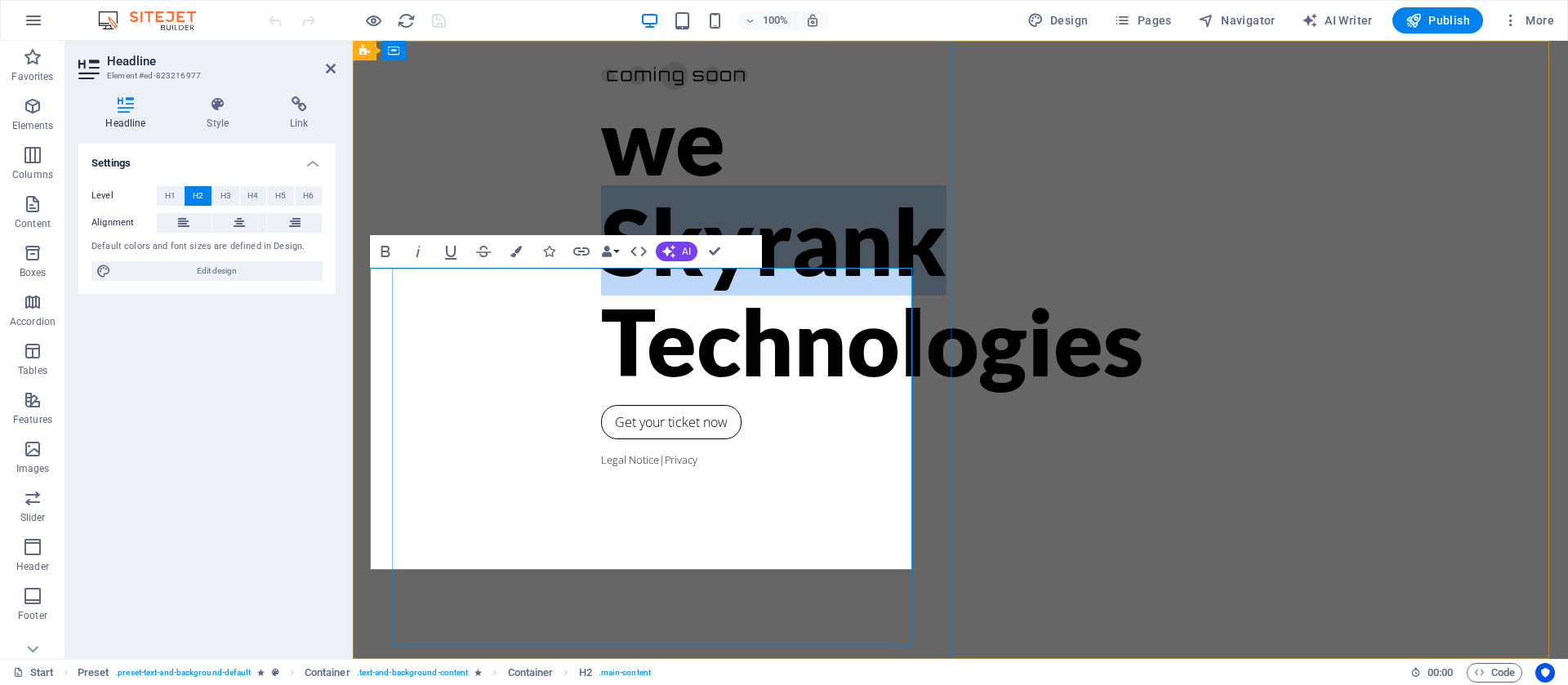 click on "we ‌Skyrank ‌Technologies" at bounding box center (960, 241) 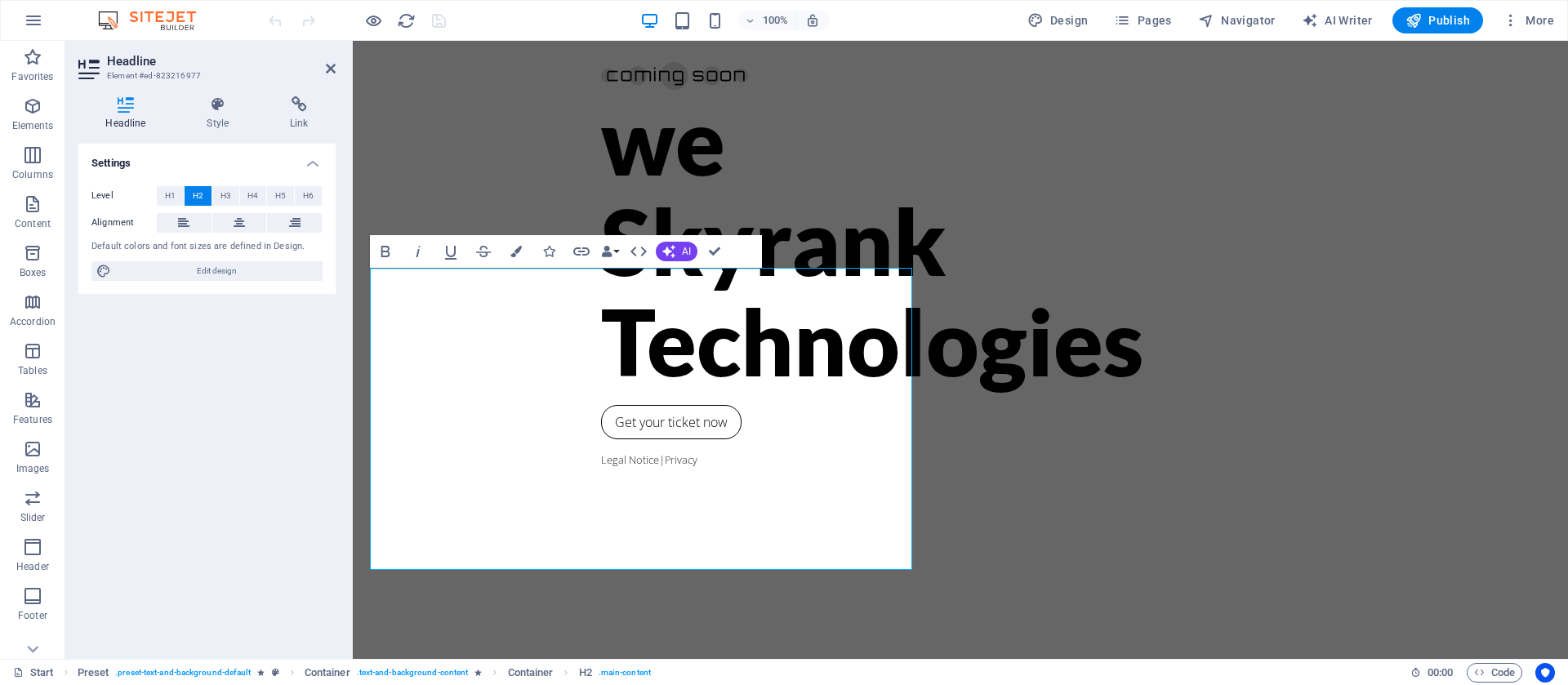 click on "Settings Level H1 H2 H3 H4 H5 H6 Alignment Default colors and font sizes are defined in Design. Edit design" at bounding box center (207, 394) 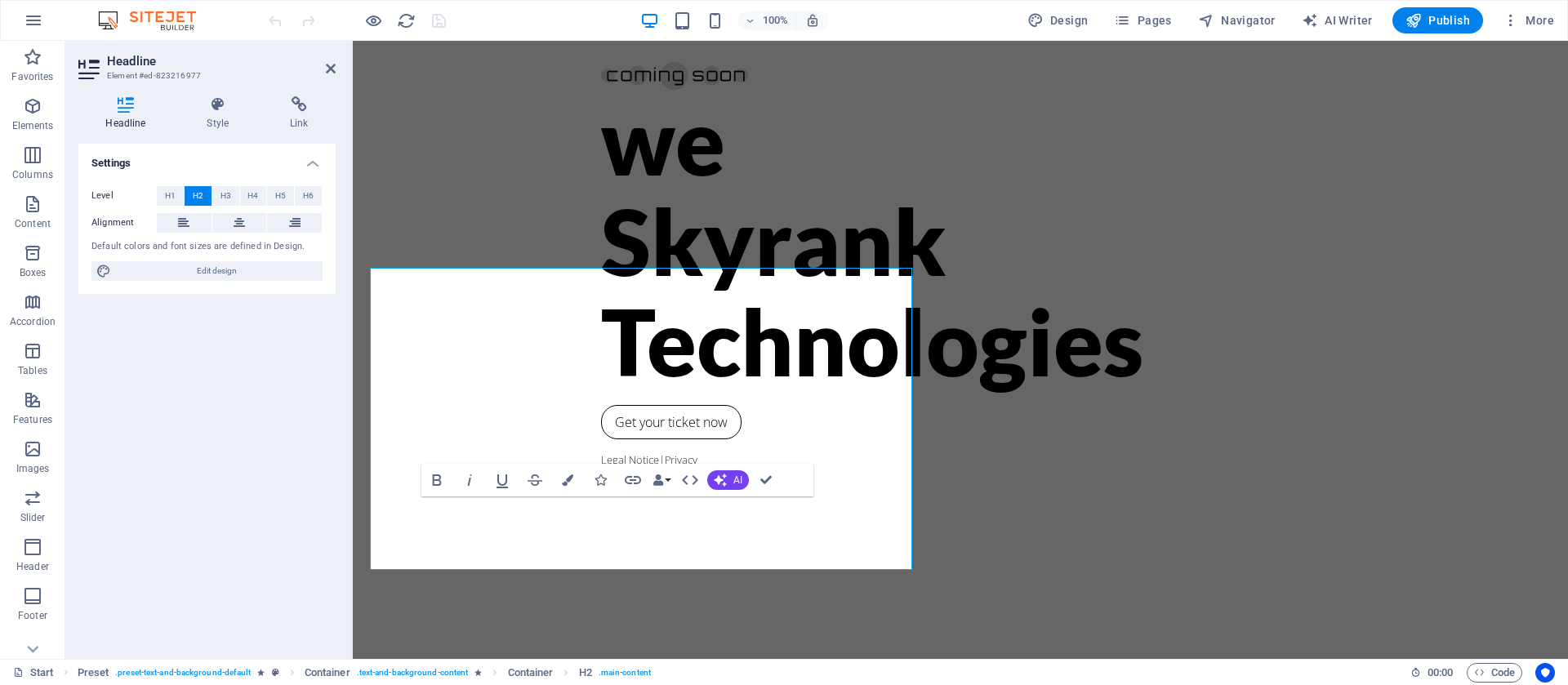 scroll, scrollTop: 0, scrollLeft: 0, axis: both 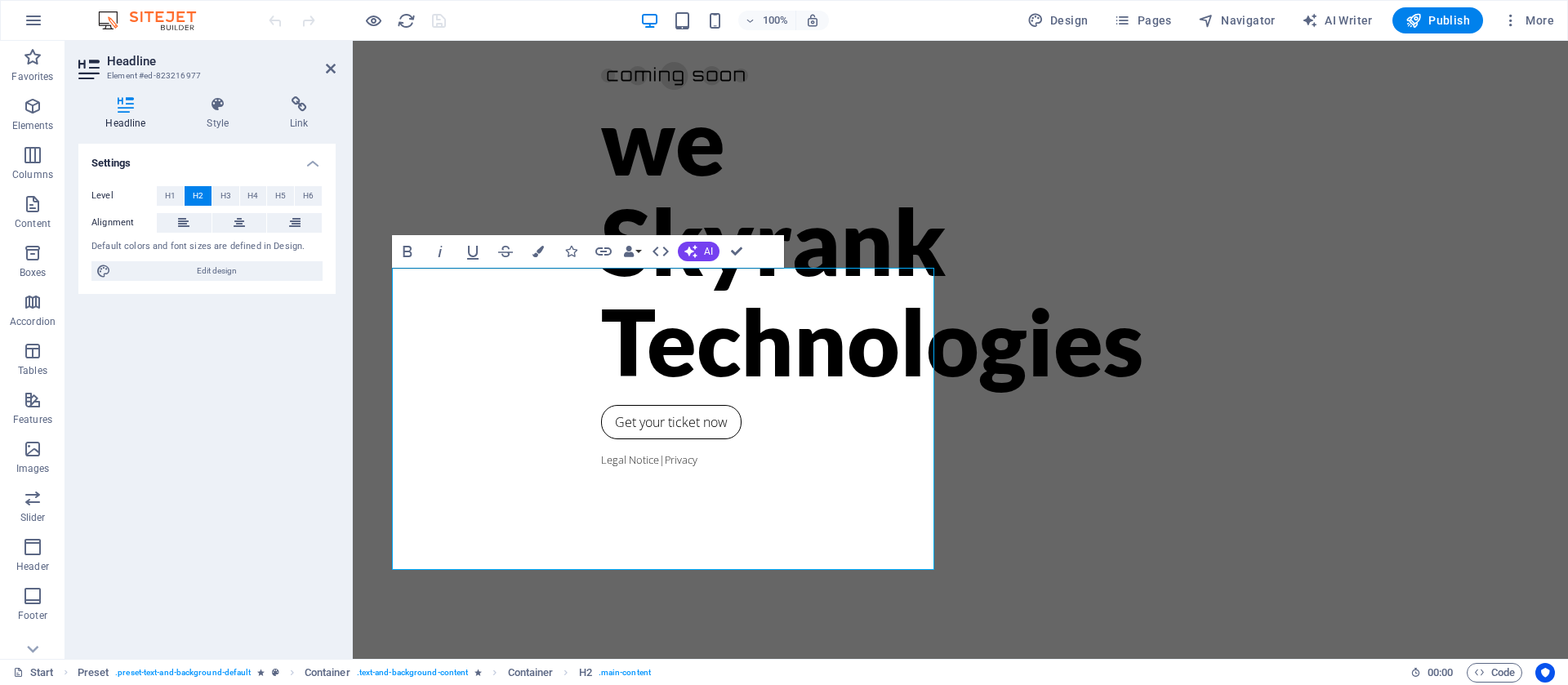 click on "Settings Level H1 H2 H3 H4 H5 H6 Alignment Default colors and font sizes are defined in Design. Edit design" at bounding box center (207, 394) 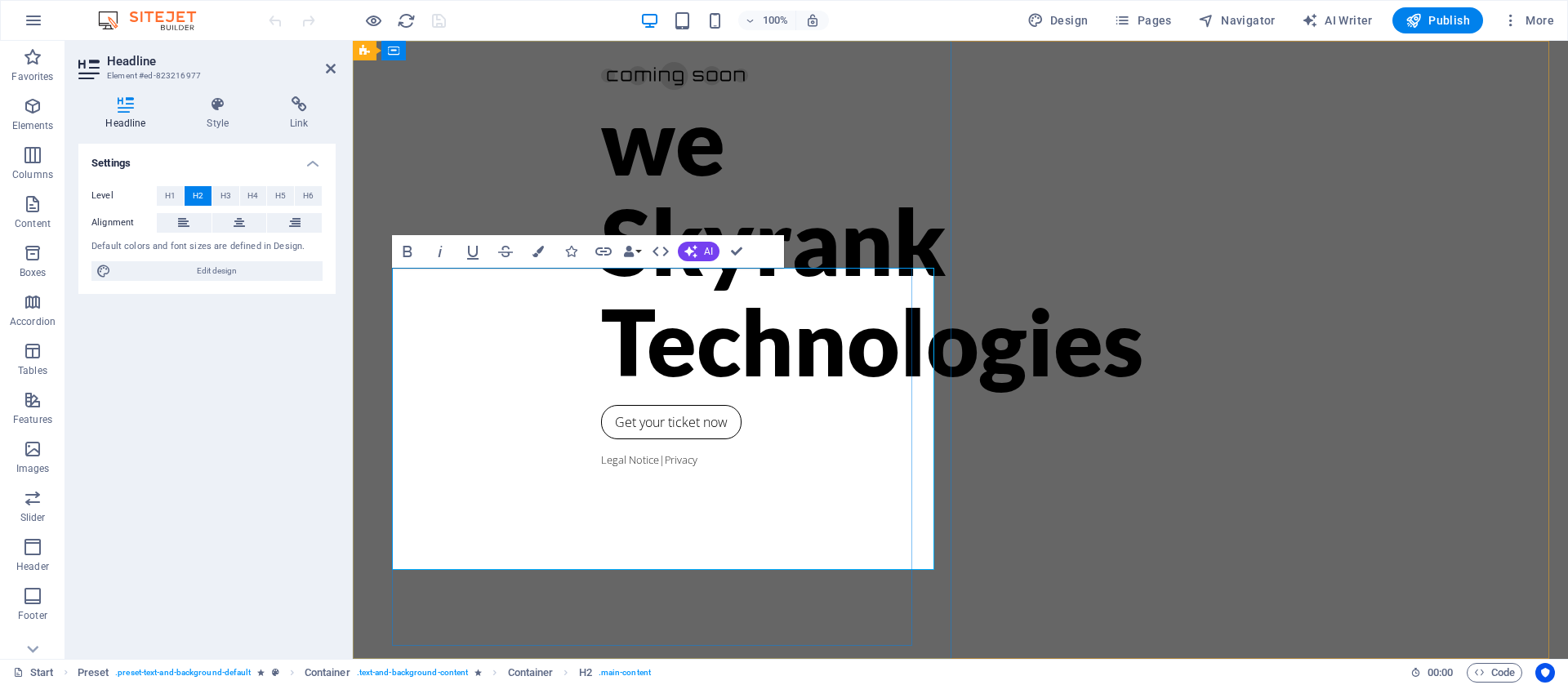 click on "we ‌Skyrank ‌Technologies" at bounding box center (960, 241) 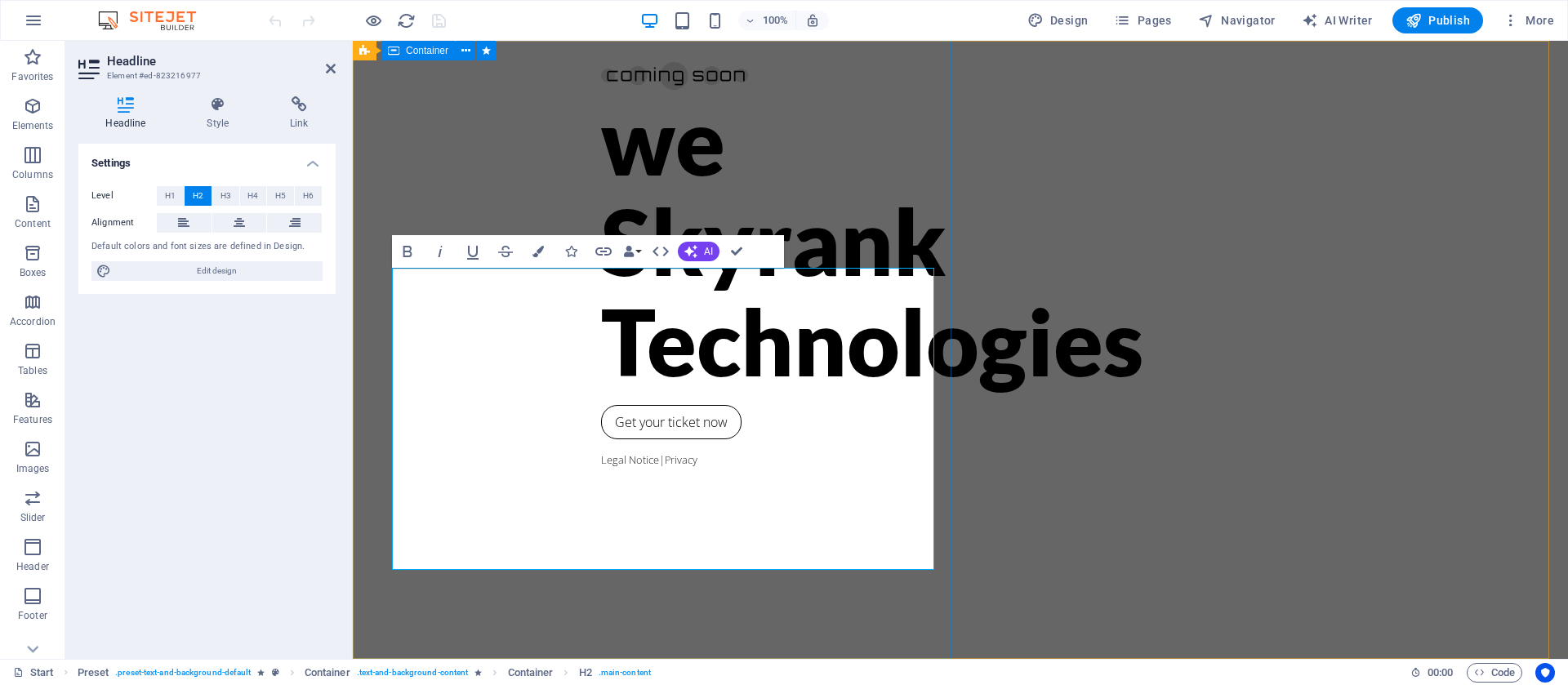 click on "Settings Level H1 H2 H3 H4 H5 H6 Alignment Default colors and font sizes are defined in Design. Edit design" at bounding box center [207, 394] 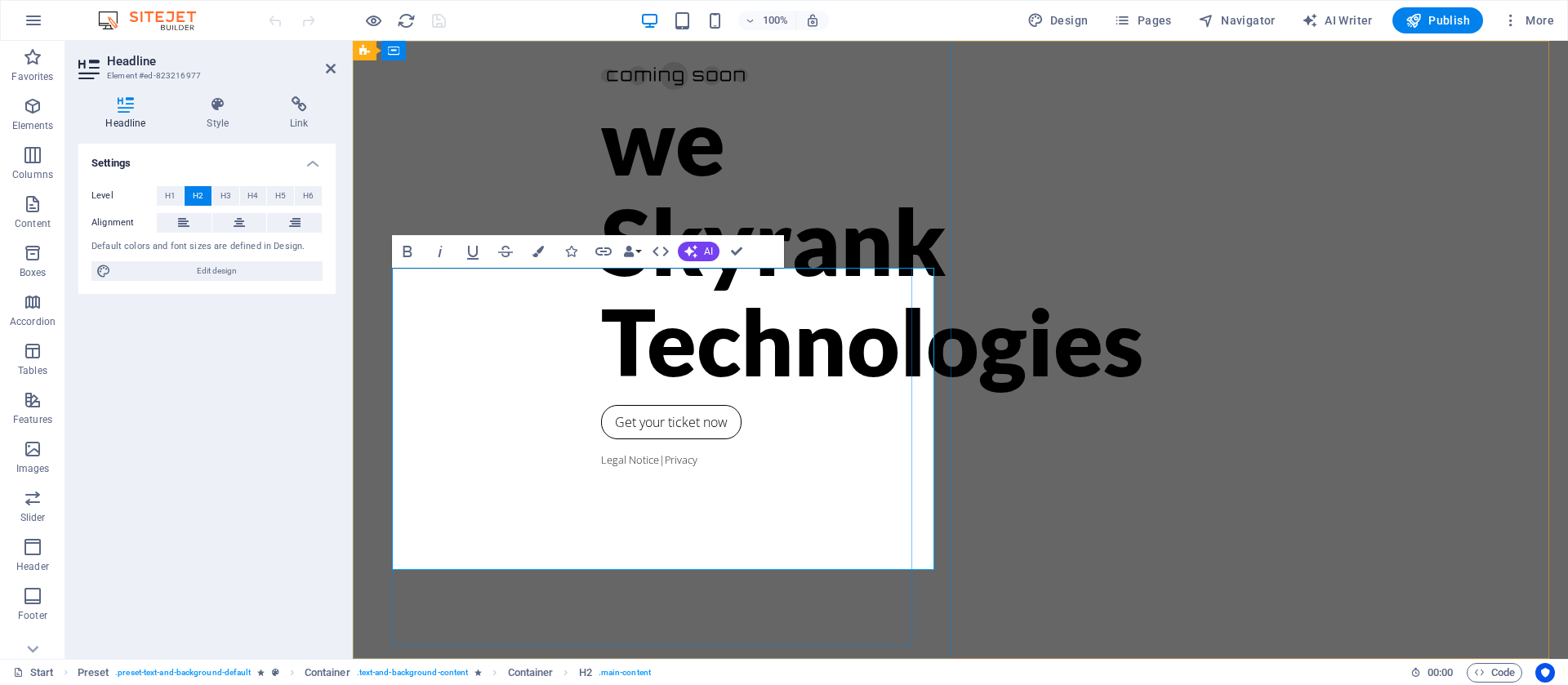 drag, startPoint x: 579, startPoint y: 363, endPoint x: 568, endPoint y: 361, distance: 11.18034 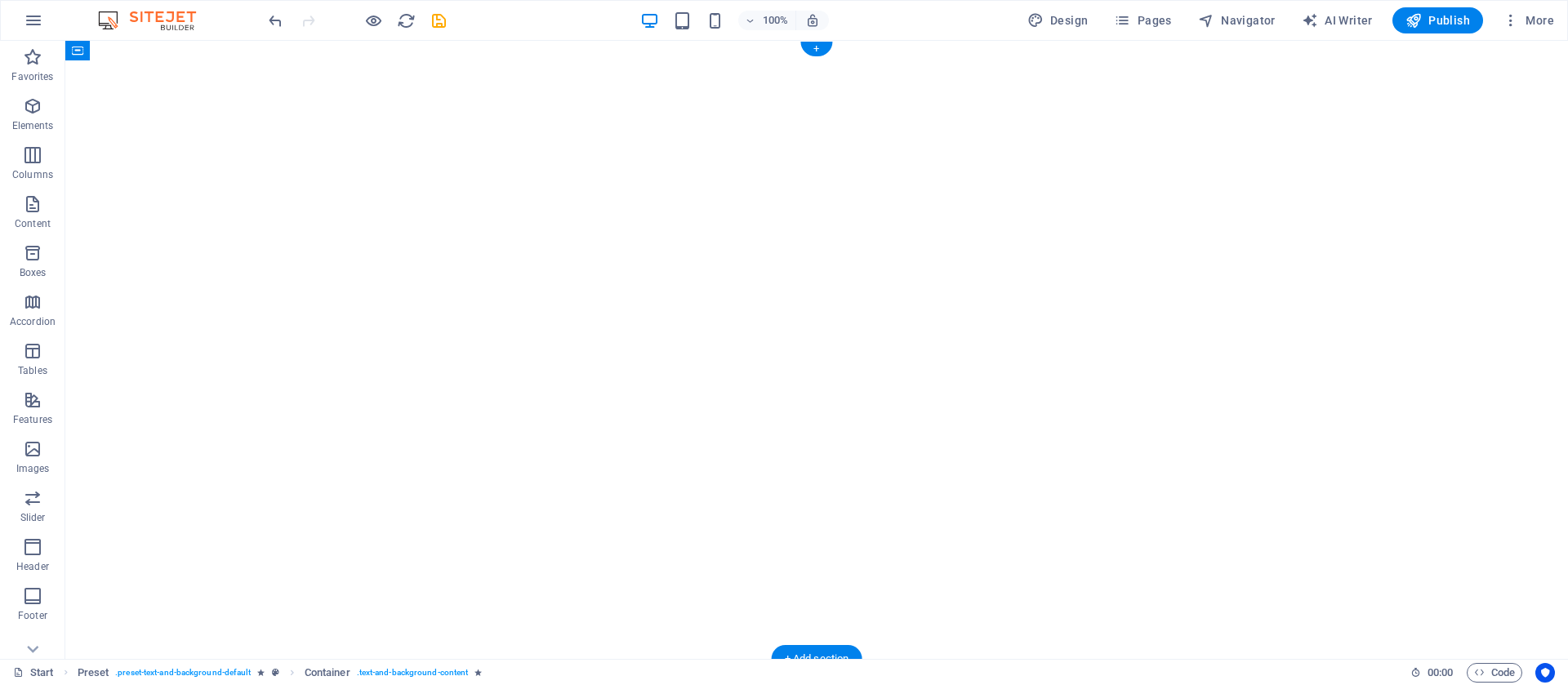 drag, startPoint x: 642, startPoint y: 285, endPoint x: 891, endPoint y: 285, distance: 249 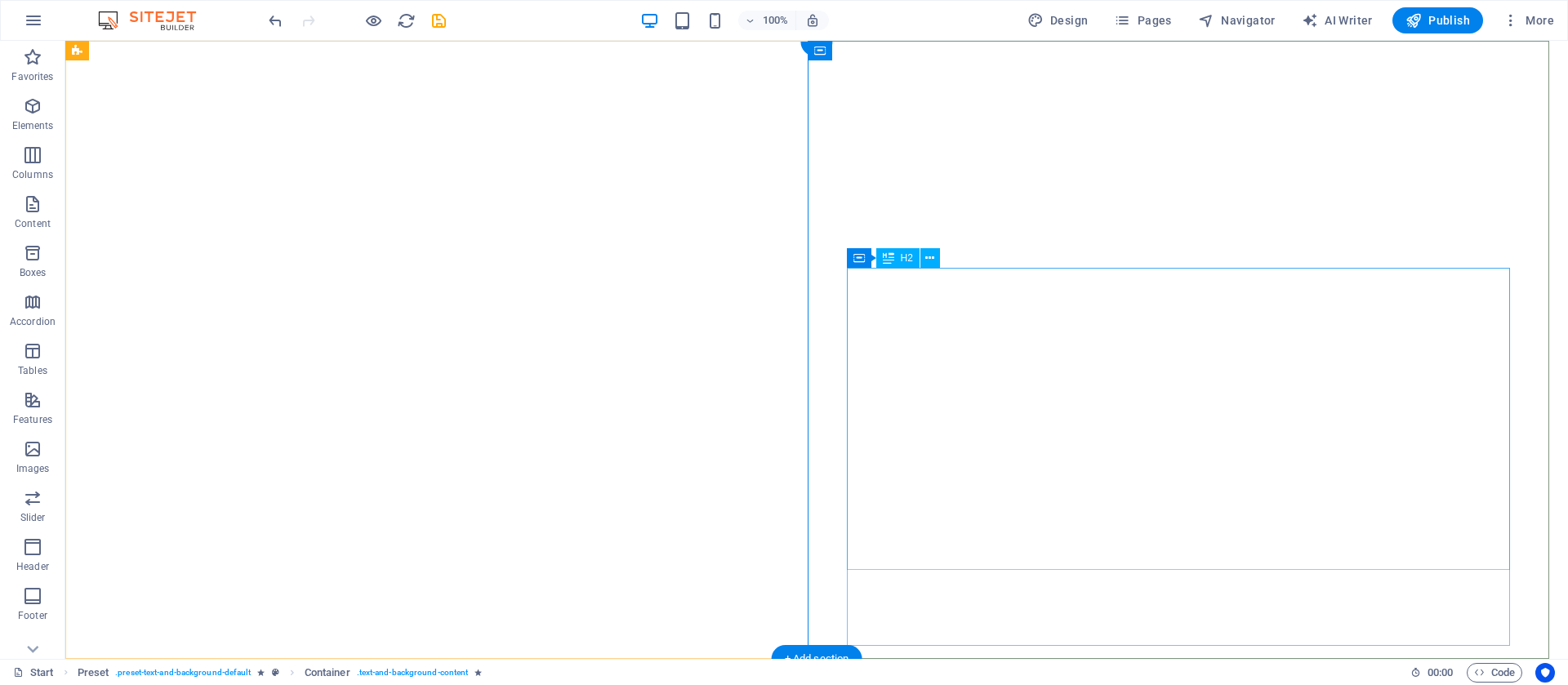drag, startPoint x: 741, startPoint y: 269, endPoint x: 1114, endPoint y: 260, distance: 373.10856 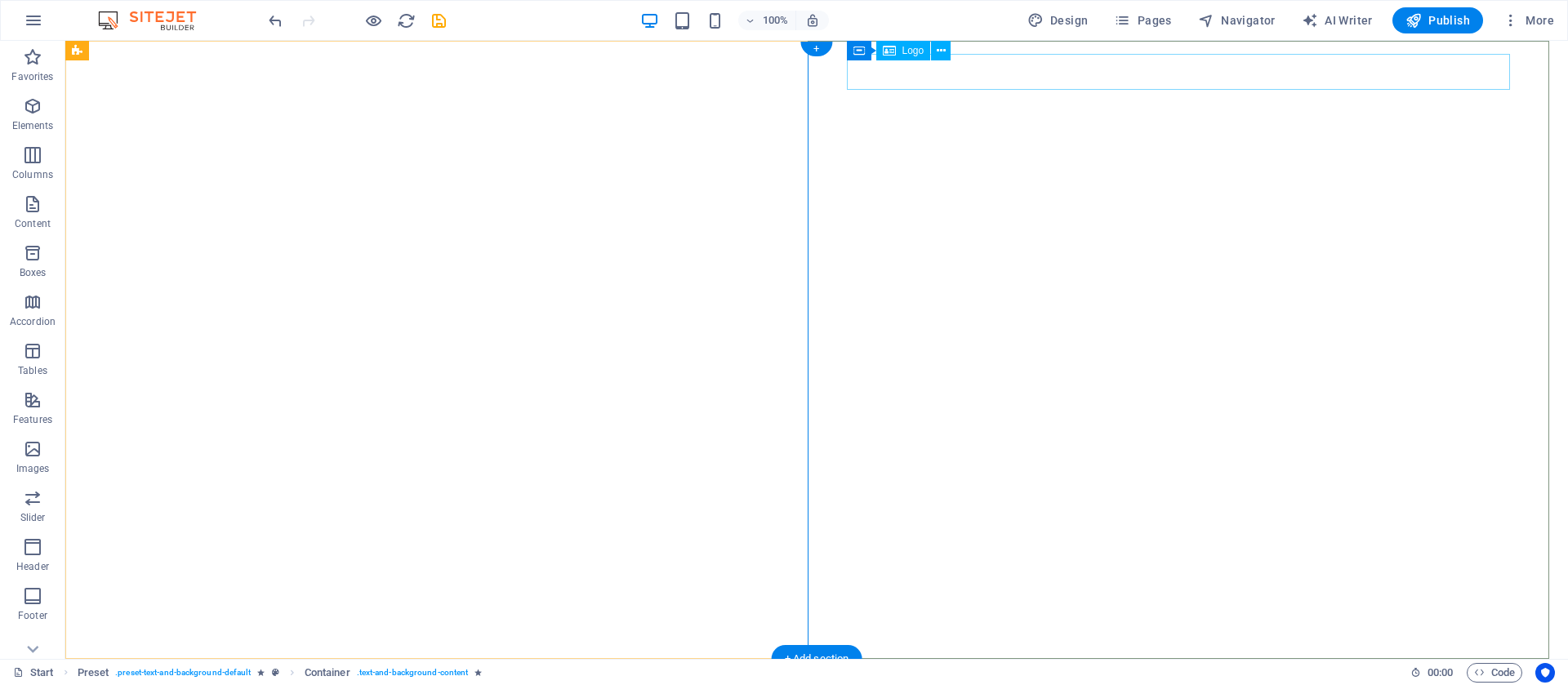 click at bounding box center (817, 909) 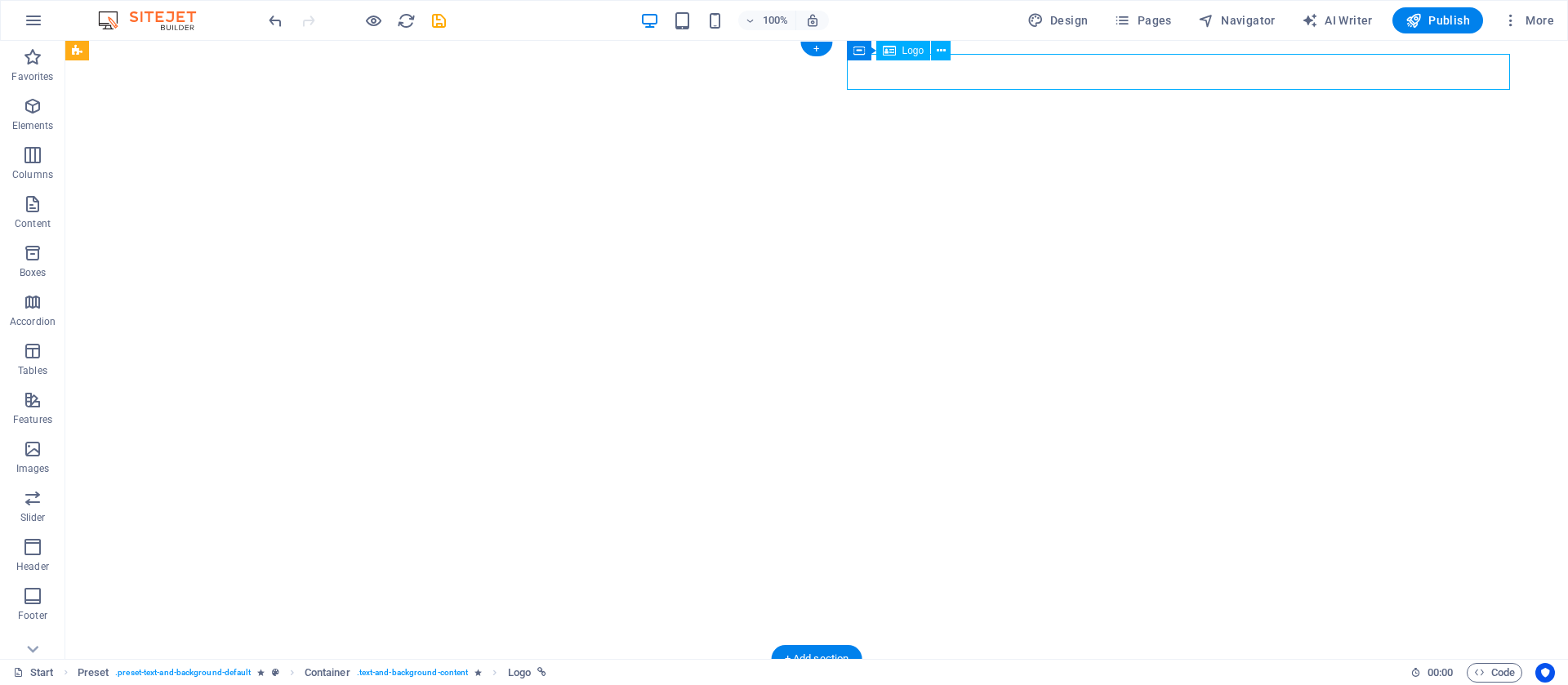 click at bounding box center (817, 909) 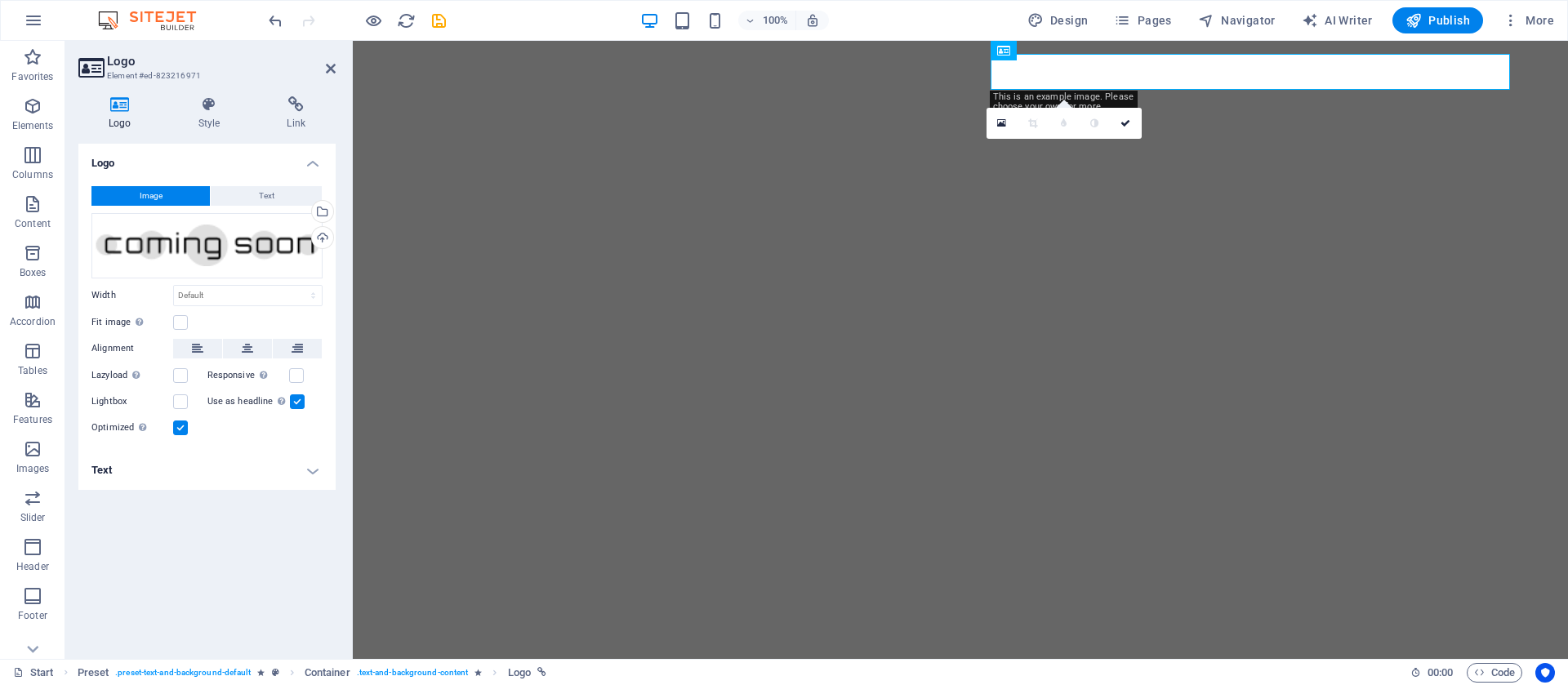 click on "Image" at bounding box center [150, 196] 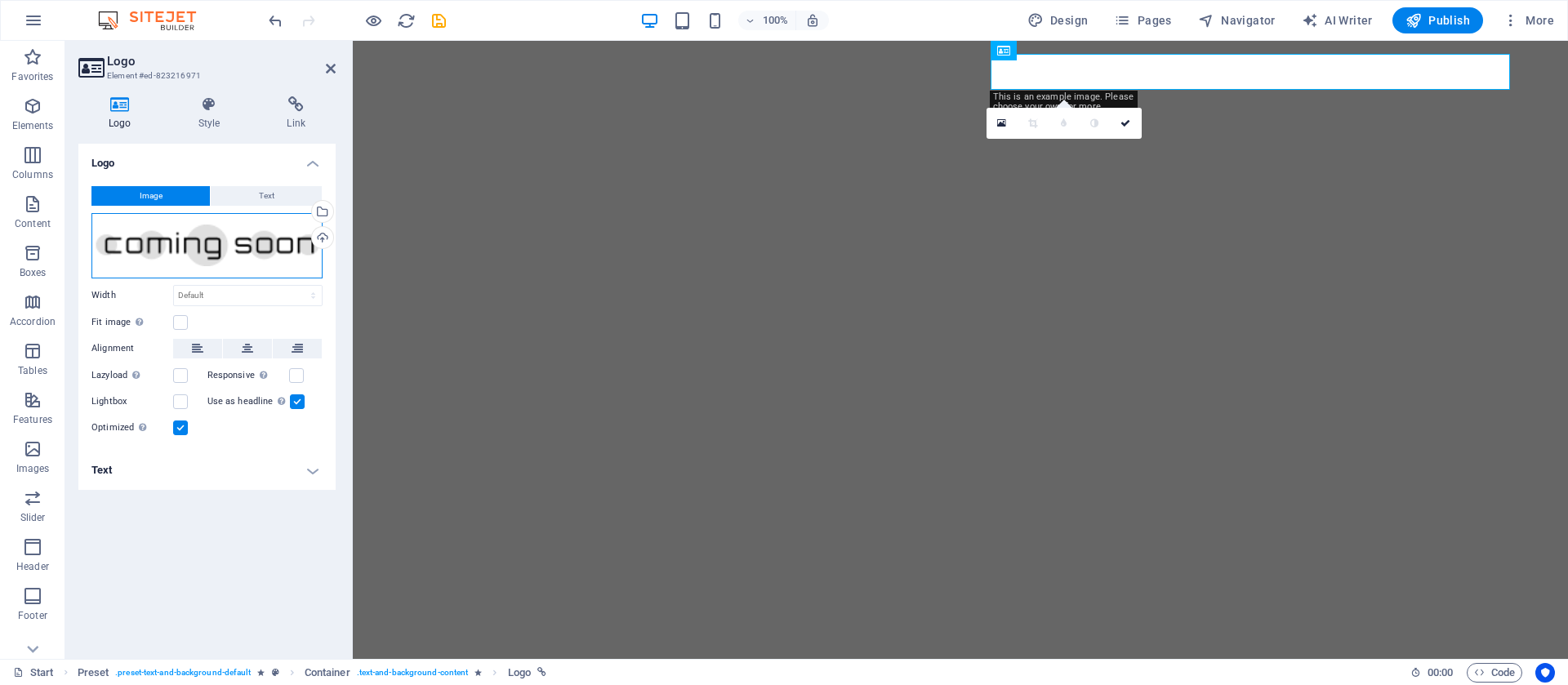 click on "Drag files here, click to choose files or select files from Files or our free stock photos & videos" at bounding box center (207, 246) 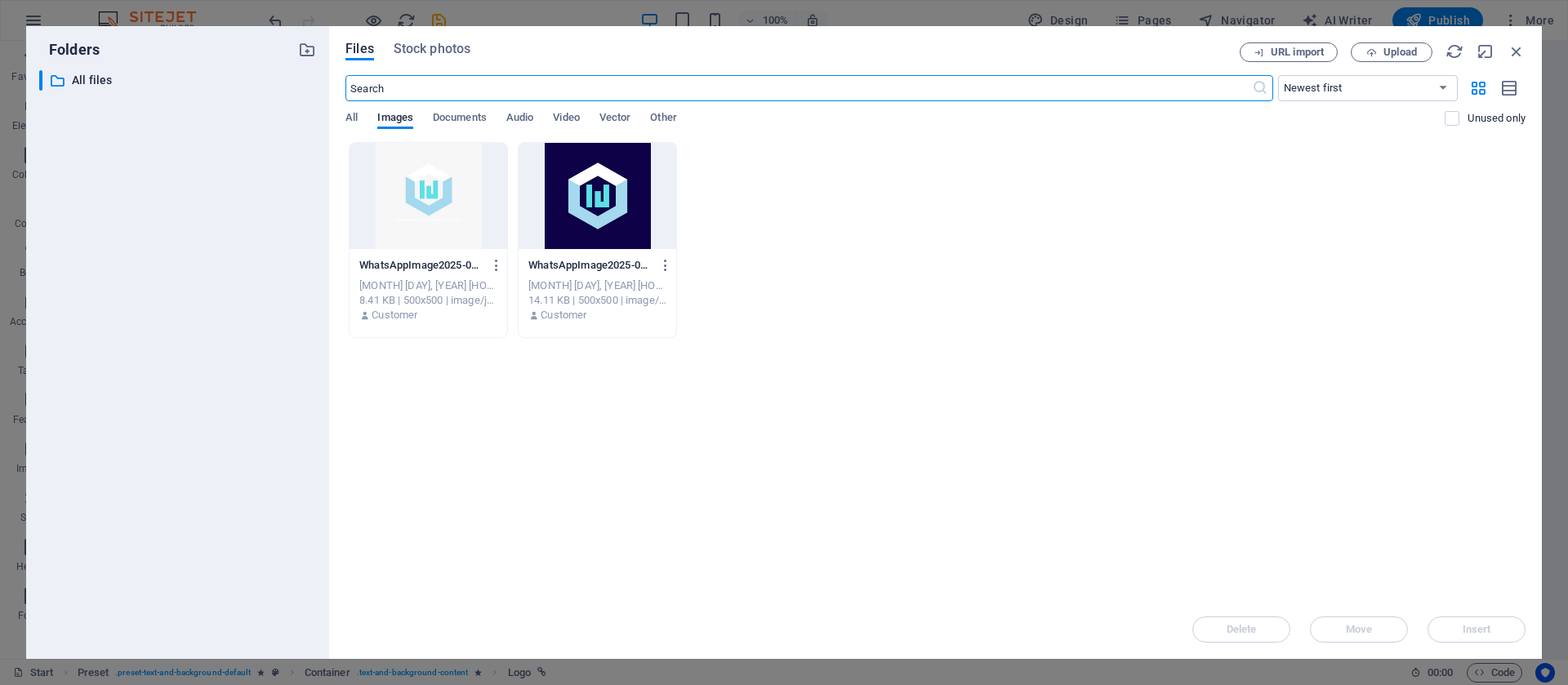 click at bounding box center (428, 196) 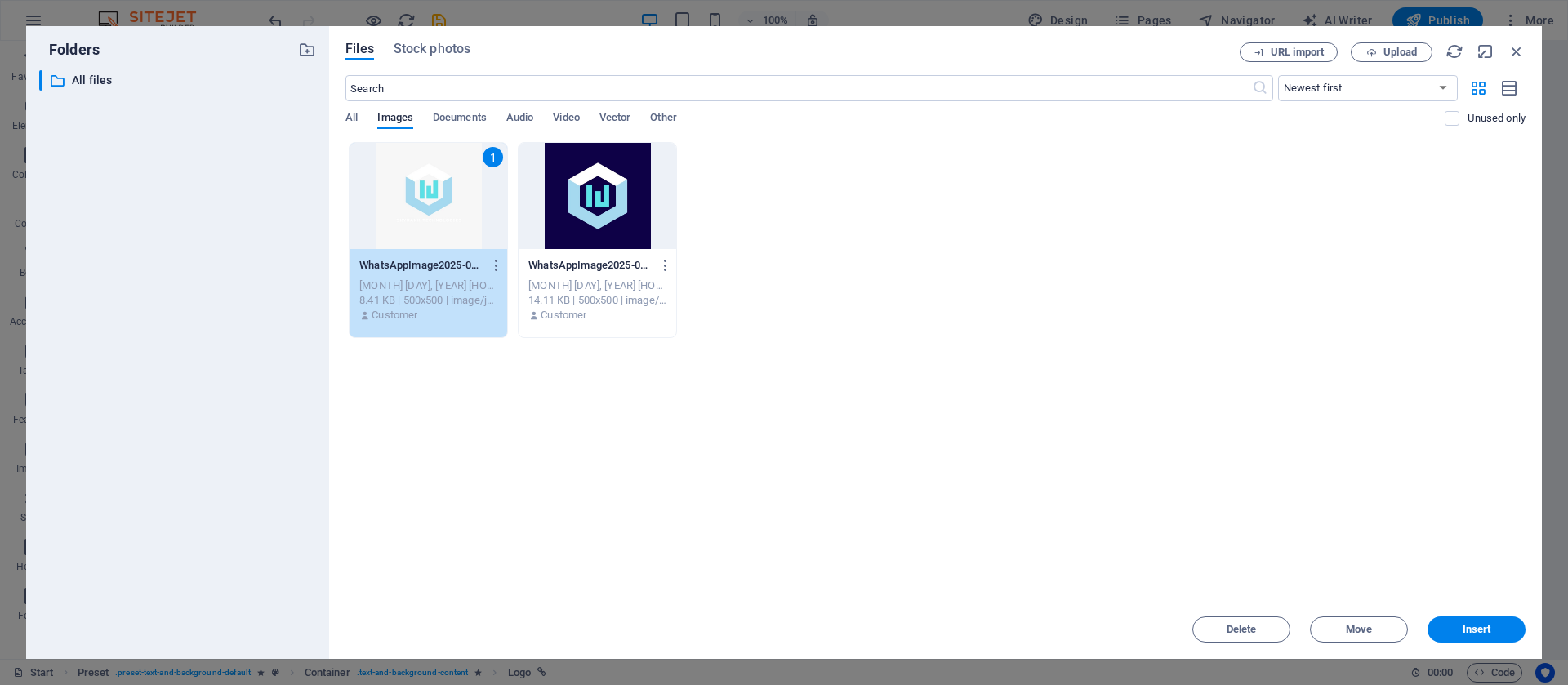 click on "1" at bounding box center (428, 196) 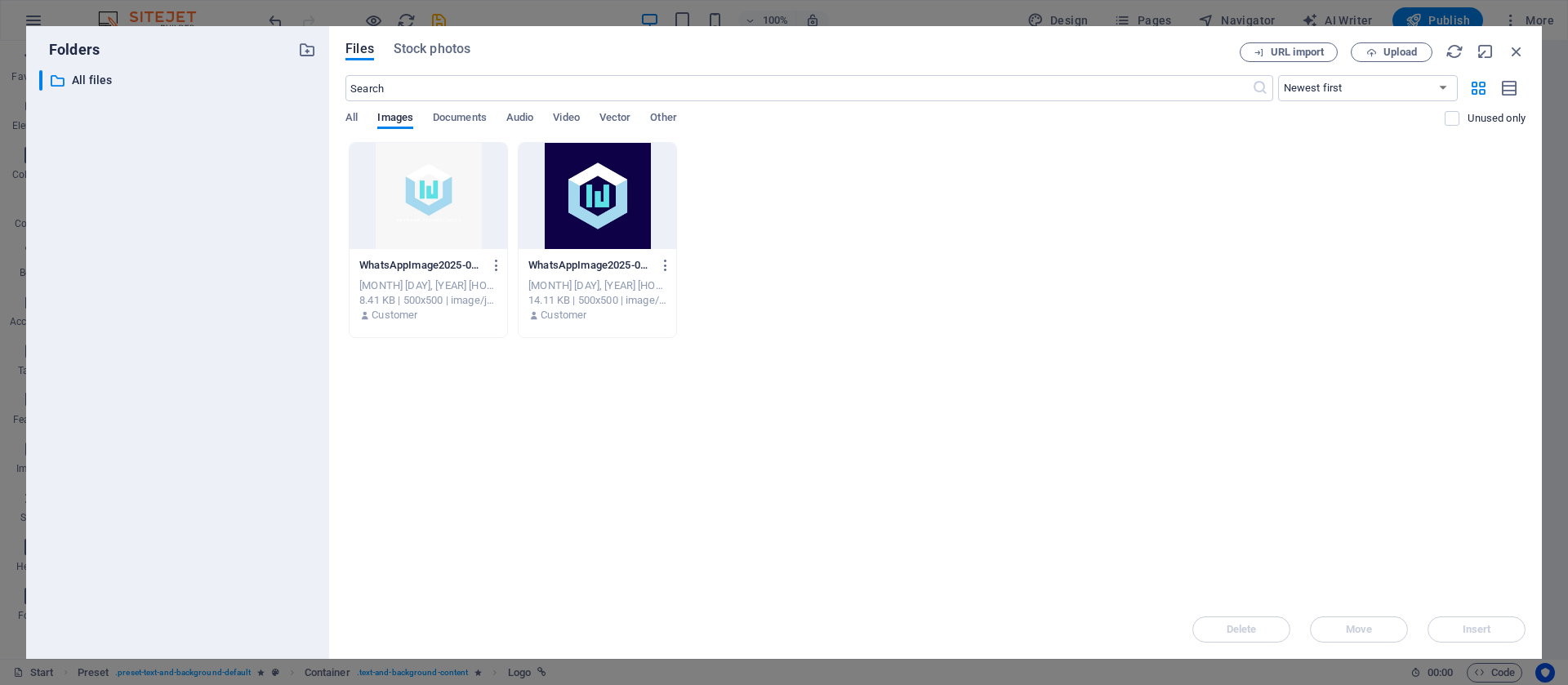 click at bounding box center [428, 196] 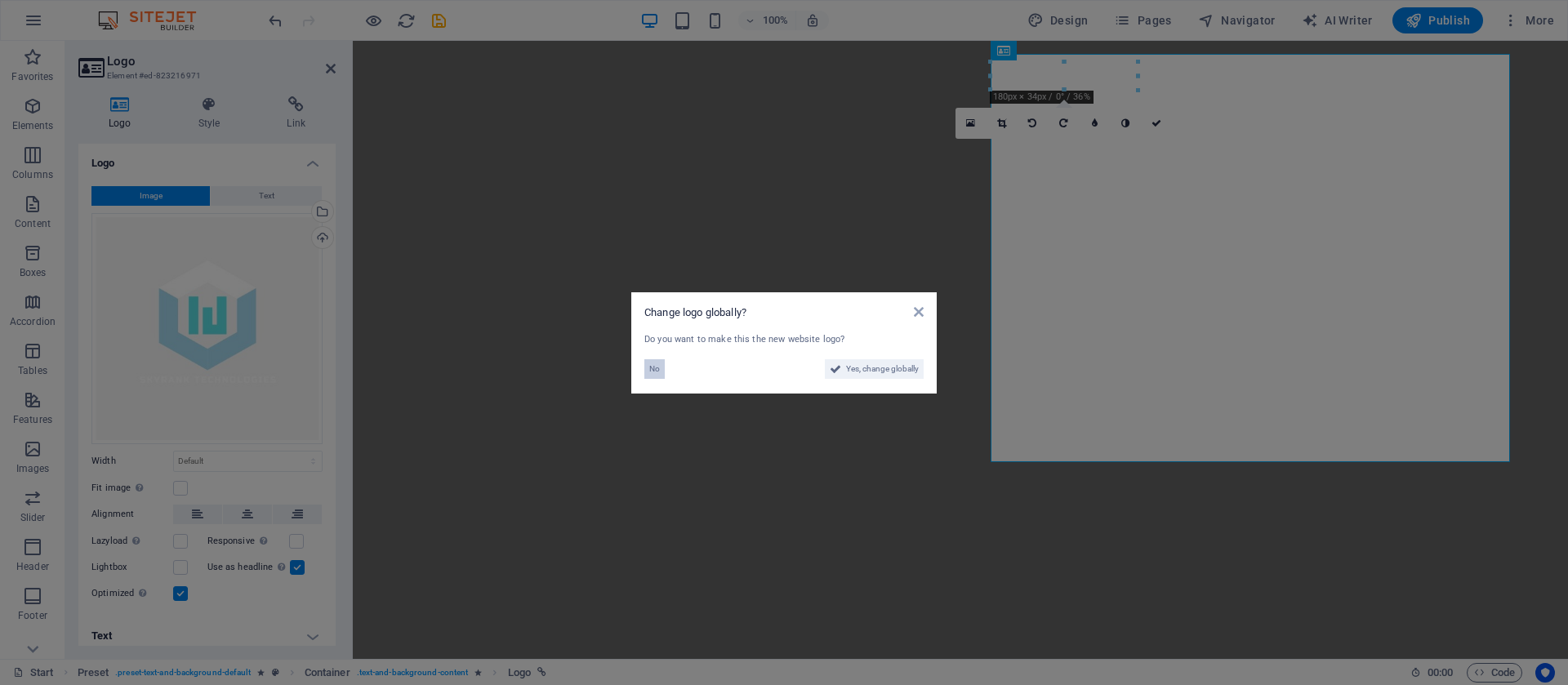 click on "No" at bounding box center [654, 369] 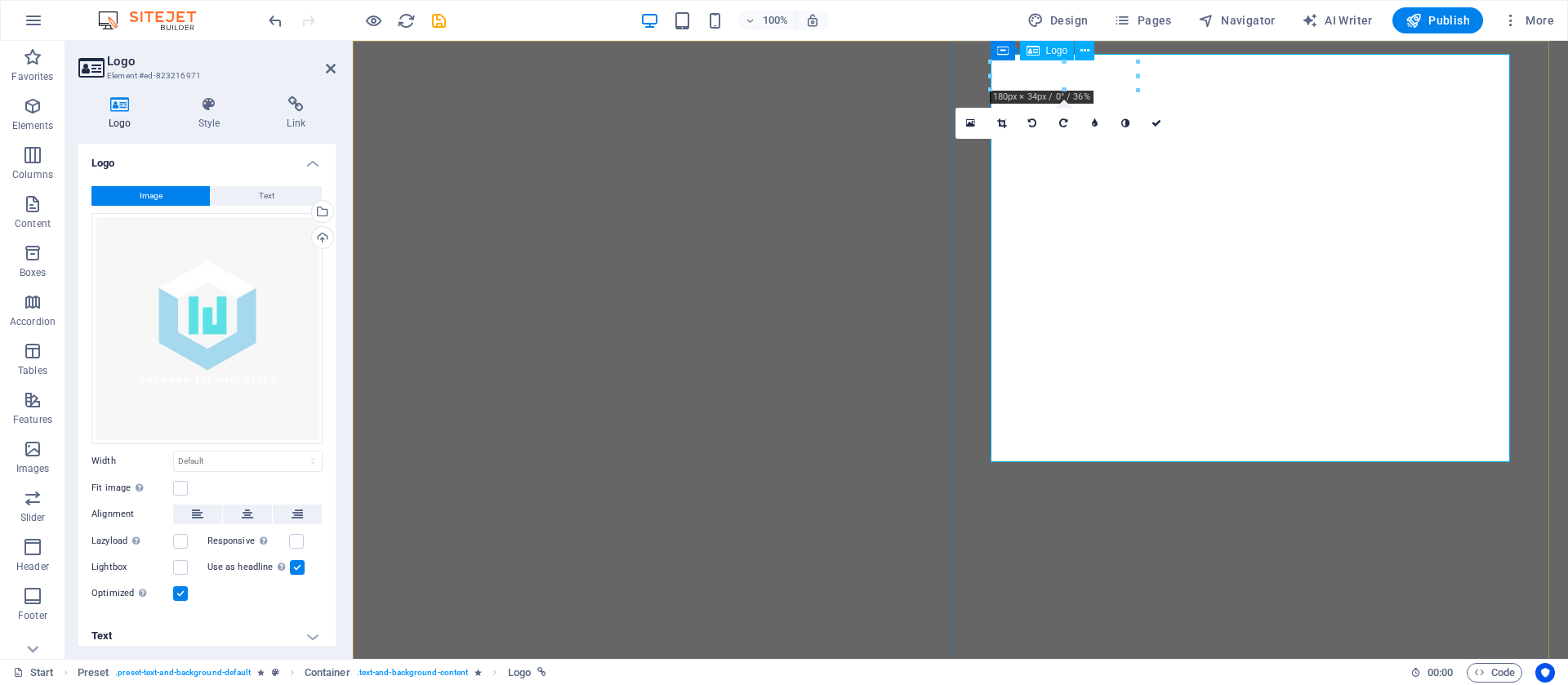 click at bounding box center [960, 1095] 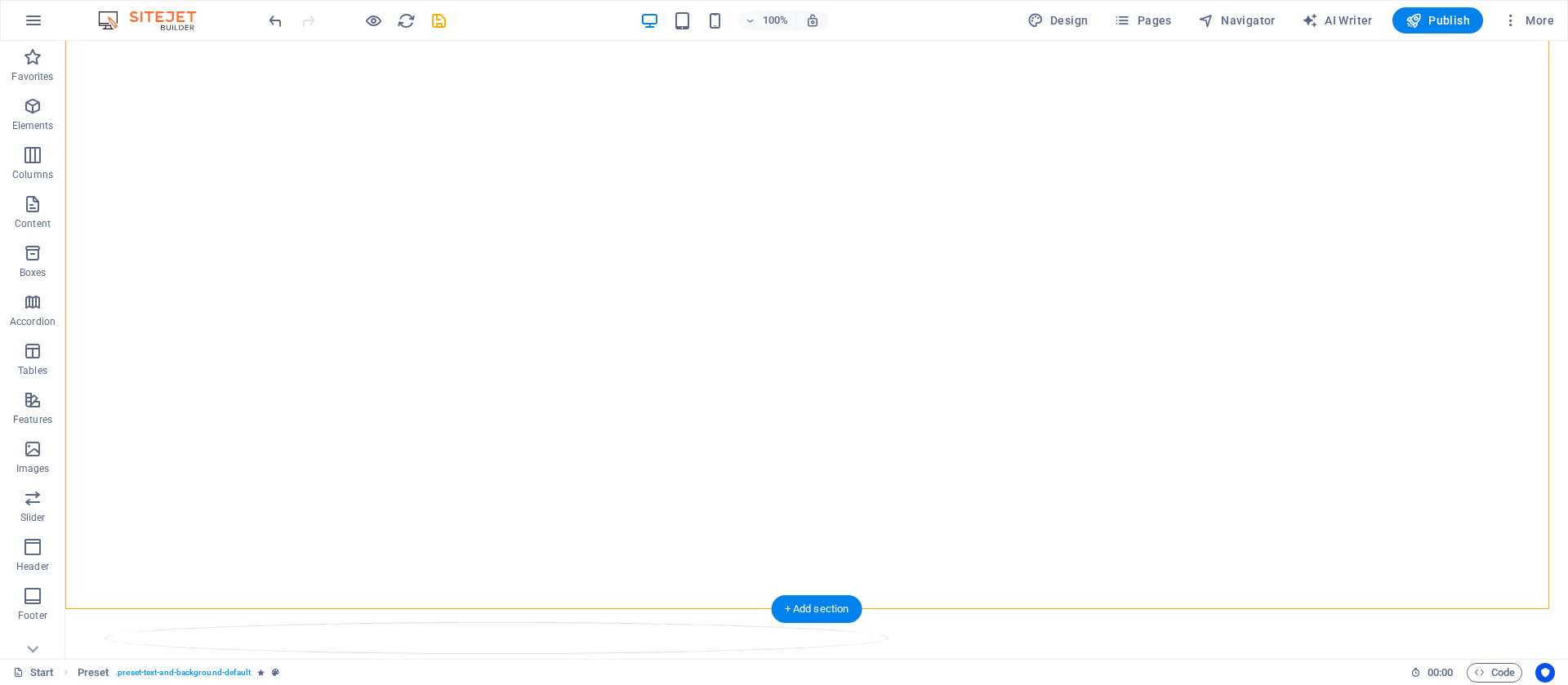 drag, startPoint x: 1165, startPoint y: 303, endPoint x: 948, endPoint y: 557, distance: 334.07335 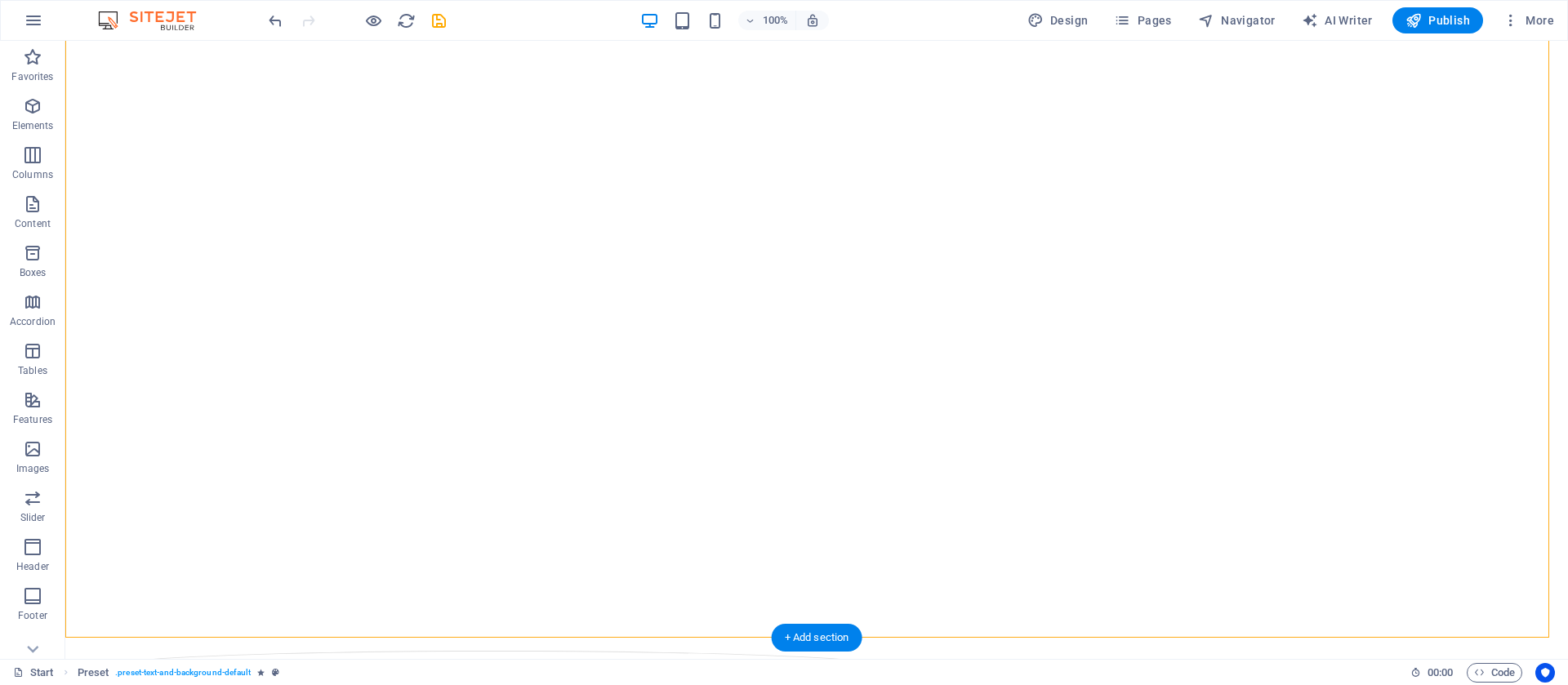 scroll, scrollTop: 0, scrollLeft: 0, axis: both 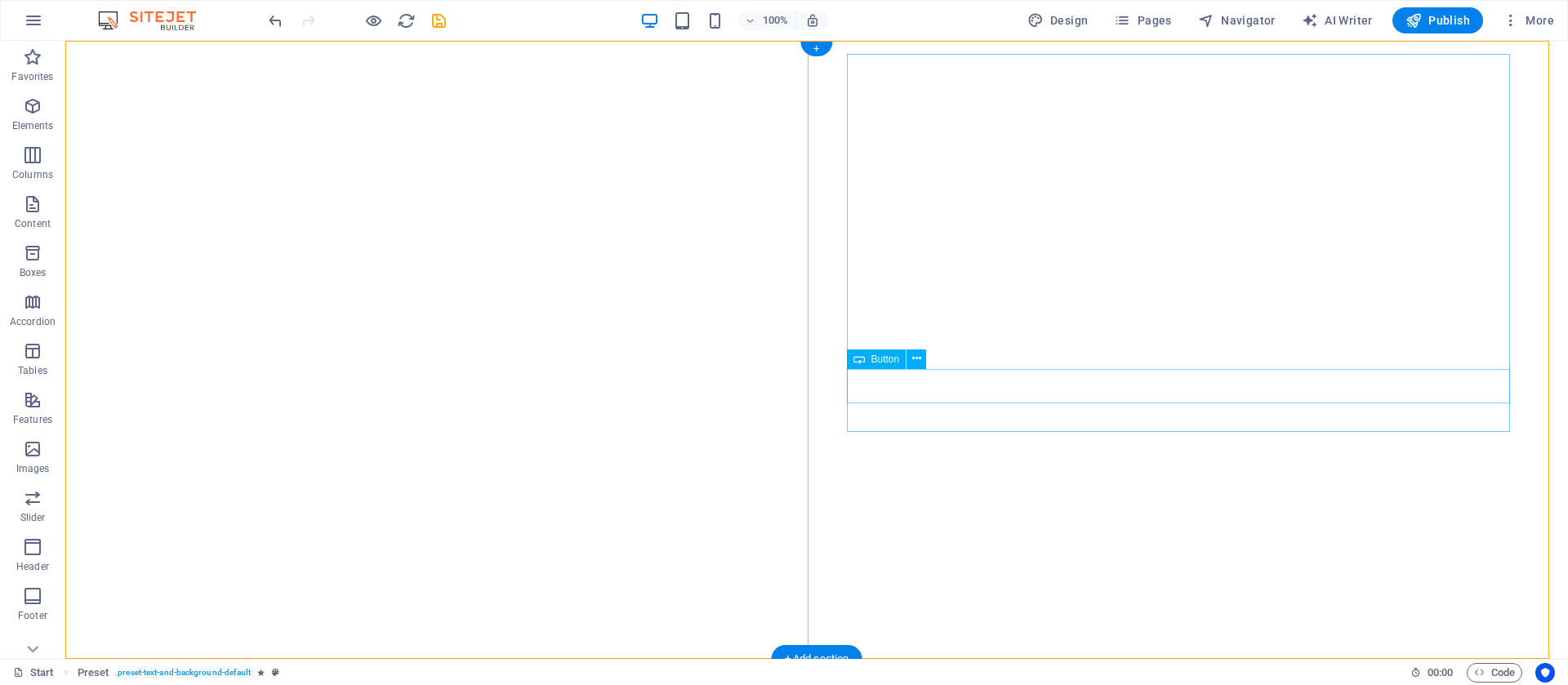 click on "Get your ticket now" at bounding box center [817, 1223] 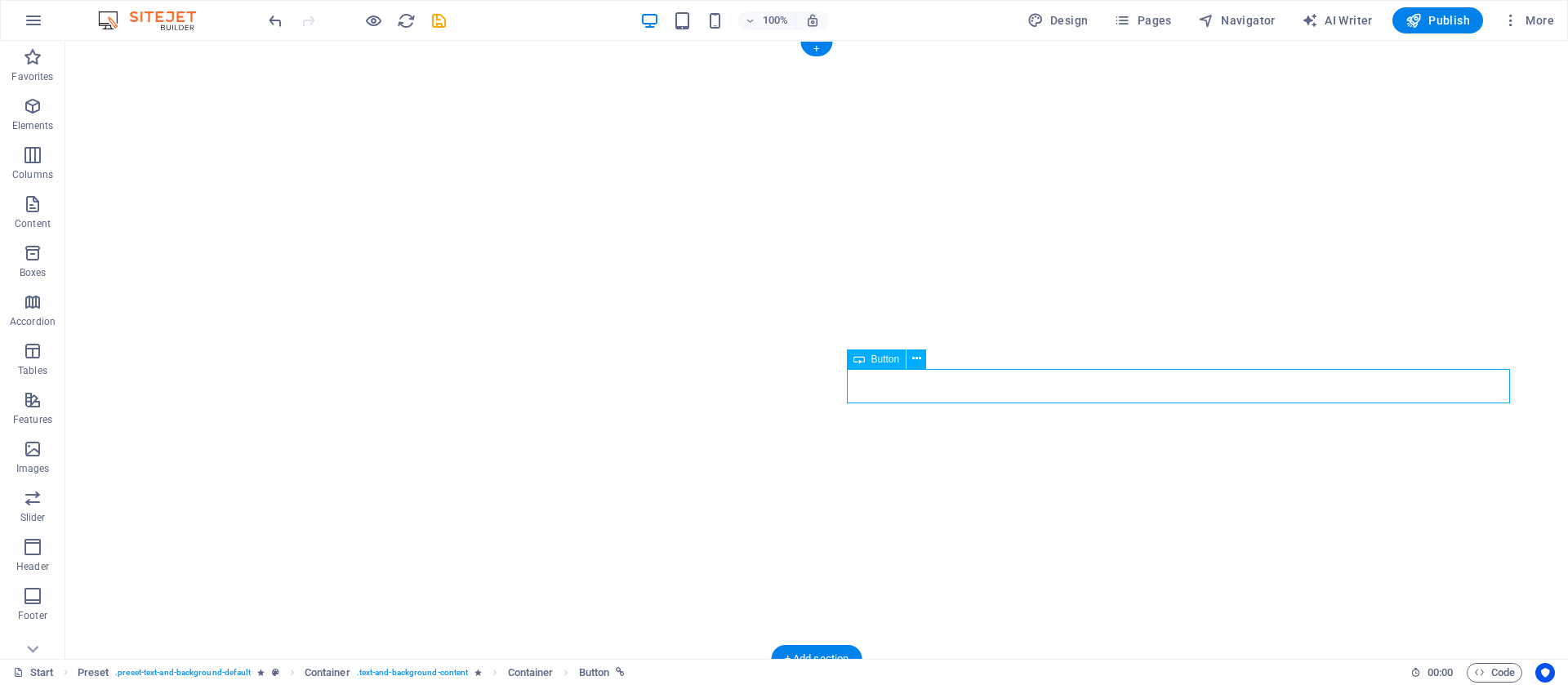 click on "Get your ticket now" at bounding box center [817, 1223] 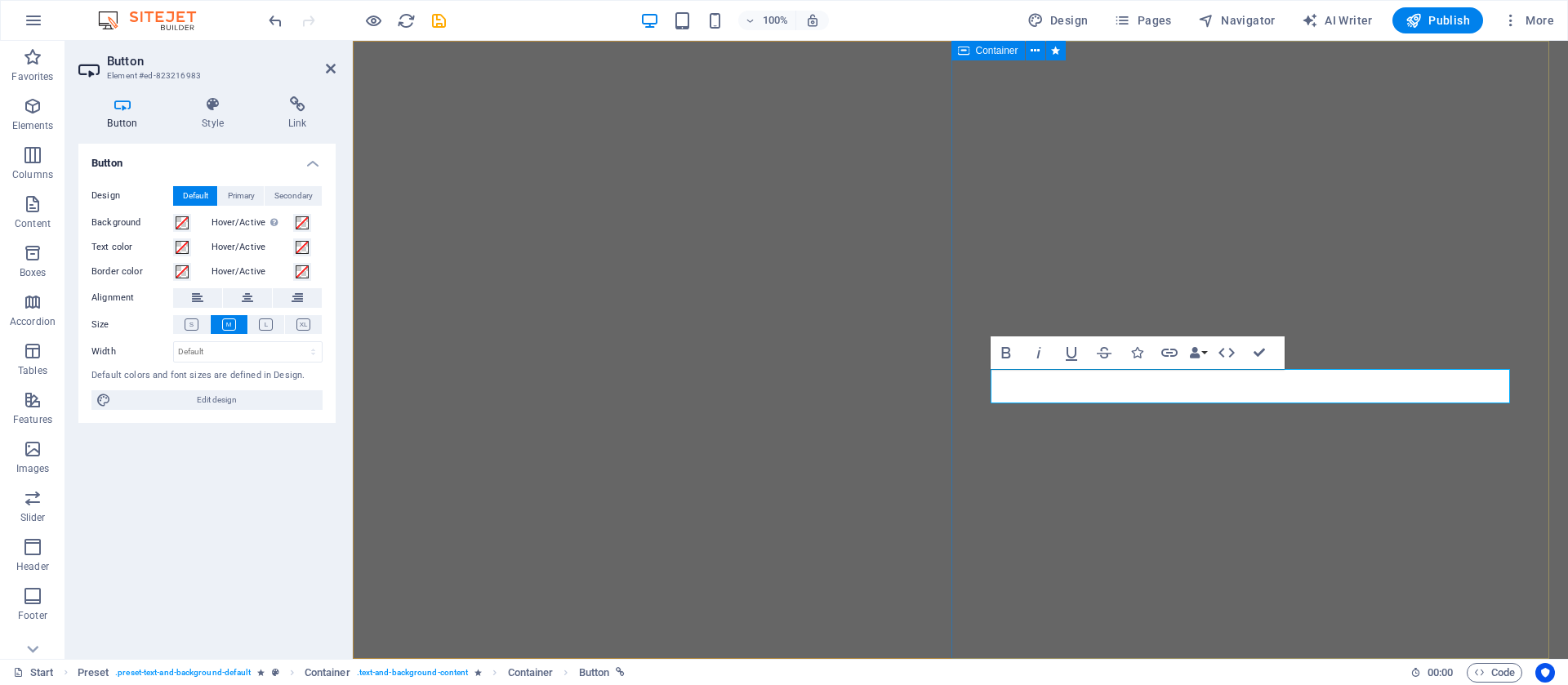 click on "we Skyrank Technologies Get your ticket now Legal Notice  |  Privacy" at bounding box center [960, 1186] 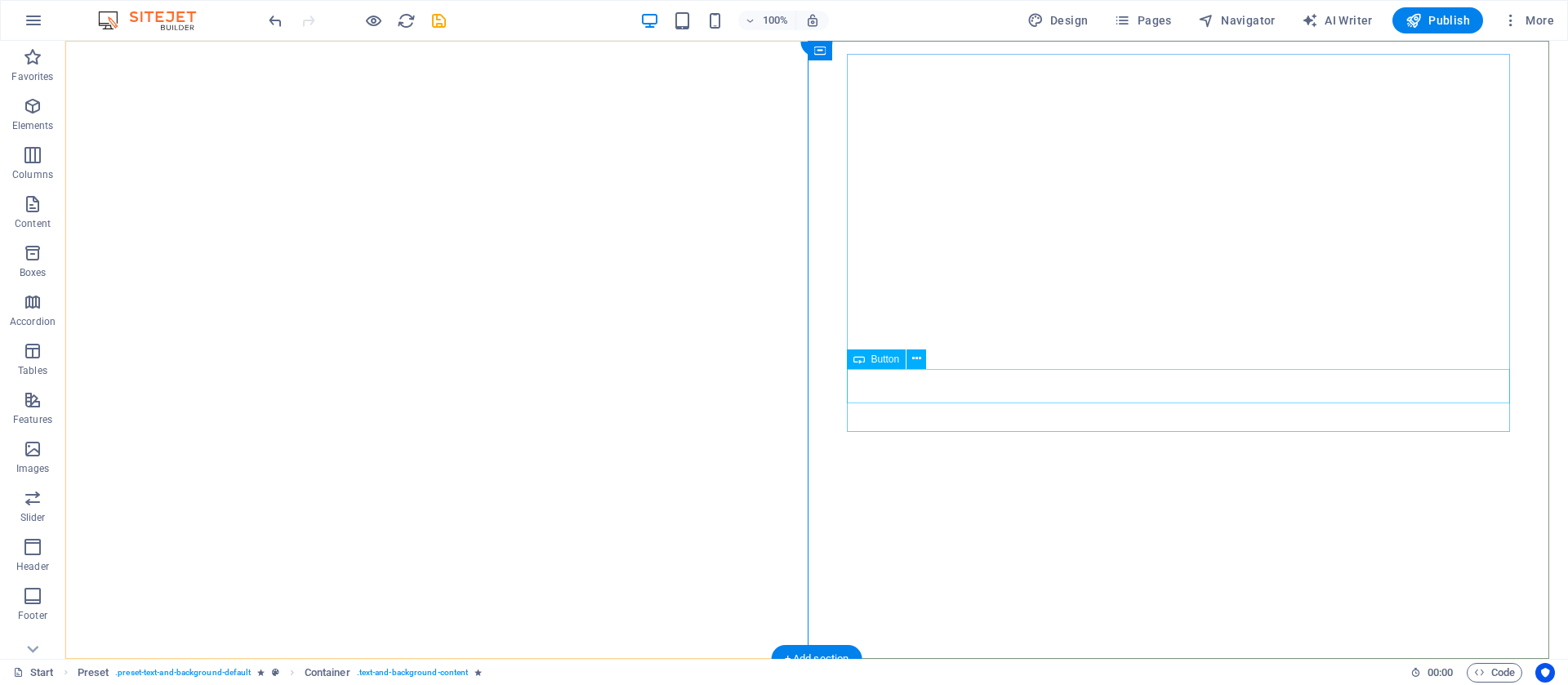 click on "Get your ticket now" at bounding box center (817, 1223) 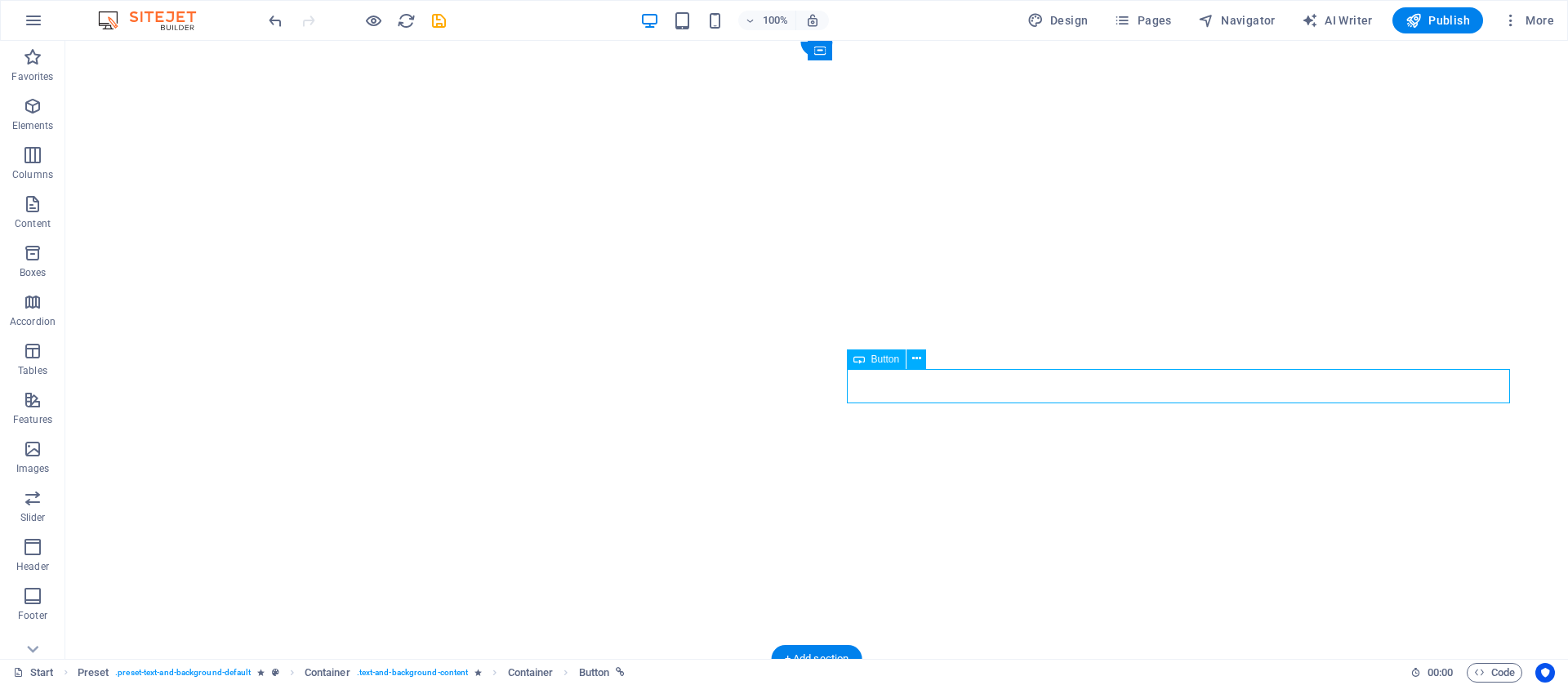 click on "Get your ticket now" at bounding box center (817, 1223) 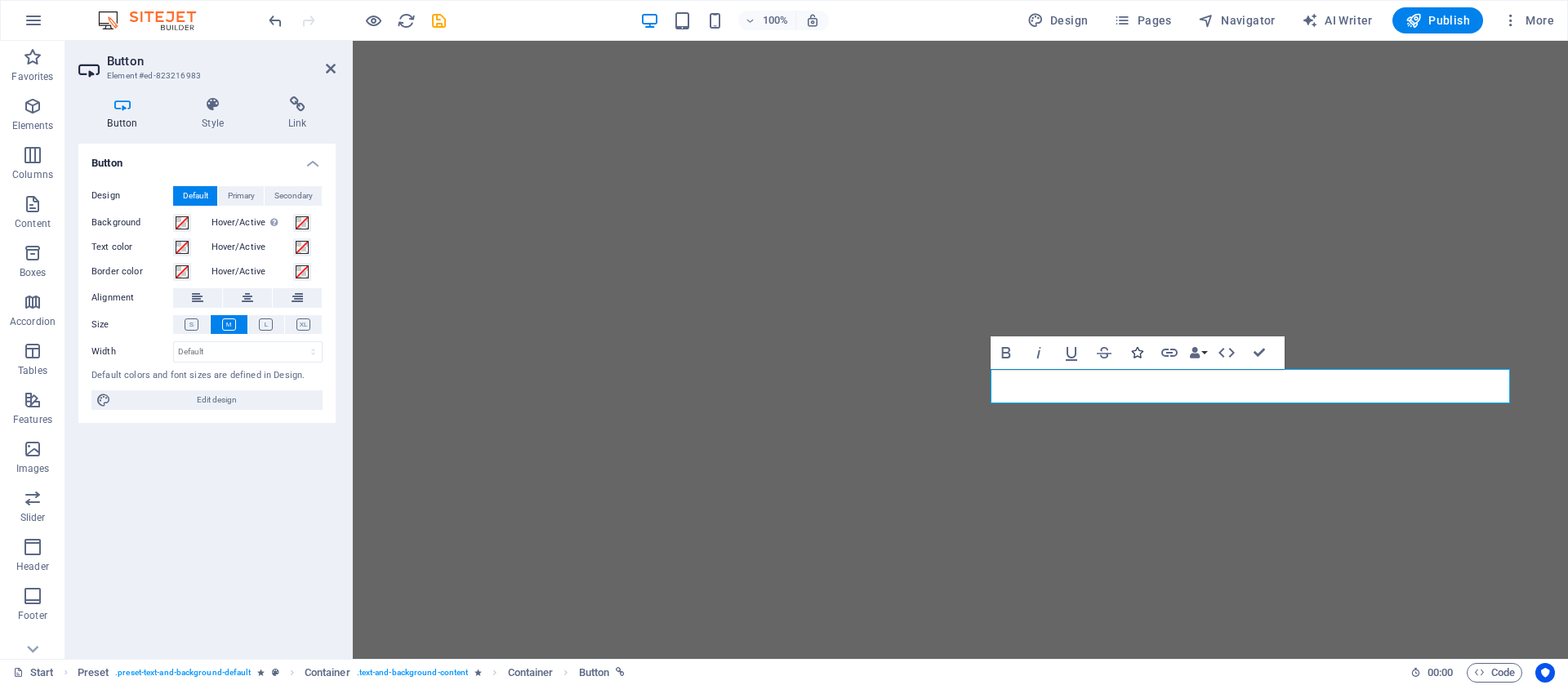 type 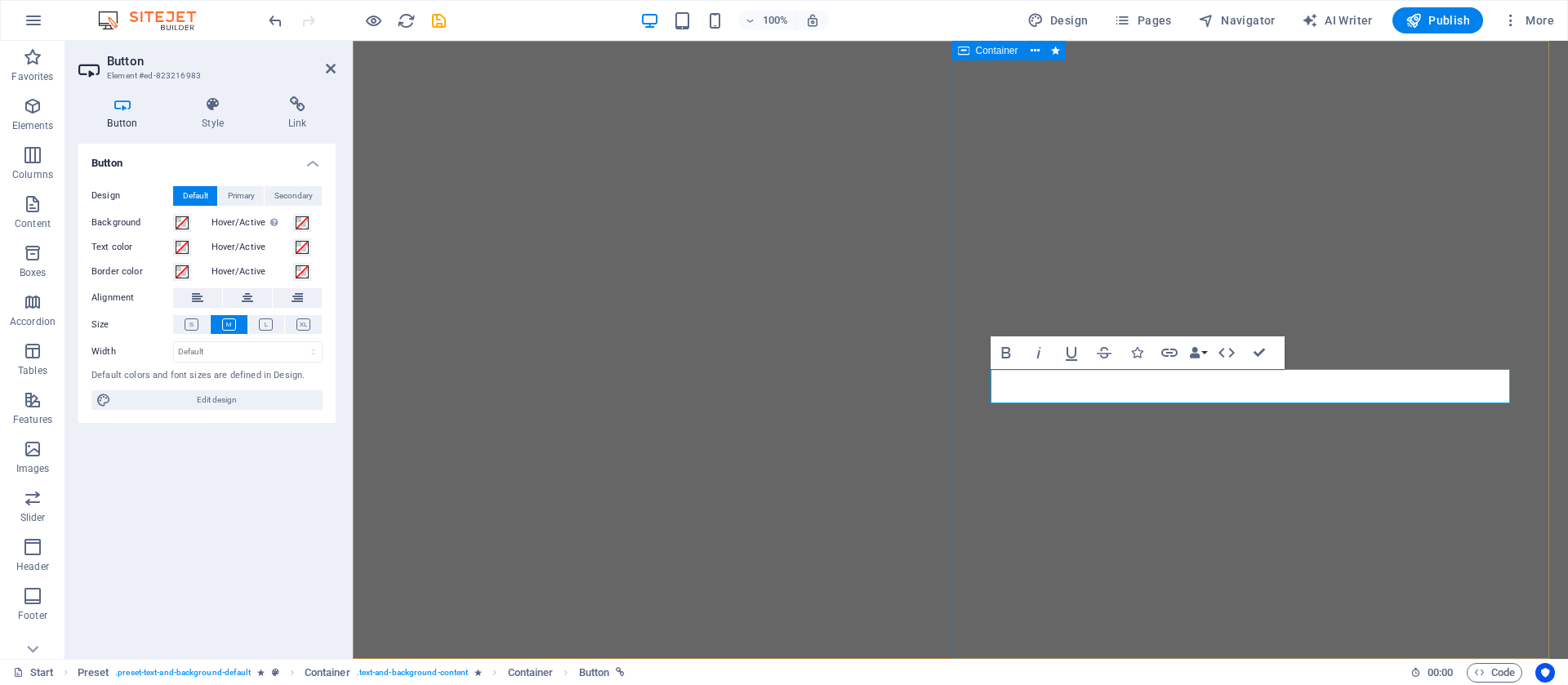 drag, startPoint x: 1102, startPoint y: 579, endPoint x: 1390, endPoint y: 580, distance: 288.00174 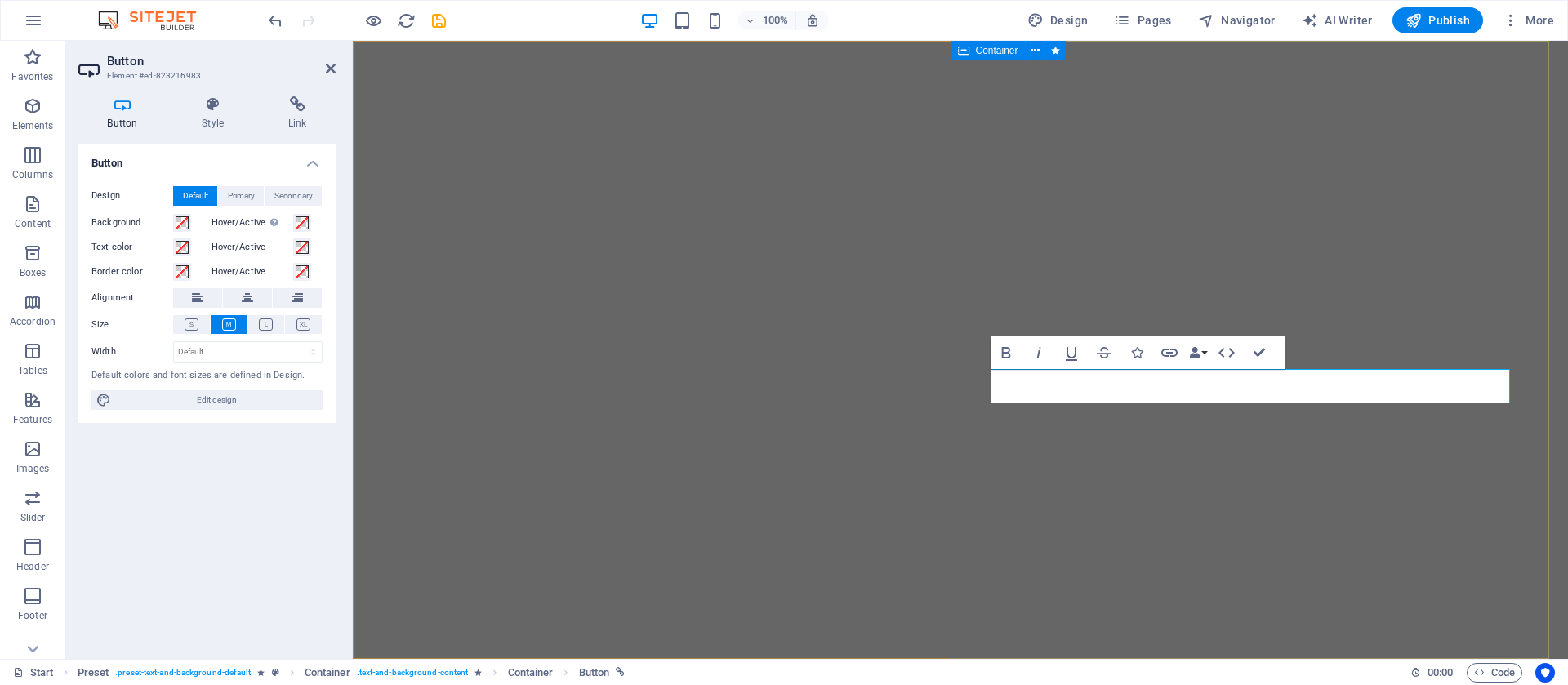 click on "we Skyrank Technologies STAY STUNED! WE'LL BE LIVE SOON Legal Notice  |  Privacy" at bounding box center [960, 1186] 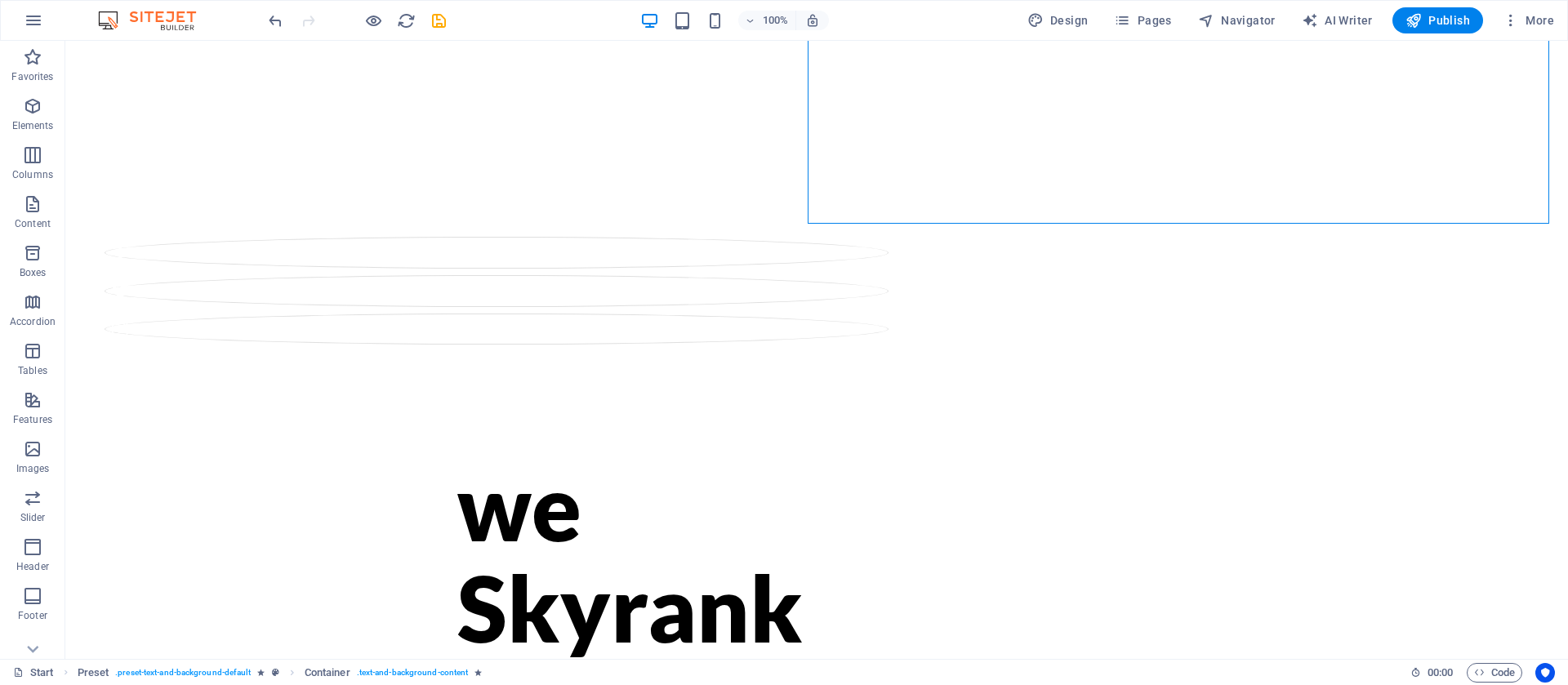scroll, scrollTop: 0, scrollLeft: 0, axis: both 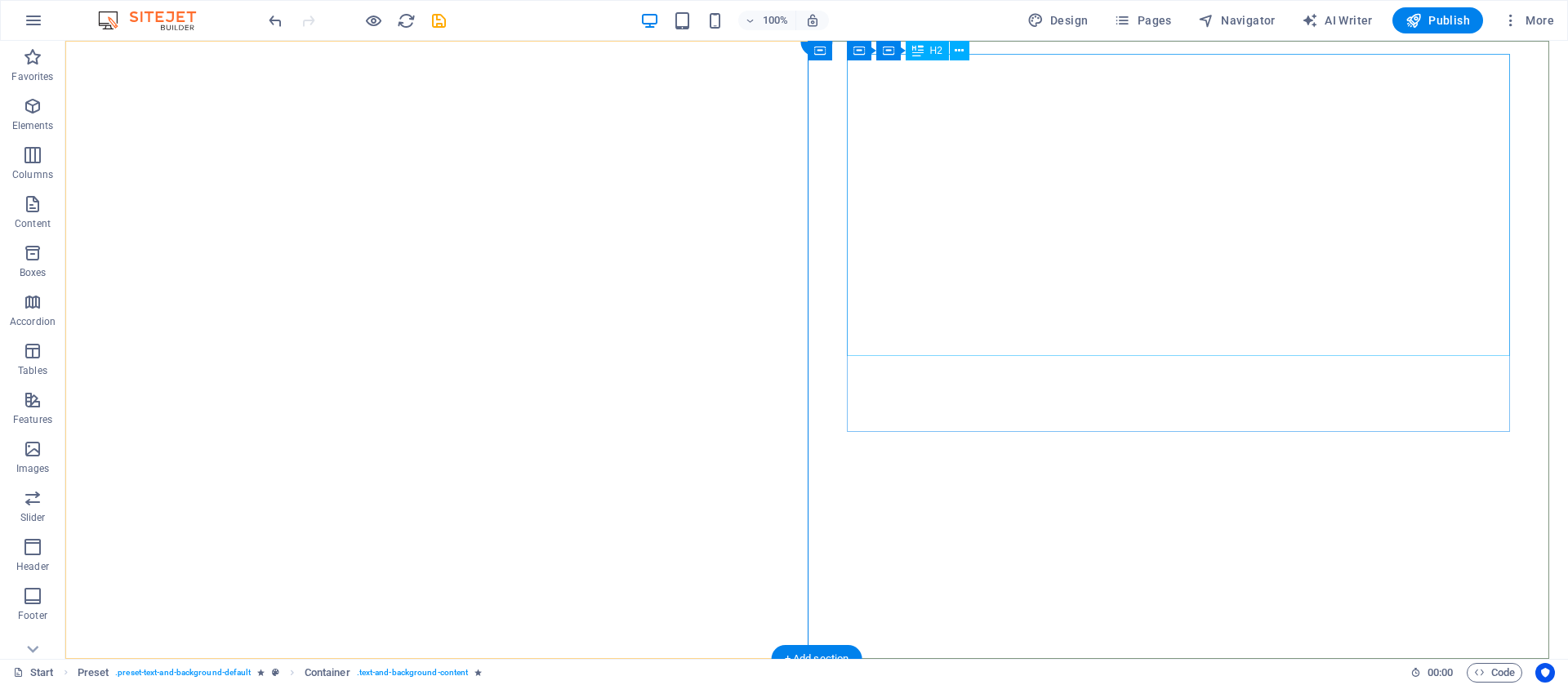 click on "we Skyrank Technologies" at bounding box center (817, 1042) 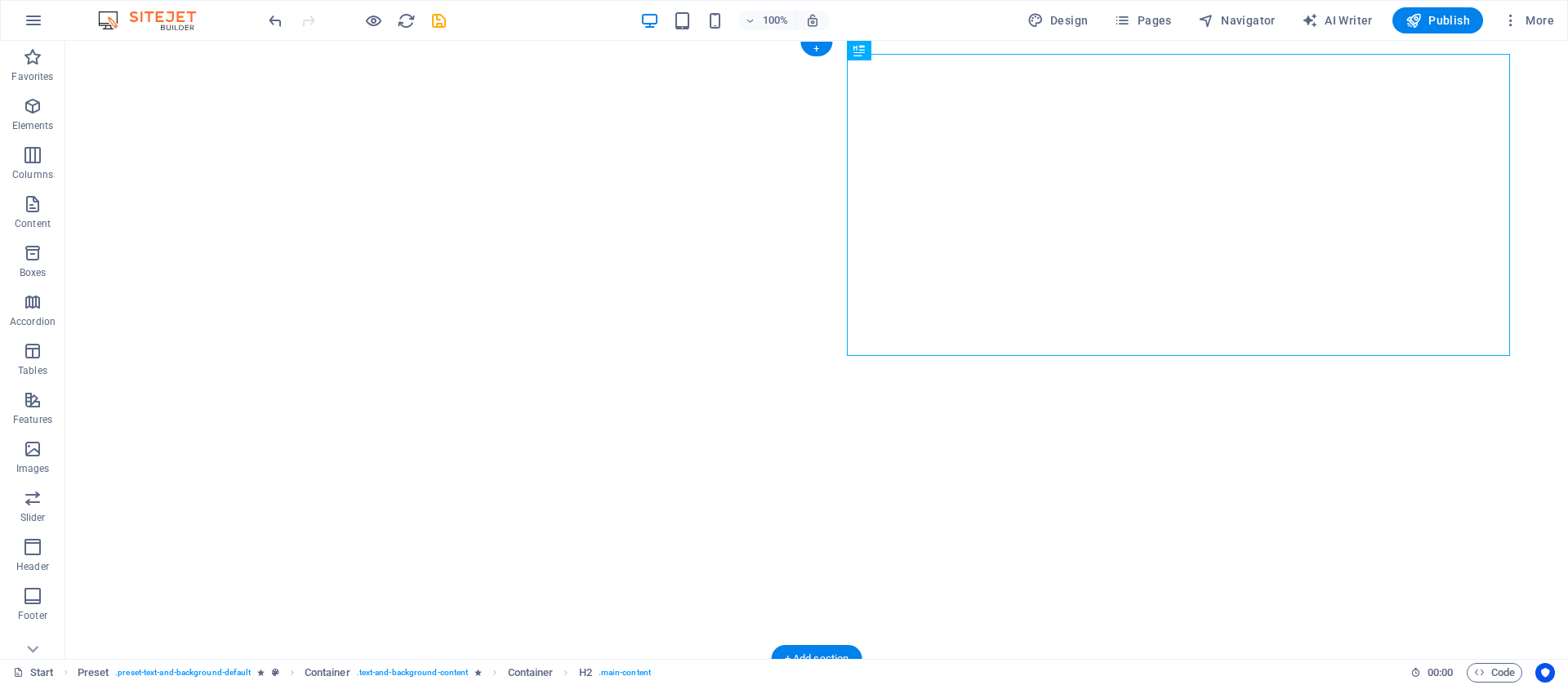 scroll, scrollTop: 435, scrollLeft: 0, axis: vertical 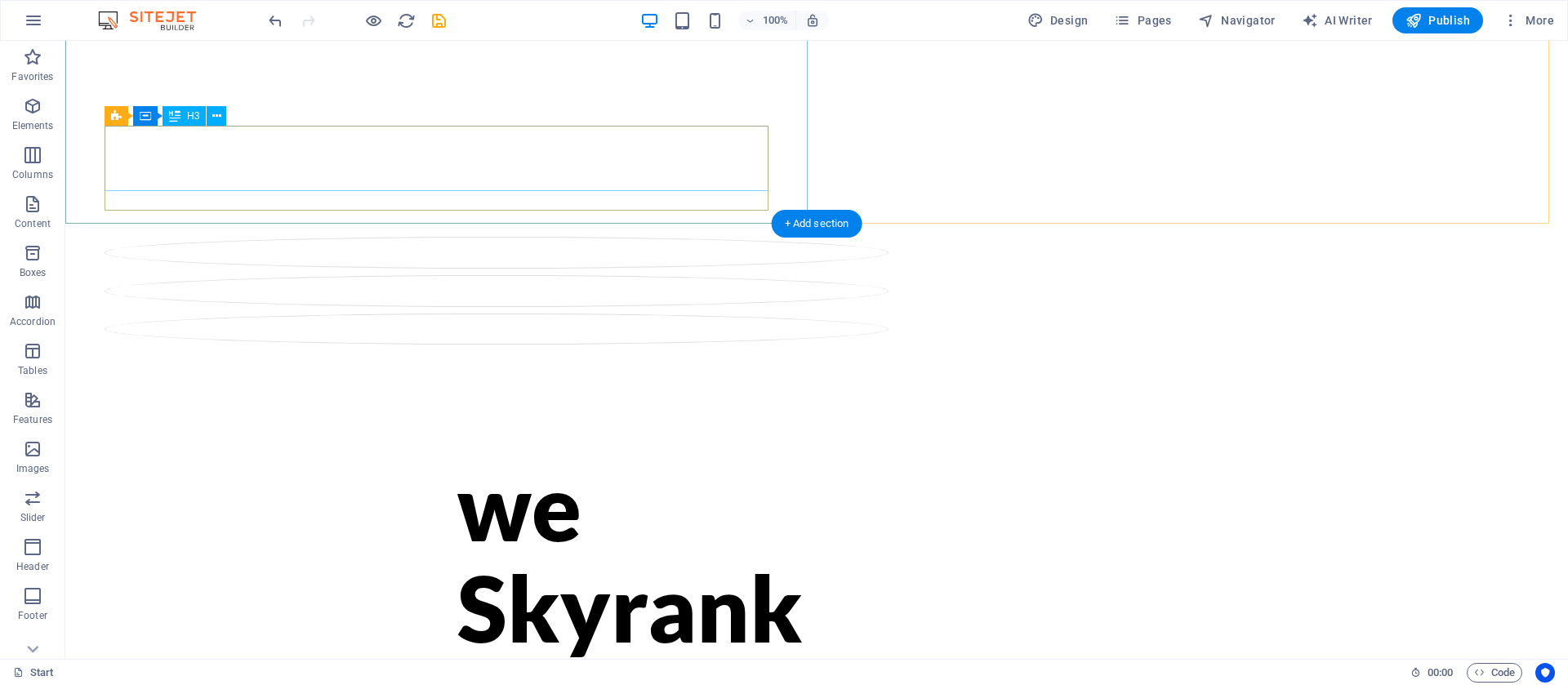 click on "0" at bounding box center [817, 371] 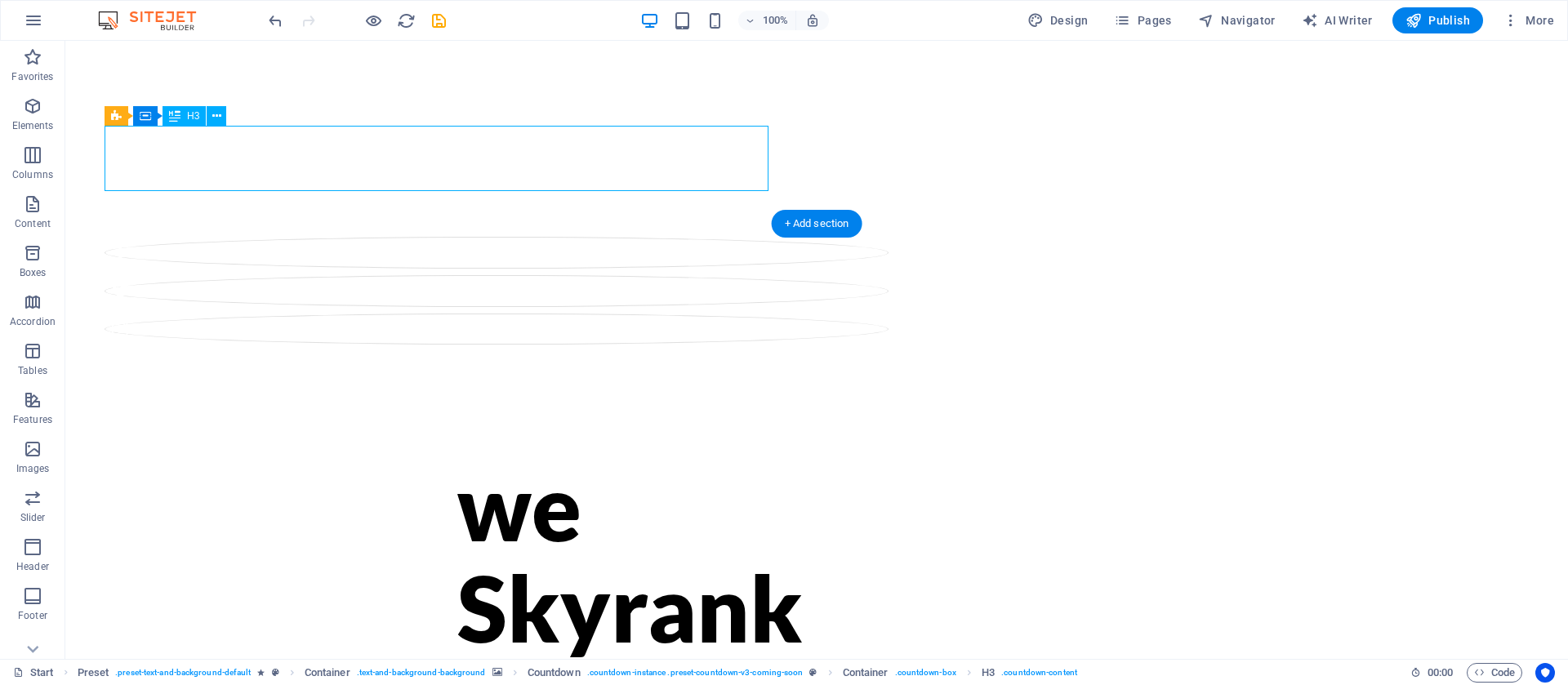 click on "0" at bounding box center (817, 371) 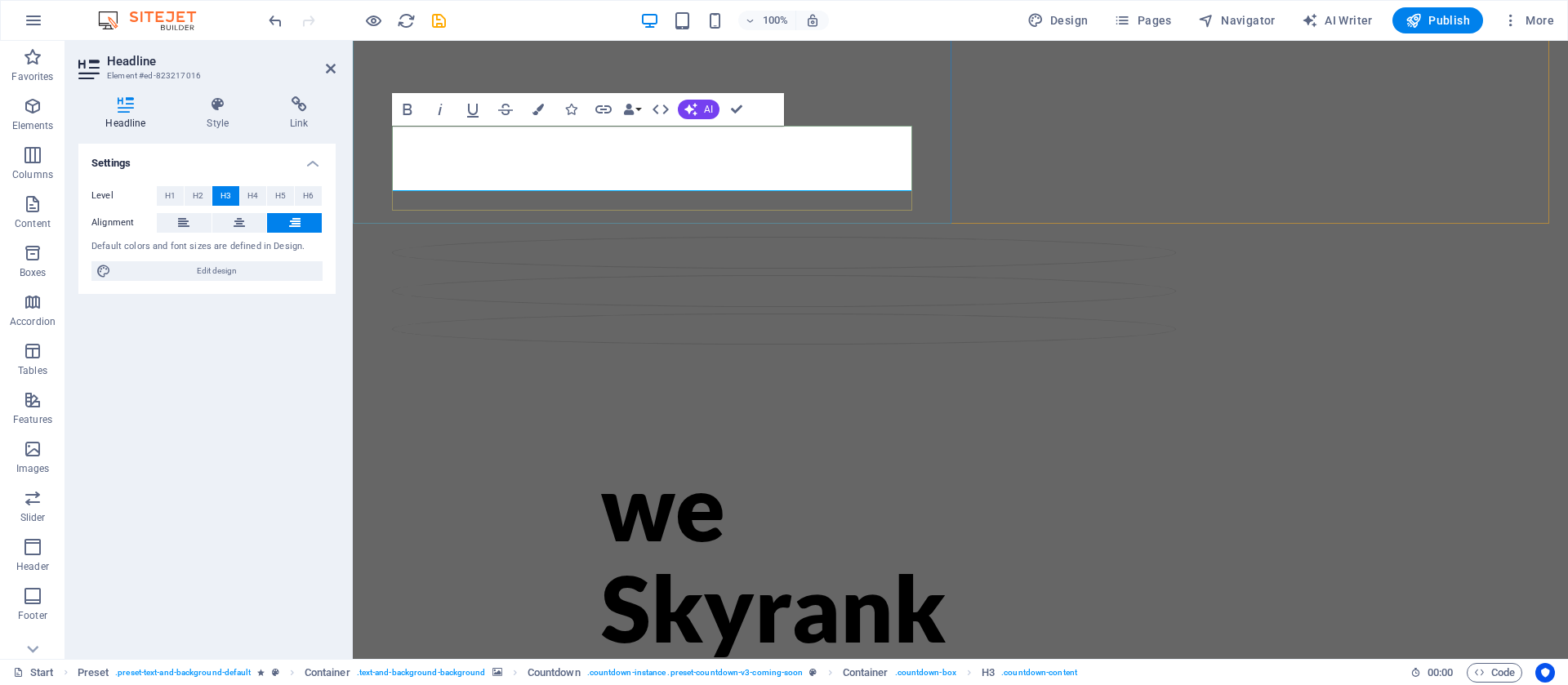 type 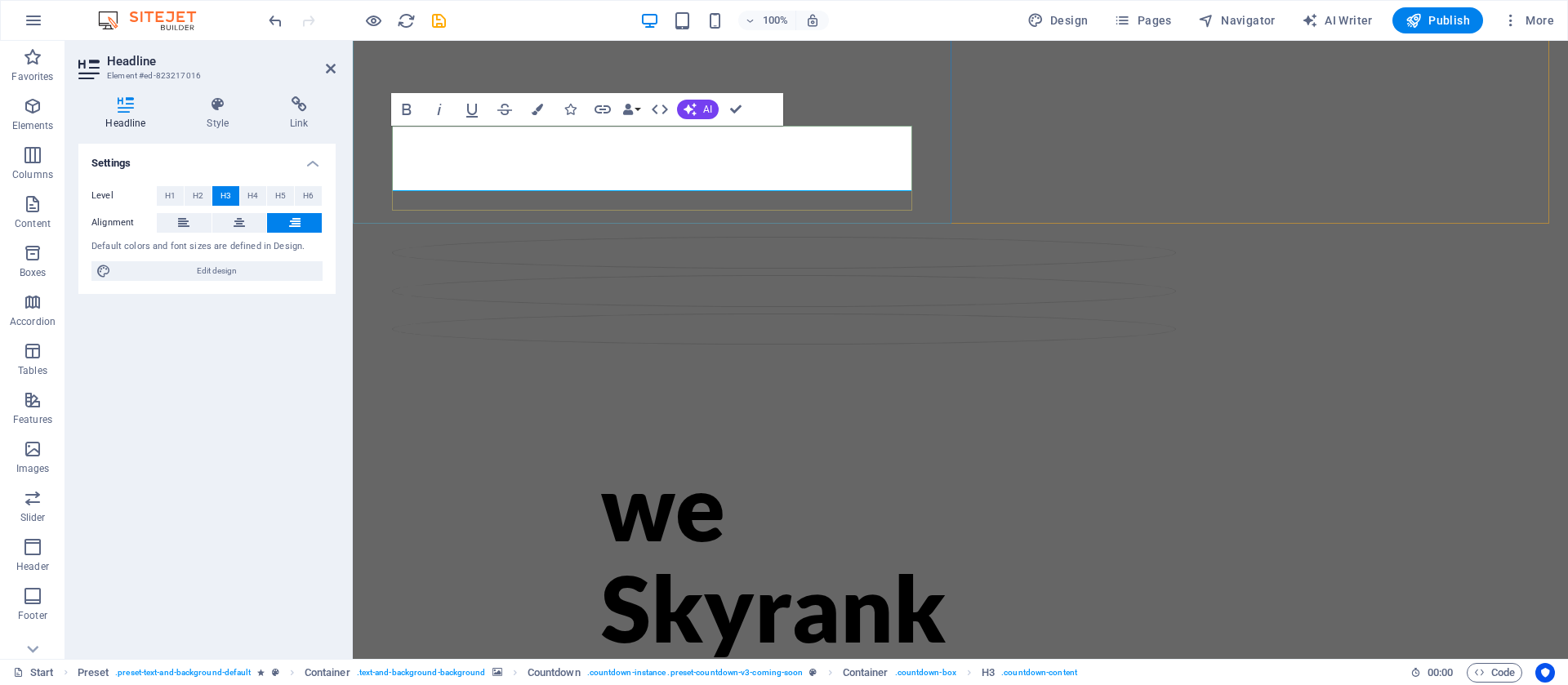 scroll, scrollTop: 0, scrollLeft: 1, axis: horizontal 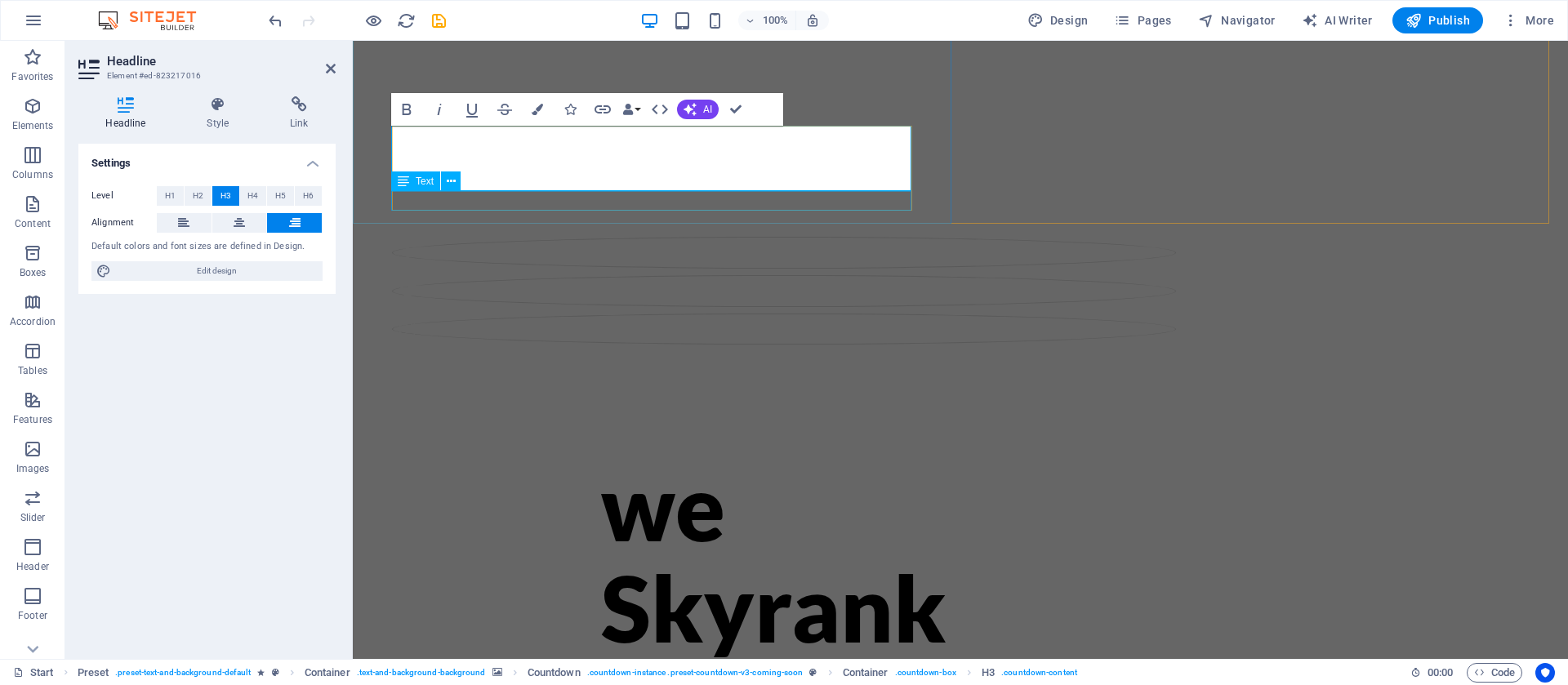 click on "Days to the event" at bounding box center [960, 420] 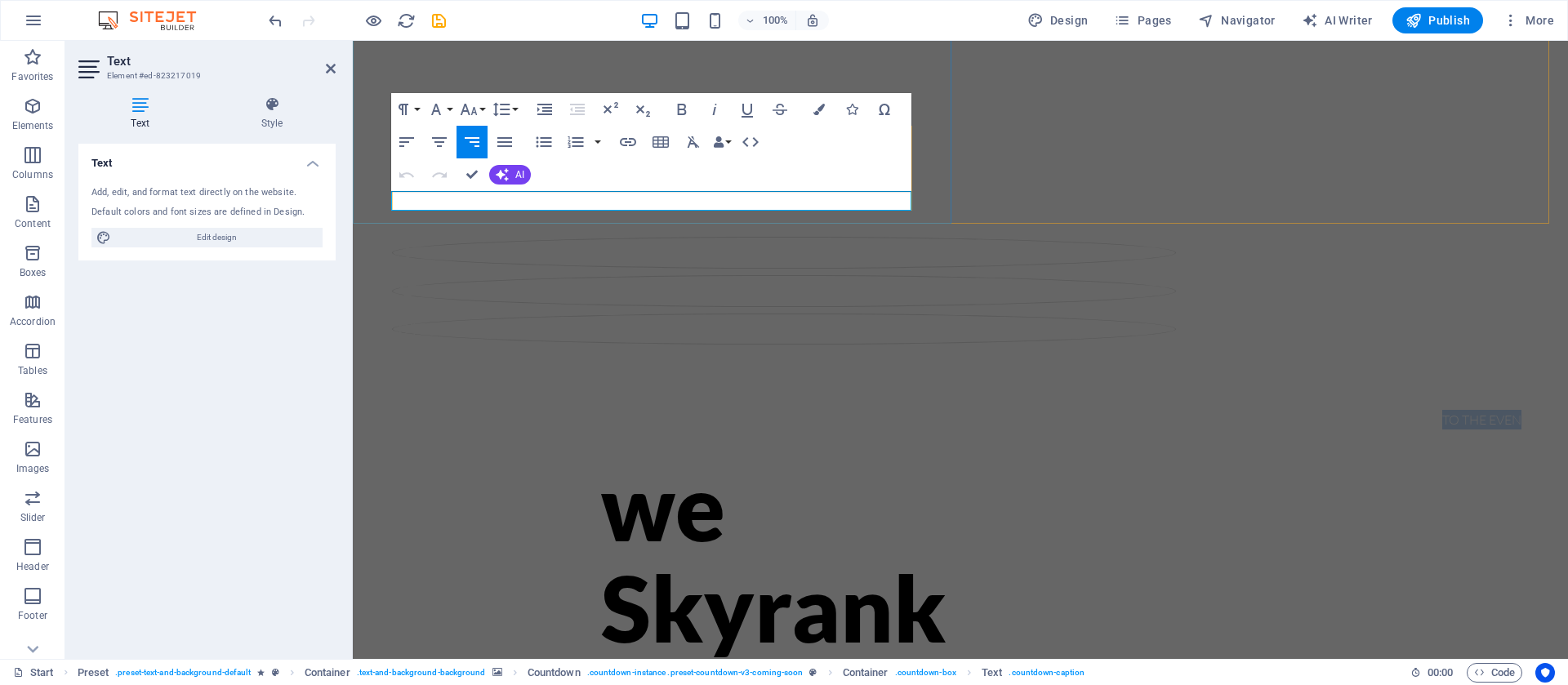 drag, startPoint x: 822, startPoint y: 198, endPoint x: 905, endPoint y: 200, distance: 83.0241 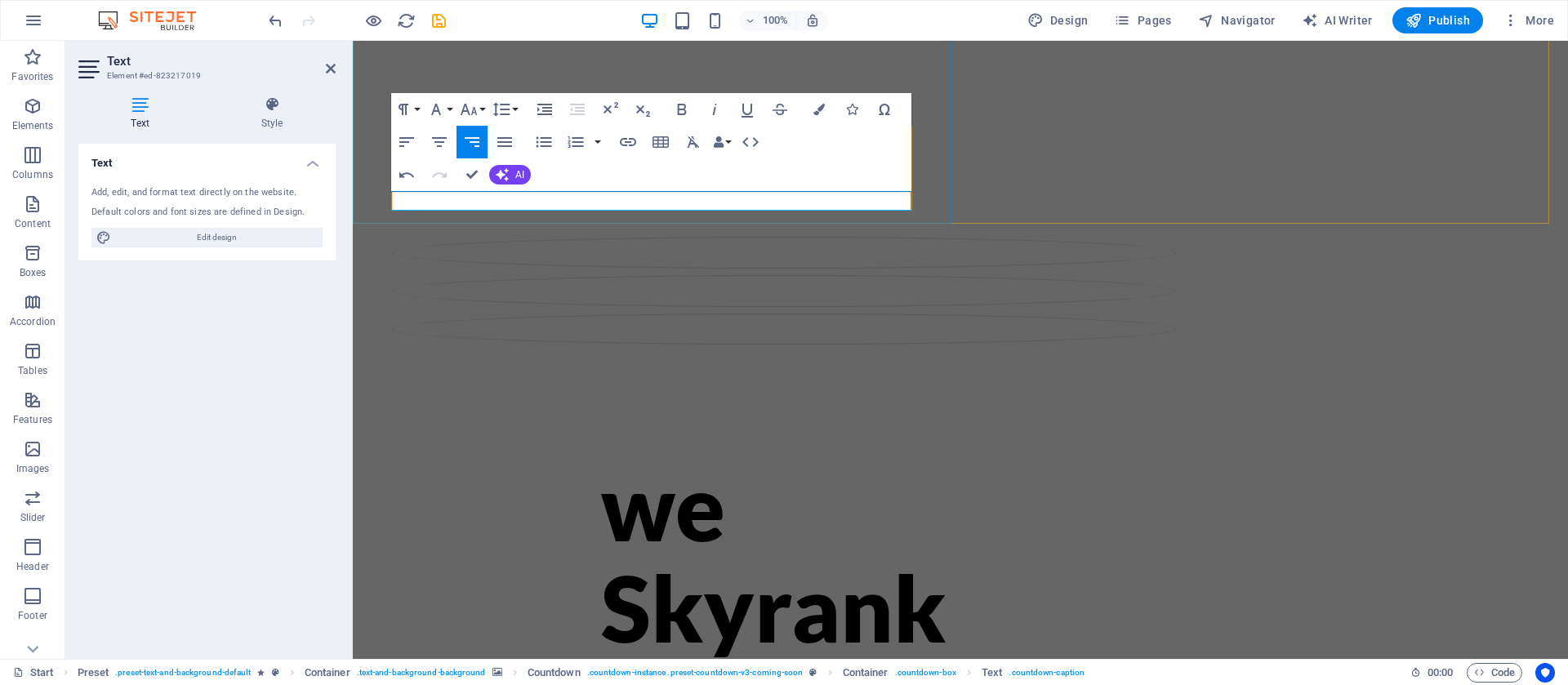 type 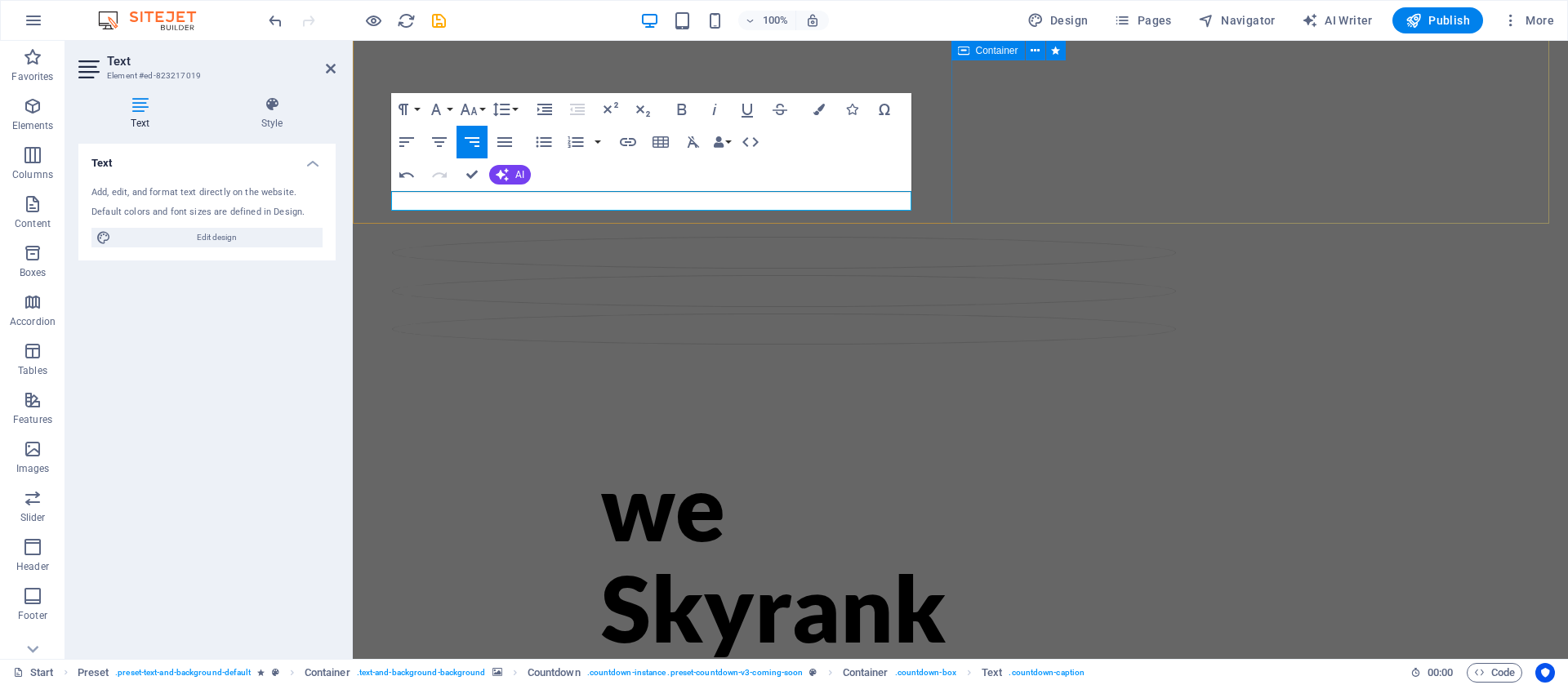 click on "we Skyrank Technologies STAY STUNED! WE'LL BE LIVE SOON Legal Notice  |  Privacy" at bounding box center [960, 751] 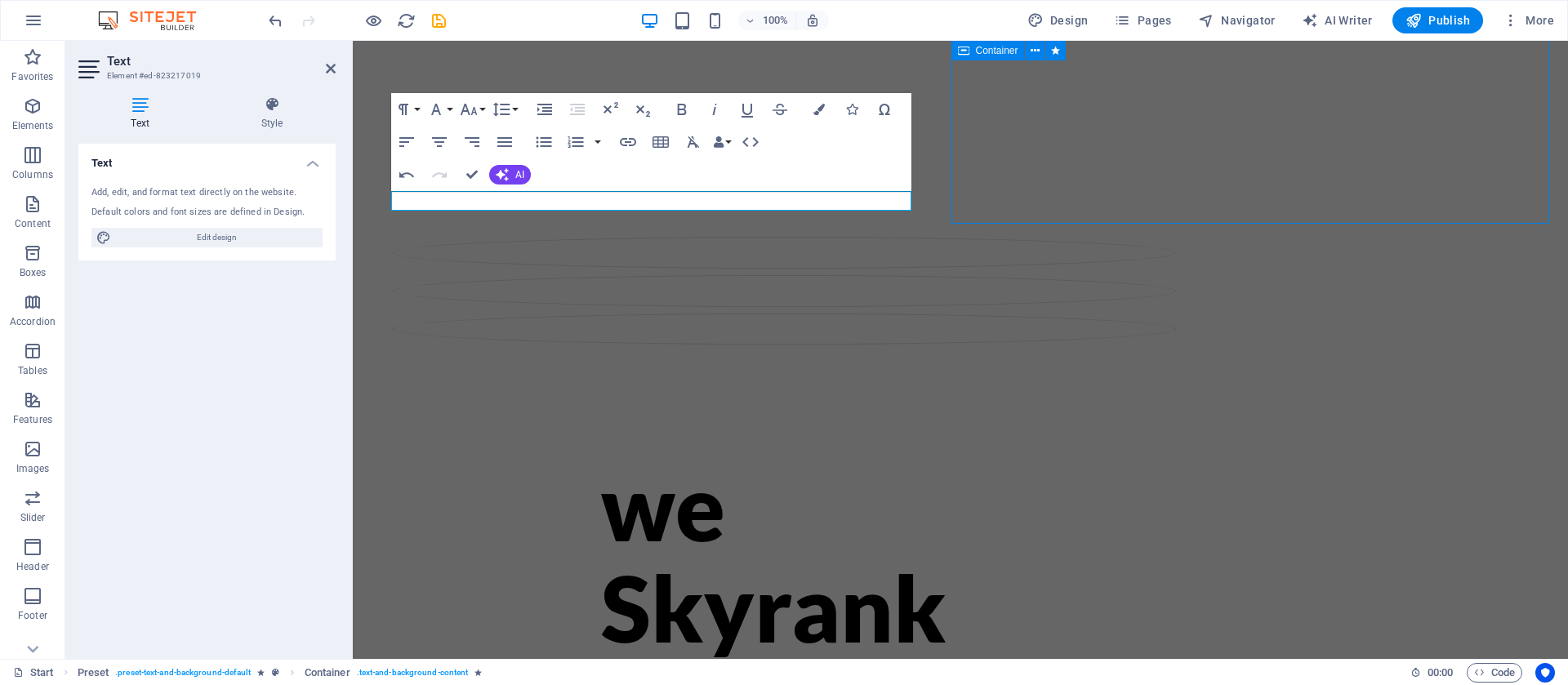 click on "we Skyrank Technologies STAY STUNED! WE'LL BE LIVE SOON Legal Notice  |  Privacy" at bounding box center (960, 751) 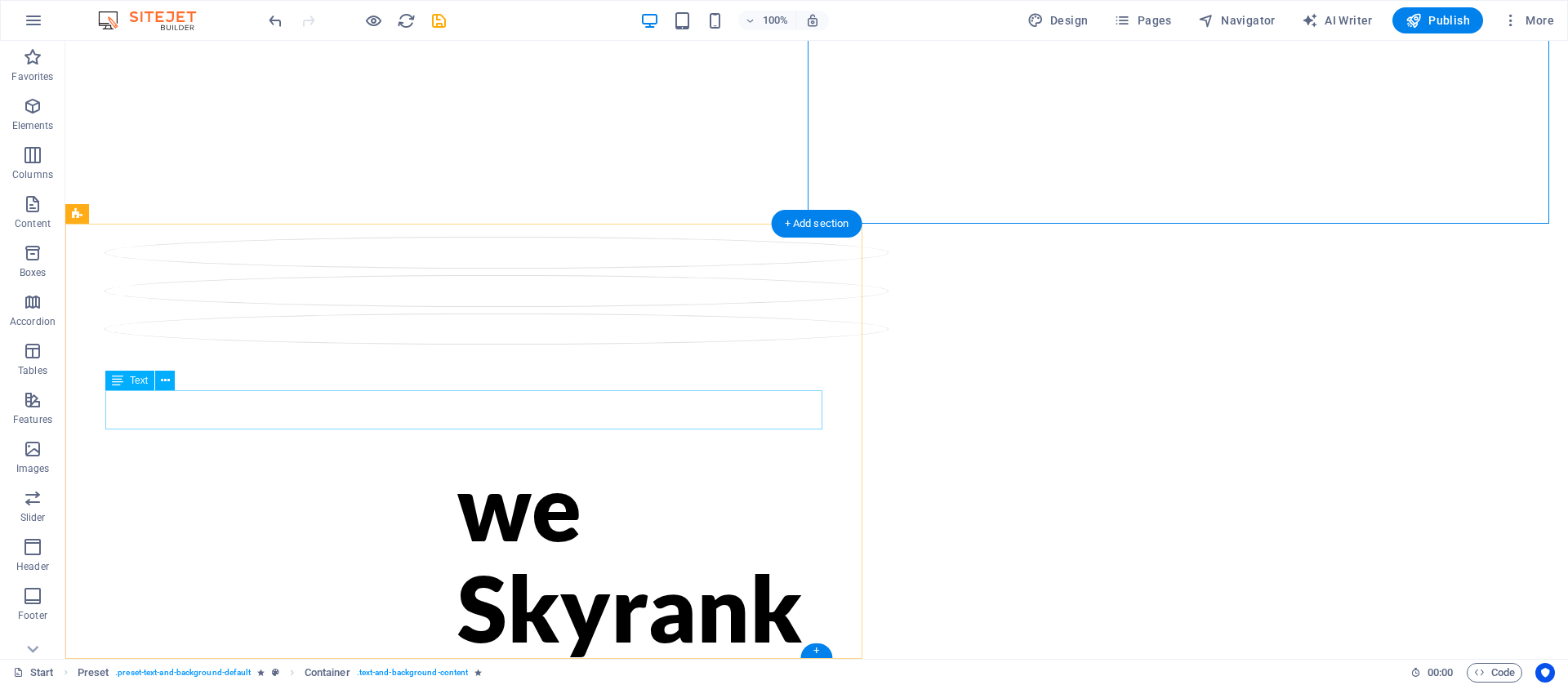 click on "Lorem ipsum dolor sit amet, consectetur adipisicing elit. Explicabo, cupiditate necessitatibus sapiente nisi soluta placeat esse velit dolorem eius aliquam!" at bounding box center (464, 1248) 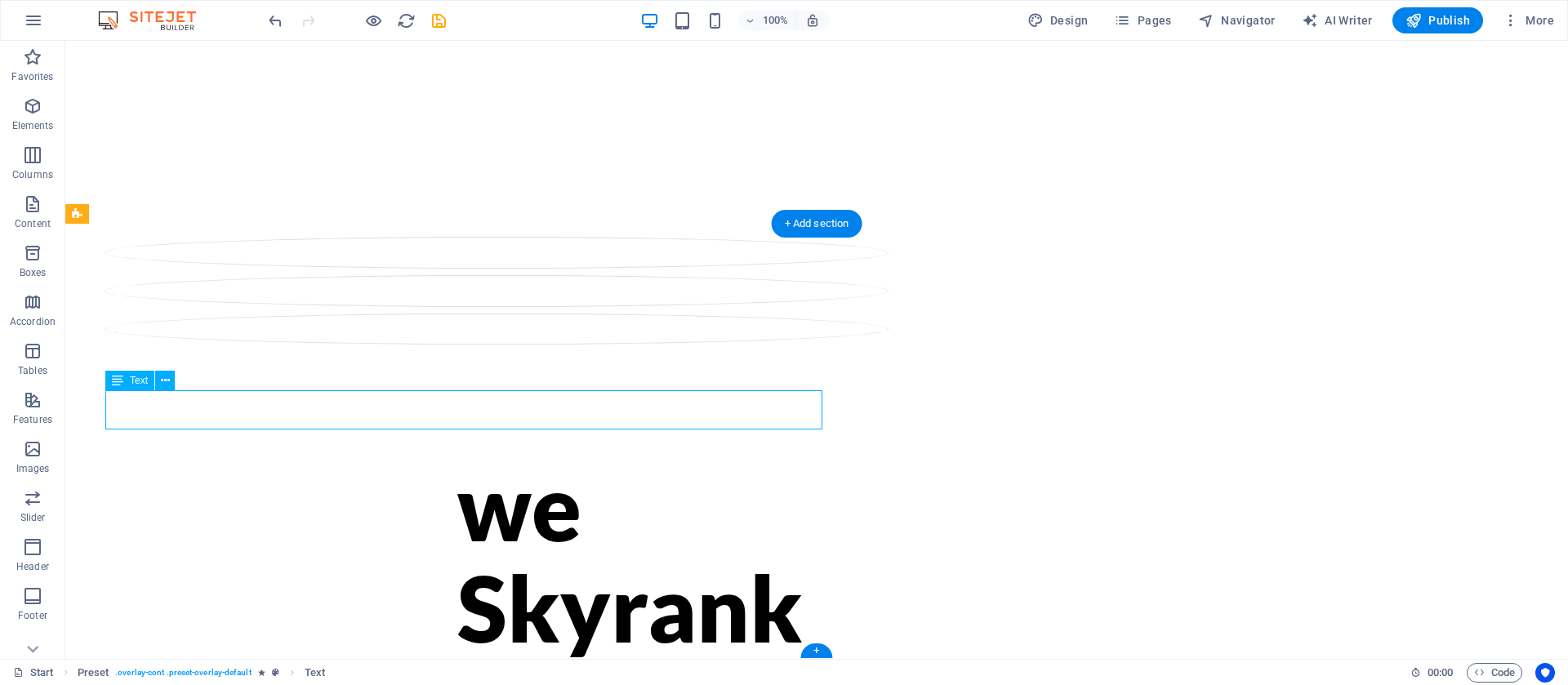 click on "Lorem ipsum dolor sit amet, consectetur adipisicing elit. Explicabo, cupiditate necessitatibus sapiente nisi soluta placeat esse velit dolorem eius aliquam!" at bounding box center [464, 1248] 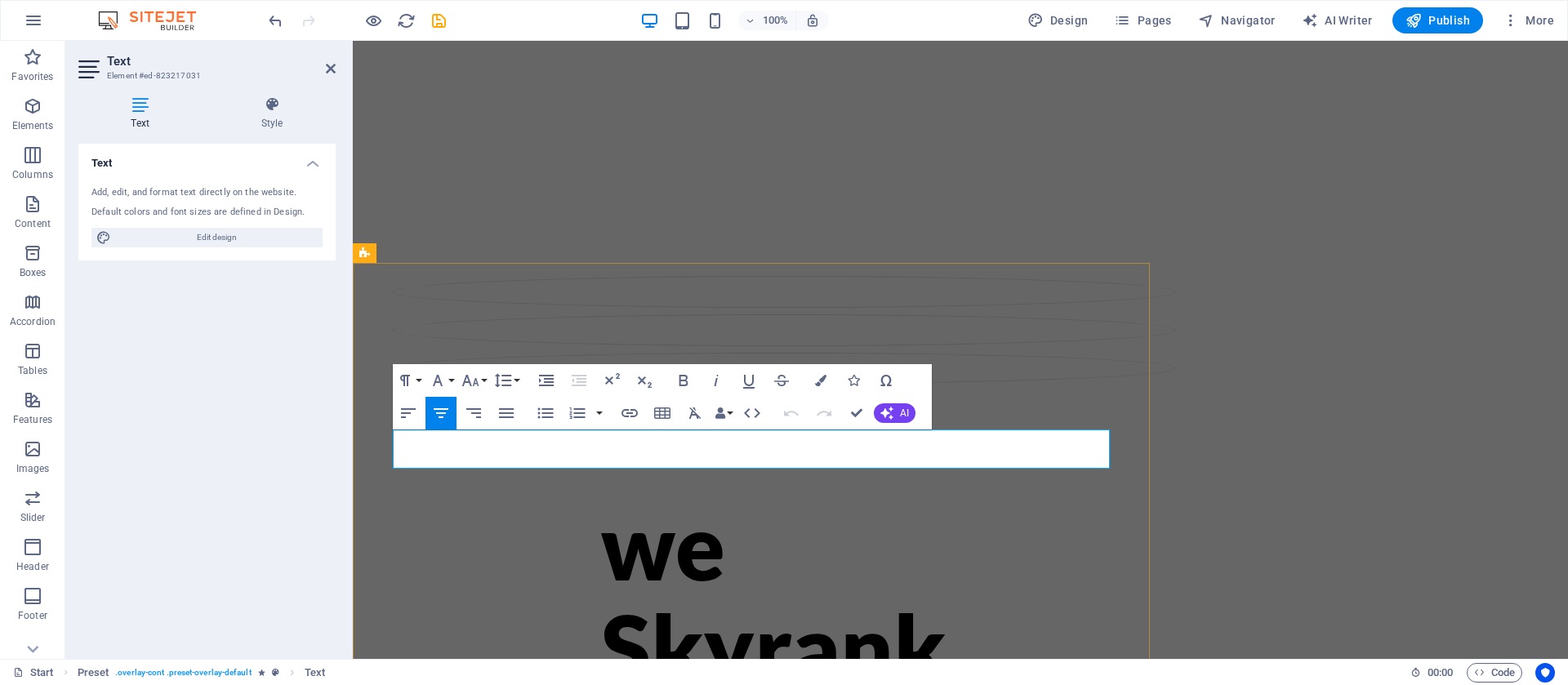 click on "Lorem ipsum dolor sit amet, consectetur adipisicing elit. Explicabo, cupiditate necessitatibus sapiente nisi soluta placeat esse velit dolorem eius aliquam!" at bounding box center (751, 1287) 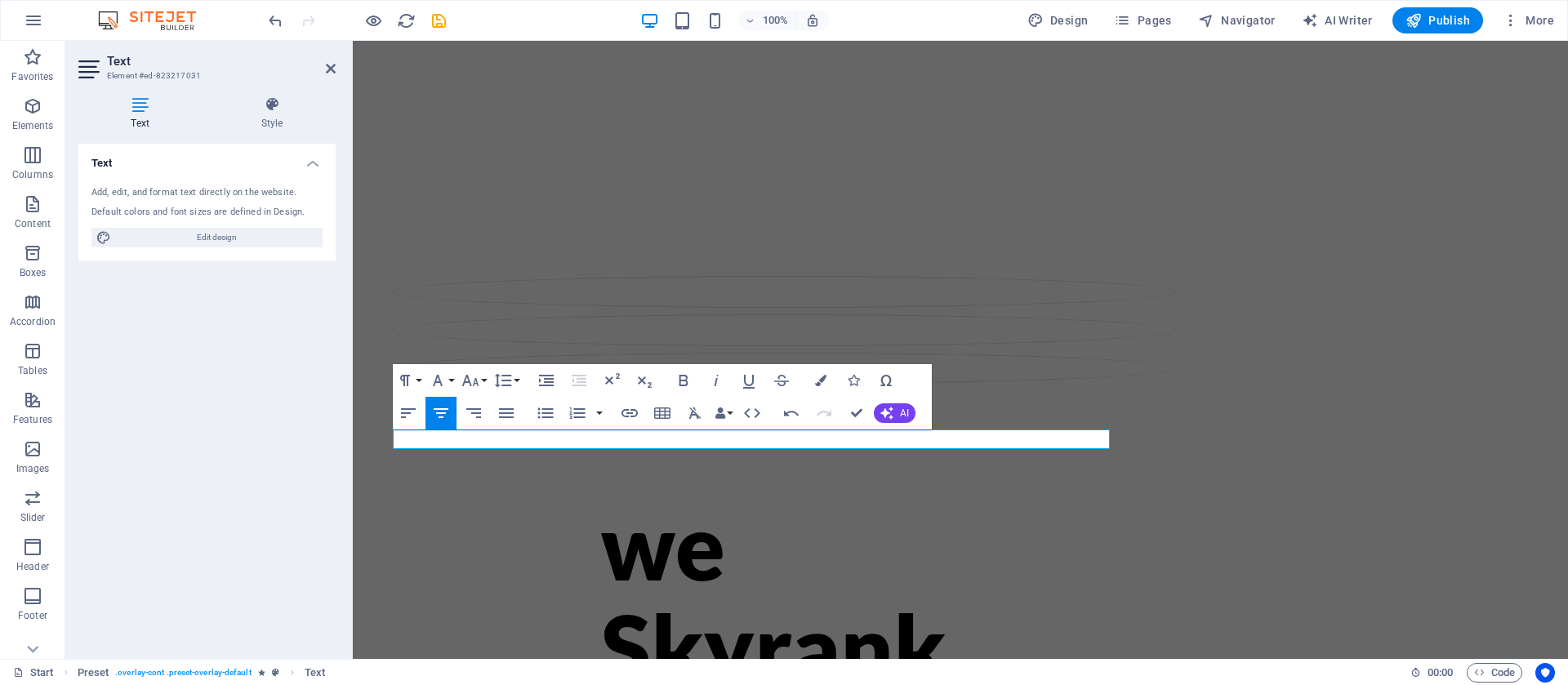 click on "7  Days LEFT we Skyrank Technologies STAY STUNED! WE'LL BE LIVE SOON Legal Notice  |  Privacy Book the event Simplifying Business. Scaling Possibilities.   I have read and understand the privacy policy. Unreadable? Load new Submit" at bounding box center [960, 580] 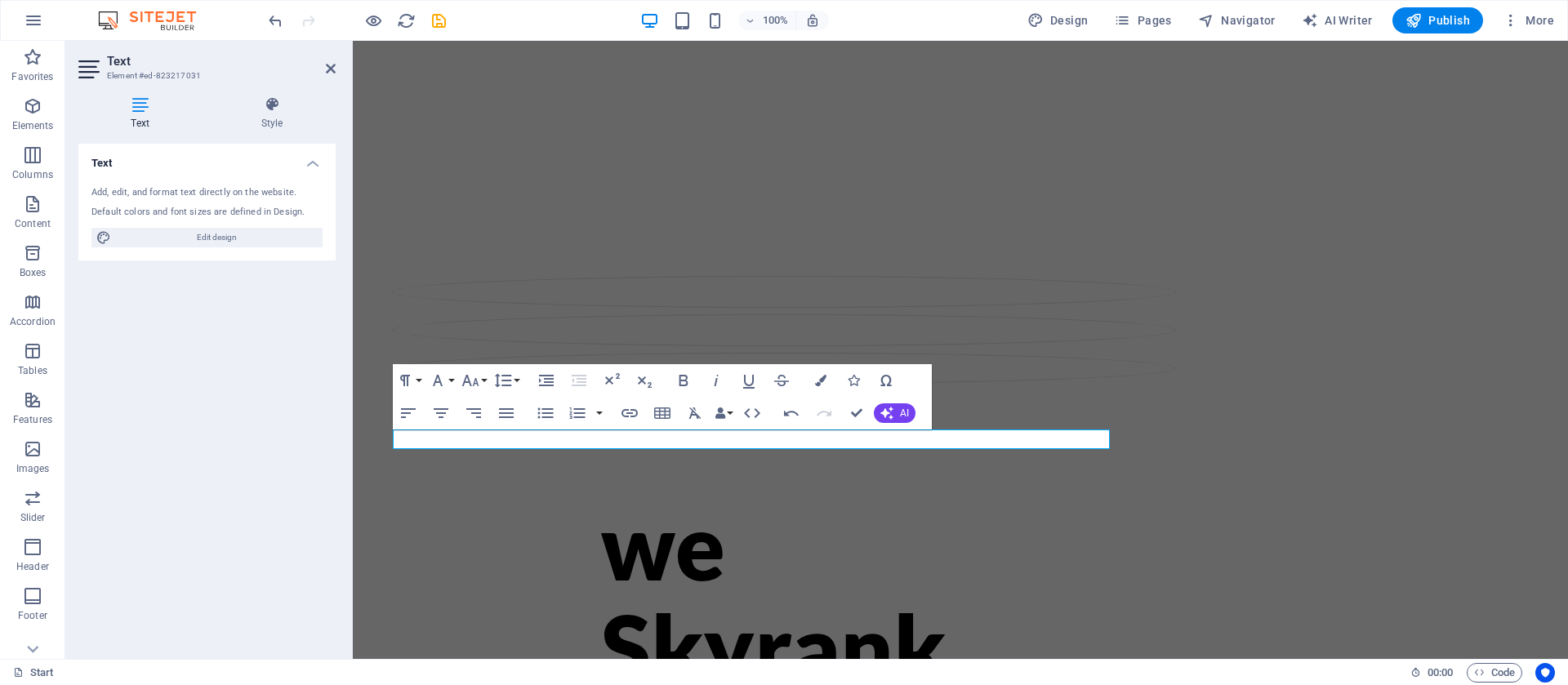 click on "7  Days LEFT we Skyrank Technologies STAY STUNED! WE'LL BE LIVE SOON Legal Notice  |  Privacy Book the event Simplifying Business. Scaling Possibilities.   I have read and understand the privacy policy. Unreadable? Load new Submit" at bounding box center [960, 580] 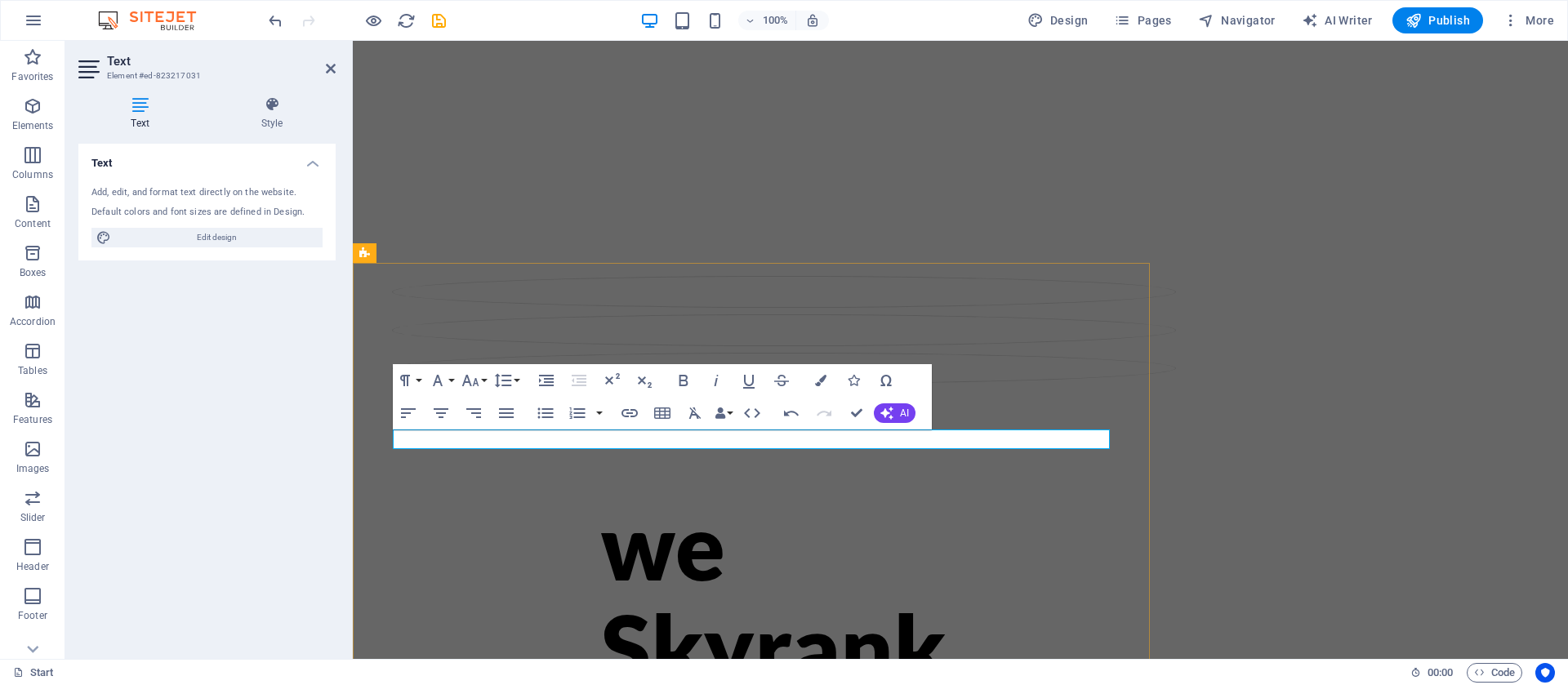 click on "Simplifying Business. Scaling Possibilities." at bounding box center (751, 1277) 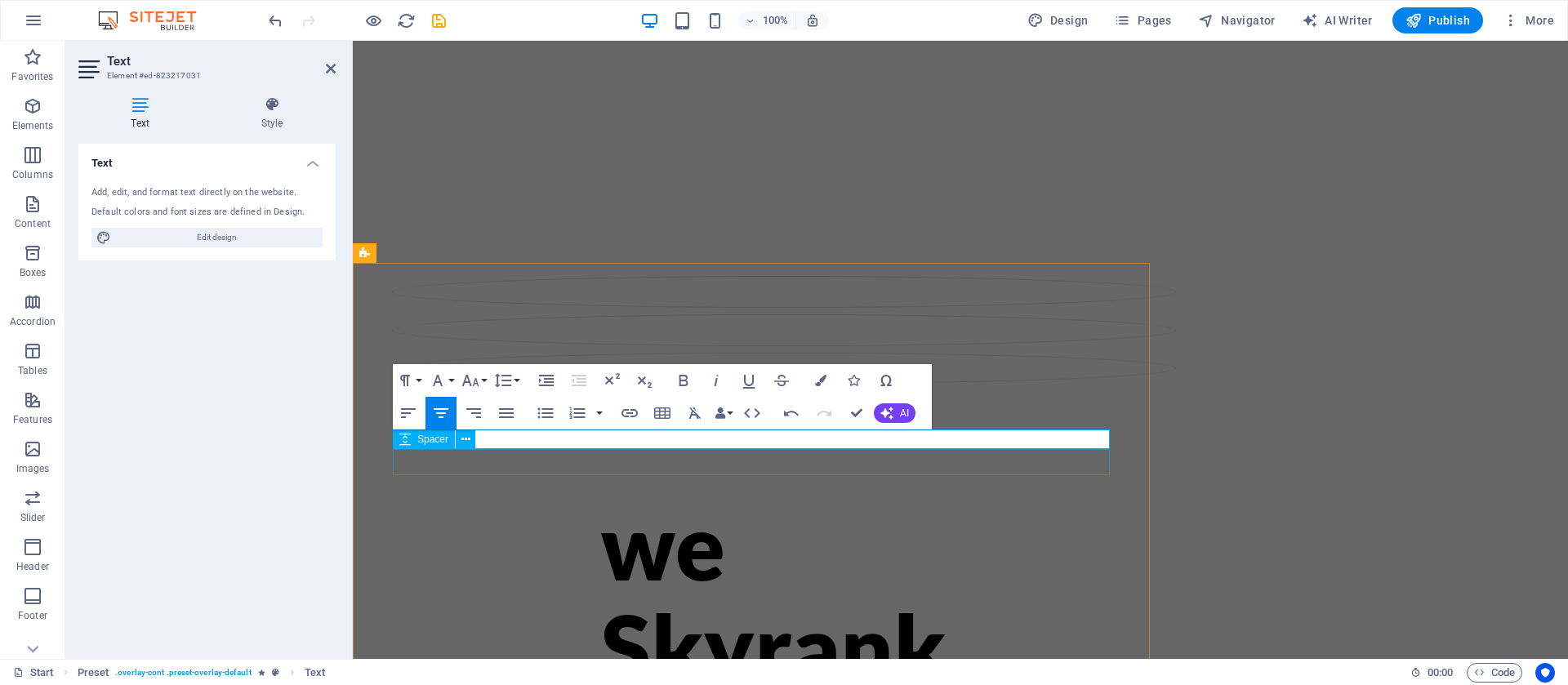 click at bounding box center [751, 1300] 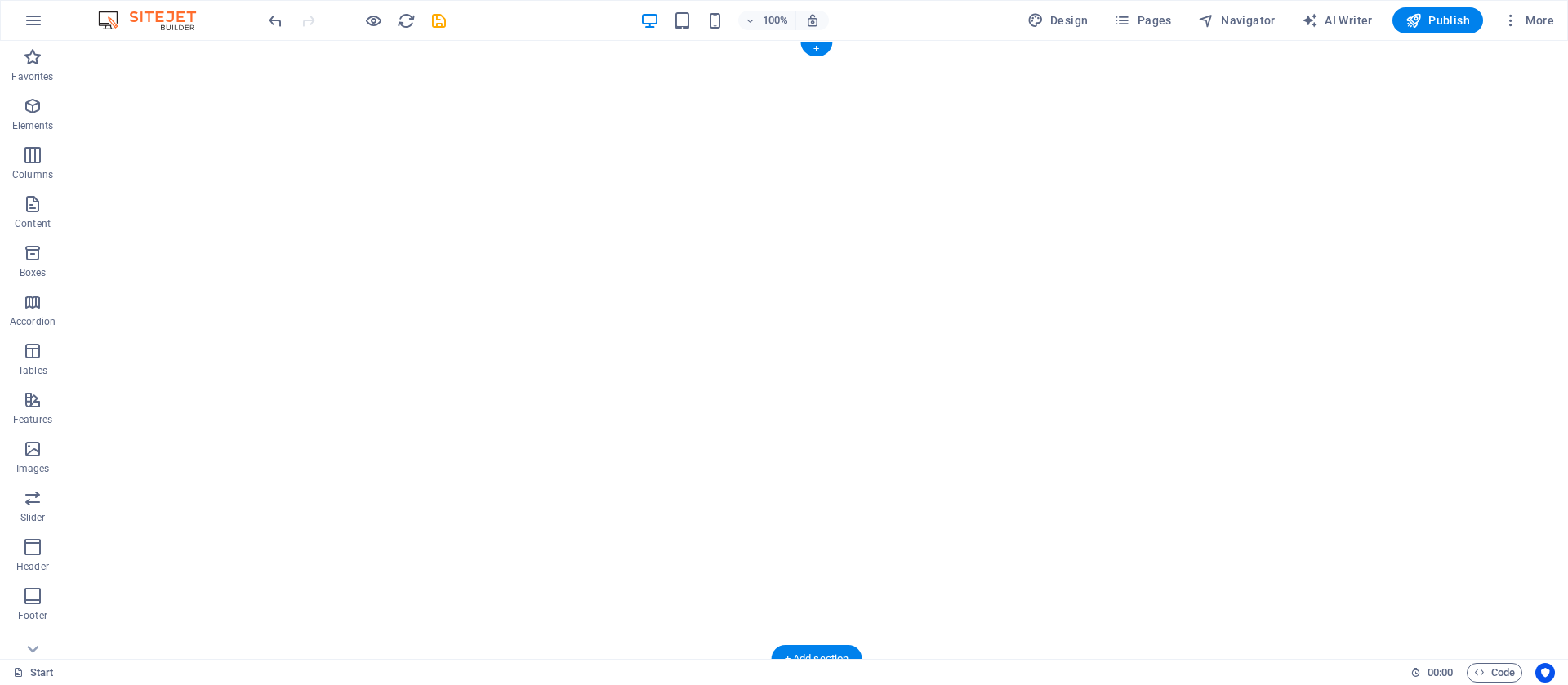 scroll, scrollTop: 416, scrollLeft: 0, axis: vertical 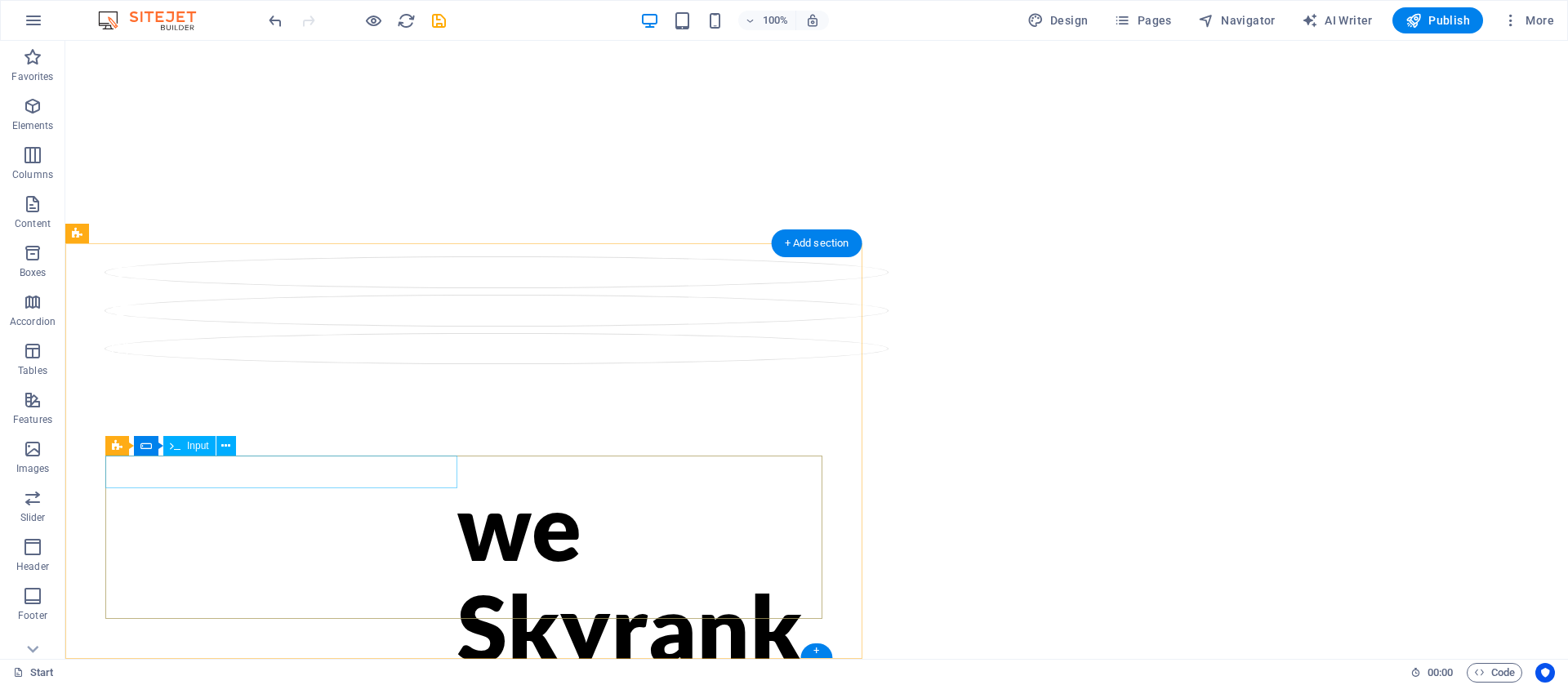click 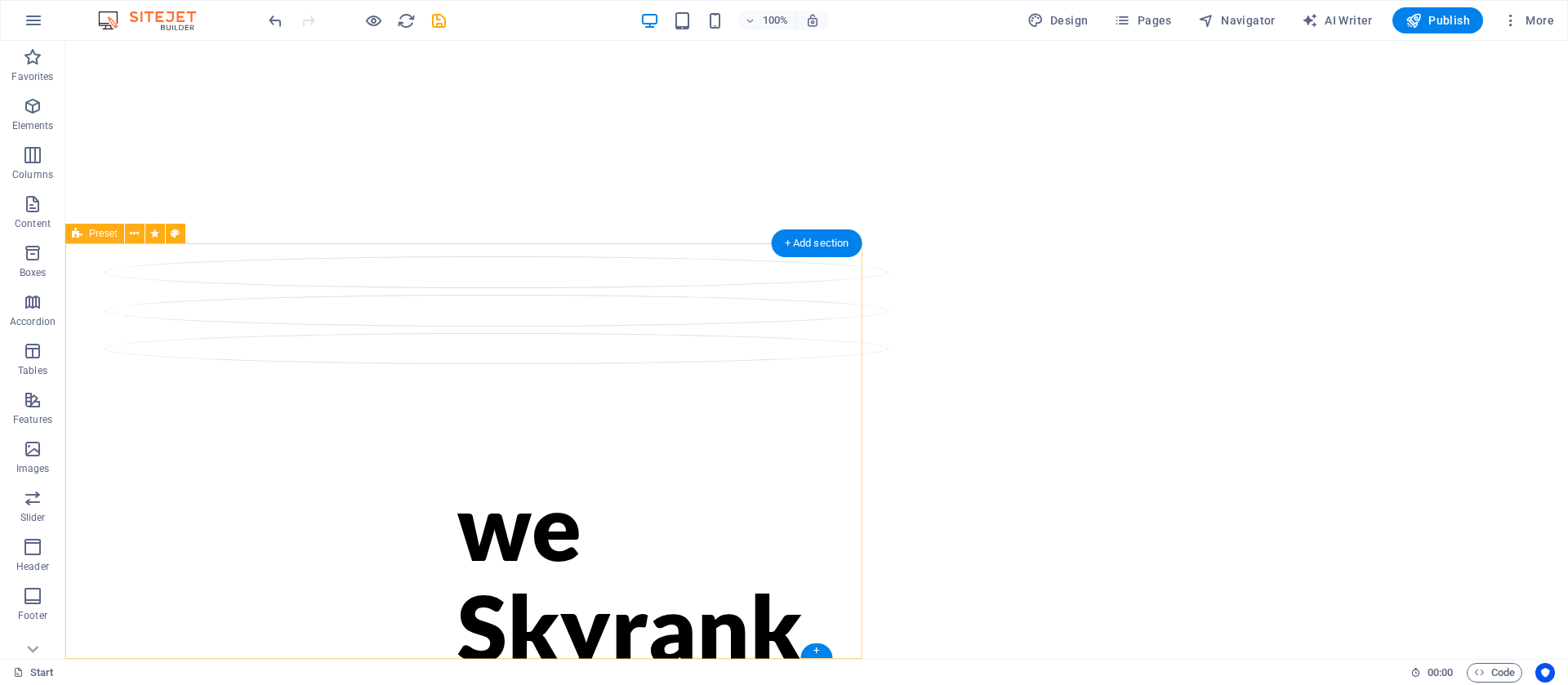 click on "Book the event Simplifying Business. Scaling Possibilities.   I have read and understand the privacy policy. Unreadable? Load new Submit" at bounding box center (464, 1288) 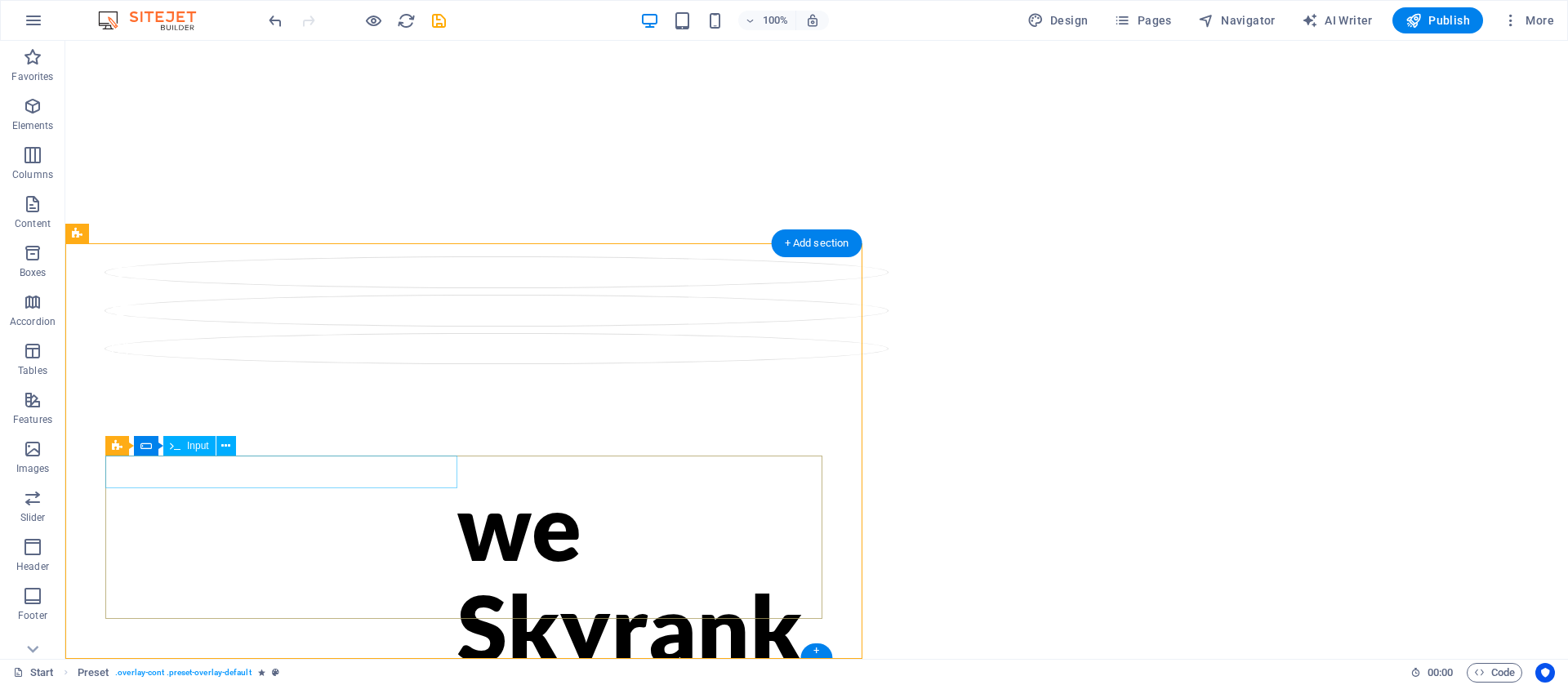 click 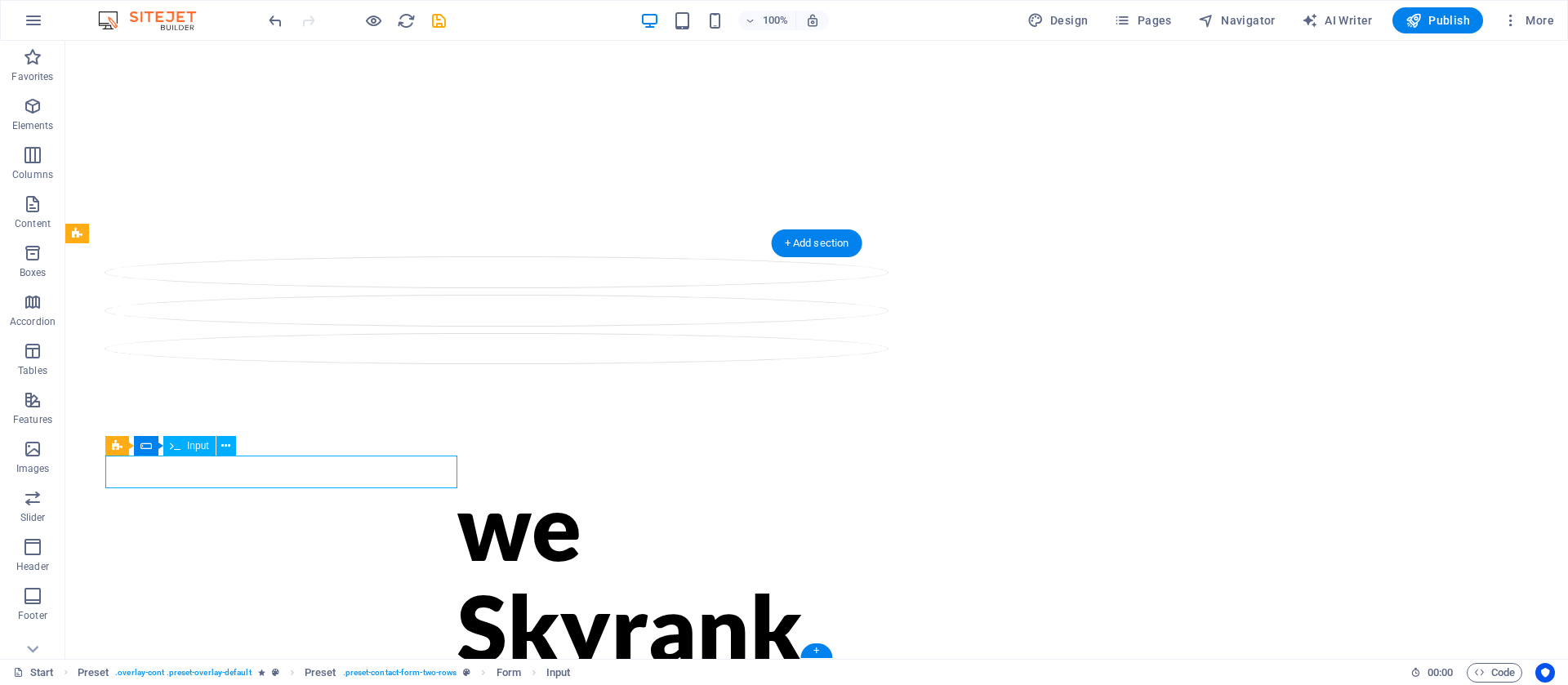 scroll, scrollTop: 370, scrollLeft: 0, axis: vertical 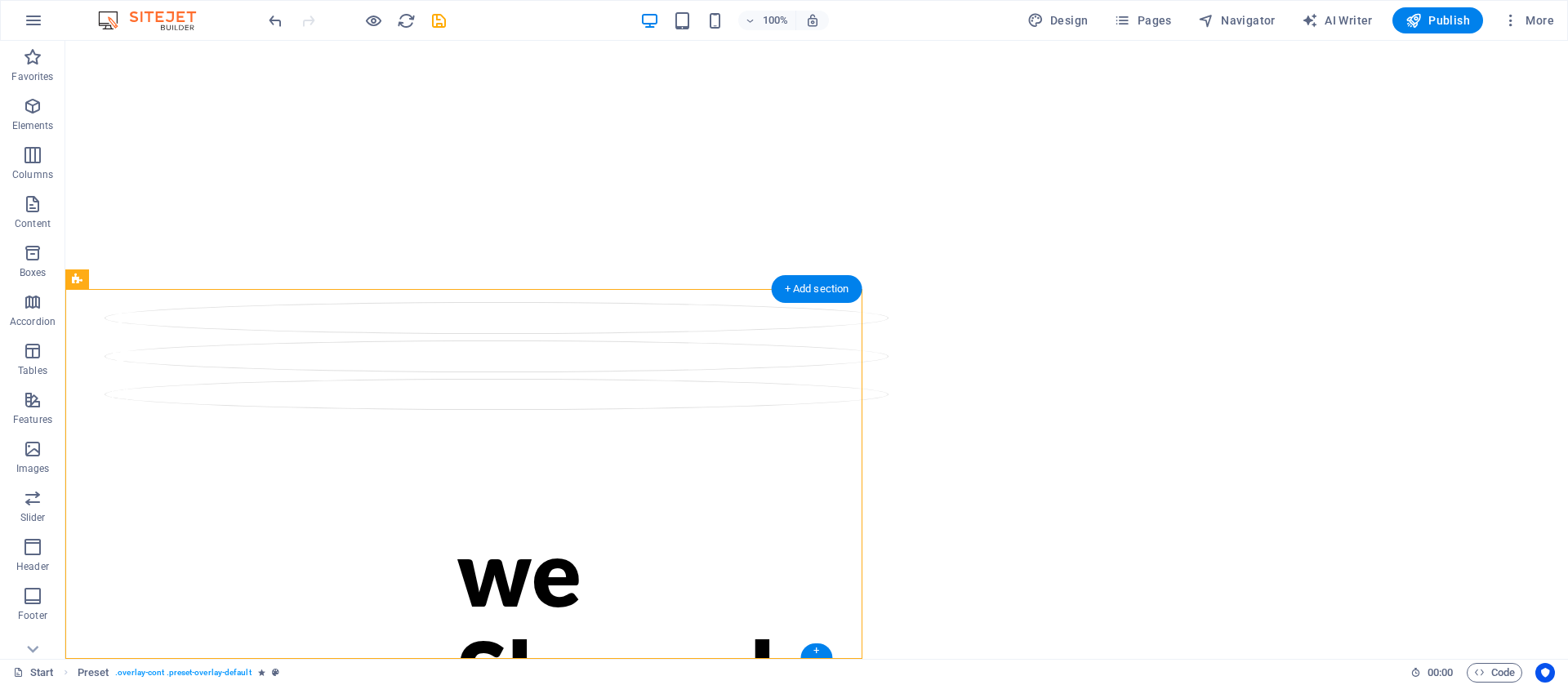 drag, startPoint x: 84, startPoint y: 487, endPoint x: 256, endPoint y: 535, distance: 178.57211 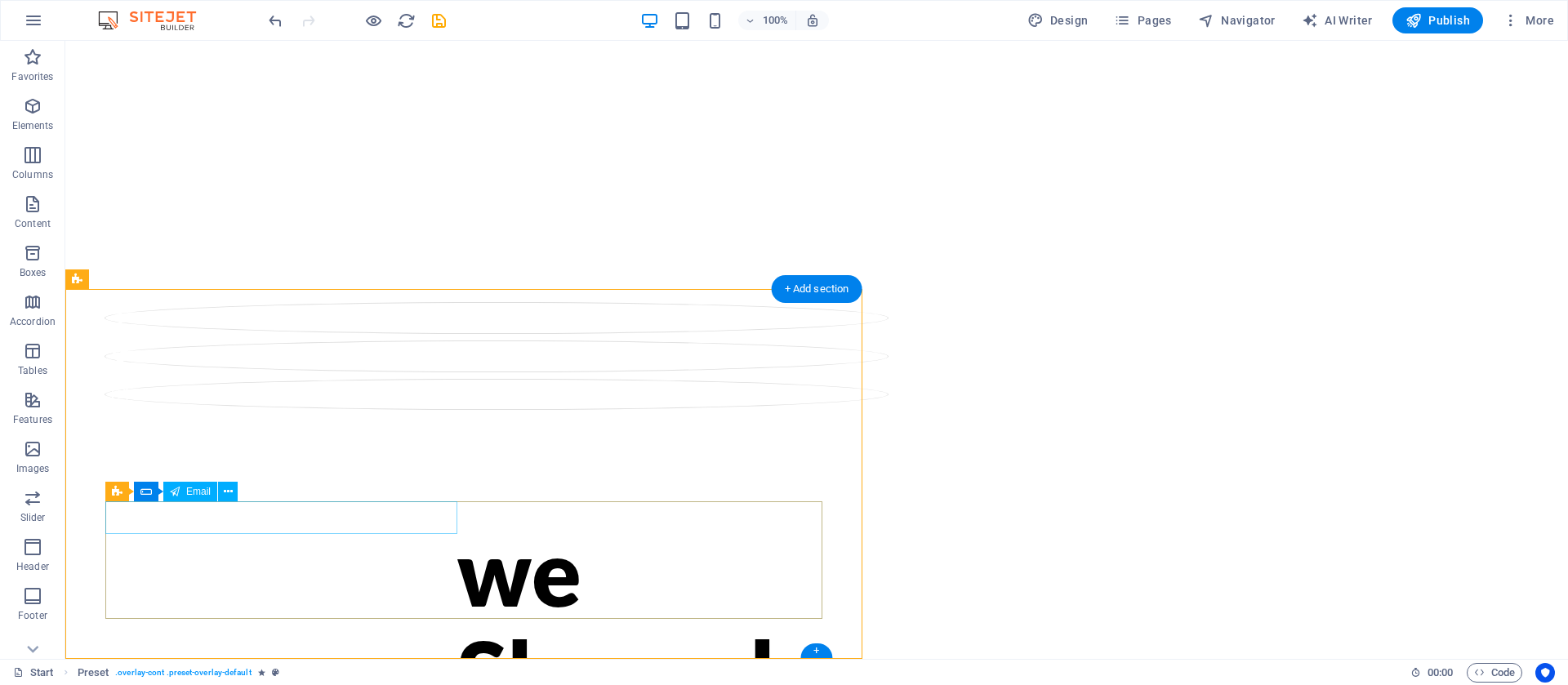 click 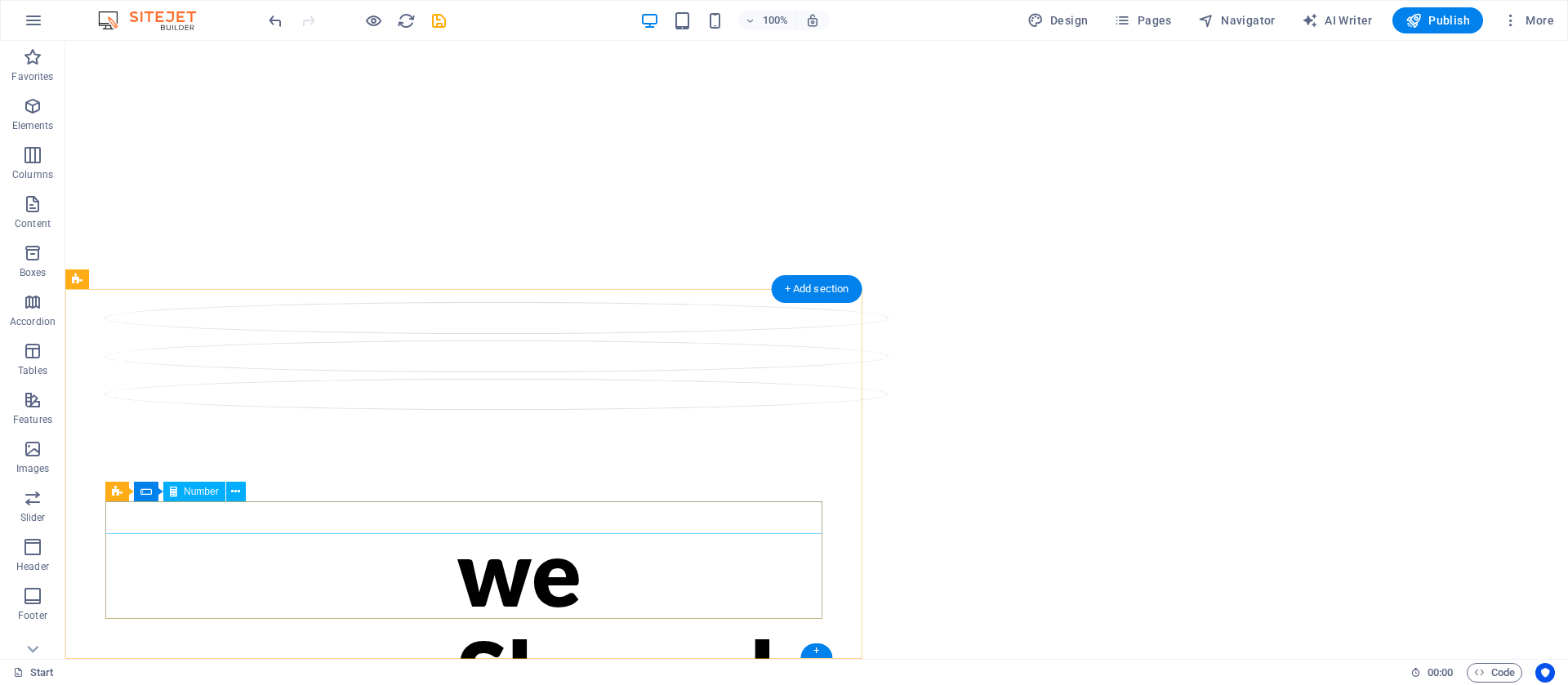 click 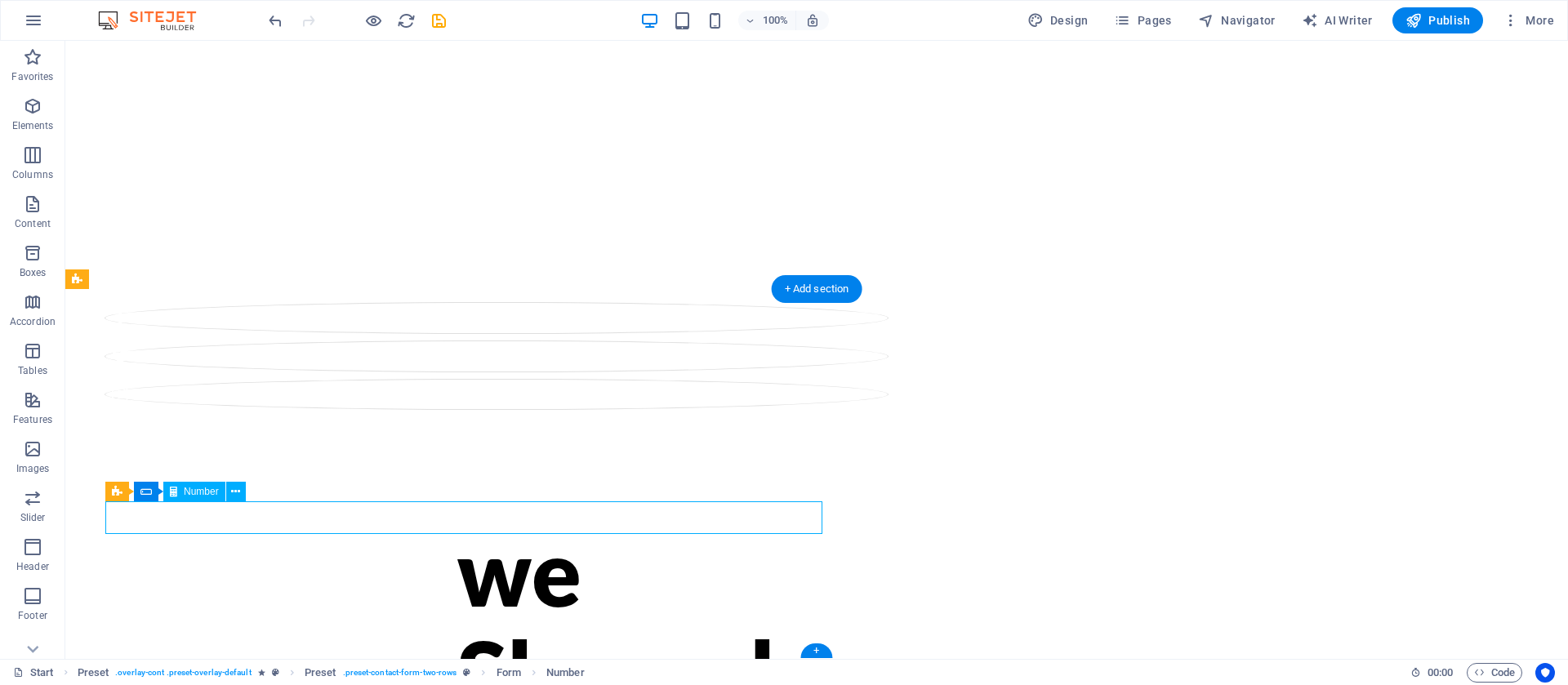 scroll, scrollTop: 324, scrollLeft: 0, axis: vertical 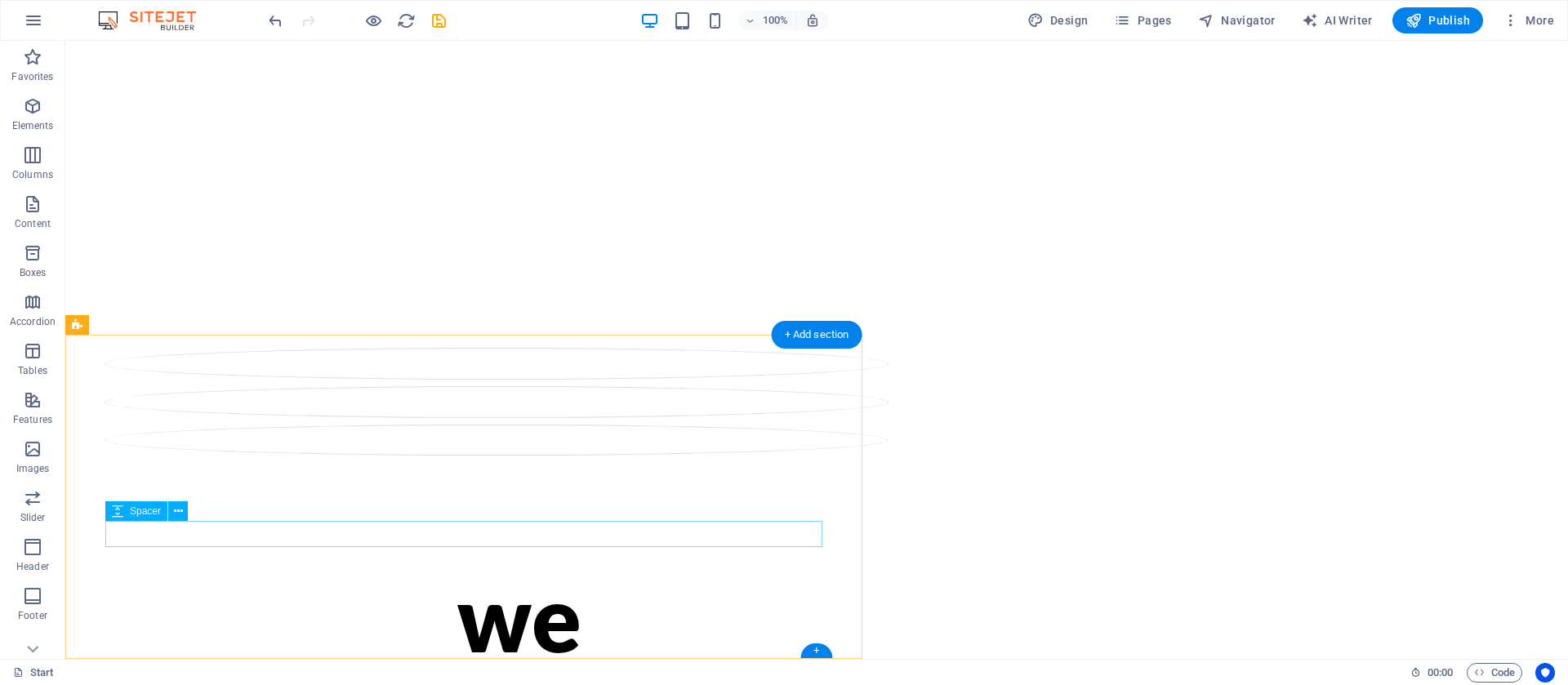 click at bounding box center [464, 1372] 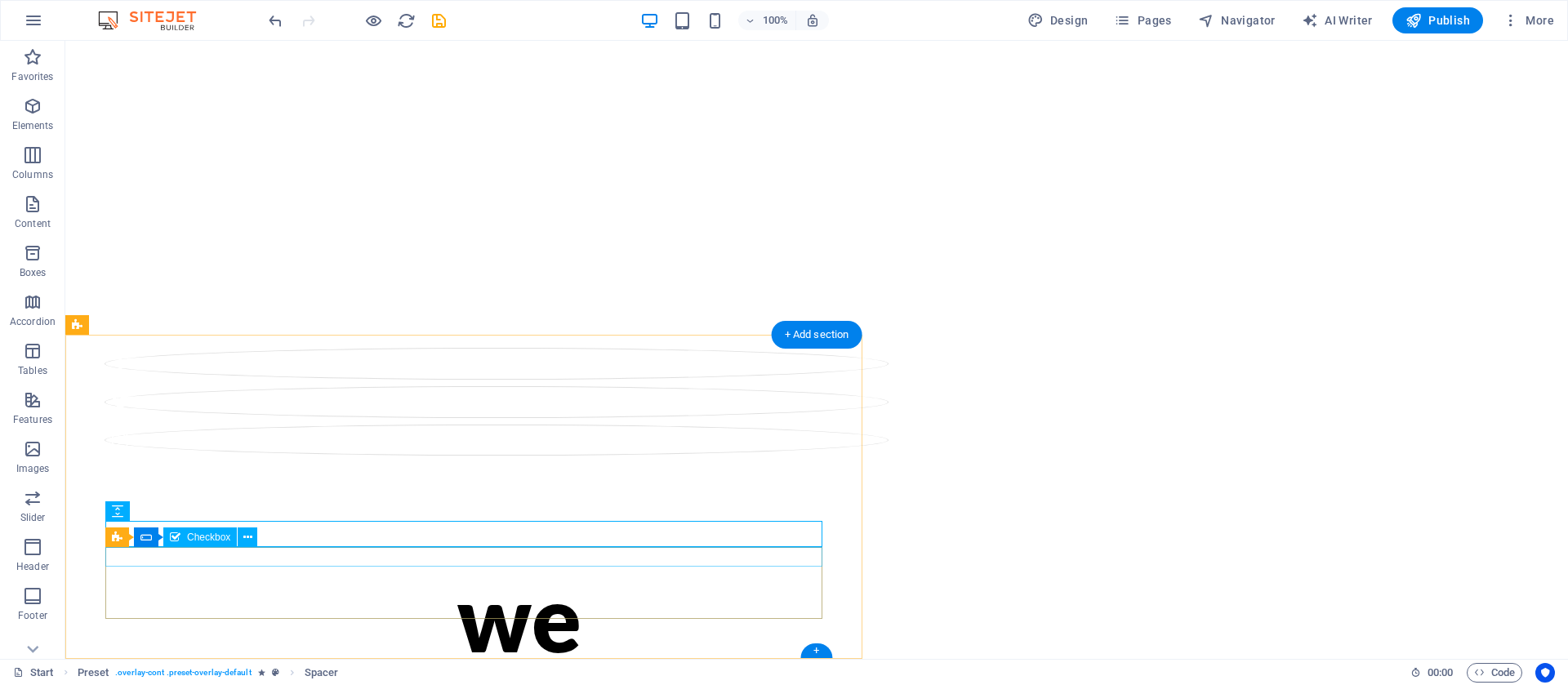 click on "I have read and understand the privacy policy." 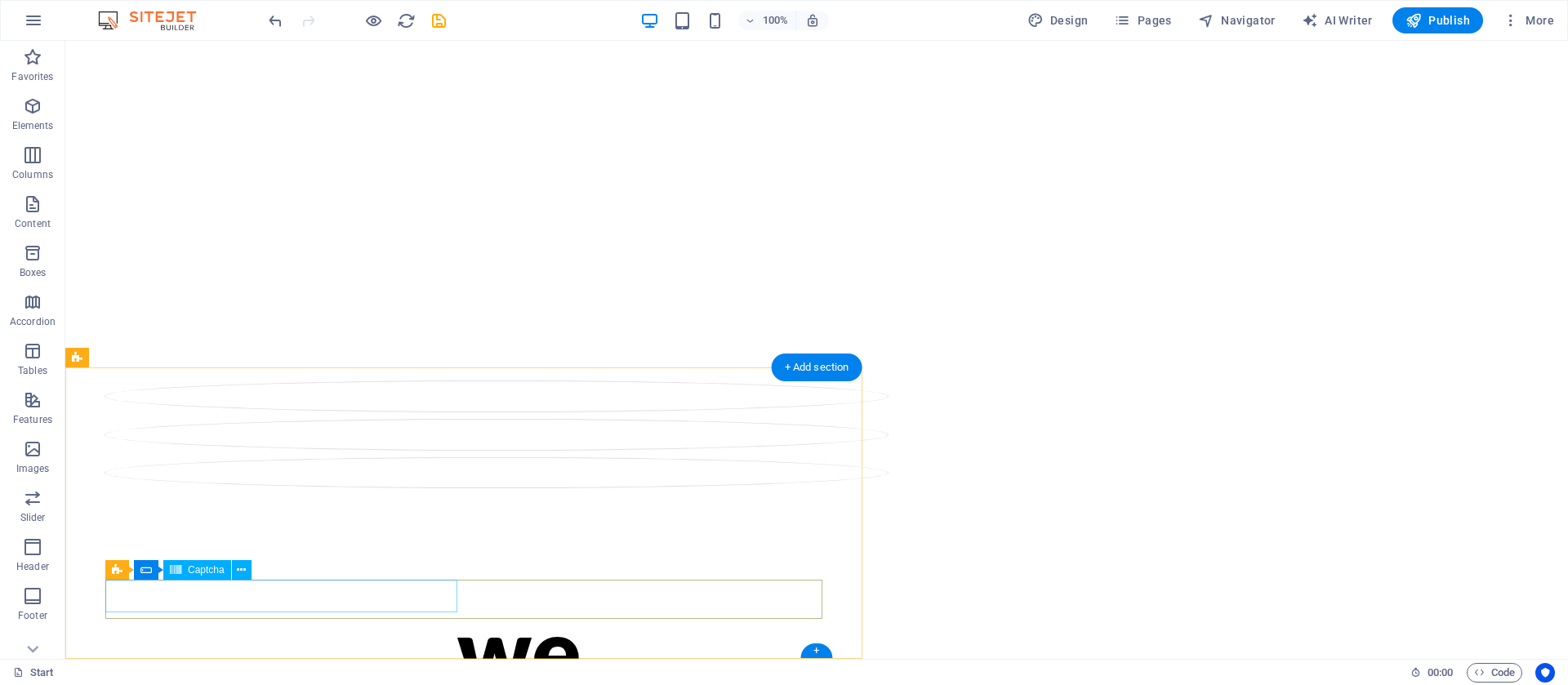 click on "Unreadable? Load new" 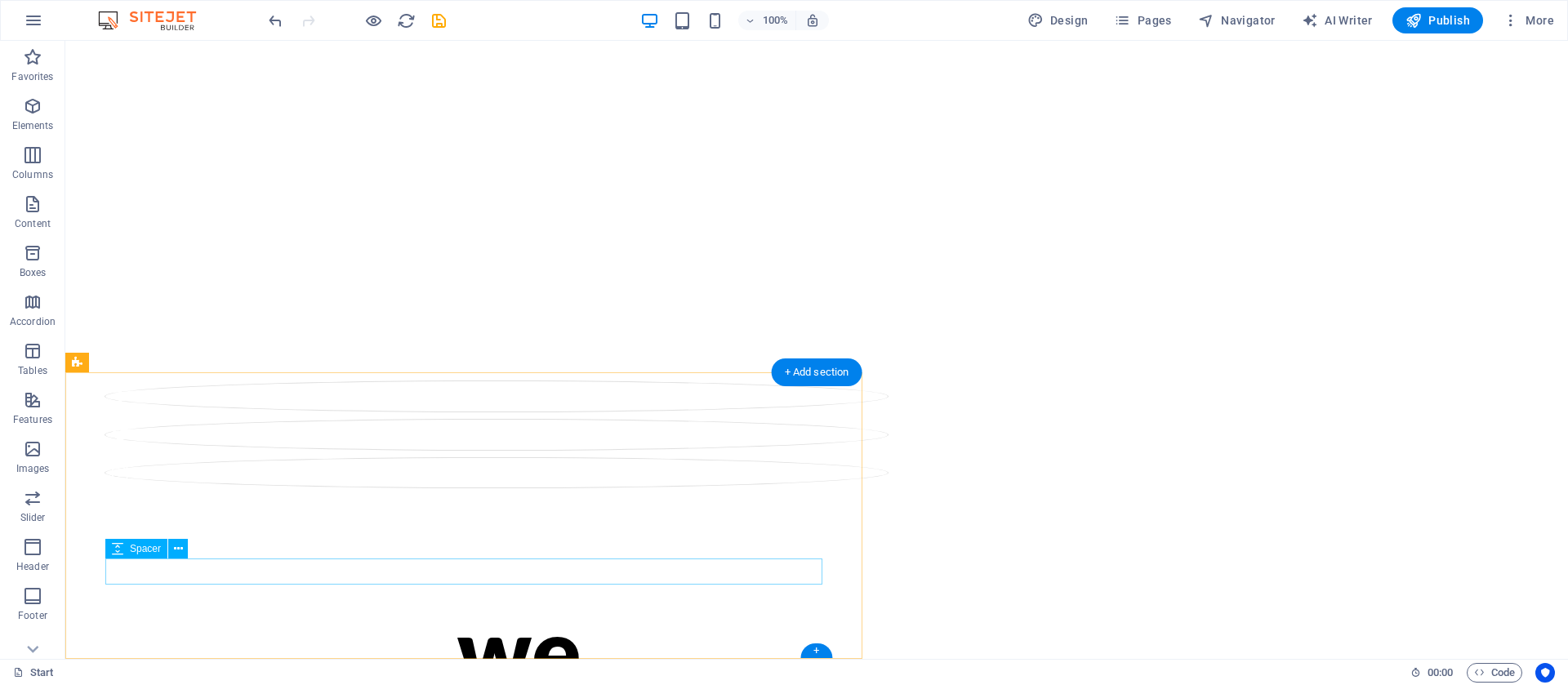 scroll, scrollTop: 287, scrollLeft: 0, axis: vertical 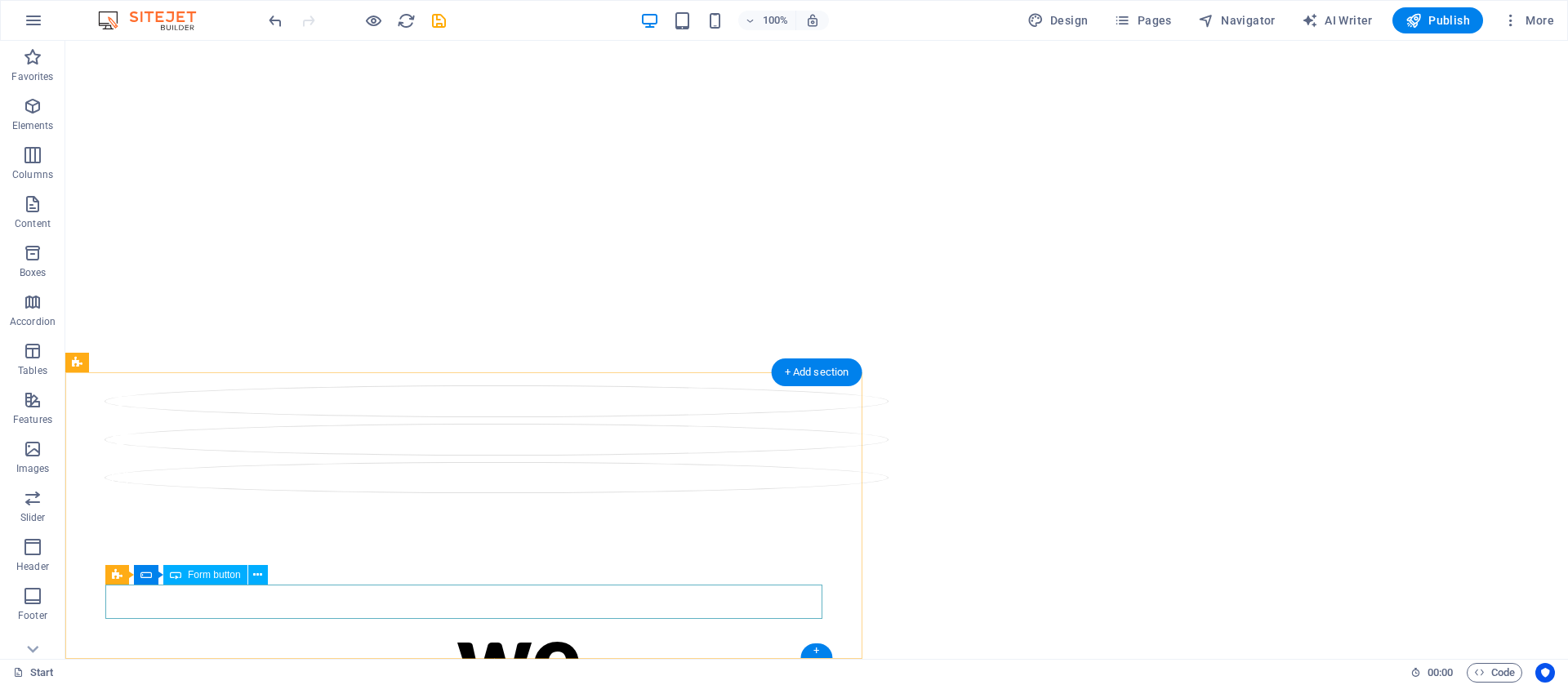 click on "Submit" 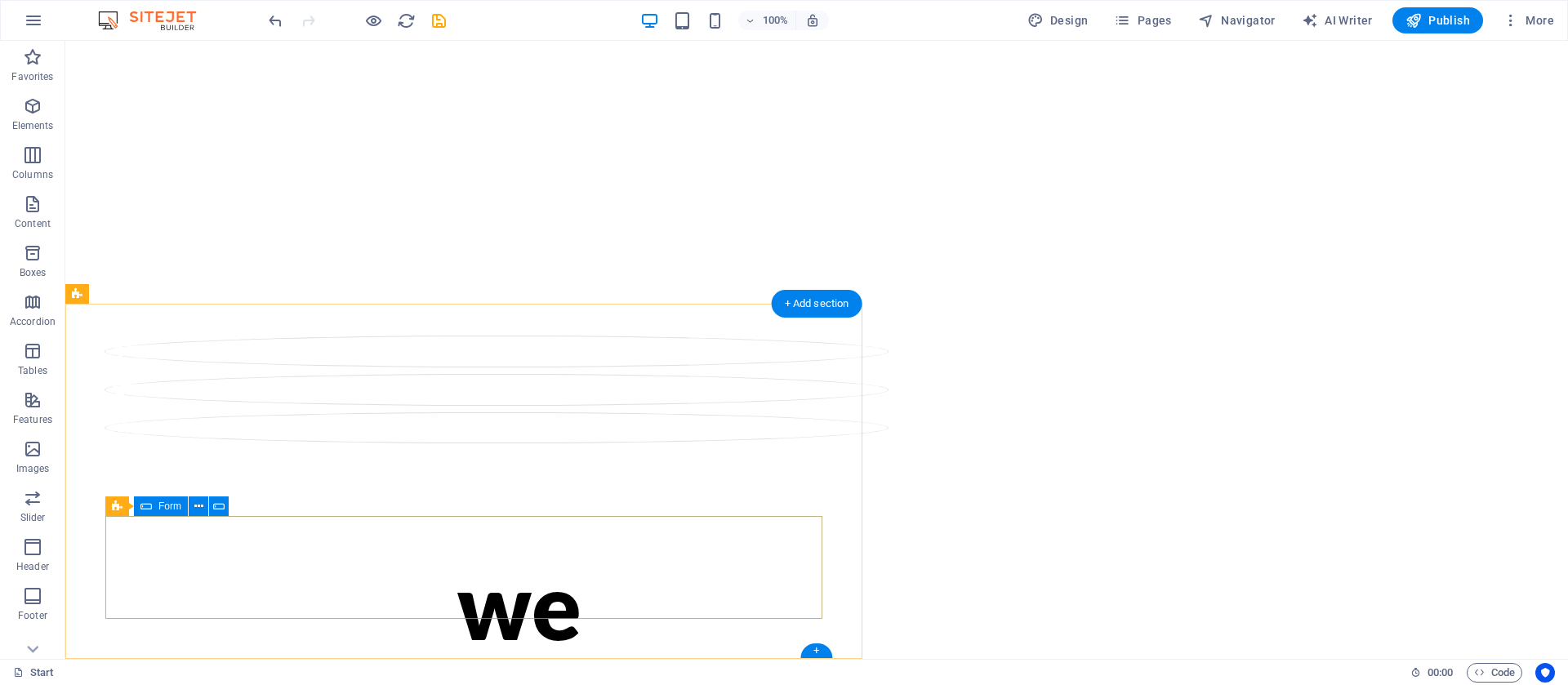 scroll, scrollTop: 355, scrollLeft: 0, axis: vertical 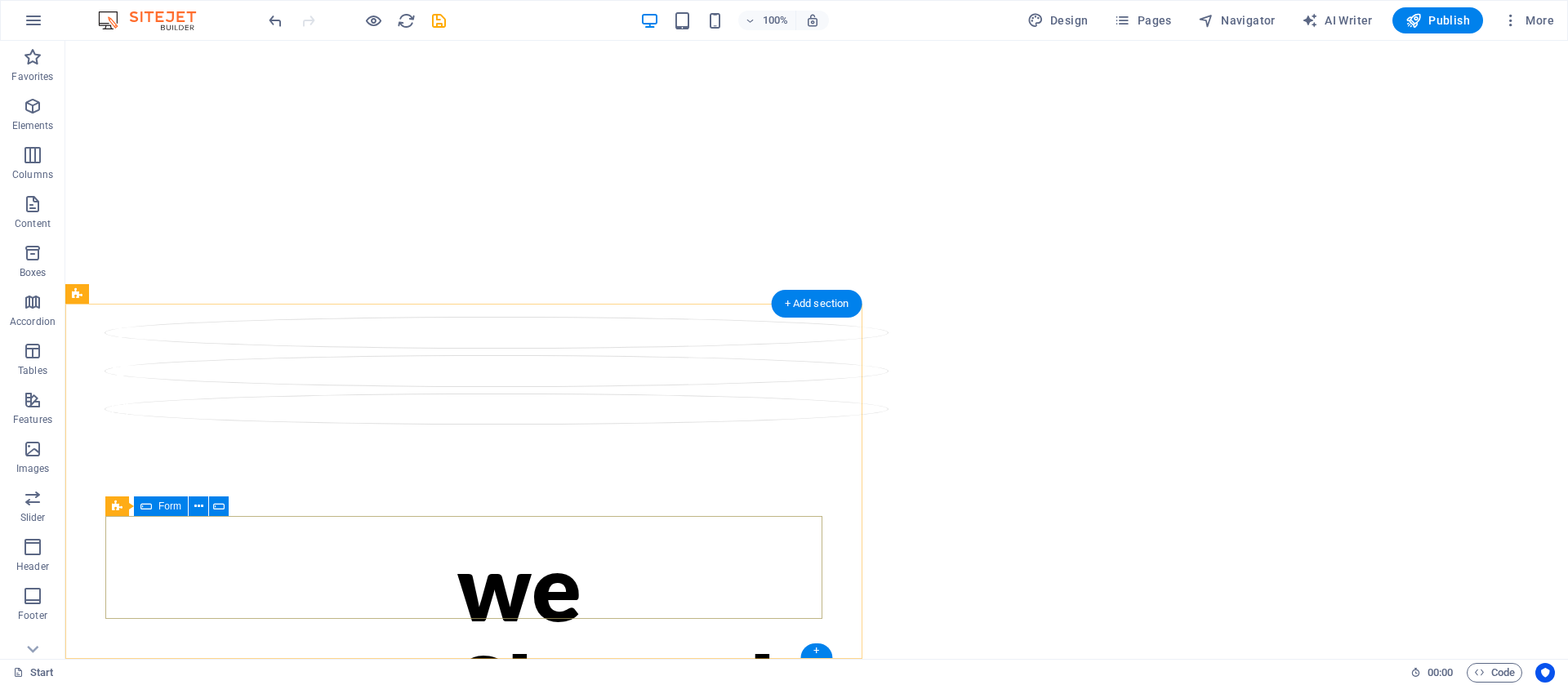 click on "Drop content here or  Add elements  Paste clipboard" 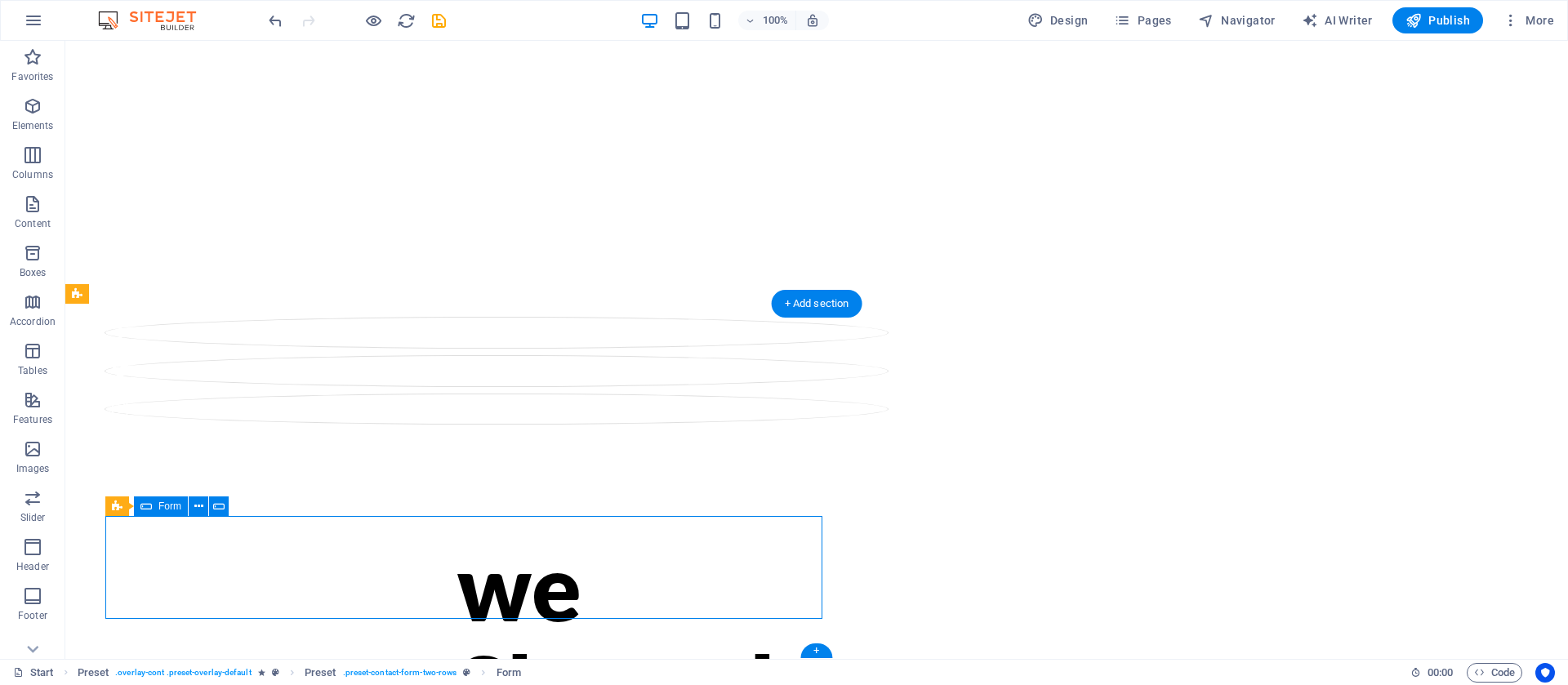 click on "Drop content here or  Add elements  Paste clipboard" 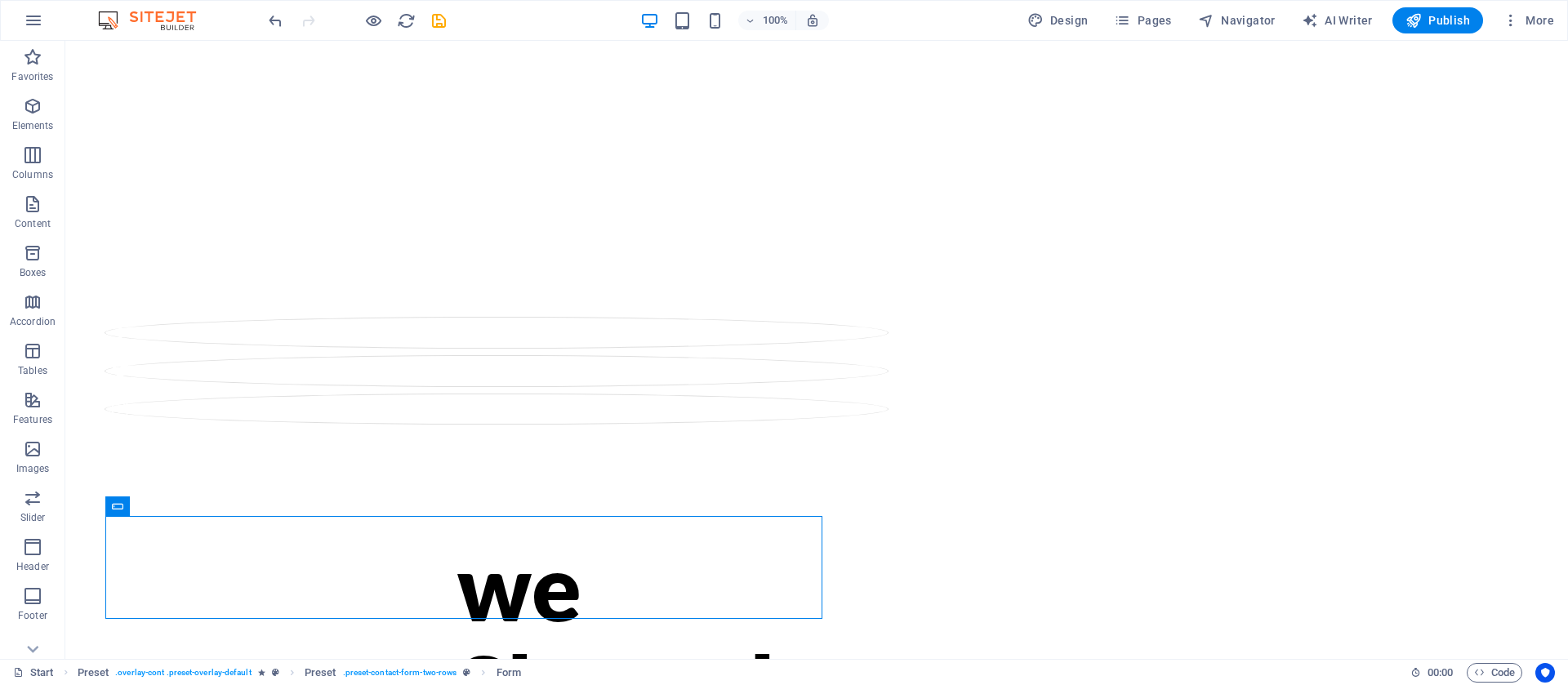 click on "7  Days LEFT we Skyrank Technologies STAY STUNED! WE'LL BE LIVE SOON Legal Notice  |  Privacy Book the event Simplifying Business. Scaling Possibilities. Drop content here or  Add elements  Paste clipboard" at bounding box center (817, 591) 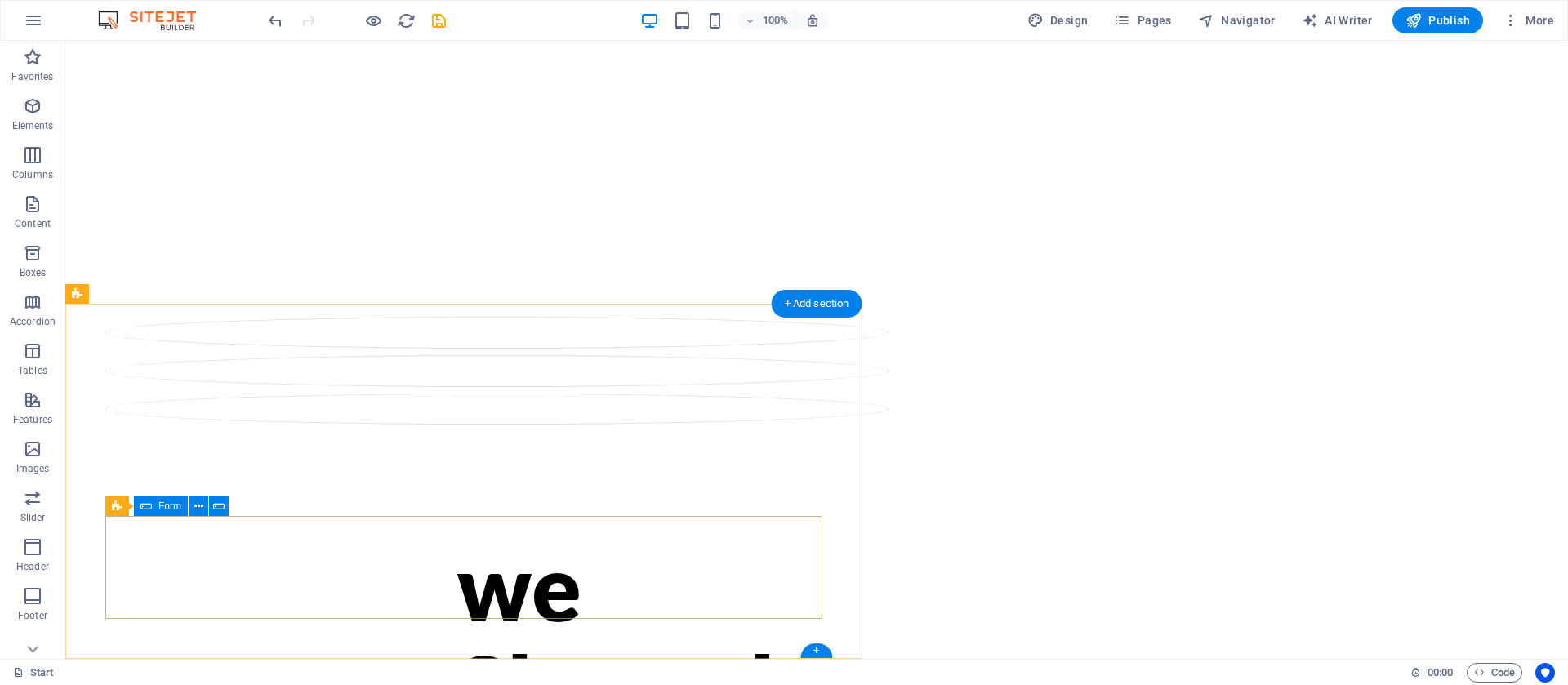 click on "Drop content here or  Add elements  Paste clipboard" 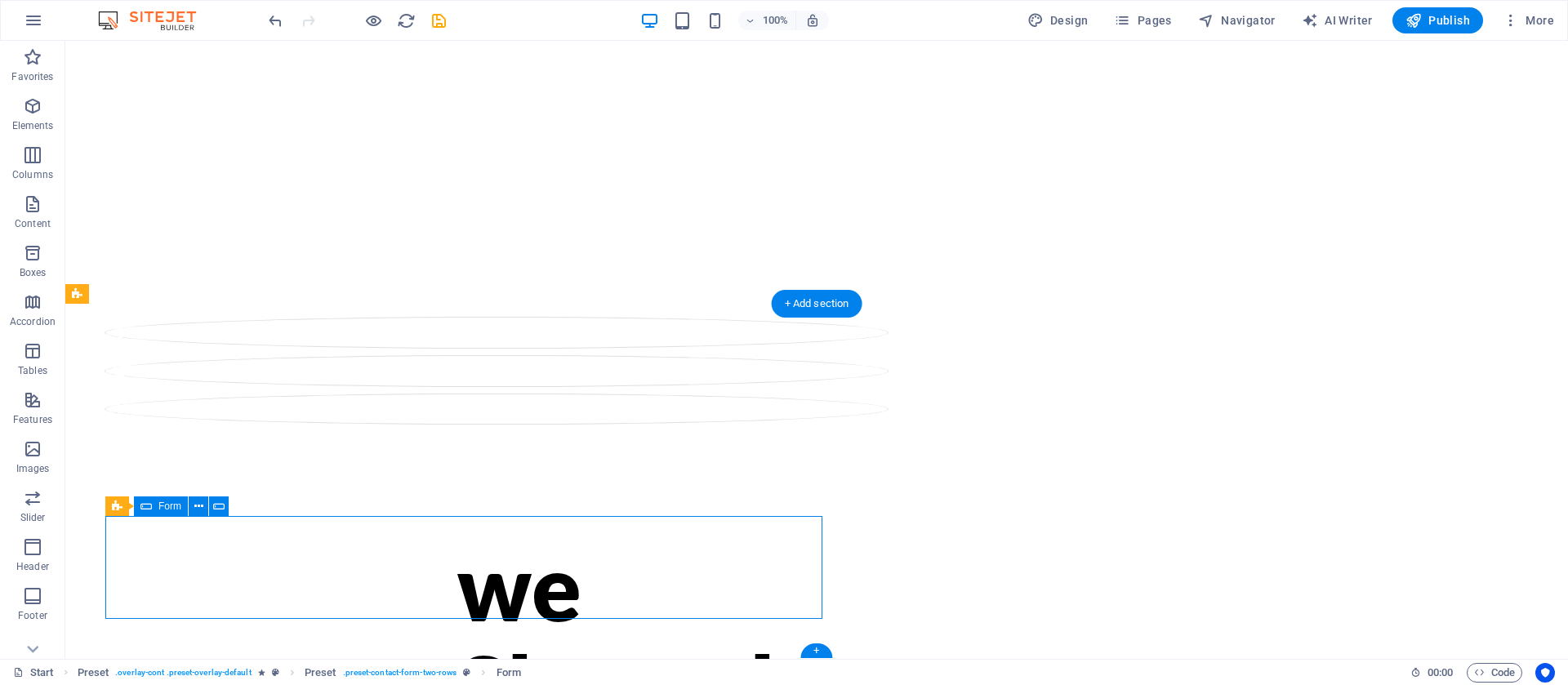 click on "Add elements" 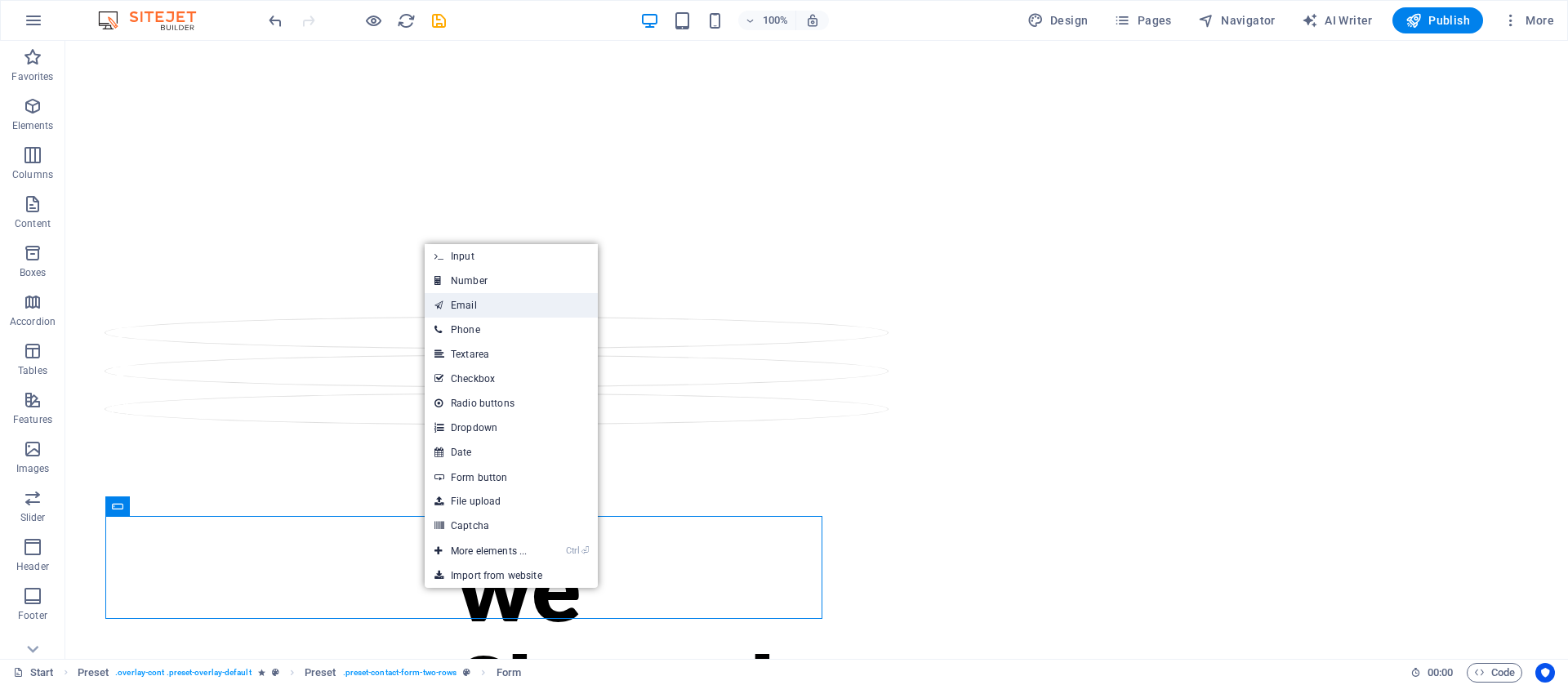 click on "Email" at bounding box center (511, 305) 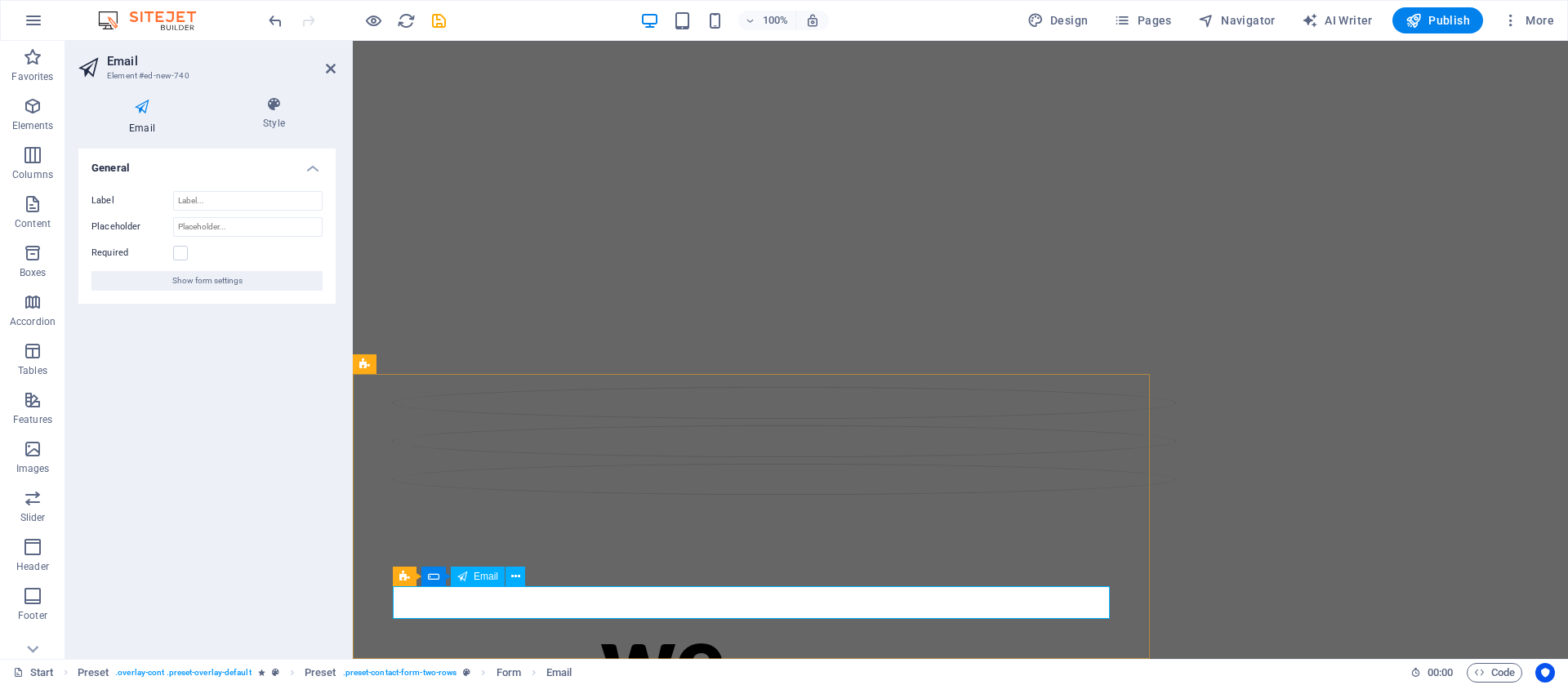 click 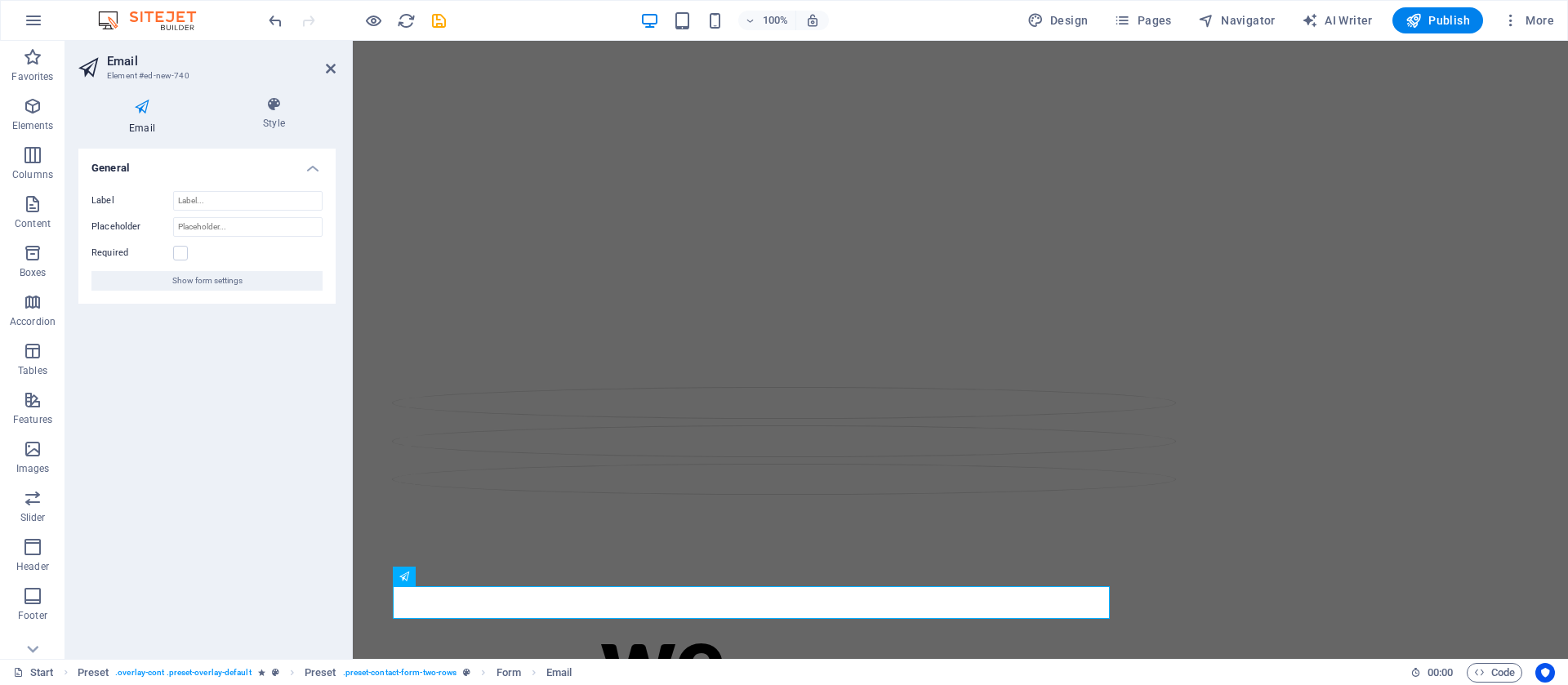 type on "info@skyranktech.com" 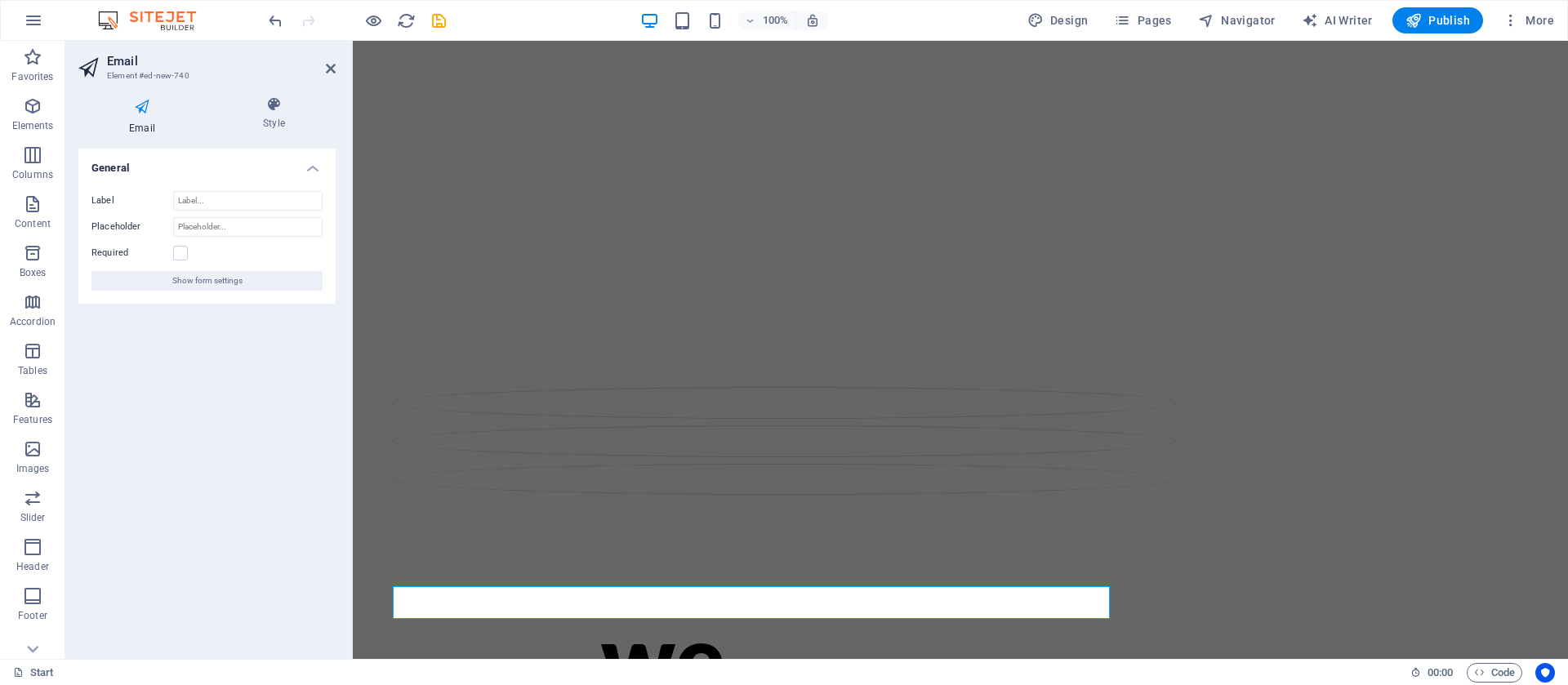 click on "7  Days LEFT we Skyrank Technologies STAY STUNED! WE'LL BE LIVE SOON Legal Notice  |  Privacy Book the event Simplifying Business. Scaling Possibilities. info@skyranktech.com" at bounding box center (960, 626) 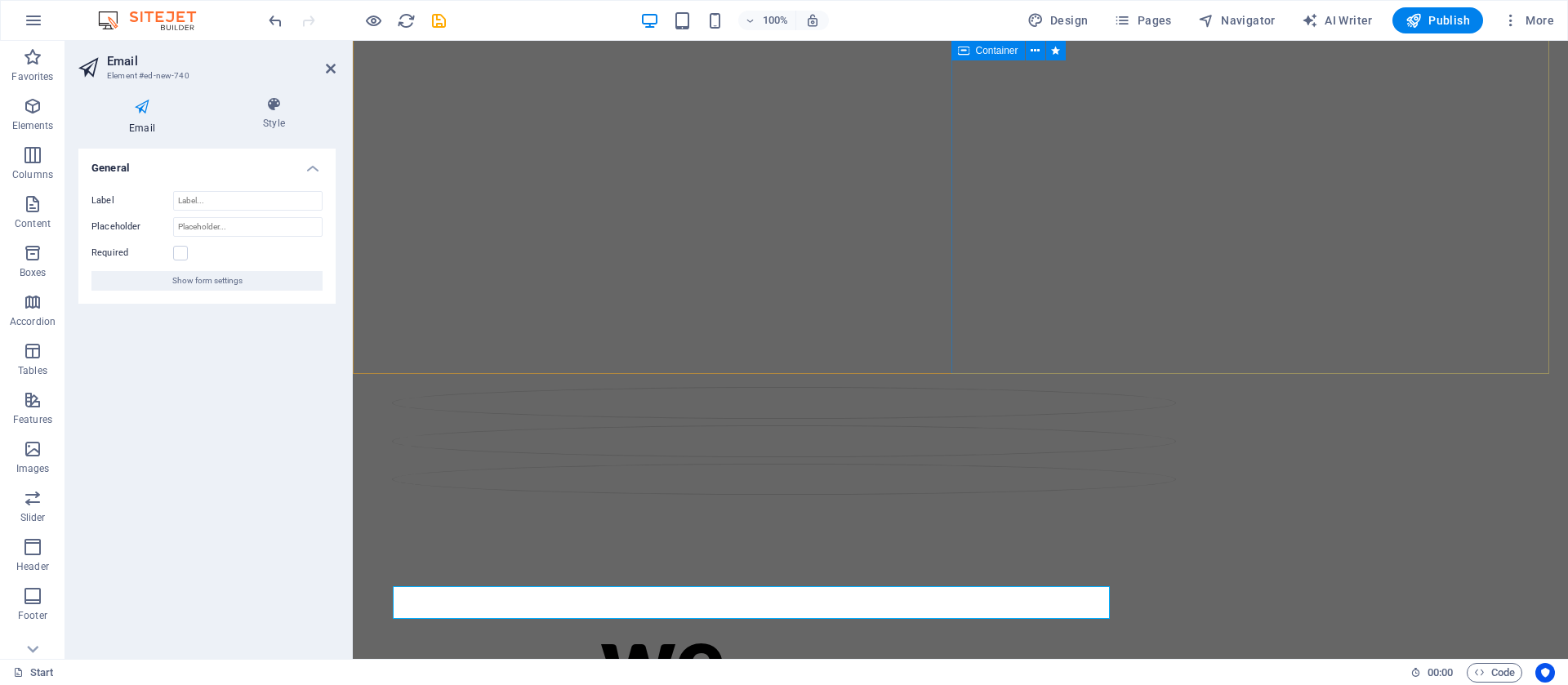 click on "we Skyrank Technologies STAY STUNED! WE'LL BE LIVE SOON Legal Notice  |  Privacy" at bounding box center [960, 901] 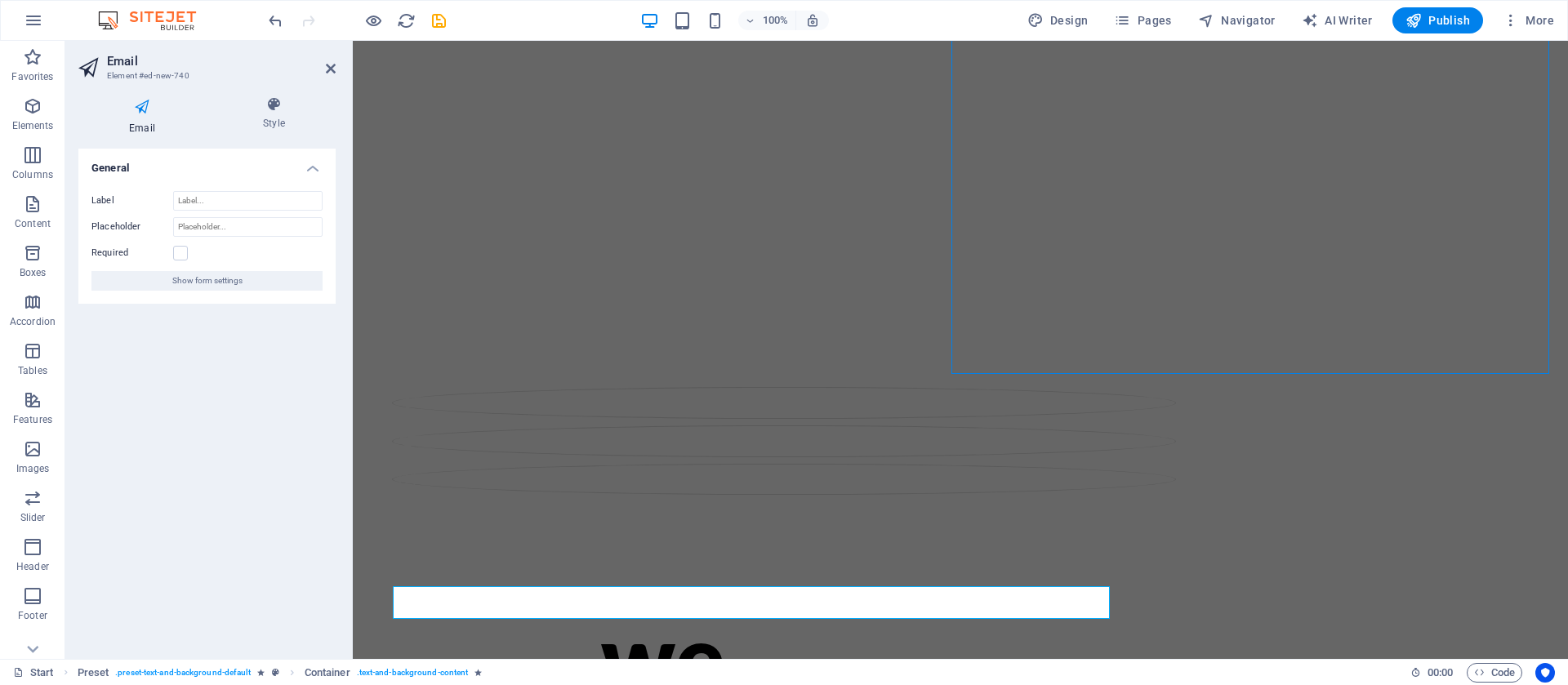 click at bounding box center (960, 64) 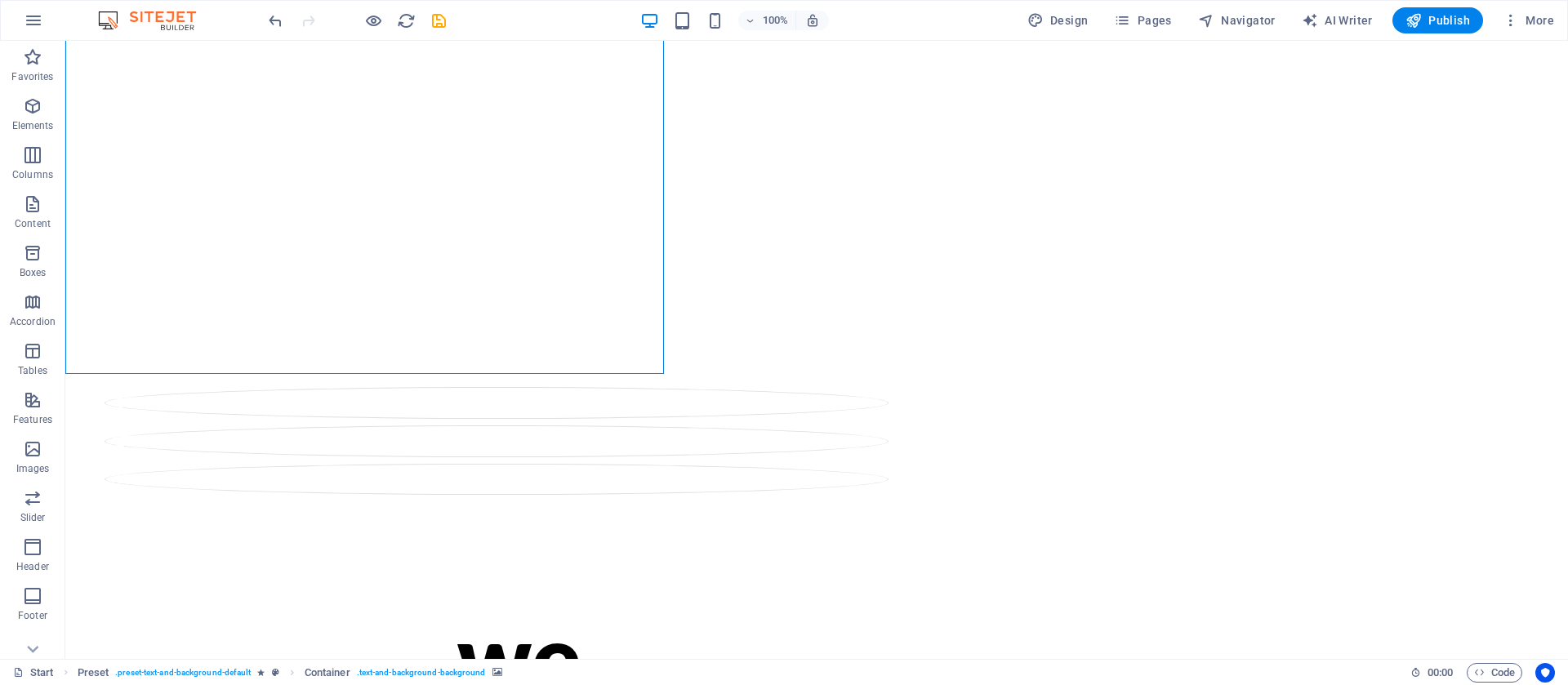 click on "we Skyrank Technologies STAY STUNED! WE'LL BE LIVE SOON Legal Notice  |  Privacy" at bounding box center (817, 901) 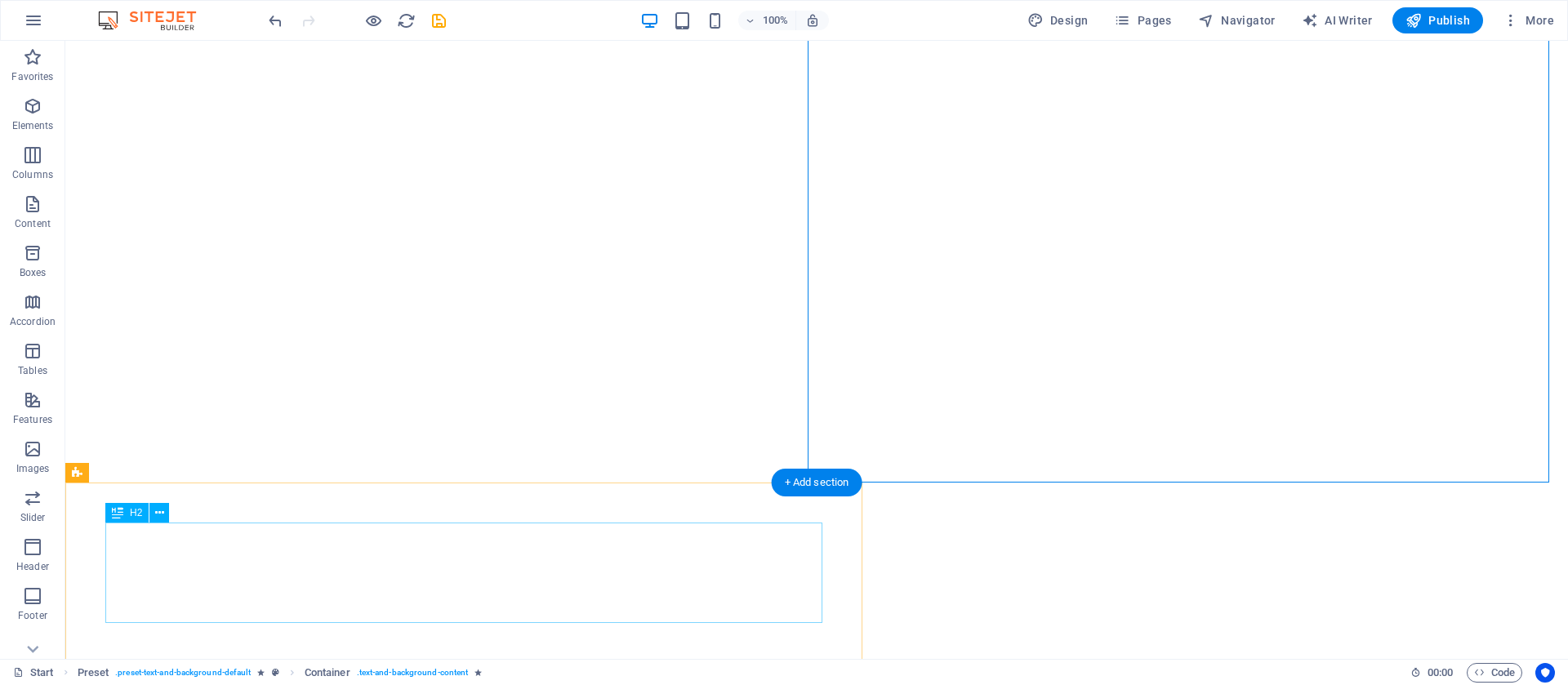 scroll, scrollTop: 285, scrollLeft: 0, axis: vertical 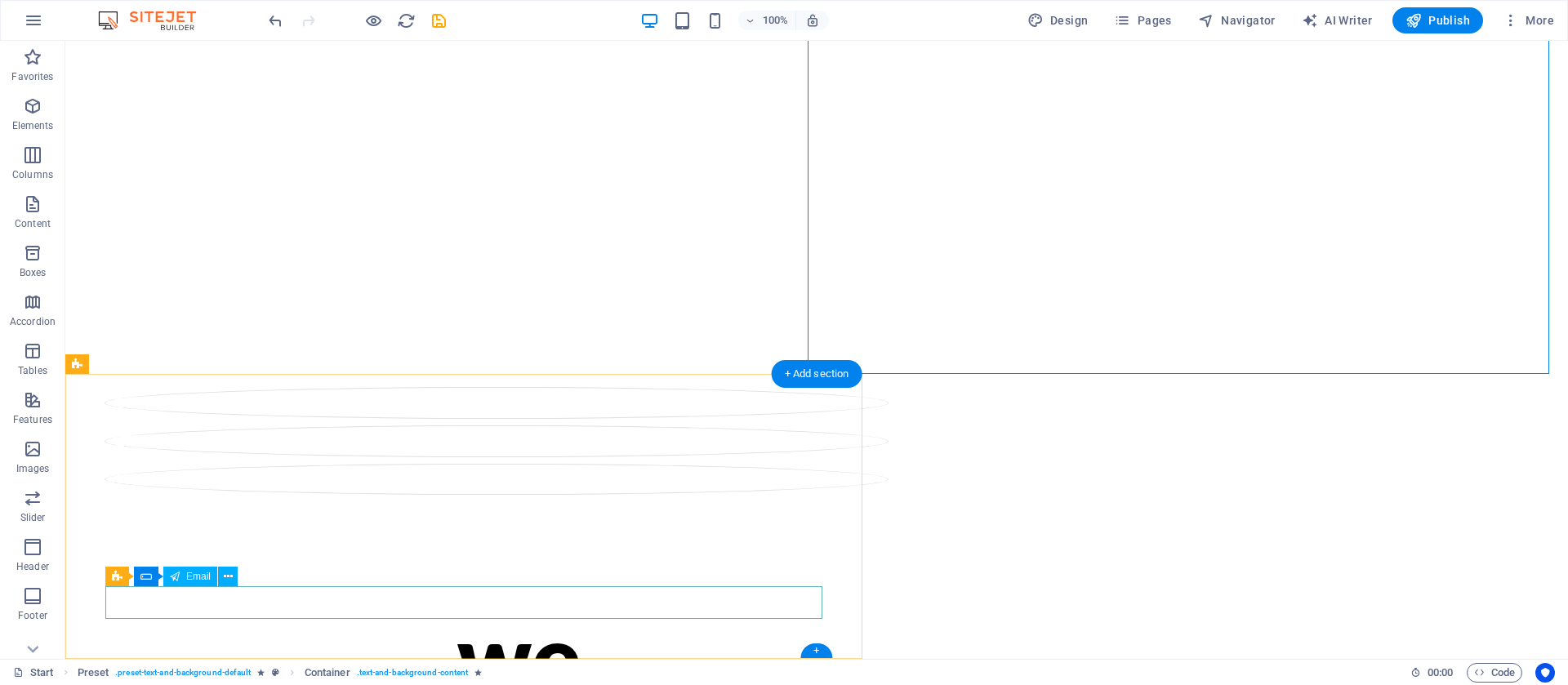click on "info@skyranktech.com" 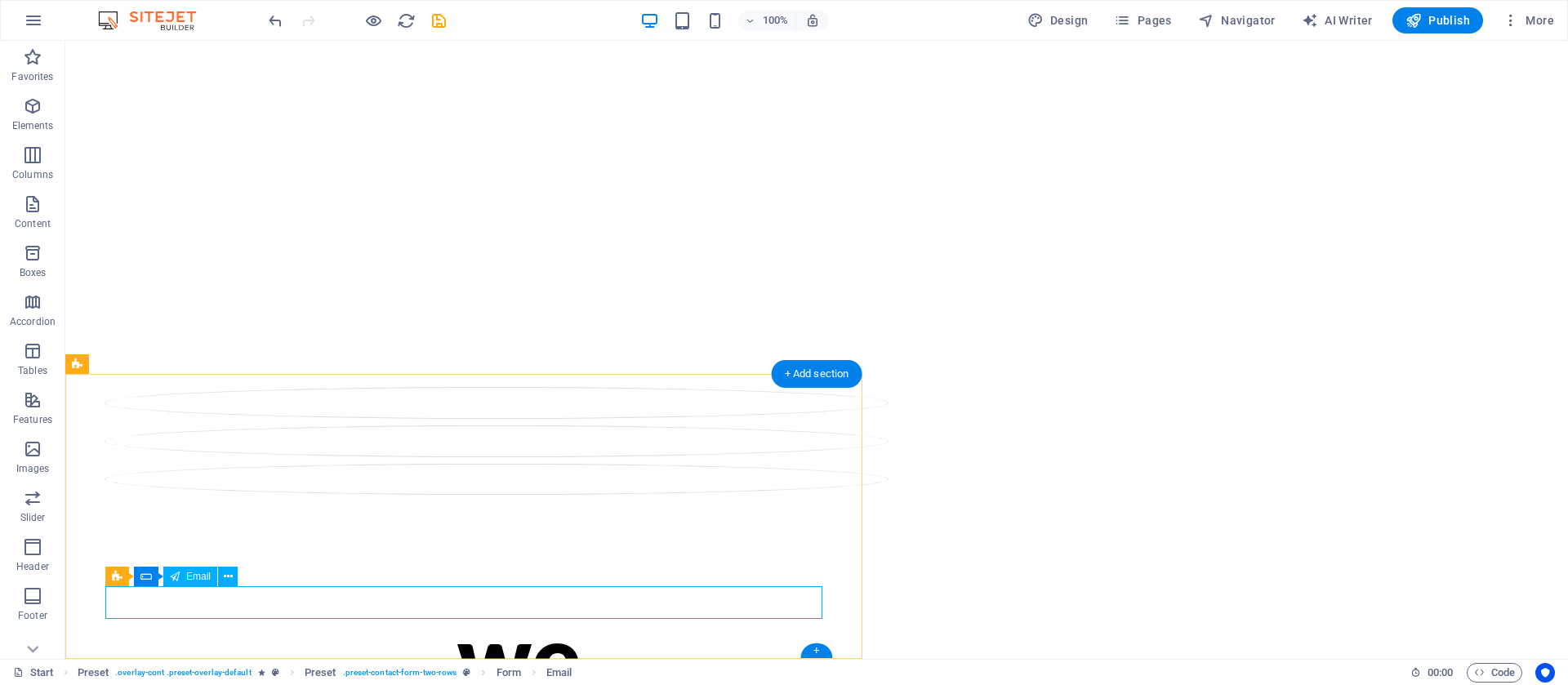 click on "info@skyranktech.com" 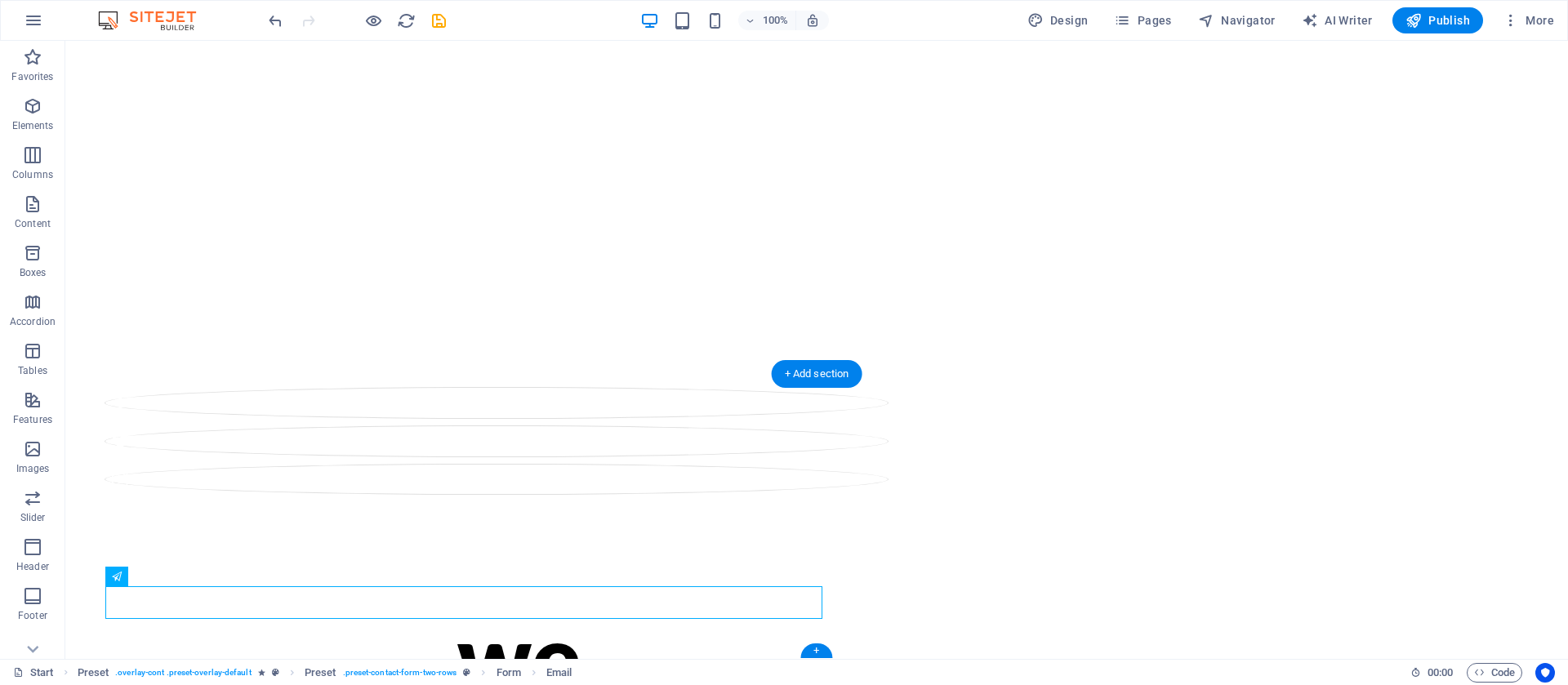 drag, startPoint x: 210, startPoint y: 607, endPoint x: 451, endPoint y: 598, distance: 241.16799 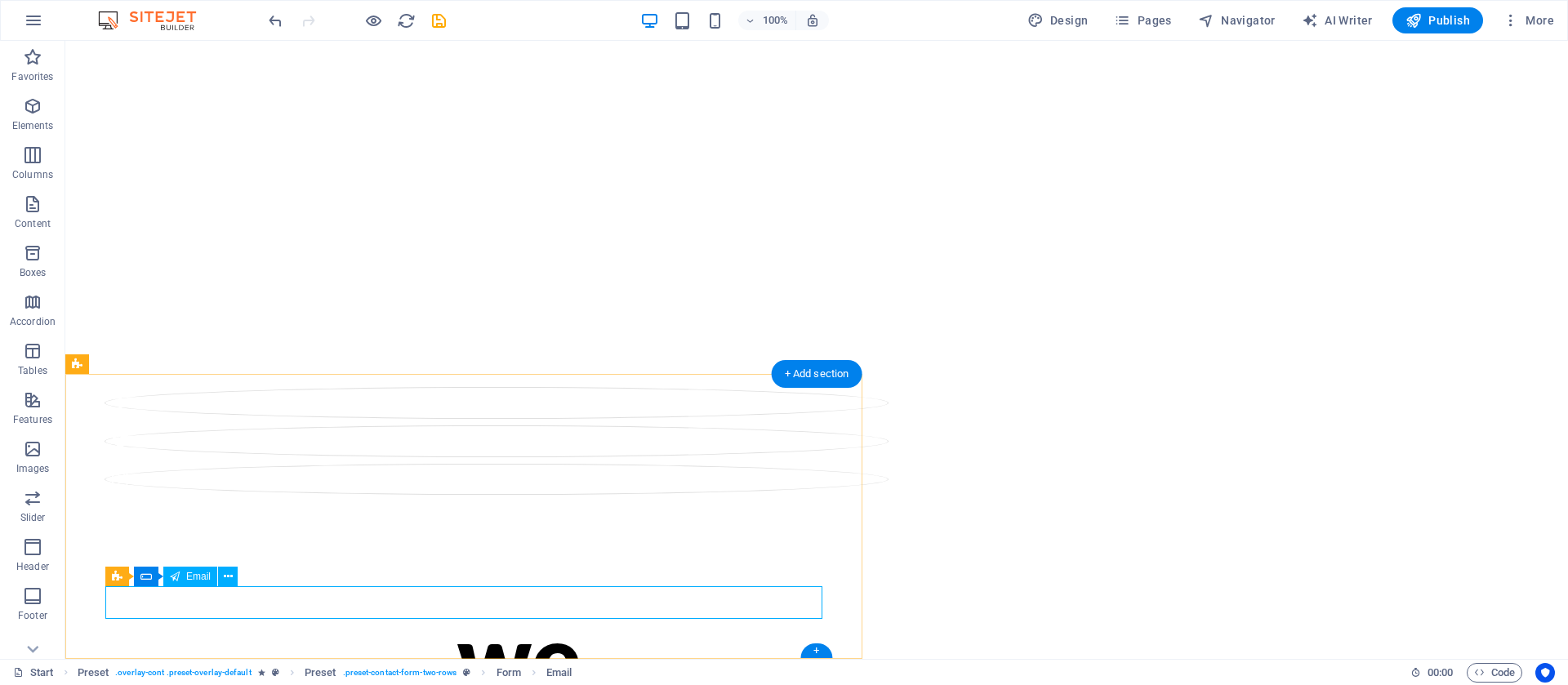 click on "info@skyranktech.com" 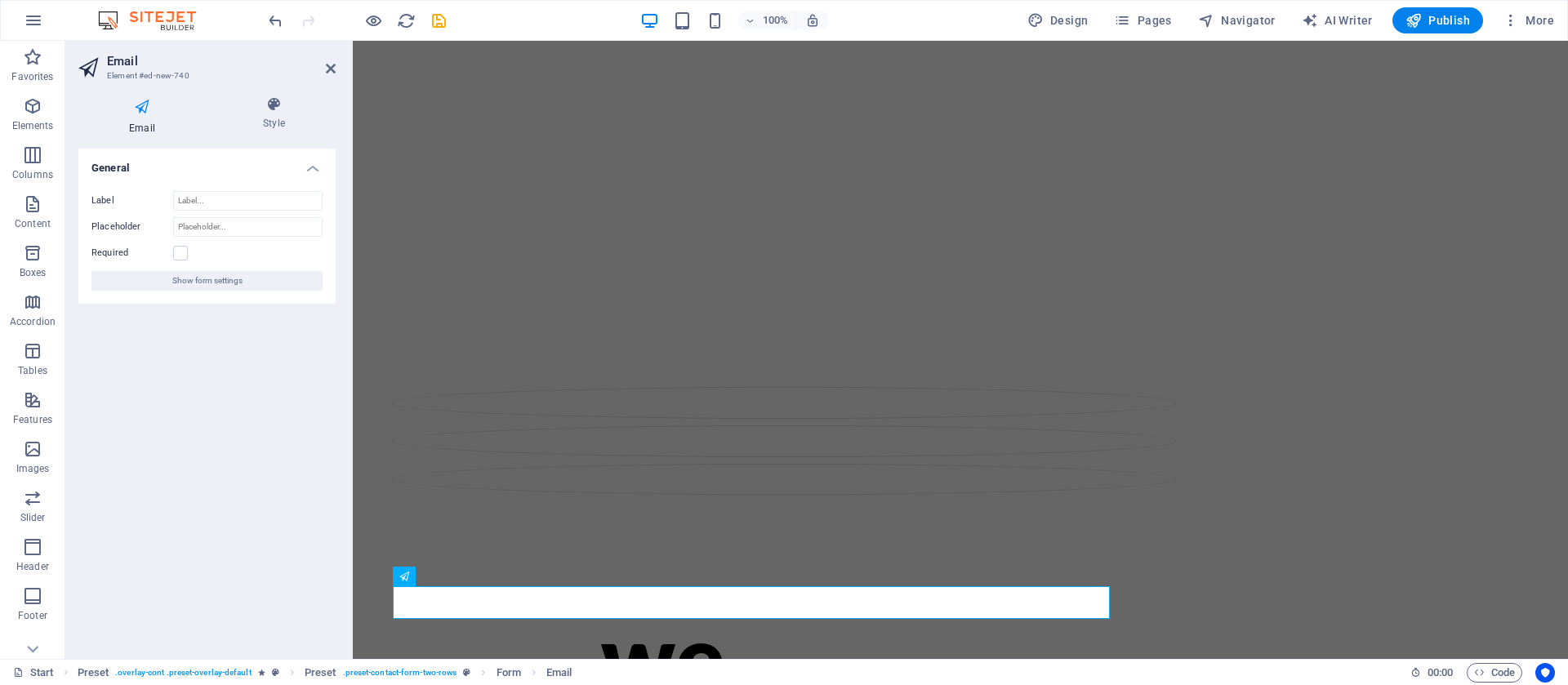 click at bounding box center (142, 107) 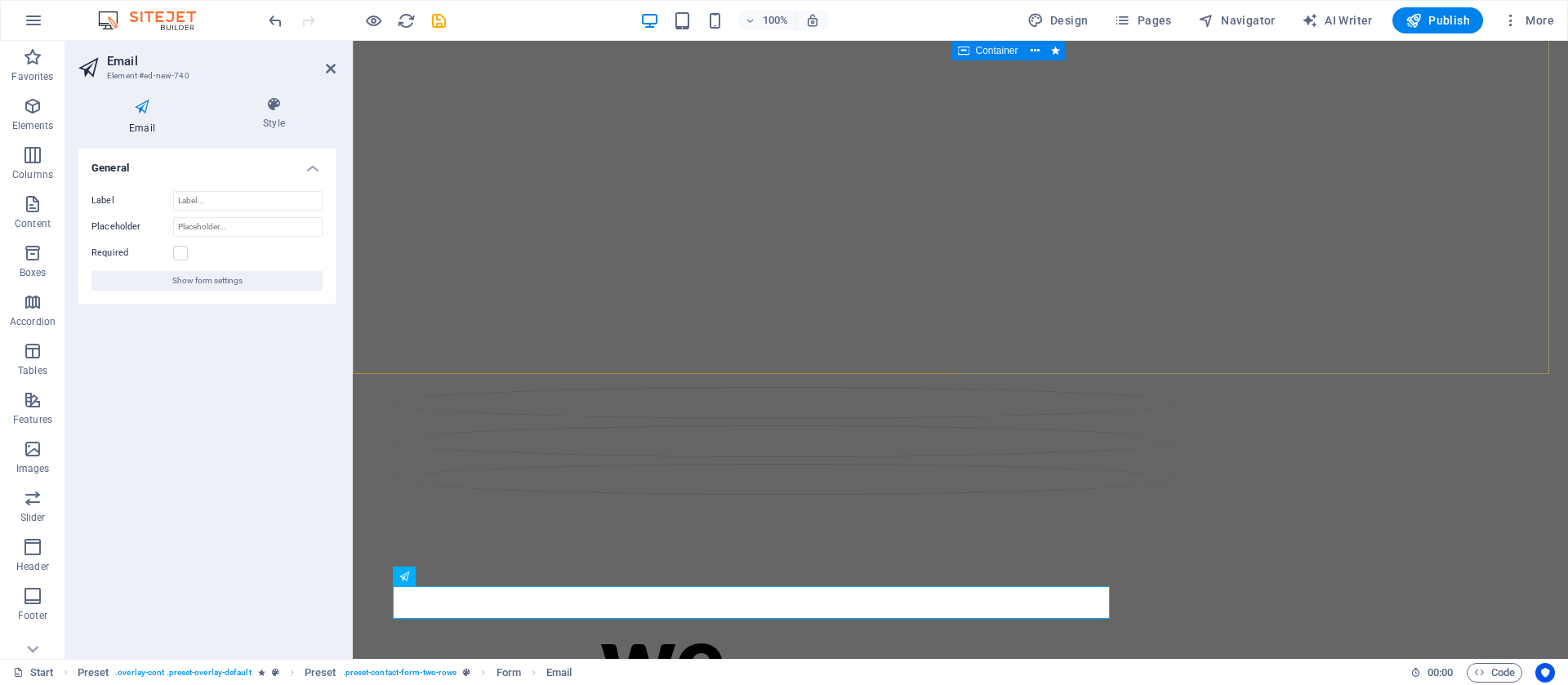 click on "we Skyrank Technologies STAY STUNED! WE'LL BE LIVE SOON Legal Notice  |  Privacy" at bounding box center [960, 901] 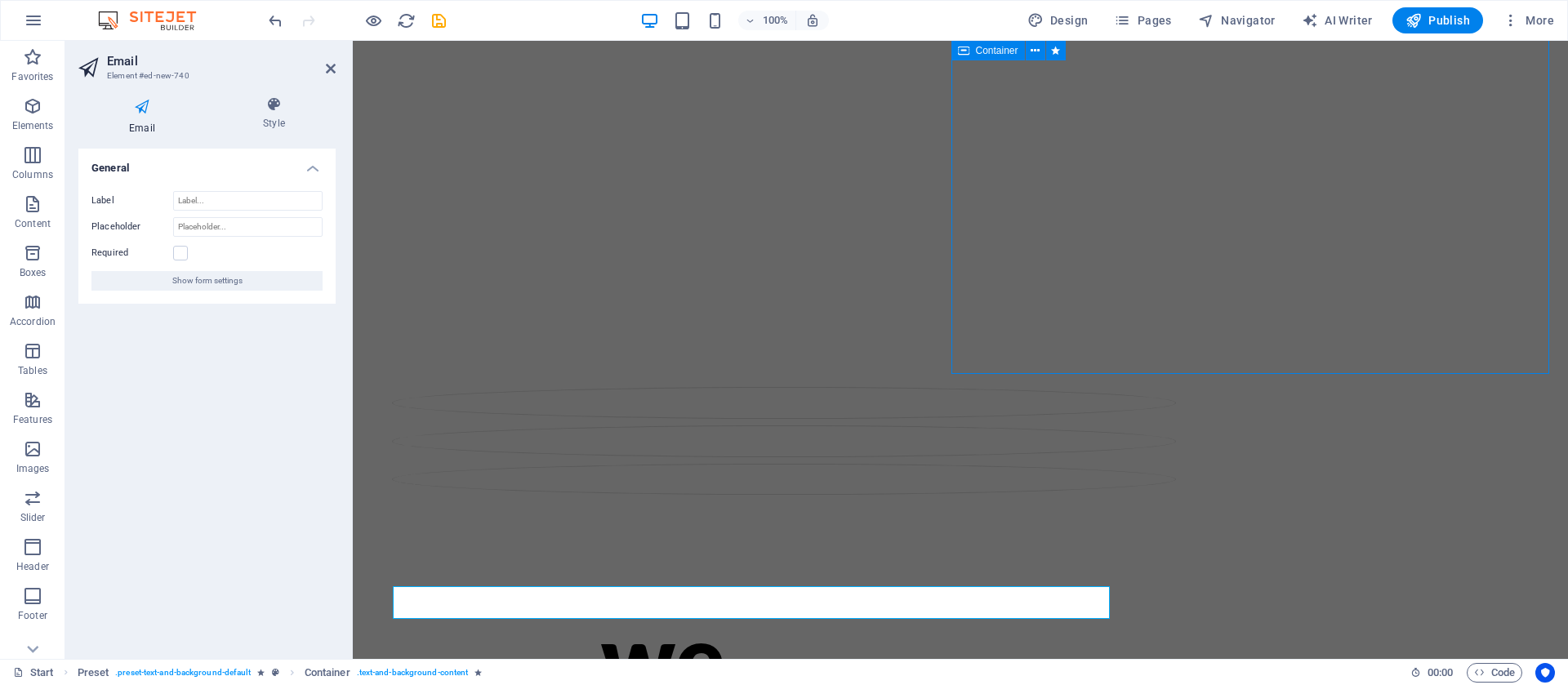 click on "we Skyrank Technologies STAY STUNED! WE'LL BE LIVE SOON Legal Notice  |  Privacy" at bounding box center [960, 901] 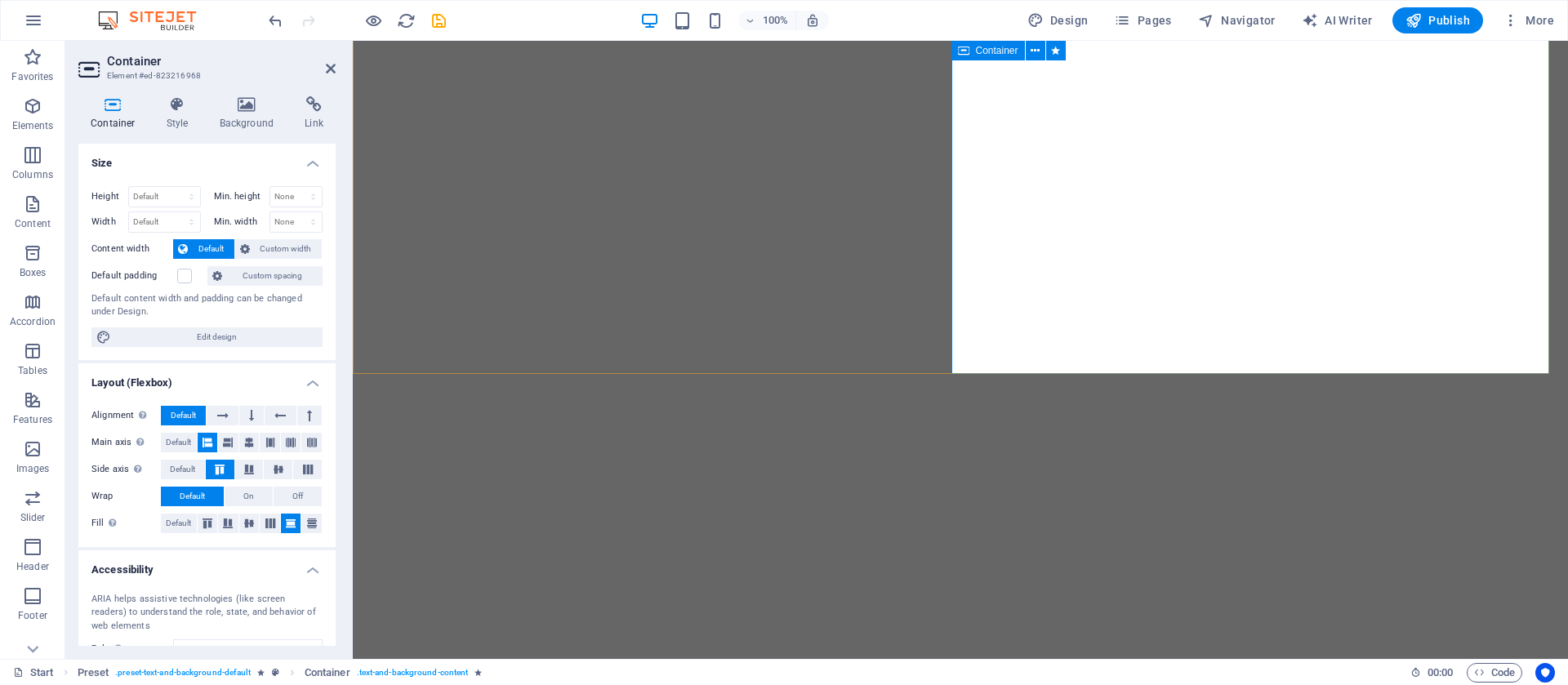 scroll, scrollTop: 0, scrollLeft: 0, axis: both 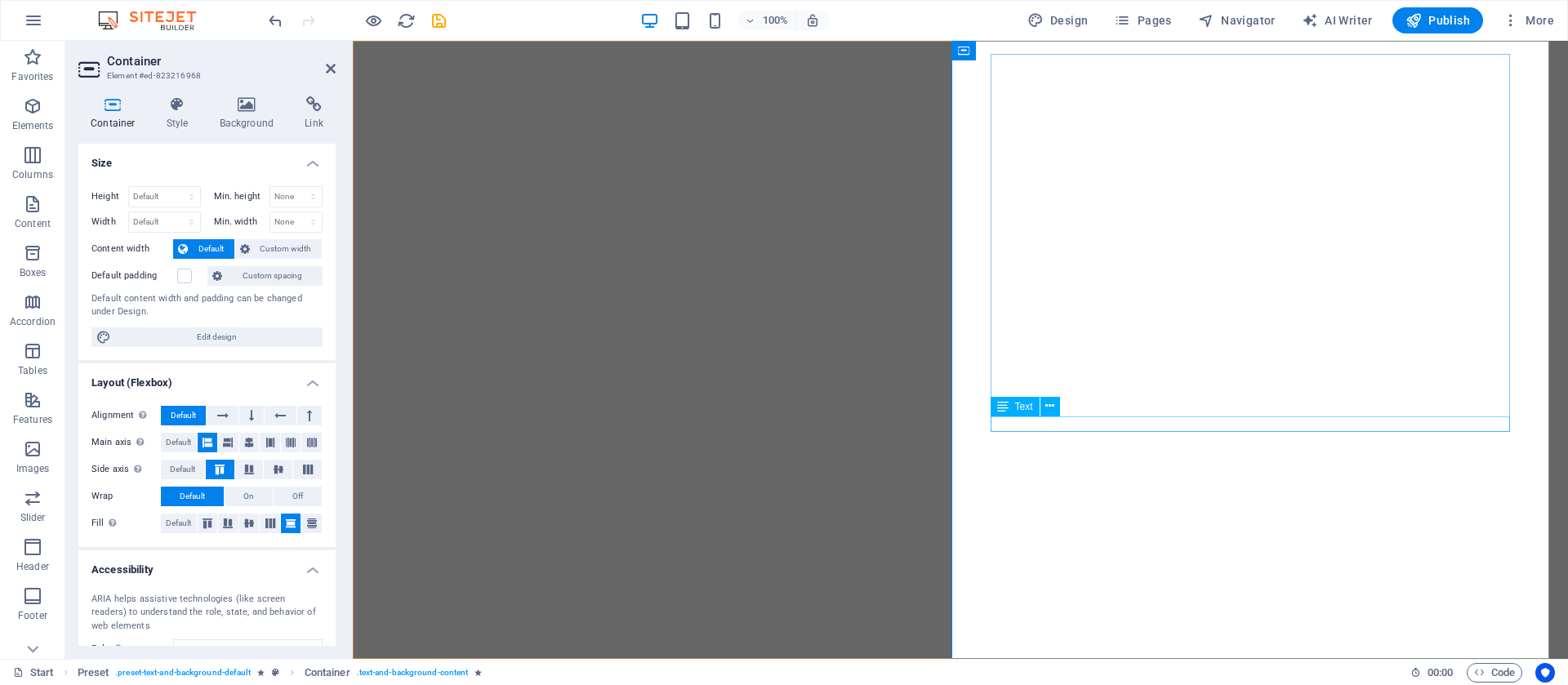 click on "Legal Notice  |  Privacy" at bounding box center (960, 1261) 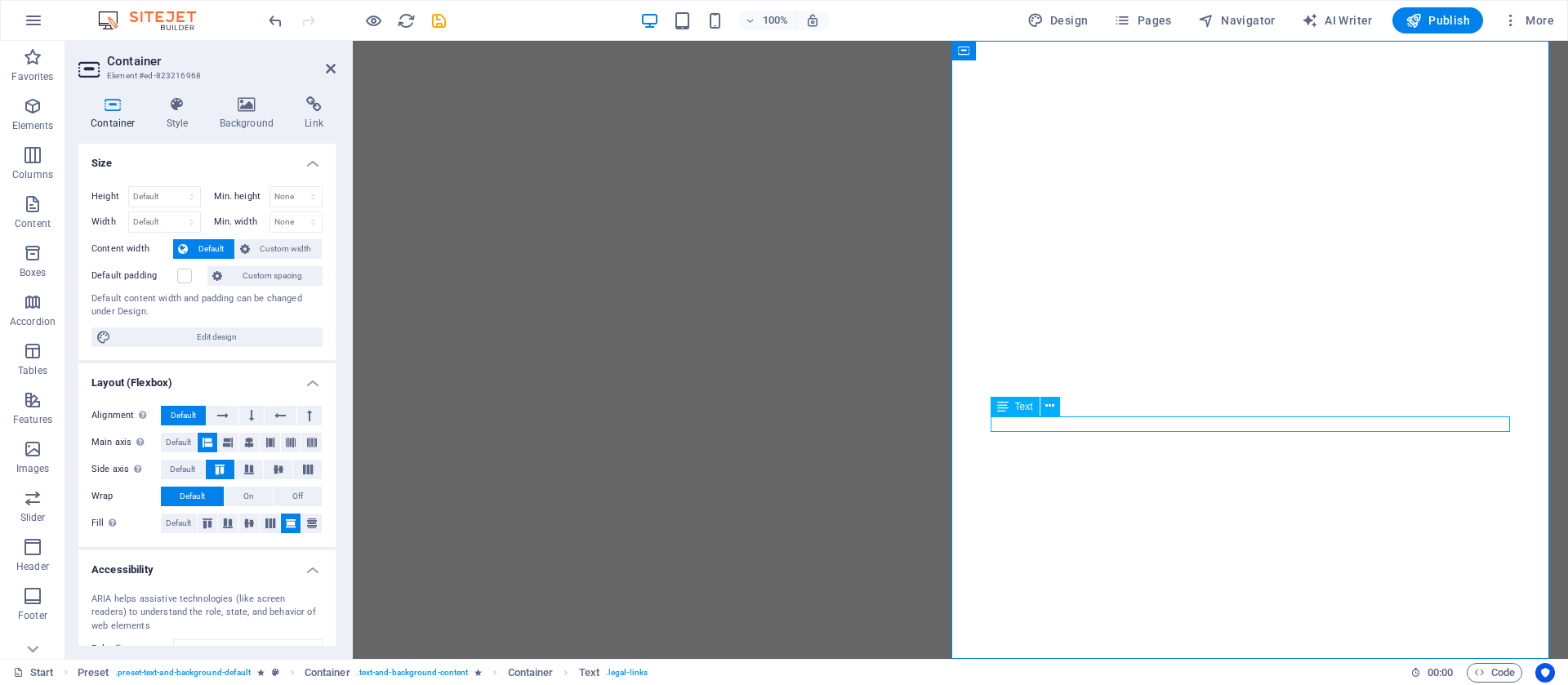 click on "Legal Notice  |  Privacy" at bounding box center [960, 1261] 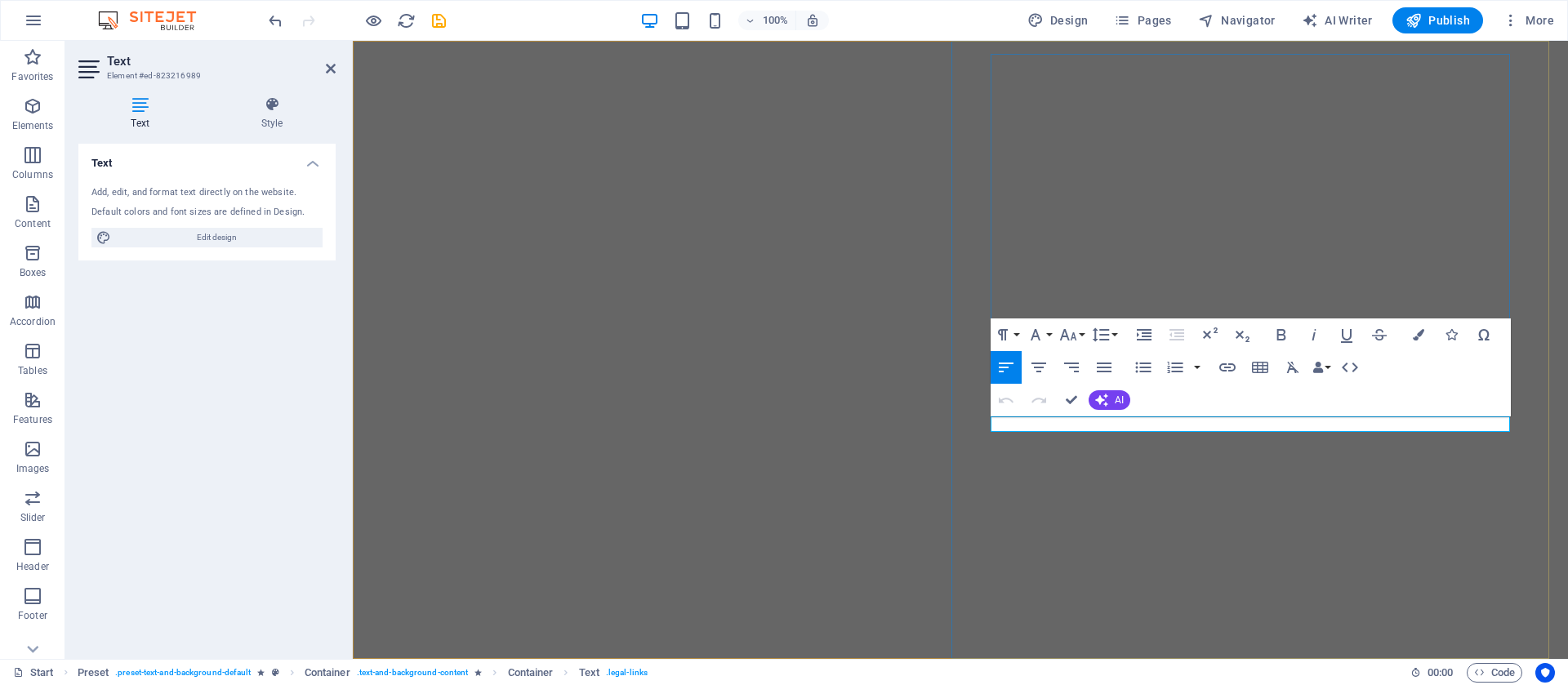 click on "Privacy" at bounding box center [681, 1261] 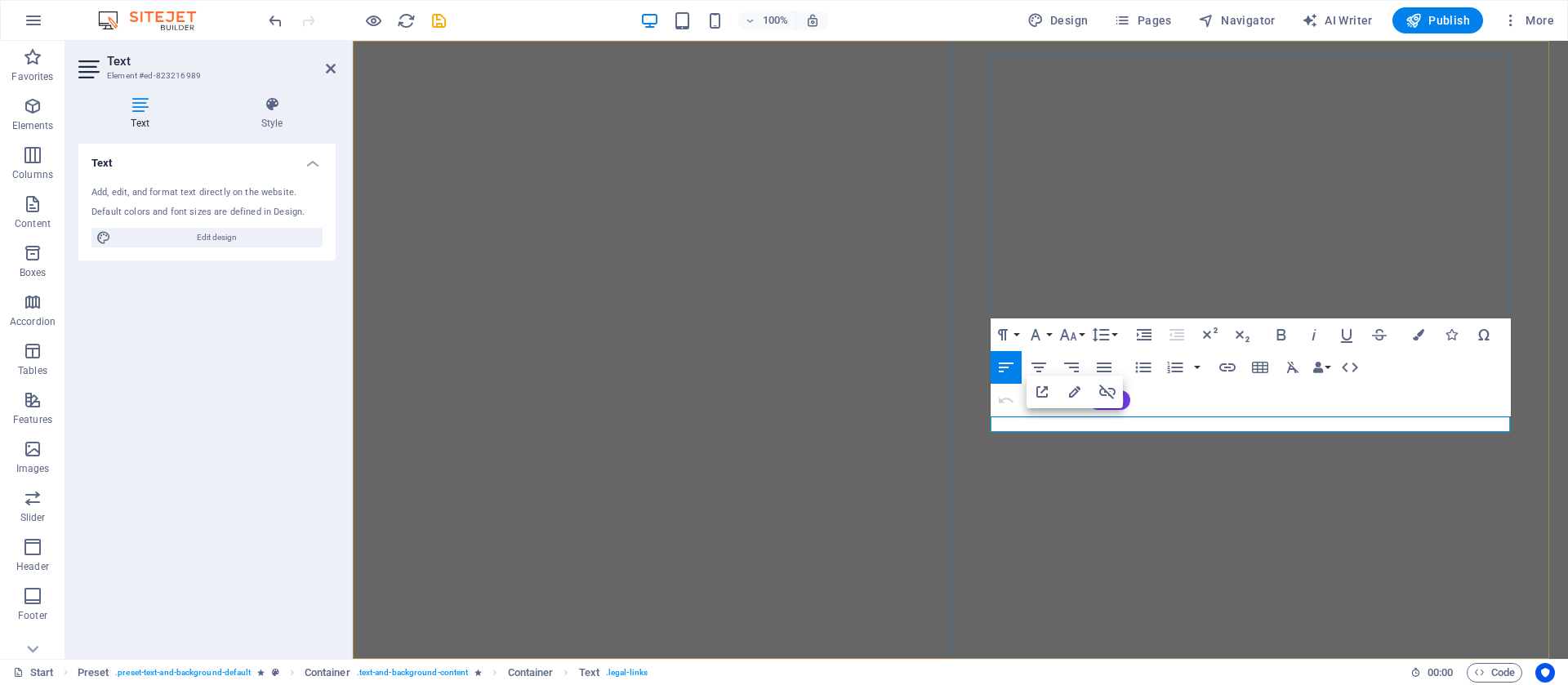 type 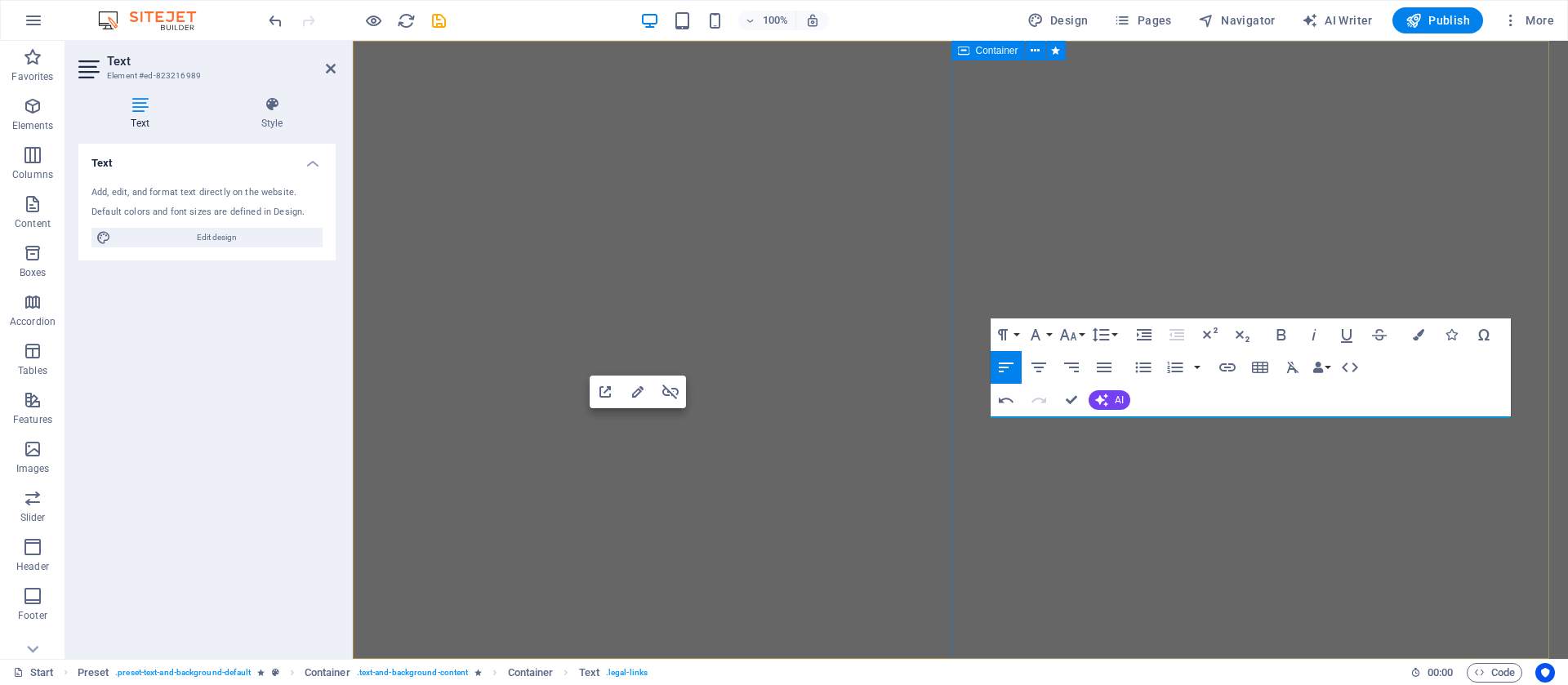 click on "we Skyrank Technologies STAY STUNED! WE'LL BE LIVE SOON" at bounding box center [960, 1186] 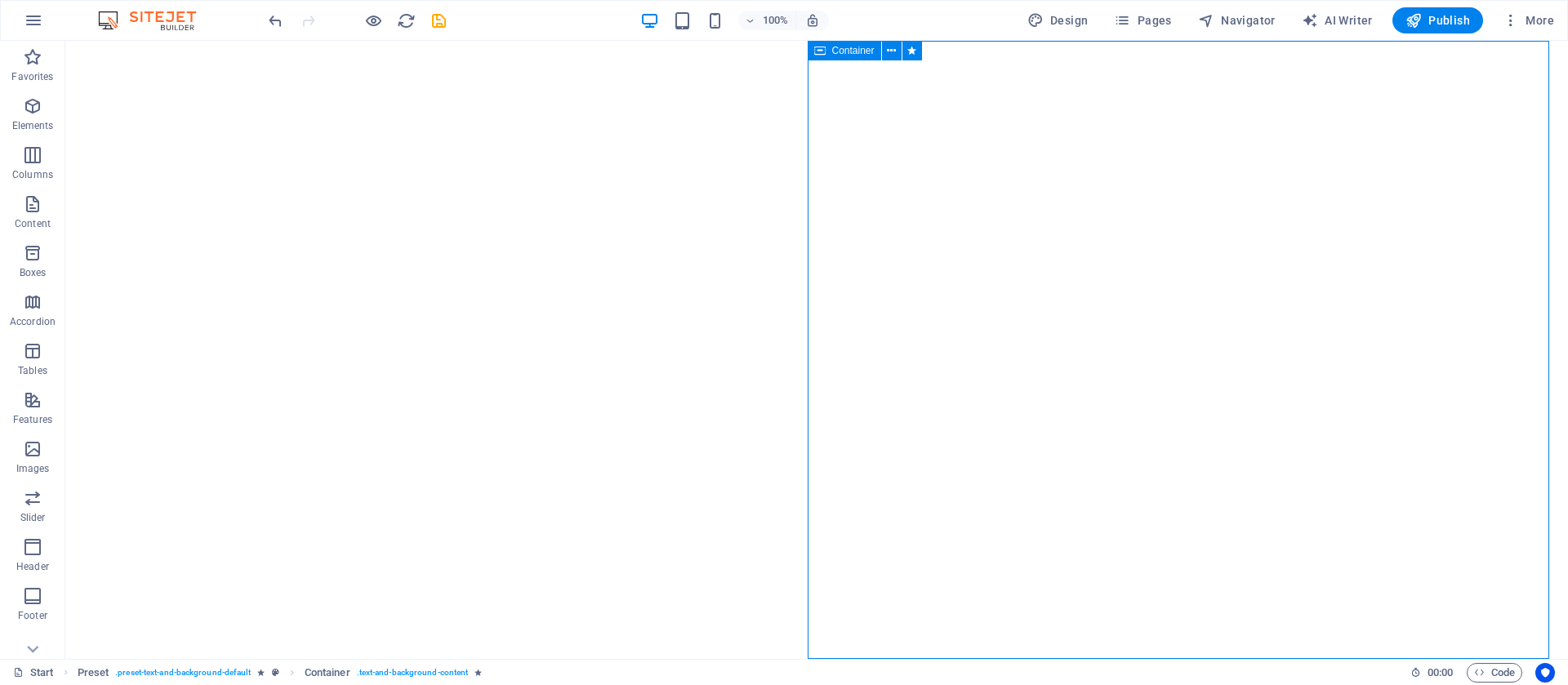 click on "we Skyrank Technologies STAY STUNED! WE'LL BE LIVE SOON" at bounding box center [817, 1186] 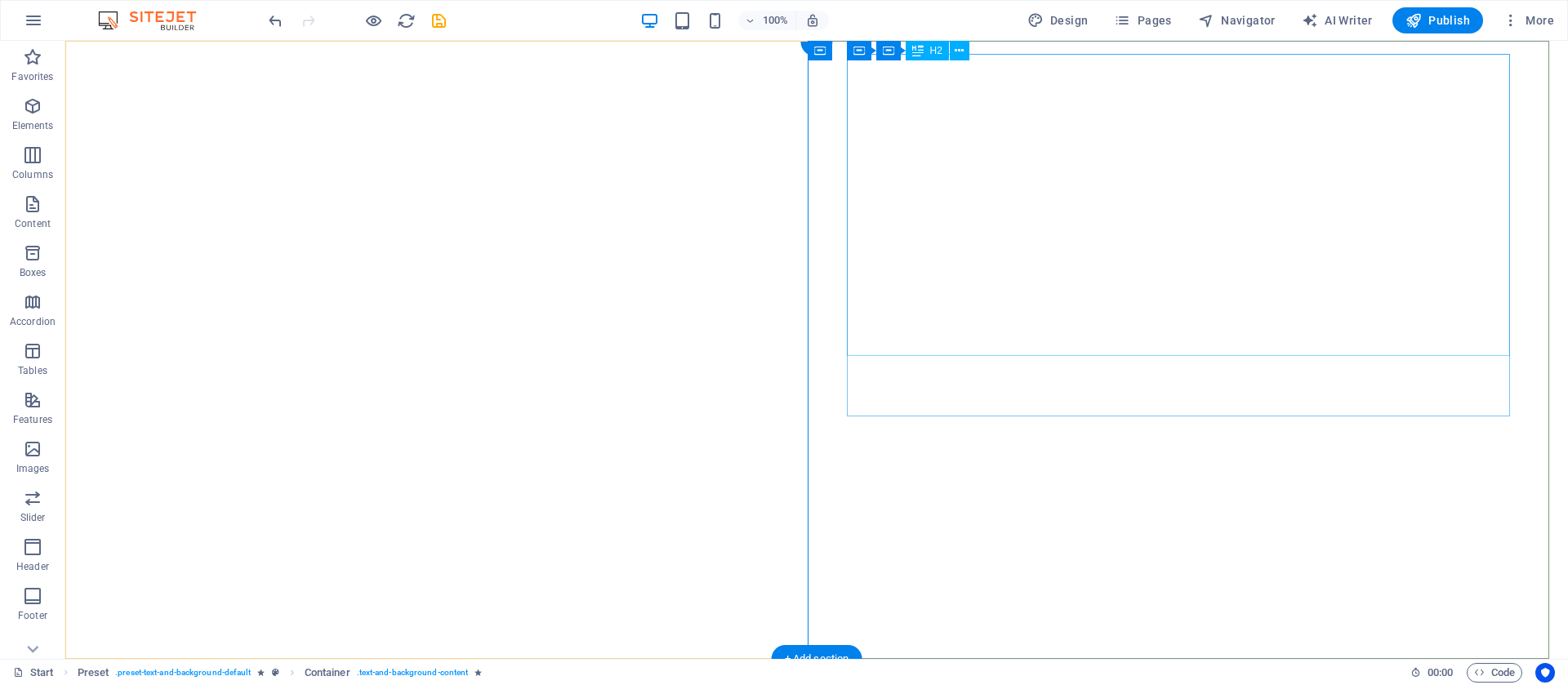 click on "we Skyrank Technologies" at bounding box center [817, 1042] 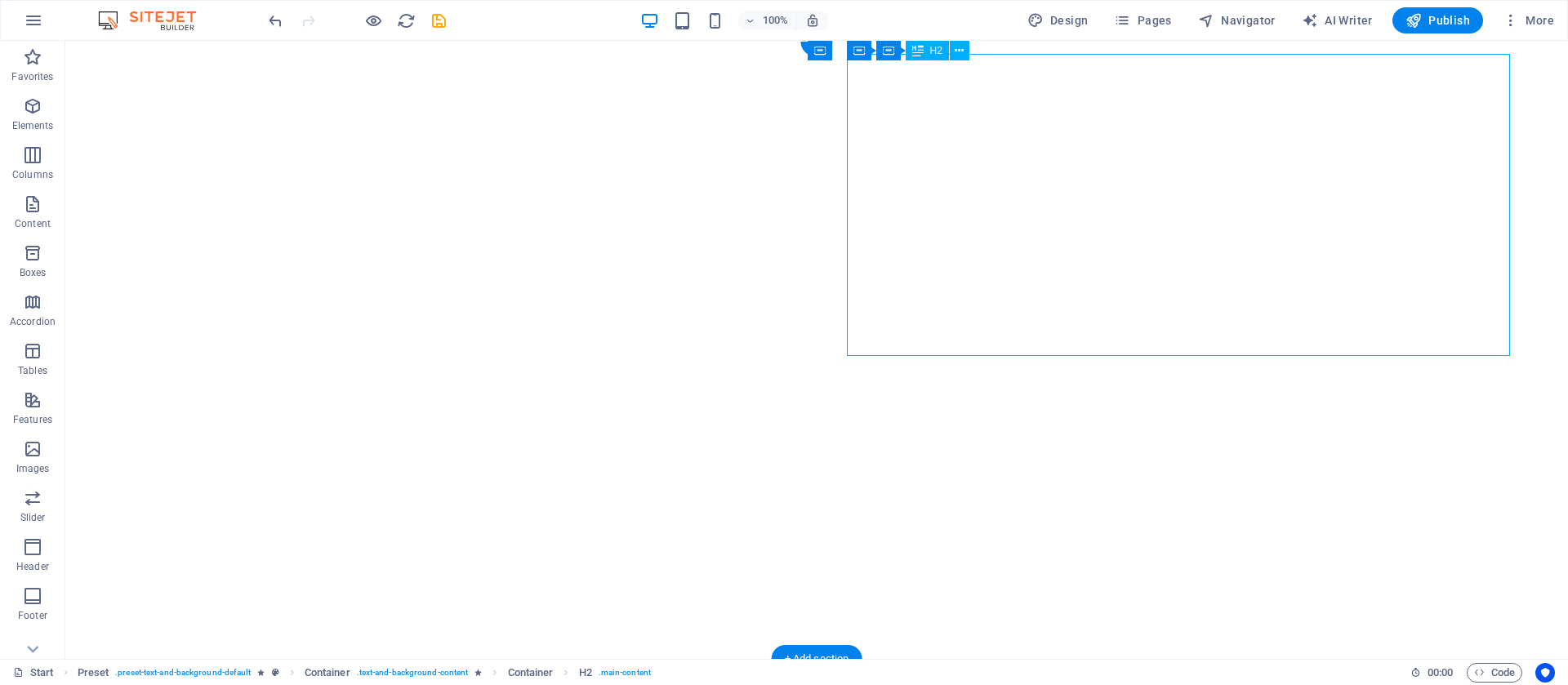 click on "we Skyrank Technologies" at bounding box center (817, 1042) 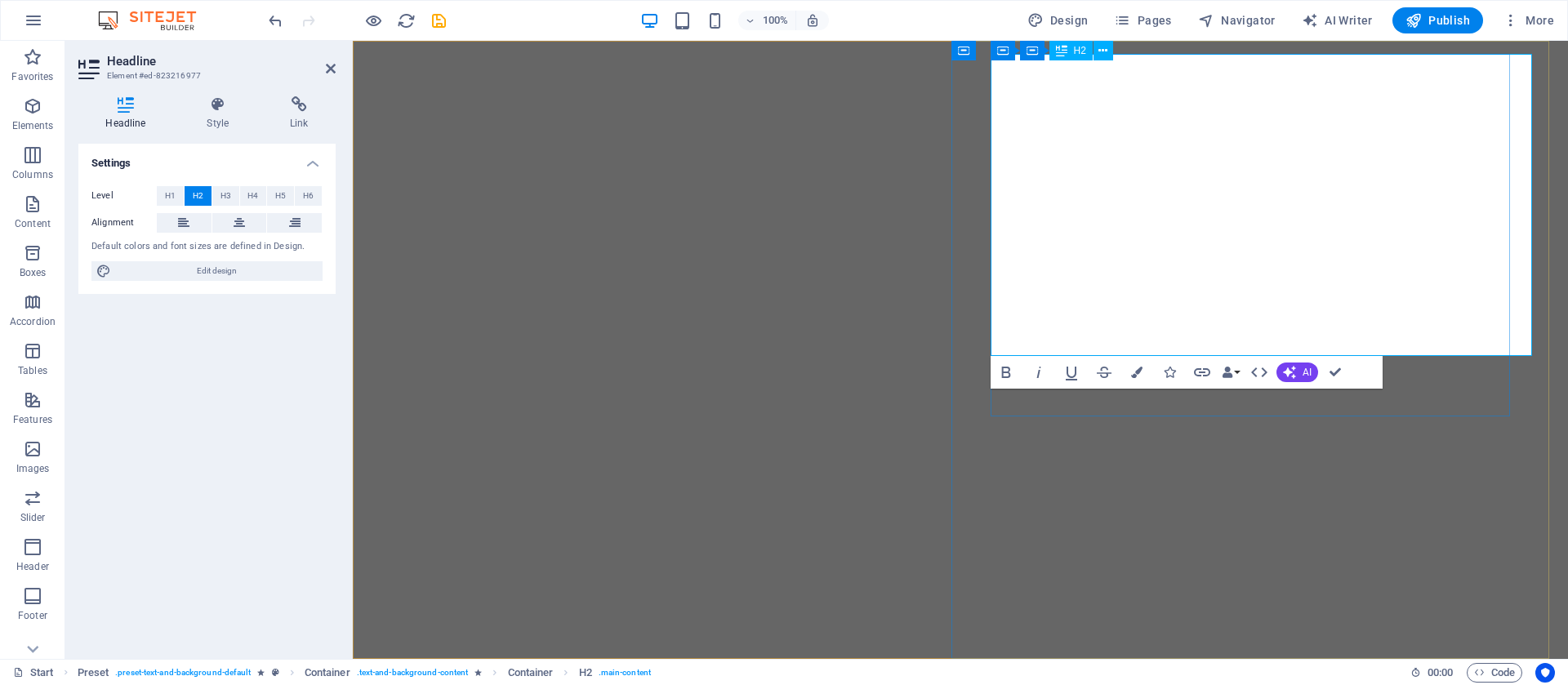 click on "we Skyrank Technologies" at bounding box center [960, 1042] 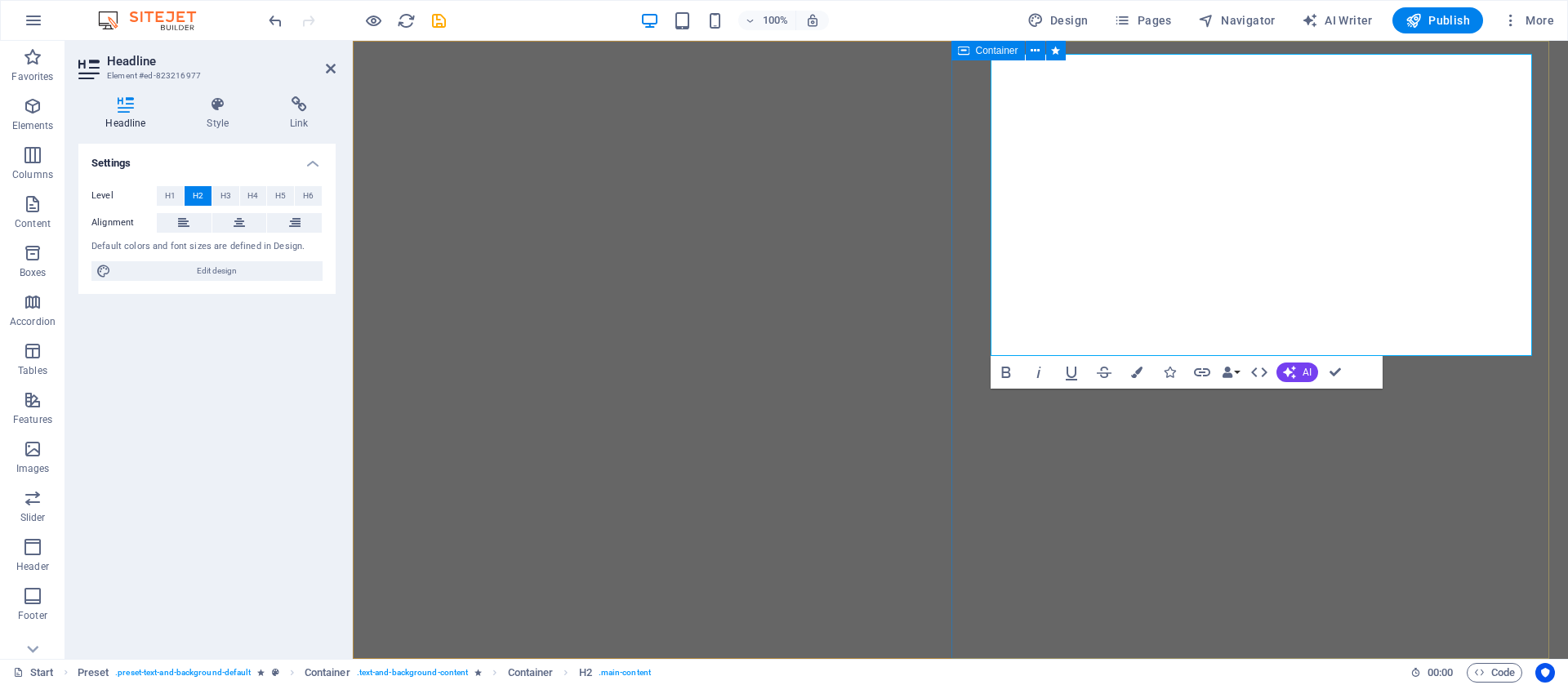 click on "We Skyrank Technologies STAY STUNED! WE'LL BE LIVE SOON" at bounding box center [960, 1186] 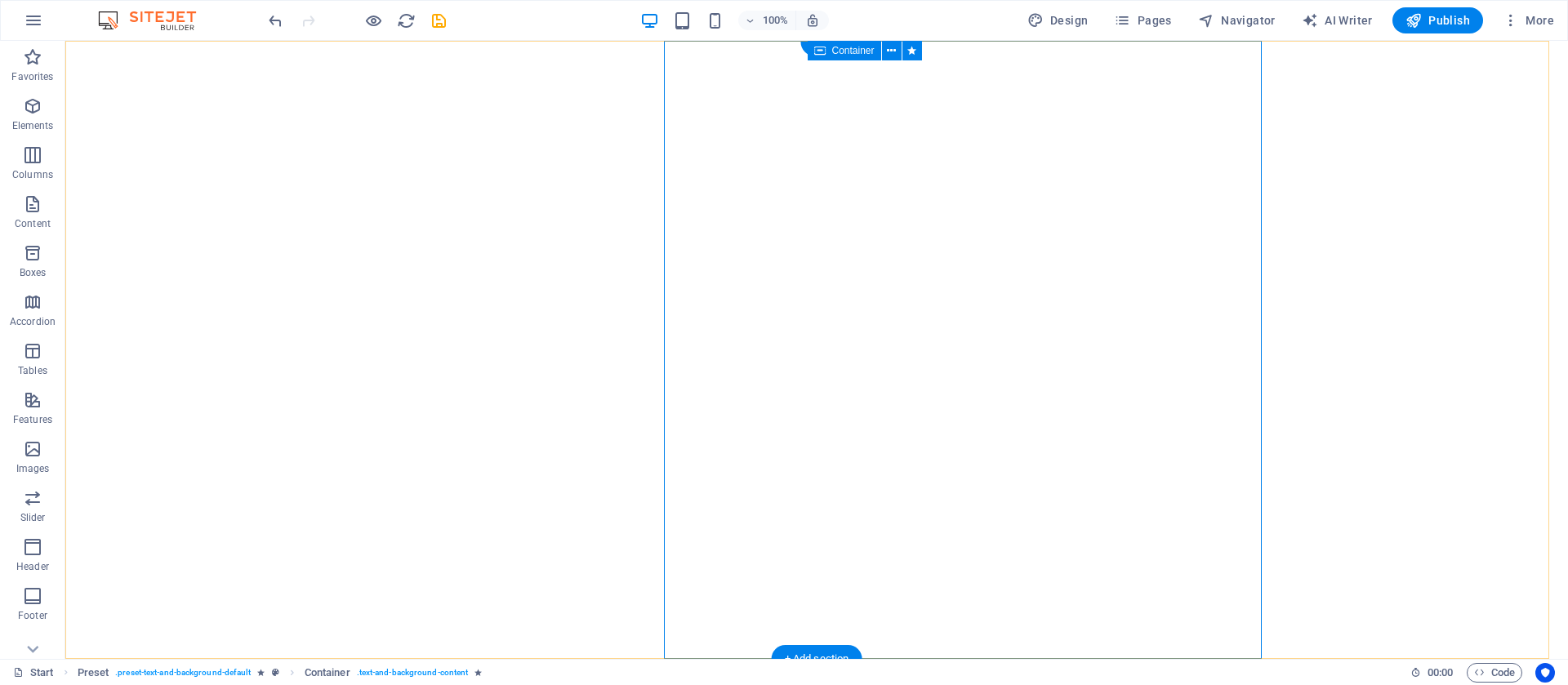 click on "We Skyrank Technologies STAY STUNED! WE'LL BE LIVE SOON" at bounding box center (817, 1186) 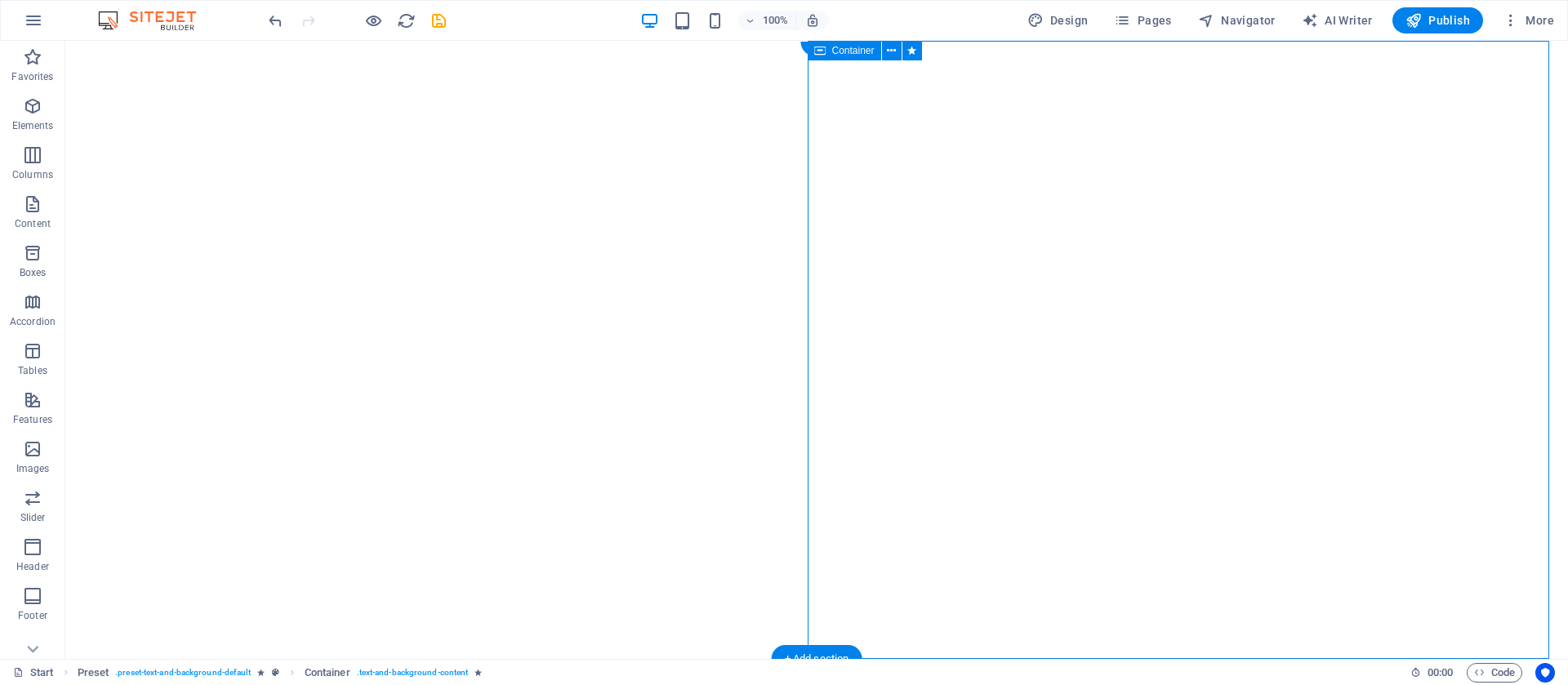 click at bounding box center (817, 349) 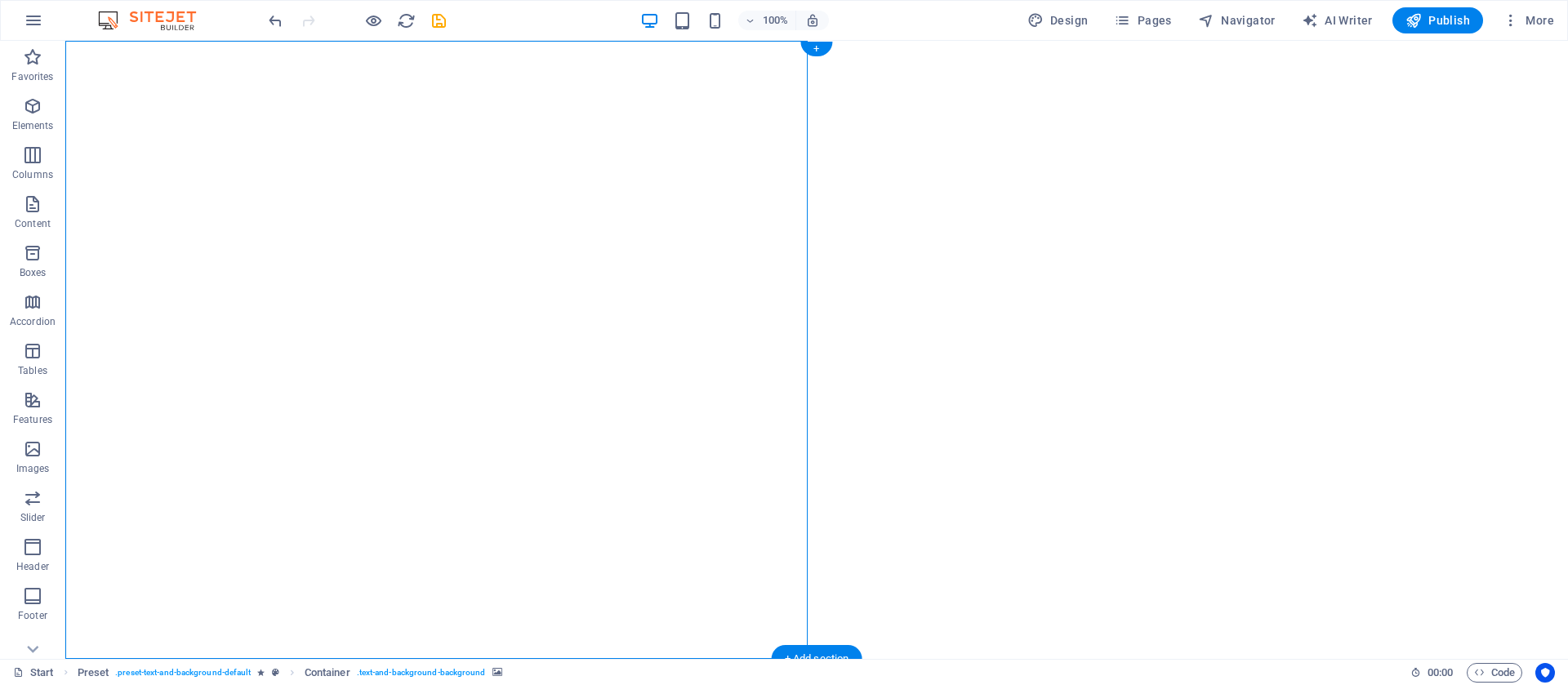 click at bounding box center (817, 349) 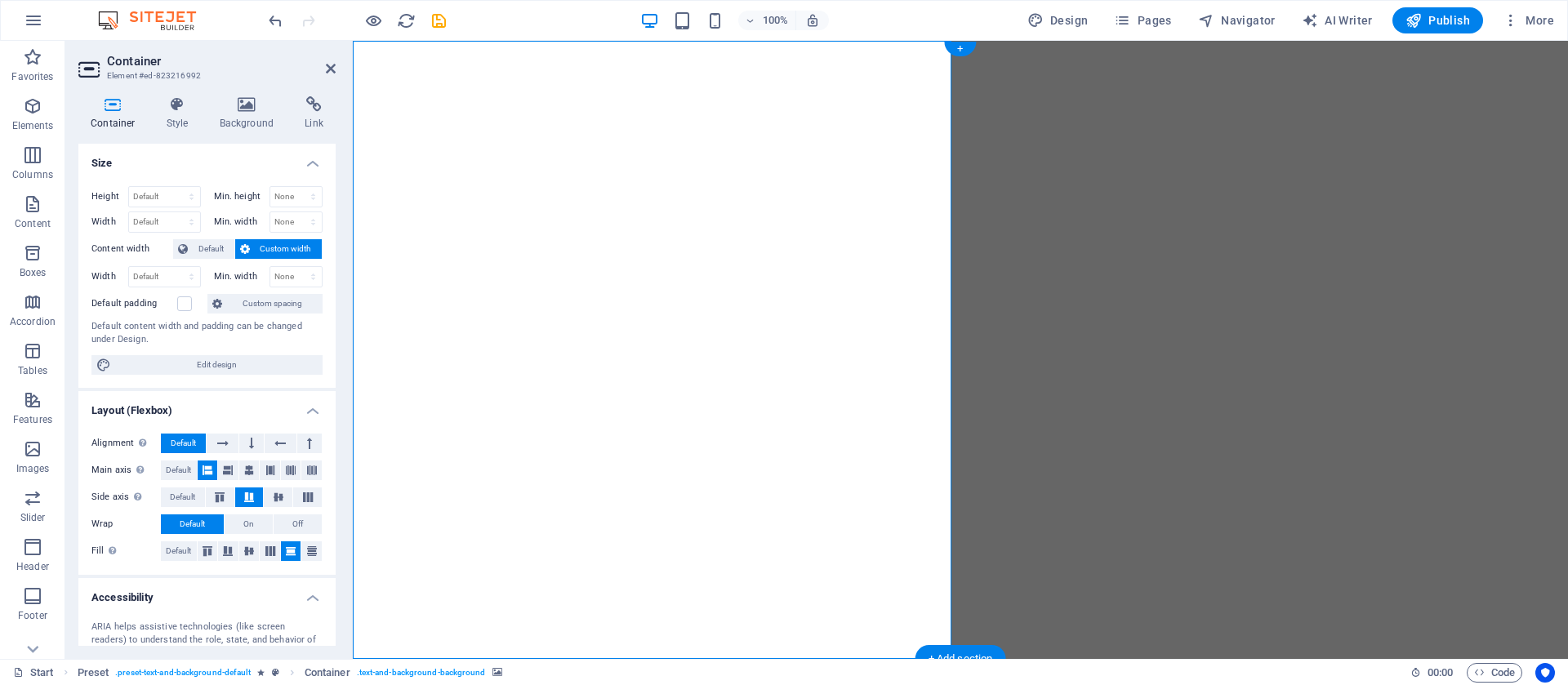 click at bounding box center (960, 349) 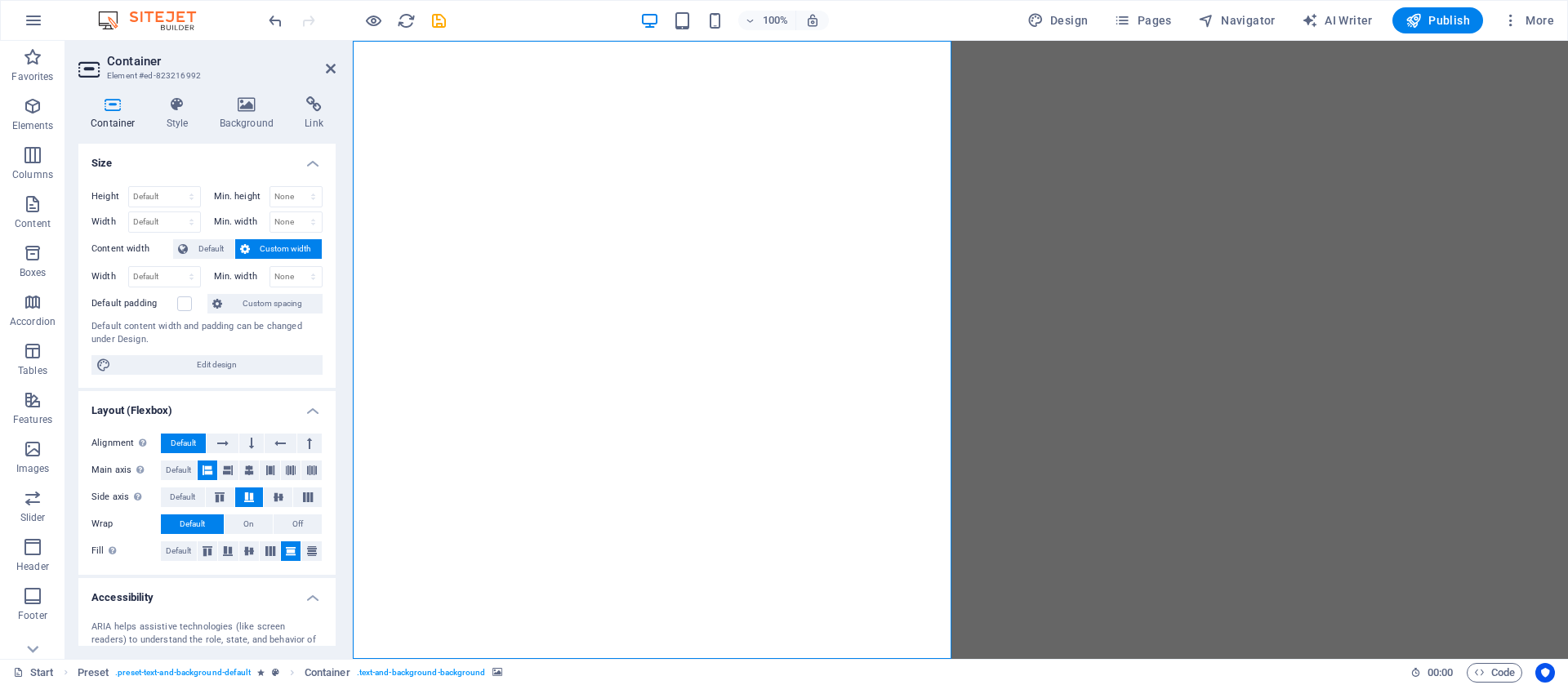 click at bounding box center (960, 349) 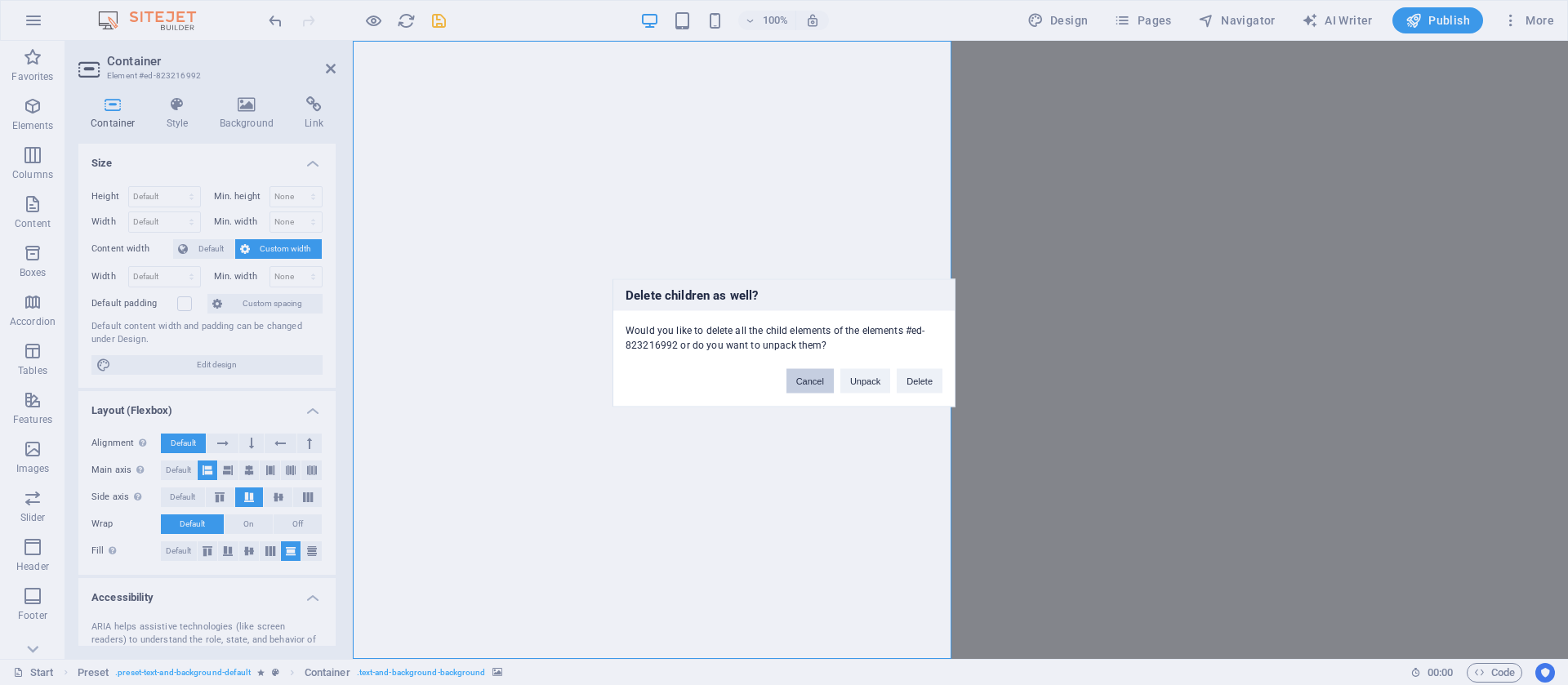 click on "Cancel" at bounding box center [810, 380] 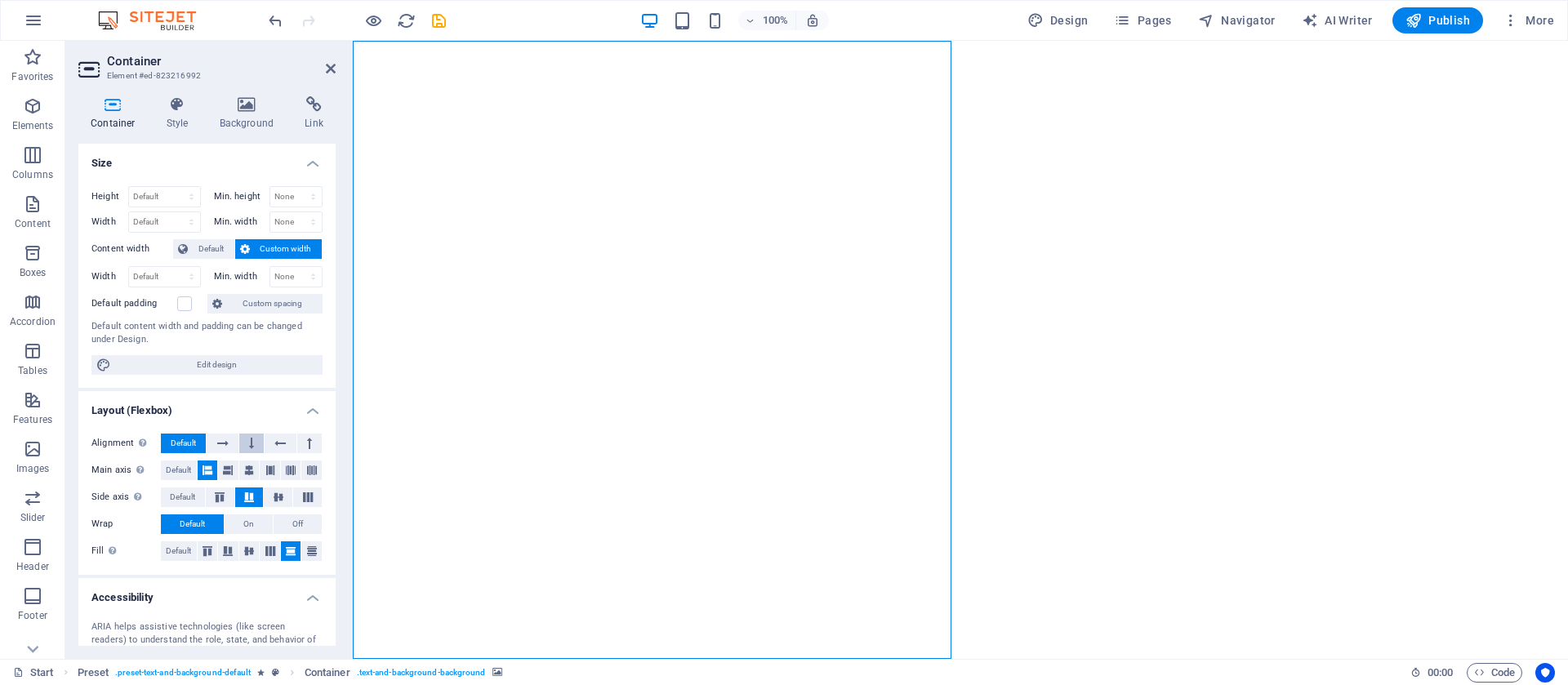 scroll, scrollTop: 158, scrollLeft: 0, axis: vertical 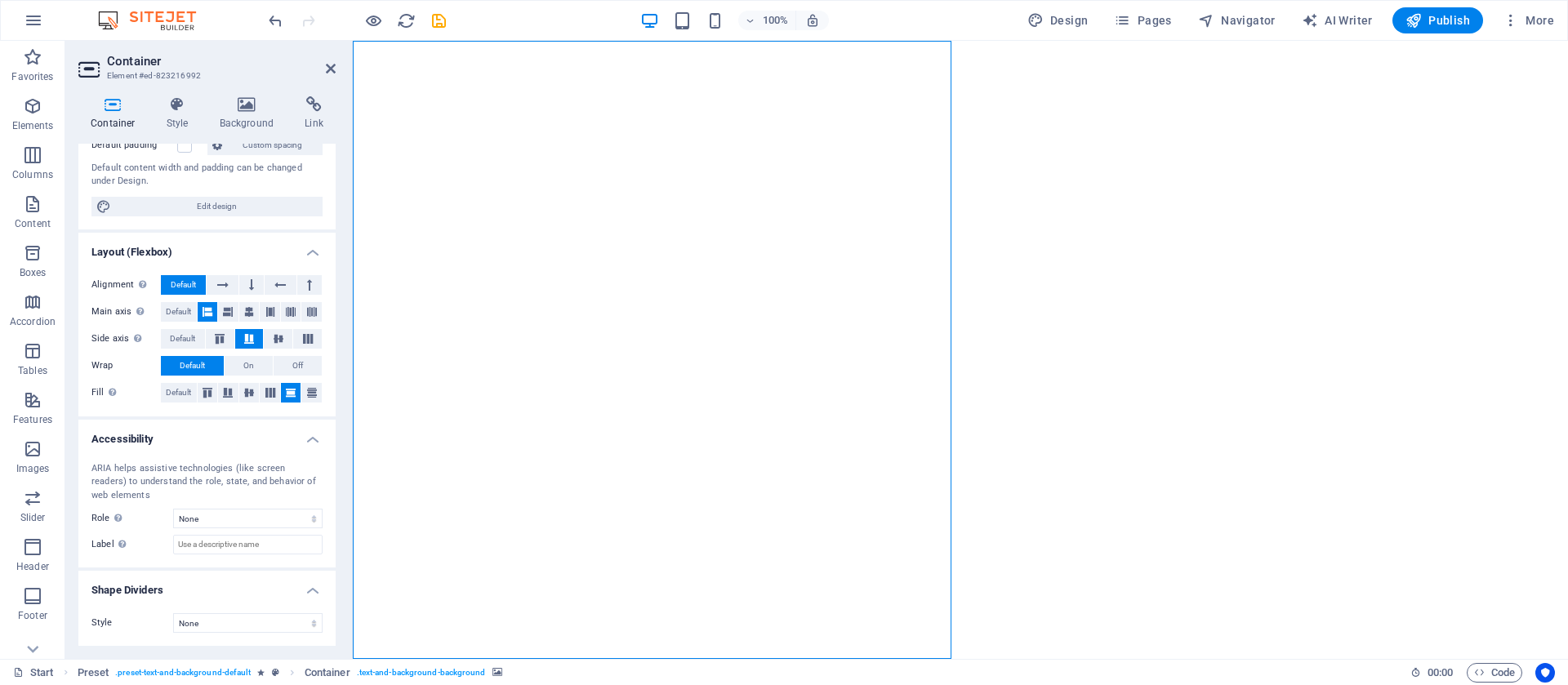 click at bounding box center [960, 349] 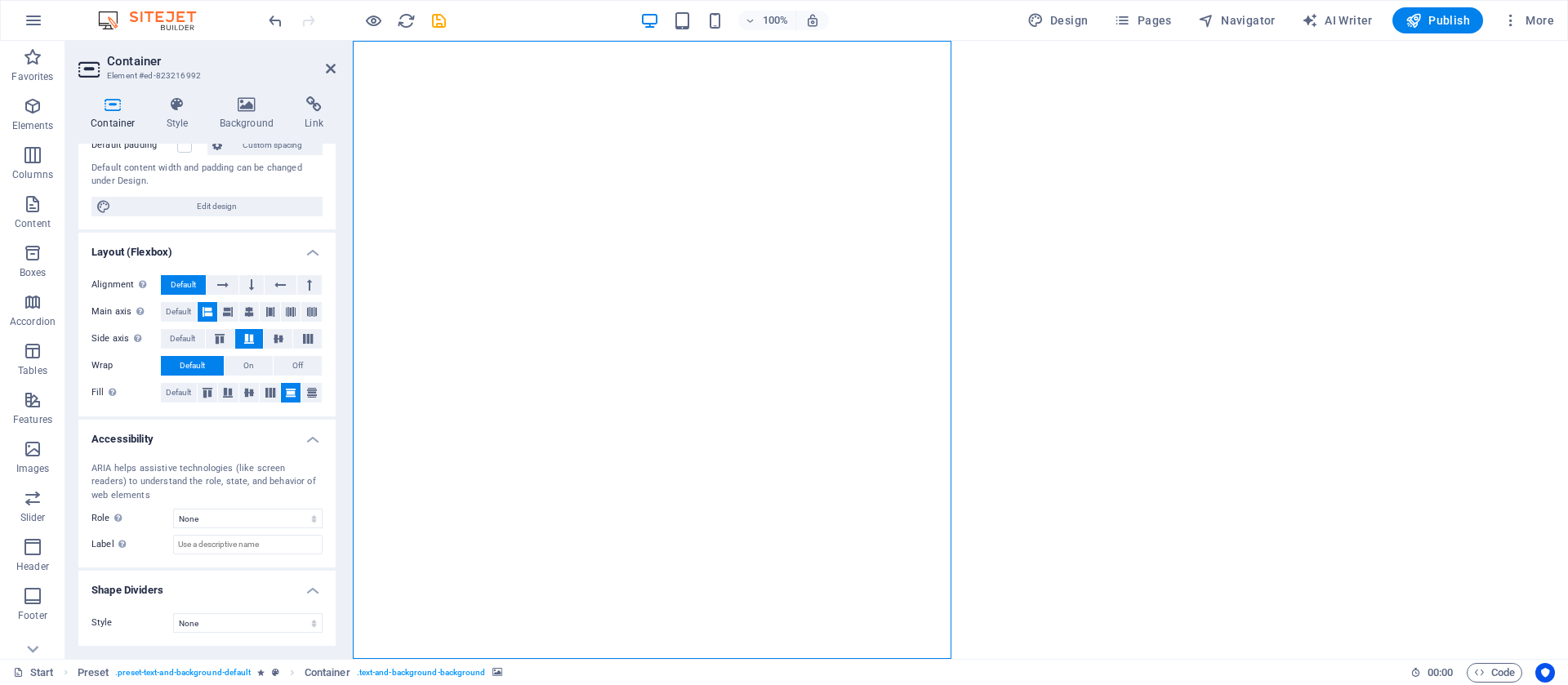 click at bounding box center [960, 349] 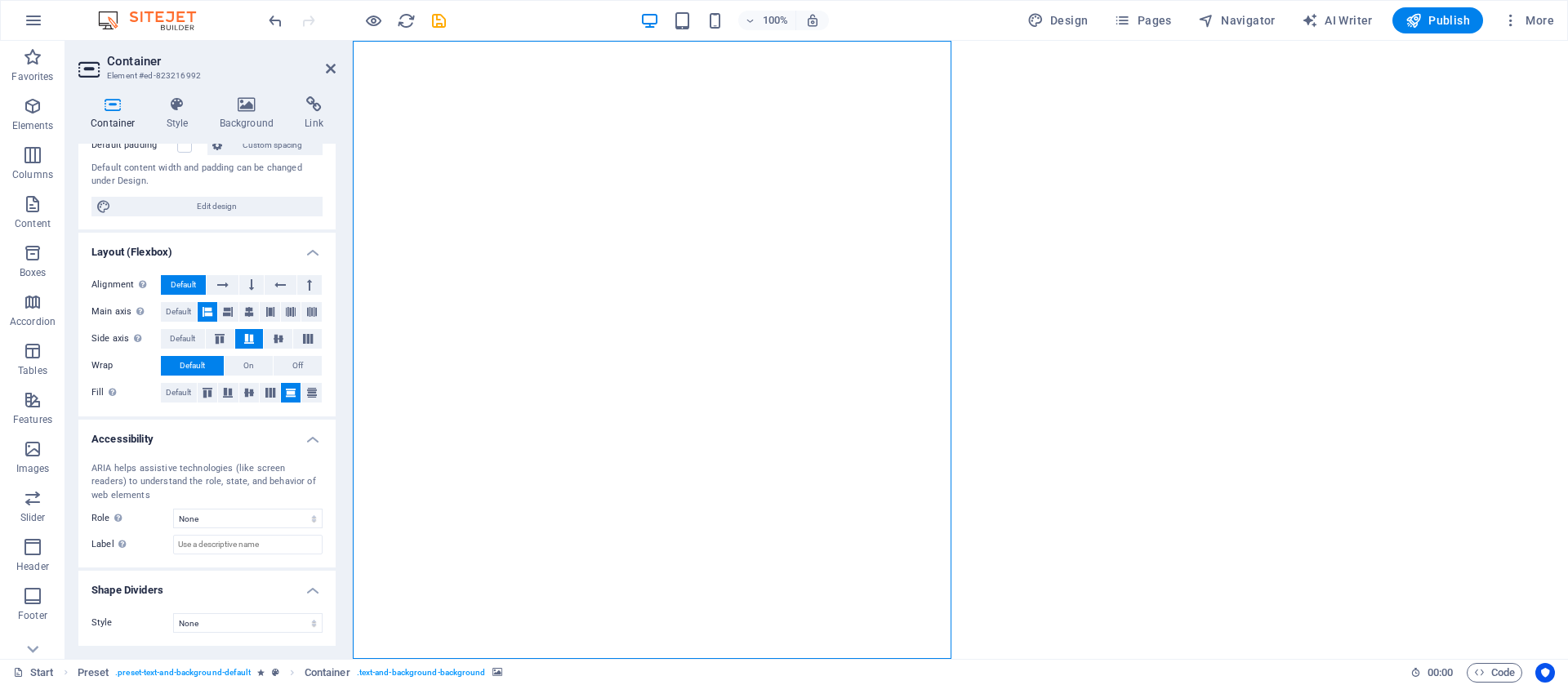 click at bounding box center [960, 349] 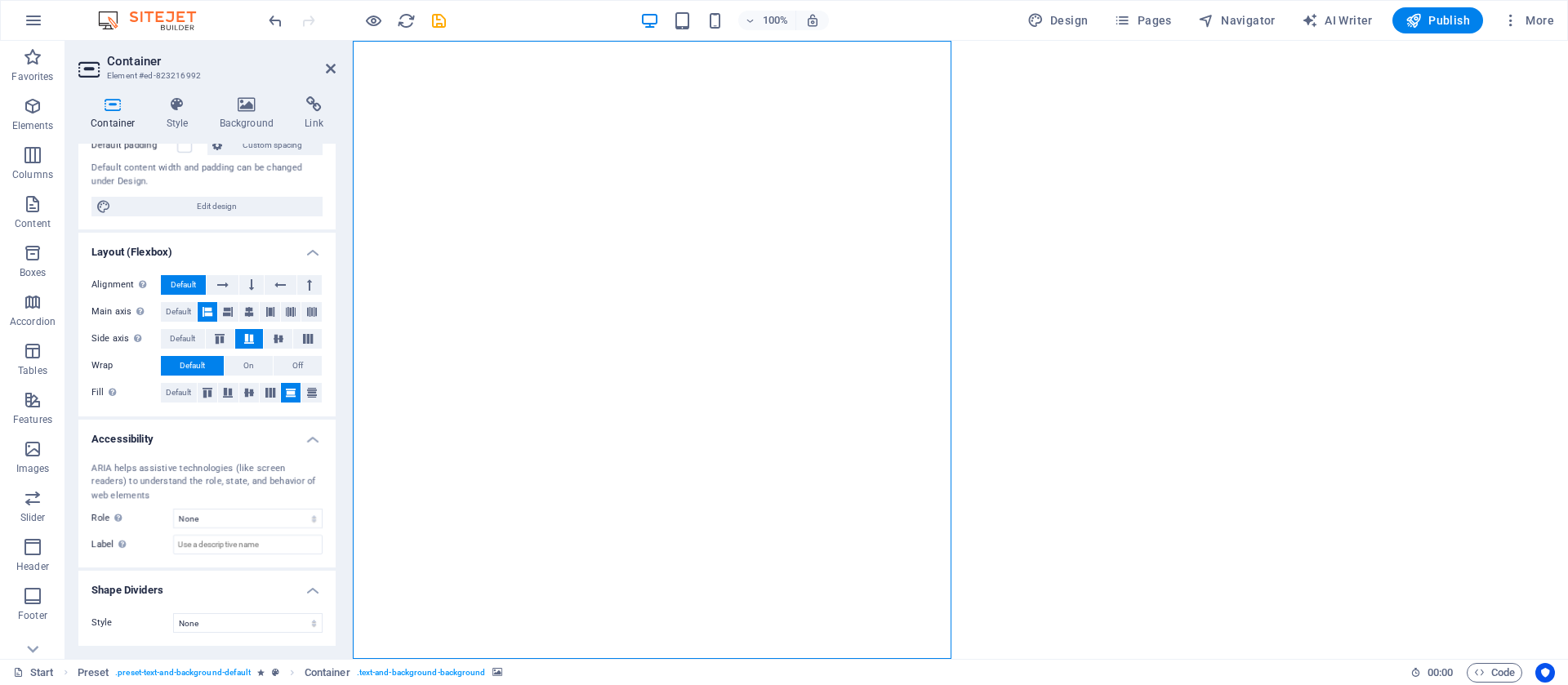 click at bounding box center (960, 349) 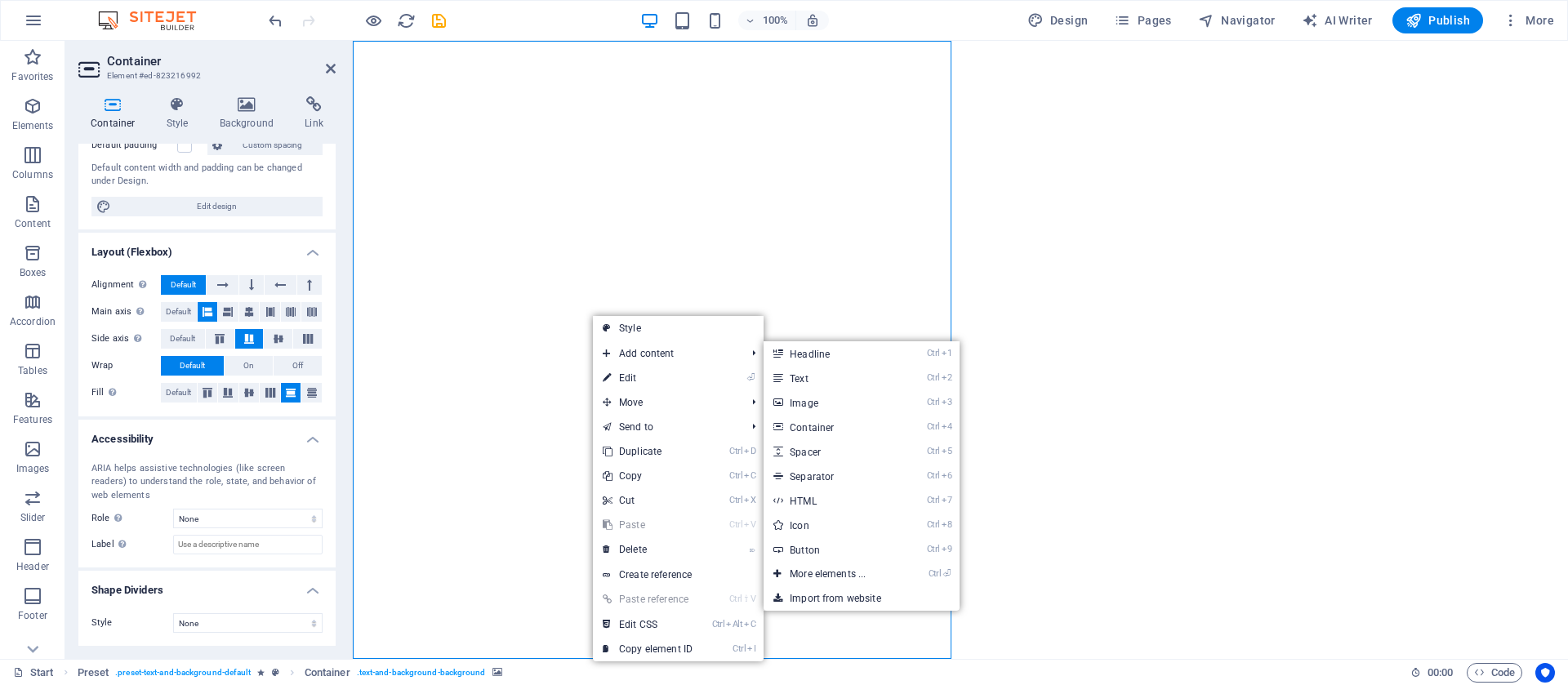 click at bounding box center [960, 349] 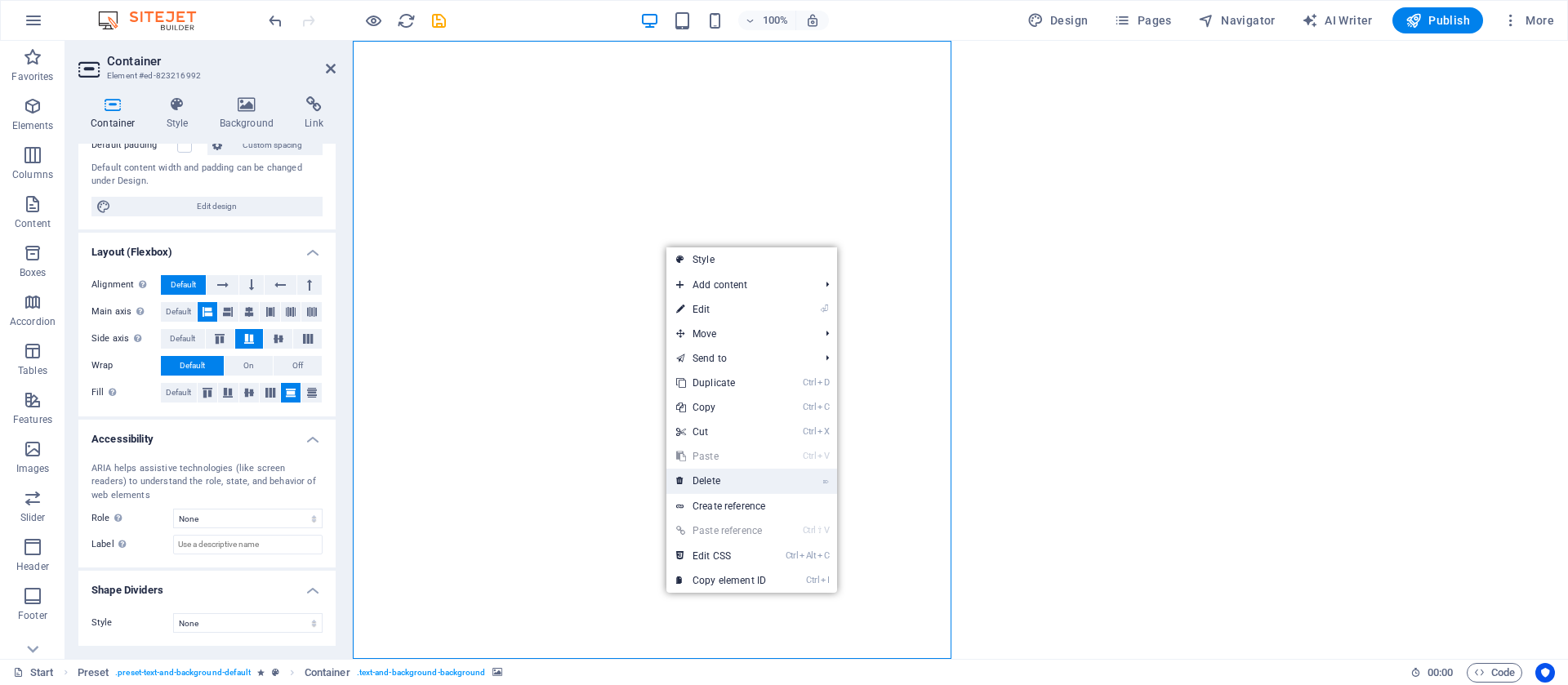 click on "⌦  Delete" at bounding box center (721, 481) 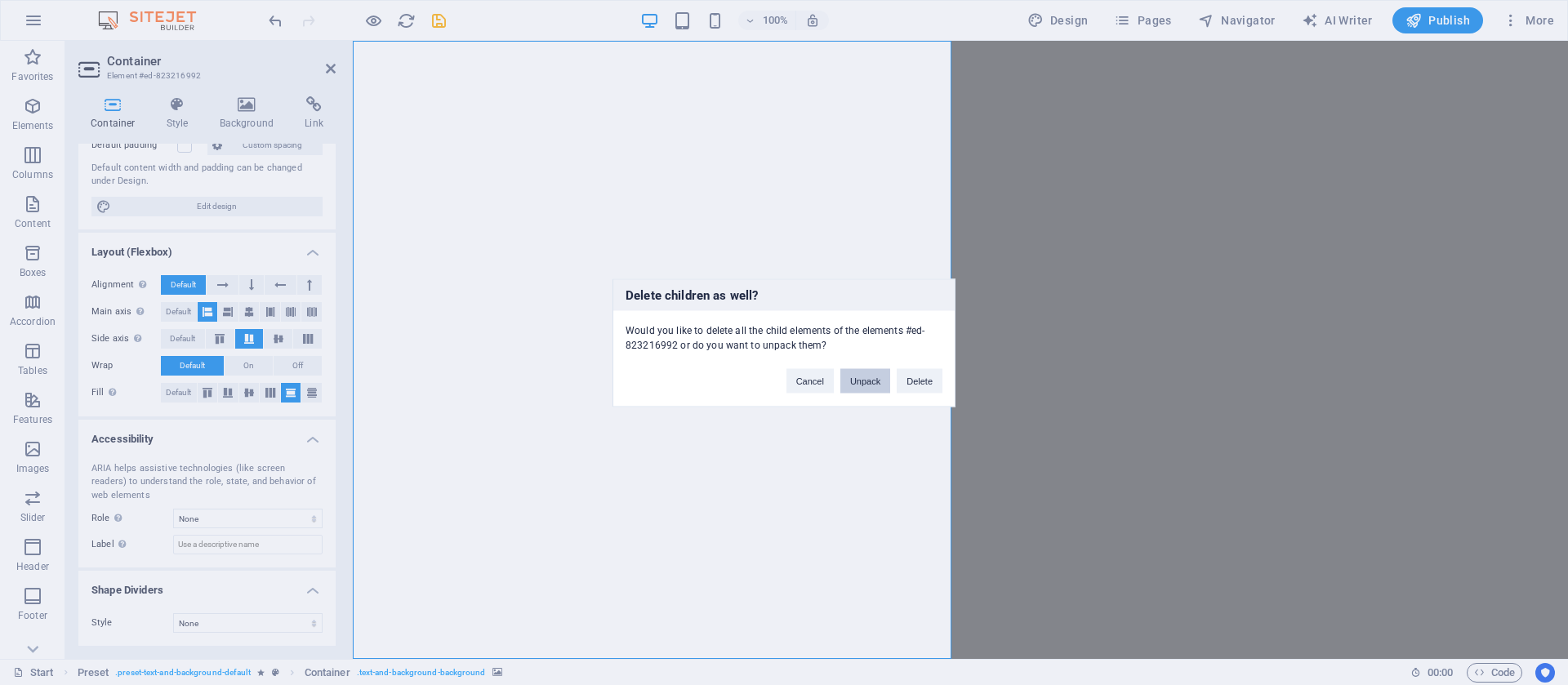 click on "Unpack" at bounding box center (865, 380) 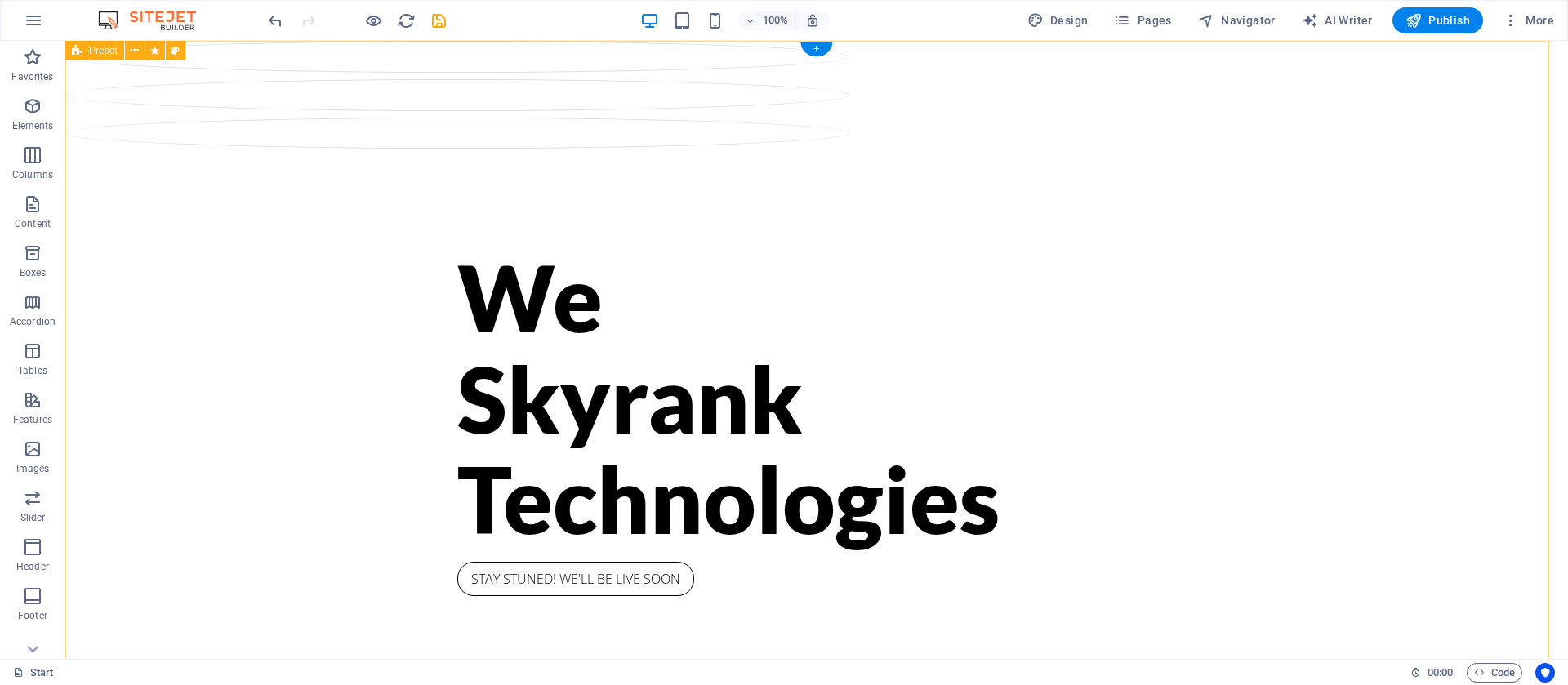 click on "7  Days LEFT We Skyrank Technologies STAY STUNED! WE'LL BE LIVE SOON" at bounding box center (817, 446) 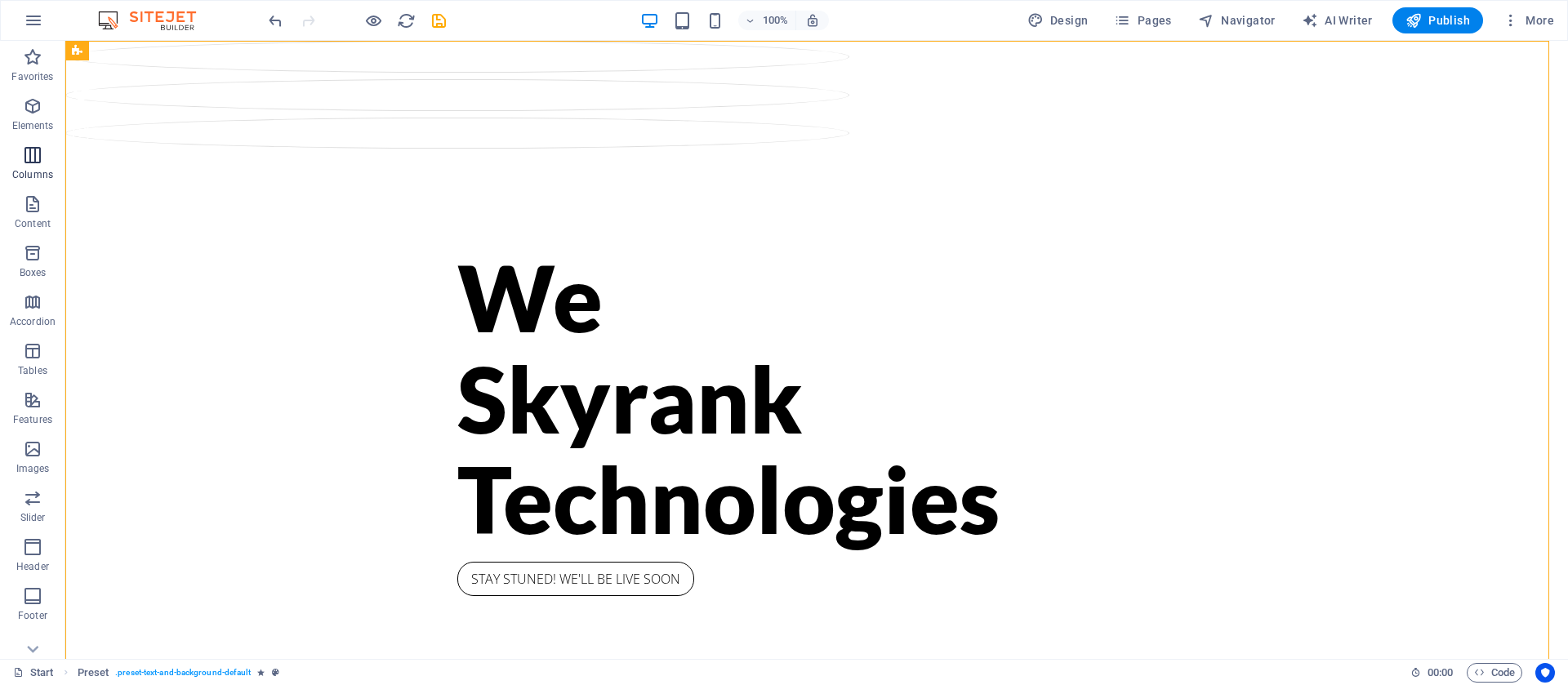 click at bounding box center [33, 155] 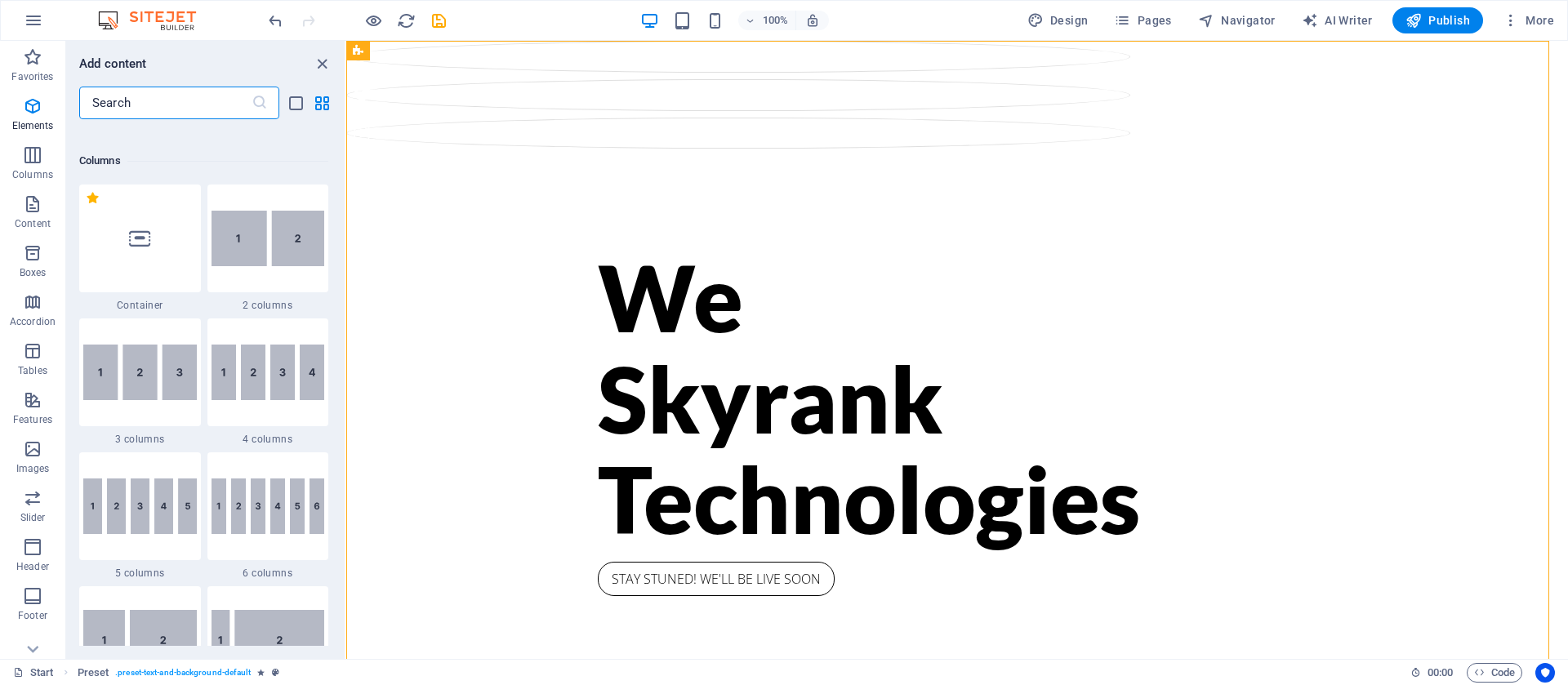 scroll, scrollTop: 808, scrollLeft: 0, axis: vertical 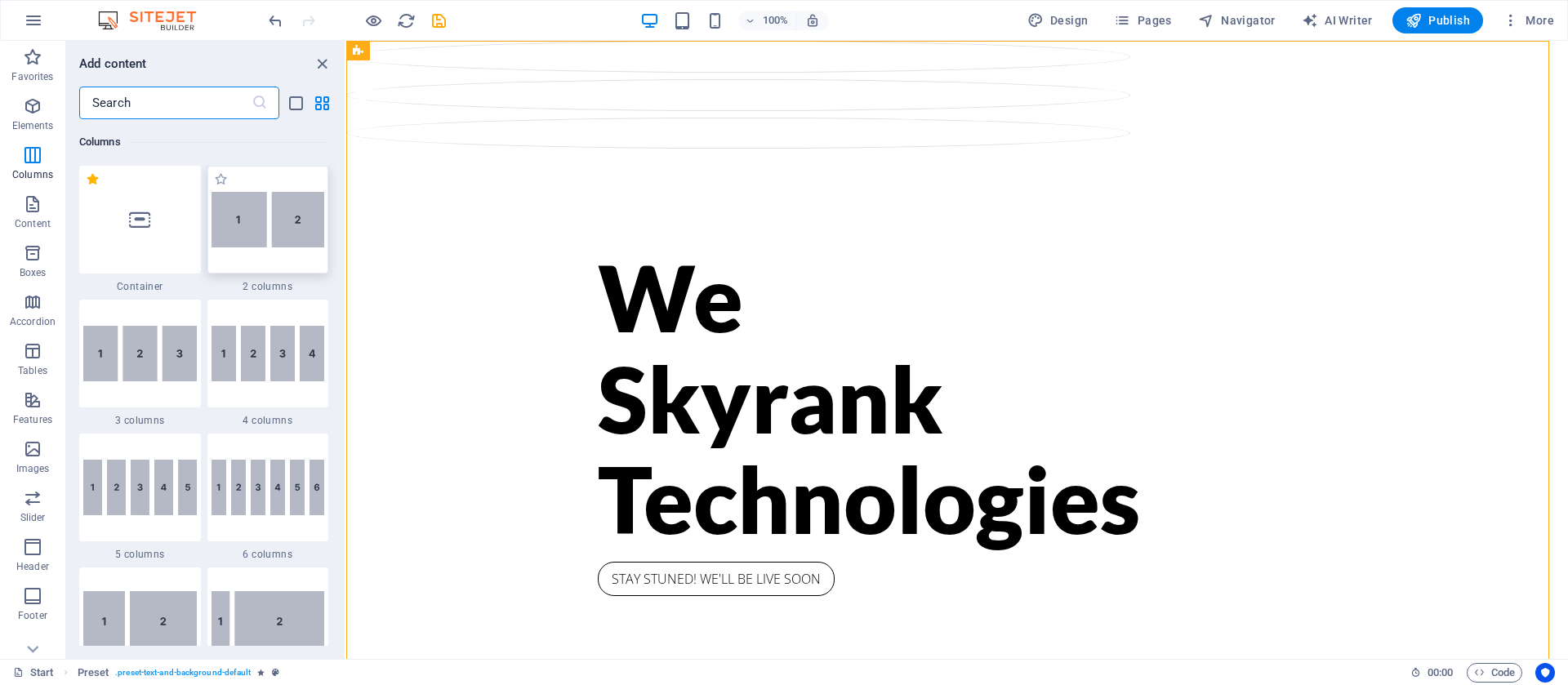 click at bounding box center [268, 220] 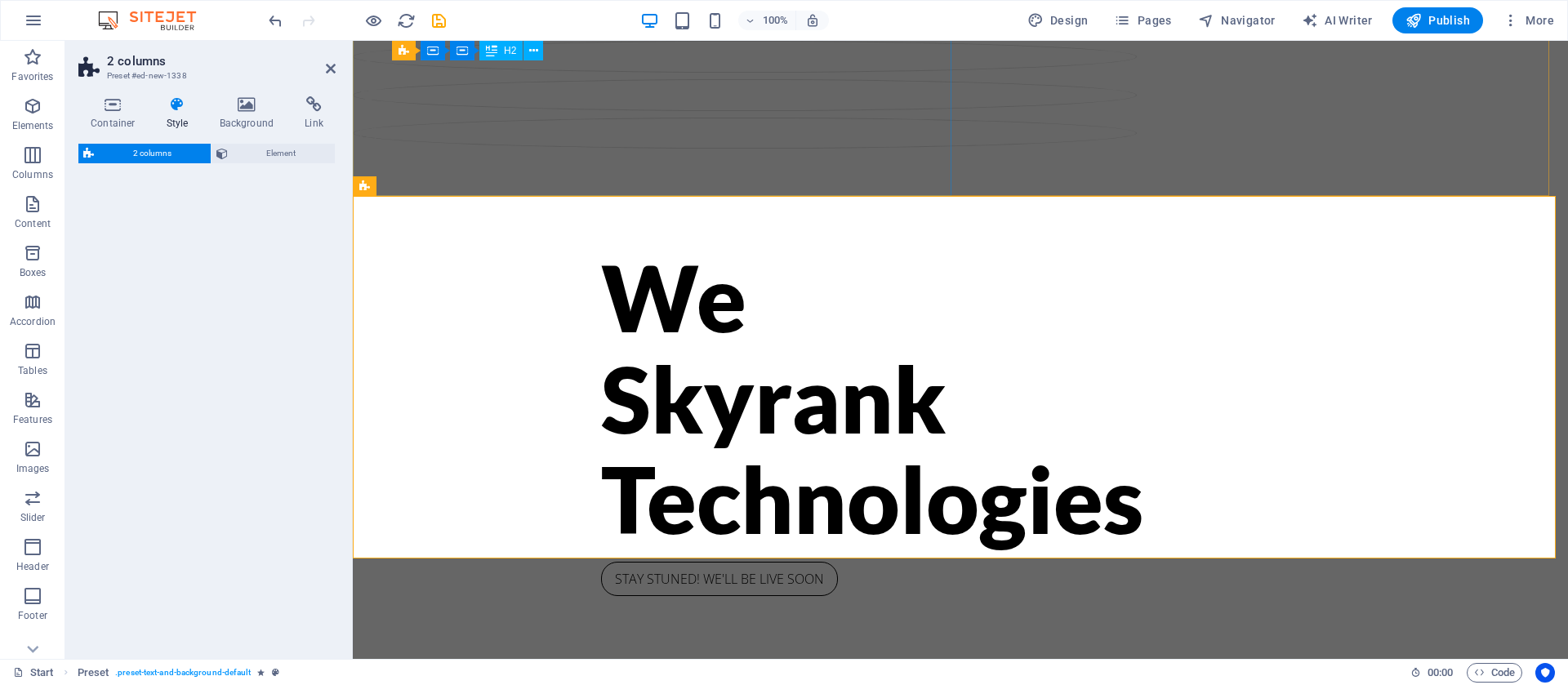select on "rem" 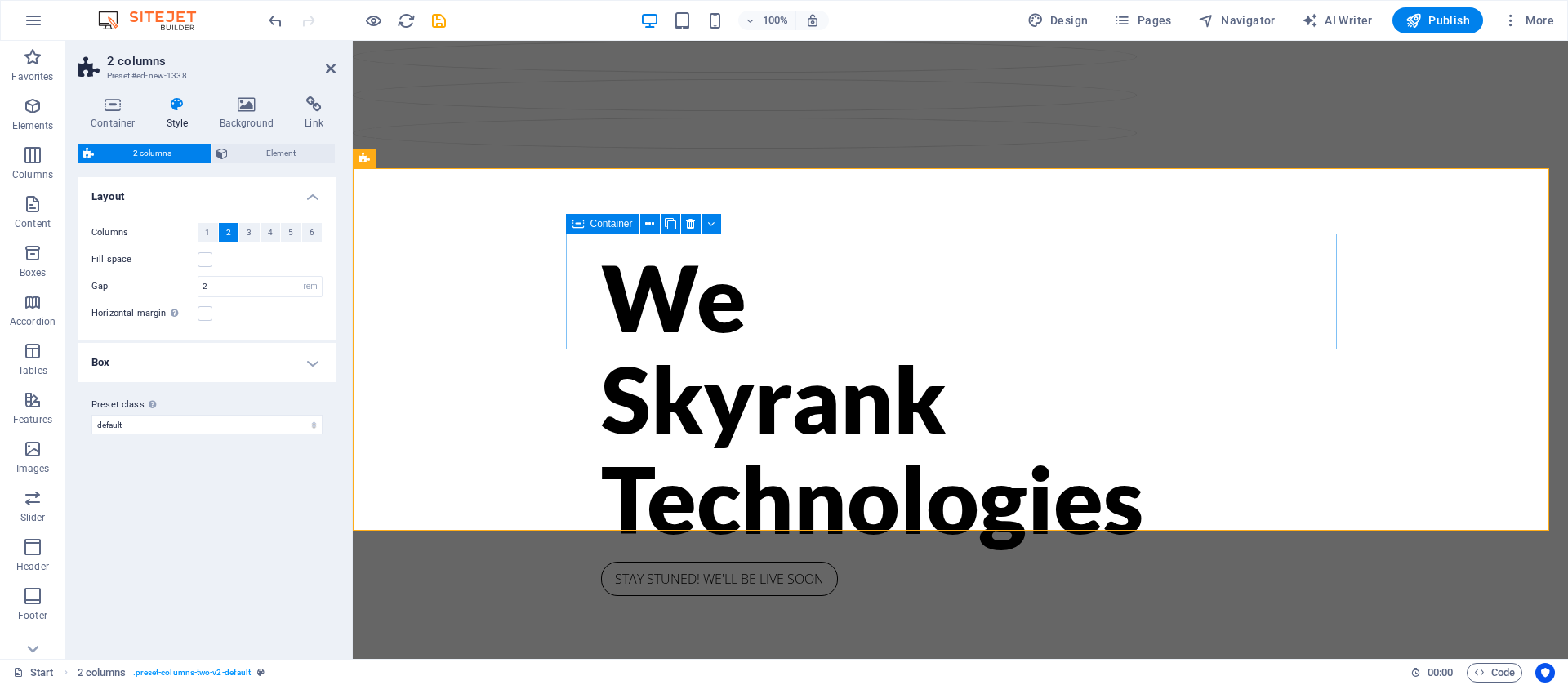 scroll, scrollTop: 576, scrollLeft: 0, axis: vertical 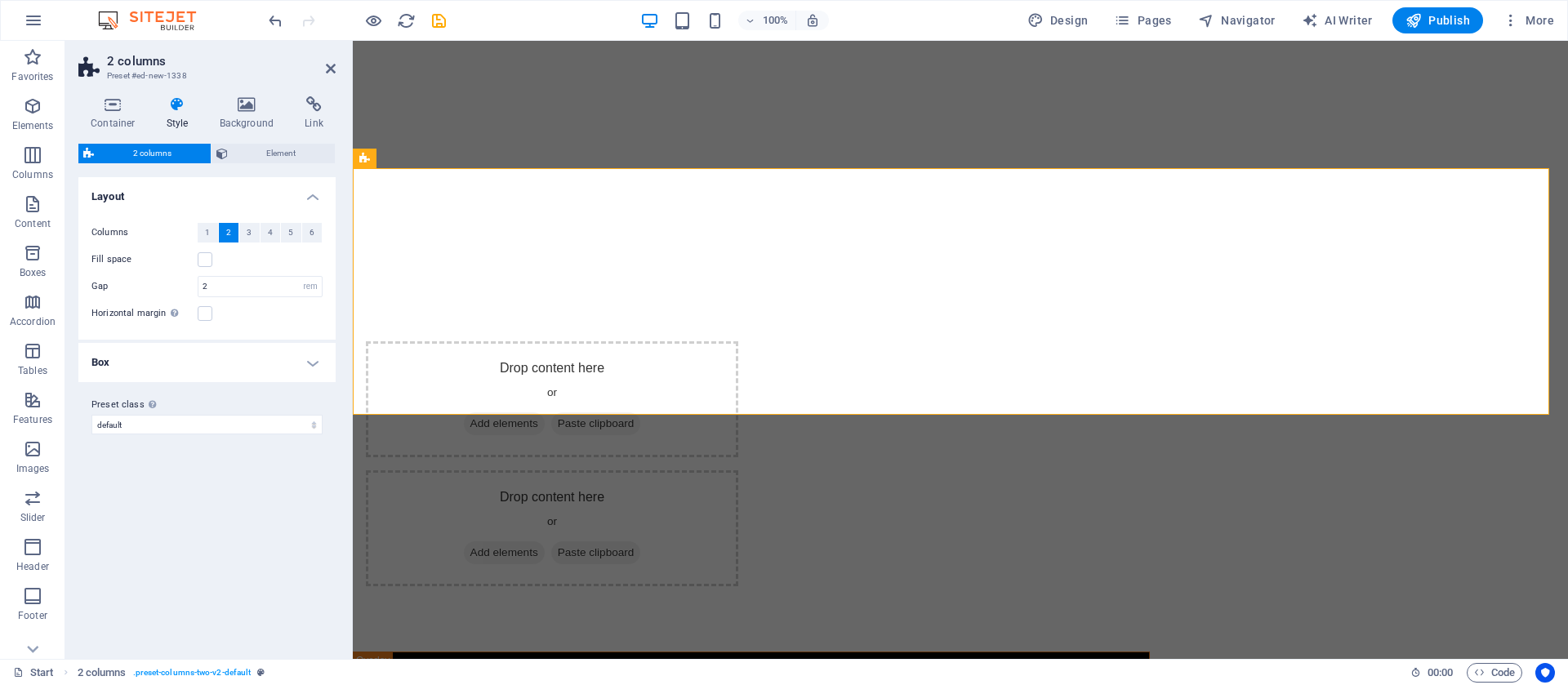 click on "7  Days LEFT We Skyrank Technologies STAY STUNED! WE'LL BE LIVE SOON Drop content here or  Add elements  Paste clipboard Drop content here or  Add elements  Paste clipboard Book the event Simplifying Business. Scaling Possibilities. info@skyranktech.com" at bounding box center [960, 201] 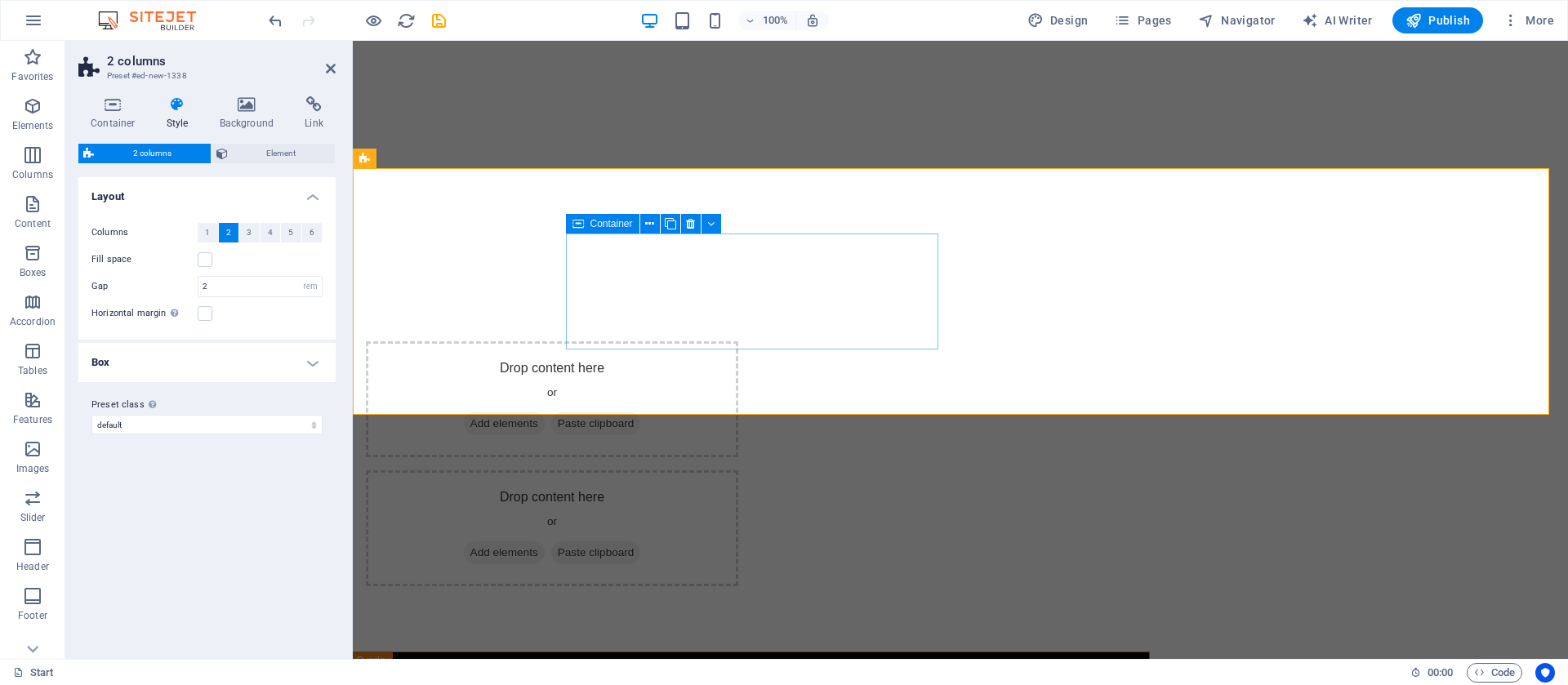 click on "Drop content here or  Add elements  Paste clipboard" at bounding box center [552, 399] 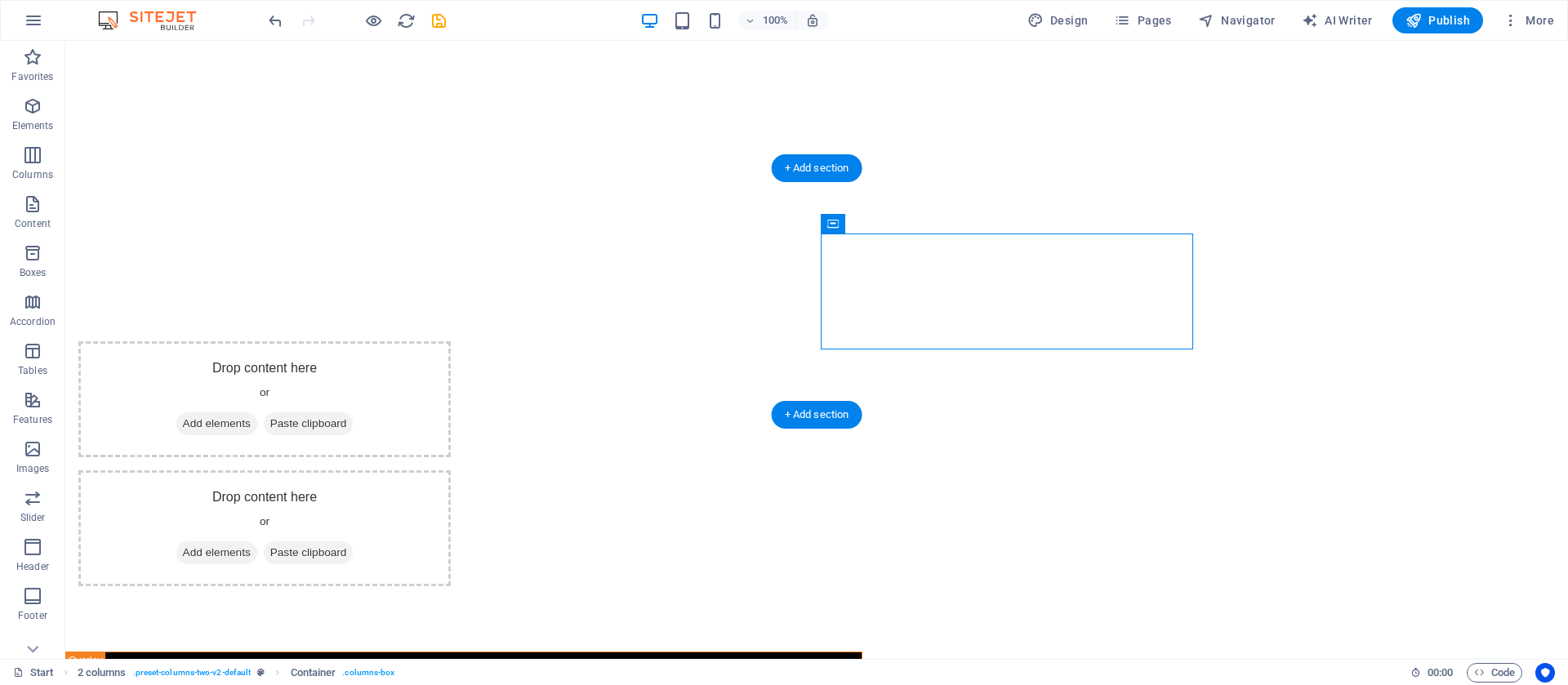 drag, startPoint x: 1023, startPoint y: 260, endPoint x: 1308, endPoint y: 176, distance: 297.12119 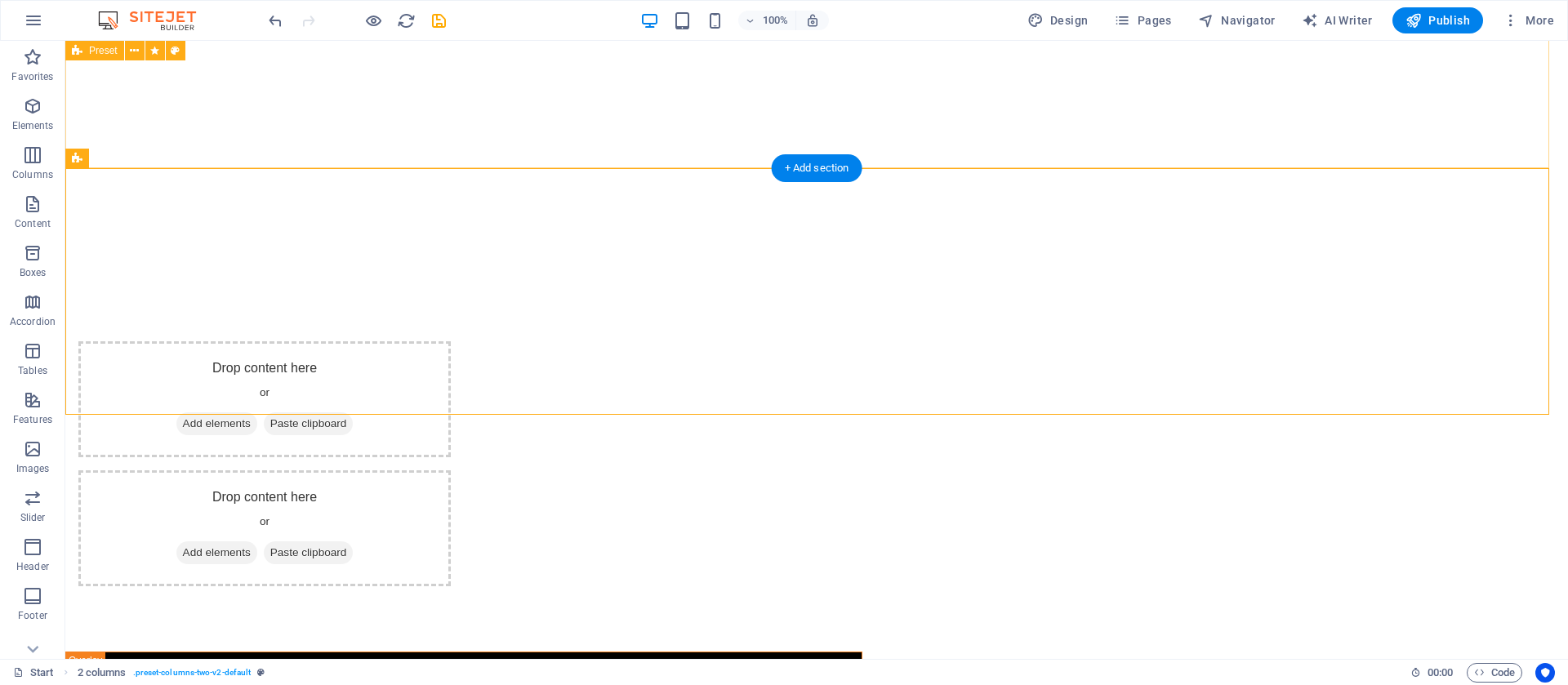 click on "7  Days LEFT We Skyrank Technologies STAY STUNED! WE'LL BE LIVE SOON" at bounding box center (817, -130) 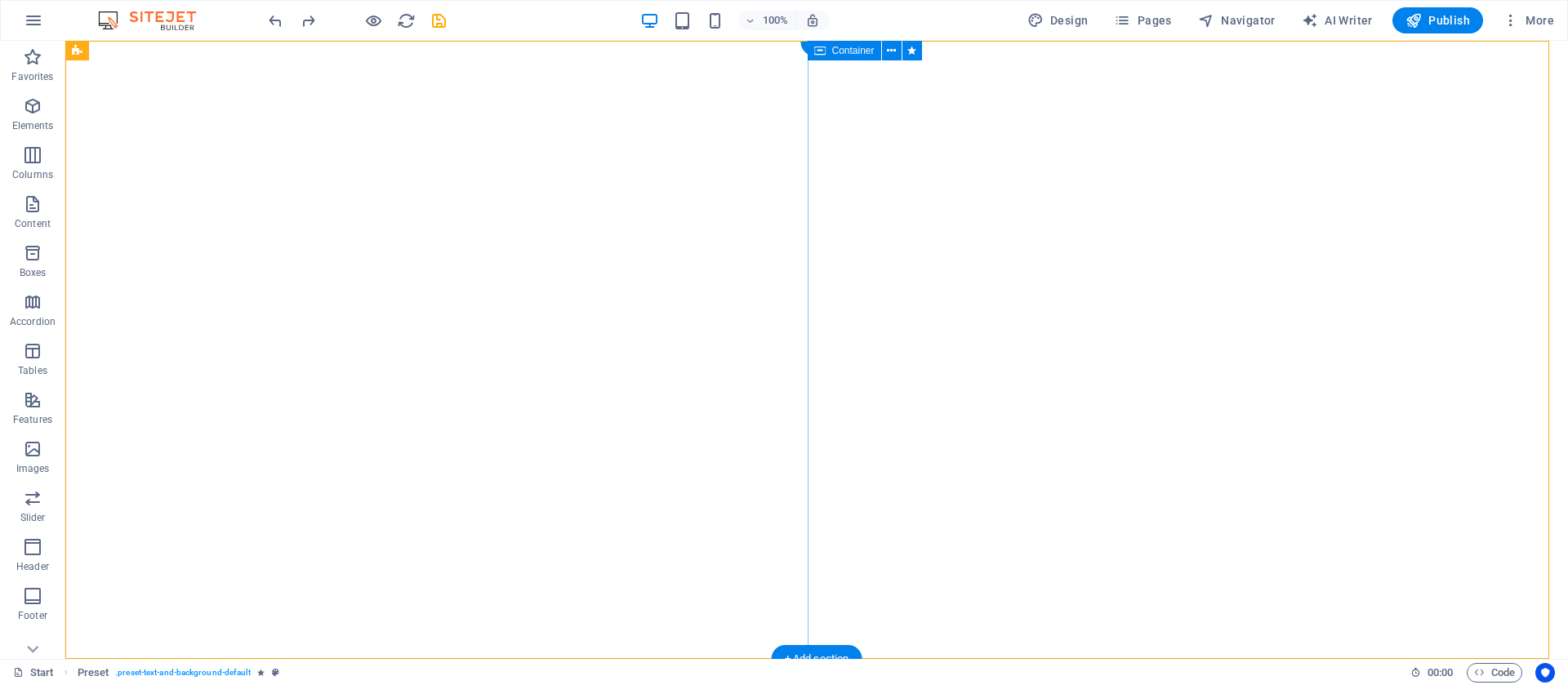 scroll, scrollTop: 0, scrollLeft: 0, axis: both 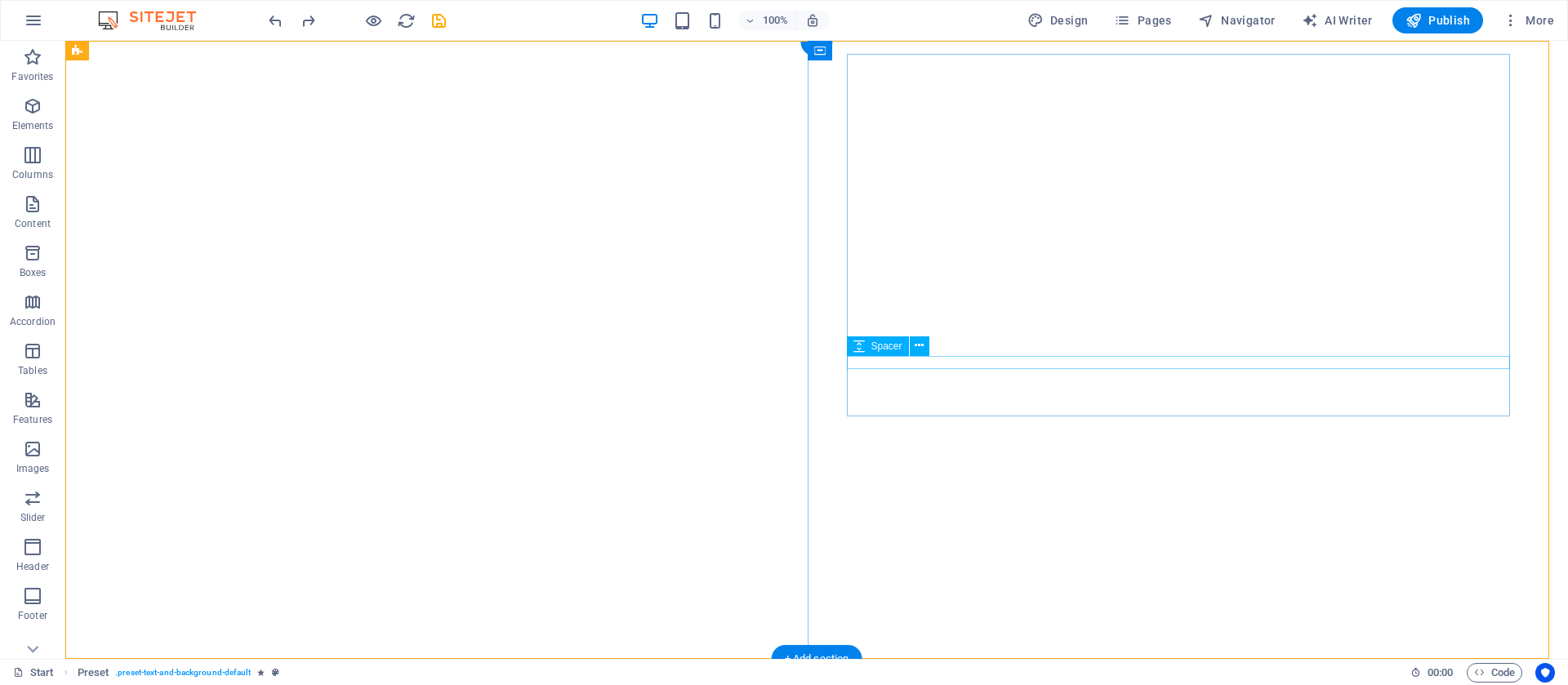 drag, startPoint x: 498, startPoint y: 340, endPoint x: 1477, endPoint y: 358, distance: 979.1655 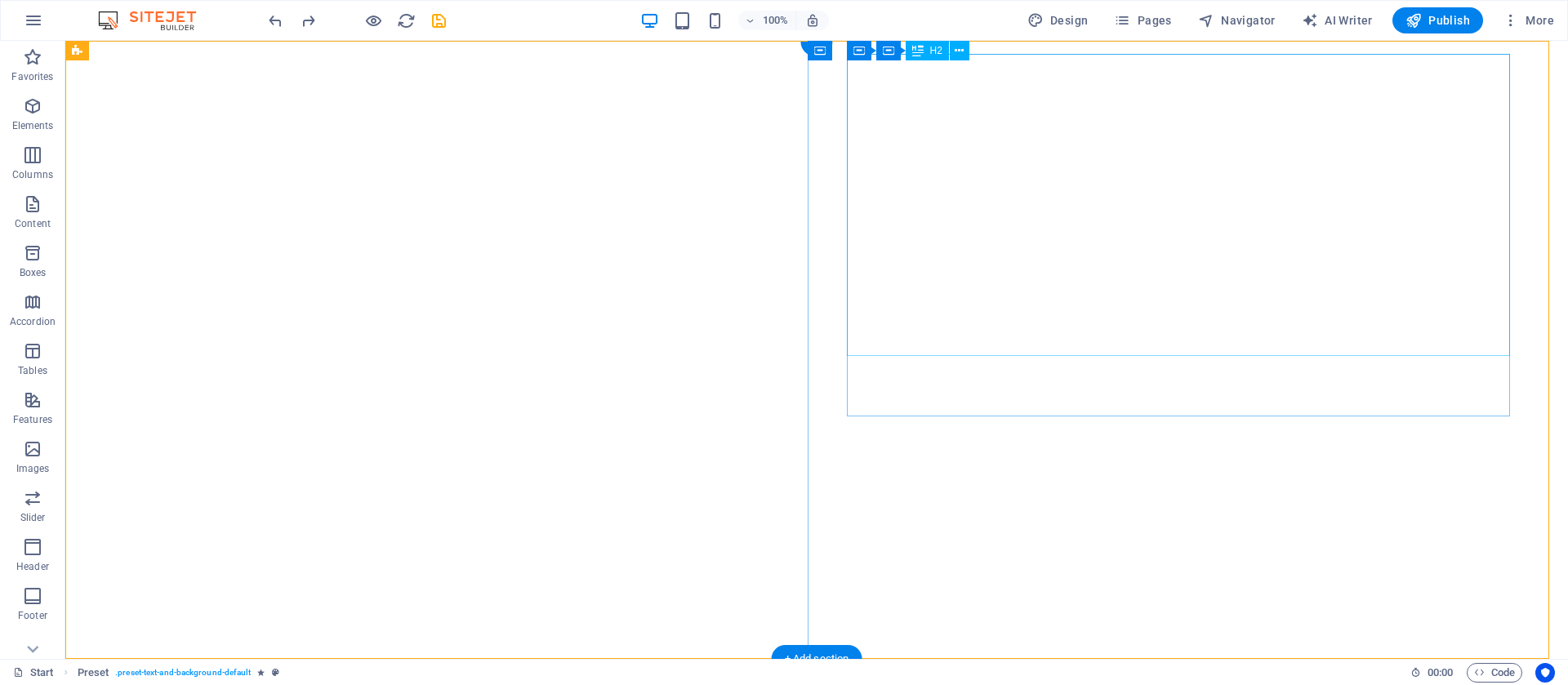 drag, startPoint x: 479, startPoint y: 265, endPoint x: 1382, endPoint y: 289, distance: 903.3189 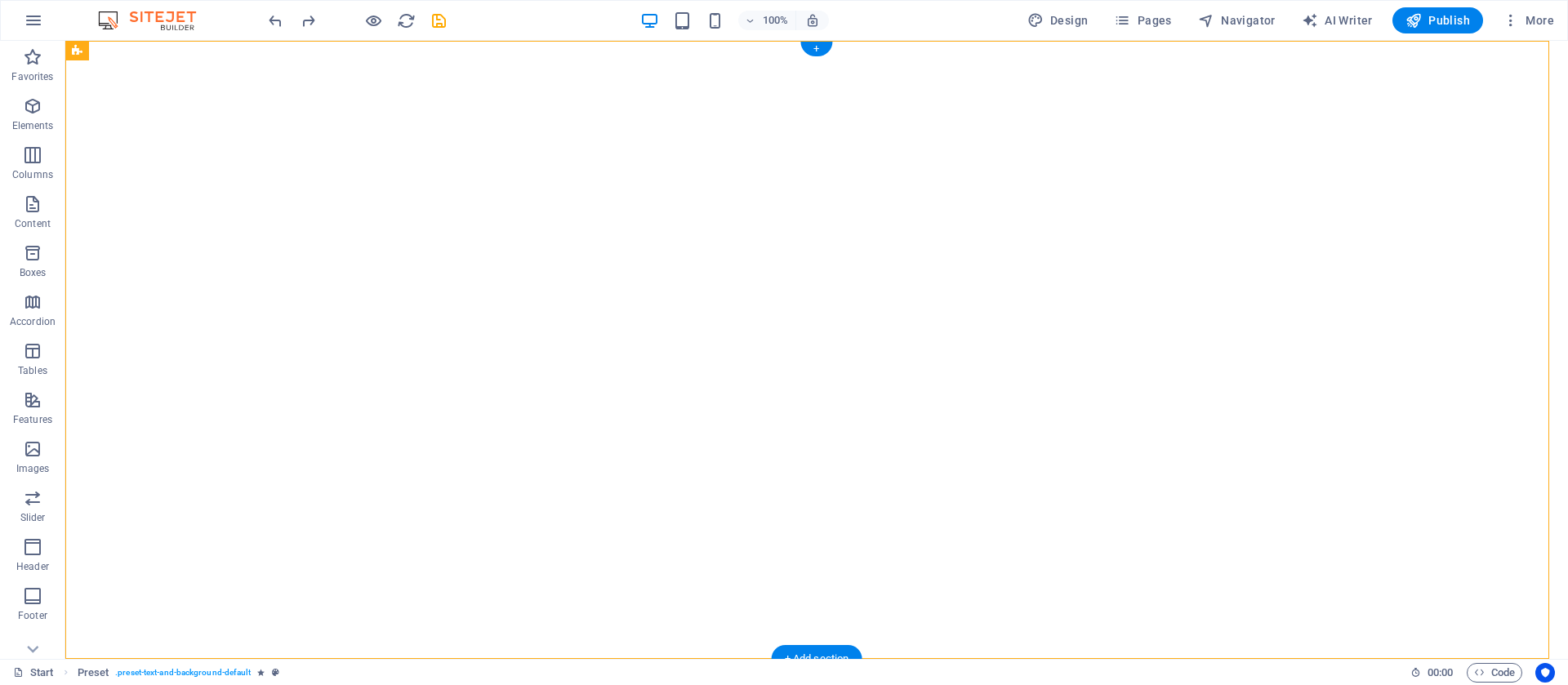 click at bounding box center (817, 349) 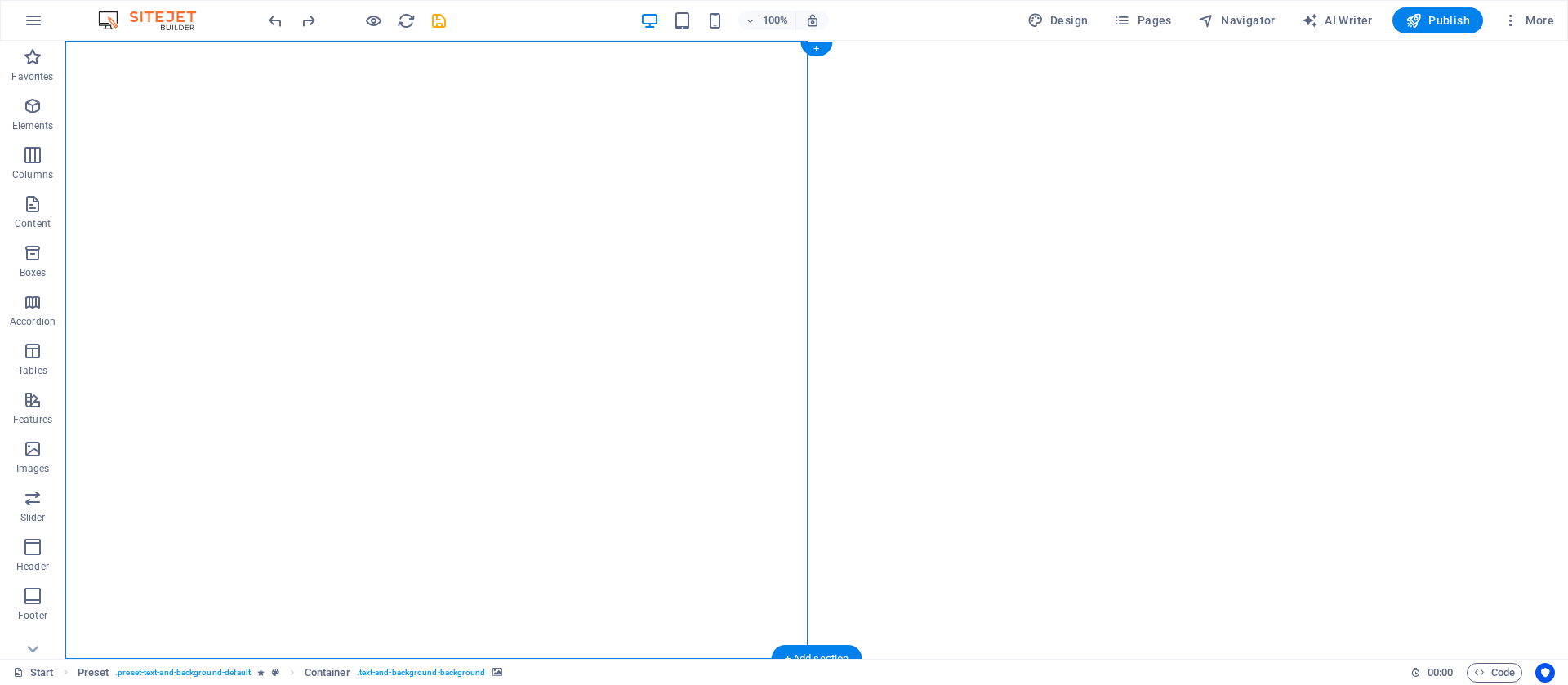 click at bounding box center [817, 349] 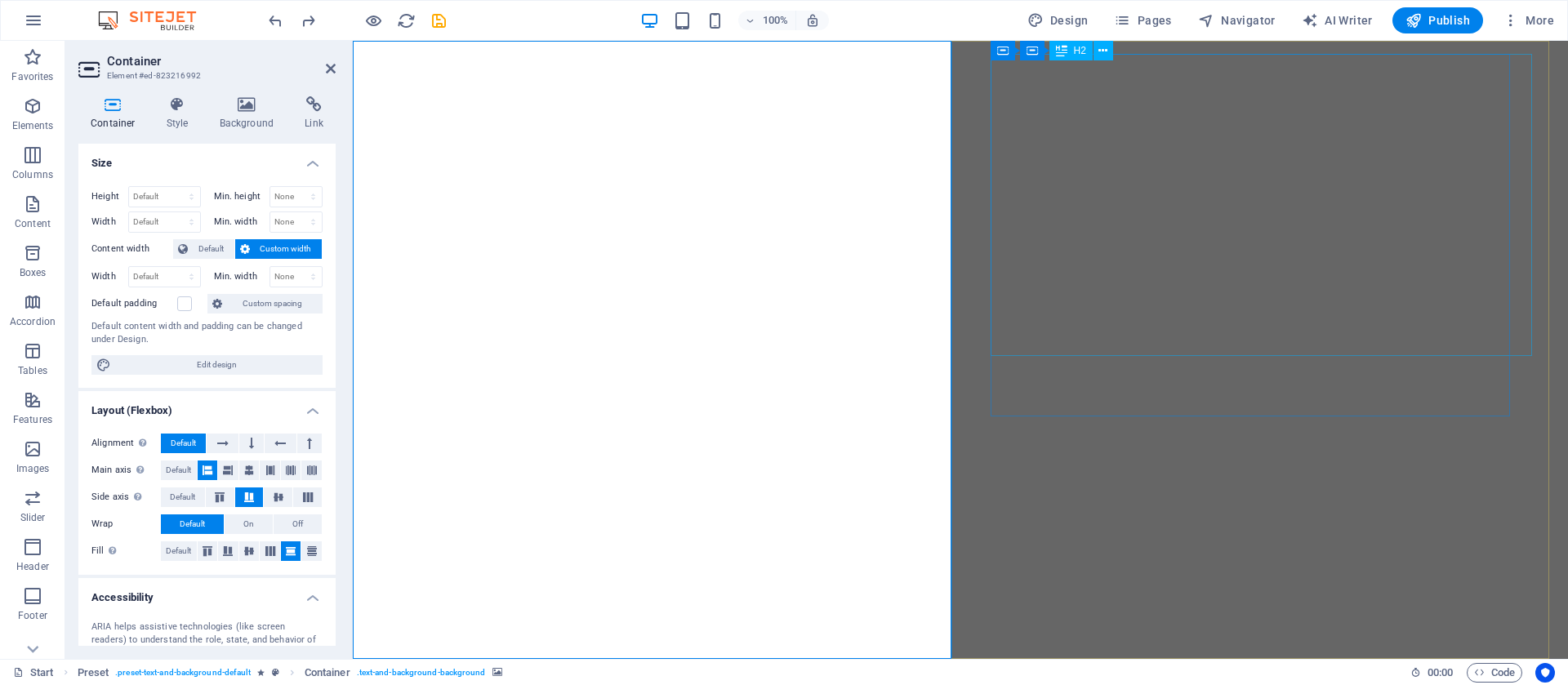 drag, startPoint x: 924, startPoint y: 233, endPoint x: 1300, endPoint y: 247, distance: 376.26055 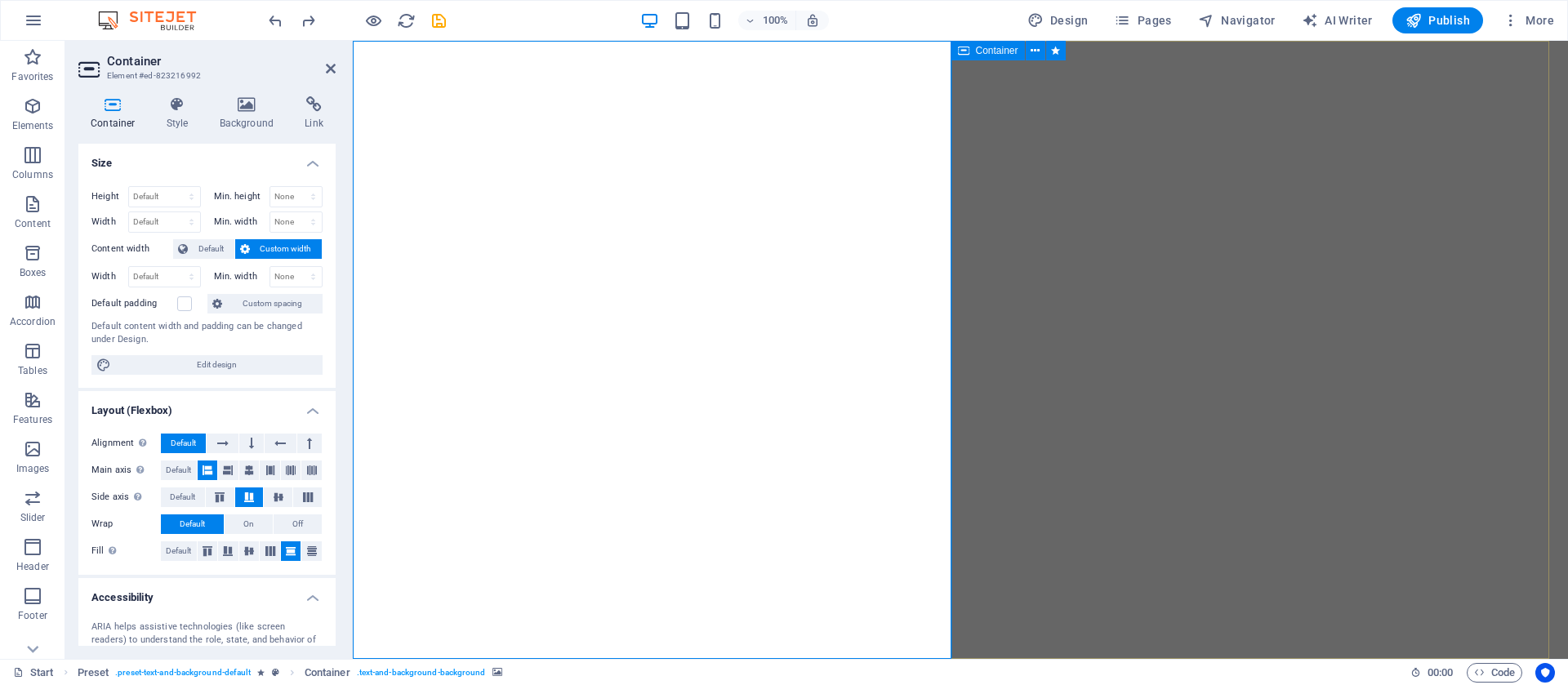 click on "We Skyrank Technologies STAY STUNED! WE'LL BE LIVE SOON" at bounding box center (960, 1186) 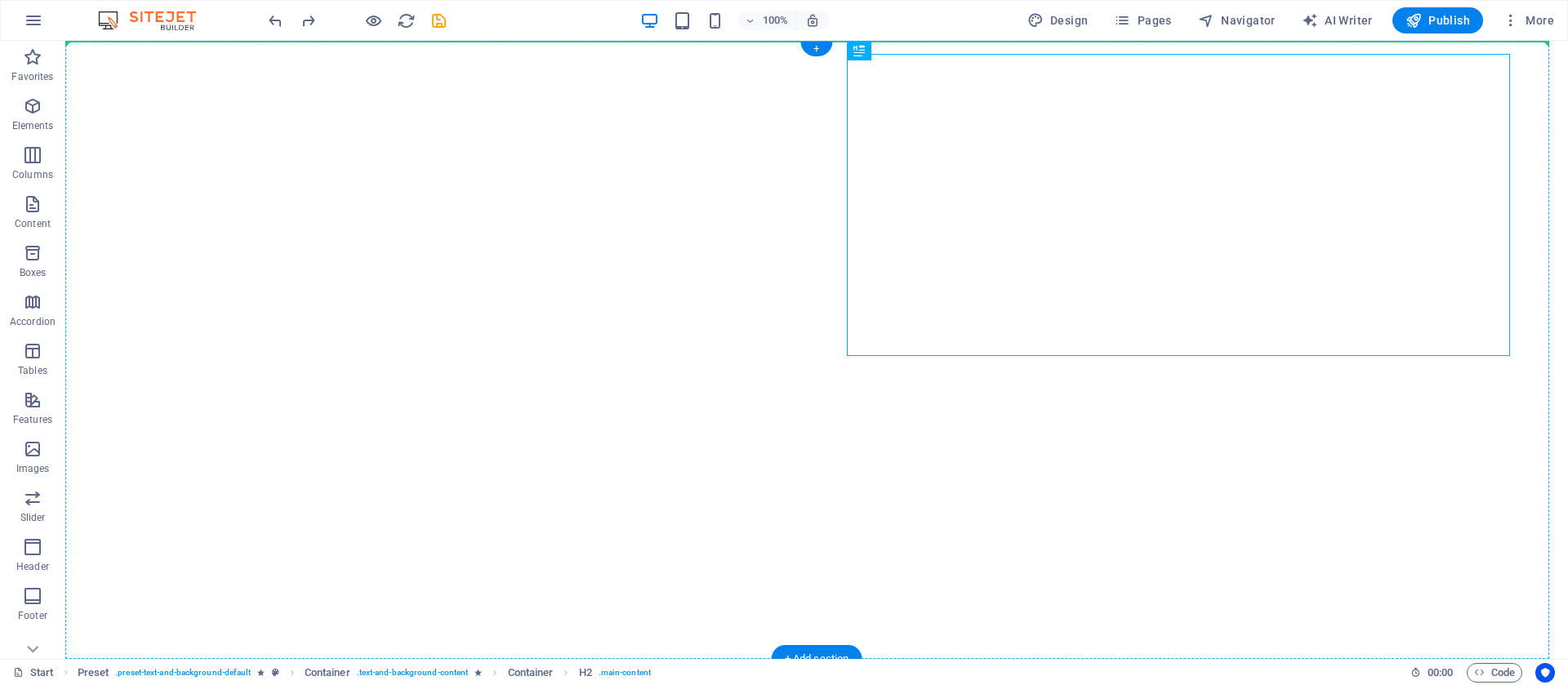 drag, startPoint x: 1227, startPoint y: 264, endPoint x: 411, endPoint y: 230, distance: 816.70803 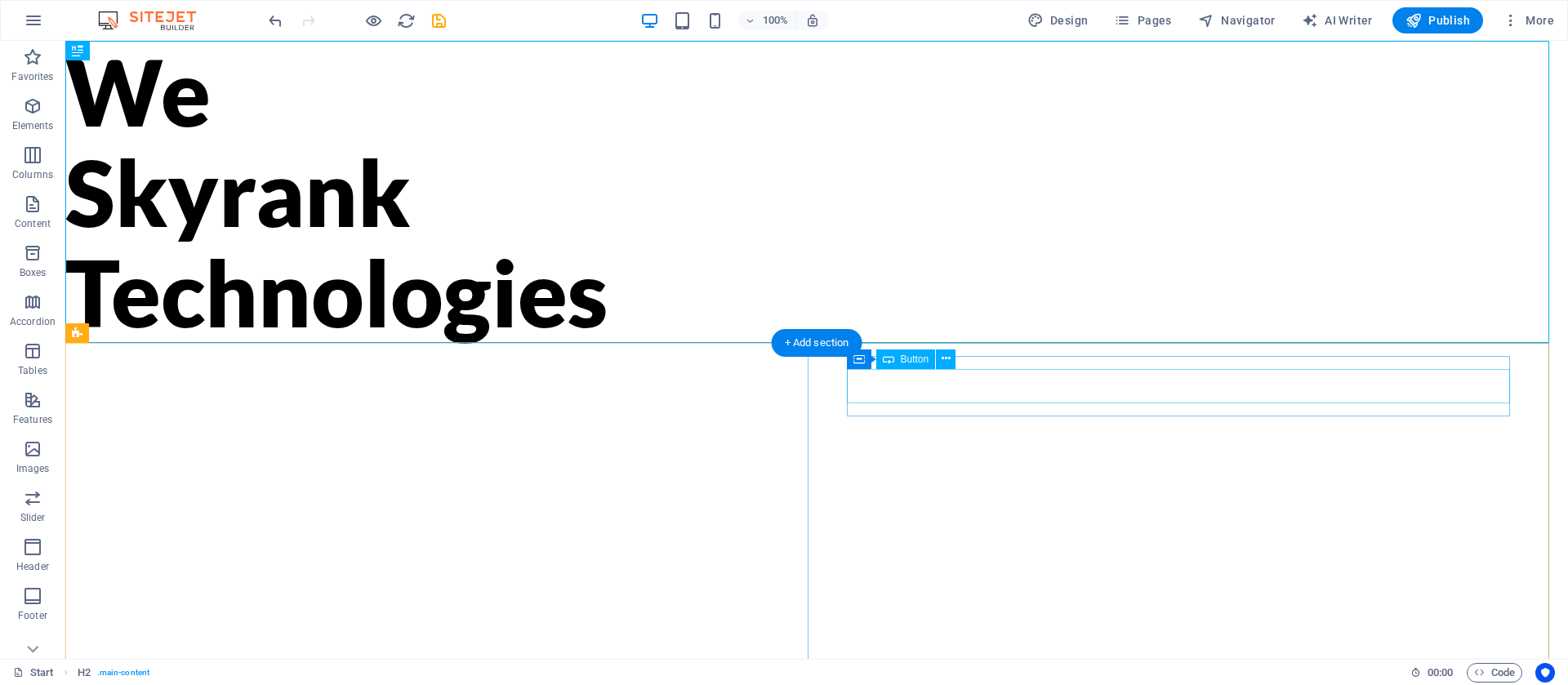 click on "STAY STUNED! WE'LL BE LIVE SOON" at bounding box center (817, 1223) 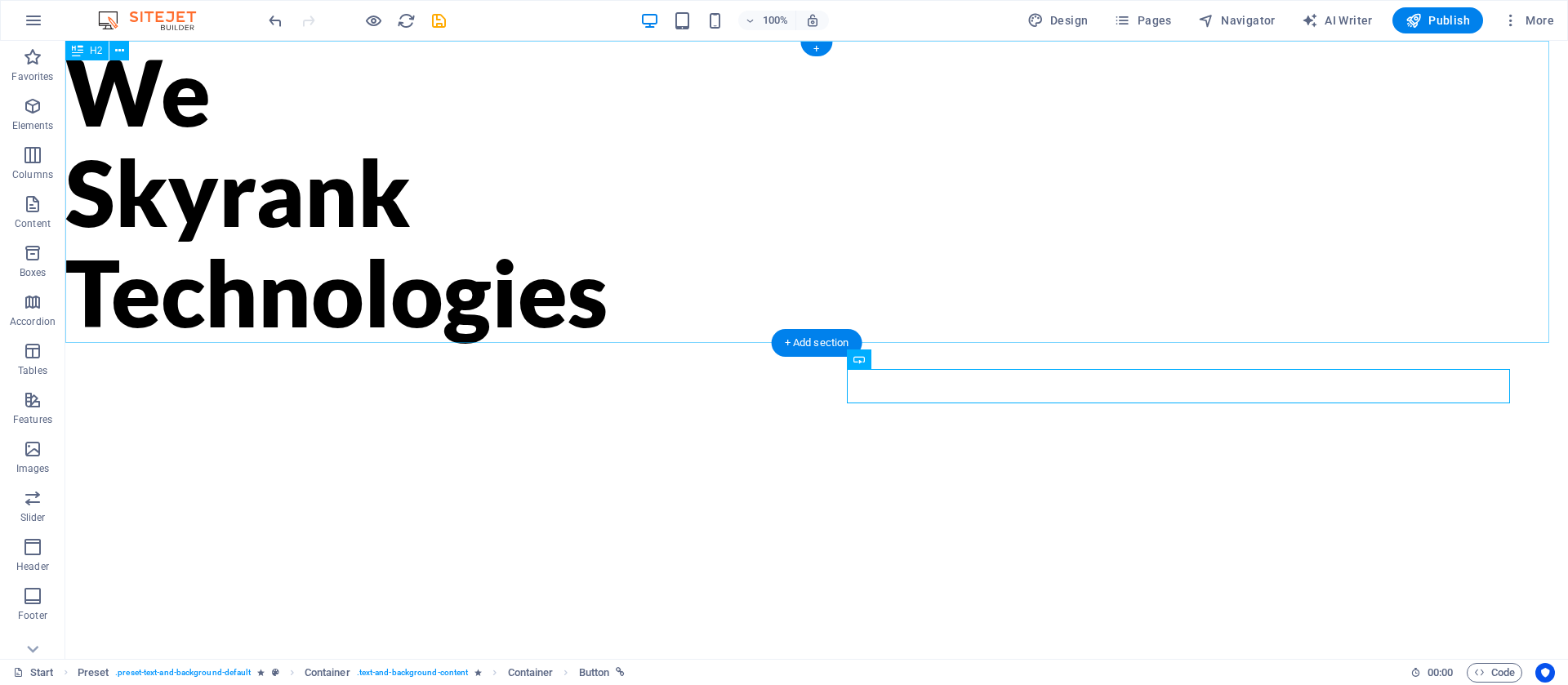 drag, startPoint x: 522, startPoint y: 439, endPoint x: 778, endPoint y: 382, distance: 262.26895 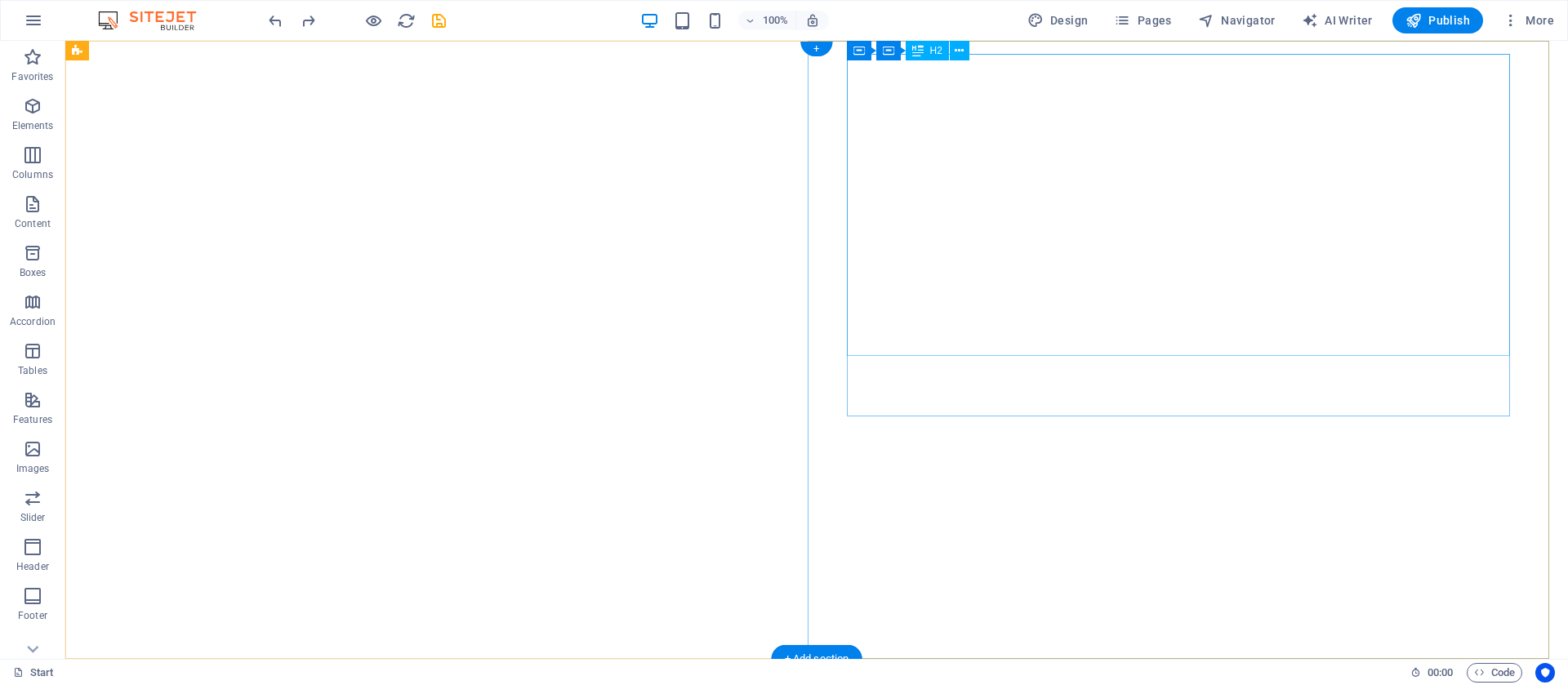 click on "we Skyrank Technologies" at bounding box center (817, 1042) 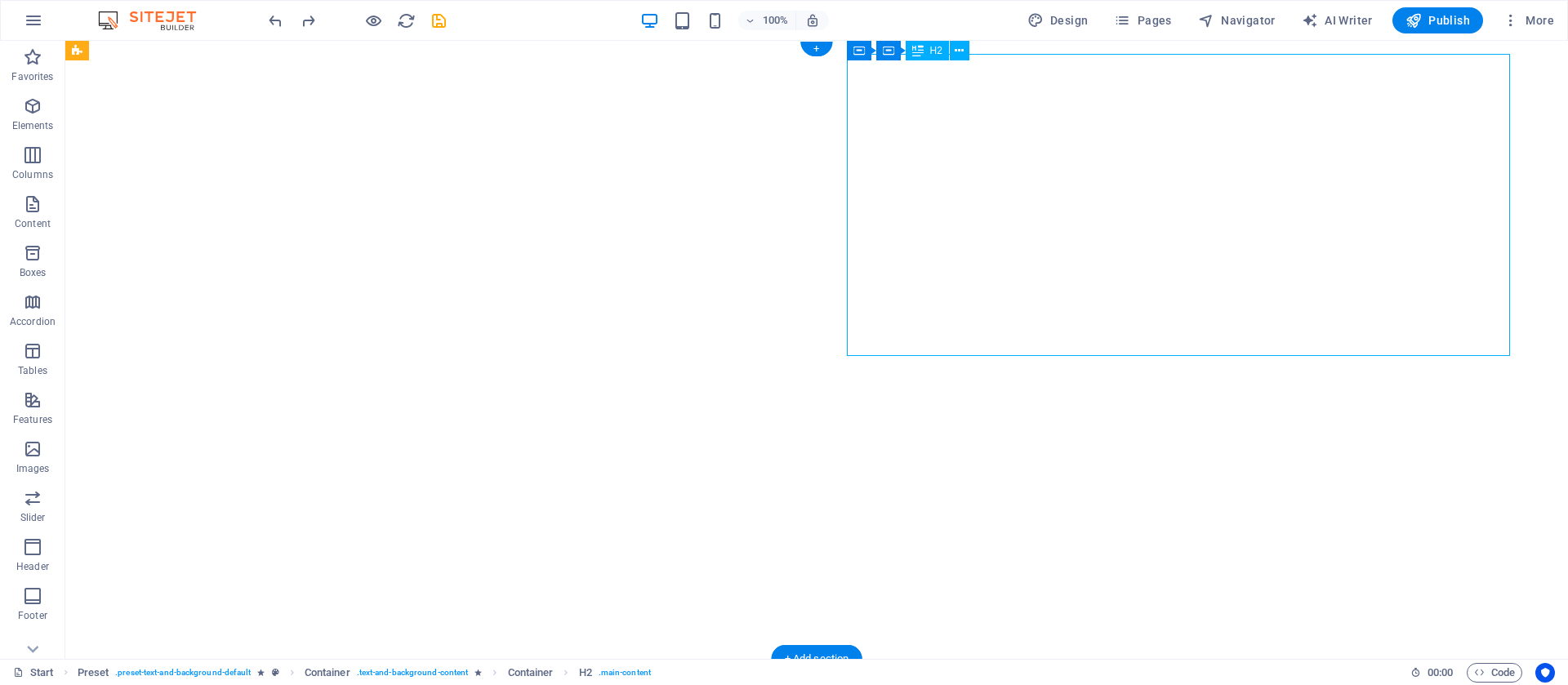 click on "we Skyrank Technologies" at bounding box center [817, 1042] 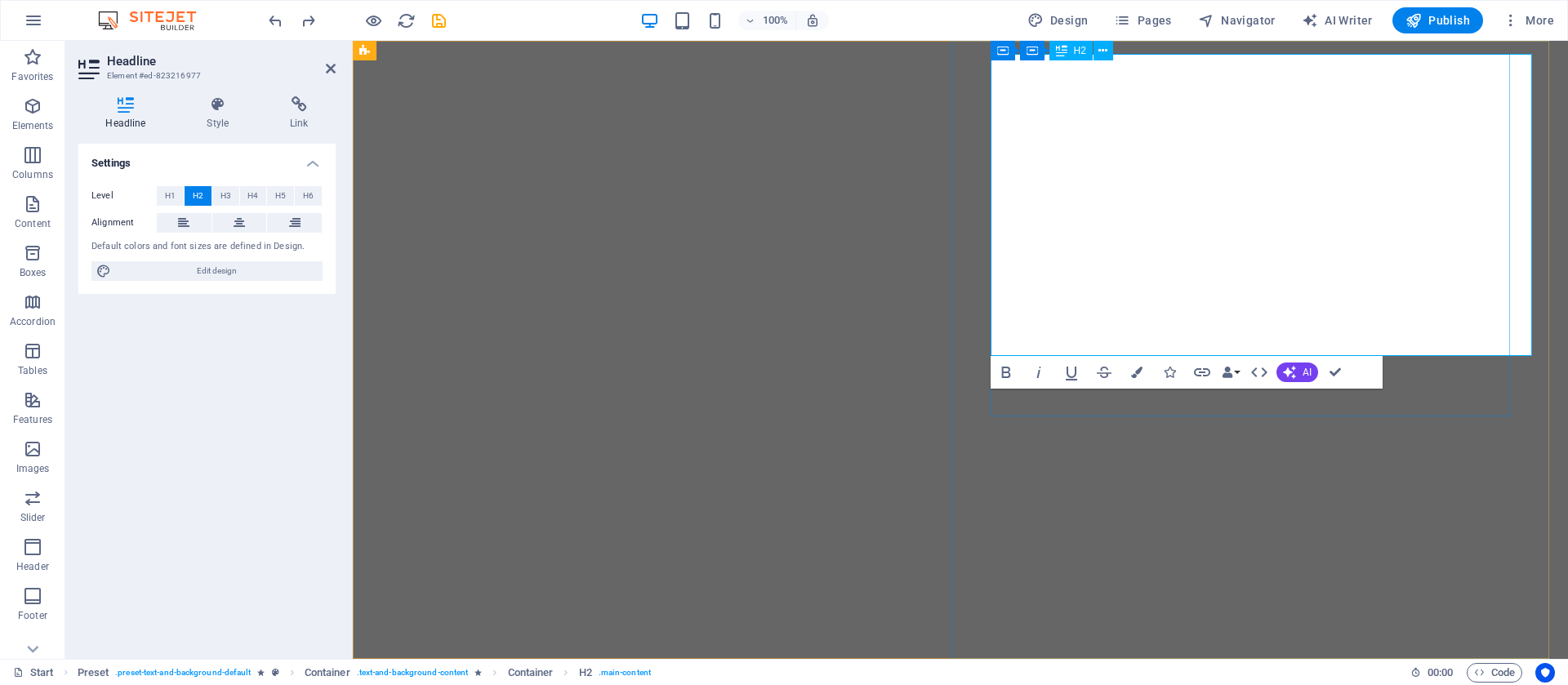 click on "we Skyrank Technologies" at bounding box center [960, 1042] 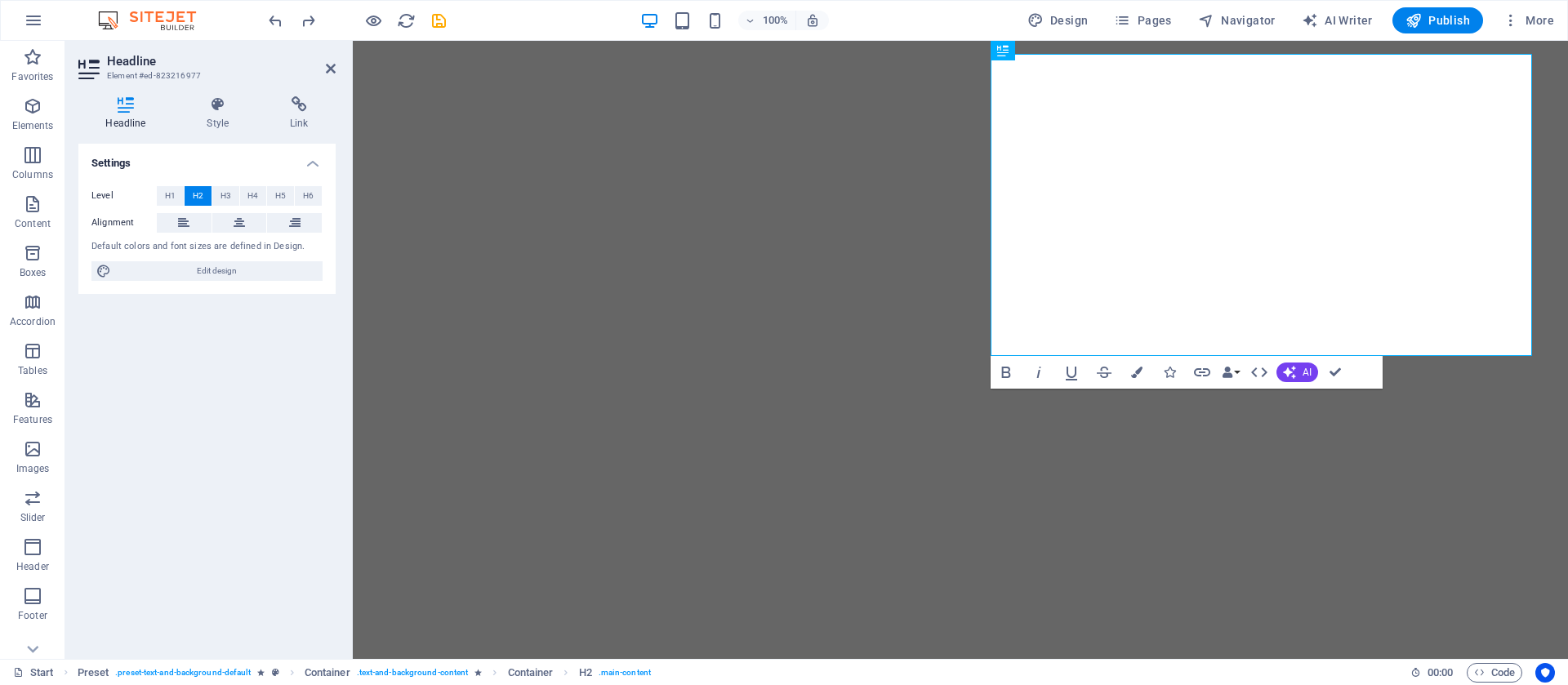 click on "Settings Level H1 H2 H3 H4 H5 H6 Alignment Default colors and font sizes are defined in Design. Edit design" at bounding box center (207, 394) 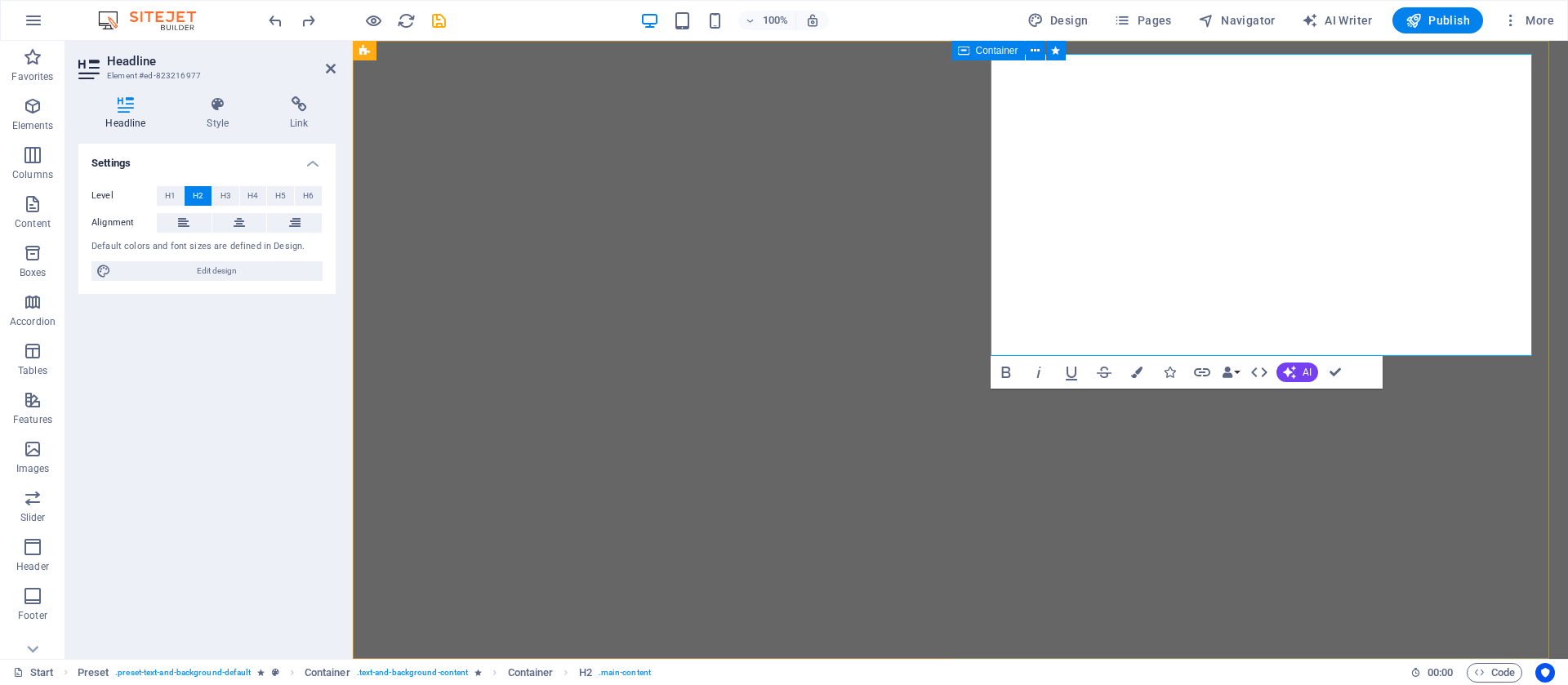 click on "We Skyrank Technologies STAY STUNED! WE'LL BE LIVE SOON" at bounding box center [960, 1186] 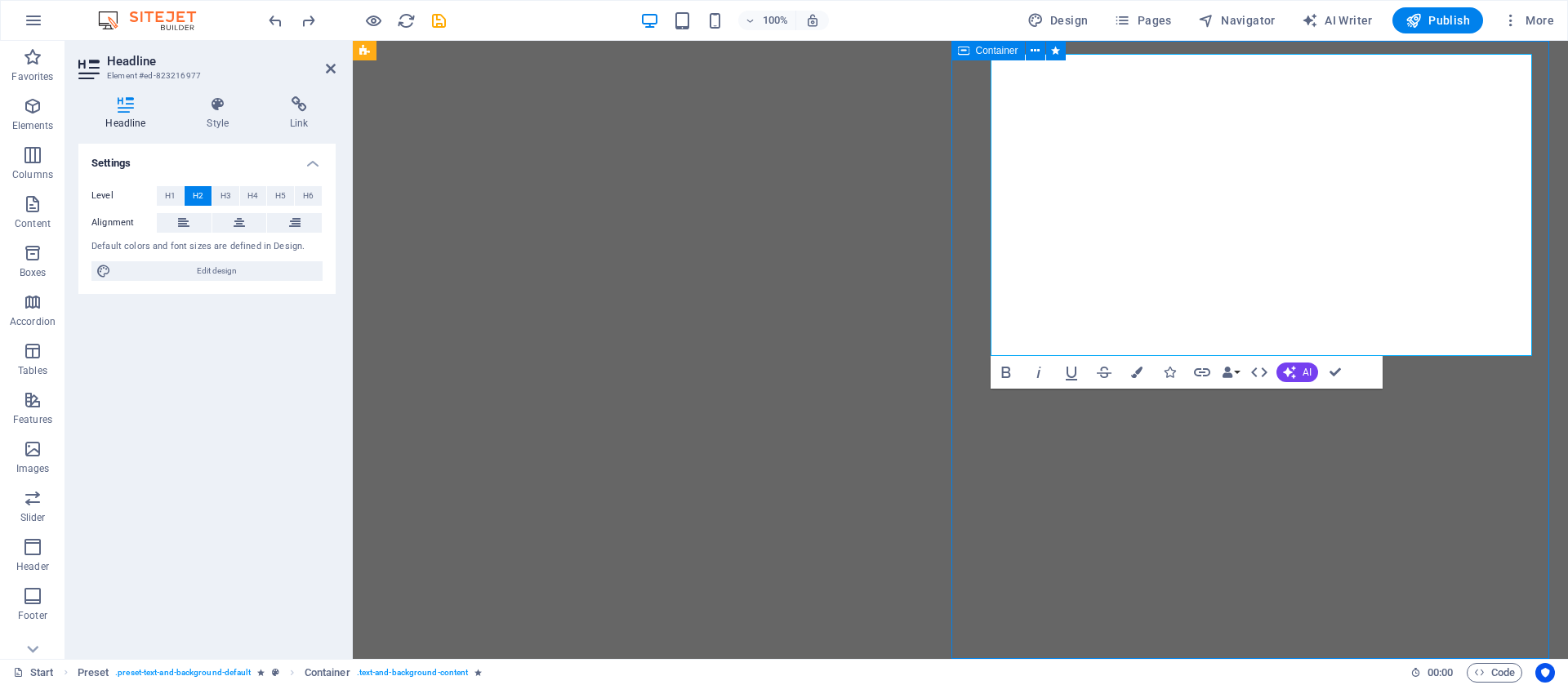 click on "We Skyrank Technologies STAY STUNED! WE'LL BE LIVE SOON" at bounding box center [960, 1186] 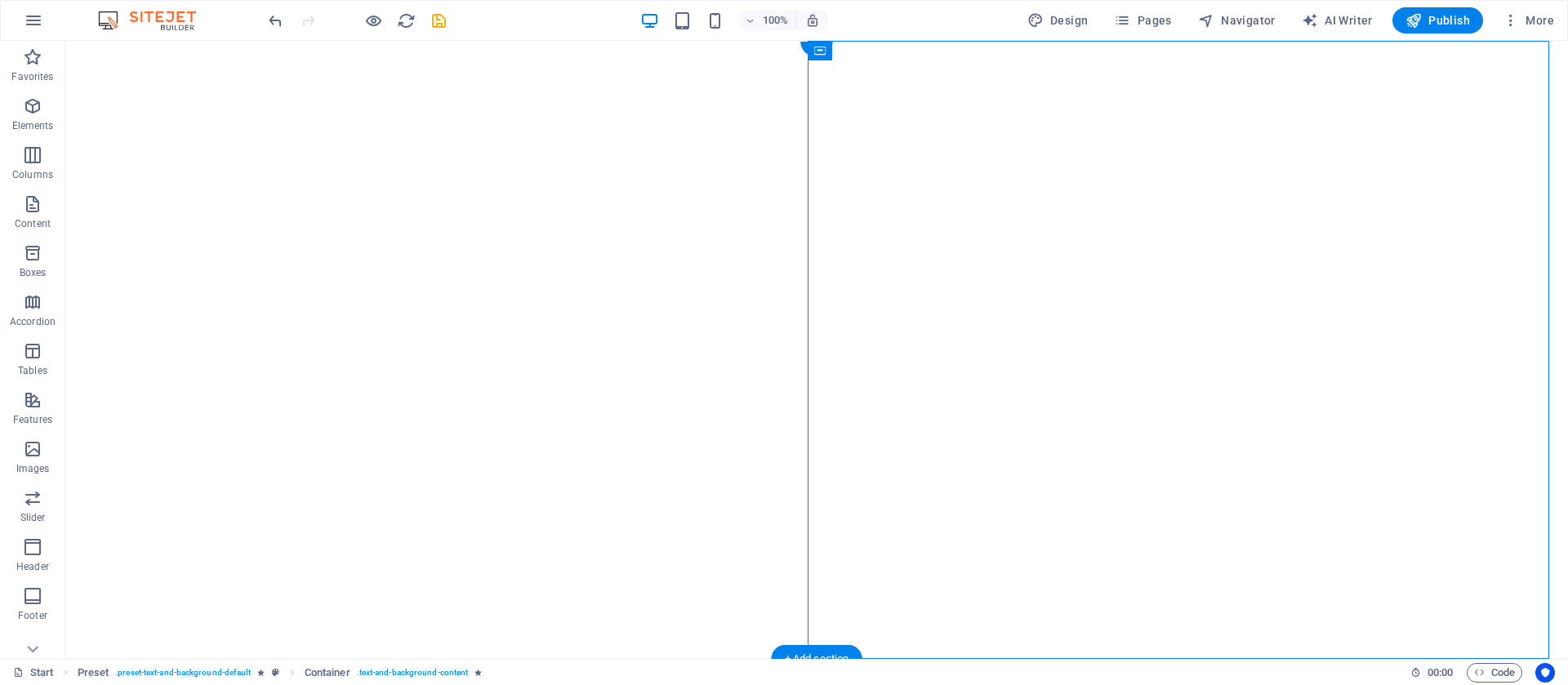 click at bounding box center (817, 349) 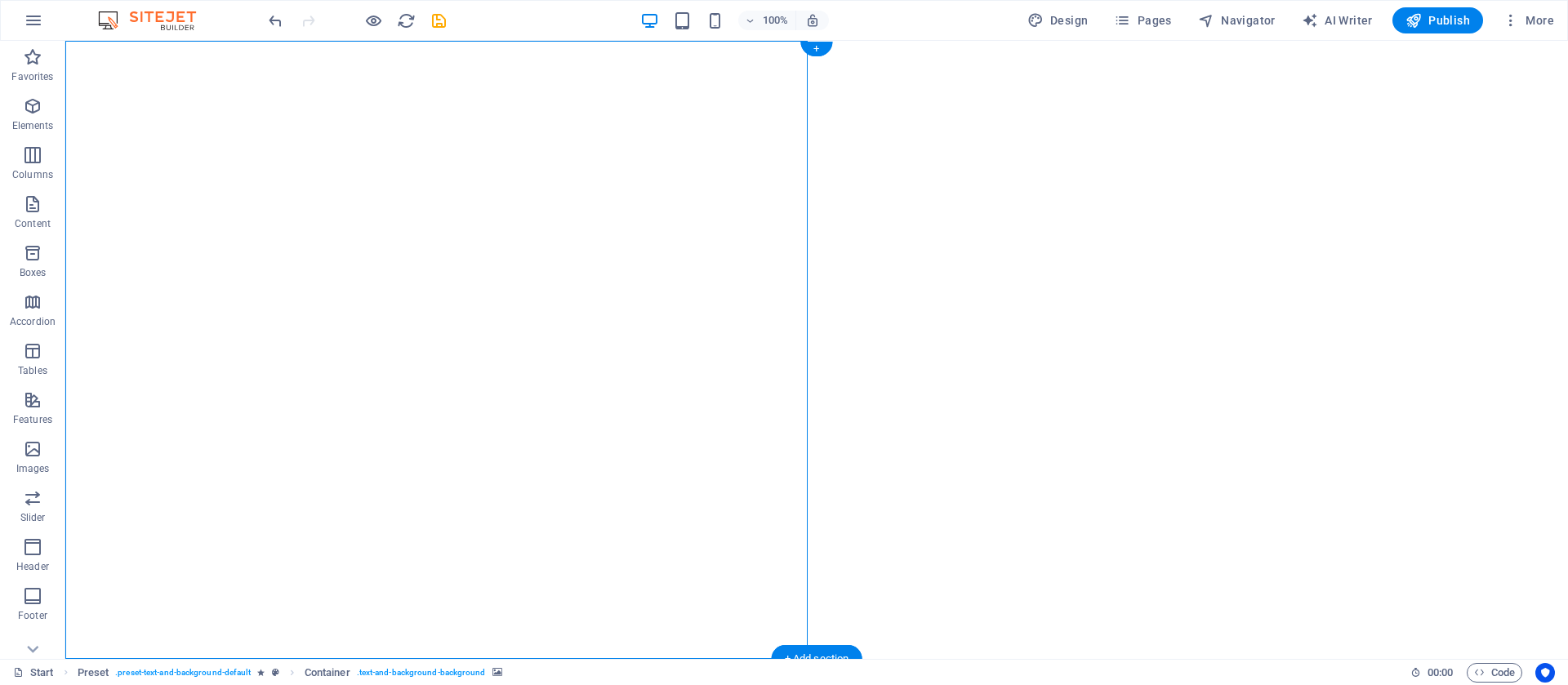 click at bounding box center [817, 349] 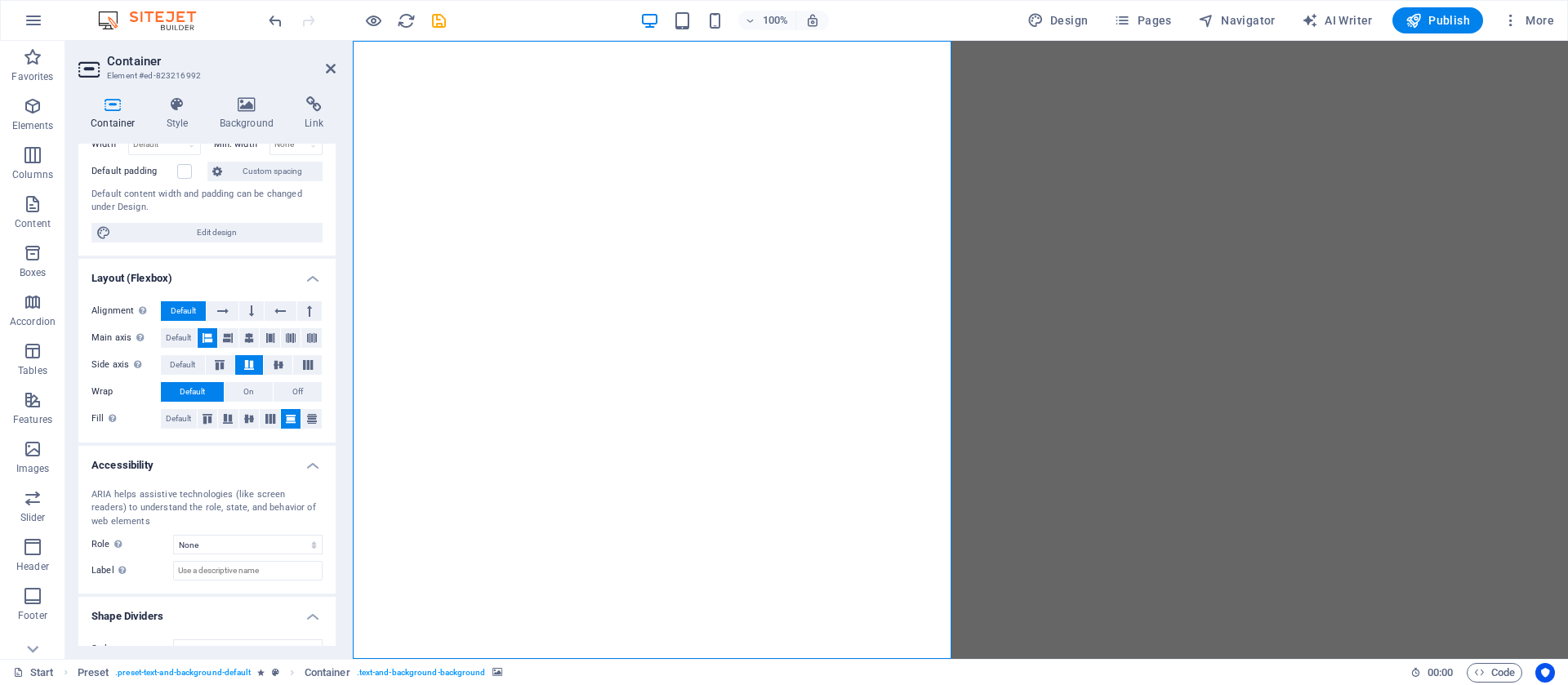 scroll, scrollTop: 158, scrollLeft: 0, axis: vertical 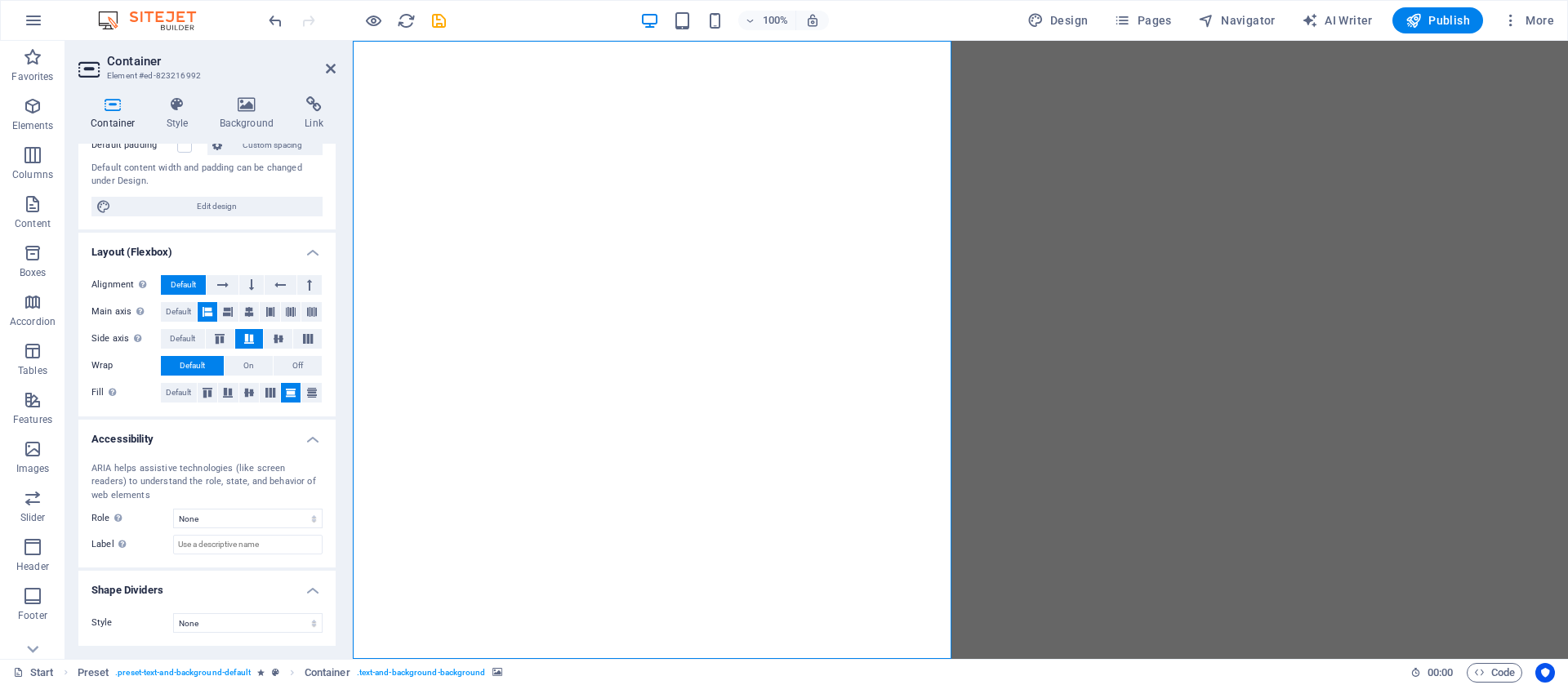 click at bounding box center (960, 349) 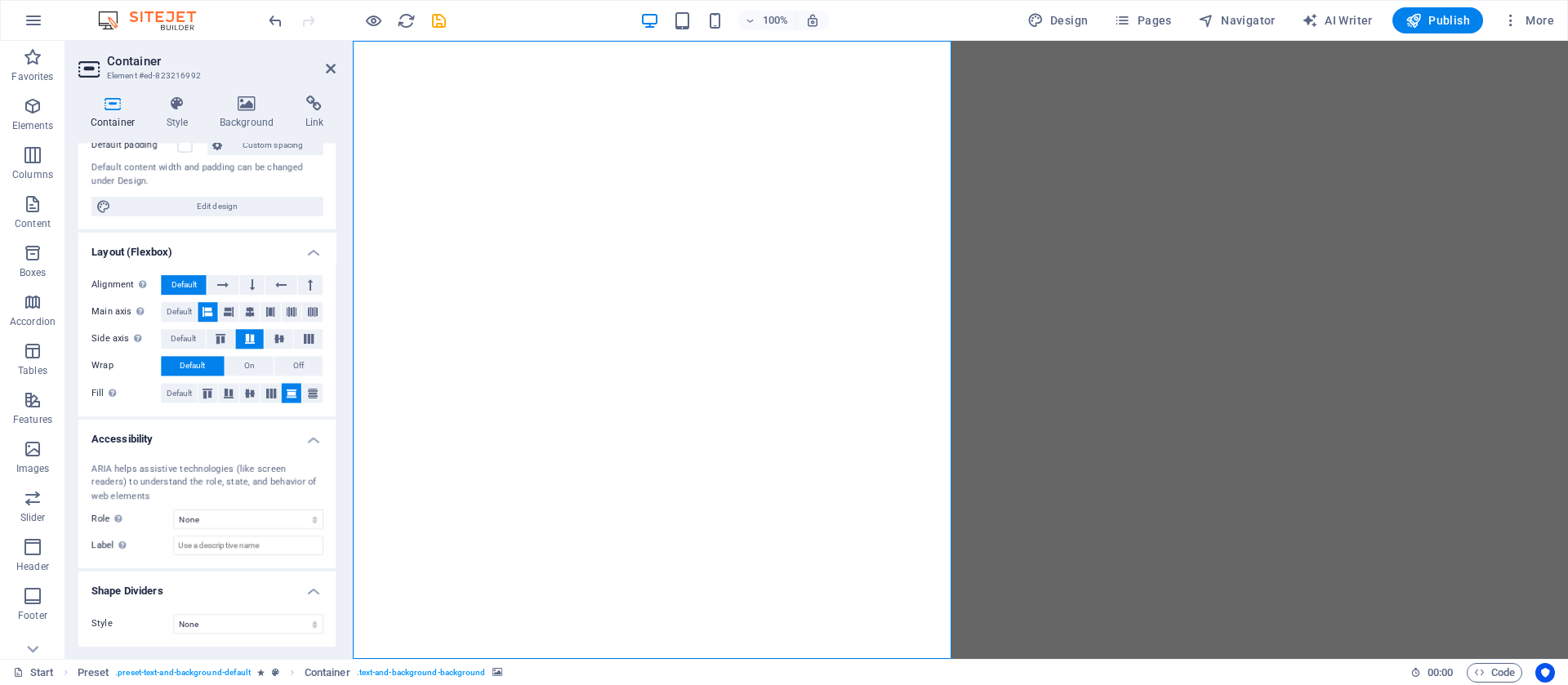 click at bounding box center [960, 349] 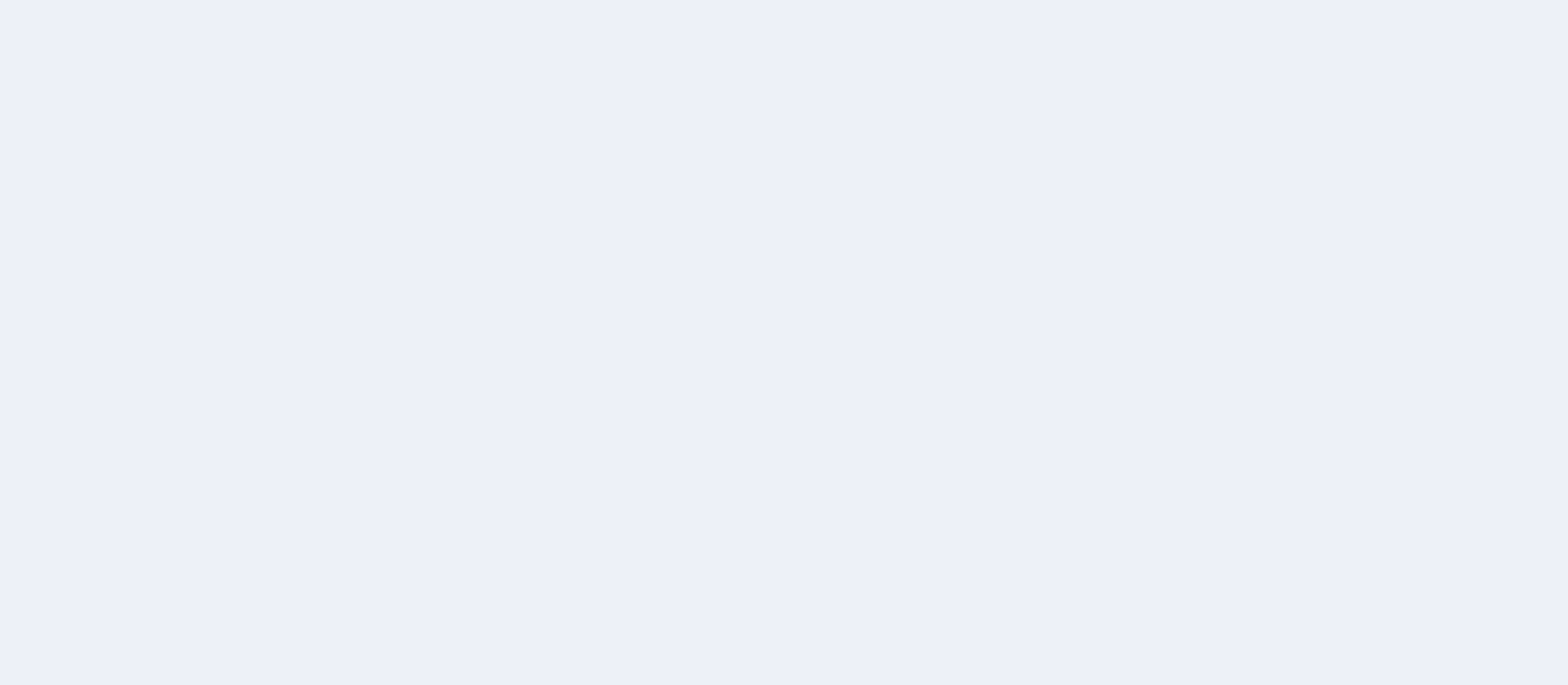 scroll, scrollTop: 0, scrollLeft: 0, axis: both 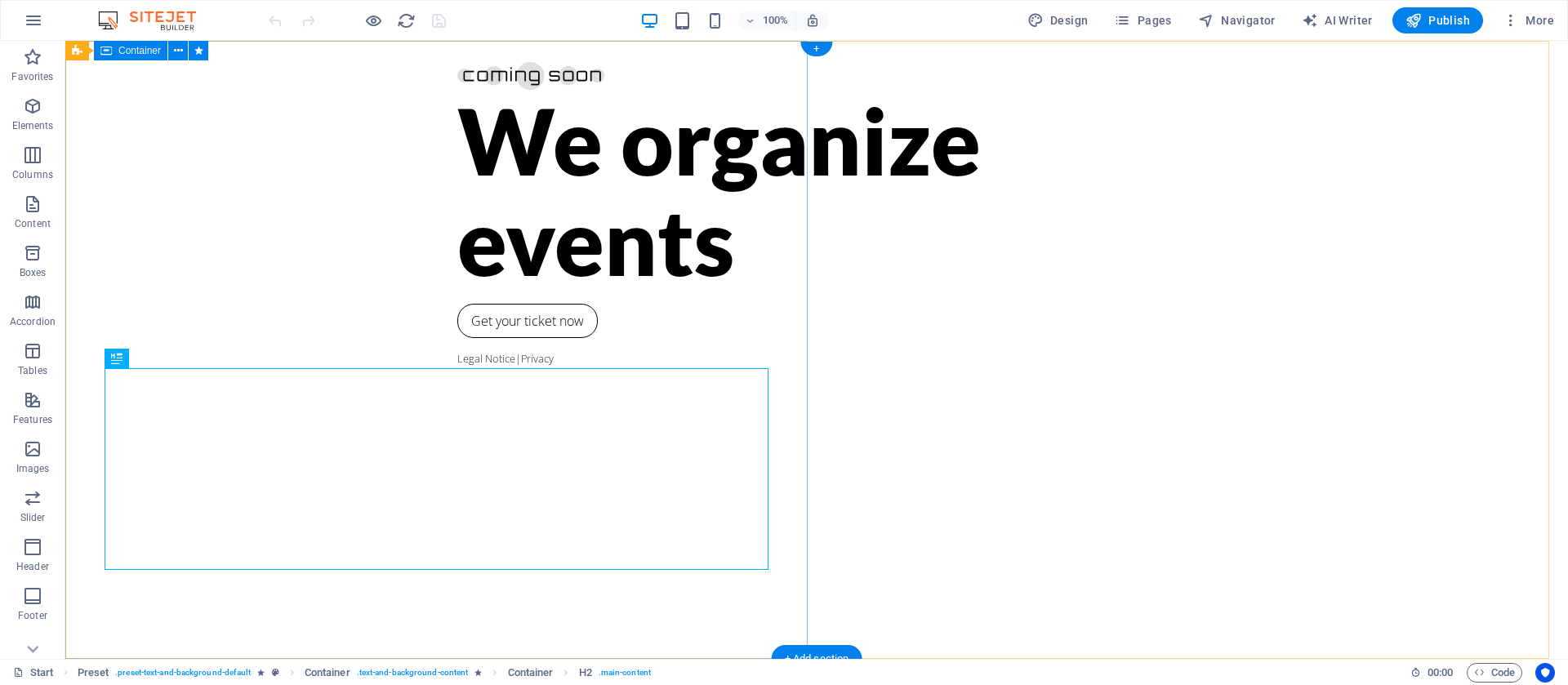 drag, startPoint x: 1026, startPoint y: 266, endPoint x: 558, endPoint y: 256, distance: 468.1068 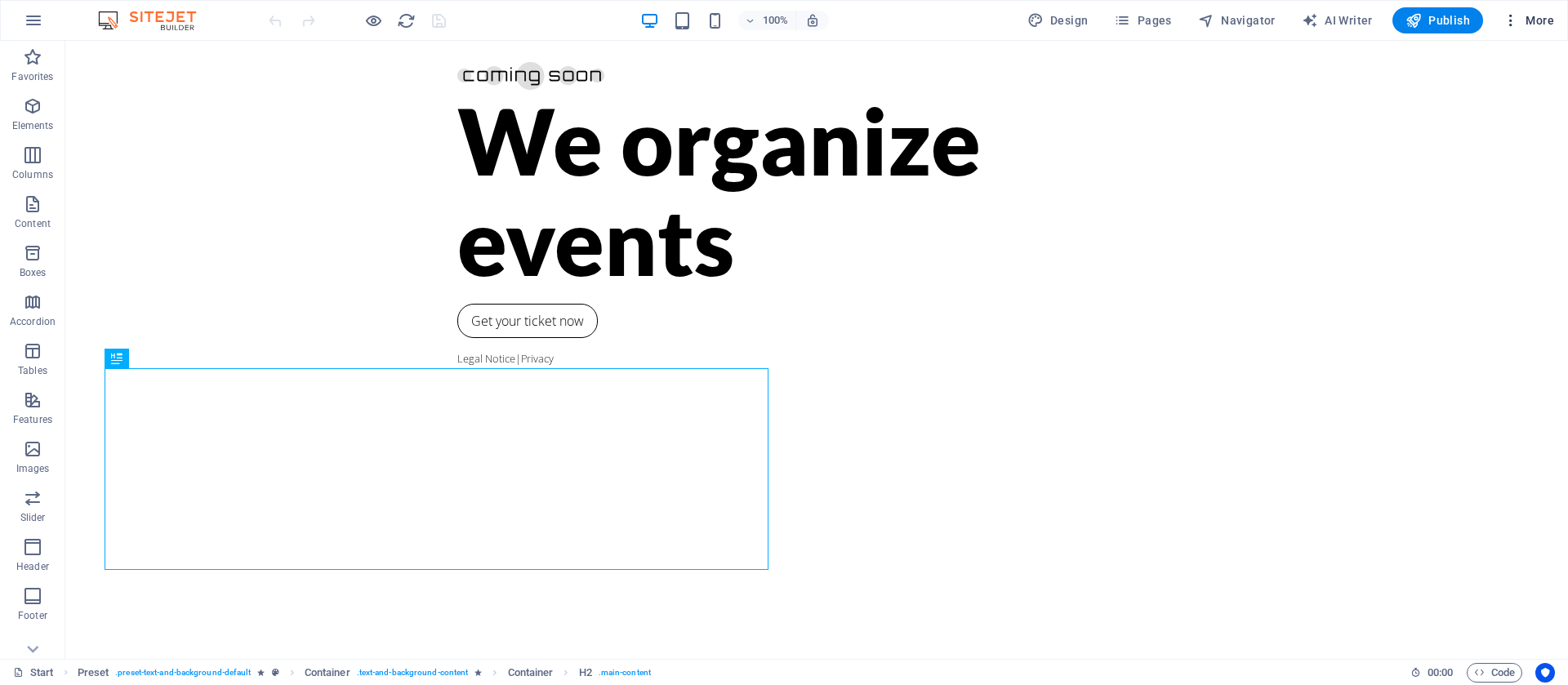 click on "More" at bounding box center [1528, 20] 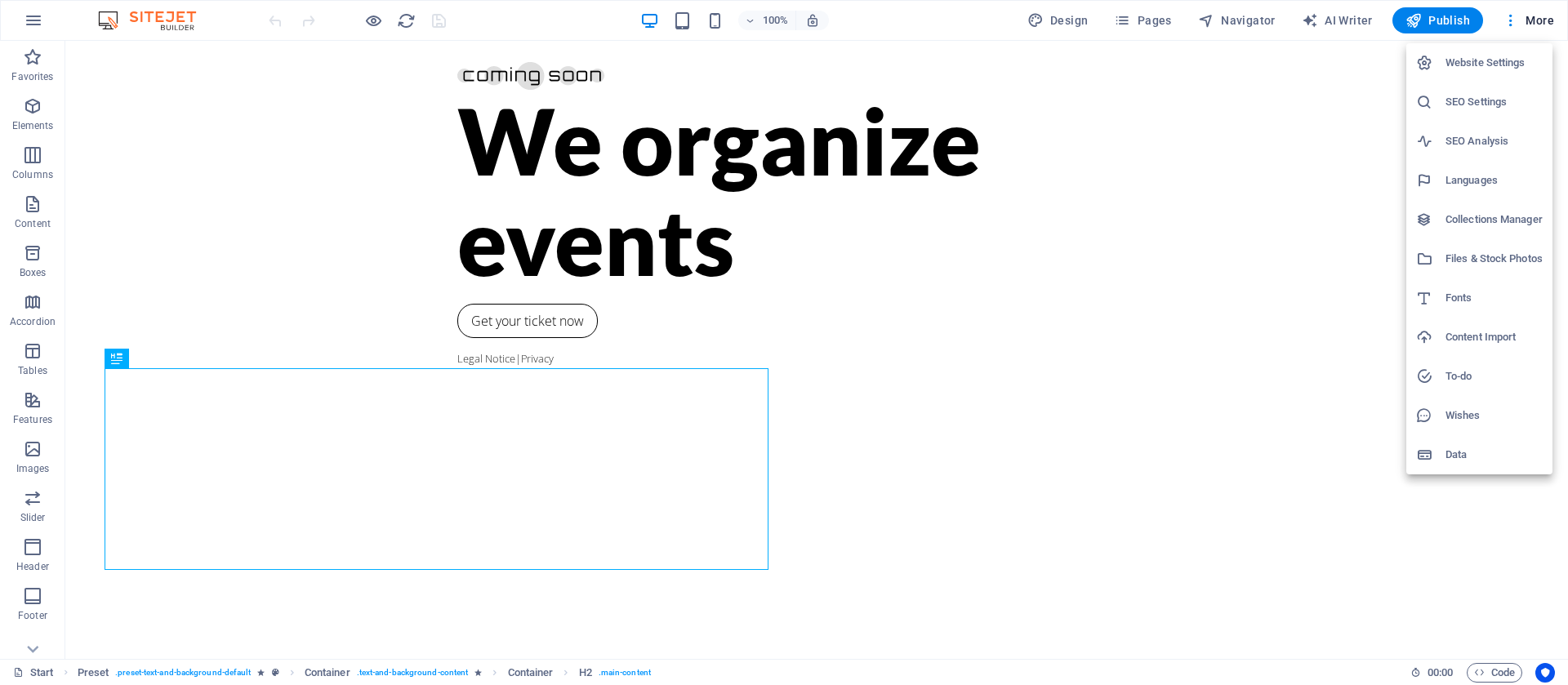 click at bounding box center [784, 342] 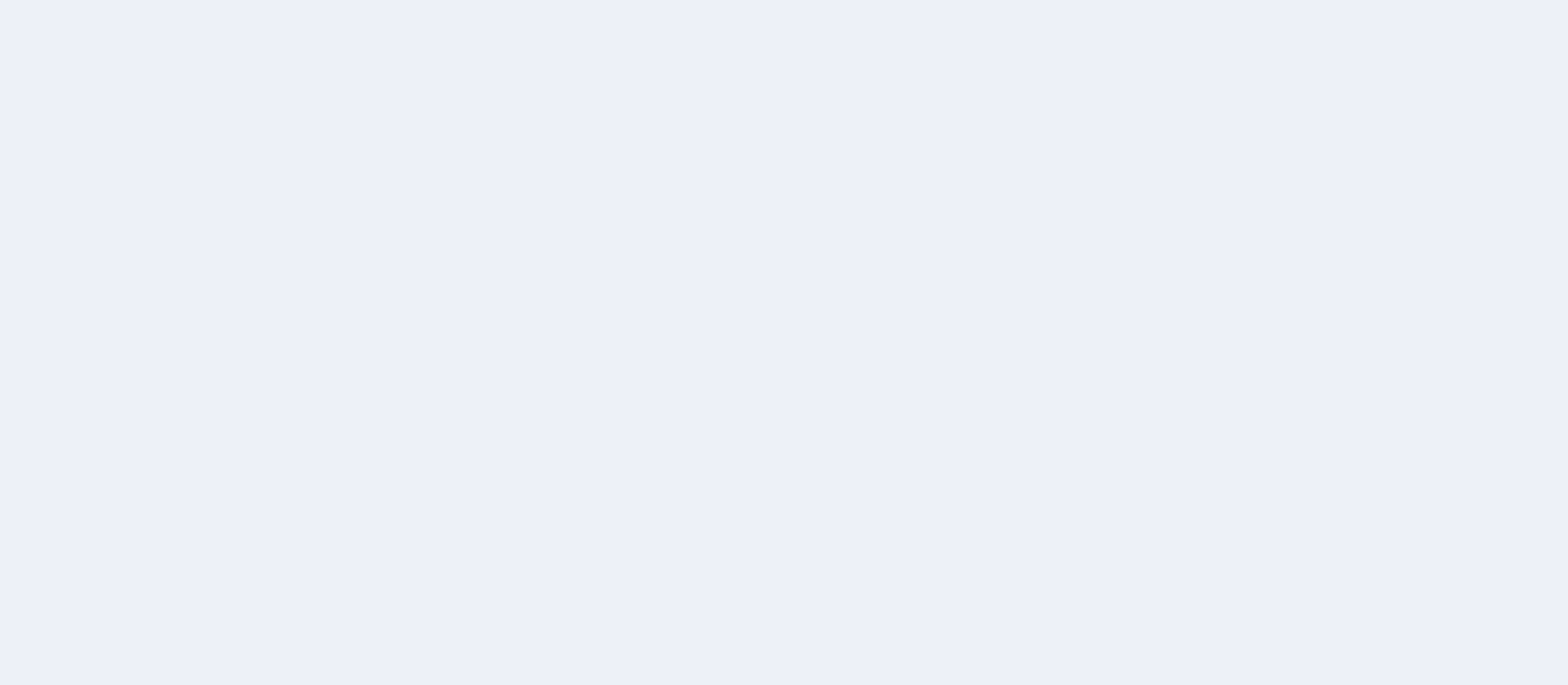 scroll, scrollTop: 0, scrollLeft: 0, axis: both 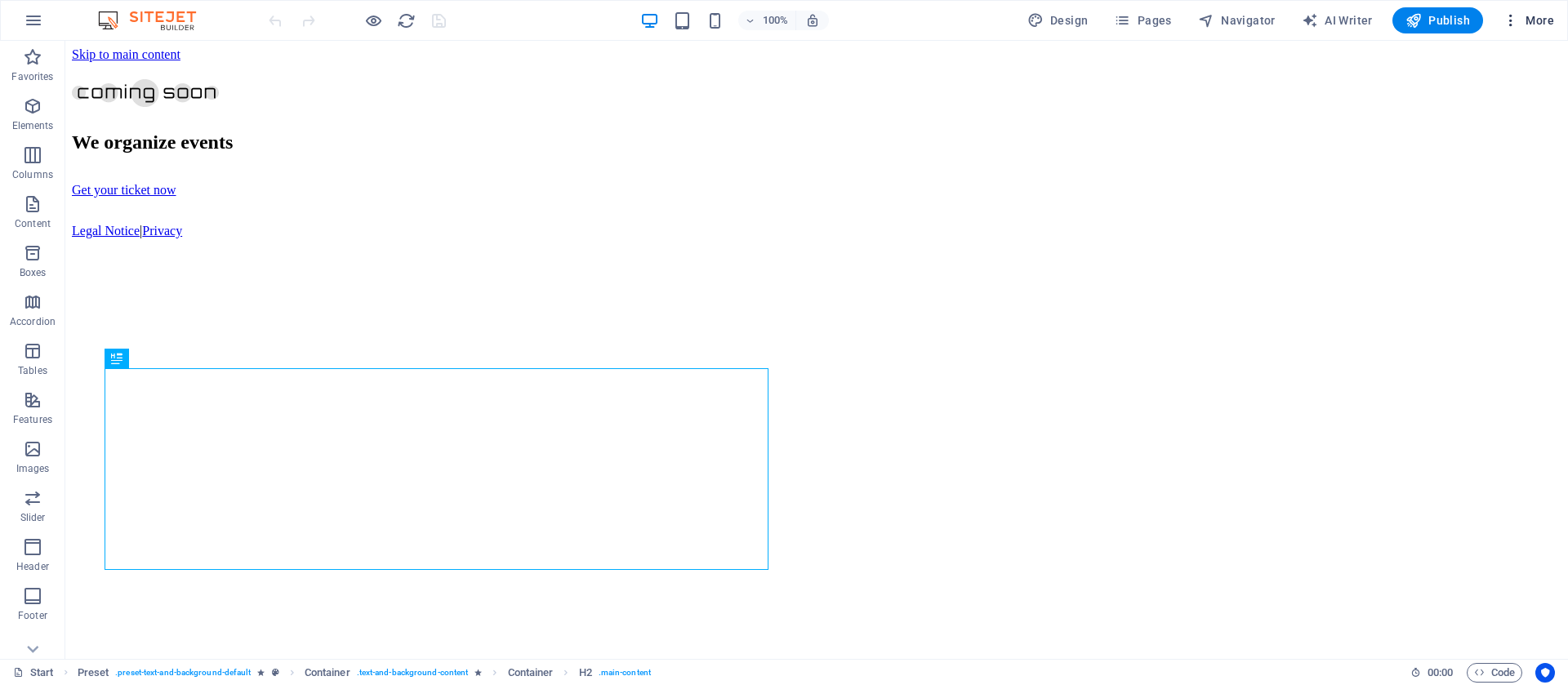 click on "More" at bounding box center (1528, 20) 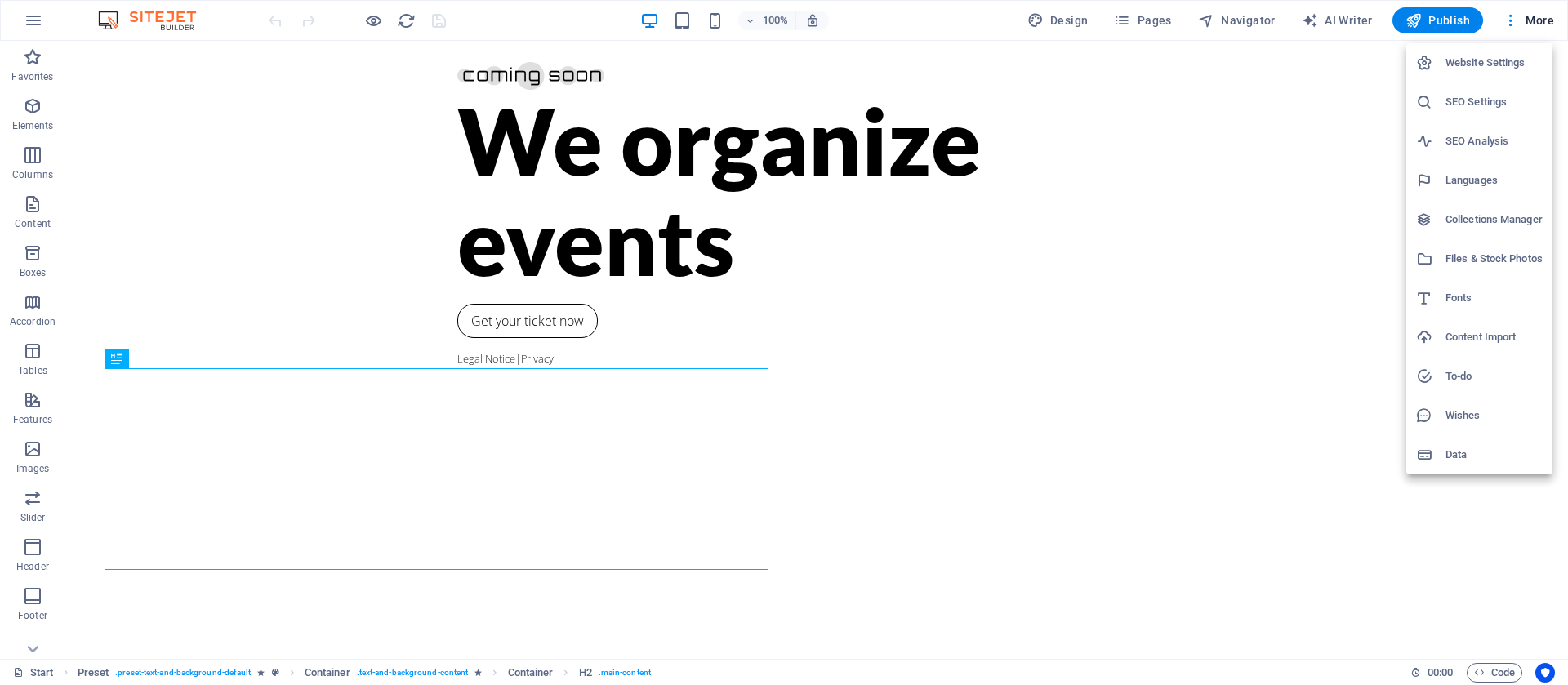 click at bounding box center (784, 342) 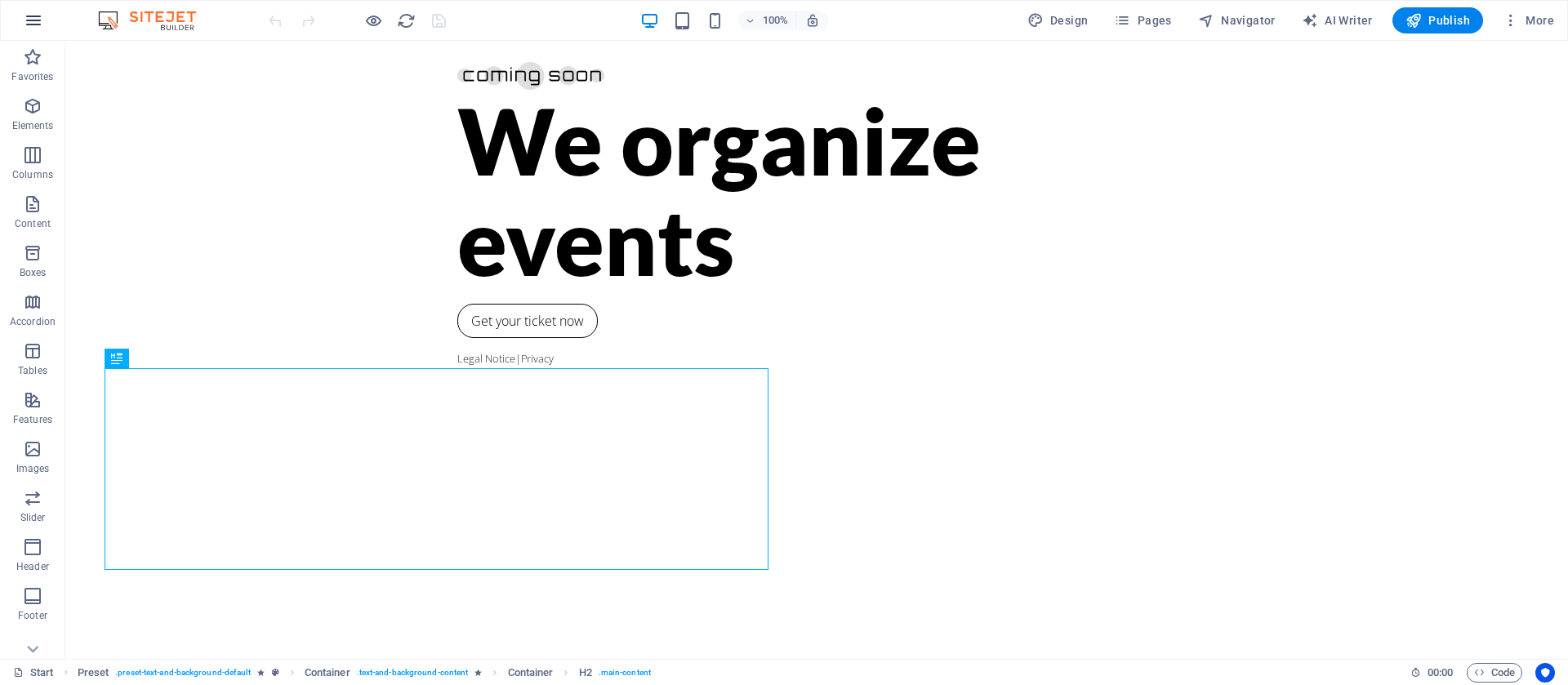 drag, startPoint x: 50, startPoint y: 31, endPoint x: 39, endPoint y: 29, distance: 11.18034 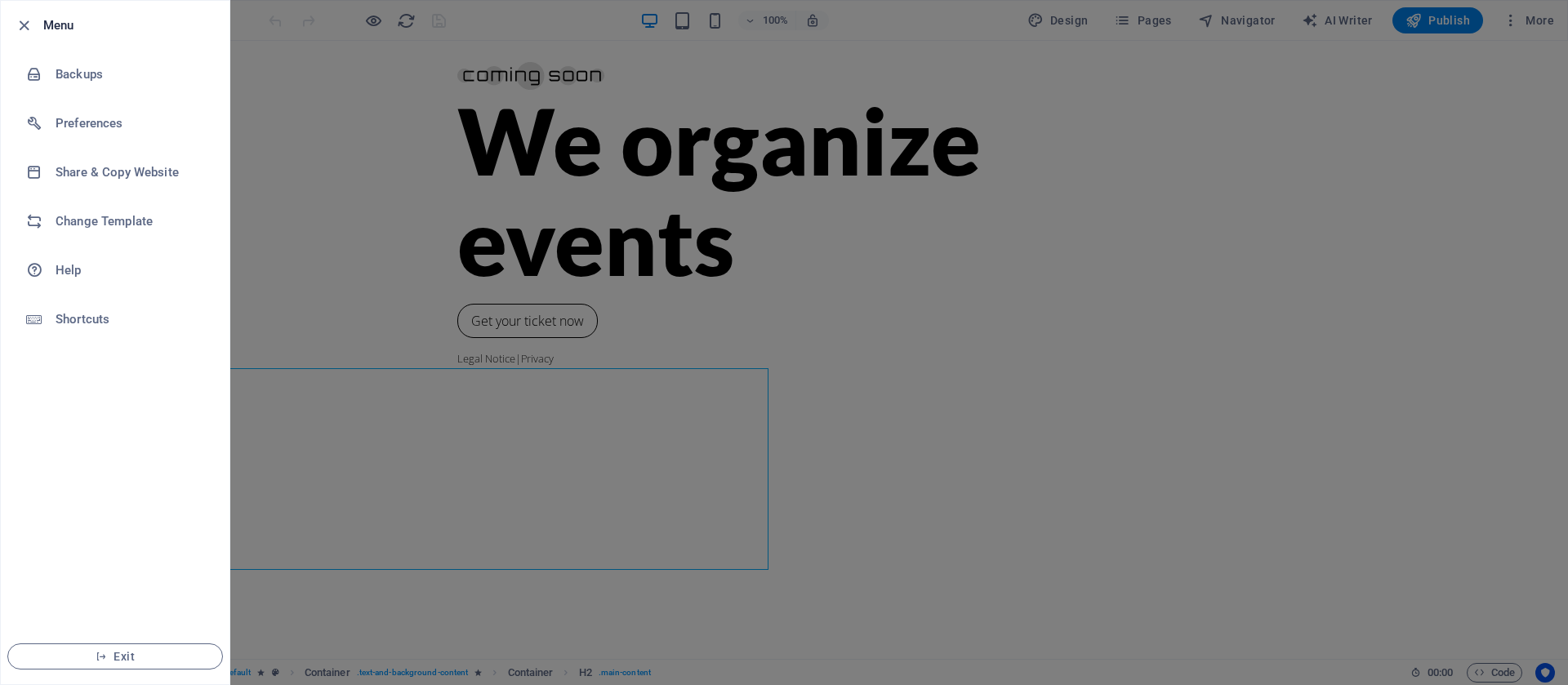 click at bounding box center (784, 342) 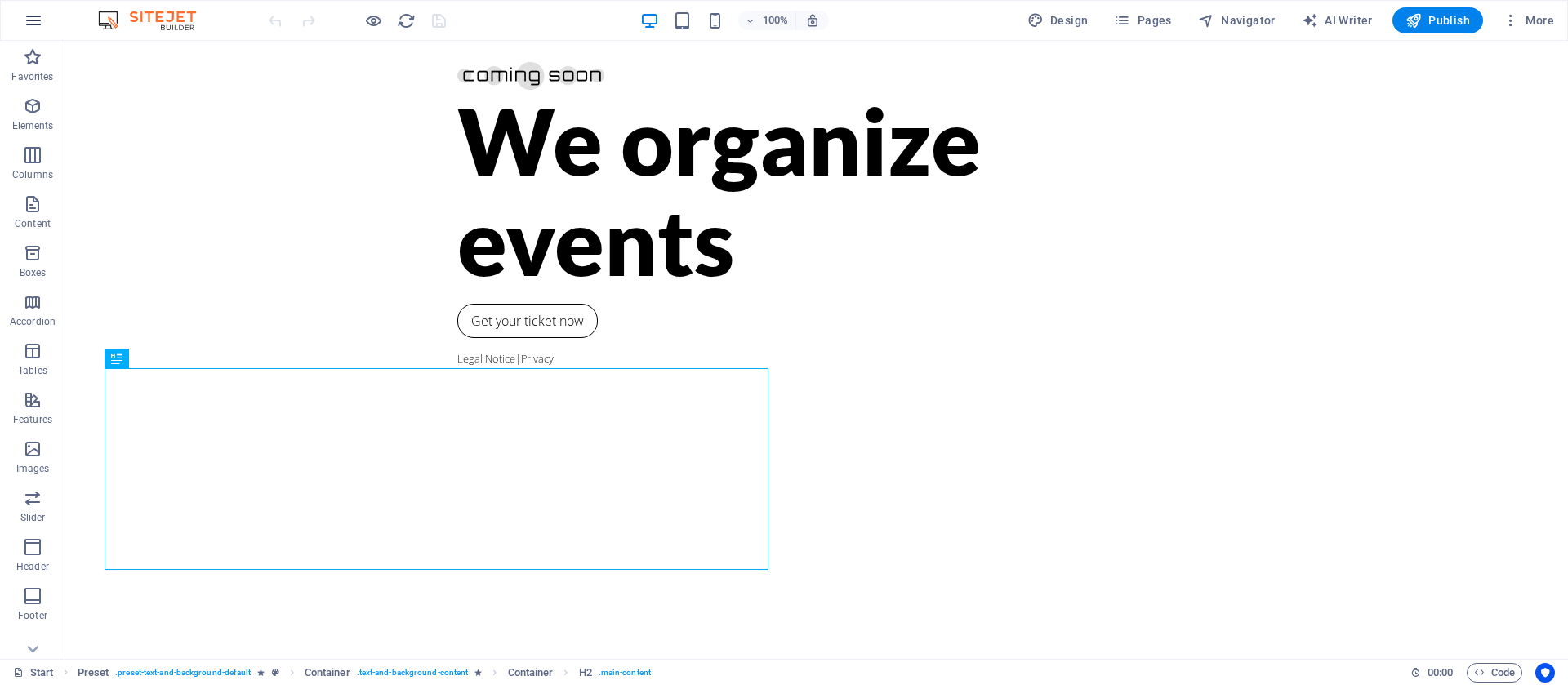 click at bounding box center (33, 20) 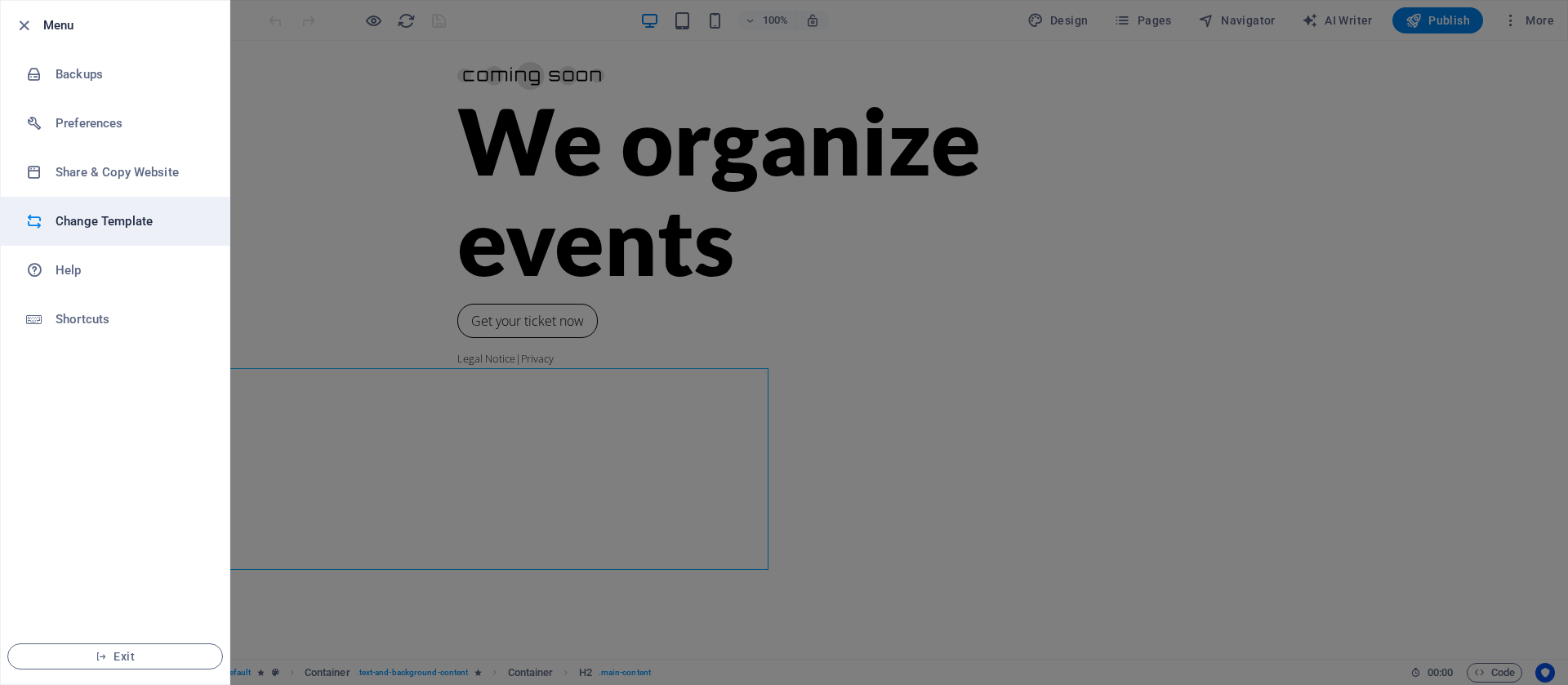 click on "Change Template" at bounding box center [131, 221] 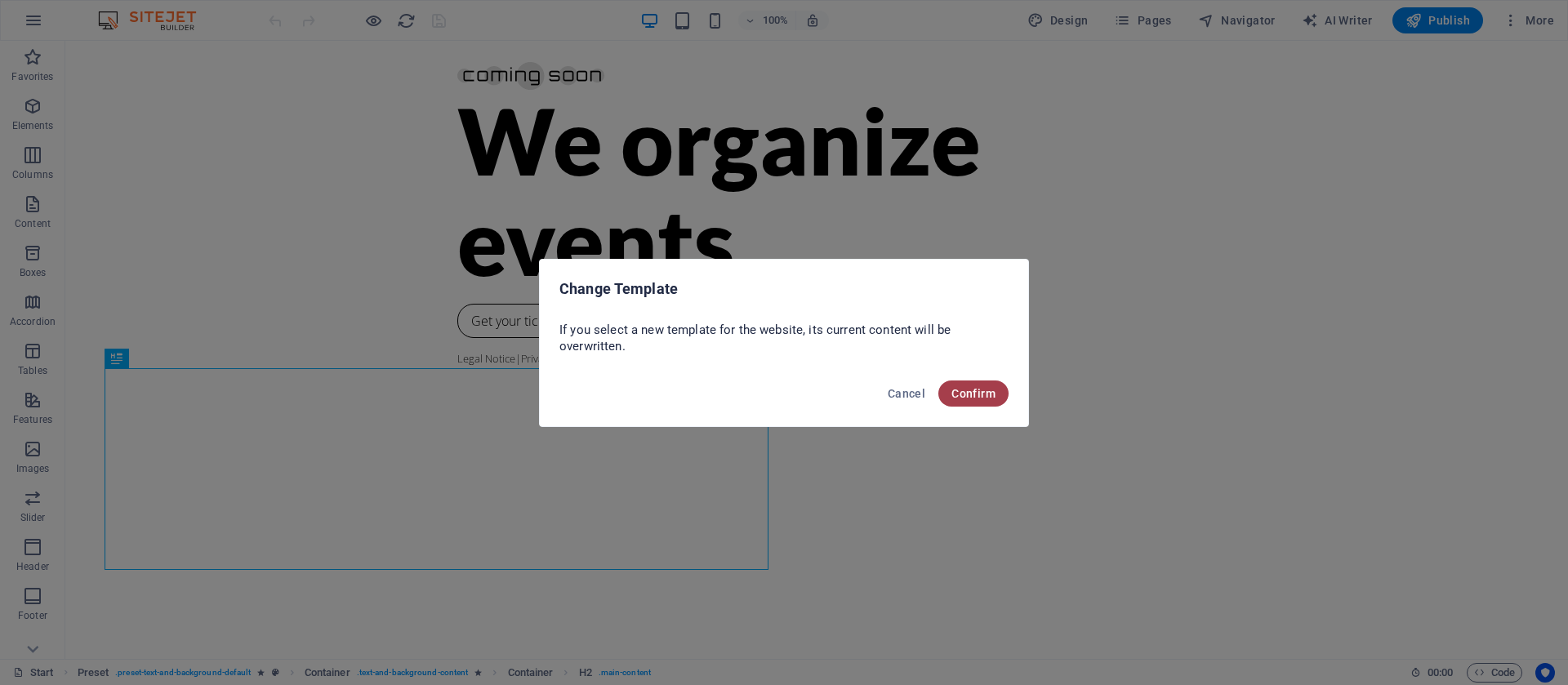 click on "Confirm" at bounding box center [973, 394] 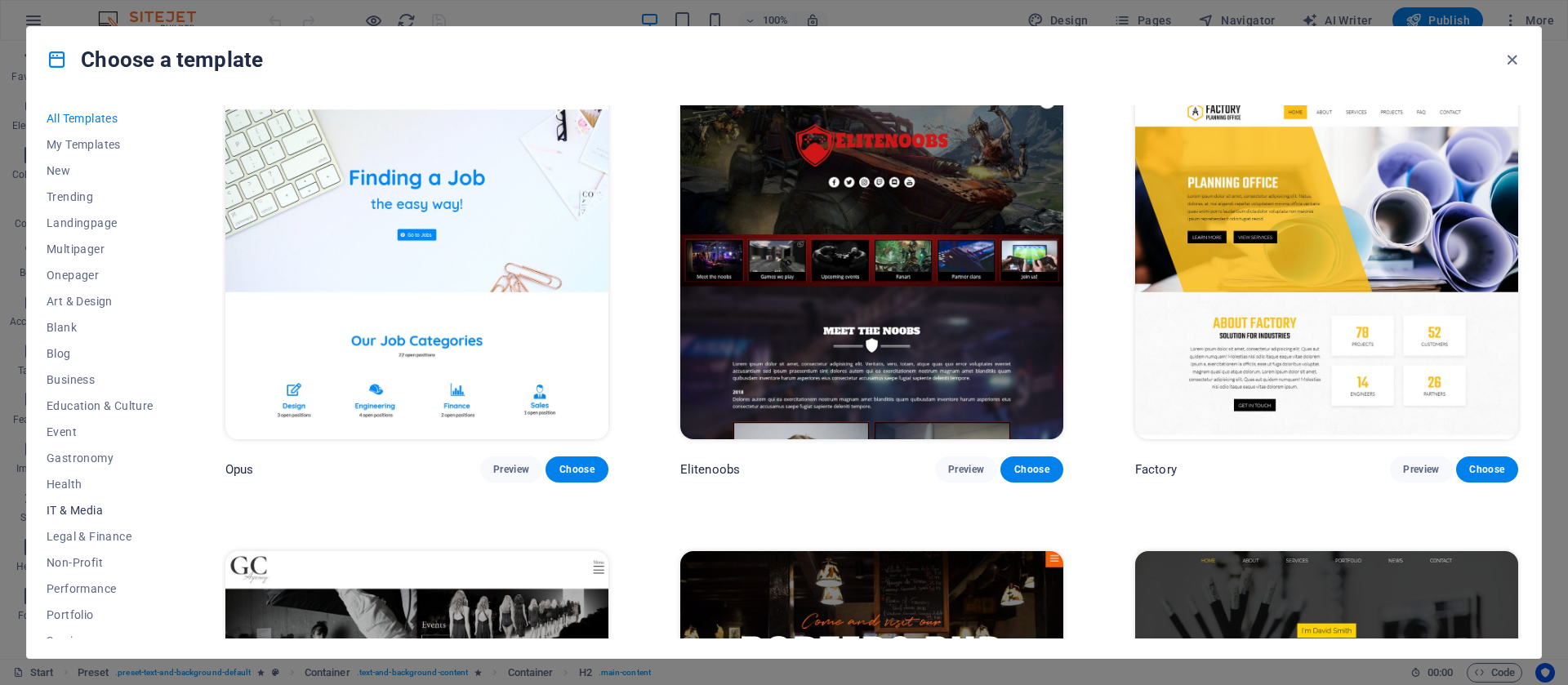 click on "IT & Media" at bounding box center (100, 510) 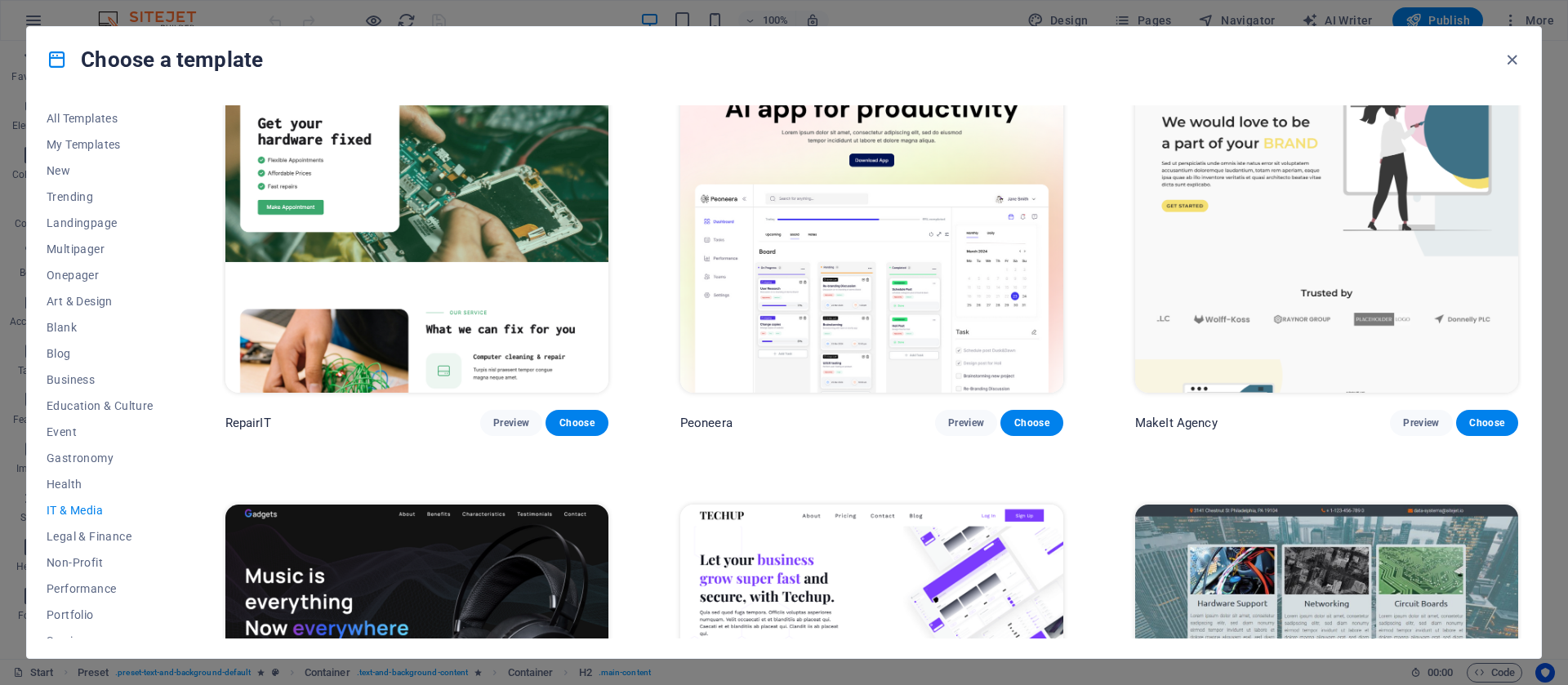 scroll, scrollTop: 0, scrollLeft: 0, axis: both 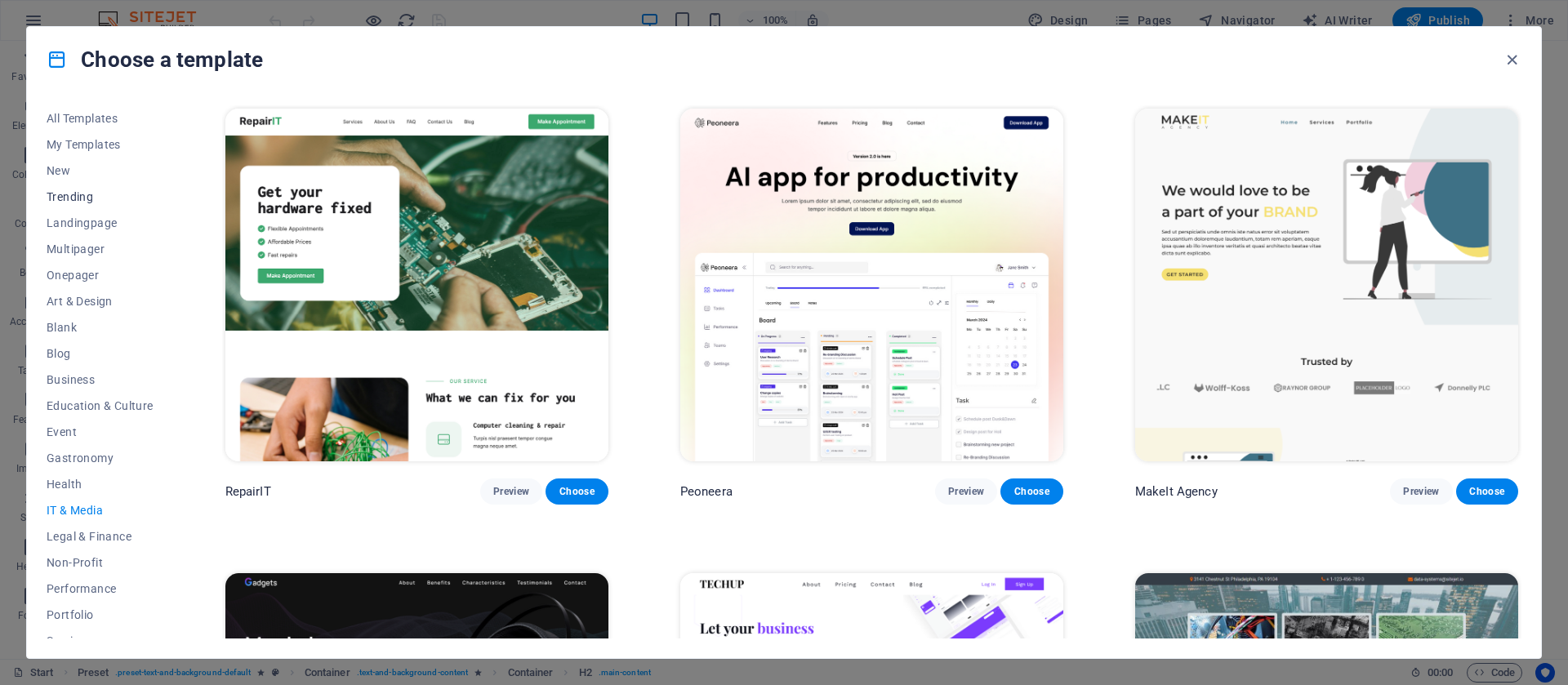 click on "Trending" at bounding box center [100, 197] 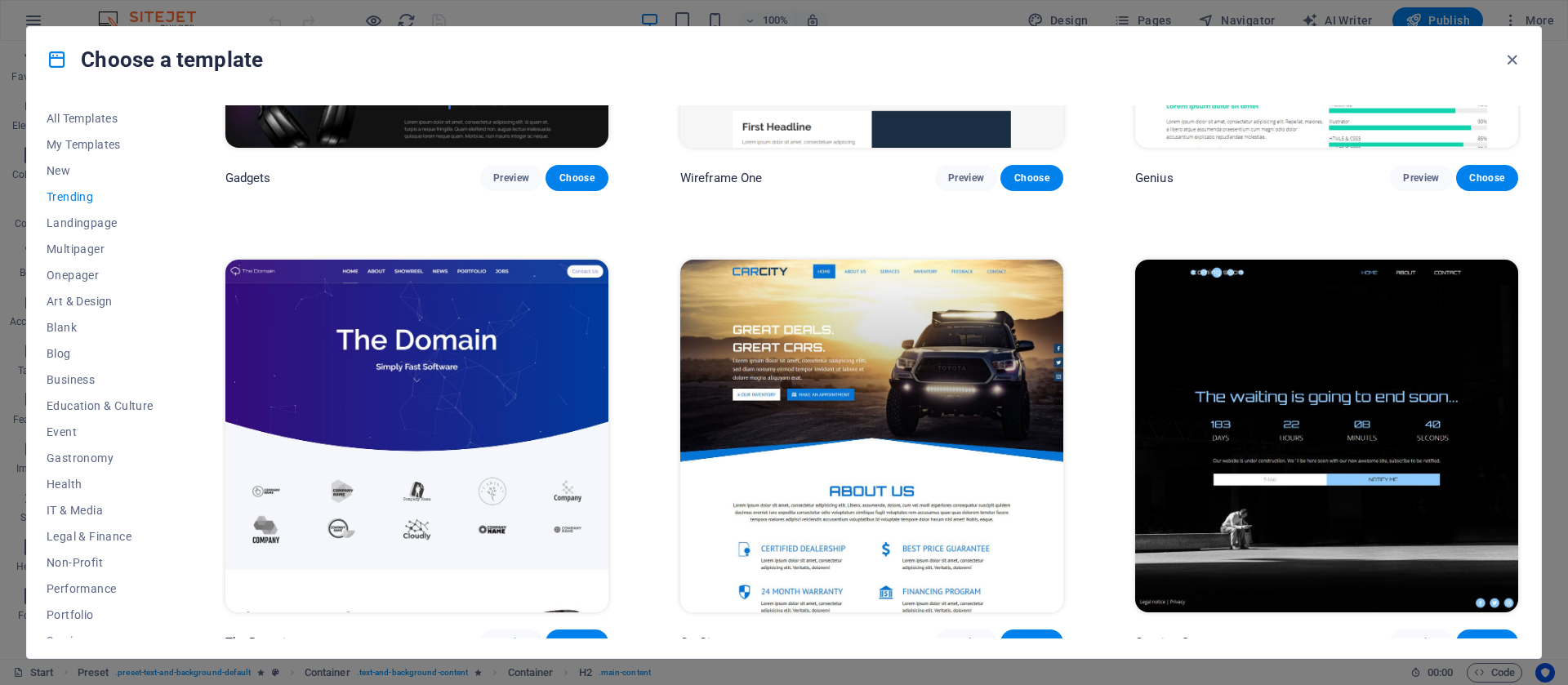 scroll, scrollTop: 1715, scrollLeft: 0, axis: vertical 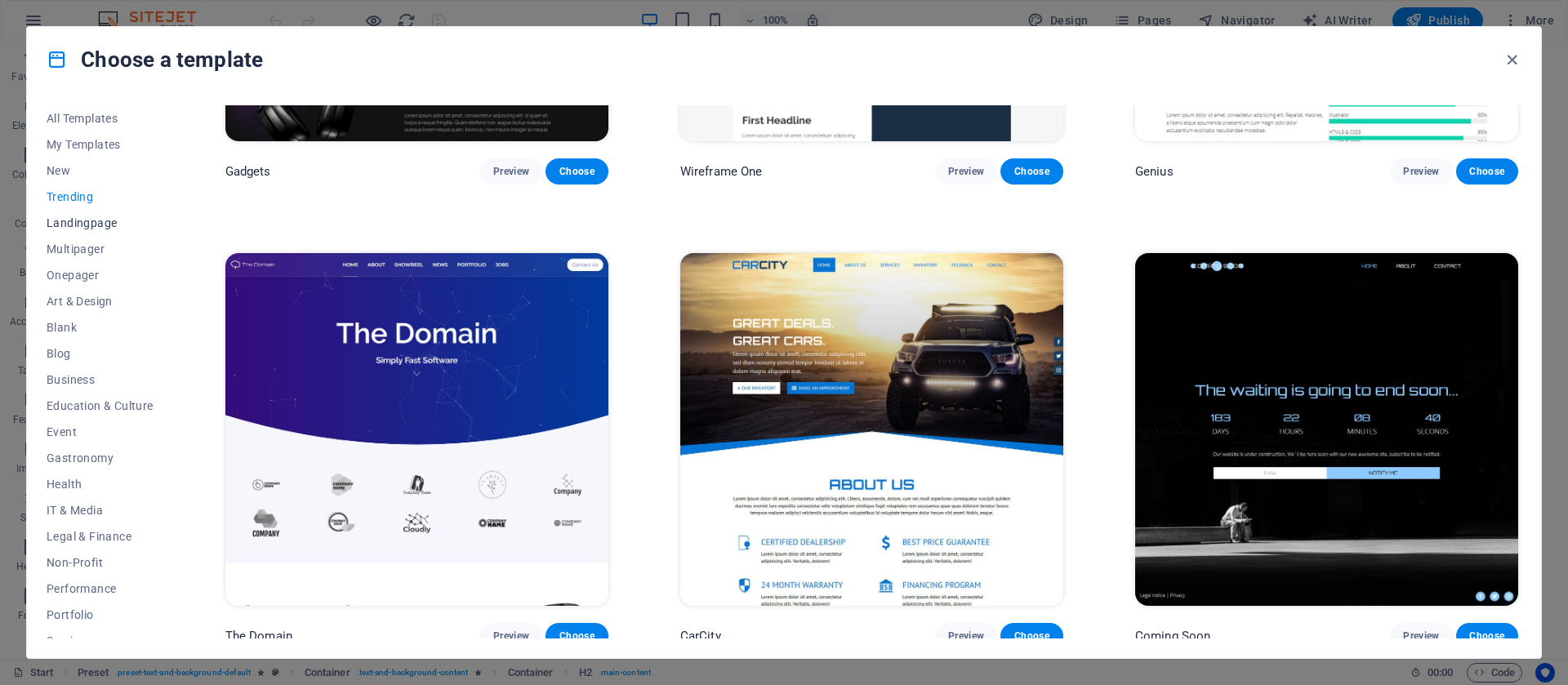click on "Landingpage" at bounding box center [100, 223] 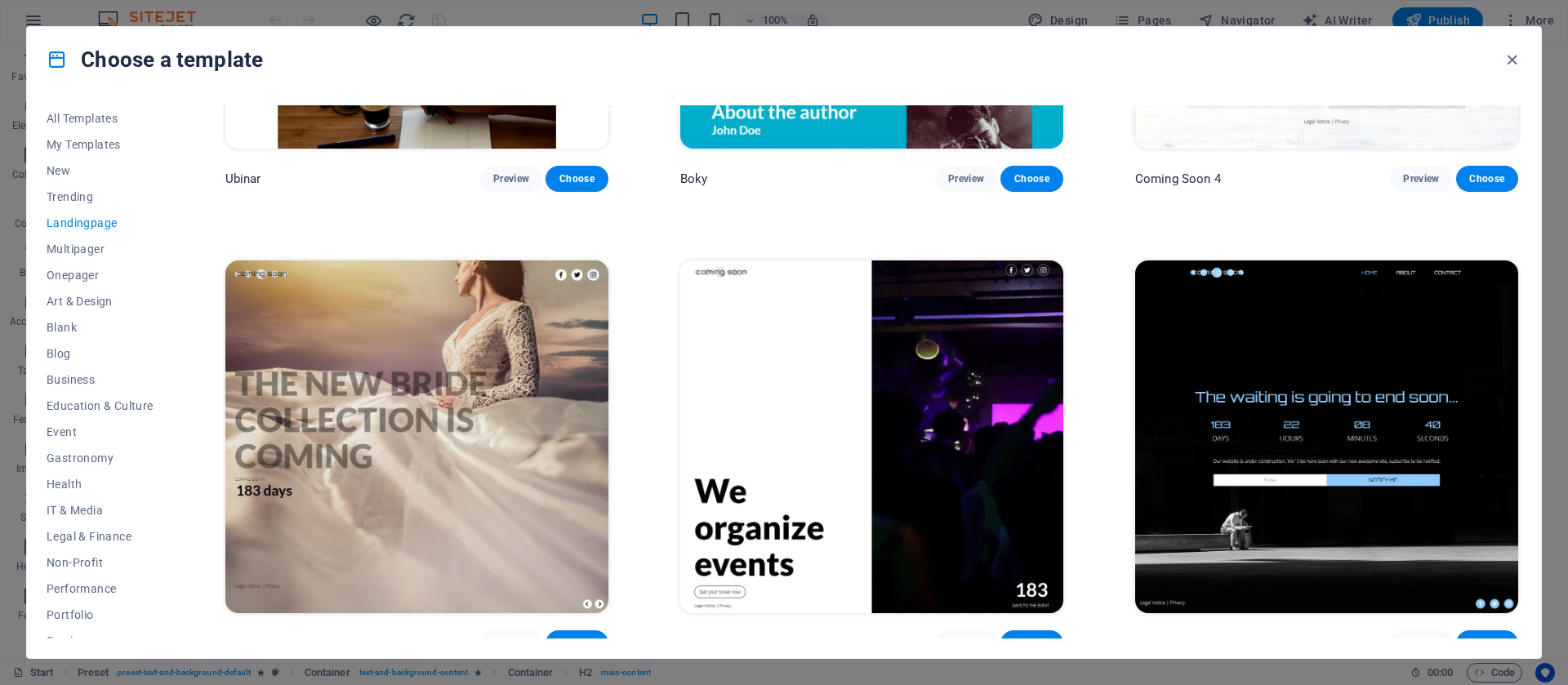 scroll, scrollTop: 3568, scrollLeft: 0, axis: vertical 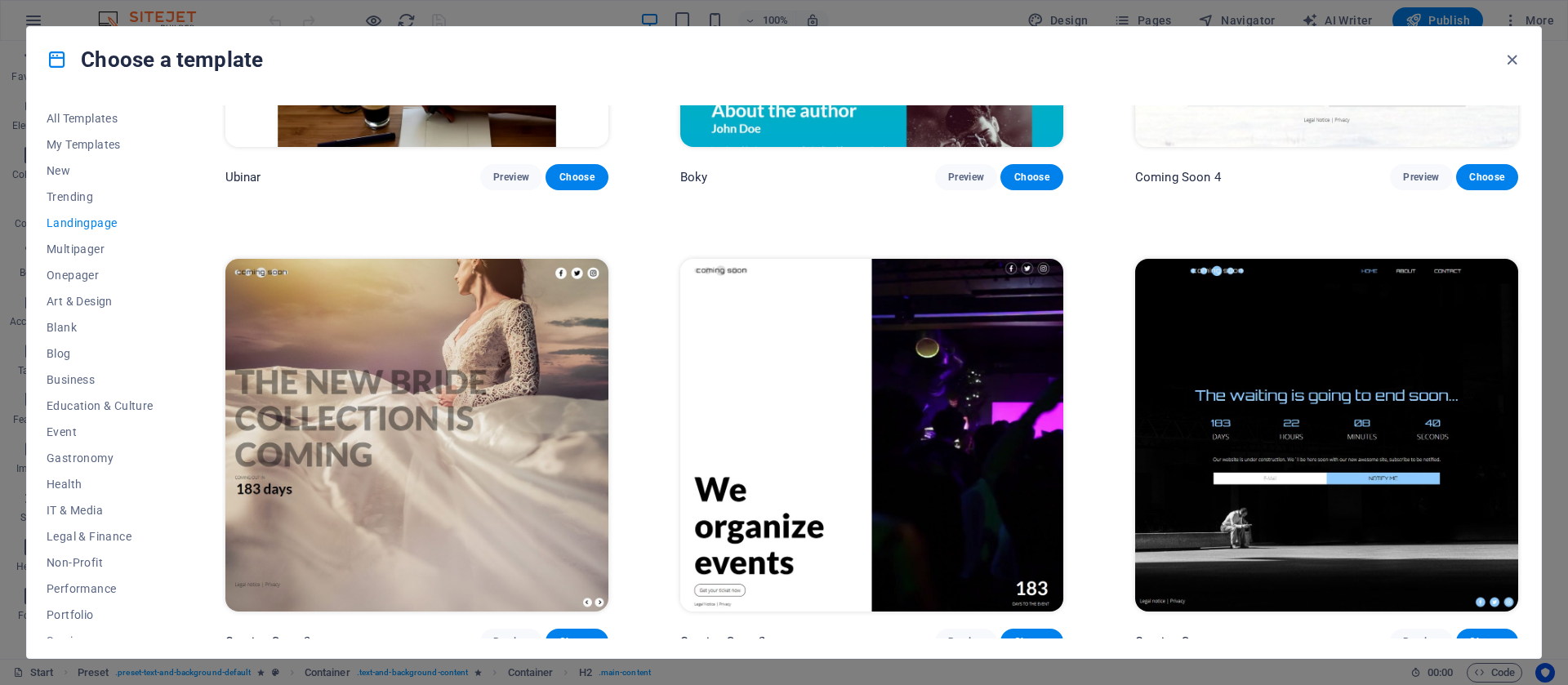 click at bounding box center (1326, 435) 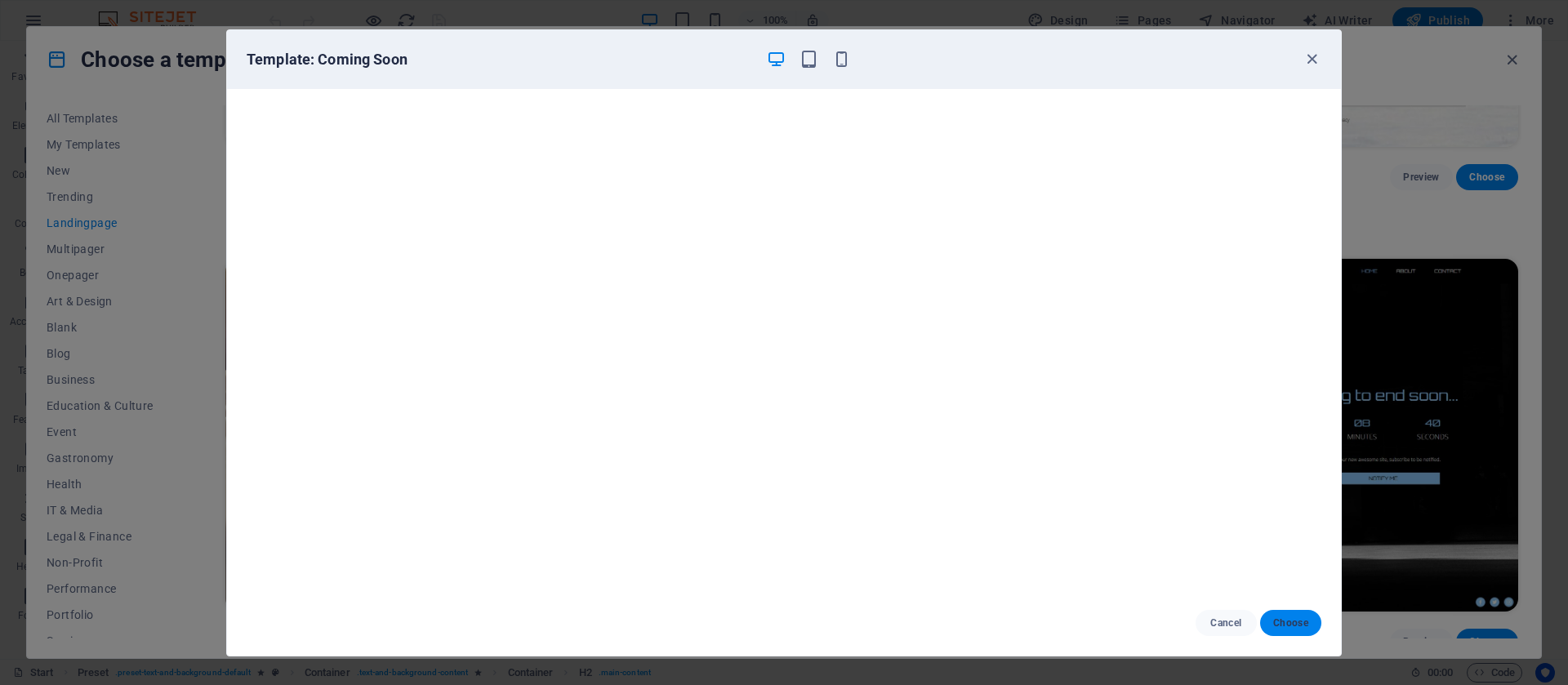 click on "Choose" at bounding box center (1290, 623) 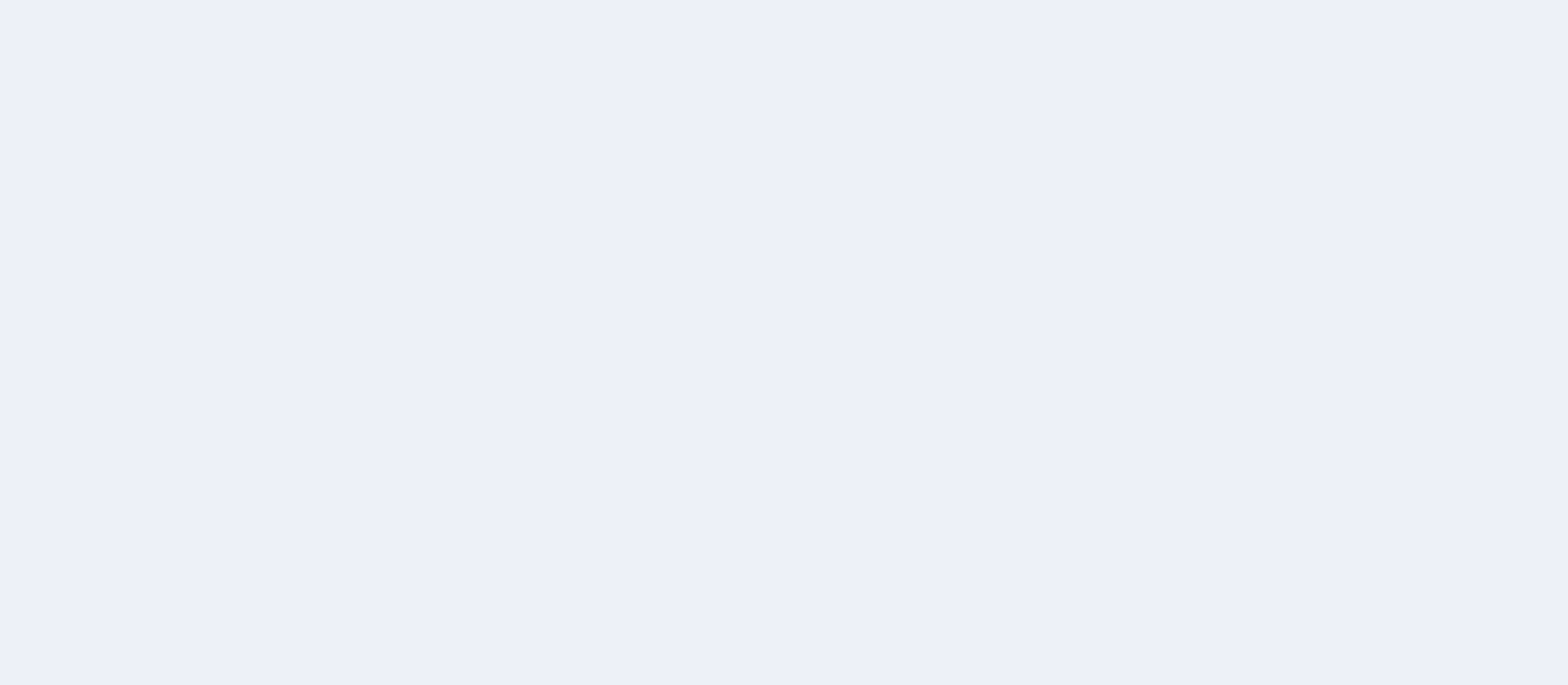 scroll, scrollTop: 0, scrollLeft: 0, axis: both 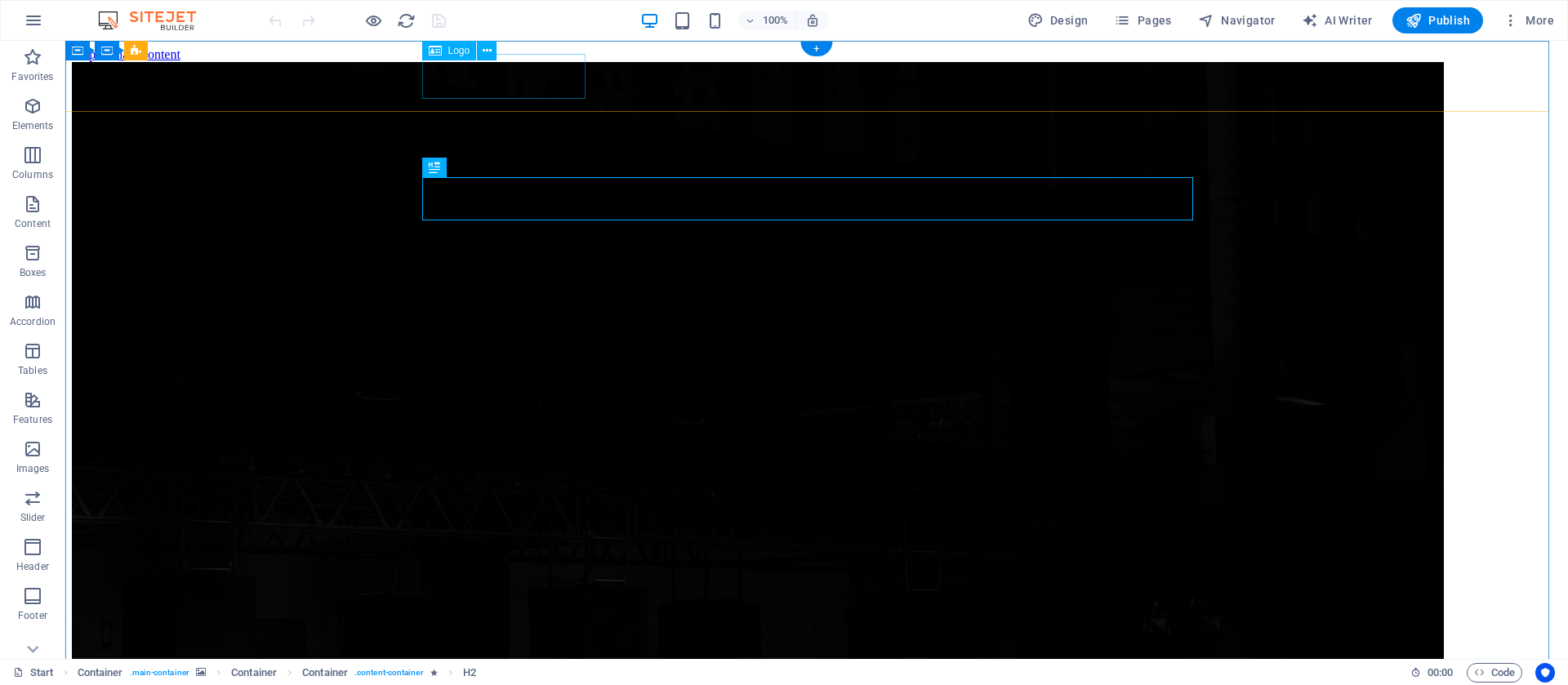 click at bounding box center (817, 1790) 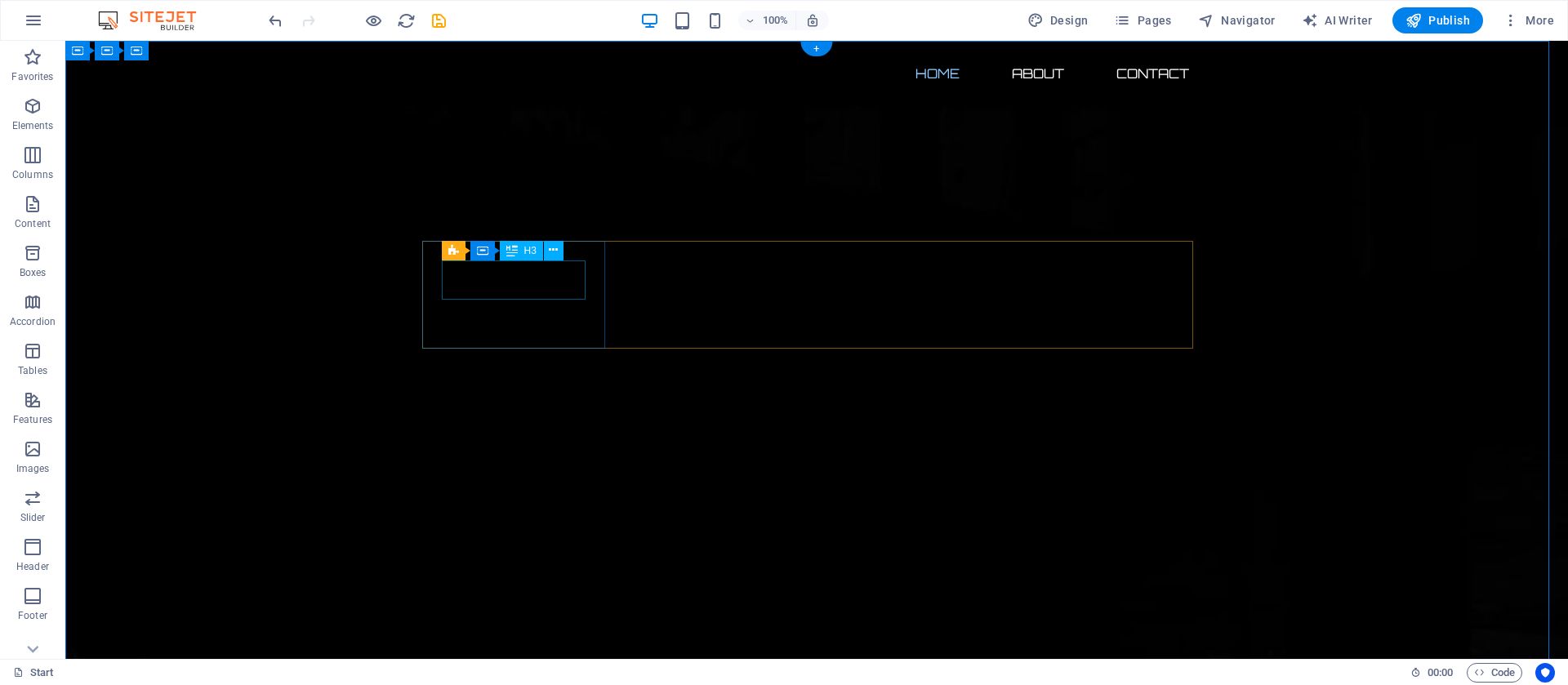 click on "0" at bounding box center [523, 1973] 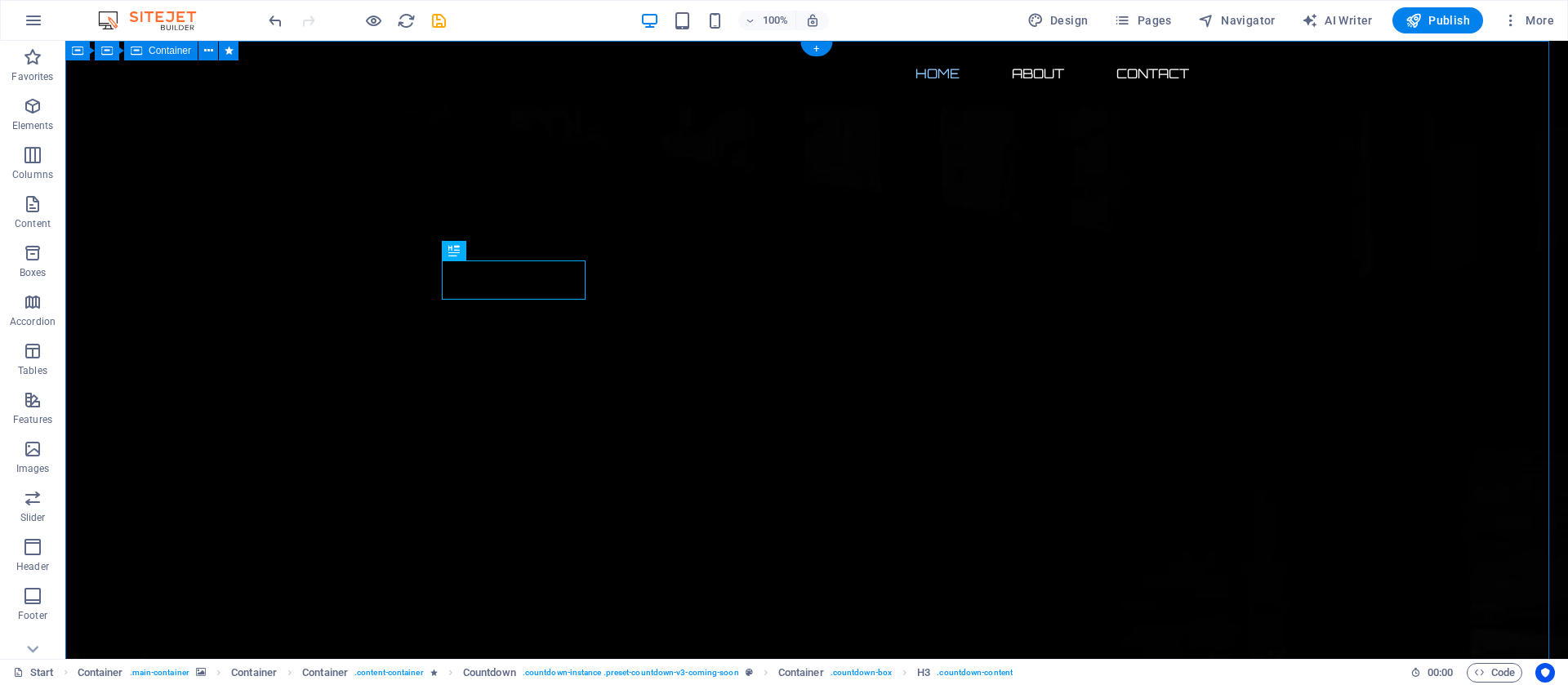 click on "The waiting is going to end soon... 0 Days 0 Hours 0 Minutes 0 Seconds Our website is under construction. We`ll be here soon with our new awesome site, subscribe to be notified.  Notify me   I have read and understand the privacy policy. Unreadable? Load new" at bounding box center [817, 2237] 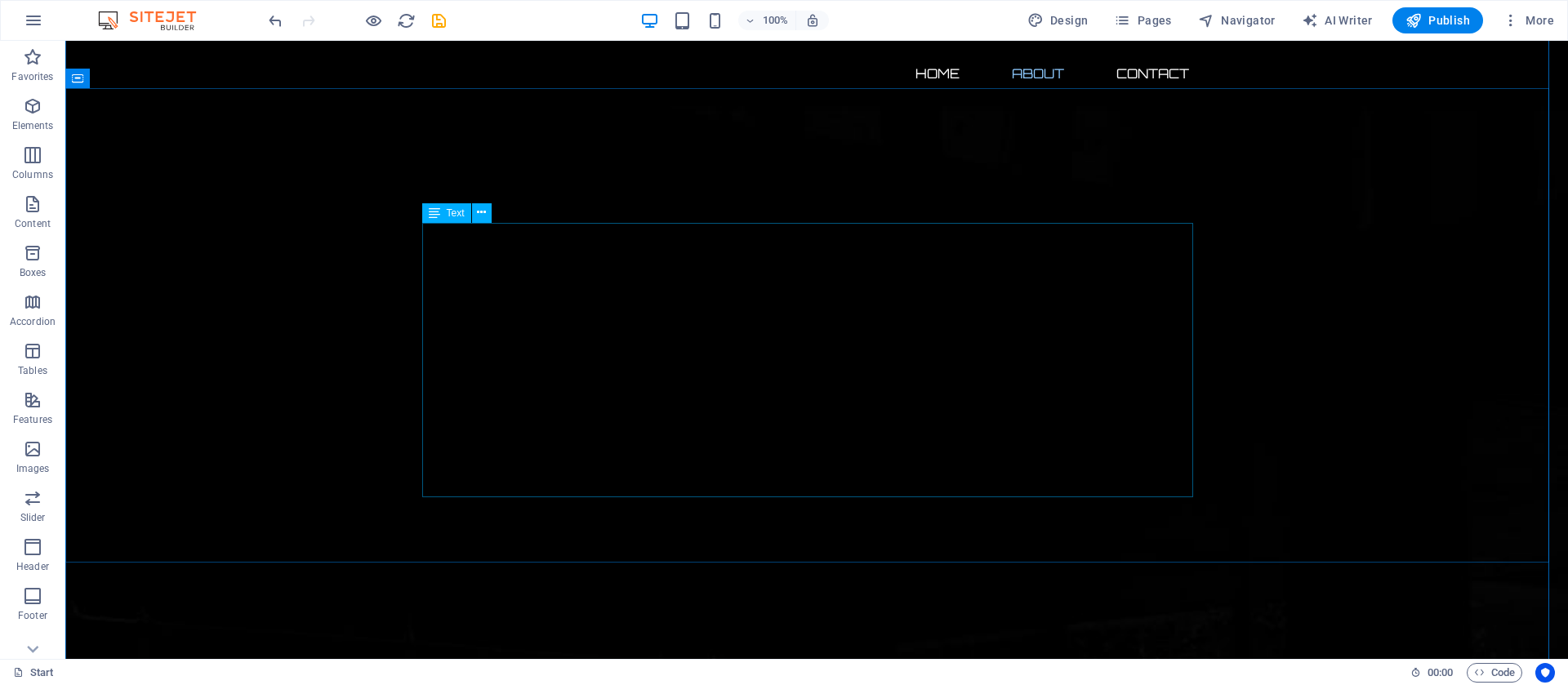 scroll, scrollTop: 0, scrollLeft: 0, axis: both 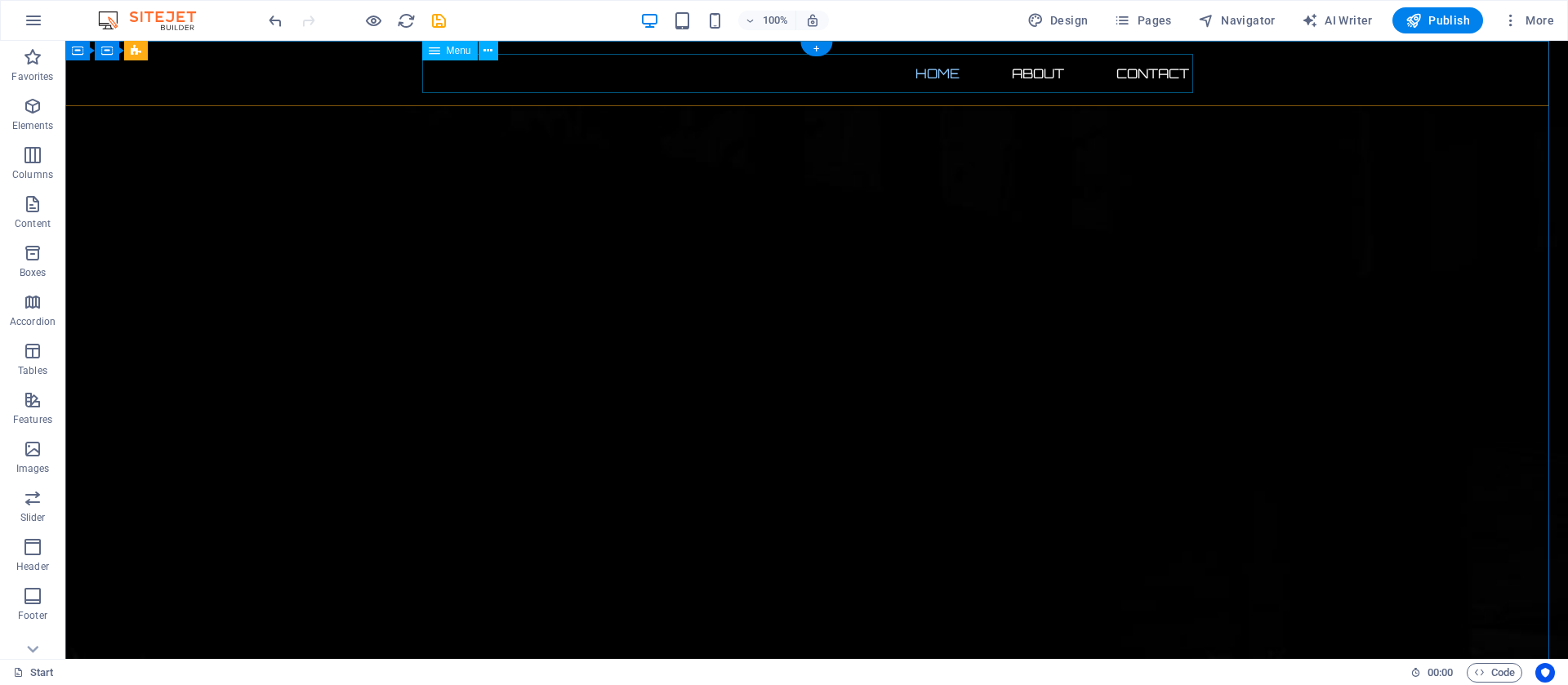 click on "Home About Contact" at bounding box center (817, 73) 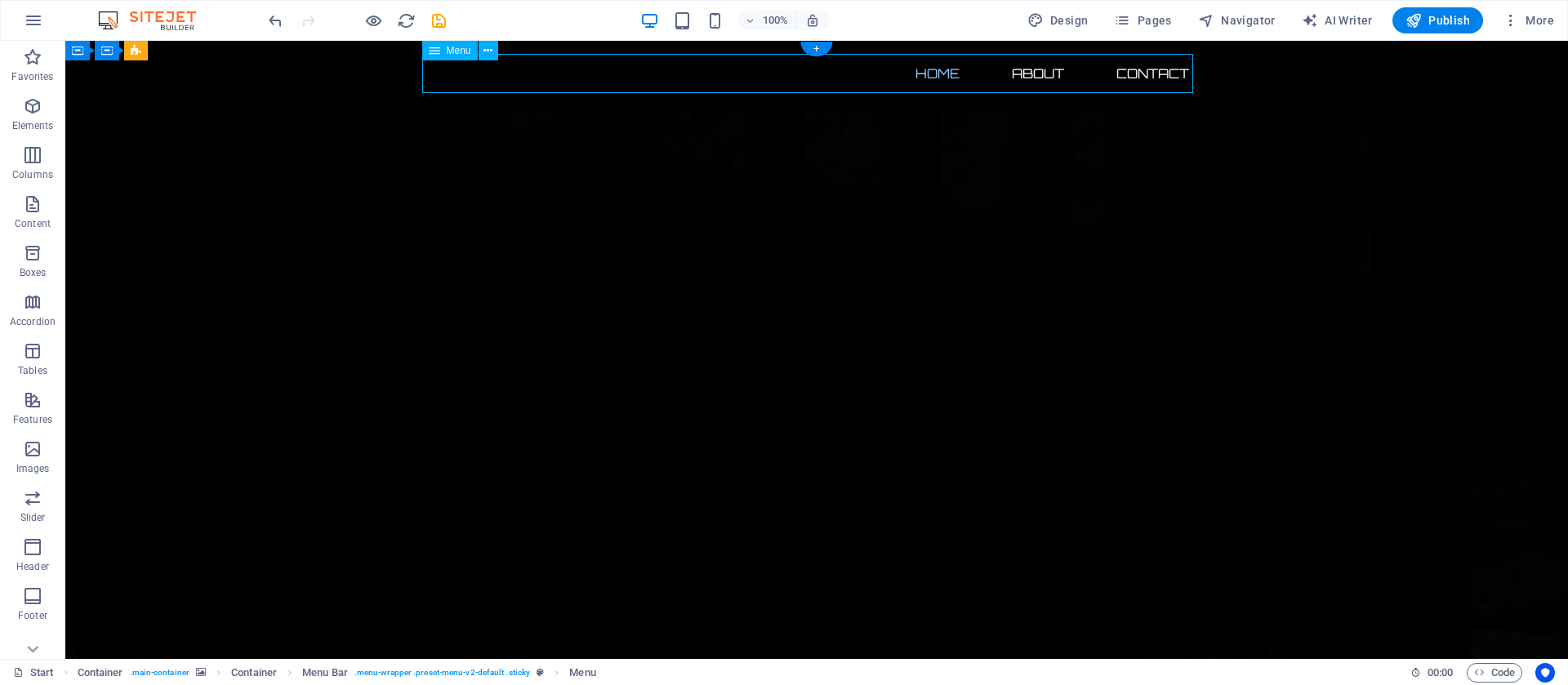 click on "Home About Contact" at bounding box center [817, 73] 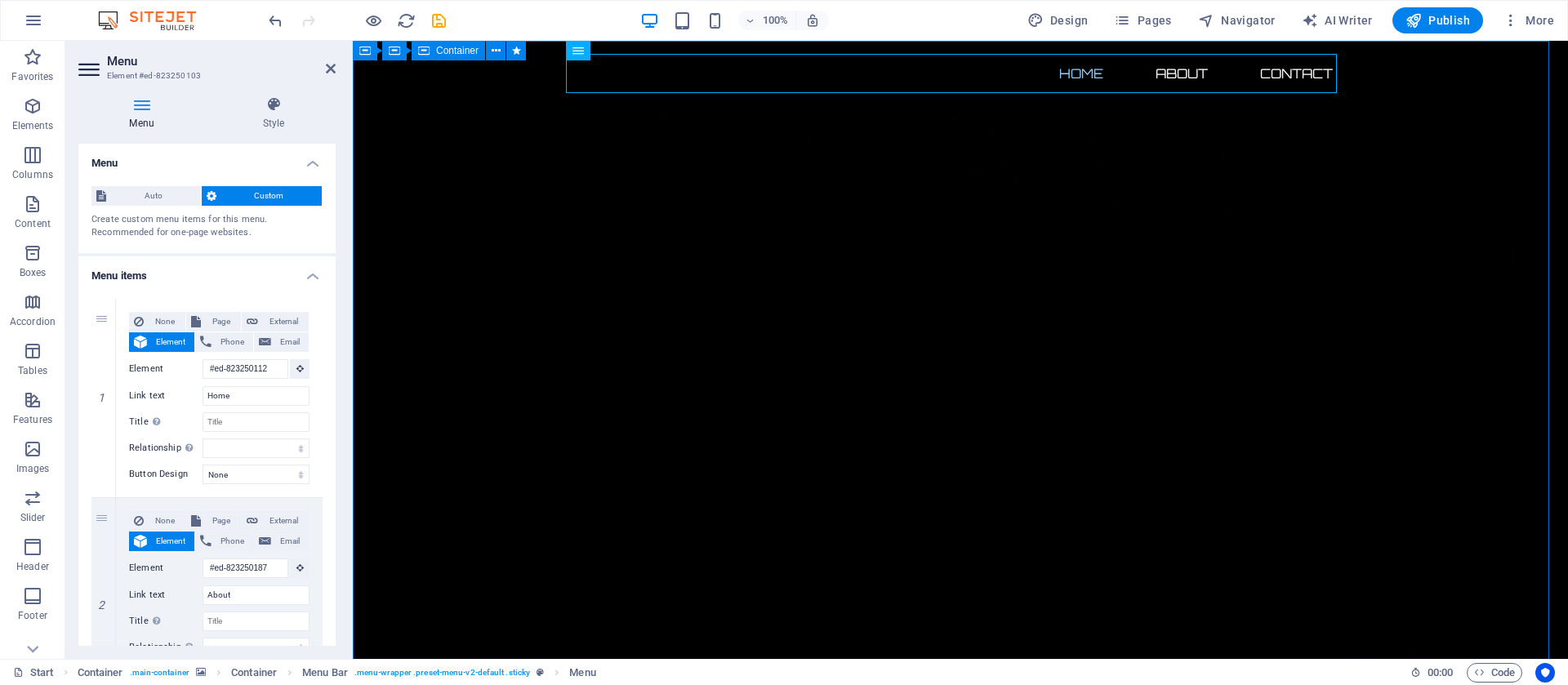 click on "The waiting is going to end soon... 0 Days 0 Hours 0 Minutes 0 Seconds Our website is under construction. We`ll be here soon with our new awesome site, subscribe to be notified.  Notify me   I have read and understand the privacy policy. Unreadable? Load new" at bounding box center [960, 2237] 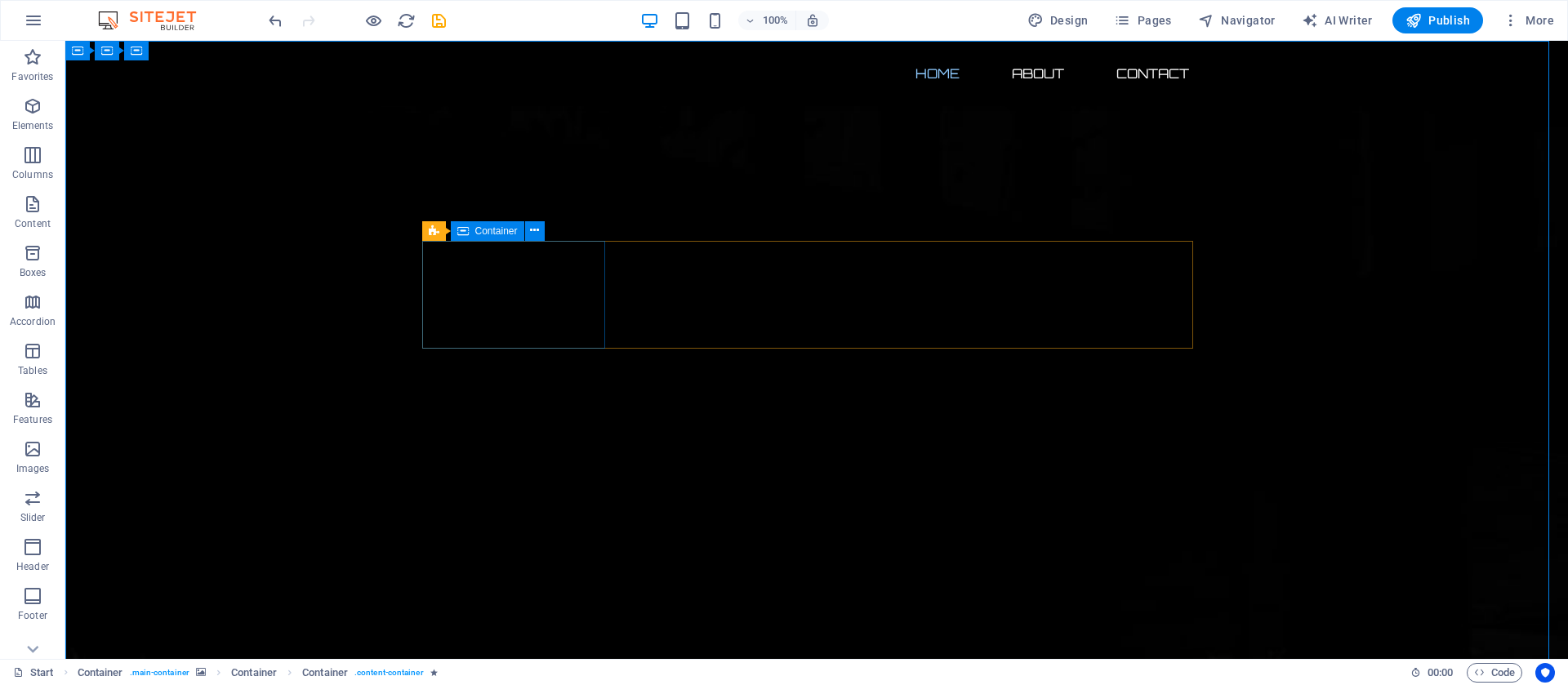click on "0" at bounding box center (523, 1973) 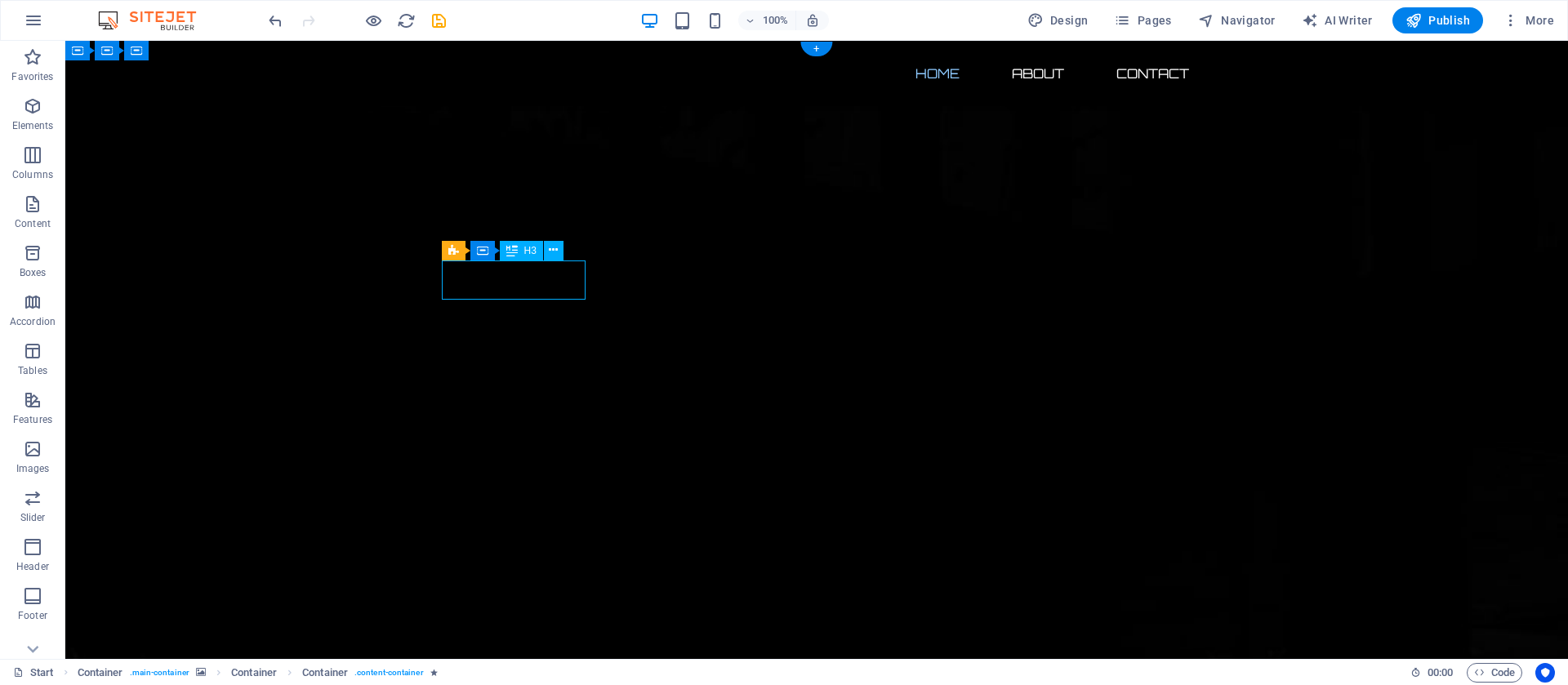 click on "0" at bounding box center (523, 1973) 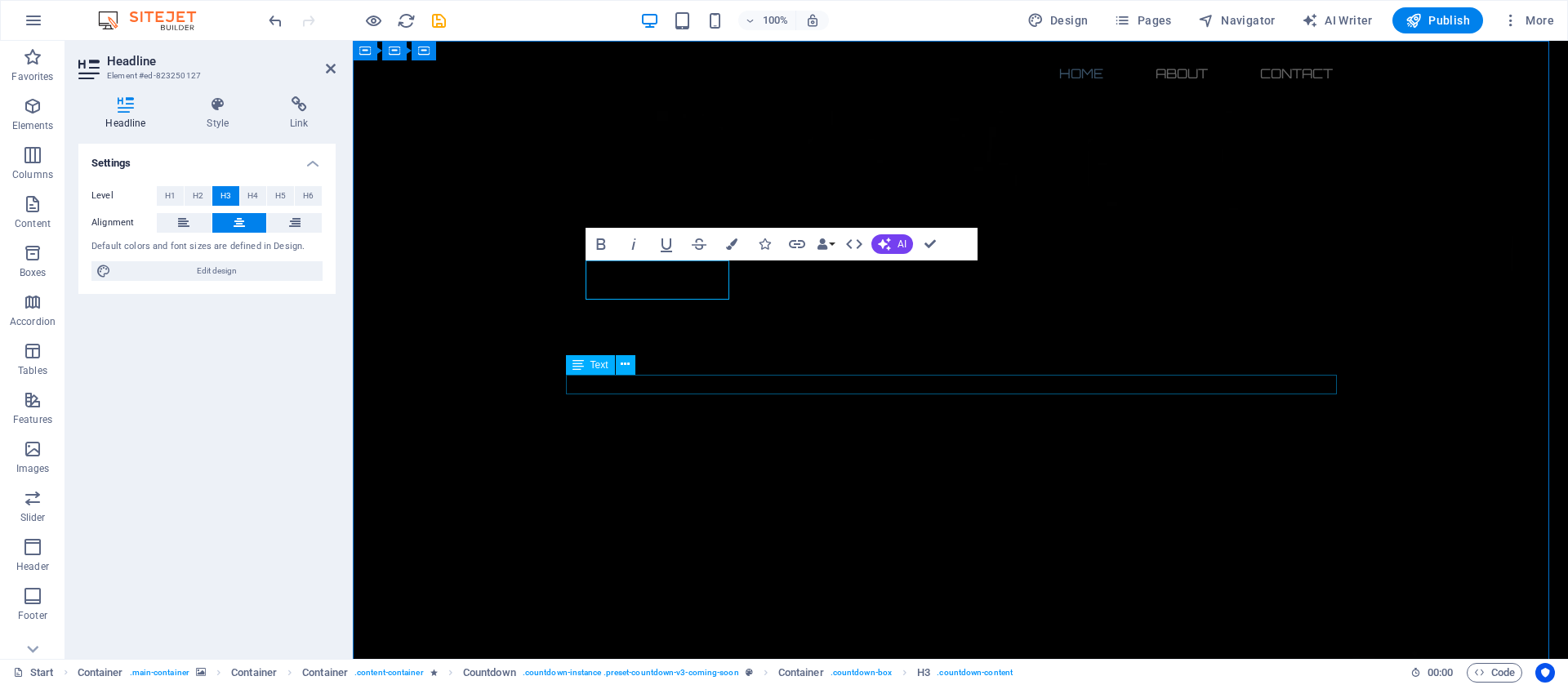 drag, startPoint x: 575, startPoint y: 381, endPoint x: 866, endPoint y: 381, distance: 291 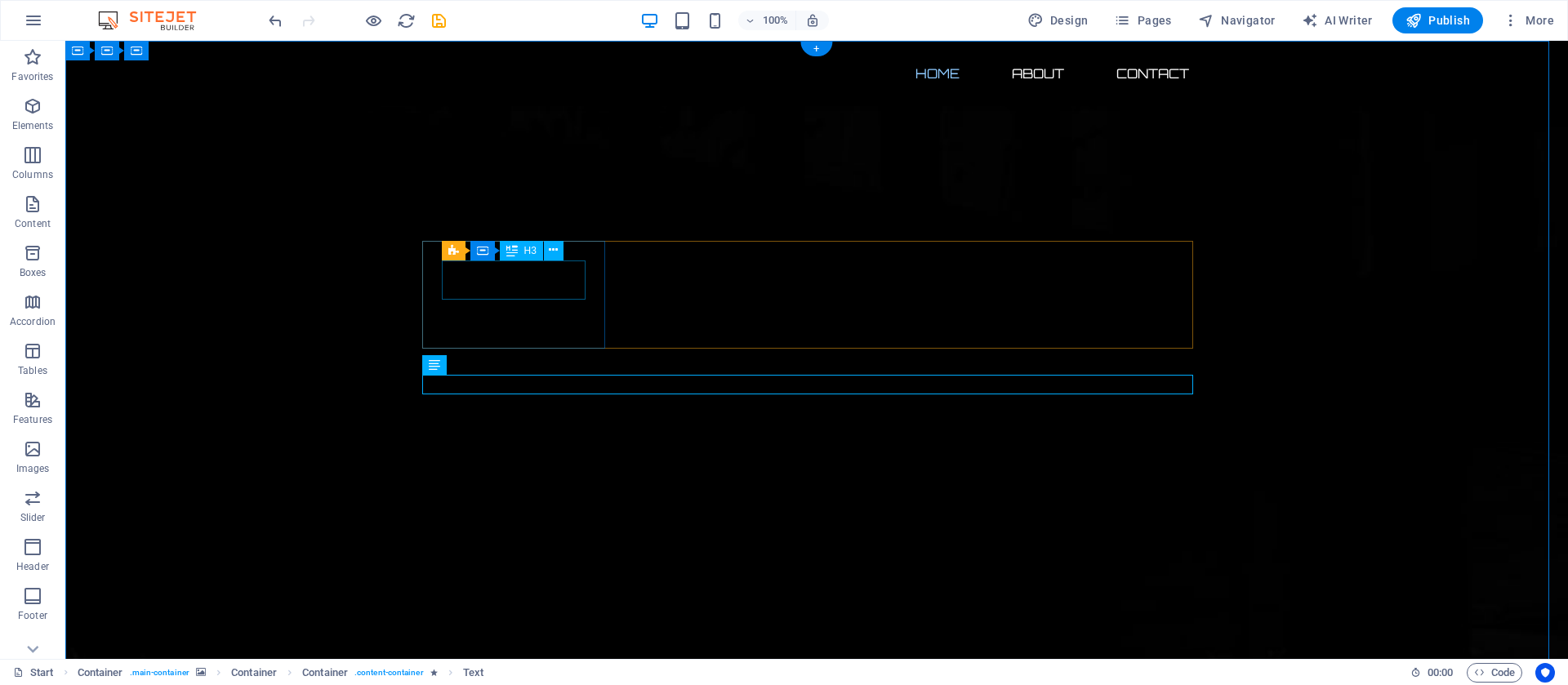 click on "0" at bounding box center [523, 1973] 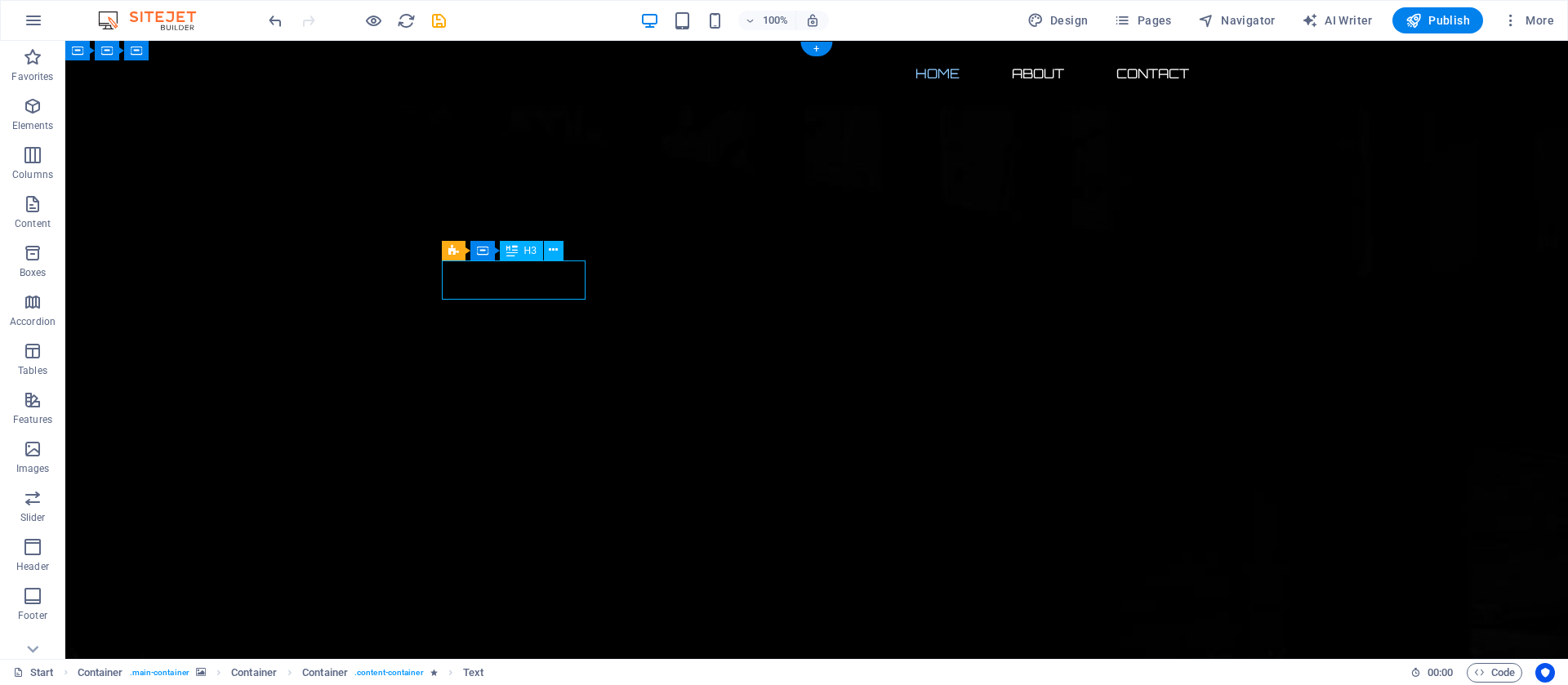 click on "0" at bounding box center [523, 1973] 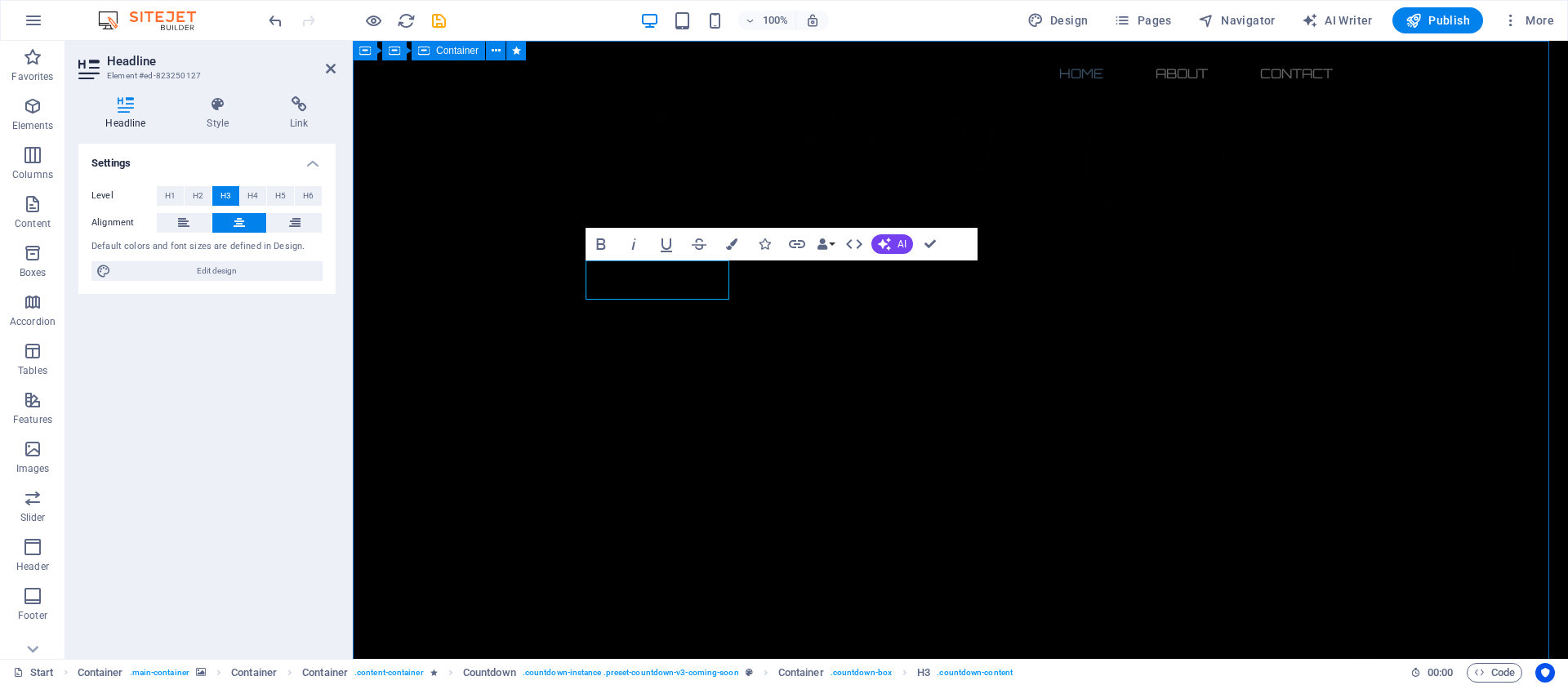 type 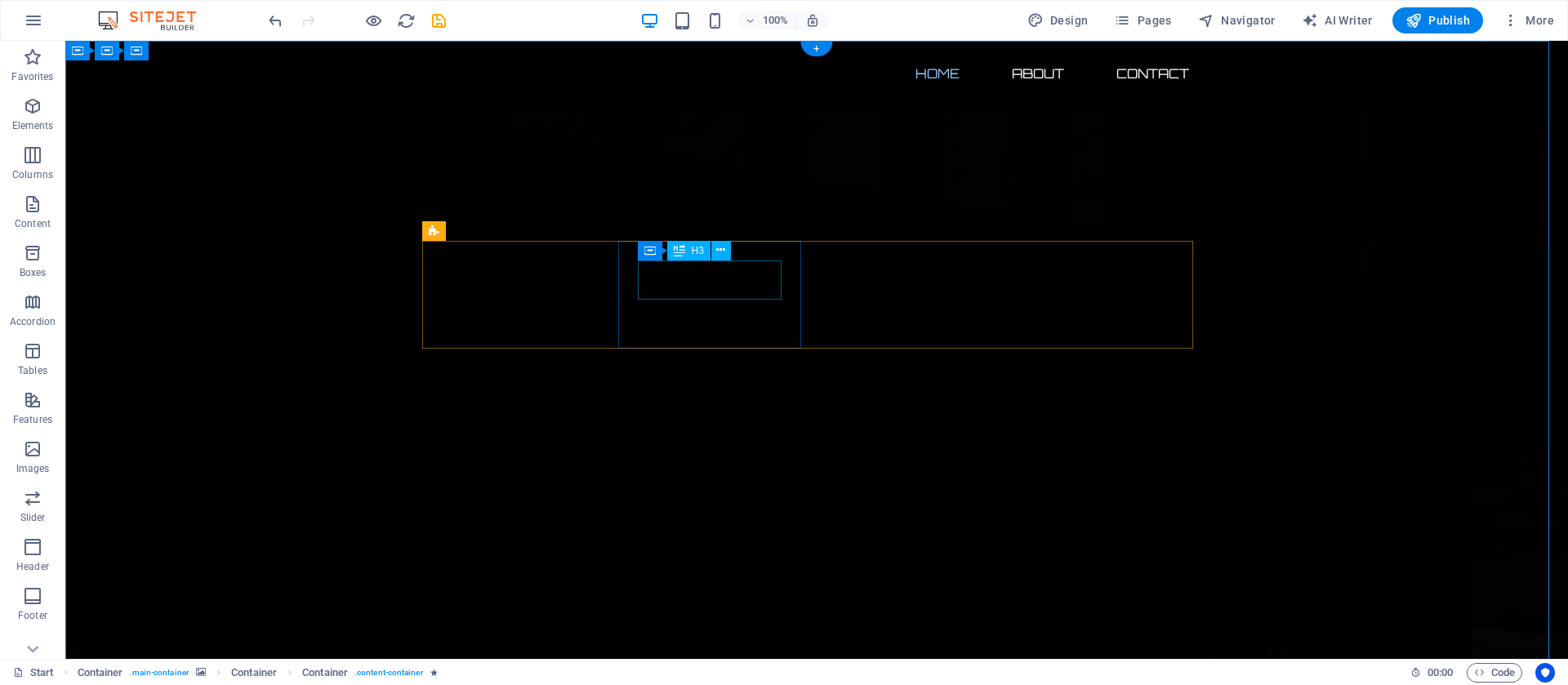 click on "0" at bounding box center [523, 2087] 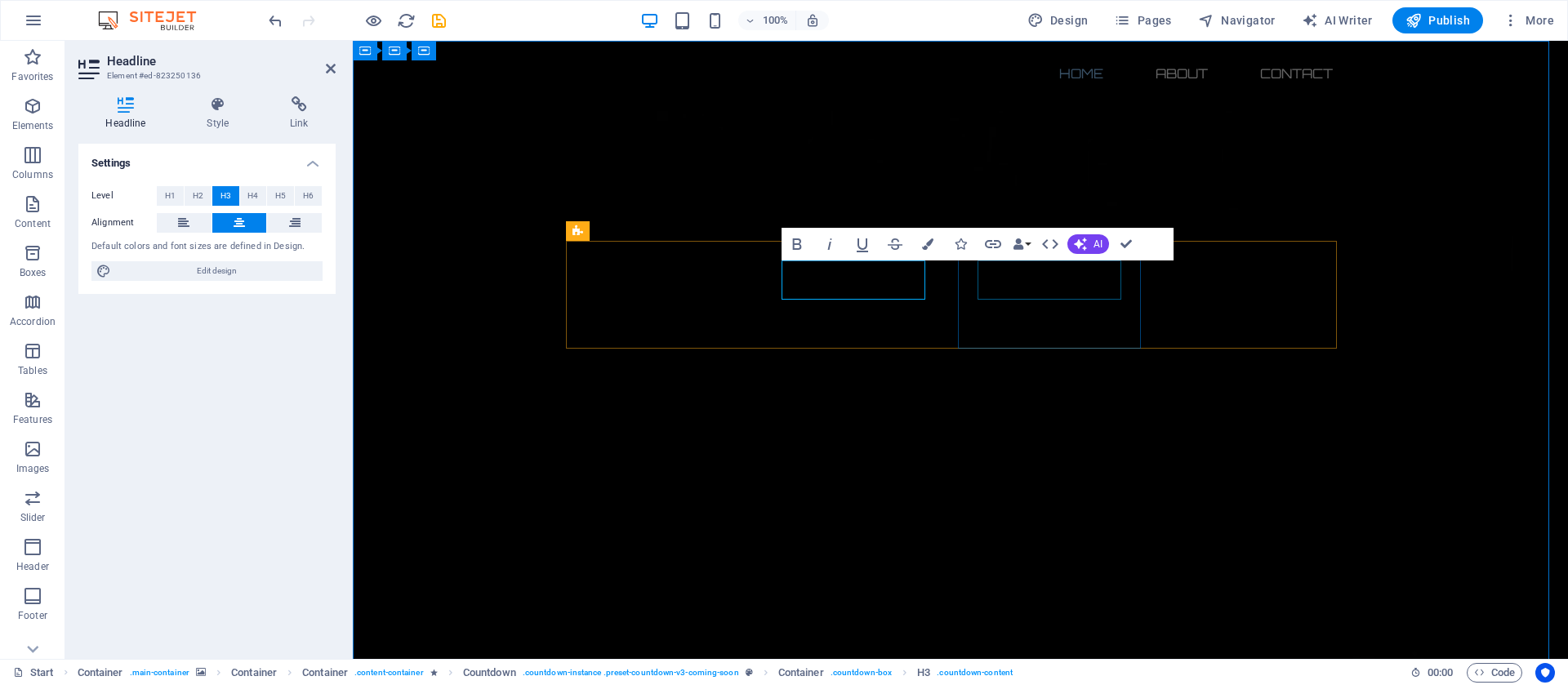 click on "0" at bounding box center [666, 2201] 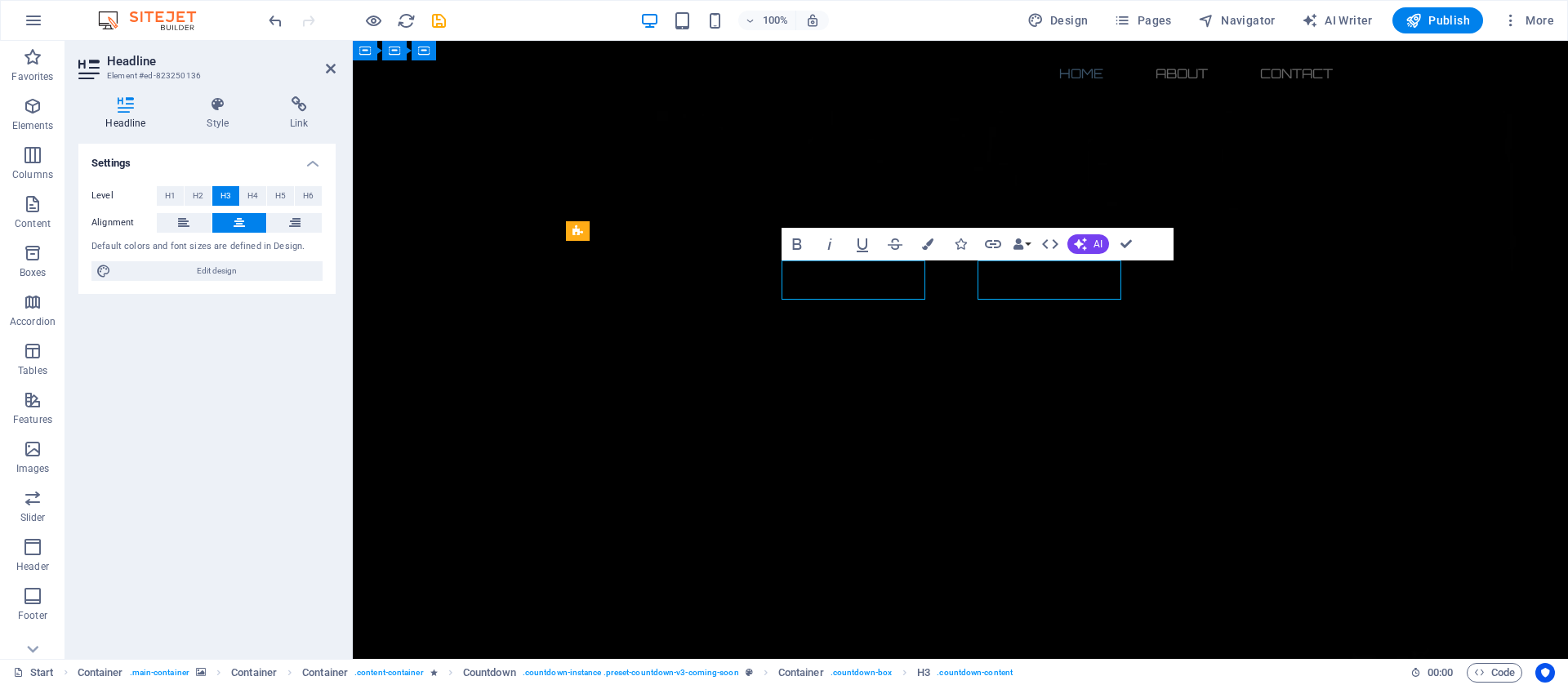 click on "0" at bounding box center [666, 2201] 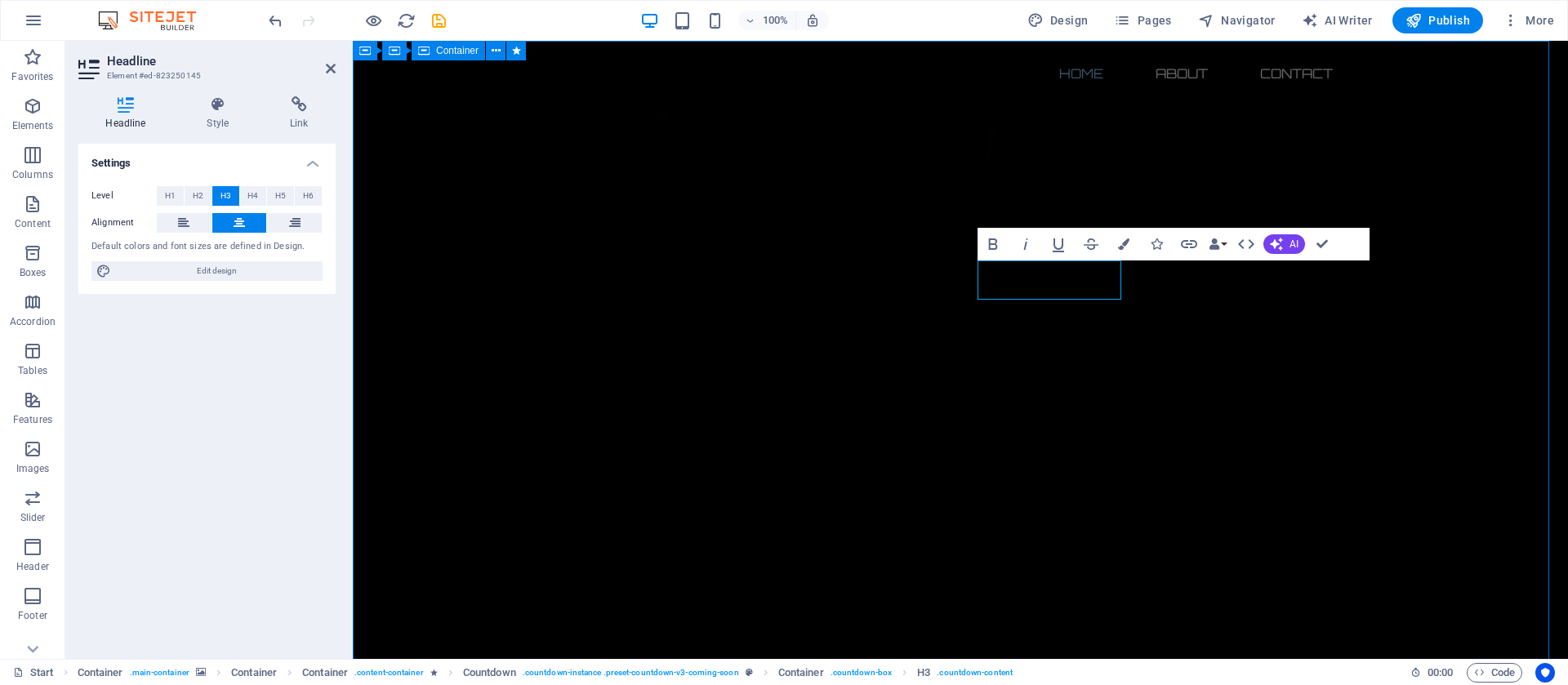 click on "The waiting is going to end soon... 7 Days 2 Hours 1 Minutes 0 Seconds Our website is under construction. We`ll be here soon with our new awesome site, subscribe to be notified.  Notify me   I have read and understand the privacy policy. Unreadable? Load new" at bounding box center (960, 2237) 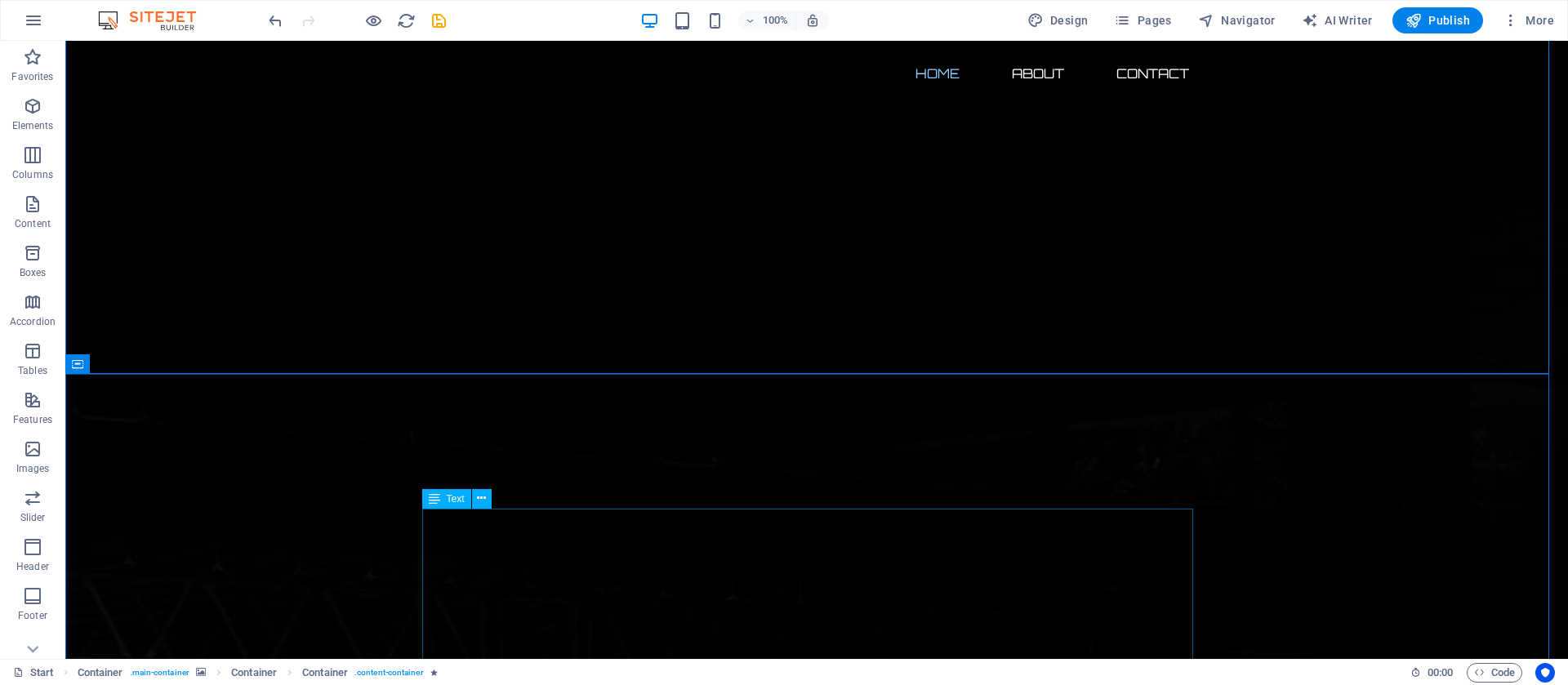 scroll, scrollTop: 286, scrollLeft: 0, axis: vertical 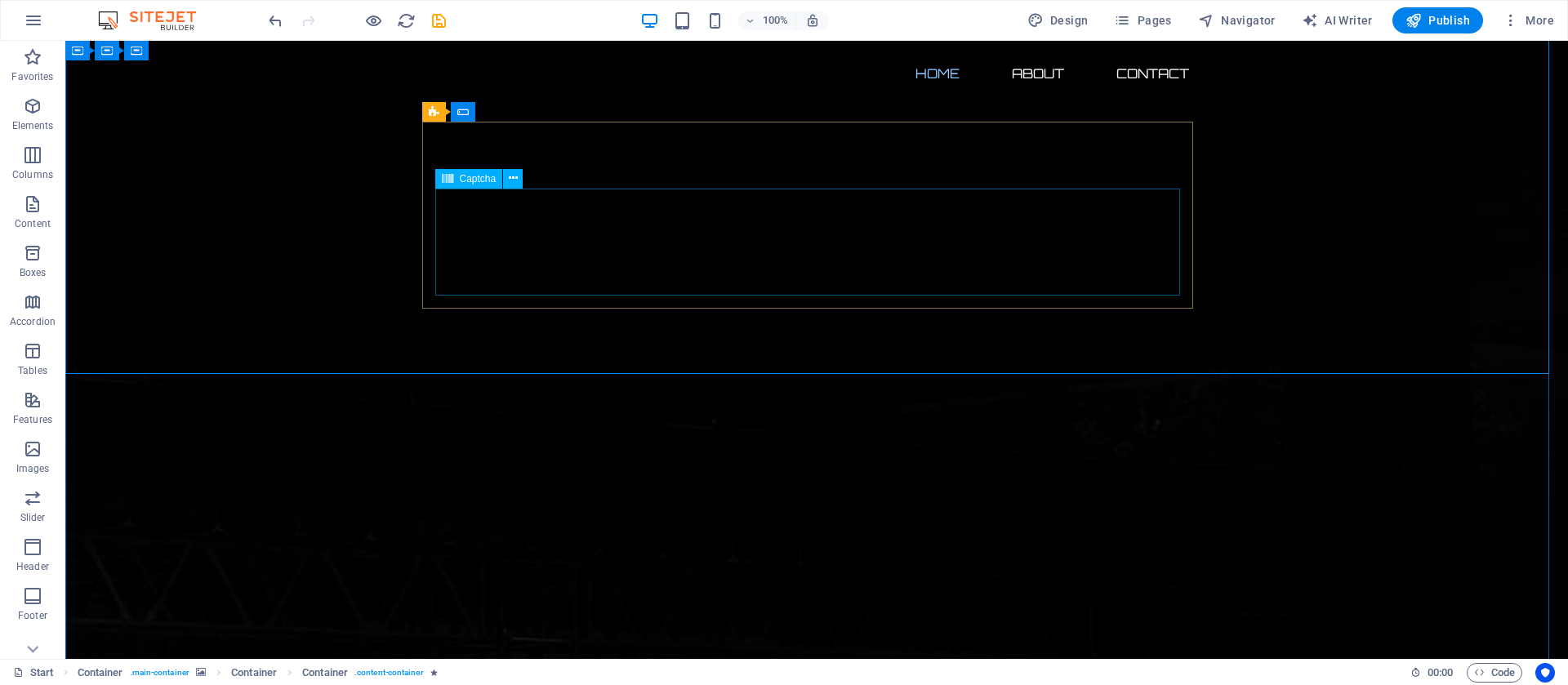 click on "Unreadable? Load new" 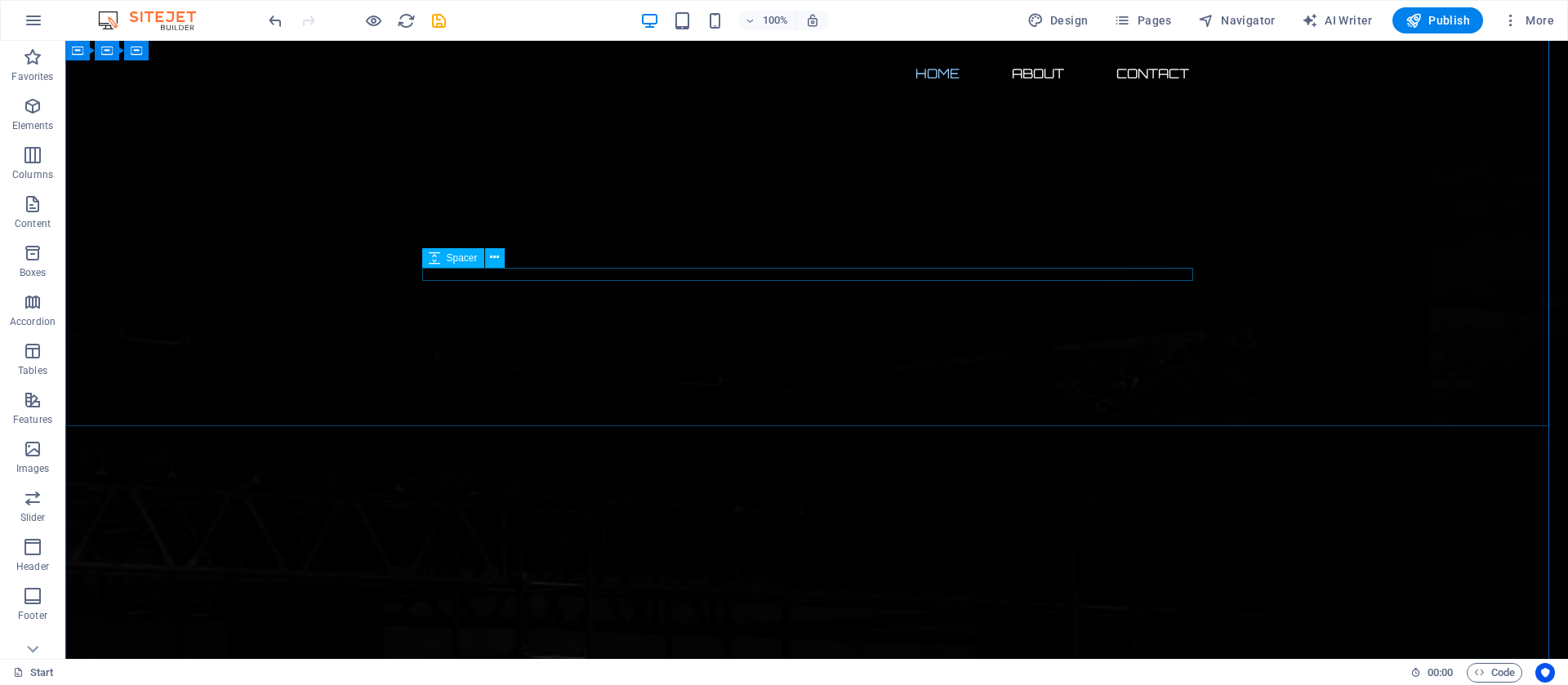 scroll, scrollTop: 0, scrollLeft: 0, axis: both 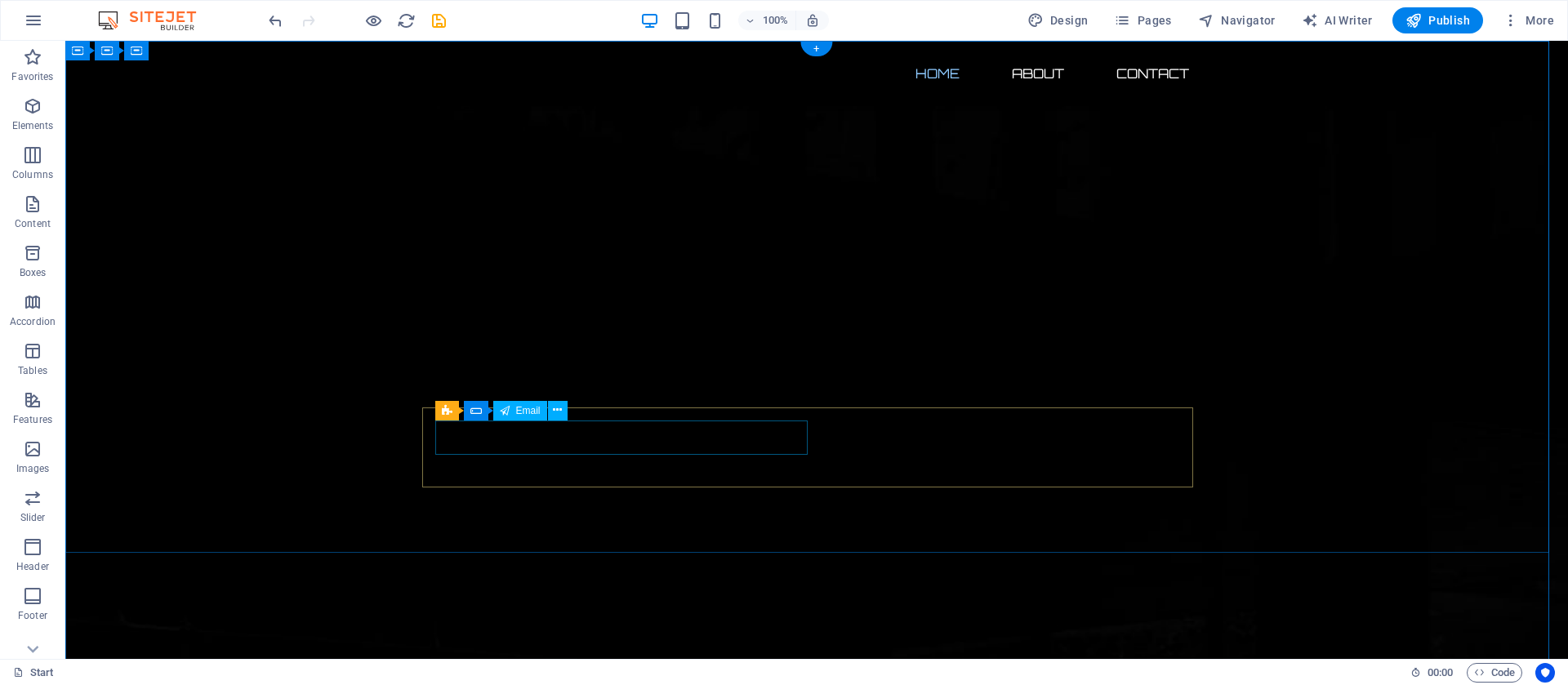 click 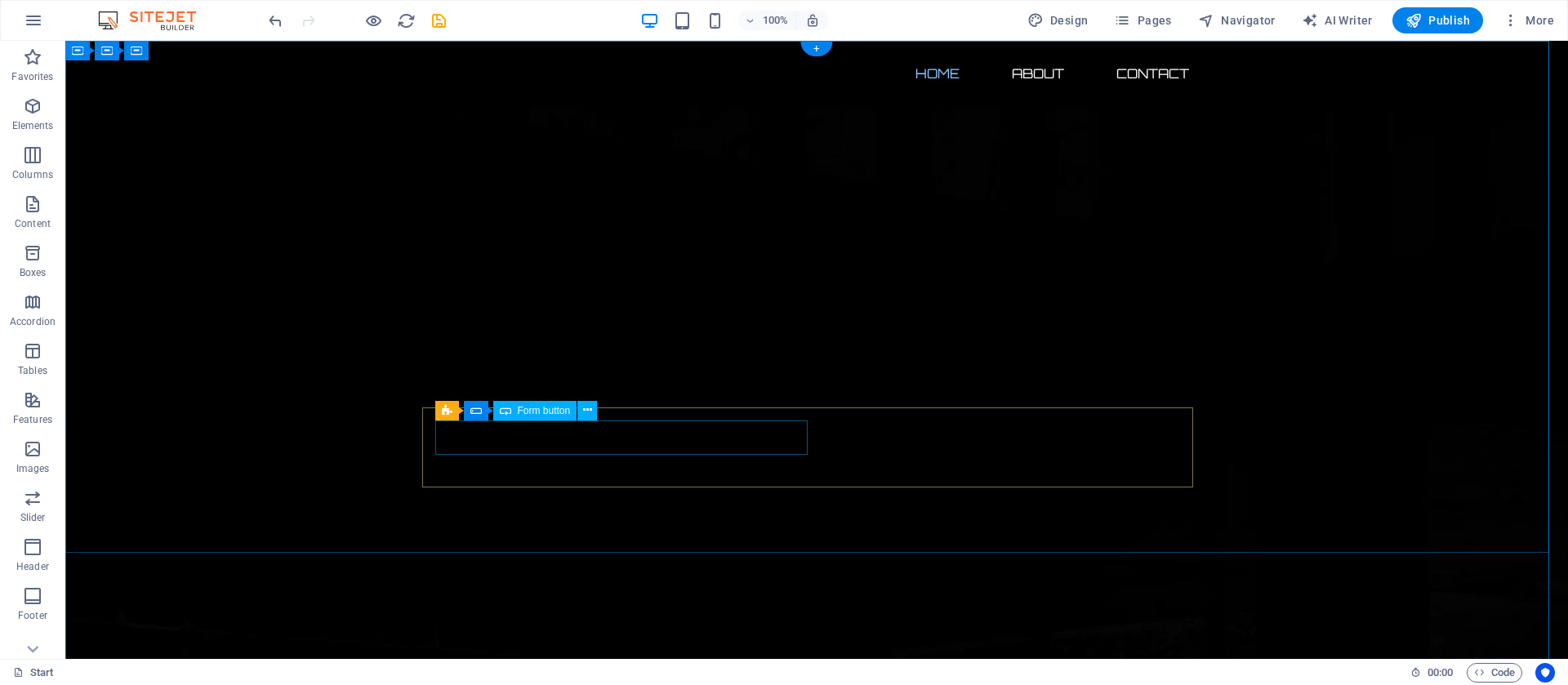 click on "Notify me" 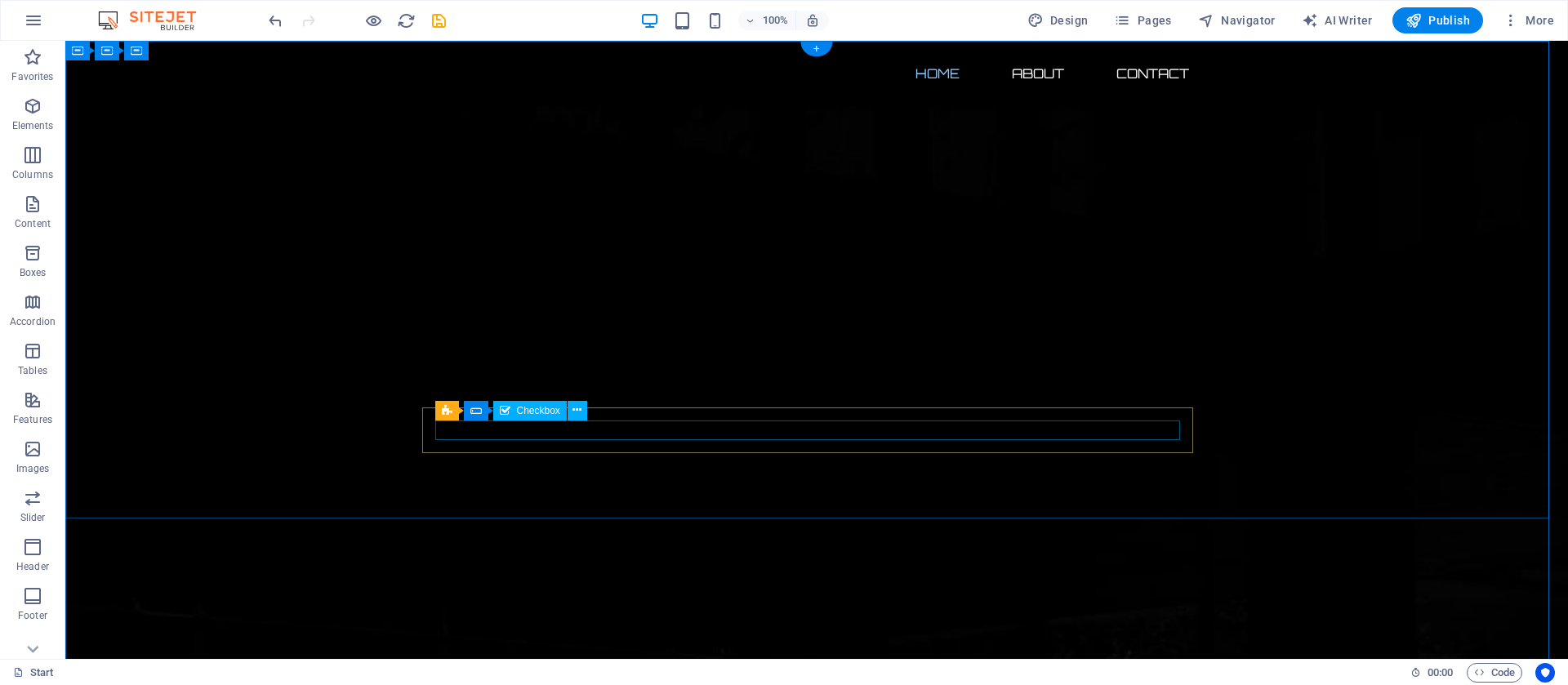 click on "I have read and understand the privacy policy." 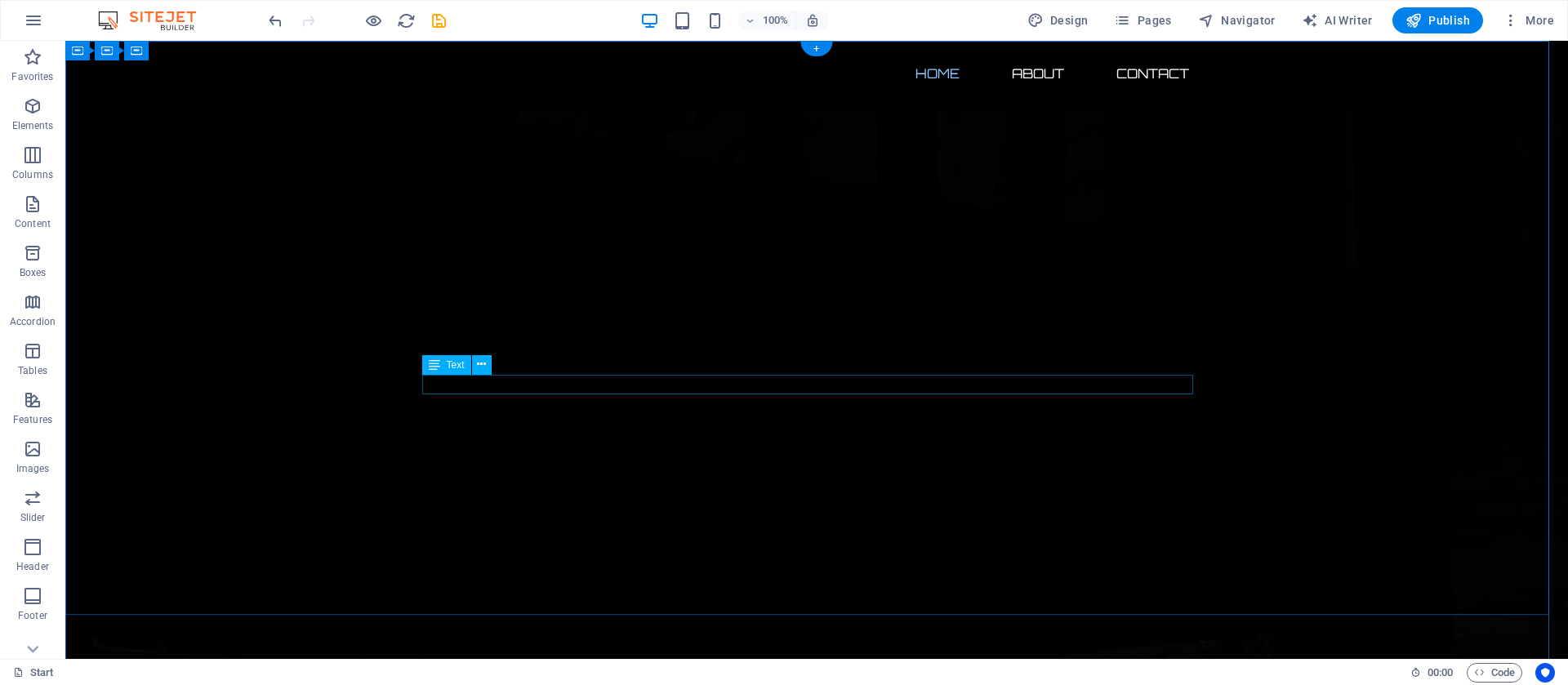 click on "Our website is under construction. We`ll be here soon with our new awesome site, subscribe to be notified." at bounding box center (817, 2382) 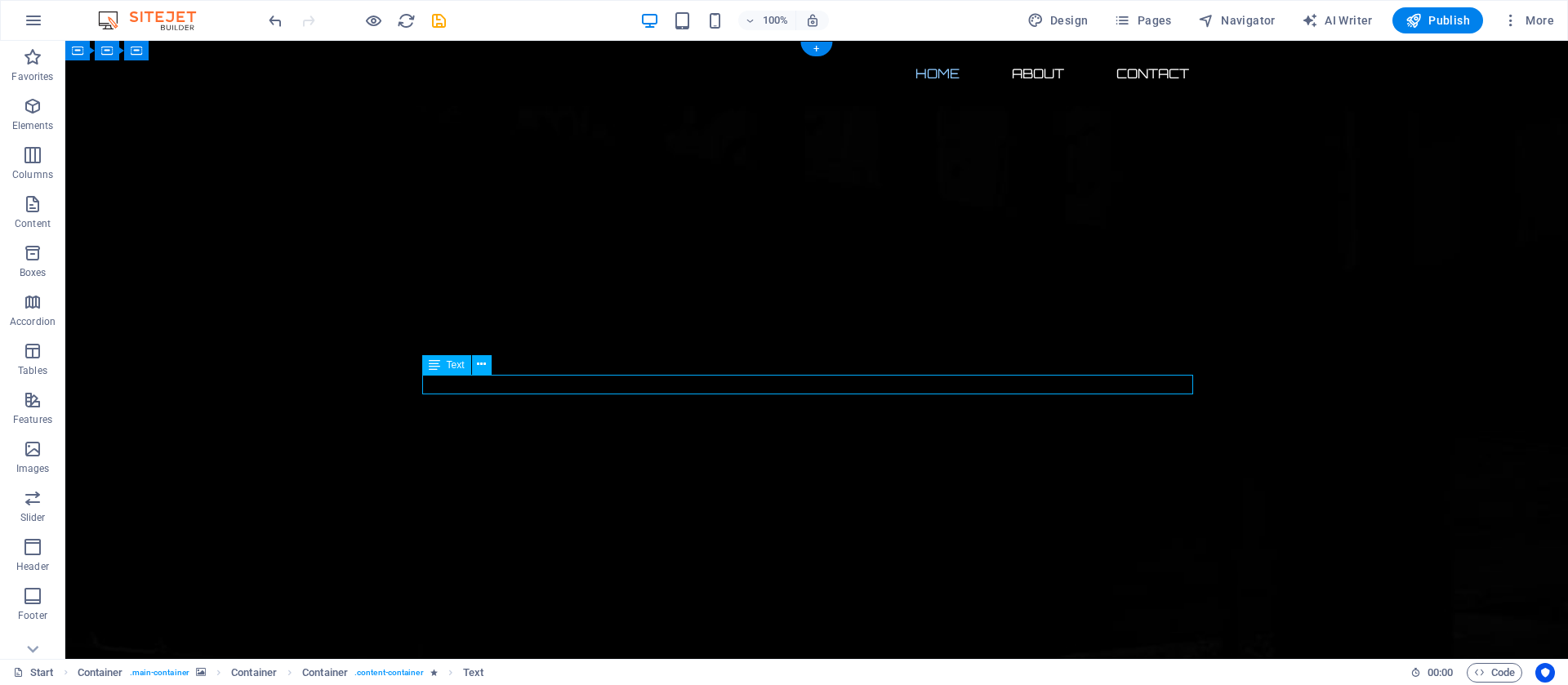 click on "Our website is under construction. We`ll be here soon with our new awesome site, subscribe to be notified." at bounding box center (817, 2382) 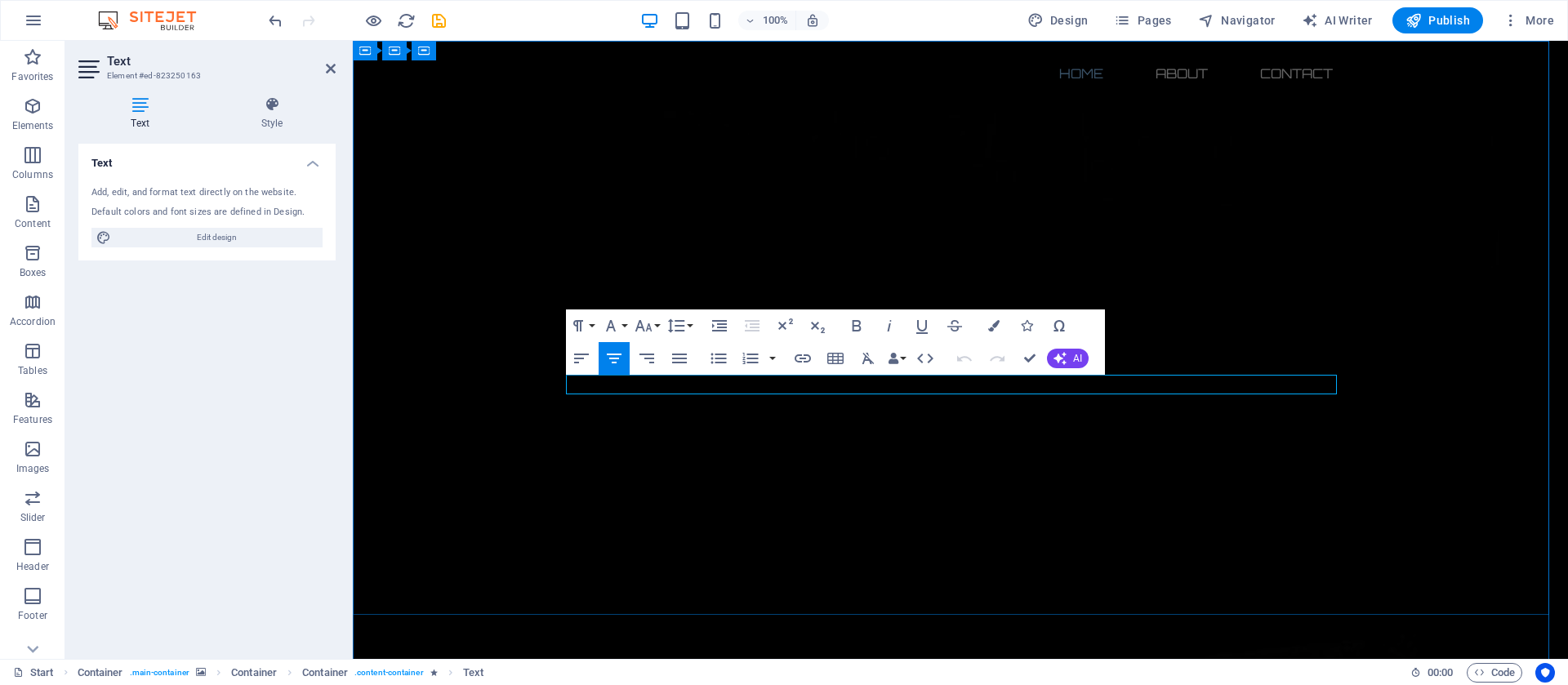 drag, startPoint x: 835, startPoint y: 388, endPoint x: 1273, endPoint y: 388, distance: 438 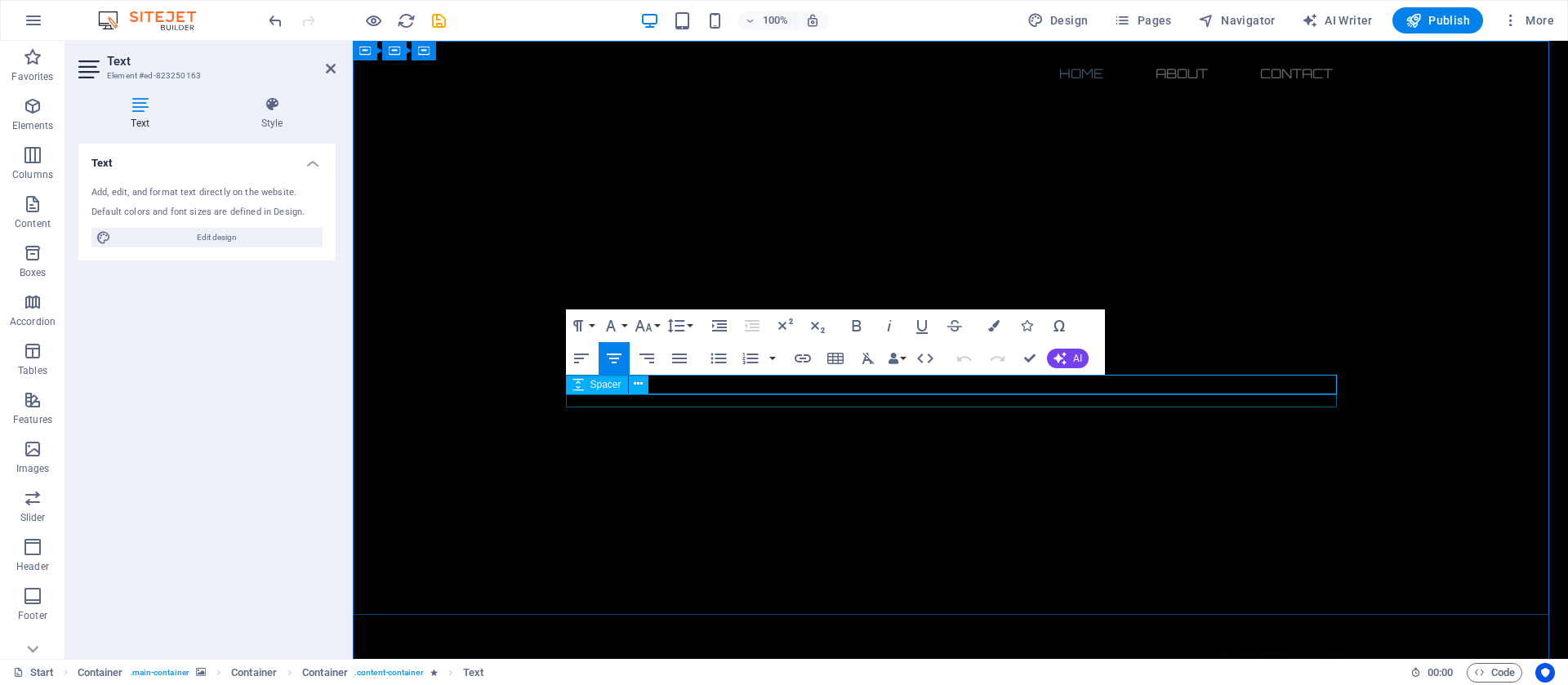 type 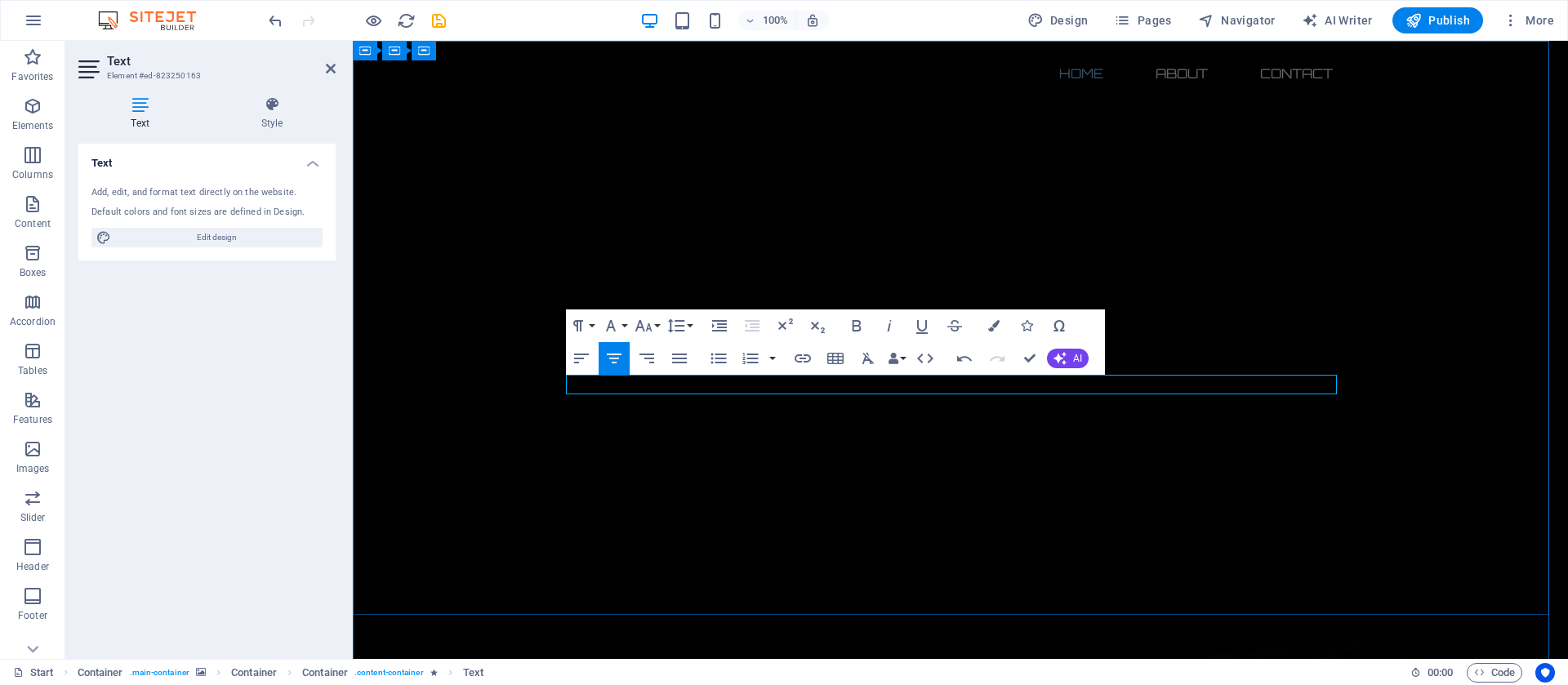 click on "Our website is under constructionSTAY TUNED!" at bounding box center [960, 2382] 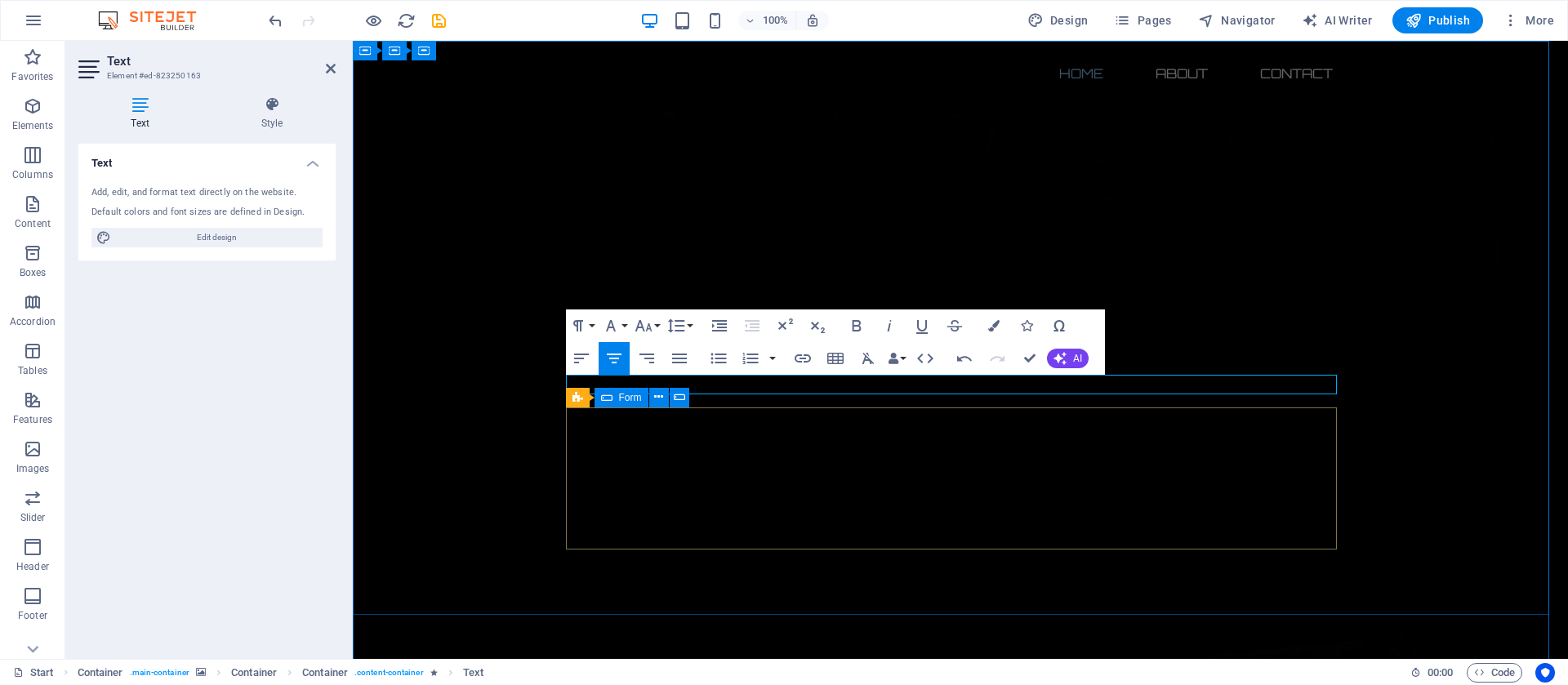 click on "Paste clipboard" 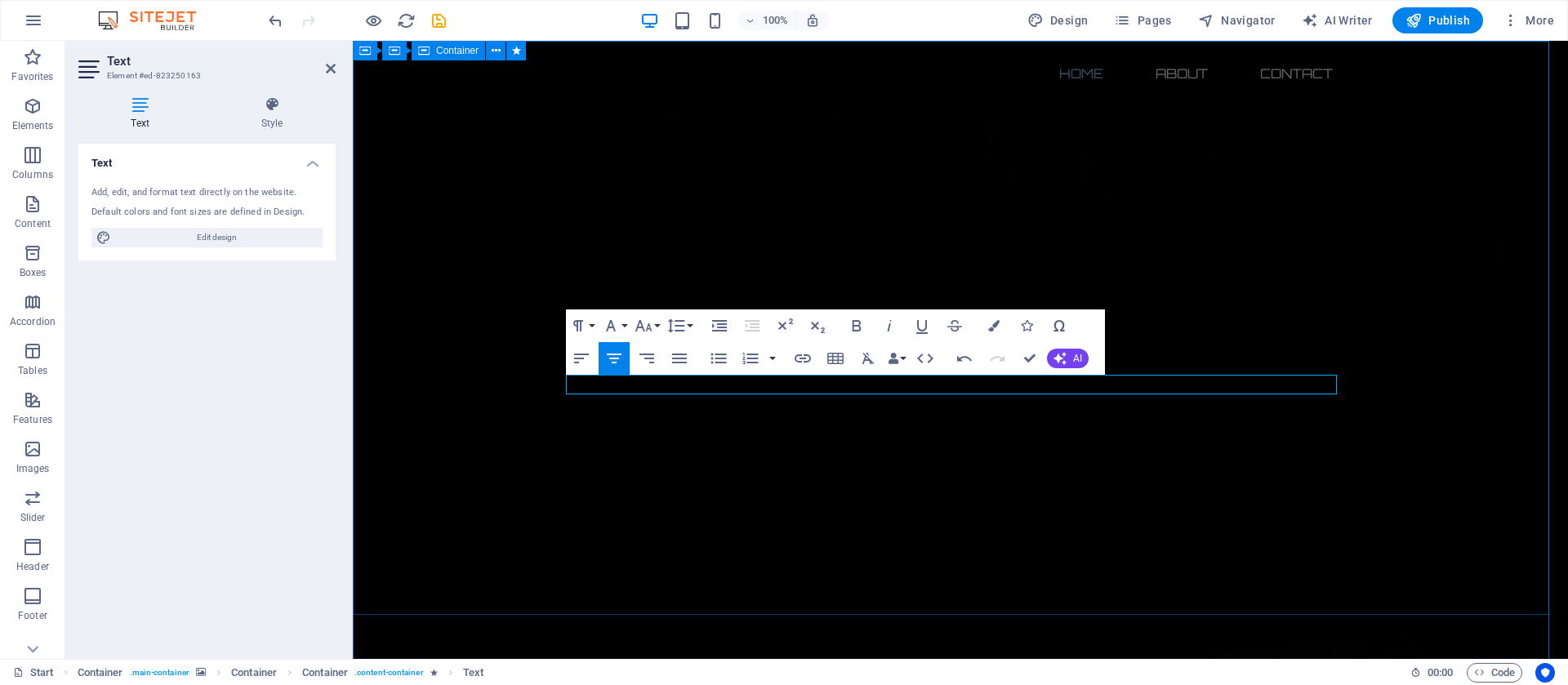 click on "The waiting is going to end soon... 7 Days 2 Hours 1 Minutes 0 Seconds Our website is under construction. STAY TUNED!  Drop content here or  Add elements  Paste clipboard" at bounding box center [960, 2153] 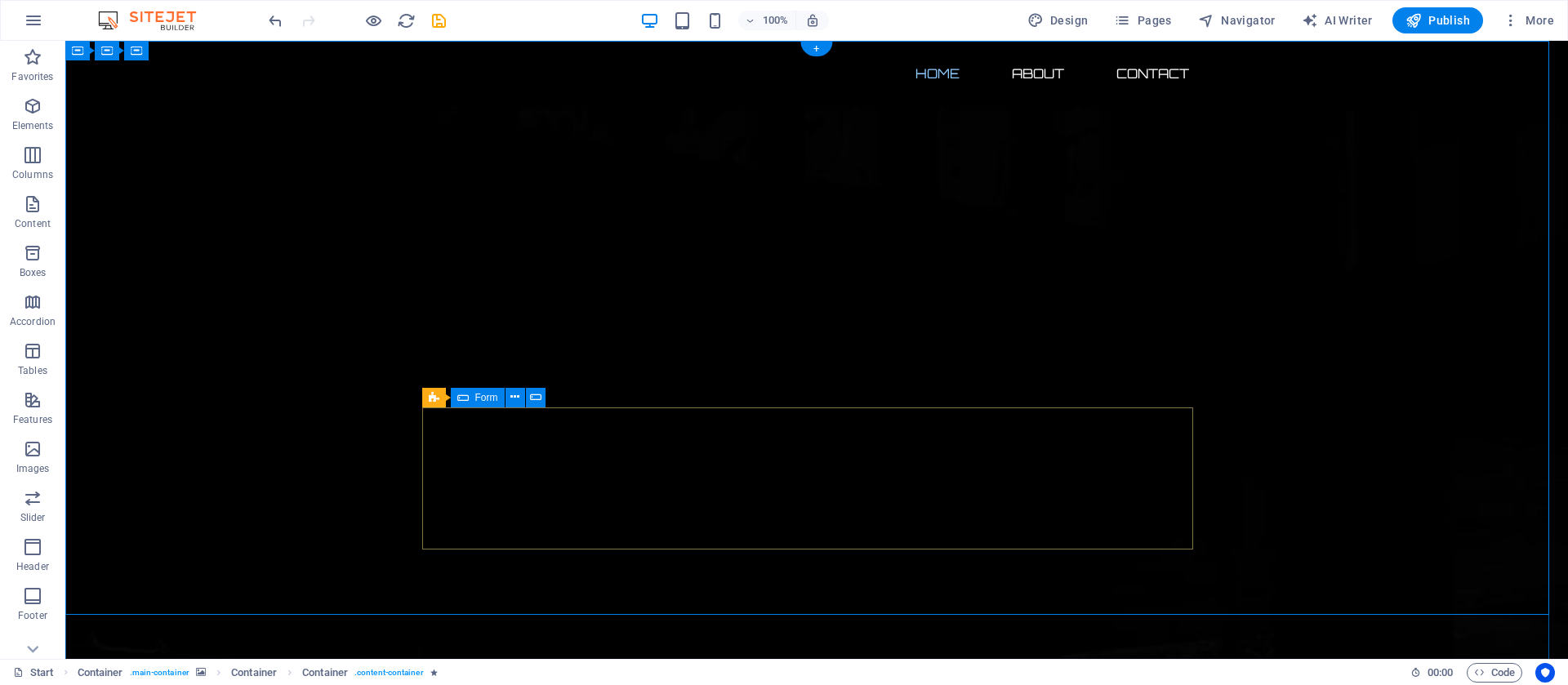click on "Drop content here or  Add elements  Paste clipboard" 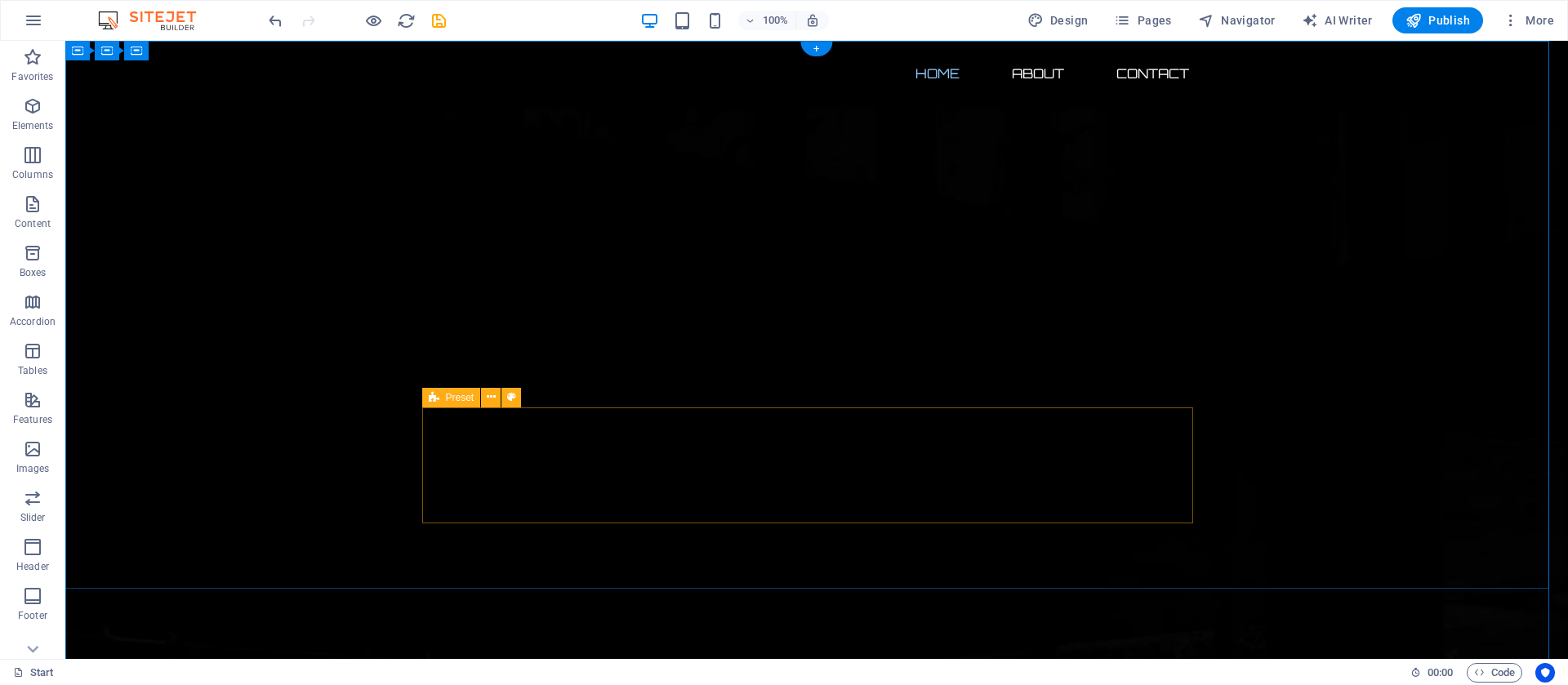 click on "Drop content here or  Add elements  Paste clipboard" at bounding box center [817, 2436] 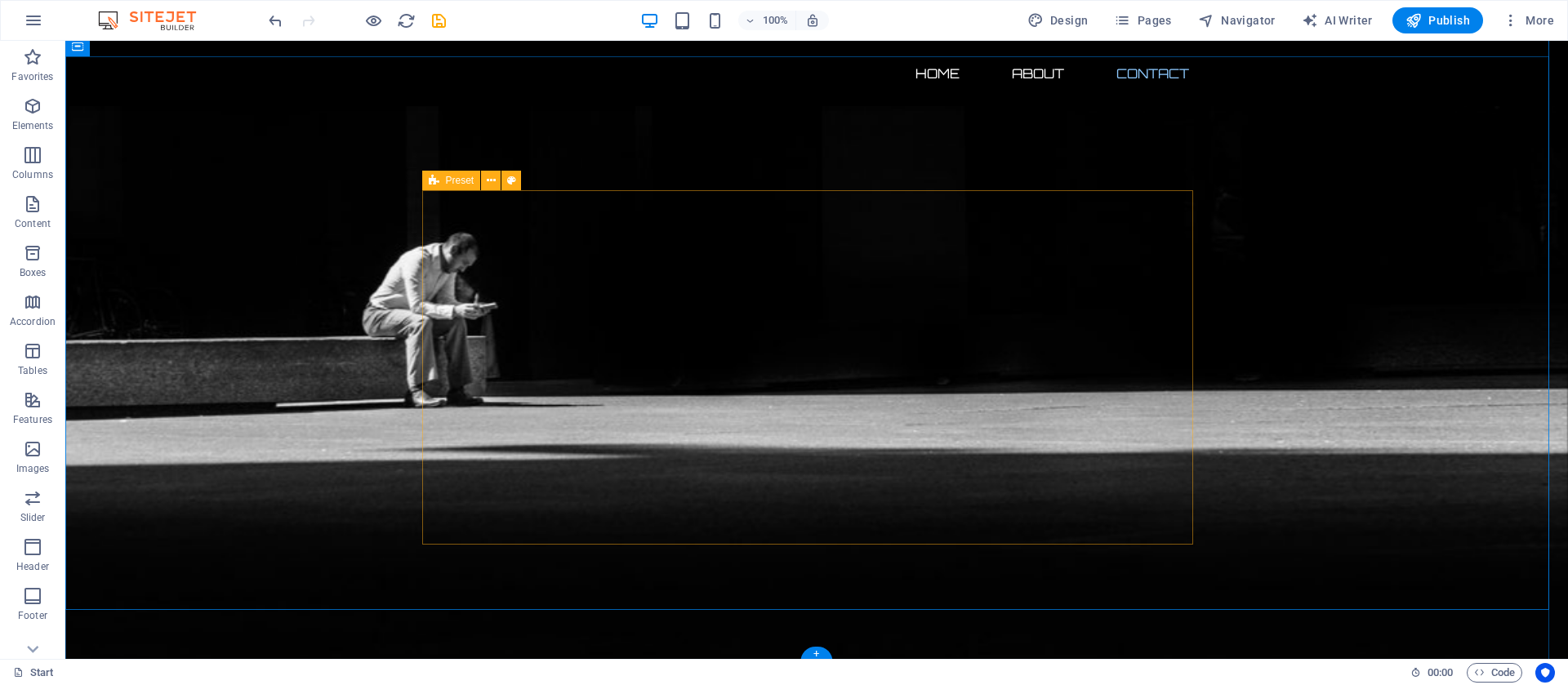 scroll, scrollTop: 894, scrollLeft: 0, axis: vertical 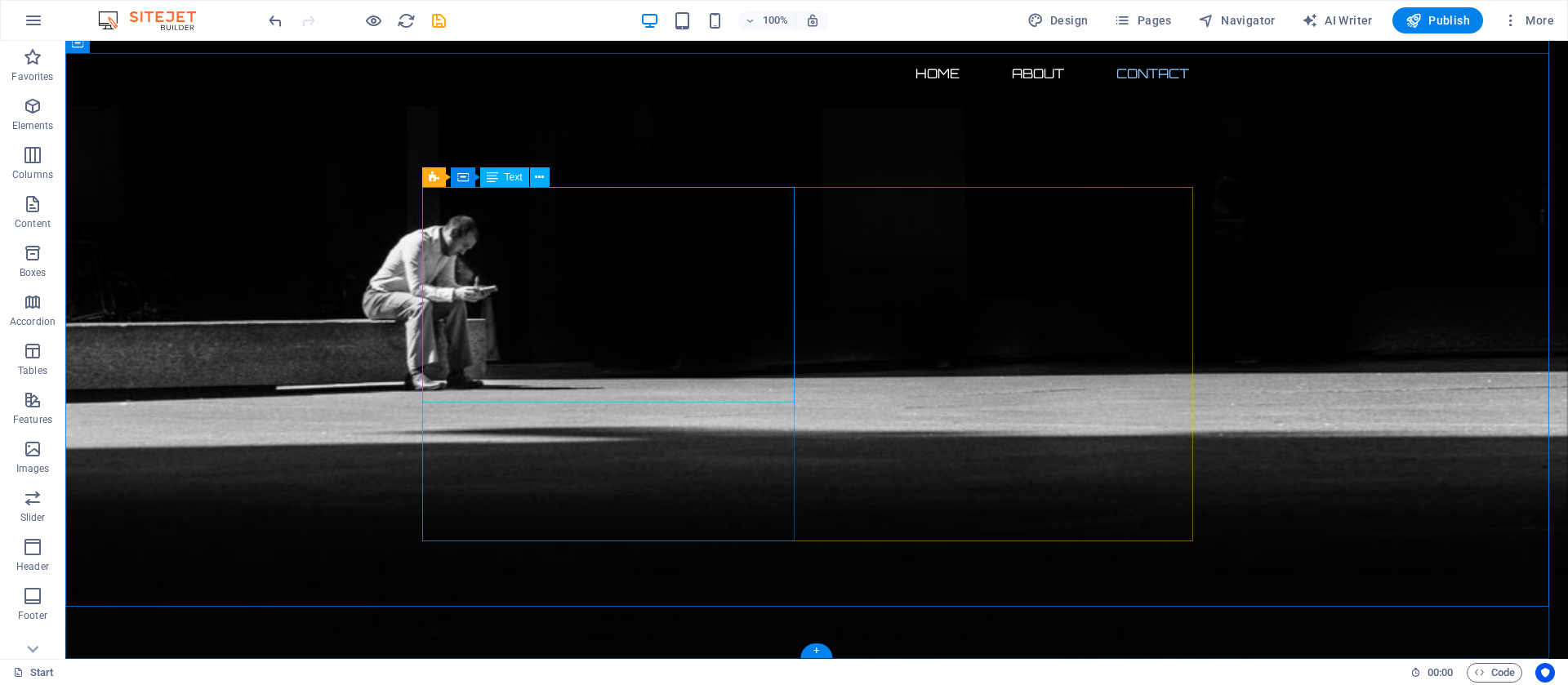 click on "Lorem ipsum dolor sit amet, consetetur sadipscing elitr, sed diam nonumy eirmod tempor invidunt ut labore et dolore magna aliquyam erat, sed diam voluptua. At vero eos et accusam et justo duo dolores et ea rebum. Stet clita kasd gubergren, no sea takimata sanctus est Lorem ipsum dolor sit amet. Lorem ipsum dolor sit amet, consetetur sadipscing elitr, sed diam nonumy eirmod tempor invidunt ut labore et dolore magna aliquyam erat, sed diam voluptua. At vero eos et accusam et justo duo dolores et ea rebum. Stet clita kasd gubergren, no sea takimata sanctus est Lorem ipsum dolor sit amet." at bounding box center (817, 2071) 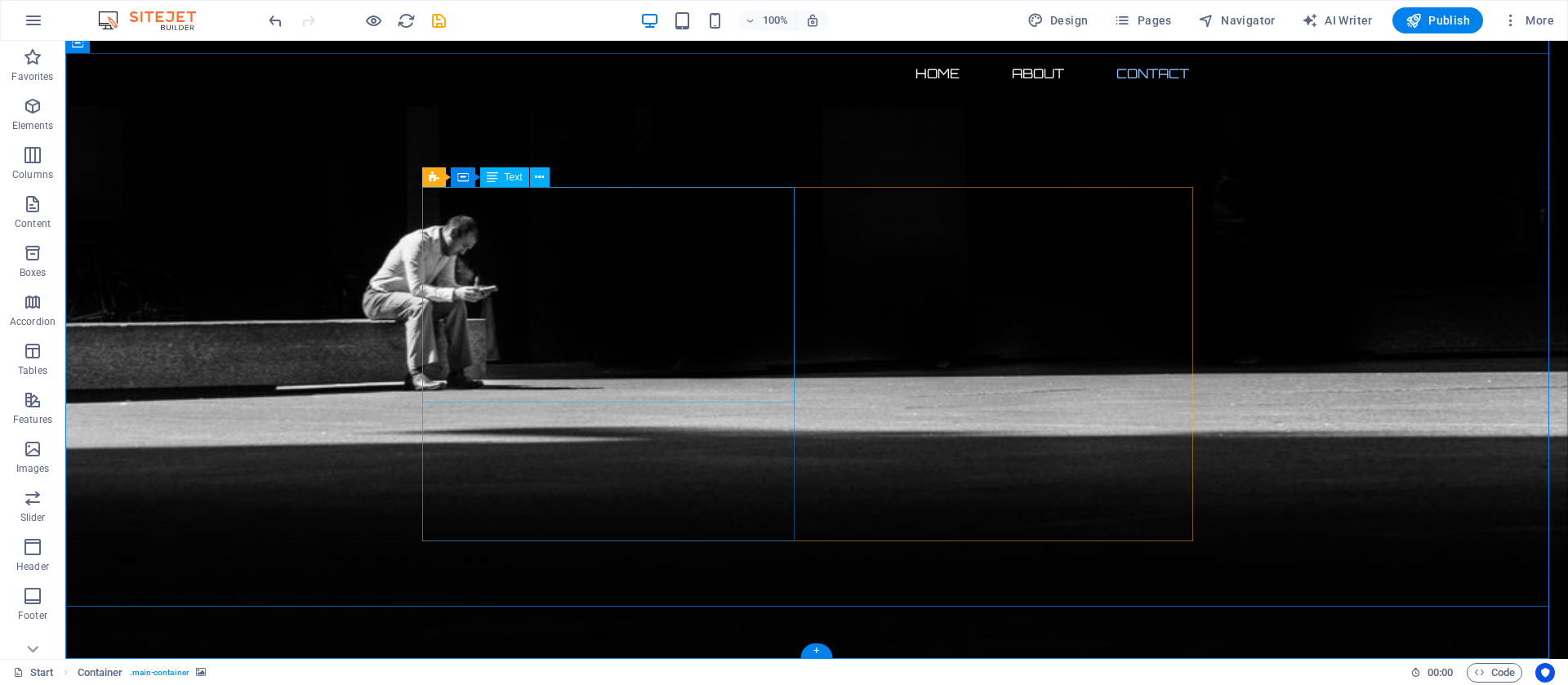 click on "Lorem ipsum dolor sit amet, consetetur sadipscing elitr, sed diam nonumy eirmod tempor invidunt ut labore et dolore magna aliquyam erat, sed diam voluptua. At vero eos et accusam et justo duo dolores et ea rebum. Stet clita kasd gubergren, no sea takimata sanctus est Lorem ipsum dolor sit amet. Lorem ipsum dolor sit amet, consetetur sadipscing elitr, sed diam nonumy eirmod tempor invidunt ut labore et dolore magna aliquyam erat, sed diam voluptua. At vero eos et accusam et justo duo dolores et ea rebum. Stet clita kasd gubergren, no sea takimata sanctus est Lorem ipsum dolor sit amet." at bounding box center [817, 2071] 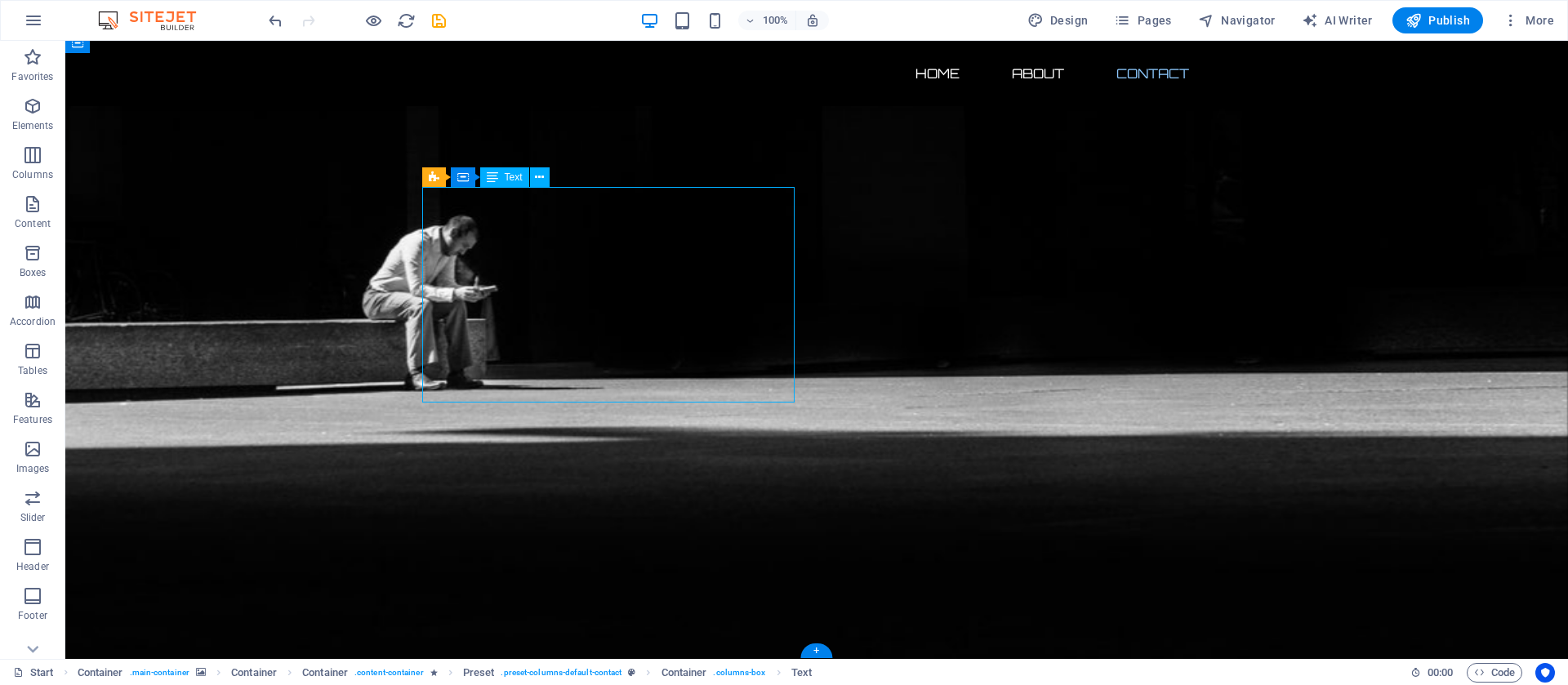 click on "Lorem ipsum dolor sit amet, consetetur sadipscing elitr, sed diam nonumy eirmod tempor invidunt ut labore et dolore magna aliquyam erat, sed diam voluptua. At vero eos et accusam et justo duo dolores et ea rebum. Stet clita kasd gubergren, no sea takimata sanctus est Lorem ipsum dolor sit amet. Lorem ipsum dolor sit amet, consetetur sadipscing elitr, sed diam nonumy eirmod tempor invidunt ut labore et dolore magna aliquyam erat, sed diam voluptua. At vero eos et accusam et justo duo dolores et ea rebum. Stet clita kasd gubergren, no sea takimata sanctus est Lorem ipsum dolor sit amet." at bounding box center [817, 2071] 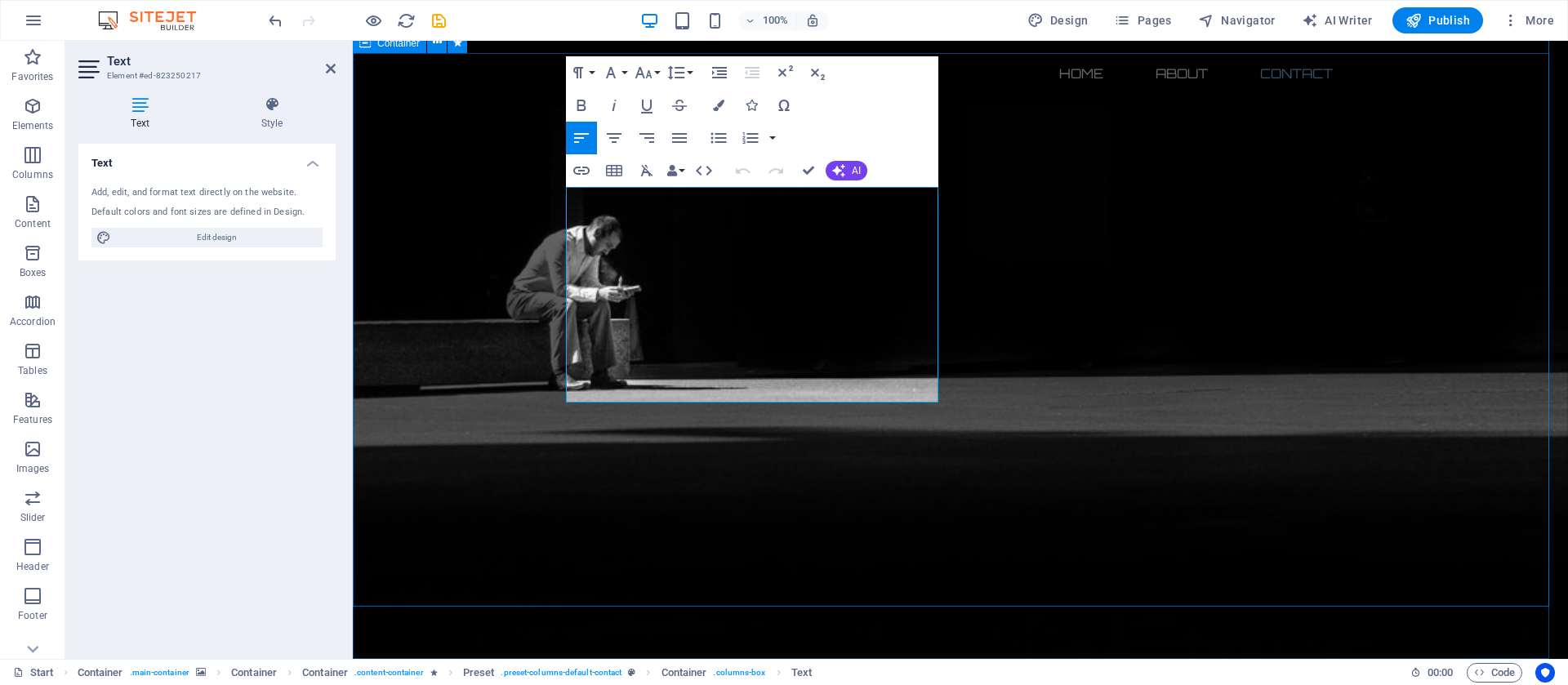 drag, startPoint x: 717, startPoint y: 392, endPoint x: 532, endPoint y: 162, distance: 295.16944 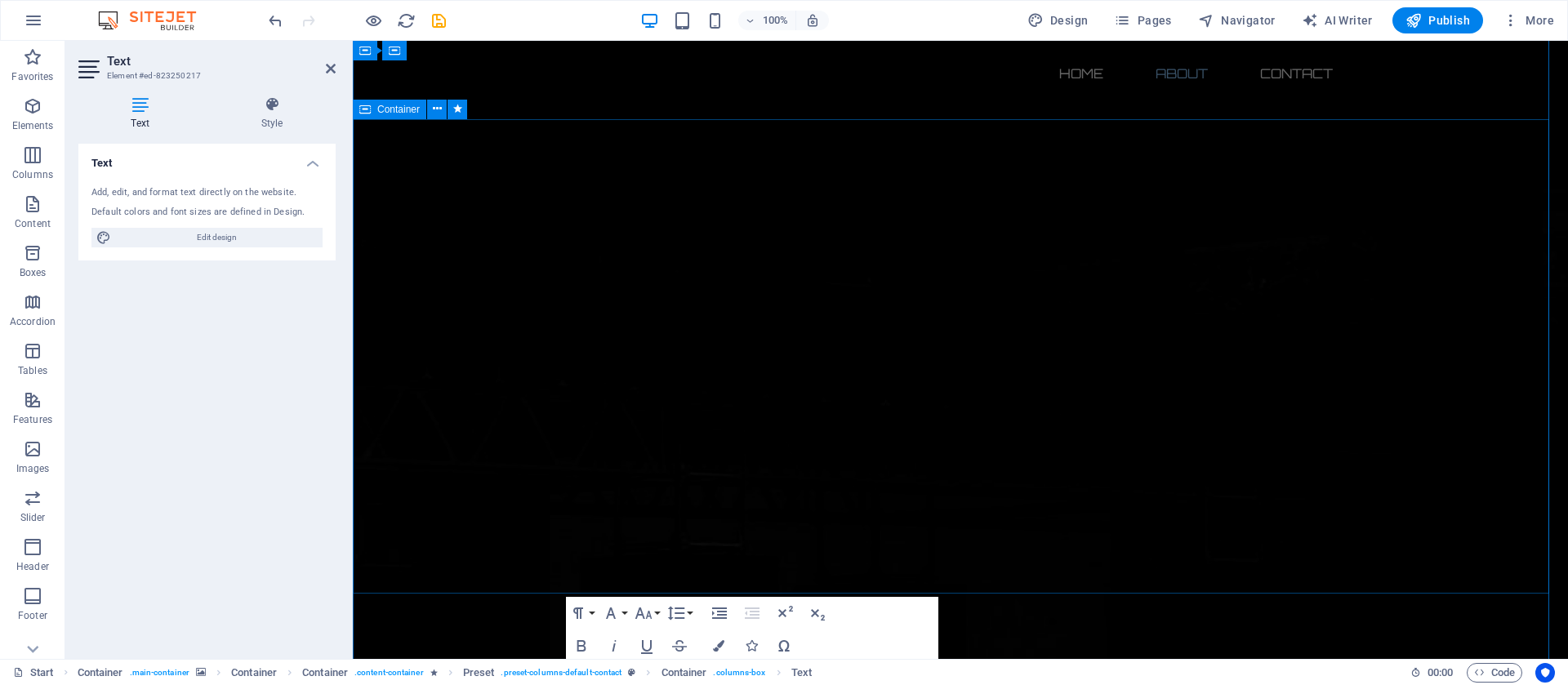 click on "About us Lorem ipsum dolor sit amet, consetetur sadipscing elitr, sed diam nonumy eirmod tempor invidunt ut labore et dolore magna aliquyam erat, sed diam voluptua. At vero eos et accusam et justo duo dolores et ea rebum. Stet clita kasd gubergren, no sea takimata sanctus est Lorem ipsum dolor sit amet. Lorem ipsum dolor sit amet, consetetur sadipscing elitr, sed diam nonumy eirmod tempor invidunt ut labore et dolore magna aliquyam erat, sed diam voluptua. At vero eos et accusam et justo duo dolores et ea rebum. Stet clita kasd gubergren, no sea takimata sanctus est Lorem ipsum dolor sit amet. Lorem ipsum dolor sit amet, consetetur sadipscing elitr, sed diam nonumy eirmod tempor invidunt ut labore et dolore magna aliquyam erat, sed diam voluptua. At vero eos et accusam et justo duo dolores et ea rebum. Stet clita kasd gubergren, no sea takimata sanctus est Lorem ipsum dolor sit amet." at bounding box center (960, 2201) 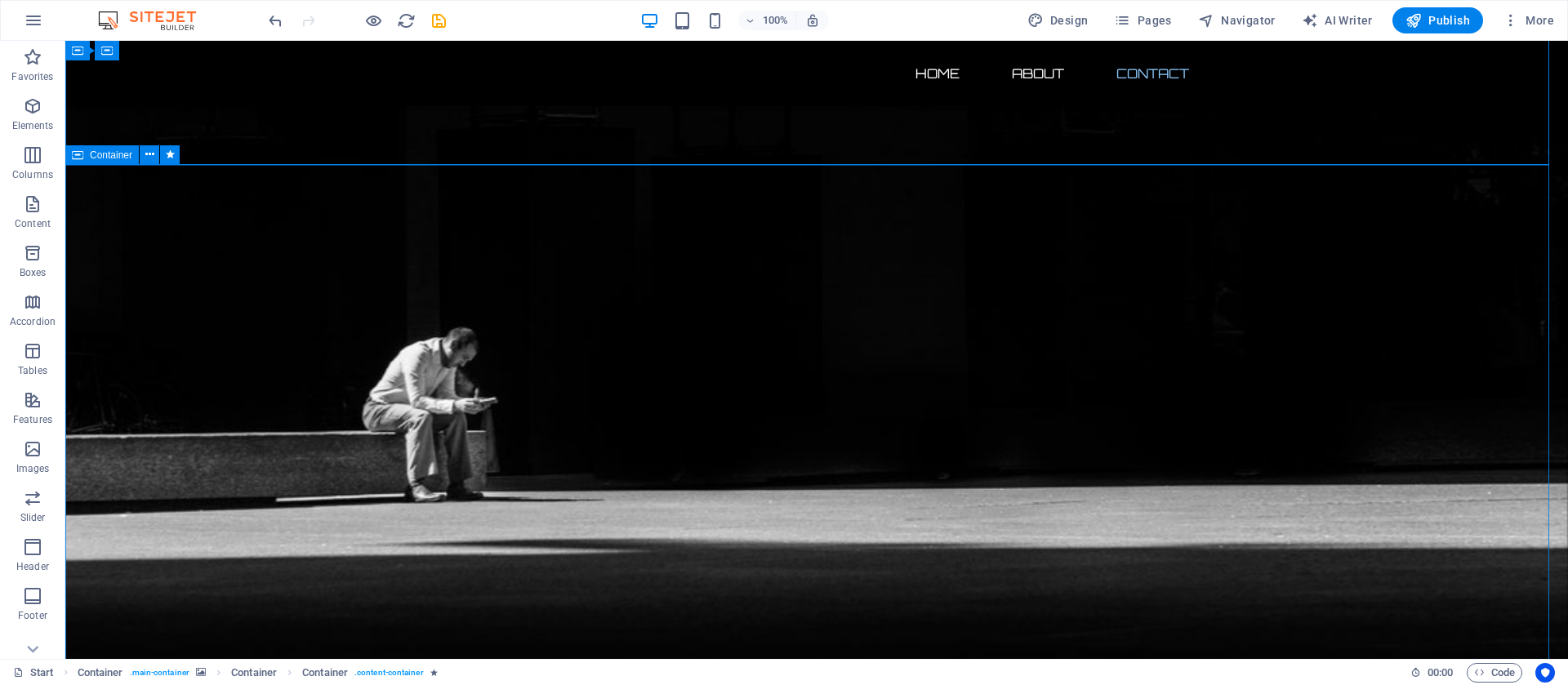 scroll, scrollTop: 839, scrollLeft: 0, axis: vertical 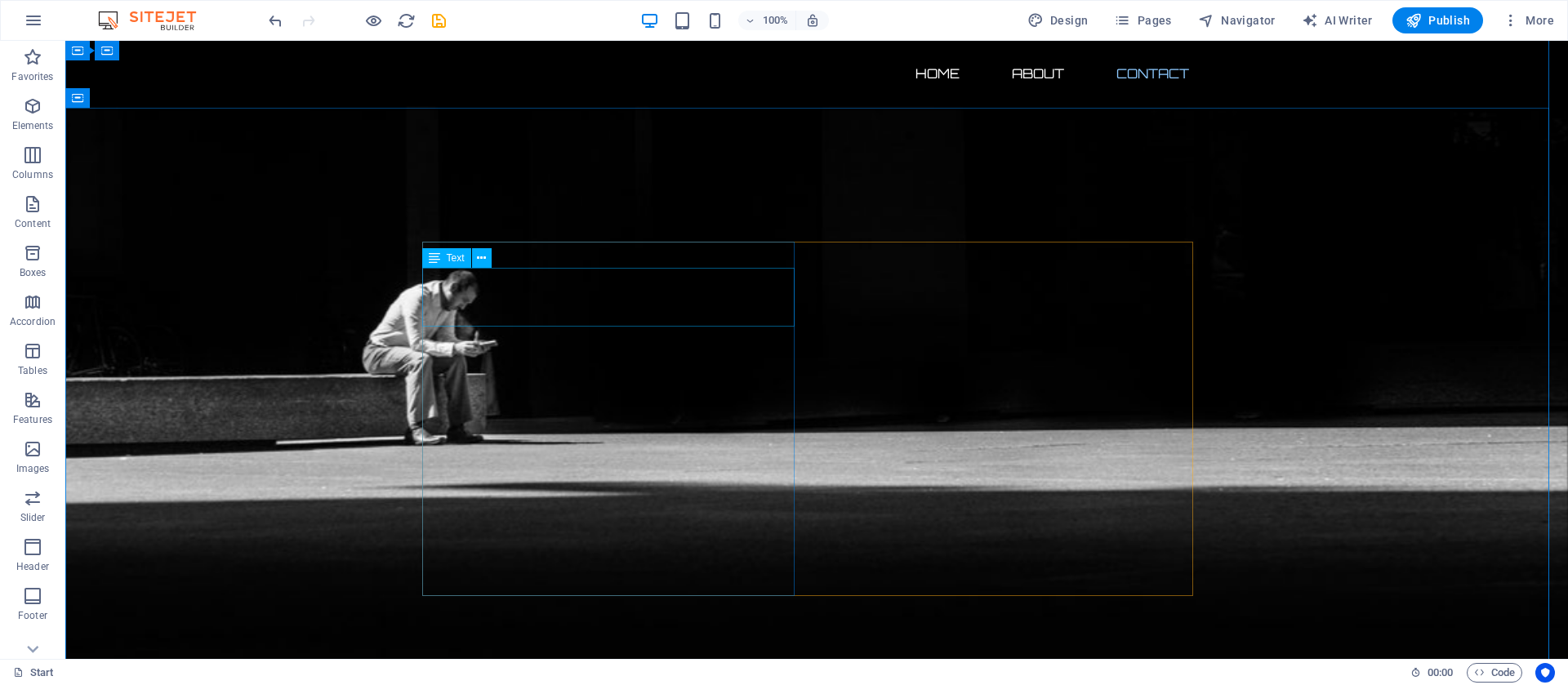 click on "Address :  DHA 1   Rawalpindi   46000 Phone :  + 923365182589 Email :  info@skyranktech.com" at bounding box center (817, 2133) 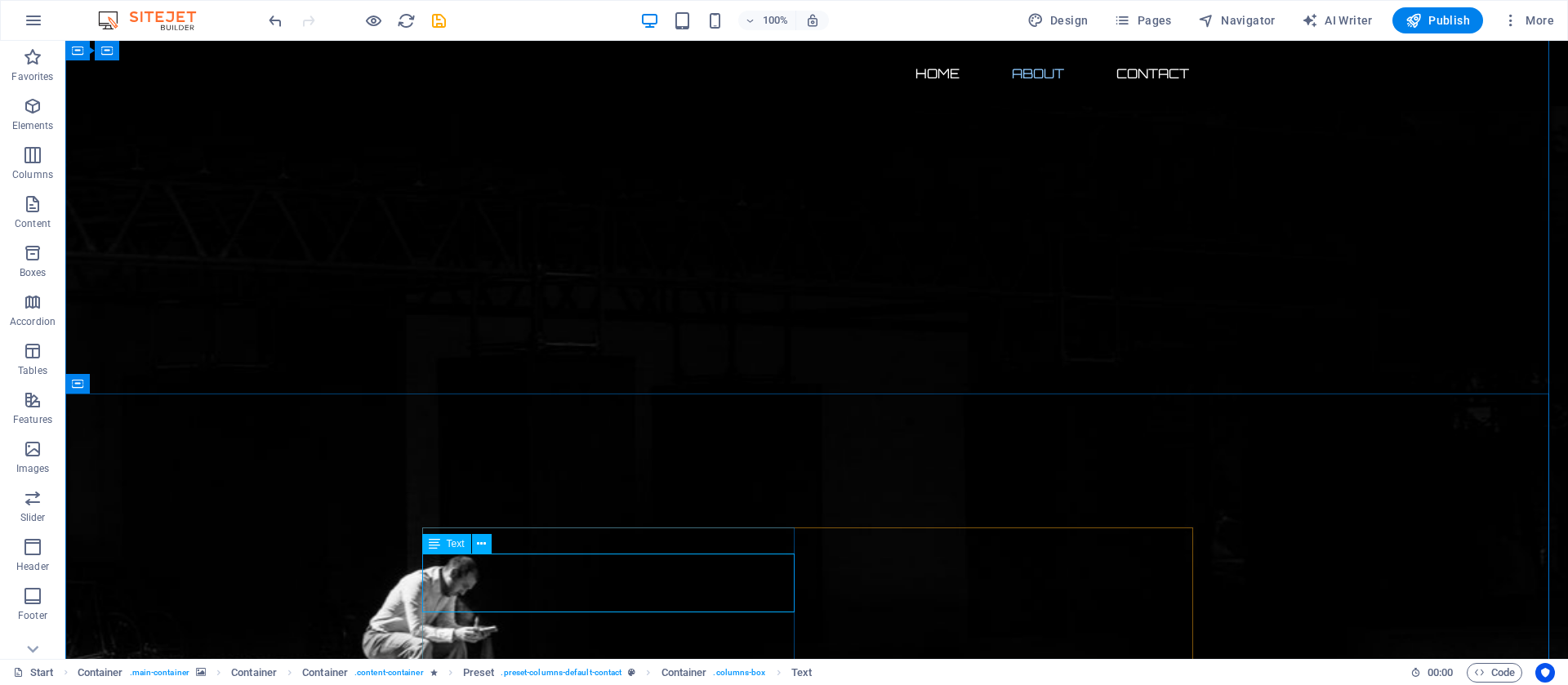 scroll, scrollTop: 839, scrollLeft: 0, axis: vertical 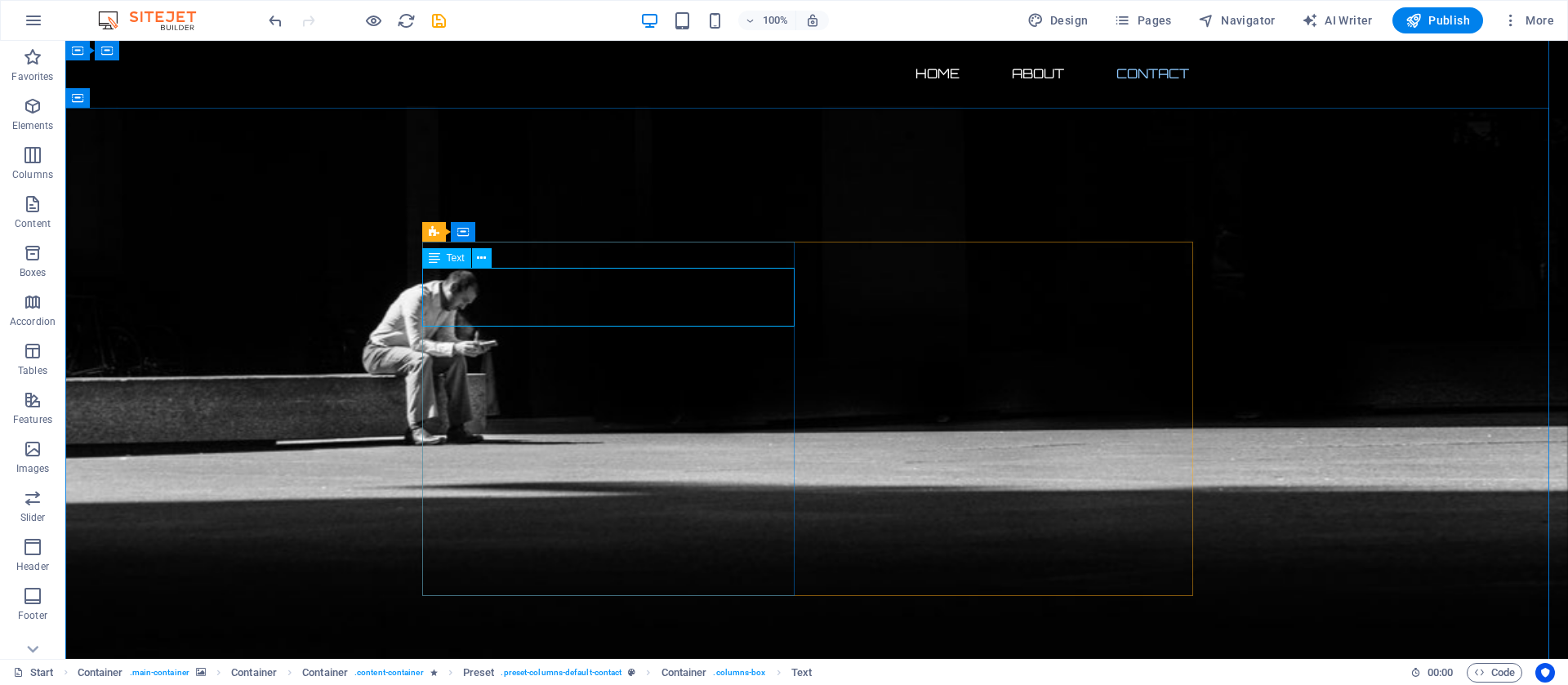 click on "Address :  DHA 1   Rawalpindi   46000 Phone :  + 923365182589 Email :  info@skyranktech.com" at bounding box center [817, 2133] 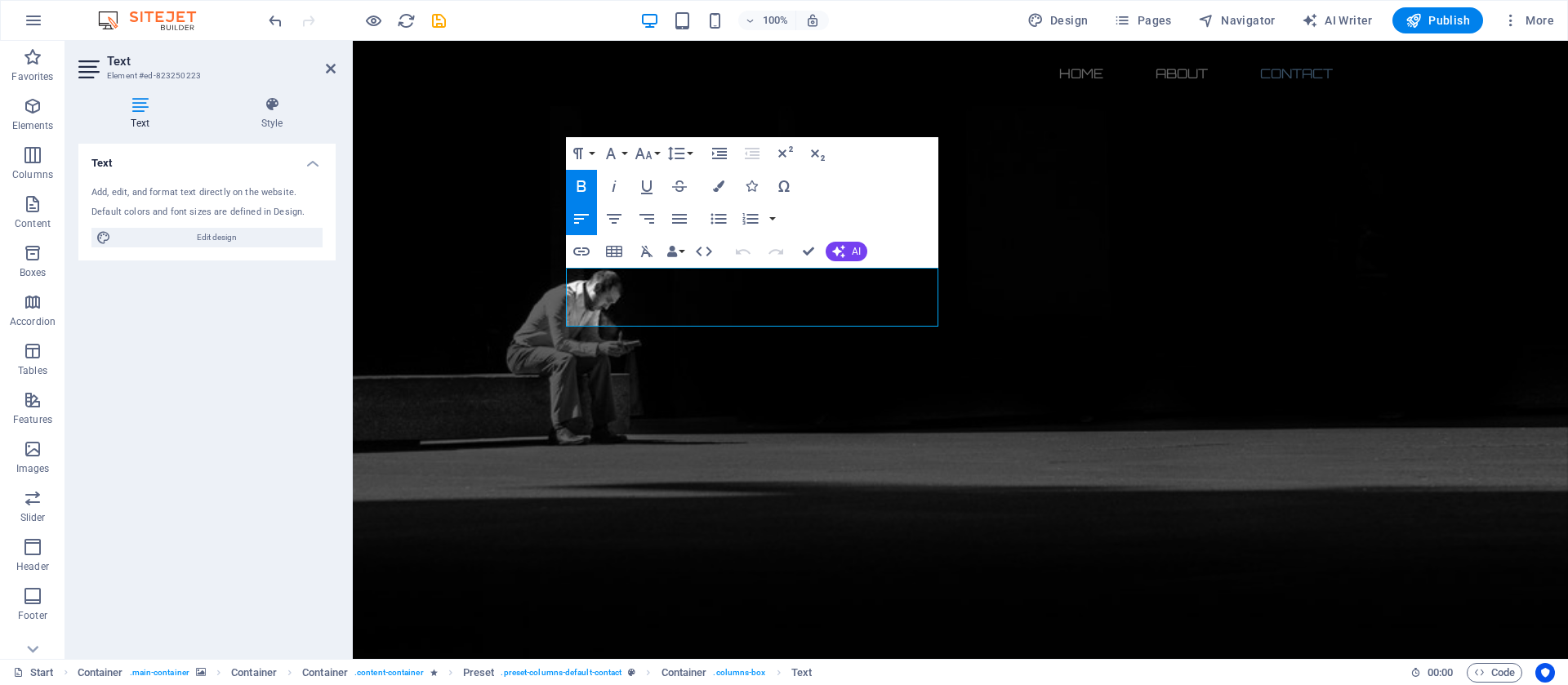 click on "Text Add, edit, and format text directly on the website. Default colors and font sizes are defined in Design. Edit design Alignment Left aligned Centered Right aligned" at bounding box center (207, 394) 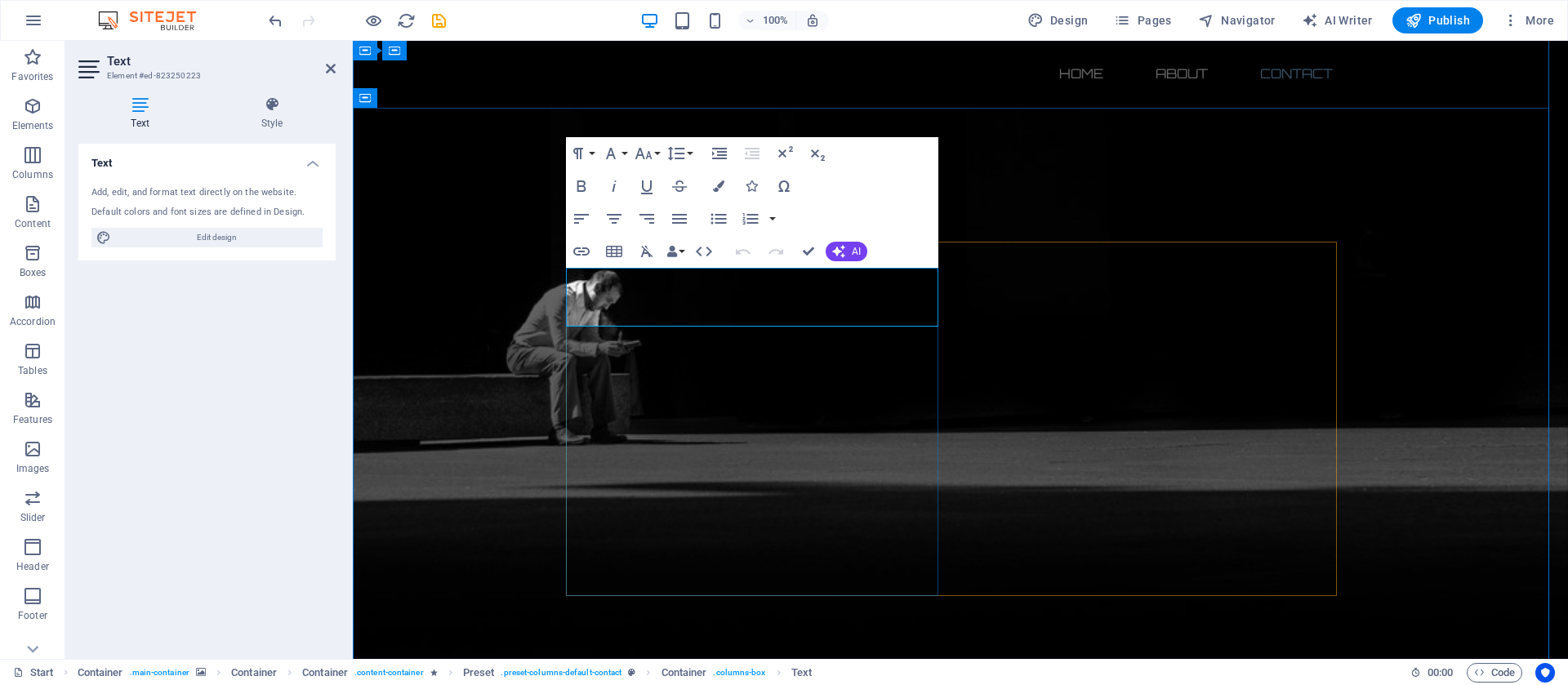 click on "Address :  DHA 1   Rawalpindi   46000 Phone :  + 923365182589 Email :  info@skyranktech.com" at bounding box center (960, 2119) 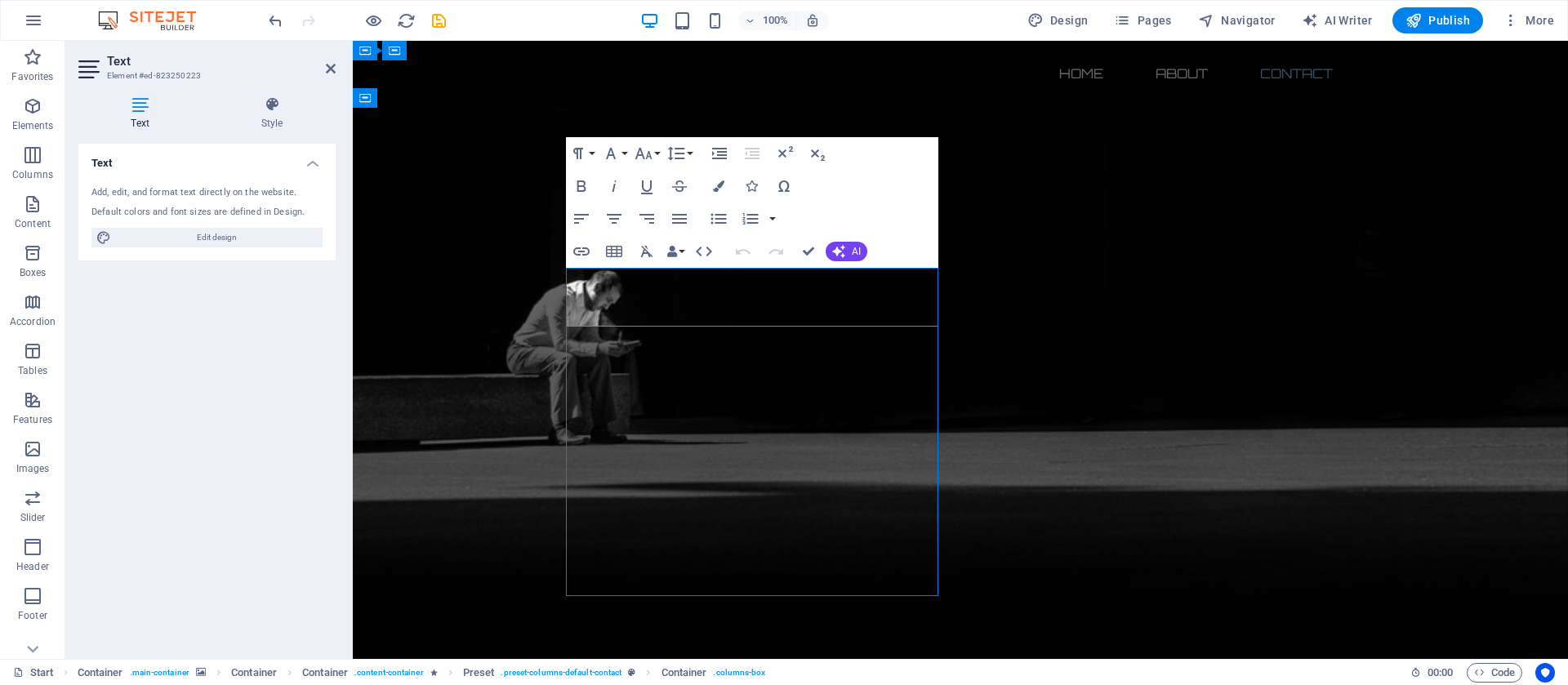 click on "Contact us Address :  DHA 1   Rawalpindi   46000 Phone :  + 923365182589 Email :  info@skyranktech.com   I have read and understand the privacy policy. Unreadable? Load new Submit" at bounding box center [960, 2274] 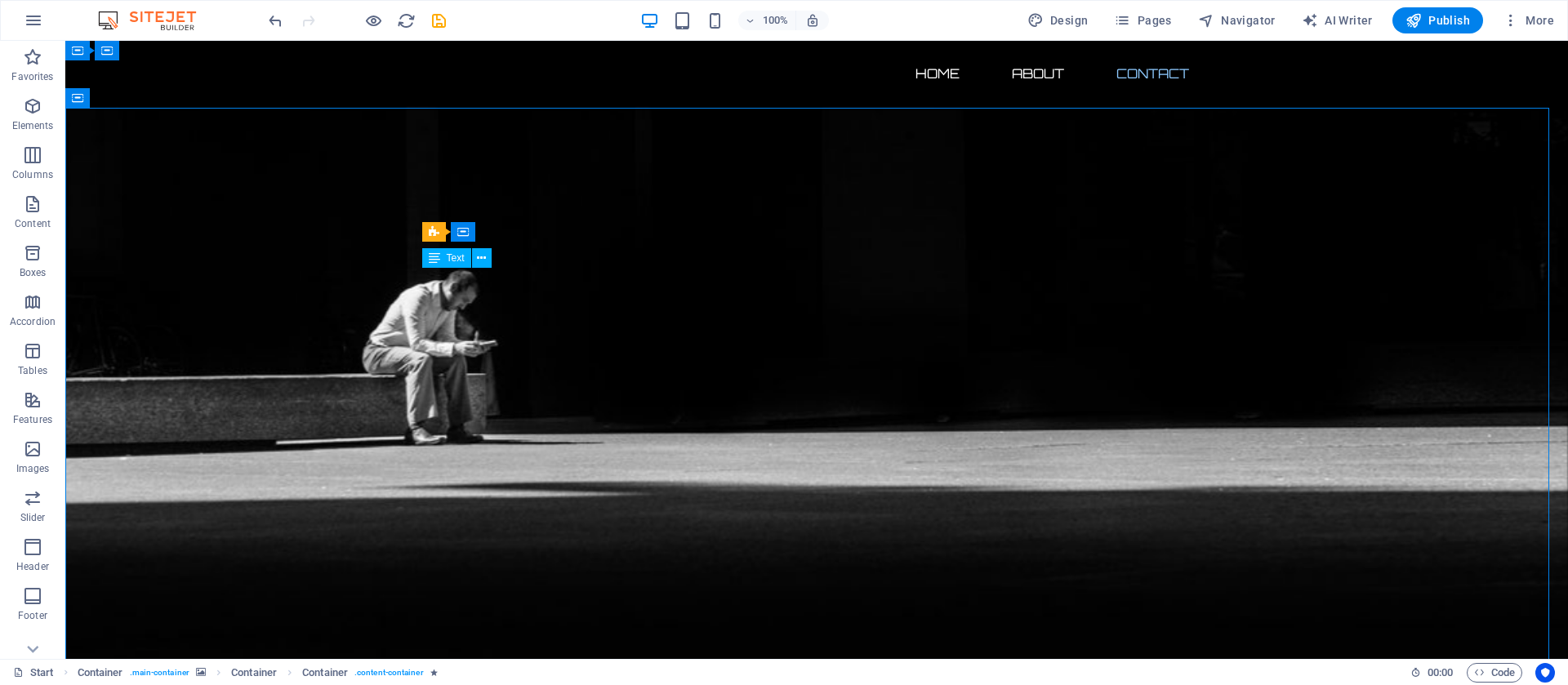 click on "Address :  DHA 1   Rawalpindi   46000 Phone :  + 923365182589 Email :  info@skyranktech.com" at bounding box center [817, 2133] 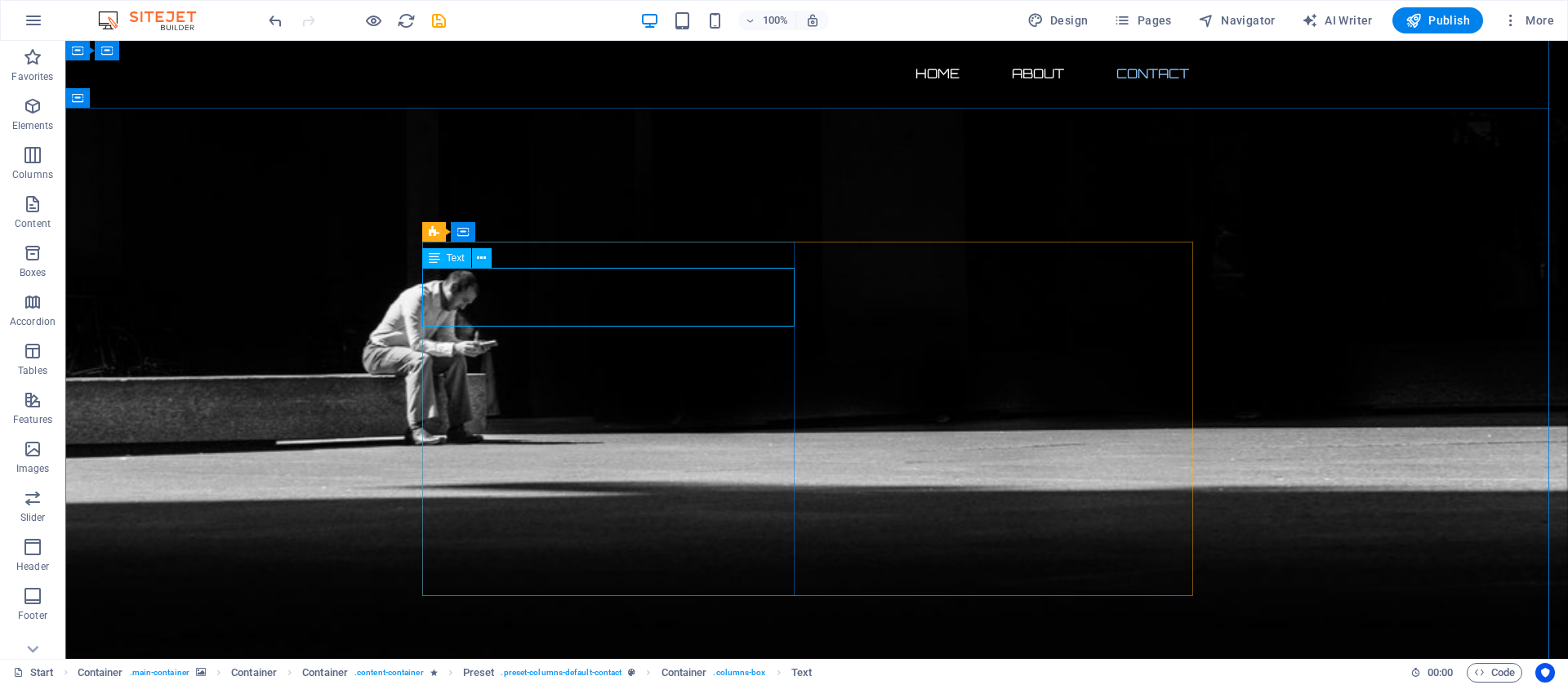 click on "Address :  DHA 1   Rawalpindi   46000 Phone :  + 923365182589 Email :  info@skyranktech.com" at bounding box center [817, 2133] 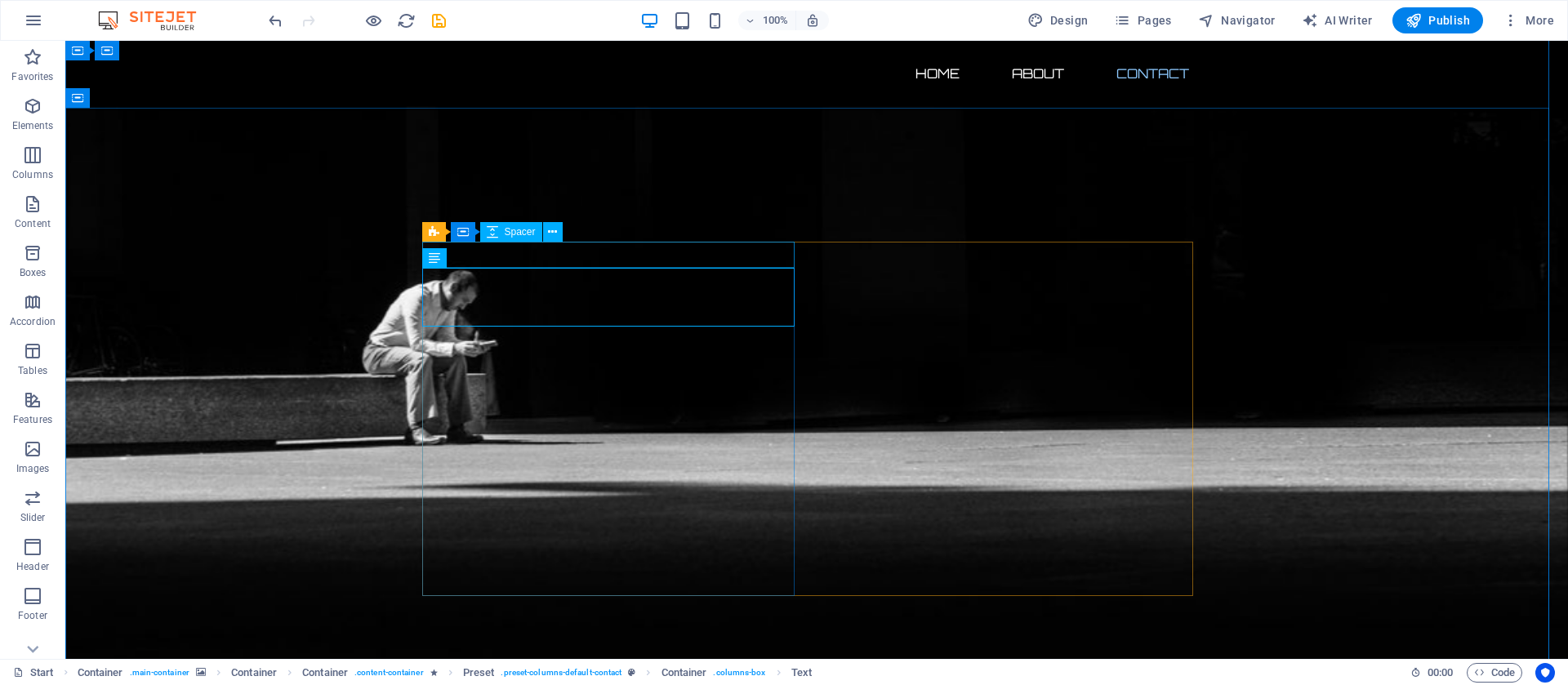click at bounding box center [434, 232] 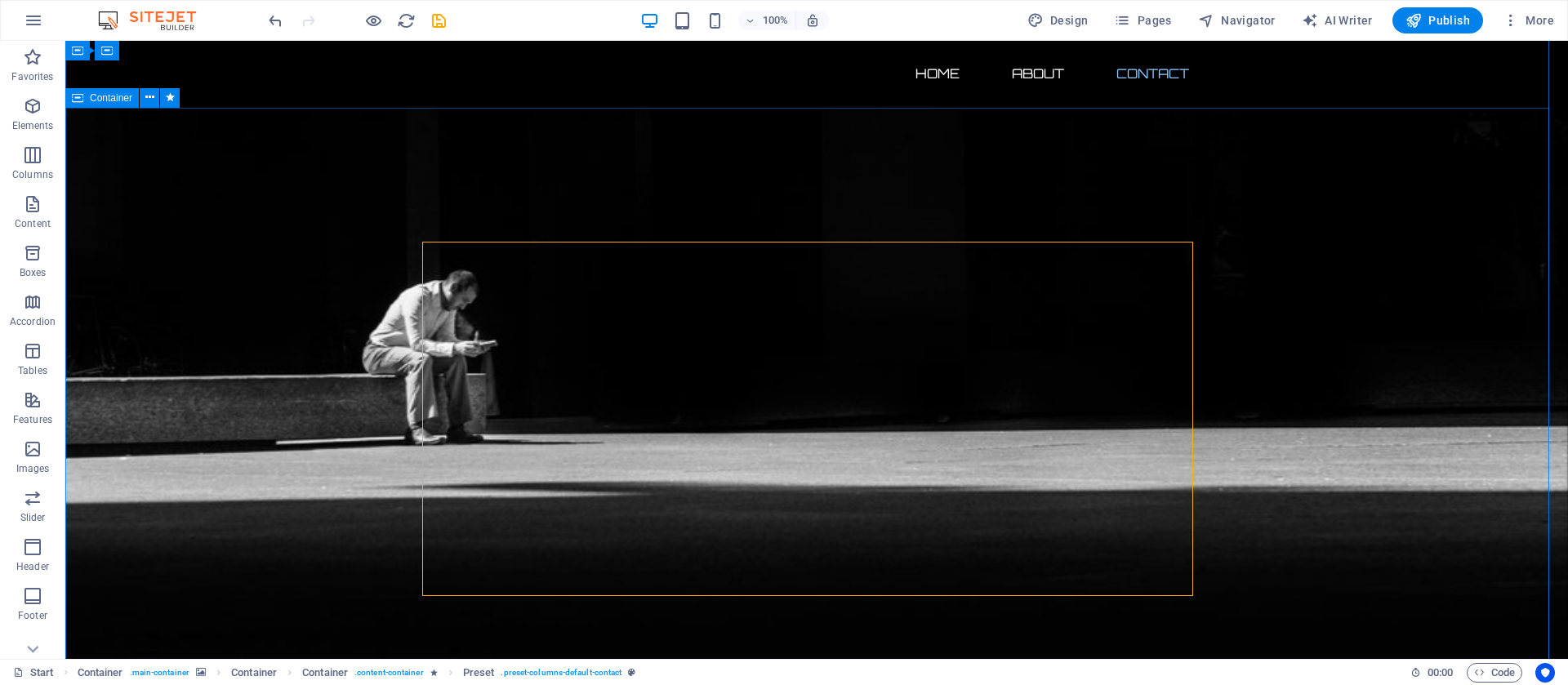 click on "Contact us Address :  DHA 1   Rawalpindi   46000 Phone :  + 923365182589 Email :  info@skyranktech.com   I have read and understand the privacy policy. Unreadable? Load new Submit" at bounding box center (817, 2274) 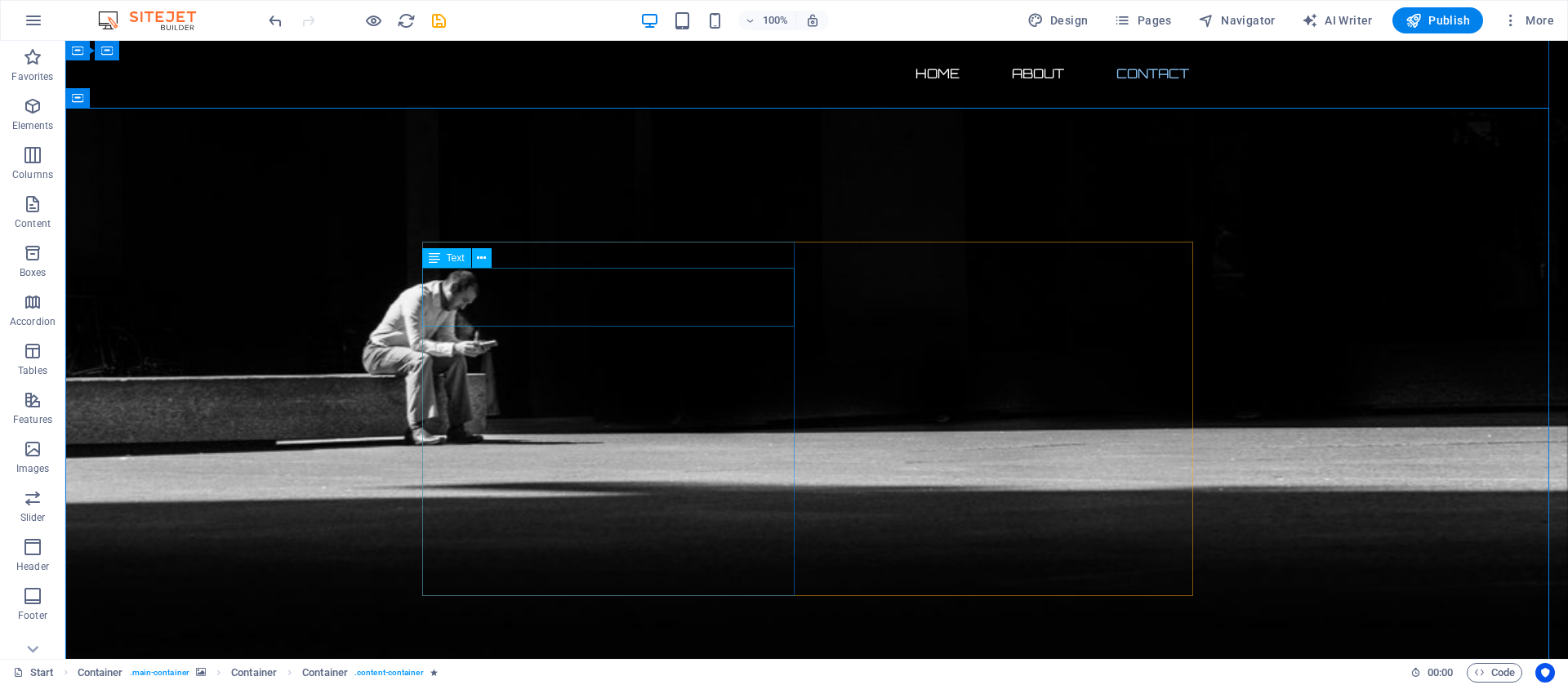click on "Address :  DHA 1   Rawalpindi   46000 Phone :  + 923365182589 Email :  info@skyranktech.com" at bounding box center [817, 2133] 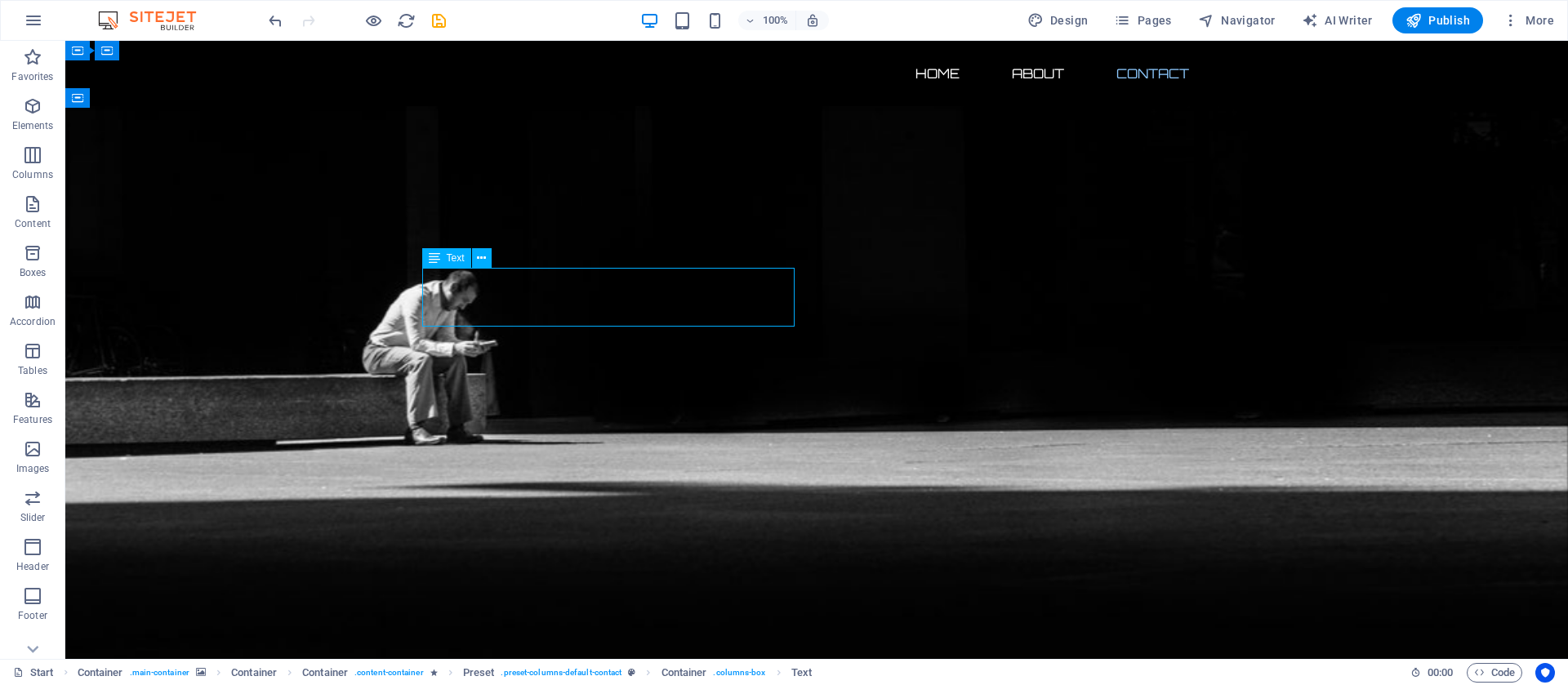 click on "Address :  DHA 1   Rawalpindi   46000 Phone :  + 923365182589 Email :  info@skyranktech.com" at bounding box center [817, 2133] 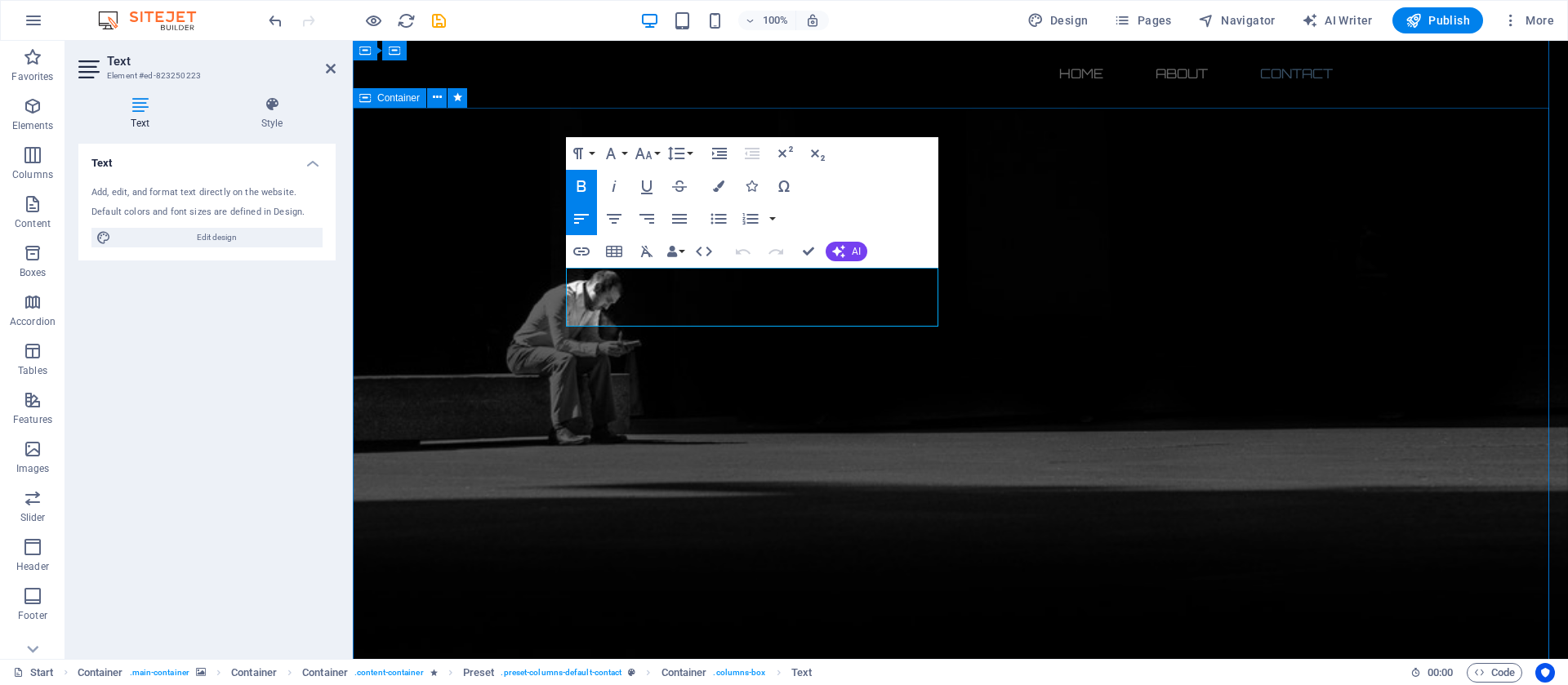 click on "Contact us Address :  DHA 1   Rawalpindi   46000 Phone :  + 923365182589 Email :  info@skyranktech.com   I have read and understand the privacy policy. Unreadable? Load new Submit" at bounding box center (960, 2274) 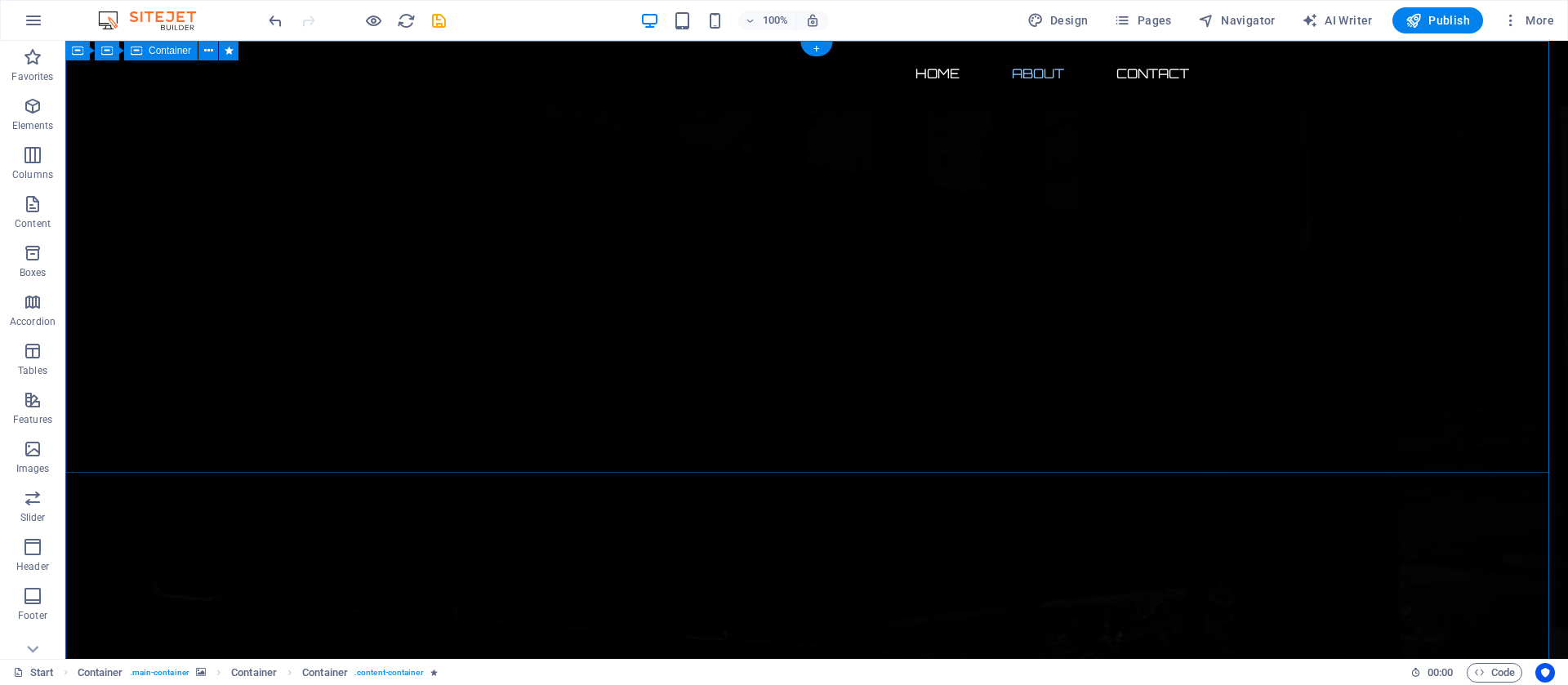 scroll, scrollTop: 286, scrollLeft: 0, axis: vertical 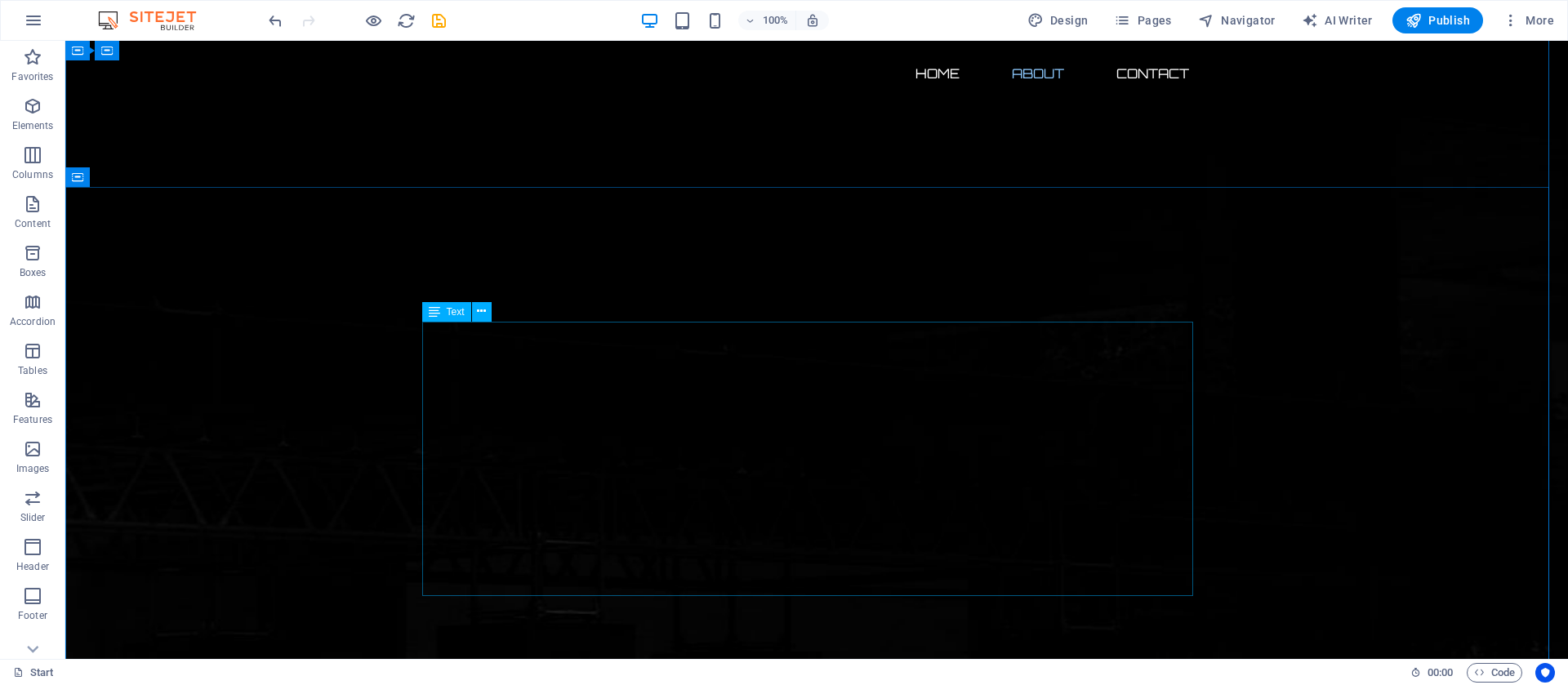 click on "Lorem ipsum dolor sit amet, consetetur sadipscing elitr, sed diam nonumy eirmod tempor invidunt ut labore et dolore magna aliquyam erat, sed diam voluptua. At vero eos et accusam et justo duo dolores et ea rebum. Stet clita kasd gubergren, no sea takimata sanctus est Lorem ipsum dolor sit amet. Lorem ipsum dolor sit amet, consetetur sadipscing elitr, sed diam nonumy eirmod tempor invidunt ut labore et dolore magna aliquyam erat, sed diam voluptua. At vero eos et accusam et justo duo dolores et ea rebum. Stet clita kasd gubergren, no sea takimata sanctus est Lorem ipsum dolor sit amet. Lorem ipsum dolor sit amet, consetetur sadipscing elitr, sed diam nonumy eirmod tempor invidunt ut labore et dolore magna aliquyam erat, sed diam voluptua. At vero eos et accusam et justo duo dolores et ea rebum. Stet clita kasd gubergren, no sea takimata sanctus est Lorem ipsum dolor sit amet." at bounding box center [817, 2304] 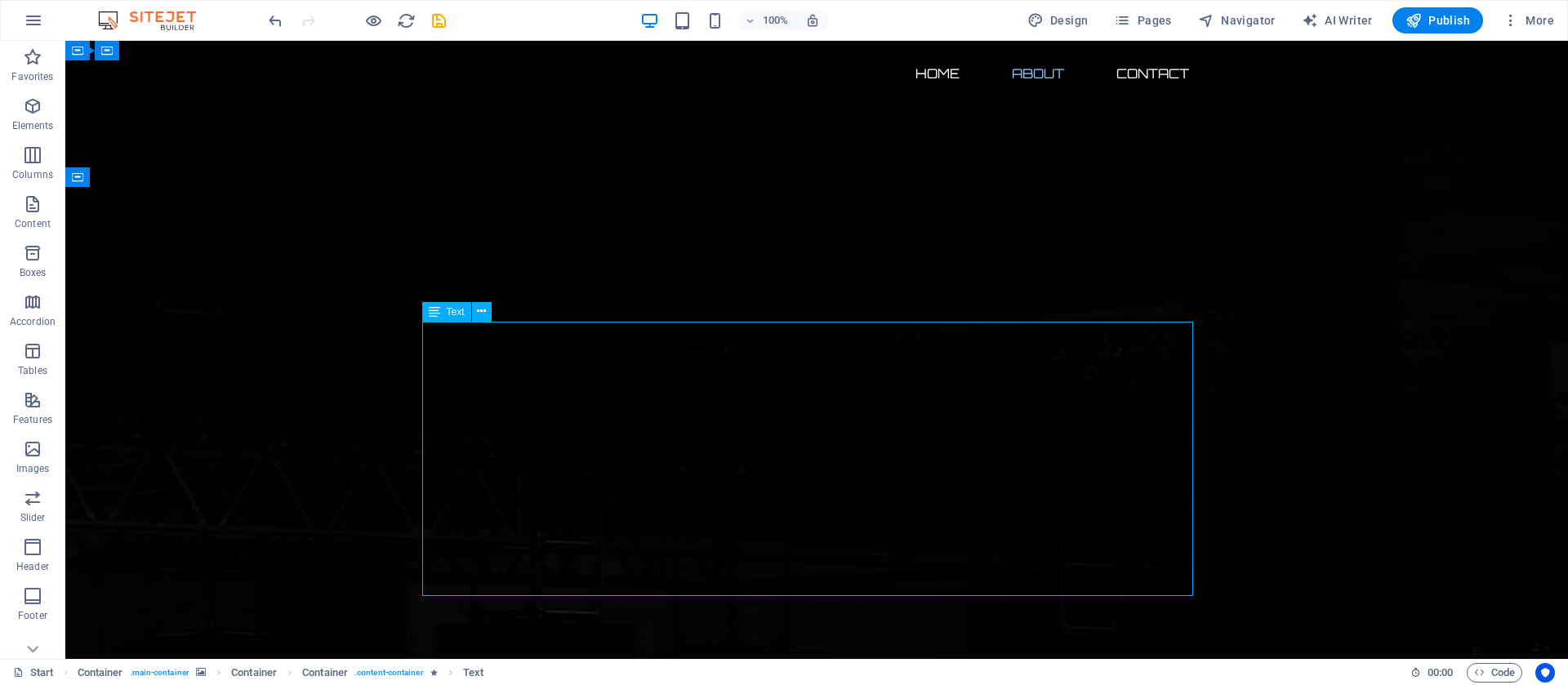 click on "Lorem ipsum dolor sit amet, consetetur sadipscing elitr, sed diam nonumy eirmod tempor invidunt ut labore et dolore magna aliquyam erat, sed diam voluptua. At vero eos et accusam et justo duo dolores et ea rebum. Stet clita kasd gubergren, no sea takimata sanctus est Lorem ipsum dolor sit amet. Lorem ipsum dolor sit amet, consetetur sadipscing elitr, sed diam nonumy eirmod tempor invidunt ut labore et dolore magna aliquyam erat, sed diam voluptua. At vero eos et accusam et justo duo dolores et ea rebum. Stet clita kasd gubergren, no sea takimata sanctus est Lorem ipsum dolor sit amet. Lorem ipsum dolor sit amet, consetetur sadipscing elitr, sed diam nonumy eirmod tempor invidunt ut labore et dolore magna aliquyam erat, sed diam voluptua. At vero eos et accusam et justo duo dolores et ea rebum. Stet clita kasd gubergren, no sea takimata sanctus est Lorem ipsum dolor sit amet." at bounding box center (817, 2304) 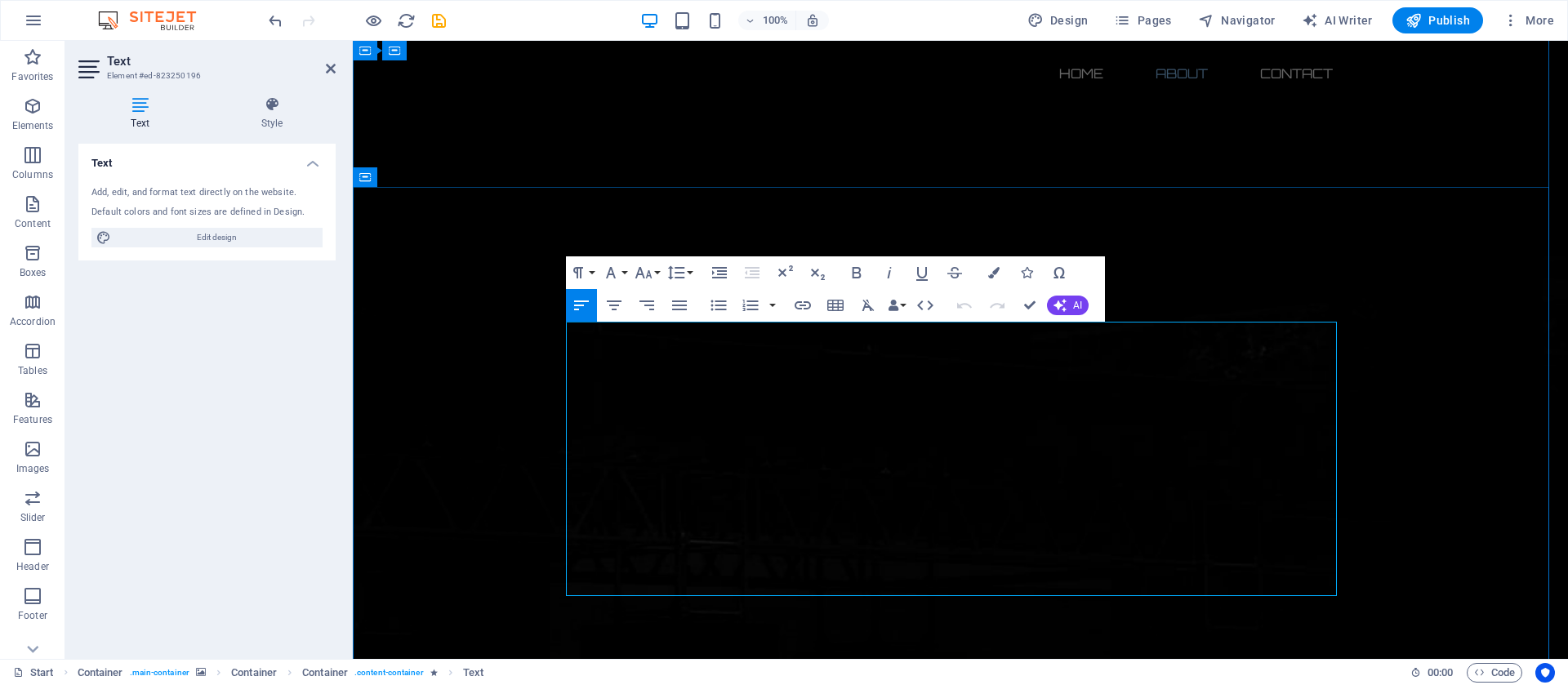 click on "Lorem ipsum dolor sit amet, consetetur sadipscing elitr, sed diam nonumy eirmod tempor invidunt ut labore et dolore magna aliquyam erat, sed diam voluptua. At vero eos et accusam et justo duo dolores et ea rebum. Stet clita kasd gubergren, no sea takimata sanctus est Lorem ipsum dolor sit amet. Lorem ipsum dolor sit amet, consetetur sadipscing elitr, sed diam nonumy eirmod tempor invidunt ut labore et dolore magna aliquyam erat, sed diam voluptua. At vero eos et accusam et justo duo dolores et ea rebum. Stet clita kasd gubergren, no sea takimata sanctus est Lorem ipsum dolor sit amet. Lorem ipsum dolor sit amet, consetetur sadipscing elitr, sed diam nonumy eirmod tempor invidunt ut labore et dolore magna aliquyam erat, sed diam voluptua. At vero eos et accusam et justo duo dolores et ea rebum. Stet clita kasd gubergren, no sea takimata sanctus est Lorem ipsum dolor sit amet." at bounding box center [960, 2245] 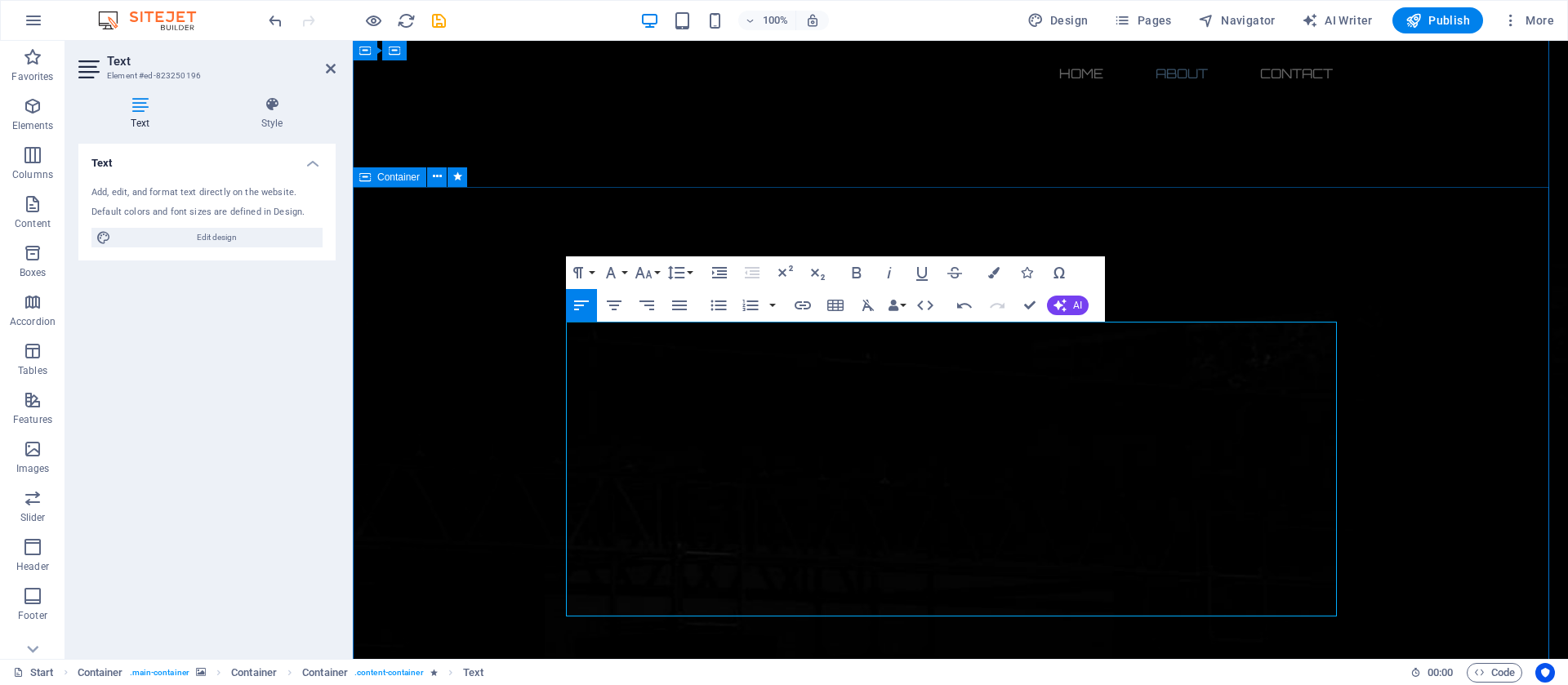 click on "About us Driving Digital Transformation Through Automation, Innovation & Strategy. Our mission is to streamline operations, boost productivity, and accelerate growth through smart automation and strategic digital transformation.  Our Services Include:  B usiness Process Automation & Optimization  CRM Implementation, Integration & Management  Custom Web & Mobile App Development  AI-Powered & Creative Technology Solutions  Digital Strategy, Funnels & Growth Marketing As your dedicated automation and digital growth partner, we close the gap between vision and execution, building systems that run your business.  Let’s transform your workflows, increase efficiency, and drive measurable results." at bounding box center [960, 2311] 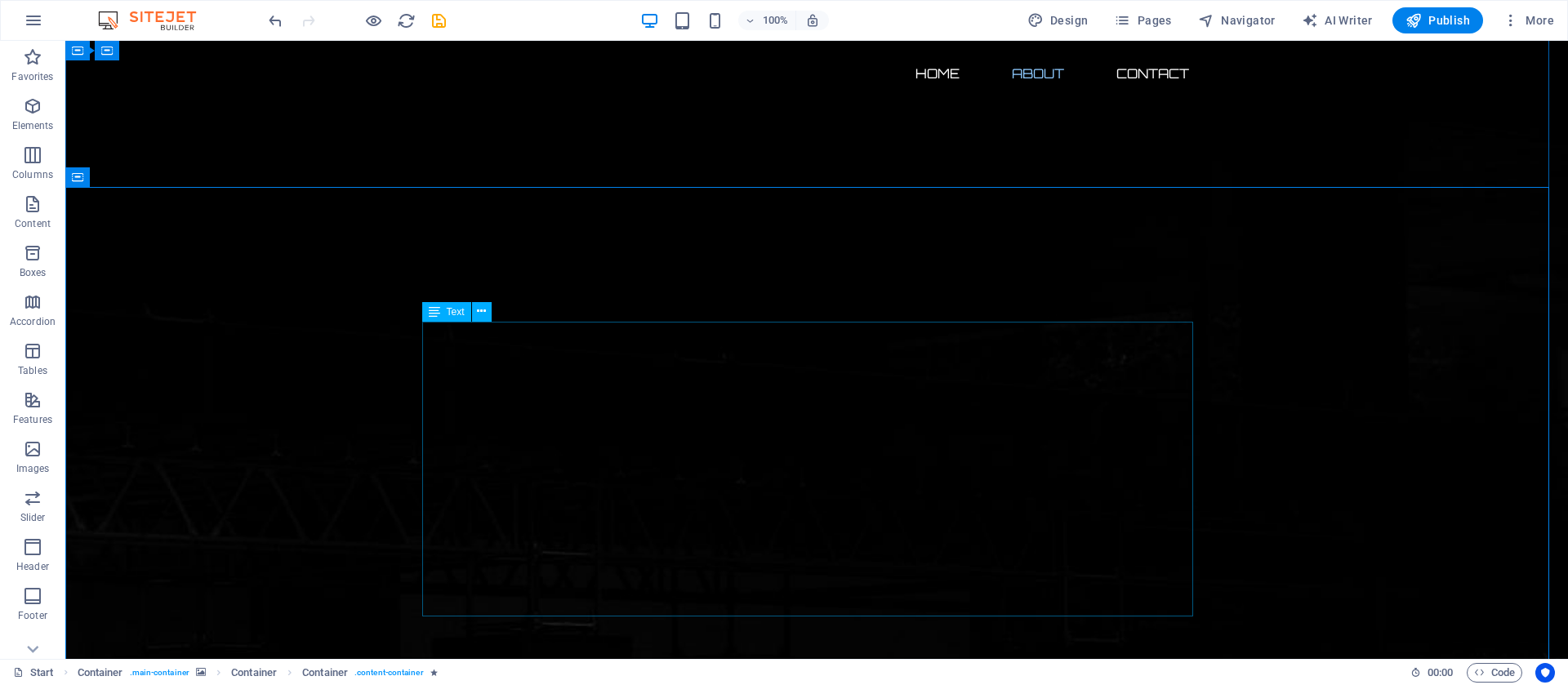 click on "Driving Digital Transformation Through Automation, Innovation & Strategy. Our mission is to streamline operations, boost productivity, and accelerate growth through smart automation and strategic digital transformation.  Our Services Include:  B usiness Process Automation & Optimization  CRM Implementation, Integration & Management  Custom Web & Mobile App Development  AI-Powered & Creative Technology Solutions  Digital Strategy, Funnels & Growth Marketing As your dedicated automation and digital growth partner, we close the gap between vision and execution, building systems that run your business.  Let’s transform your workflows, increase efficiency, and drive measurable results." at bounding box center [817, 2346] 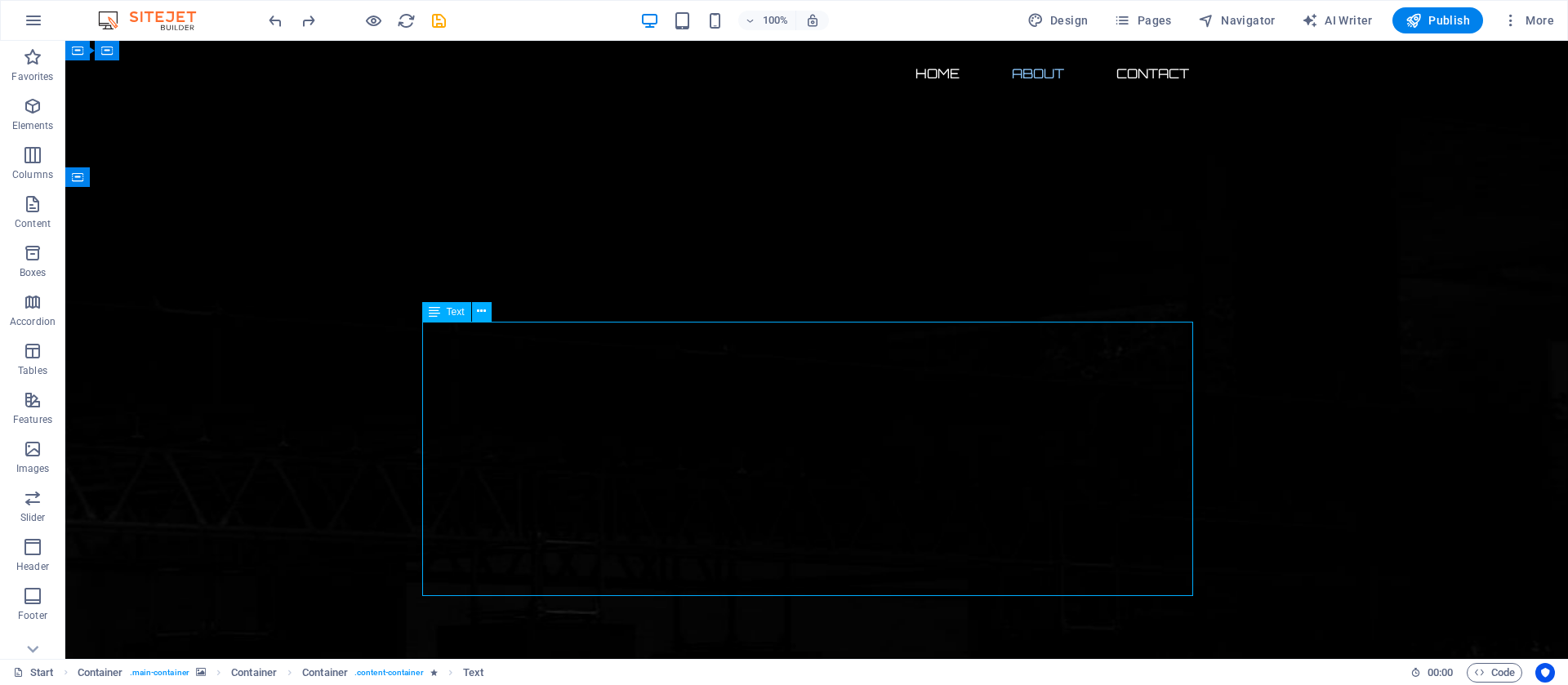 click on "Lorem ipsum dolor sit amet, consetetur sadipscing elitr, sed diam nonumy eirmod tempor invidunt ut labore et dolore magna aliquyam erat, sed diam voluptua. At vero eos et accusam et justo duo dolores et ea rebum. Stet clita kasd gubergren, no sea takimata sanctus est Lorem ipsum dolor sit amet. Lorem ipsum dolor sit amet, consetetur sadipscing elitr, sed diam nonumy eirmod tempor invidunt ut labore et dolore magna aliquyam erat, sed diam voluptua. At vero eos et accusam et justo duo dolores et ea rebum. Stet clita kasd gubergren, no sea takimata sanctus est Lorem ipsum dolor sit amet. Lorem ipsum dolor sit amet, consetetur sadipscing elitr, sed diam nonumy eirmod tempor invidunt ut labore et dolore magna aliquyam erat, sed diam voluptua. At vero eos et accusam et justo duo dolores et ea rebum. Stet clita kasd gubergren, no sea takimata sanctus est Lorem ipsum dolor sit amet." at bounding box center [817, 2304] 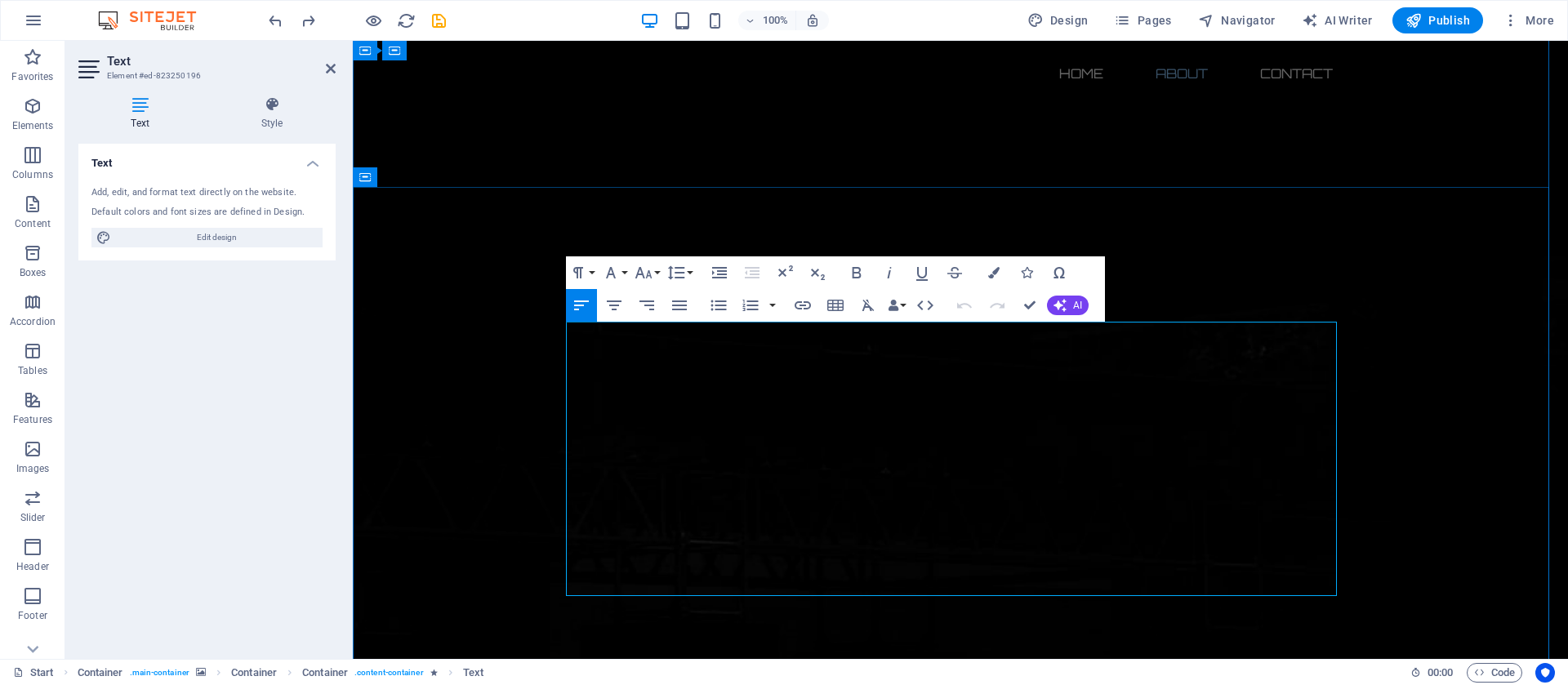 type 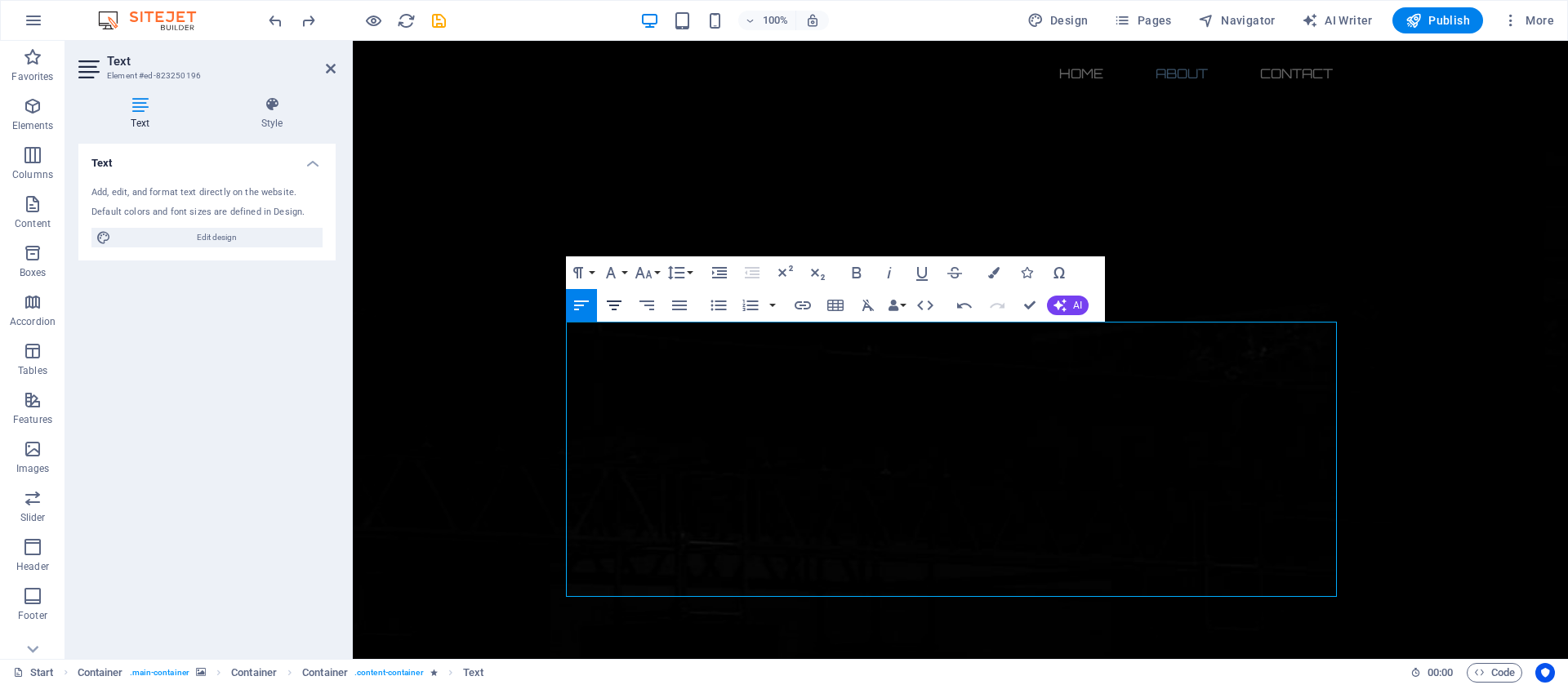 click 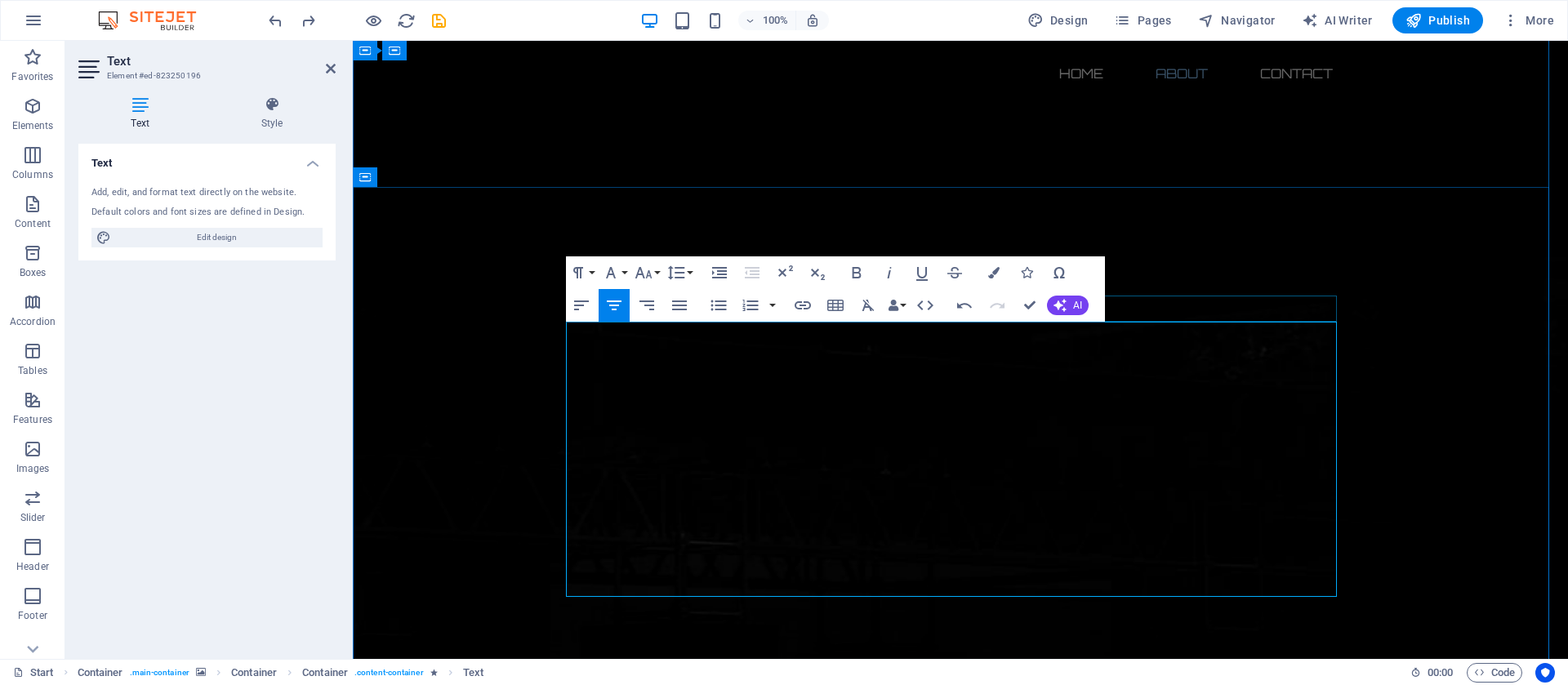 click at bounding box center [960, 2165] 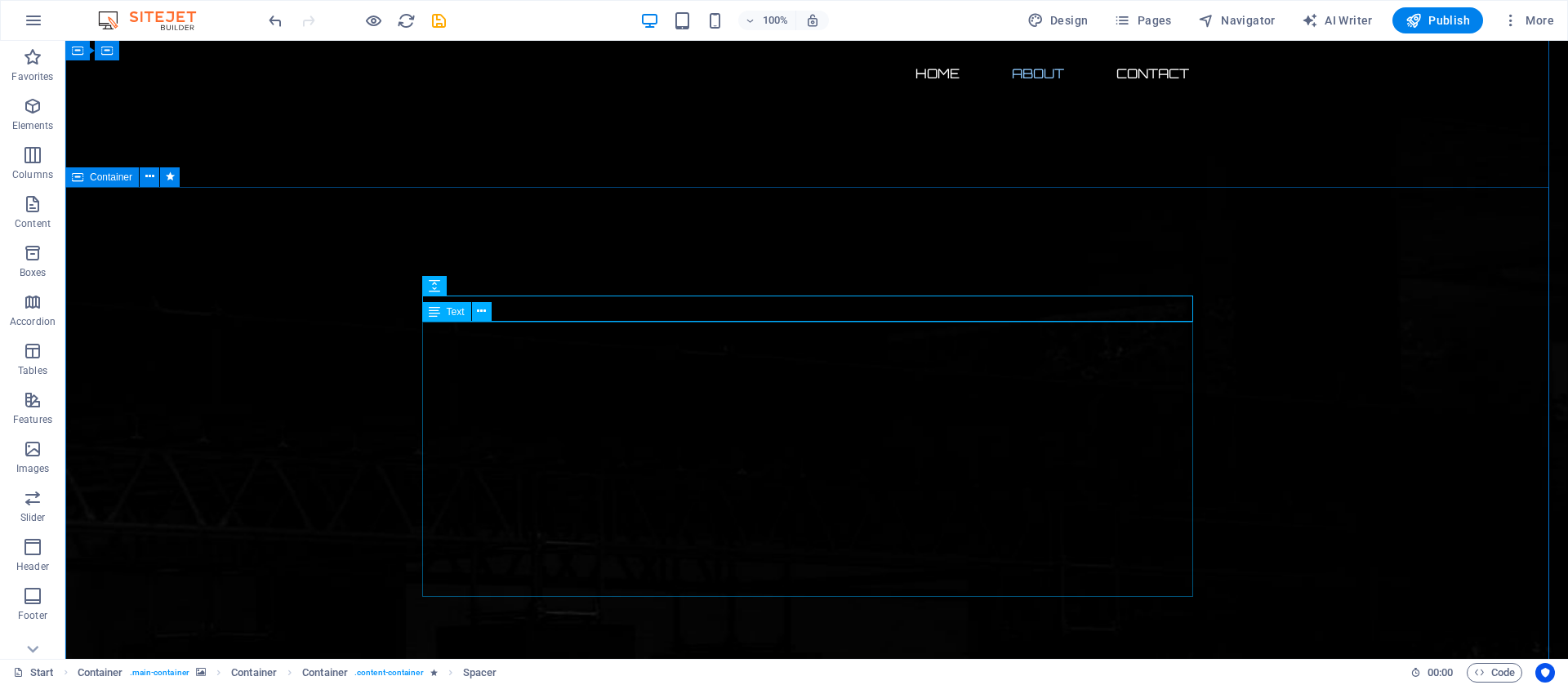 click on "About us Driving Digital Transformation Through Automation, Innovation & Strategy. Our mission is to streamline operations, boost productivity, and accelerate growth through smart automation and strategic digital transformation.  Our Services Include:  B usiness Process Automation & Optimization  CRM Implementation, Integration & Management  Custom Web & Mobile App Development  AI-Powered & Creative Technology Solutions  Digital Strategy, Funnels & Growth Marketing As your dedicated automation and digital growth partner, we close the gap between vision and execution, building systems that run your business.  Let’s transform your workflows, increase efficiency, and drive measurable results." at bounding box center [817, 2281] 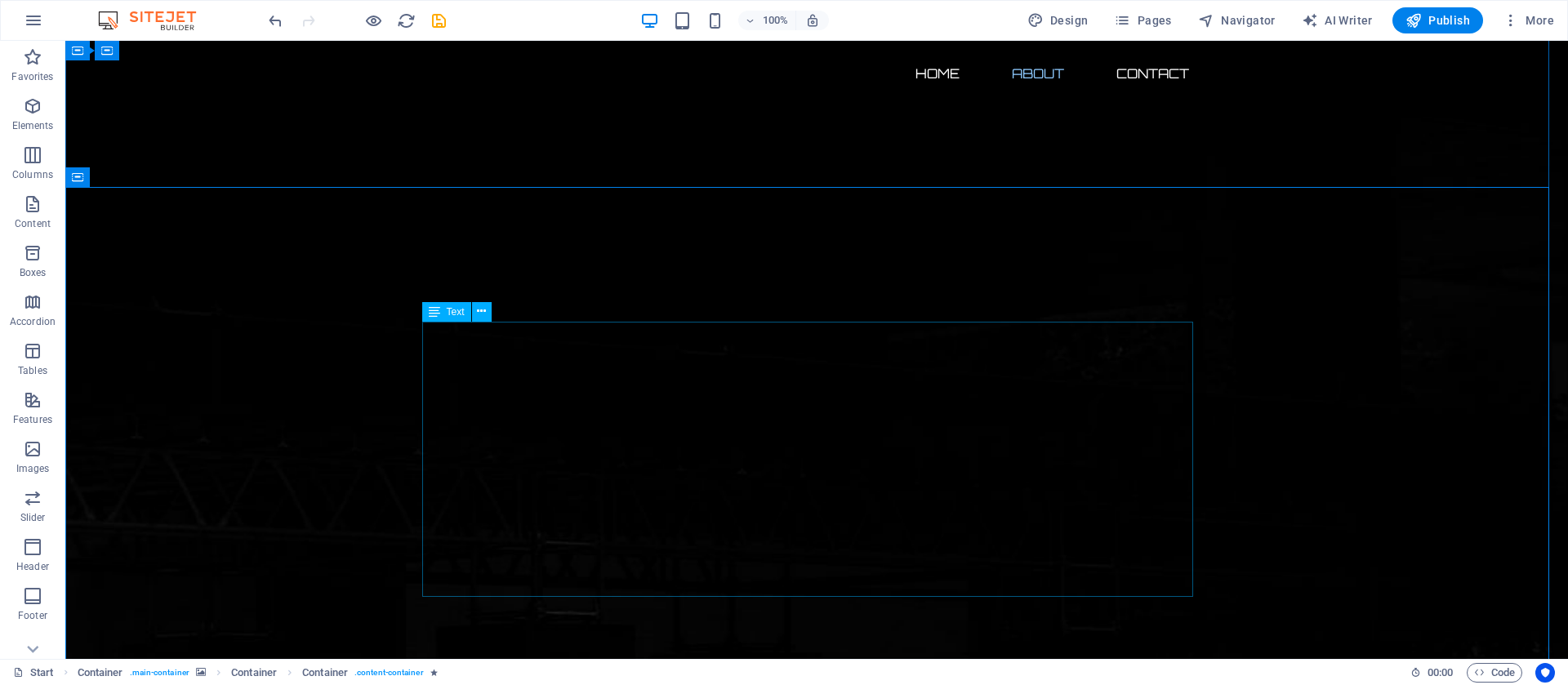 click on "Driving Digital Transformation Through Automation, Innovation & Strategy. Our mission is to streamline operations, boost productivity, and accelerate growth through smart automation and strategic digital transformation.  Our Services Include:  B usiness Process Automation & Optimization  CRM Implementation, Integration & Management  Custom Web & Mobile App Development  AI-Powered & Creative Technology Solutions  Digital Strategy, Funnels & Growth Marketing As your dedicated automation and digital growth partner, we close the gap between vision and execution, building systems that run your business.  Let’s transform your workflows, increase efficiency, and drive measurable results." at bounding box center (817, 2316) 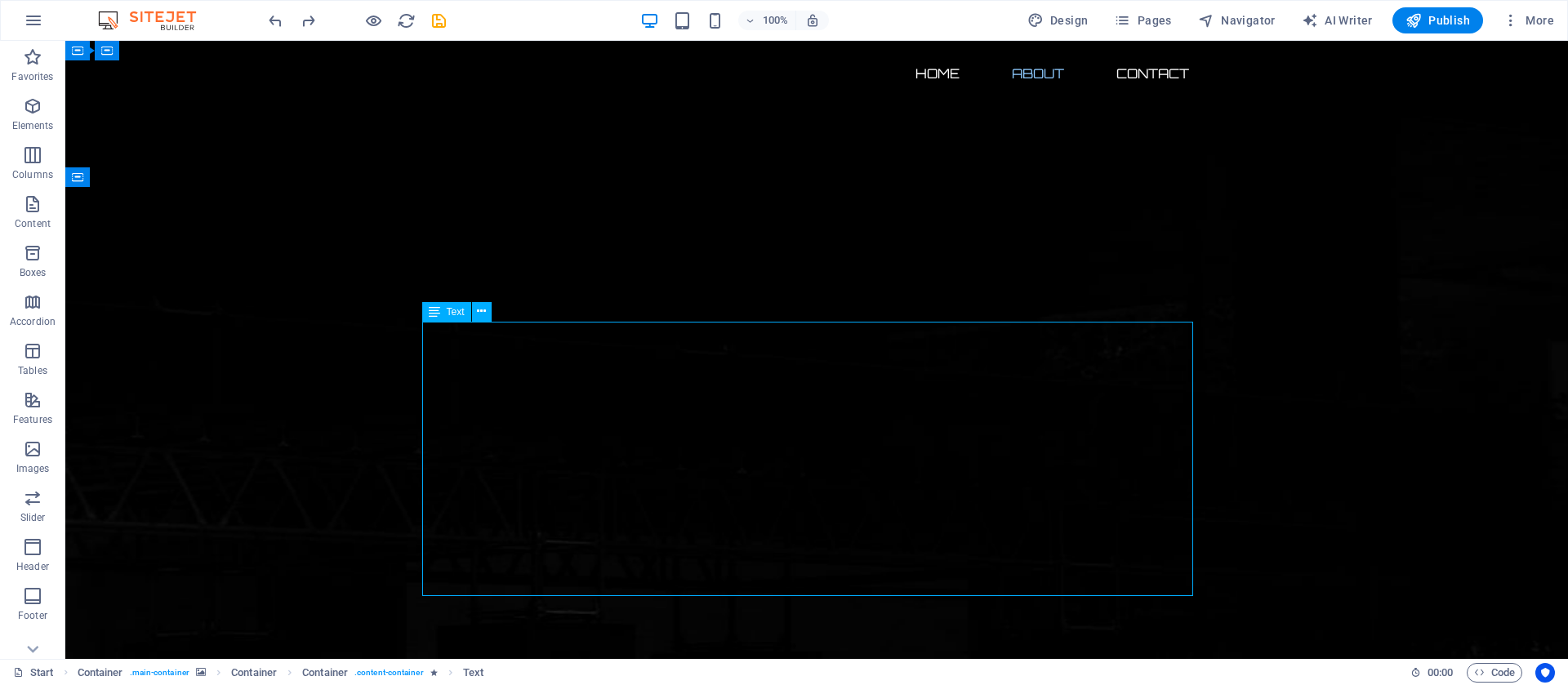 click on "Lorem ipsum dolor sit amet, consetetur sadipscing elitr, sed diam nonumy eirmod tempor invidunt ut labore et dolore magna aliquyam erat, sed diam voluptua. At vero eos et accusam et justo duo dolores et ea rebum. Stet clita kasd gubergren, no sea takimata sanctus est Lorem ipsum dolor sit amet. Lorem ipsum dolor sit amet, consetetur sadipscing elitr, sed diam nonumy eirmod tempor invidunt ut labore et dolore magna aliquyam erat, sed diam voluptua. At vero eos et accusam et justo duo dolores et ea rebum. Stet clita kasd gubergren, no sea takimata sanctus est Lorem ipsum dolor sit amet. Lorem ipsum dolor sit amet, consetetur sadipscing elitr, sed diam nonumy eirmod tempor invidunt ut labore et dolore magna aliquyam erat, sed diam voluptua. At vero eos et accusam et justo duo dolores et ea rebum. Stet clita kasd gubergren, no sea takimata sanctus est Lorem ipsum dolor sit amet." at bounding box center (817, 2304) 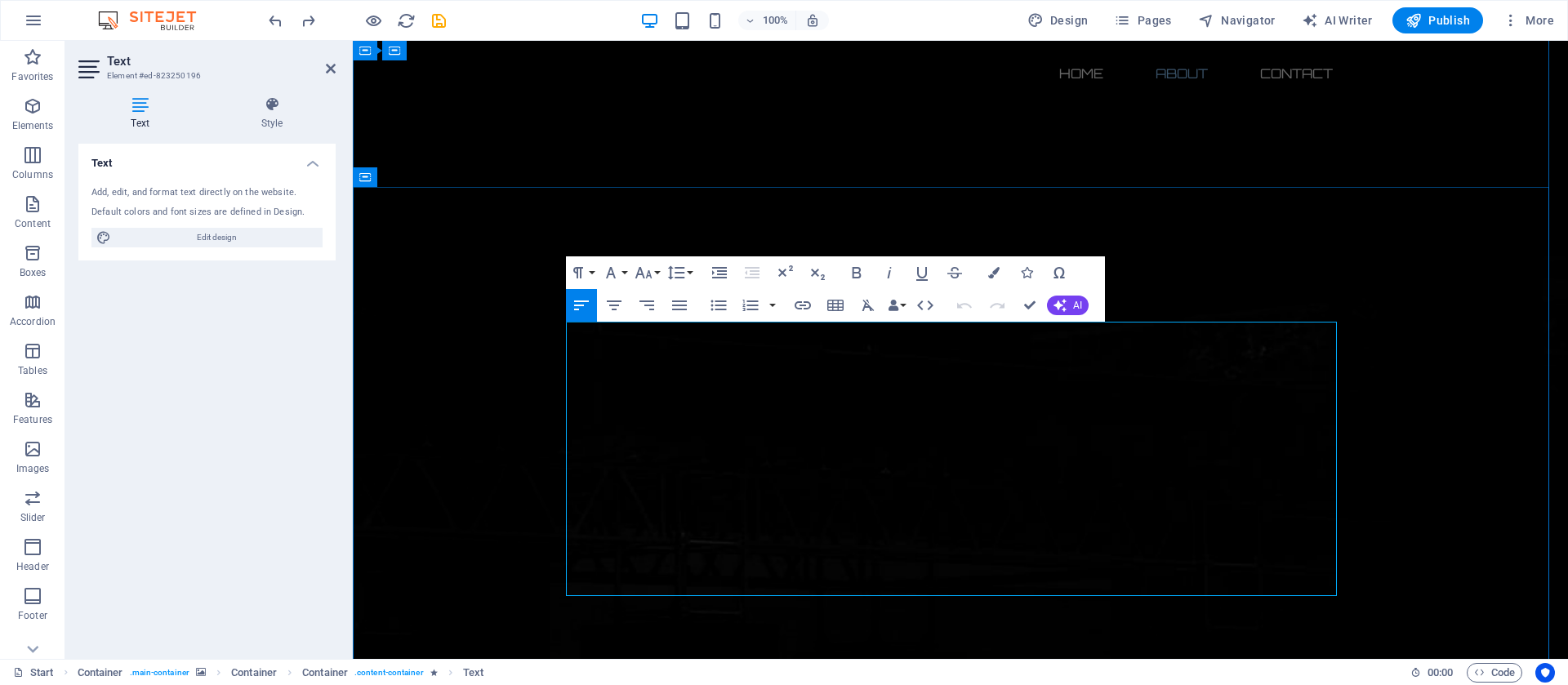type 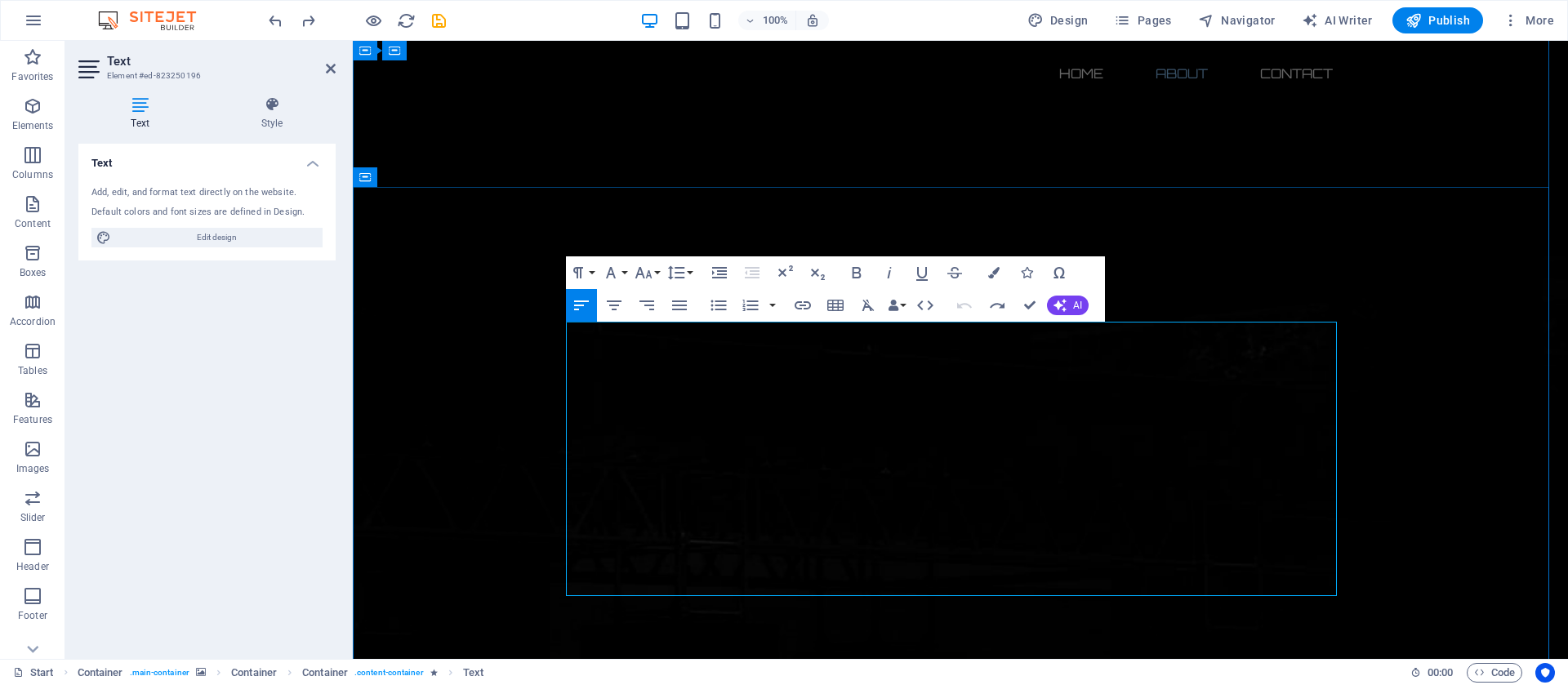 click on "Lorem ipsum dolor sit amet, consetetur sadipscing elitr, sed diam nonumy eirmod tempor invidunt ut labore et dolore magna aliquyam erat, sed diam voluptua. At vero eos et accusam et justo duo dolores et ea rebum. Stet clita kasd gubergren, no sea takimata sanctus est Lorem ipsum dolor sit amet. Lorem ipsum dolor sit amet, consetetur sadipscing elitr, sed diam nonumy eirmod tempor invidunt ut labore et dolore magna aliquyam erat, sed diam voluptua. At vero eos et accusam et justo duo dolores et ea rebum. Stet clita kasd gubergren, no sea takimata sanctus est Lorem ipsum dolor sit amet. Lorem ipsum dolor sit amet, consetetur sadipscing elitr, sed diam nonumy eirmod tempor invidunt ut labore et dolore magna aliquyam erat, sed diam voluptua. At vero eos et accusam et justo duo dolores et ea rebum. Stet clita kasd gubergren, no sea takimata sanctus est Lorem ipsum dolor sit amet." at bounding box center [960, 2245] 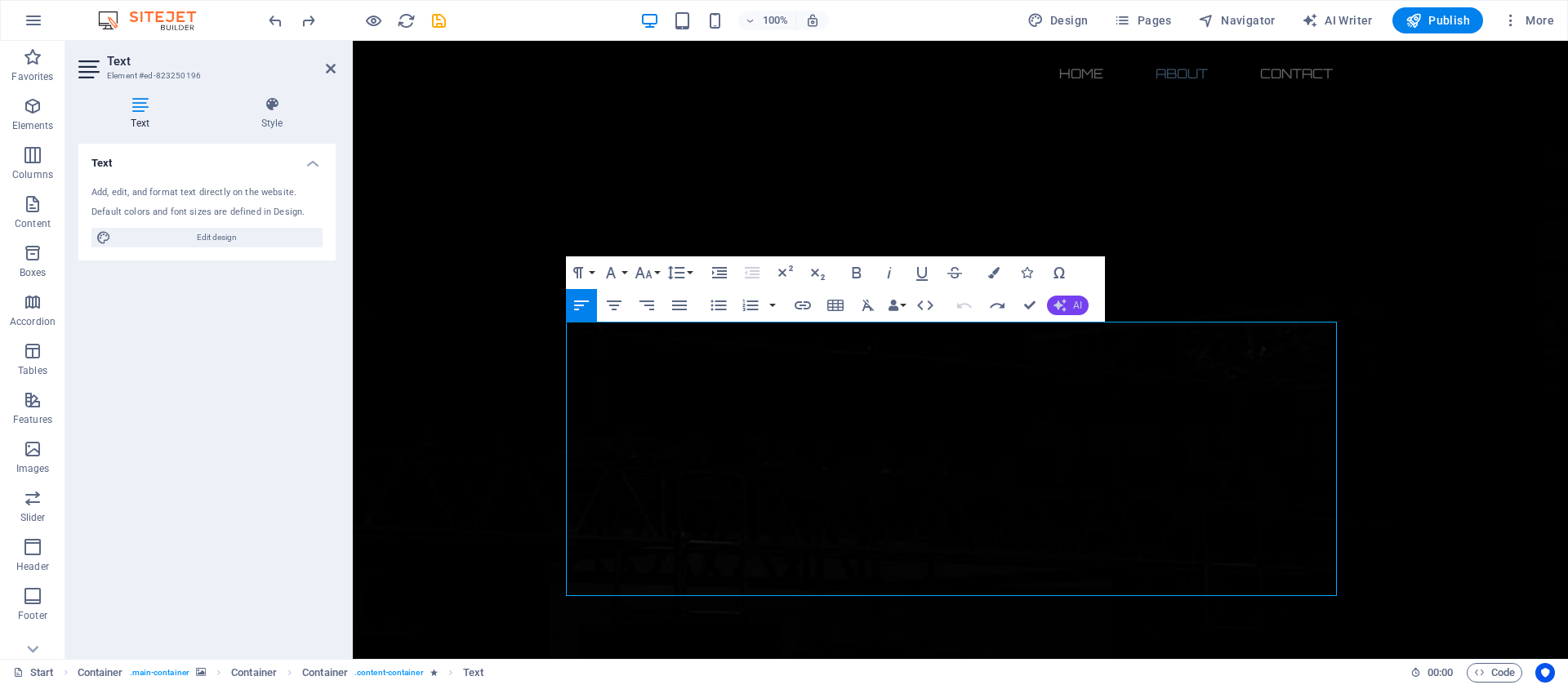 click on "AI" at bounding box center (1077, 305) 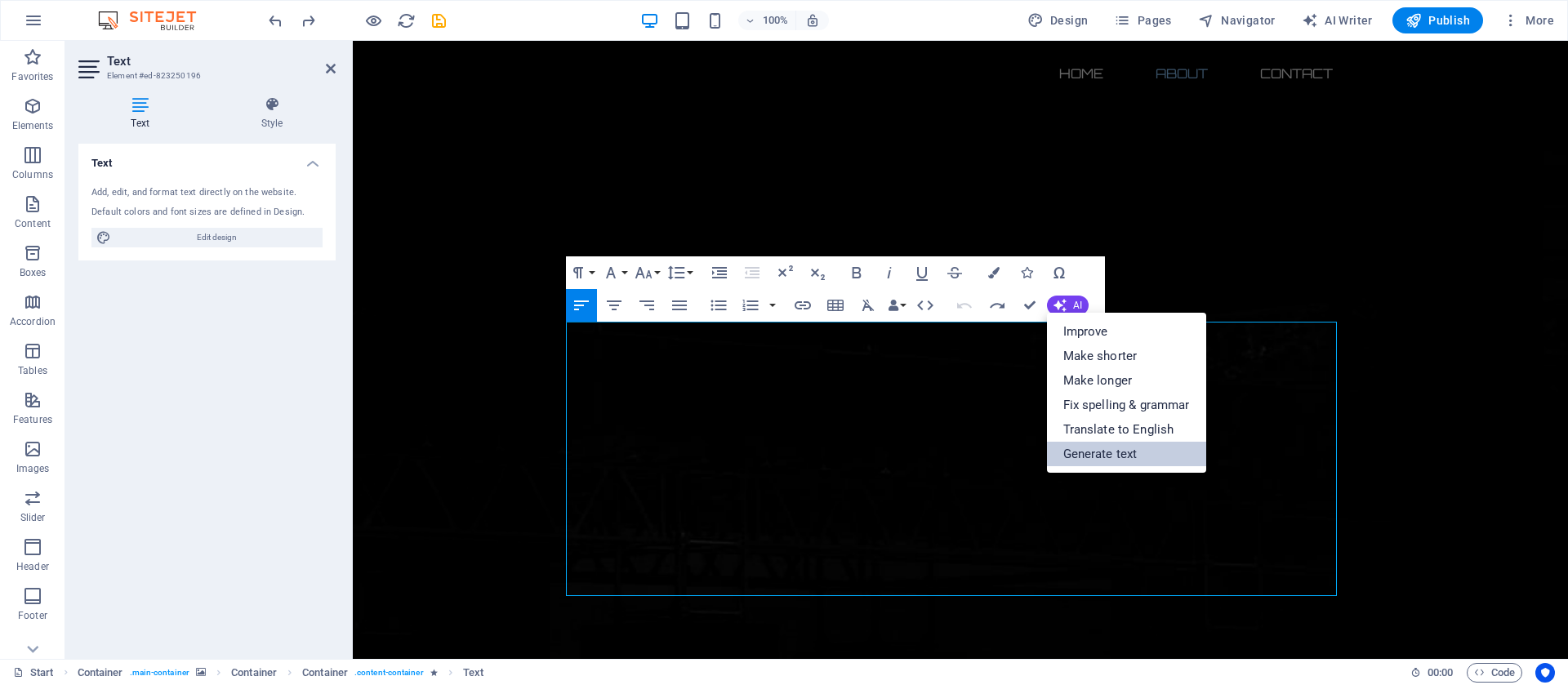 click on "Generate text" at bounding box center [1126, 454] 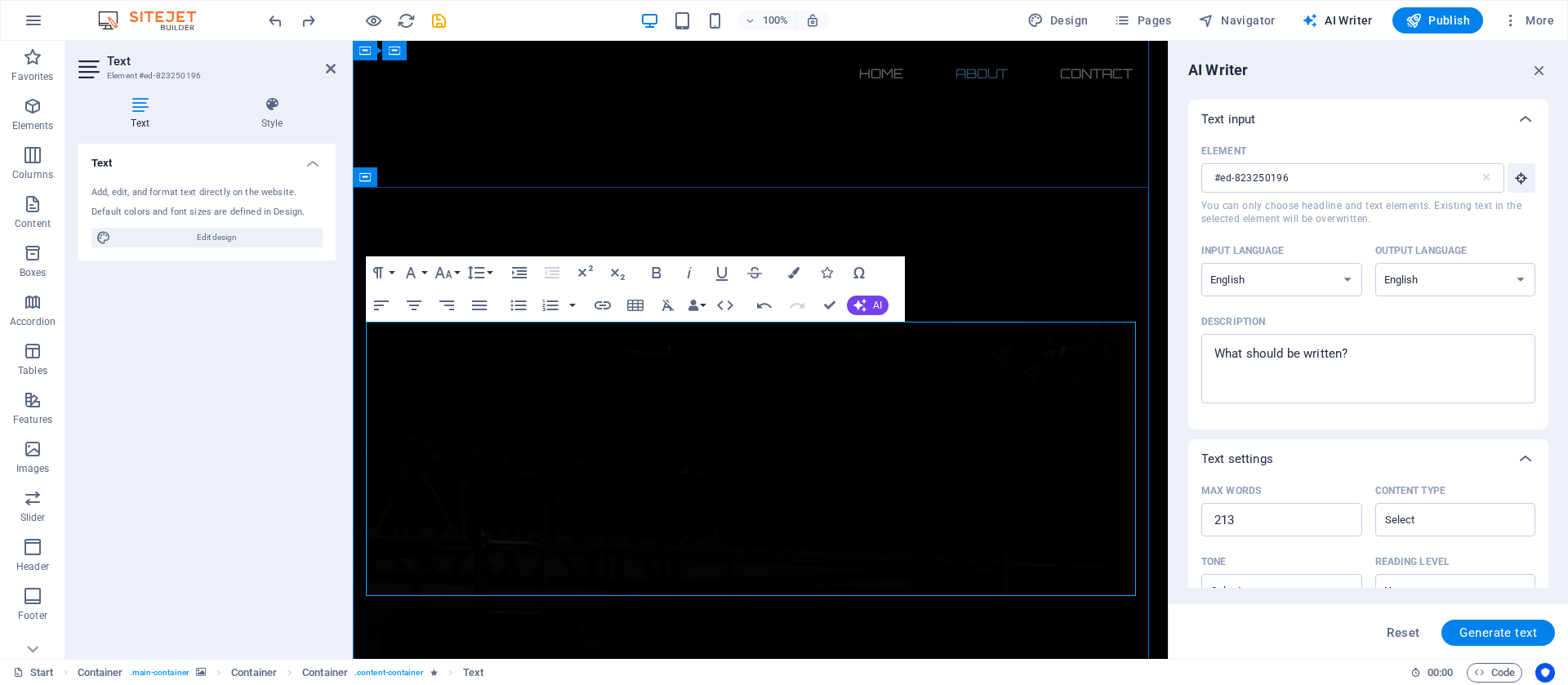 click on "Lorem ipsum dolor sit amet, consetetur sadipscing elitr, sed diam nonumy eirmod tempor invidunt ut labore et dolore magna aliquyam erat, sed diam voluptua. At vero eos et accusam et justo duo dolores et ea rebum. Stet clita kasd gubergren, no sea takimata sanctus est Lorem ipsum dolor sit amet. Lorem ipsum dolor sit amet, consetetur sadipscing elitr, sed diam nonumy eirmod tempor invidunt ut labore et dolore magna aliquyam erat, sed diam voluptua. At vero eos et accusam et justo duo dolores et ea rebum. Stet clita kasd gubergren, no sea takimata sanctus est Lorem ipsum dolor sit amet. Lorem ipsum dolor sit amet, consetetur sadipscing elitr, sed diam nonumy eirmod tempor invidunt ut labore et dolore magna aliquyam erat, sed diam voluptua. At vero eos et accusam et justo duo dolores et ea rebum. Stet clita kasd gubergren, no sea takimata sanctus est Lorem ipsum dolor sit amet." at bounding box center [760, 2245] 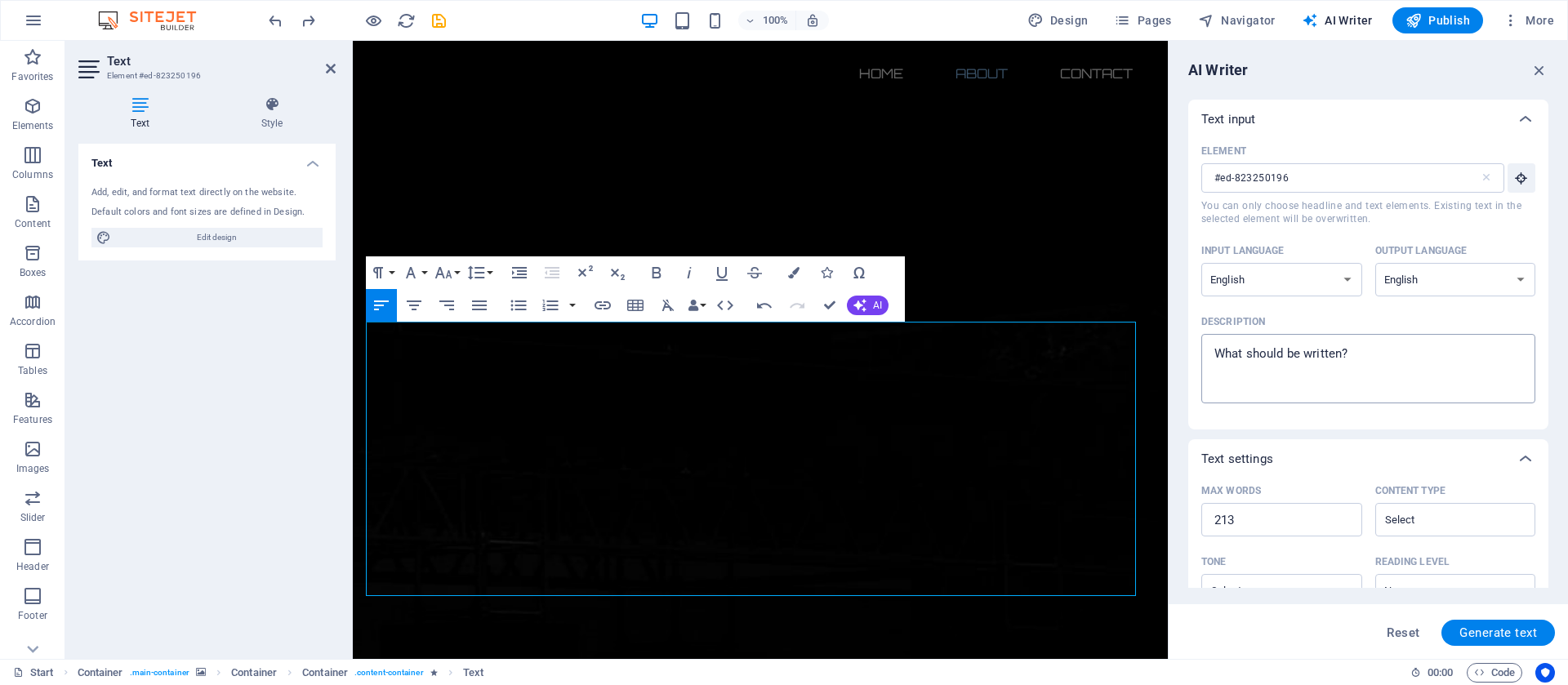 type on "x" 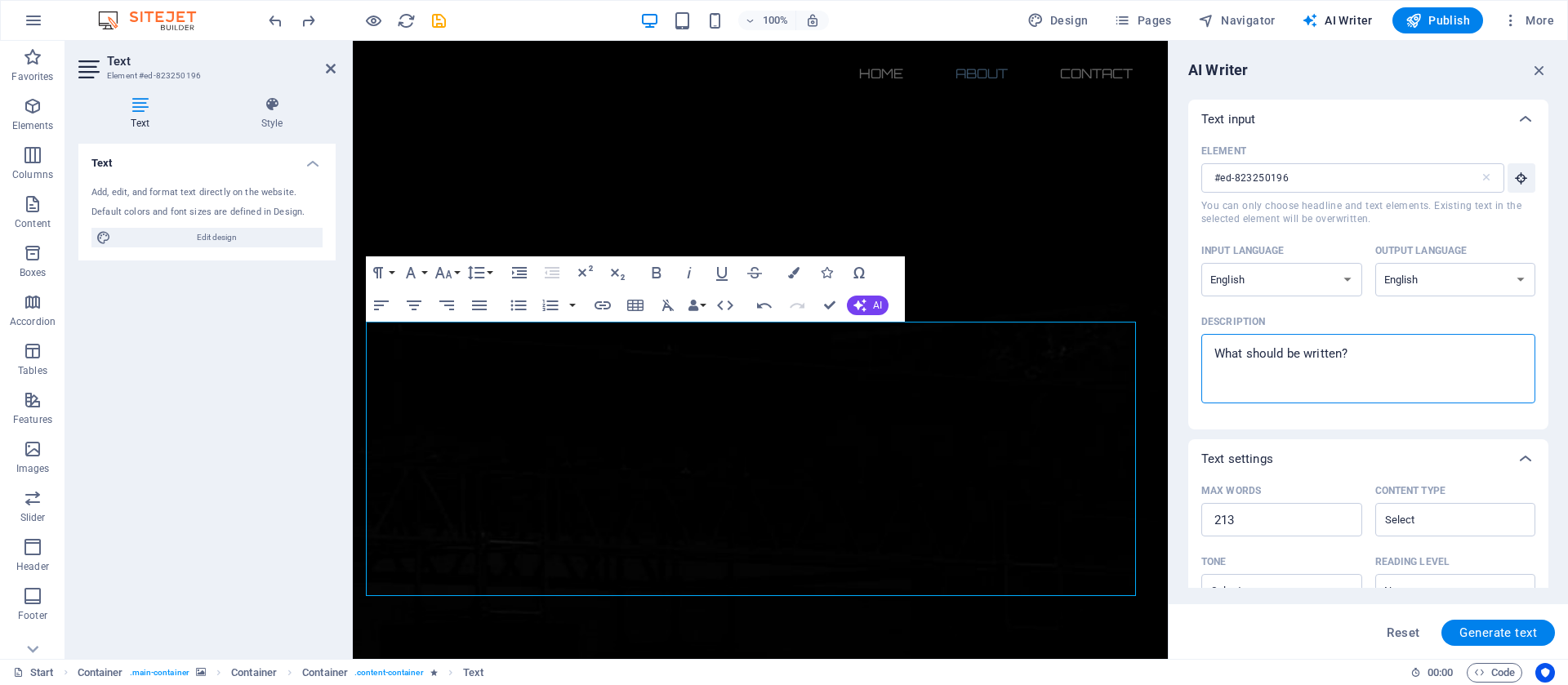 type on "Driving Digital Transformation Through Automation, Innovation & Strategy.
Our mission is to streamline operations, boost productivity, and accelerate growth through smart automation and strategic digital transformation.
💡 Our Services Include:
🔹 Business Process Automation & Optimization
🔹 CRM Implementation, Integration & Management
🔹 Custom Web & Mobile App Development
🔹 AI-Powered & Creative Technology Solutions
🔹 Digital Strategy, Funnels & Growth Marketing
As your dedicated automation and digital growth partner, we close the gap between vision and execution, building systems that run your business.
📈 Let’s transform your workflows, increase efficiency, and drive measurable results." 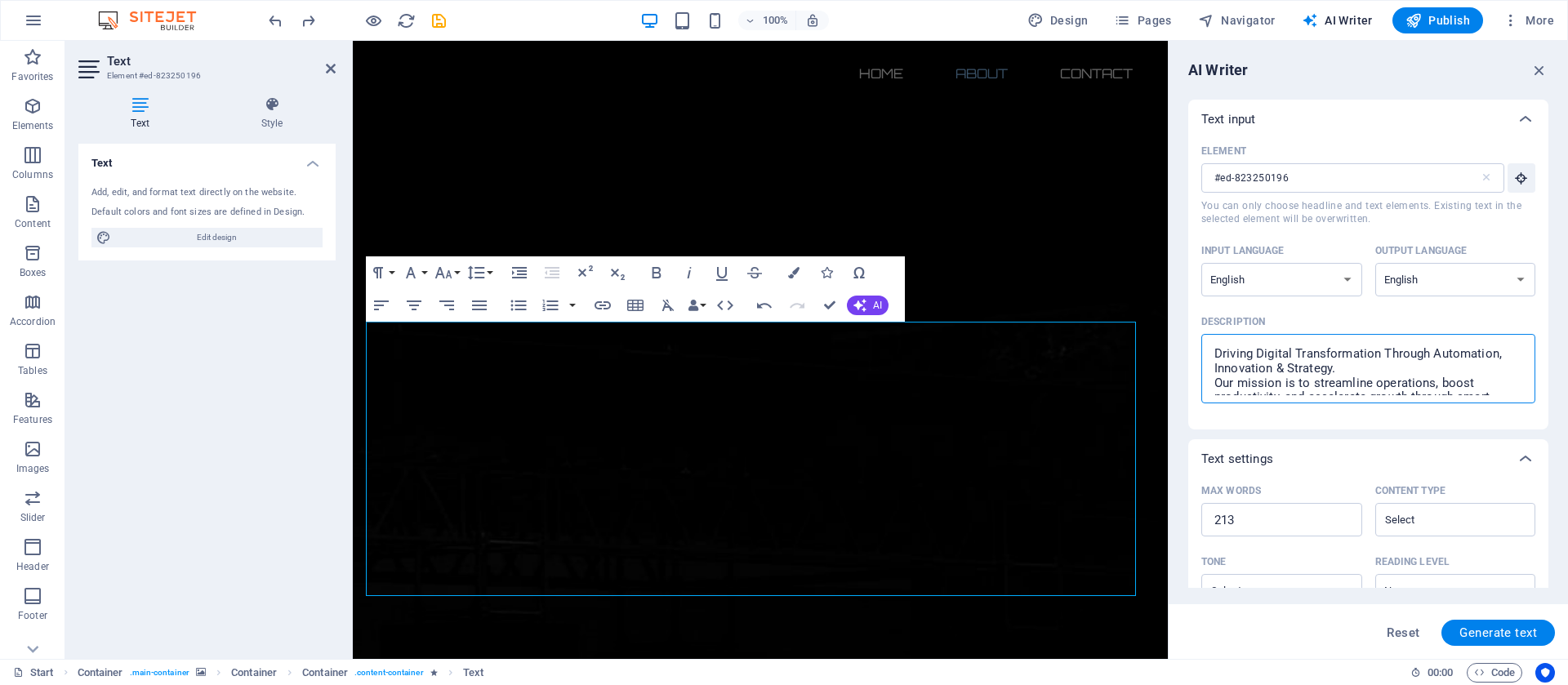 scroll, scrollTop: 185, scrollLeft: 0, axis: vertical 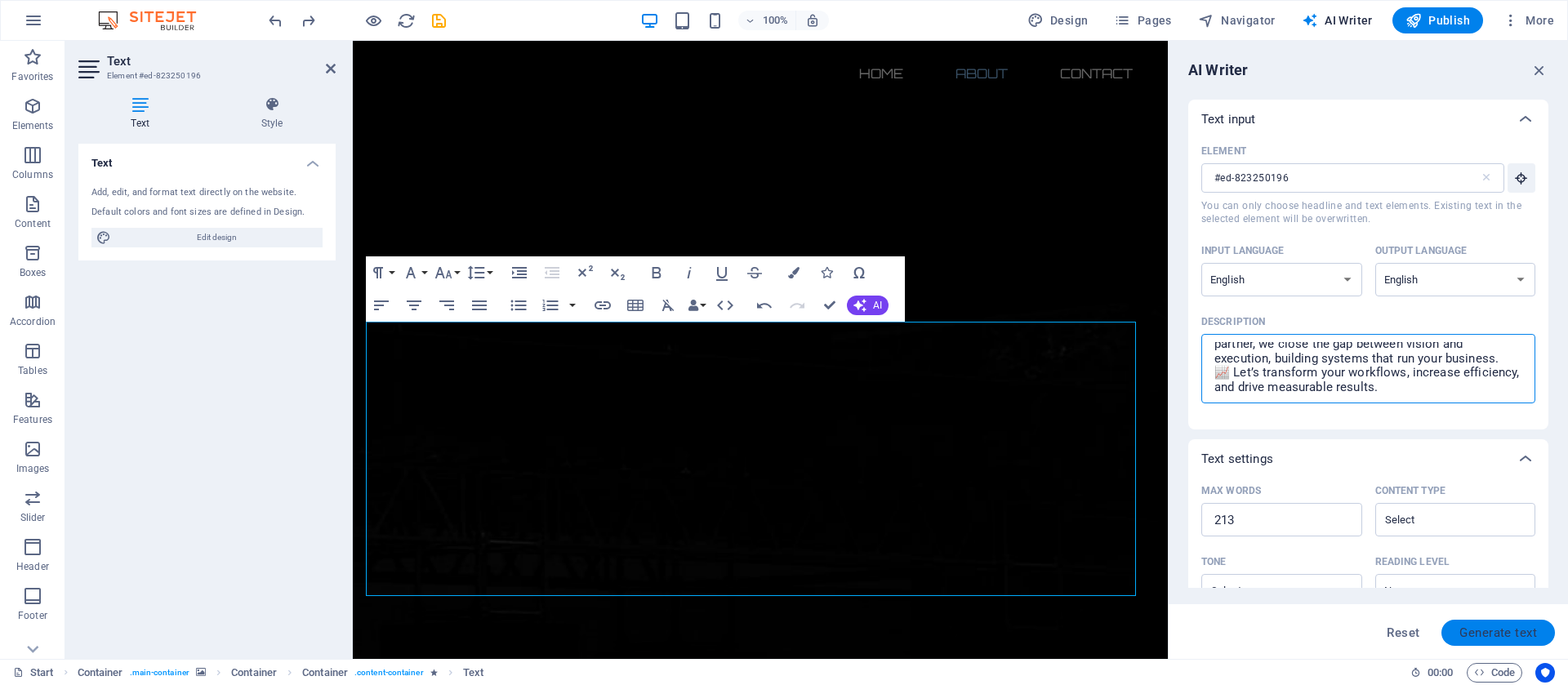 type on "Driving Digital Transformation Through Automation, Innovation & Strategy.
Our mission is to streamline operations, boost productivity, and accelerate growth through smart automation and strategic digital transformation.
💡 Our Services Include:
🔹 Business Process Automation & Optimization
🔹 CRM Implementation, Integration & Management
🔹 Custom Web & Mobile App Development
🔹 AI-Powered & Creative Technology Solutions
🔹 Digital Strategy, Funnels & Growth Marketing
As your dedicated automation and digital growth partner, we close the gap between vision and execution, building systems that run your business.
📈 Let’s transform your workflows, increase efficiency, and drive measurable results." 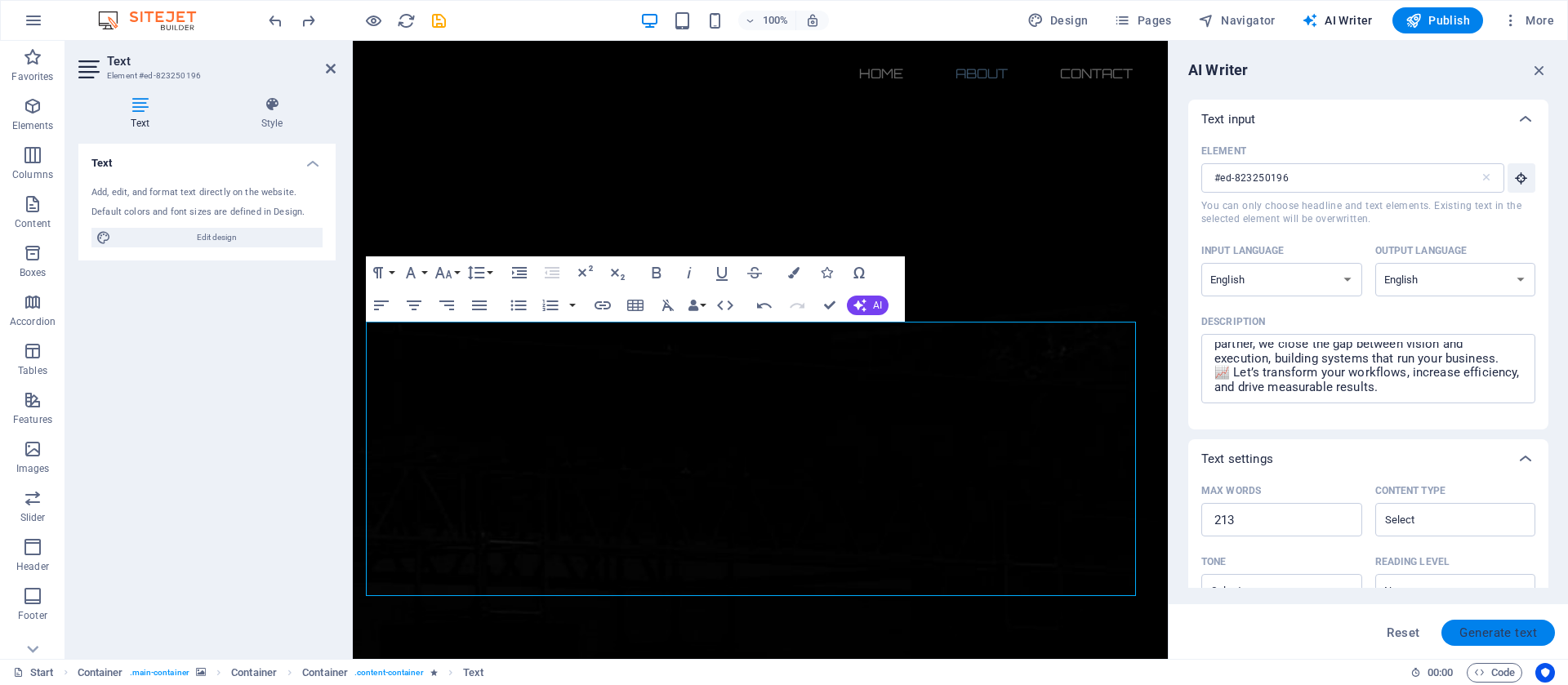 click on "Generate text" at bounding box center [1498, 633] 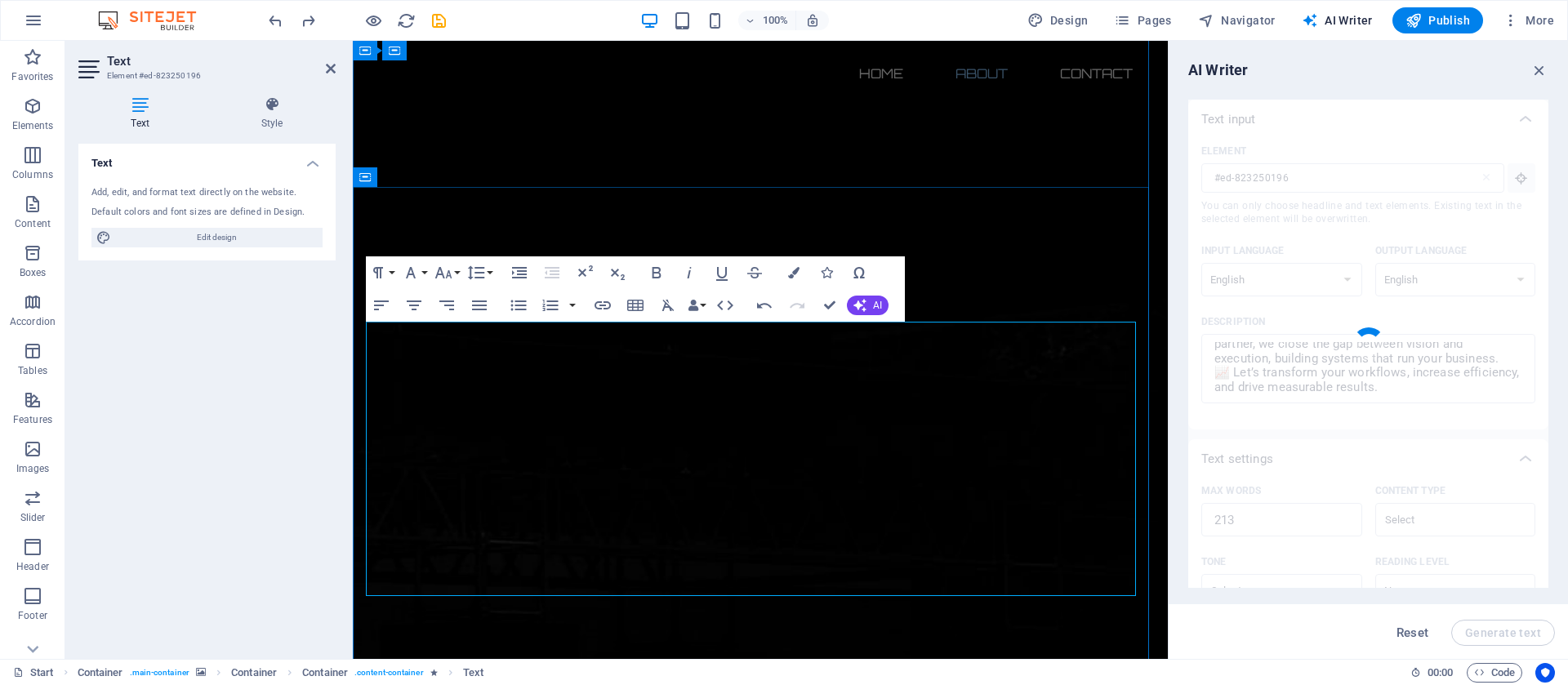 type on "x" 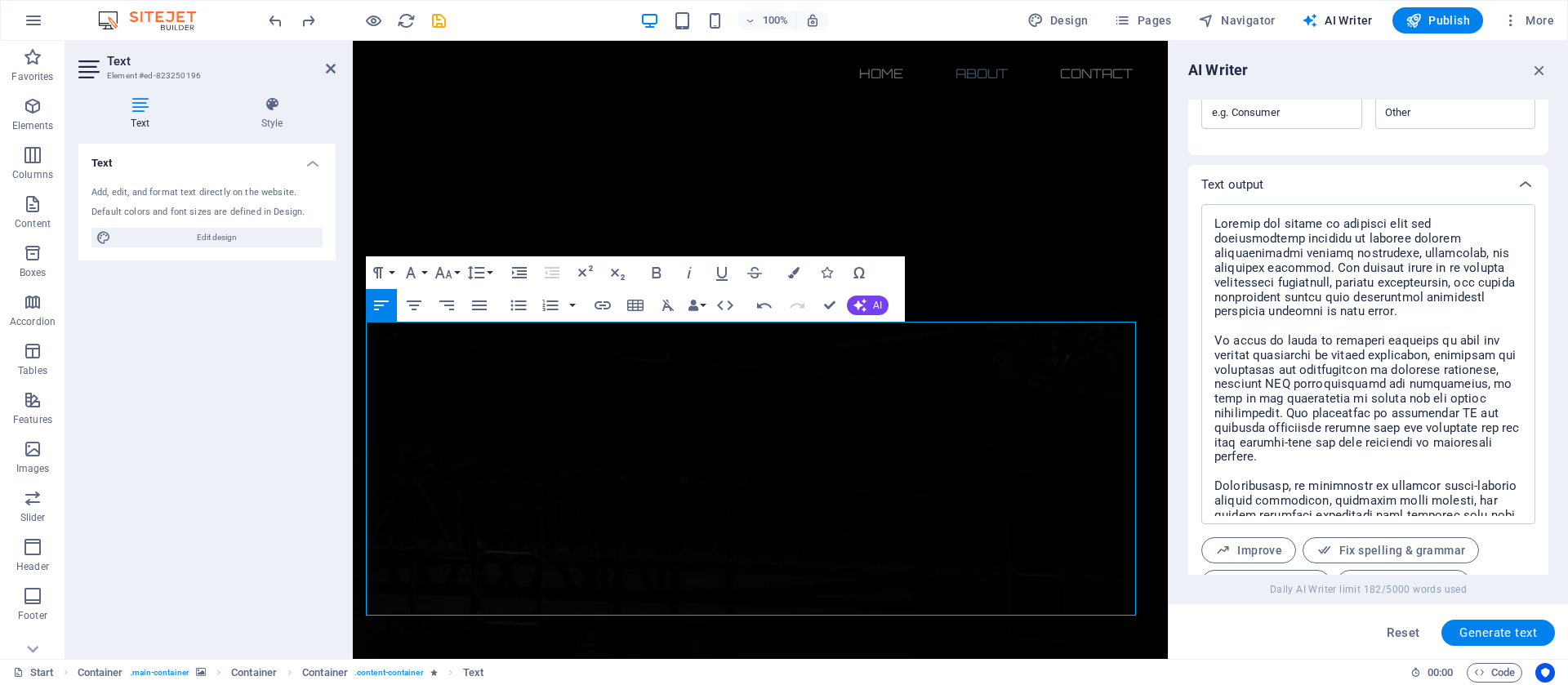 scroll, scrollTop: 623, scrollLeft: 0, axis: vertical 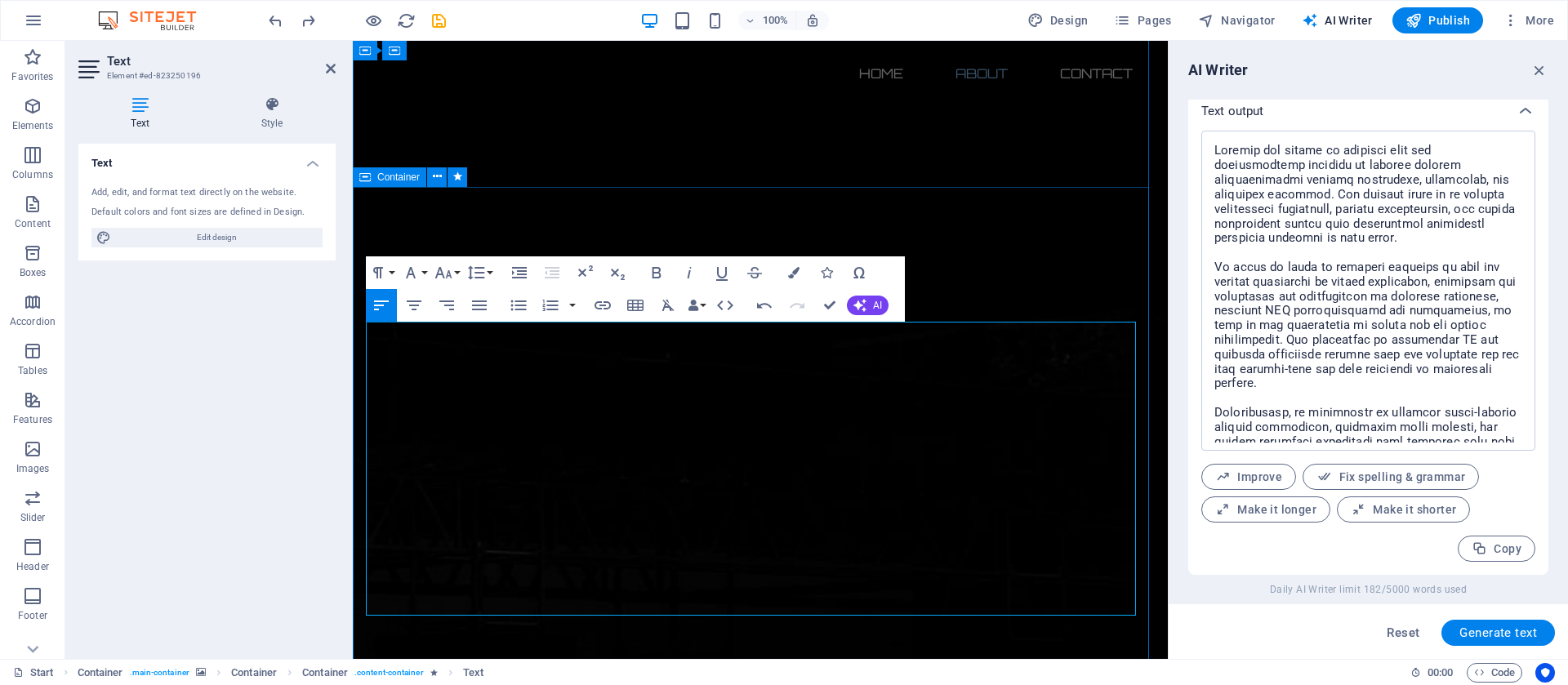 click on "About us Embrace the future of business with our comprehensive approach to driving digital transformation through automation, innovation, and strategic planning. Our primary focus is to enhance operational efficiency, elevate productivity, and foster accelerated growth with intelligent automation solutions tailored to your needs.  We offer an array of services designed to meet the diverse challenges of modern businesses, including the automation and optimization of business processes, seamless CRM implementation and integration, as well as the development of custom web and mobile applications. Our commitment to harnessing AI and creative technology ensures that our solutions are not only cutting-edge but also effective in delivering results. Together, let’s revolutionize your workflows, enhance productivity, and achieve measurable outcomes that propel your business forward in today’s fast-paced digital landscape. Join us on this transformative journey!" at bounding box center (760, 2308) 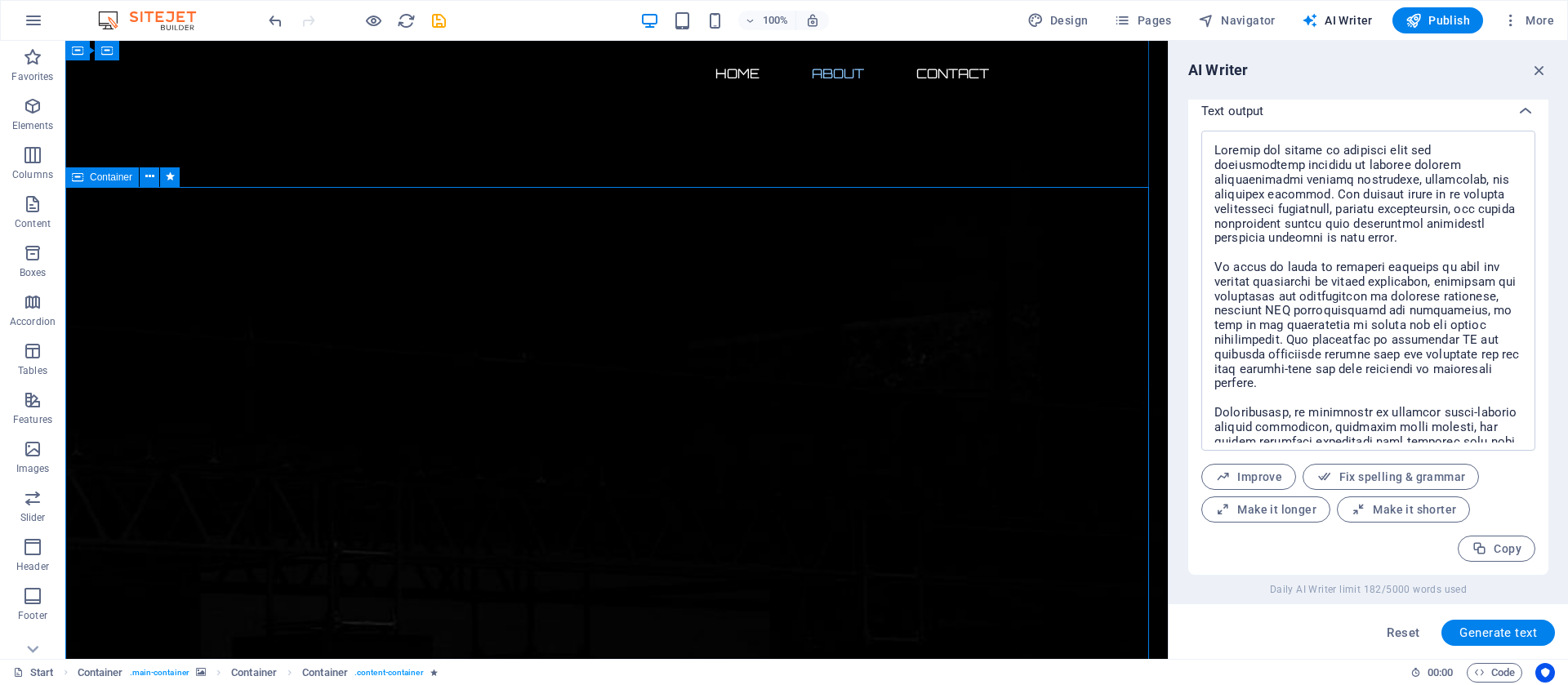 click on "About us Embrace the future of business with our comprehensive approach to driving digital transformation through automation, innovation, and strategic planning. Our primary focus is to enhance operational efficiency, elevate productivity, and foster accelerated growth with intelligent automation solutions tailored to your needs.  We offer an array of services designed to meet the diverse challenges of modern businesses, including the automation and optimization of business processes, seamless CRM implementation and integration, as well as the development of custom web and mobile applications. Our commitment to harnessing AI and creative technology ensures that our solutions are not only cutting-edge but also effective in delivering results. Together, let’s revolutionize your workflows, enhance productivity, and achieve measurable outcomes that propel your business forward in today’s fast-paced digital landscape. Join us on this transformative journey!" at bounding box center [617, 2308] 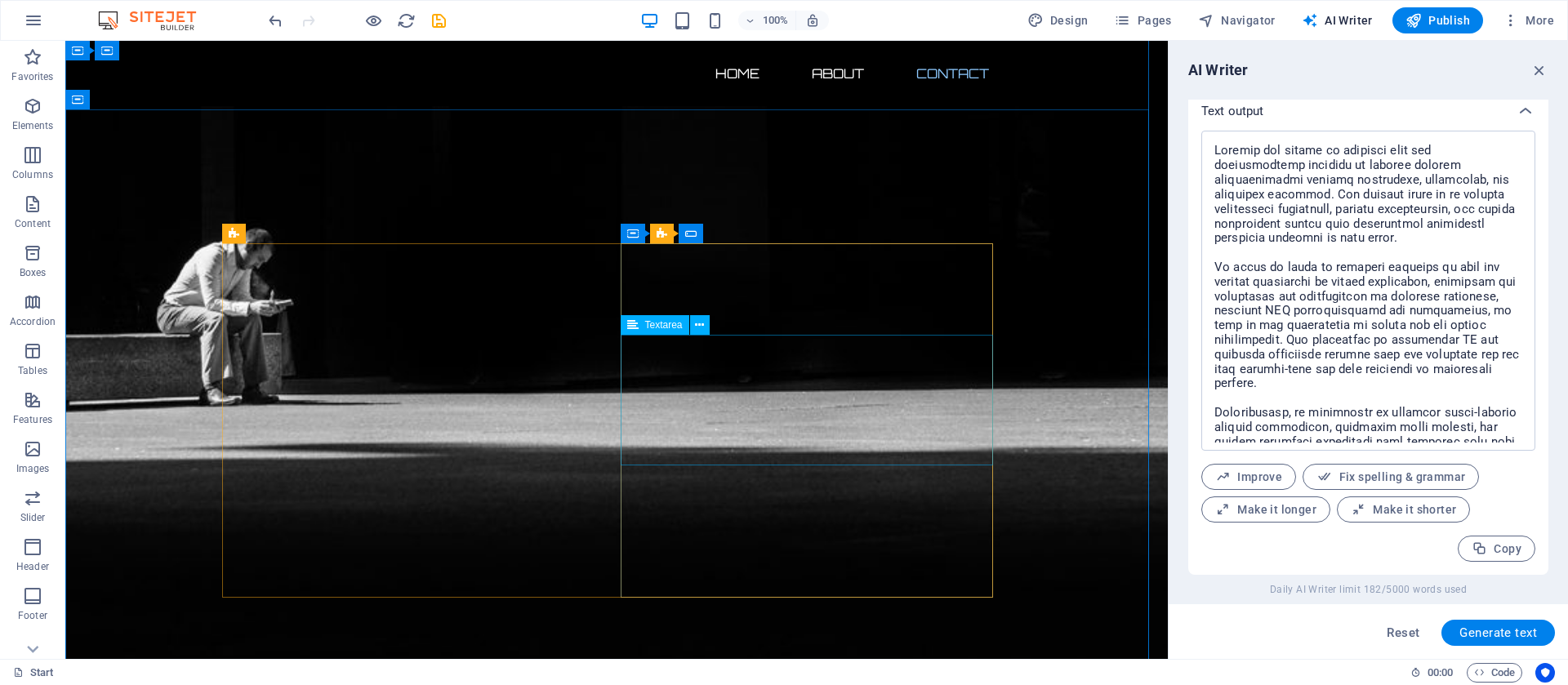 scroll, scrollTop: 914, scrollLeft: 0, axis: vertical 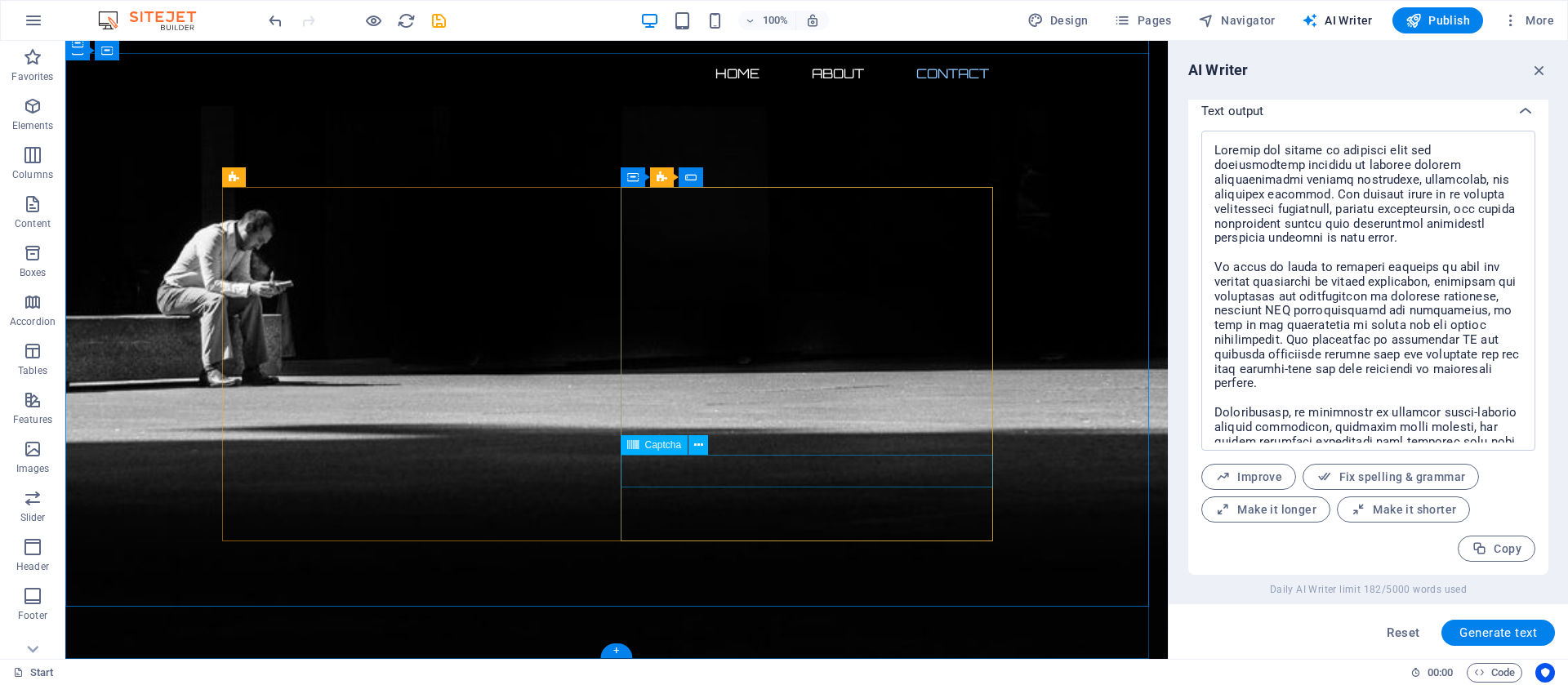 click on "Unreadable? Load new" 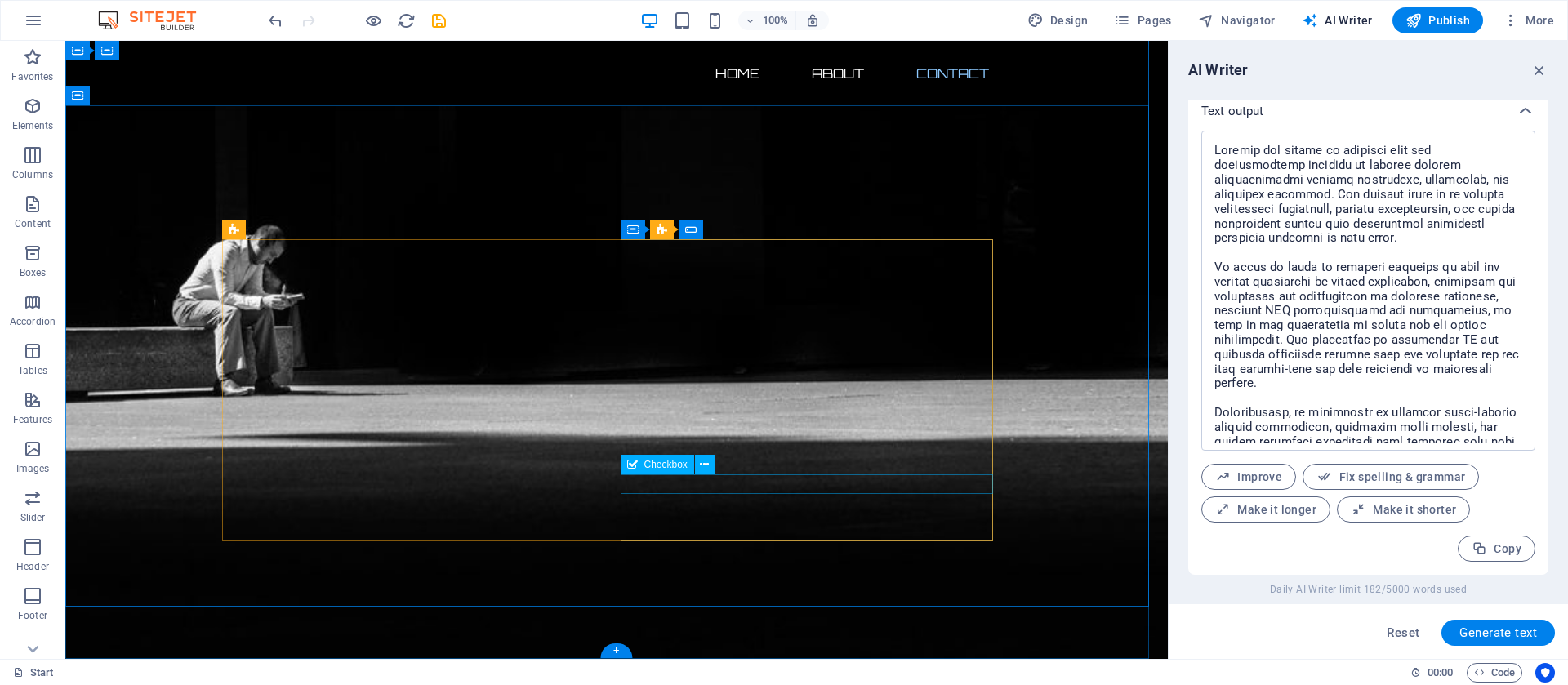click on "I have read and understand the privacy policy." 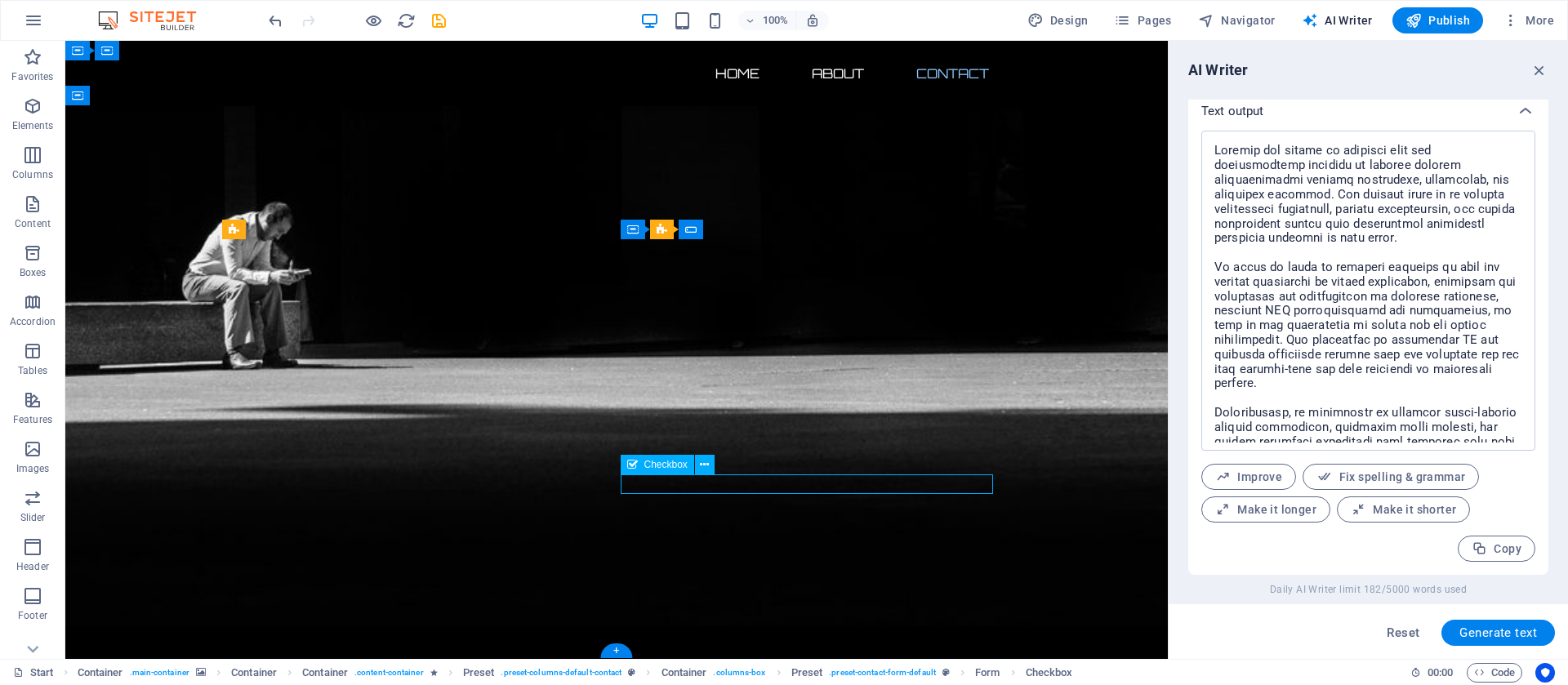 scroll, scrollTop: 829, scrollLeft: 0, axis: vertical 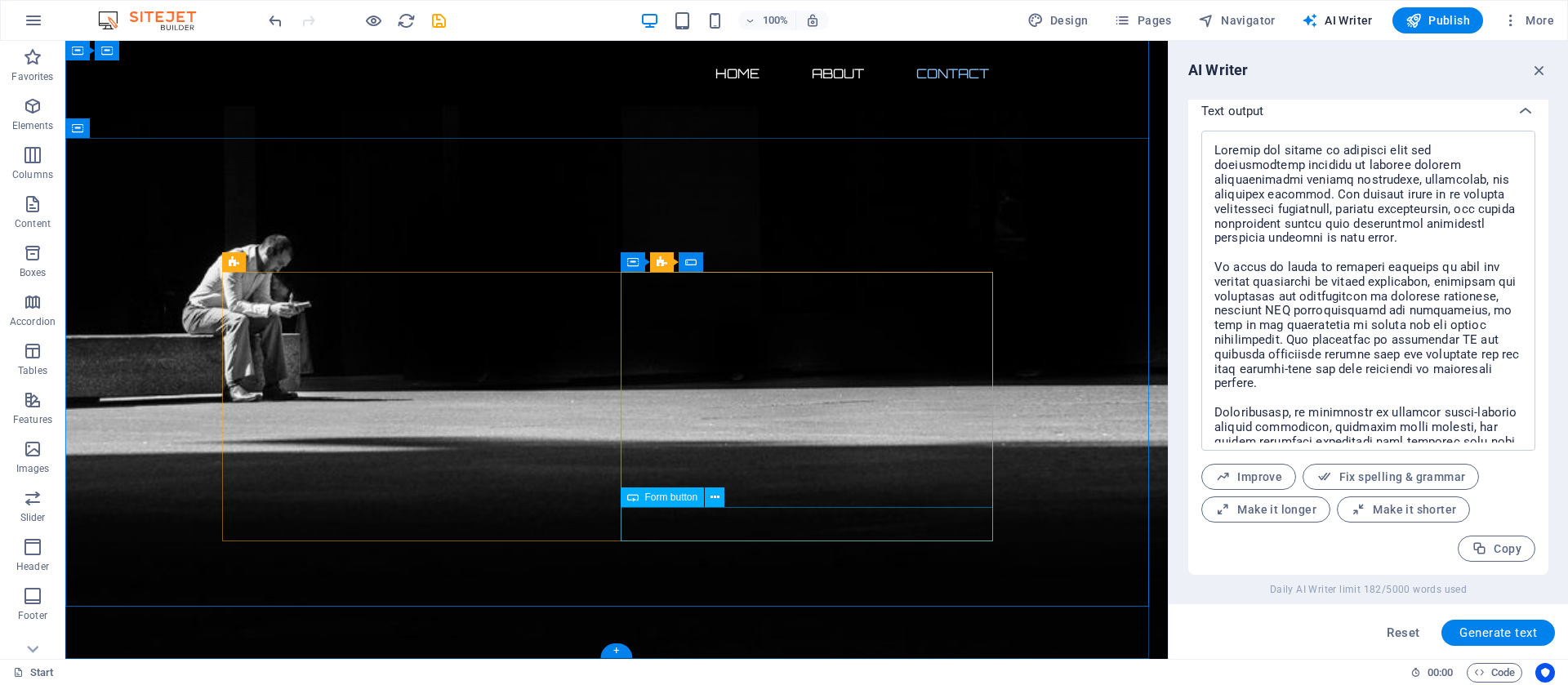 click on "Submit" 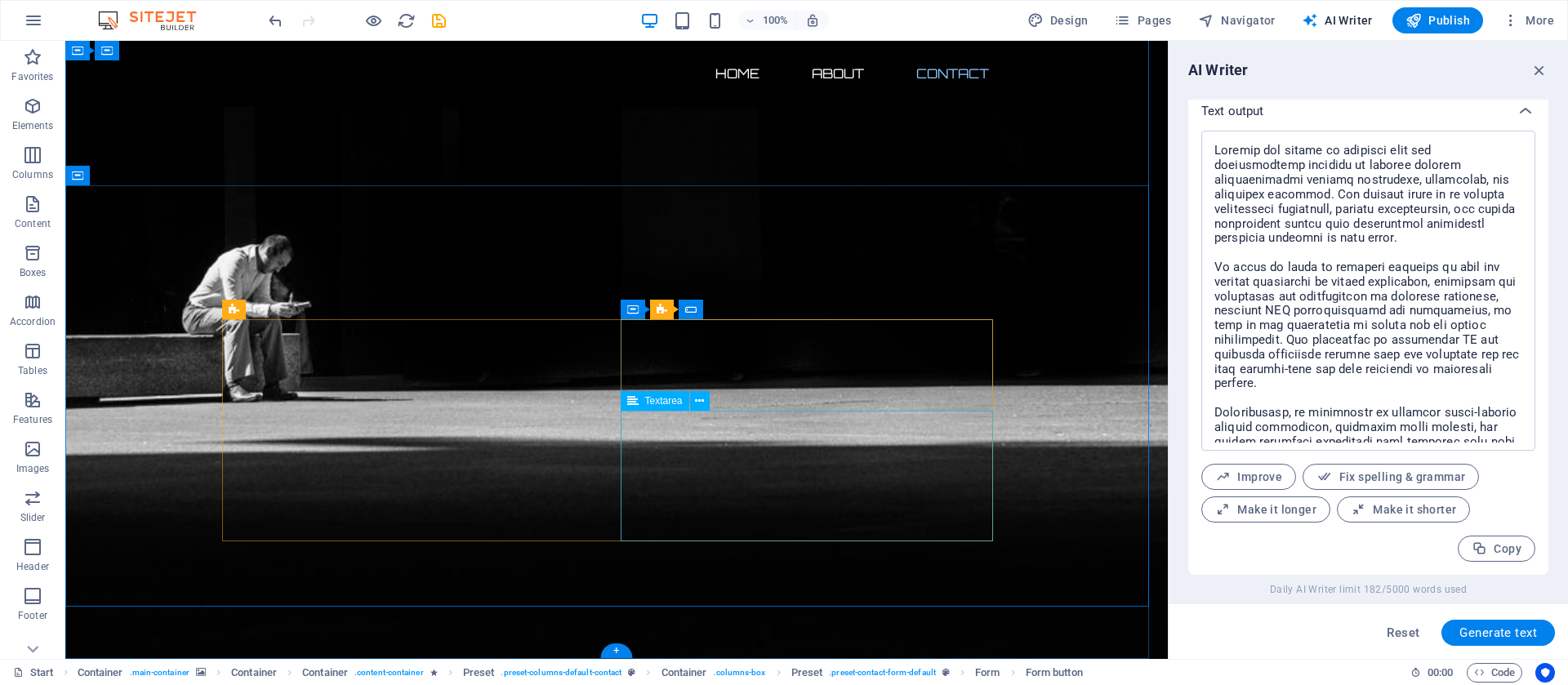 scroll, scrollTop: 781, scrollLeft: 0, axis: vertical 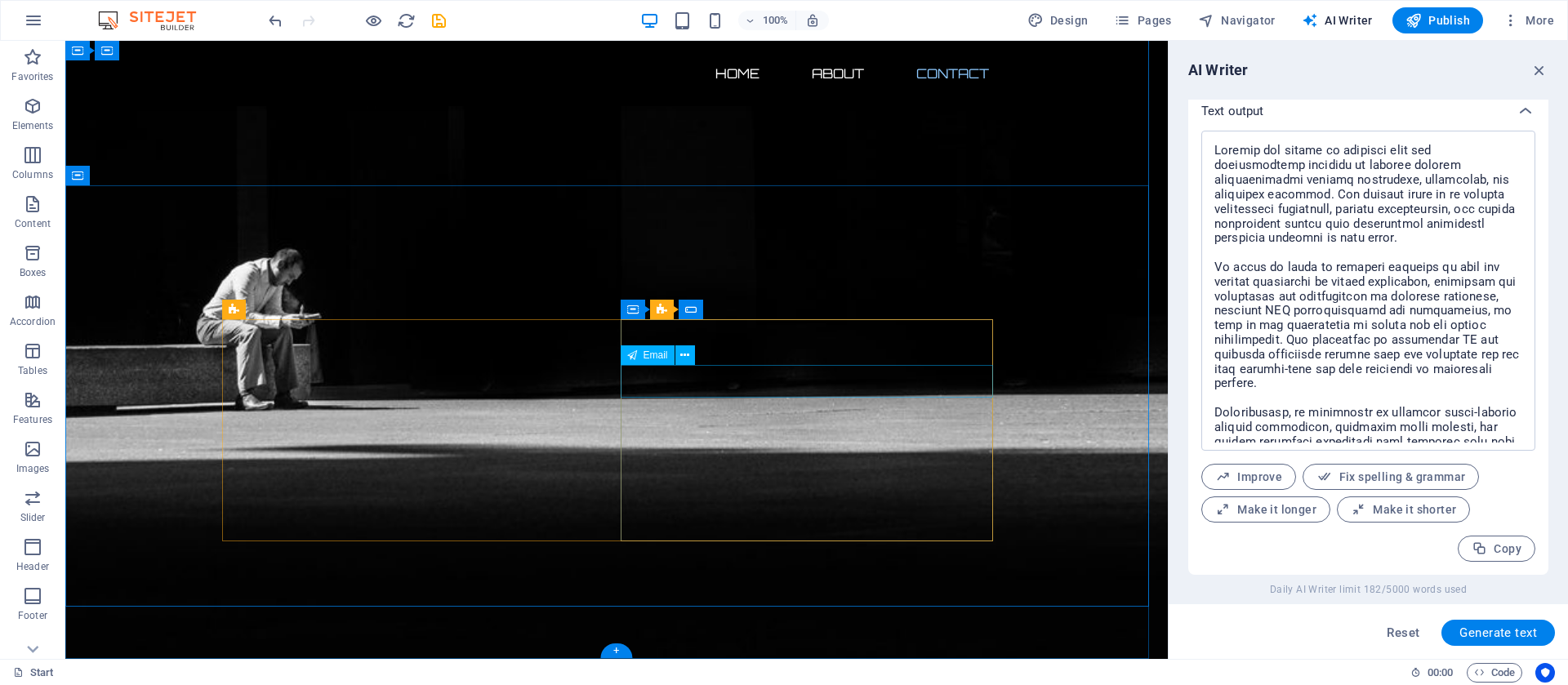 click 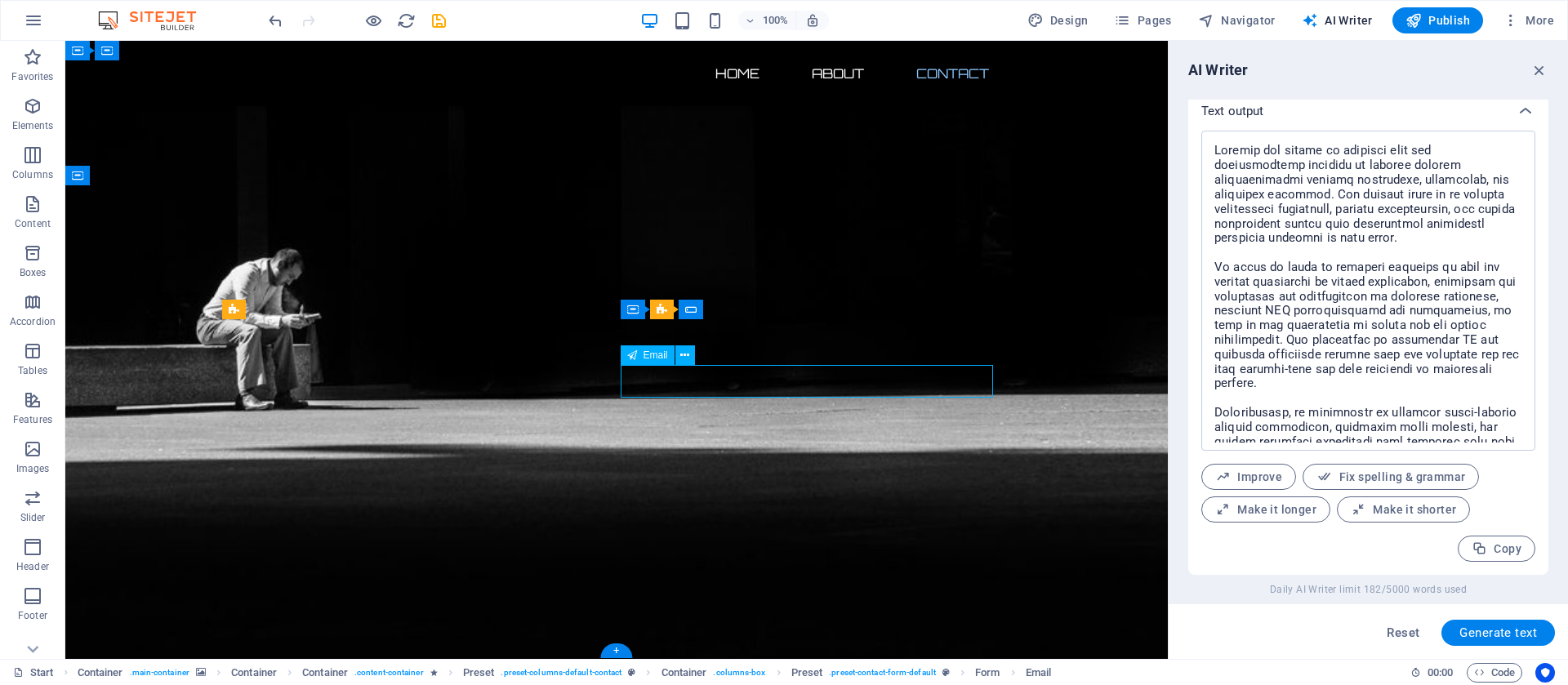 scroll, scrollTop: 736, scrollLeft: 0, axis: vertical 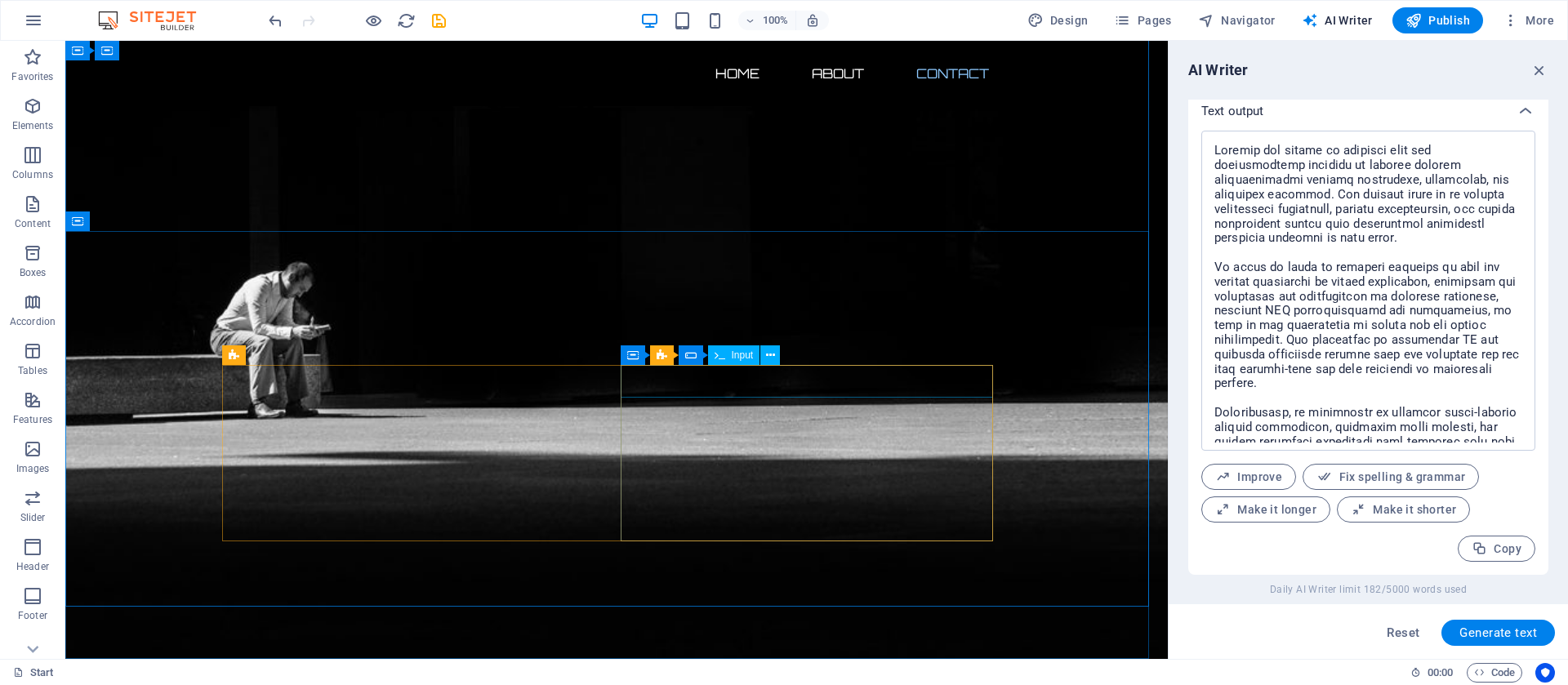 click on "Container   Preset   Form   Input" at bounding box center (706, 355) 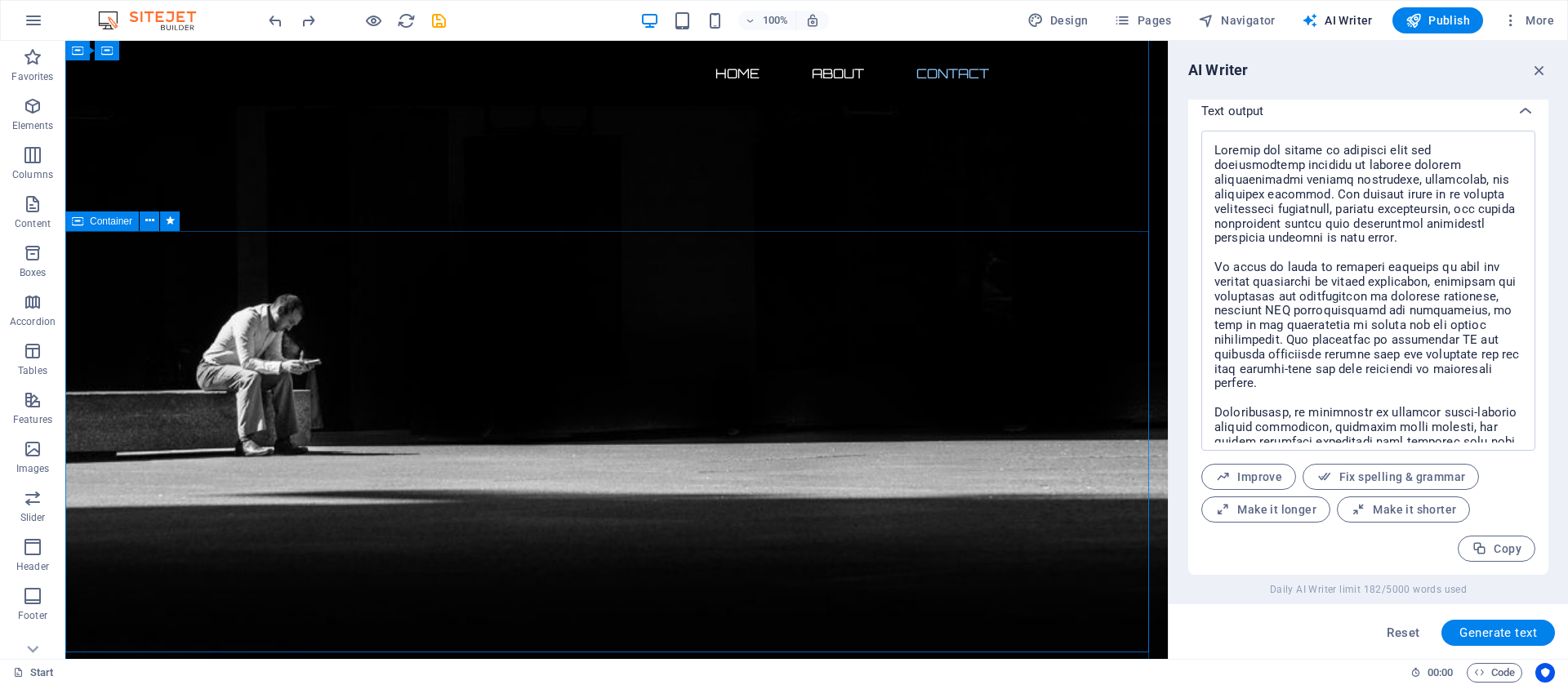 click on "Contact us Address :  DHA 1   Rawalpindi   46000 Phone :  + 923365182589 Email :  info@skyranktech.com" at bounding box center (617, 2237) 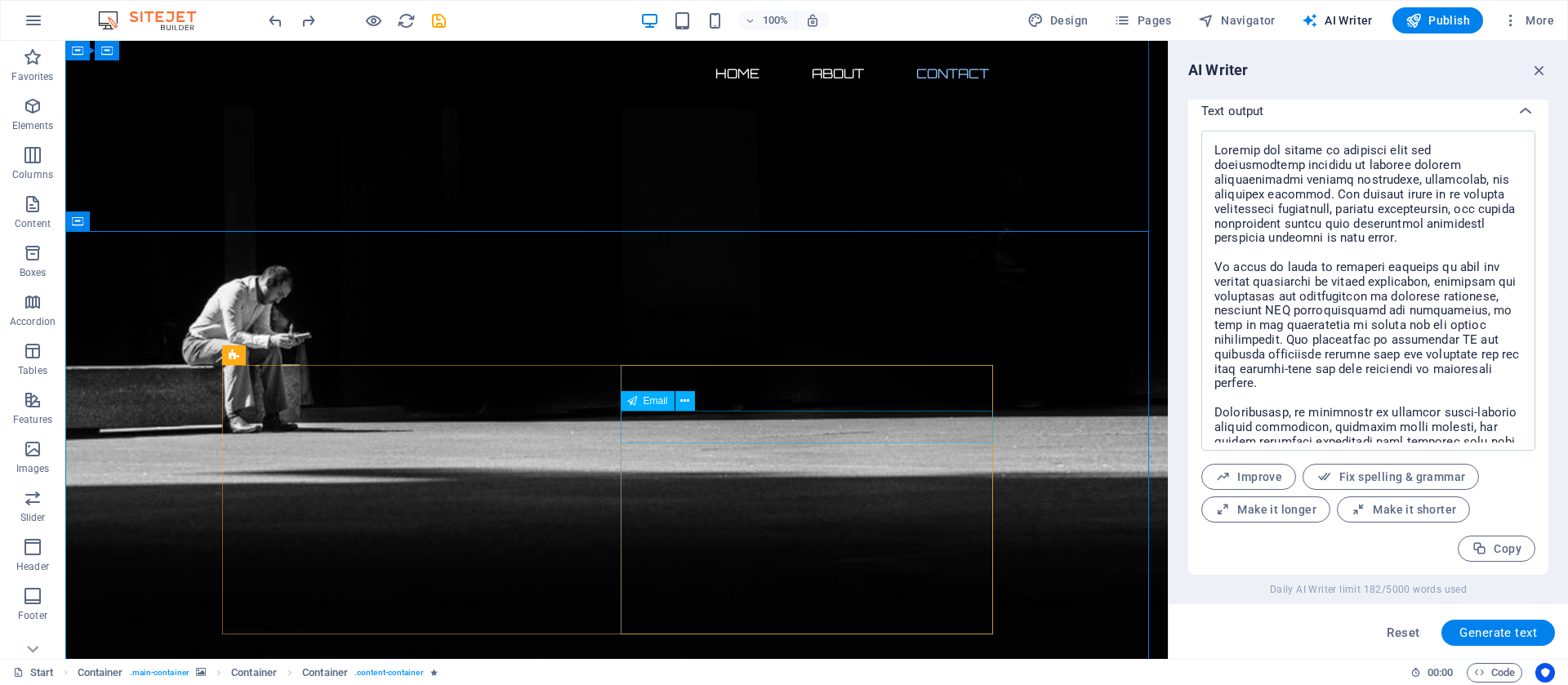 scroll, scrollTop: 829, scrollLeft: 0, axis: vertical 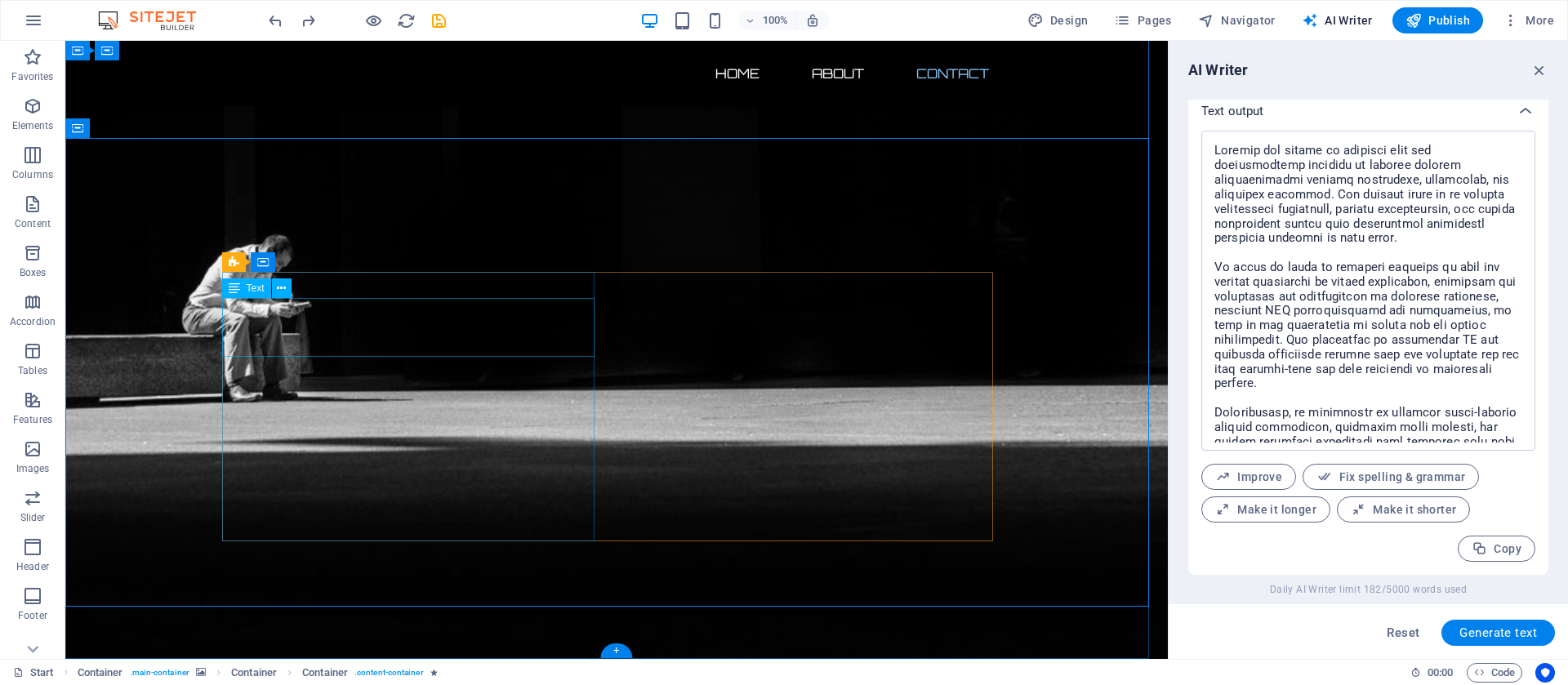 click on "Address :  DHA 1   Rawalpindi   46000 Phone :  + 923365182589 Email :  info@skyranktech.com" at bounding box center [617, 2117] 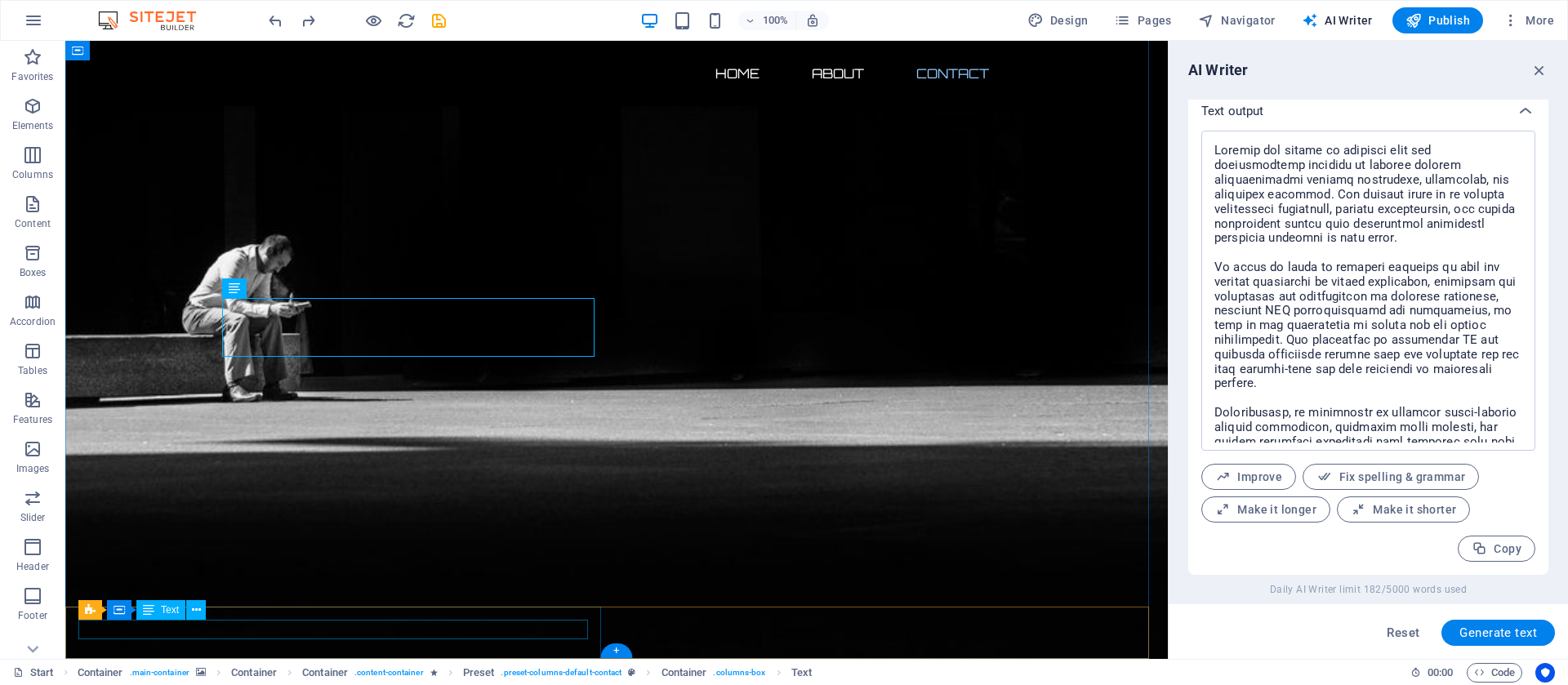click on "Legal notice  |  Privacy" at bounding box center (617, 2525) 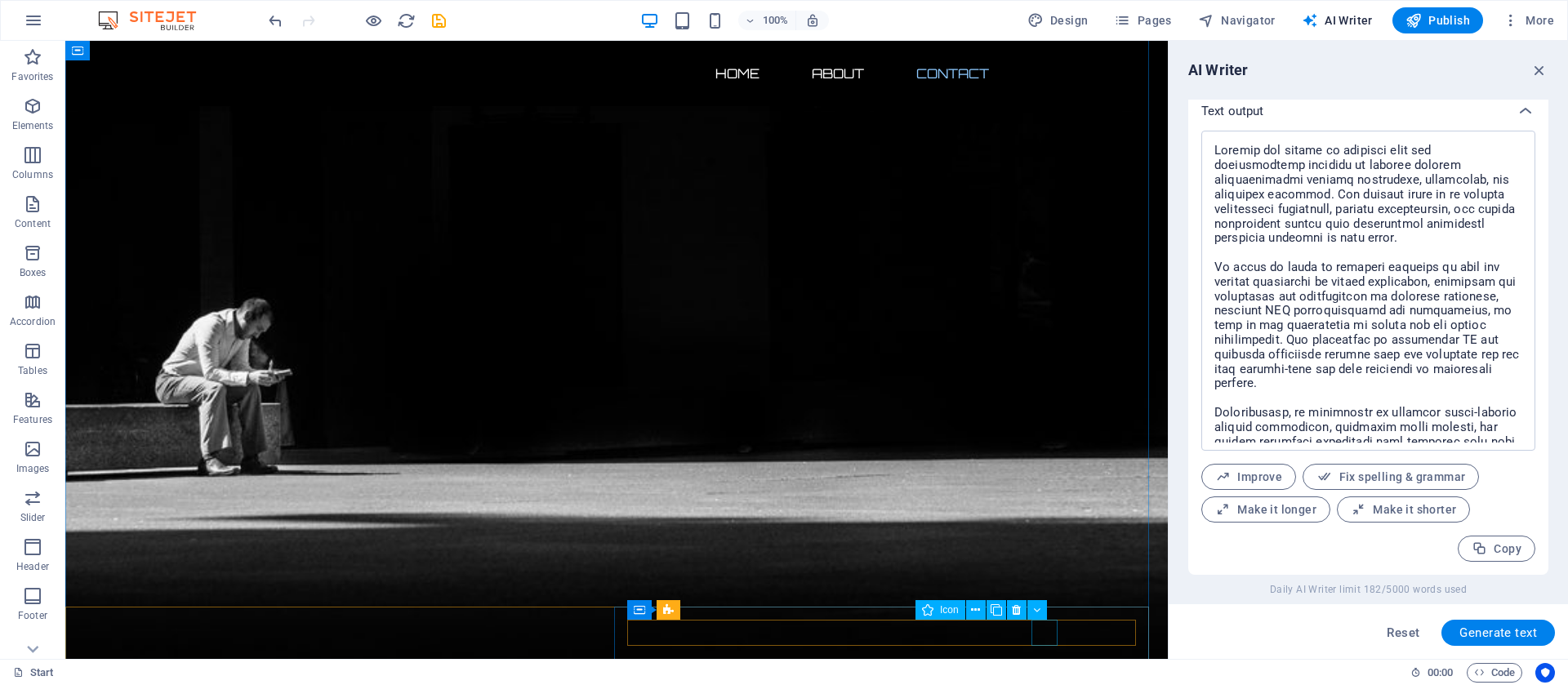 click at bounding box center (617, 2767) 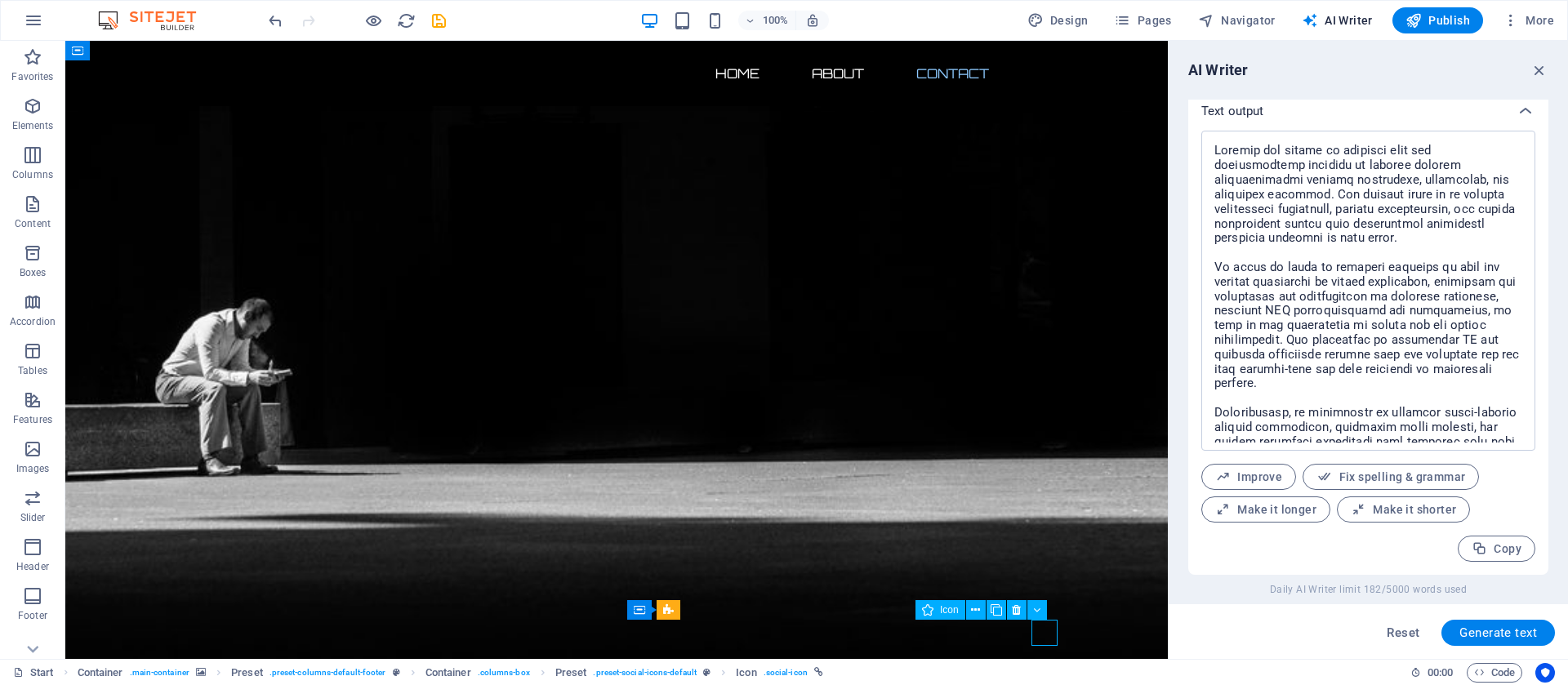 click at bounding box center (617, 2767) 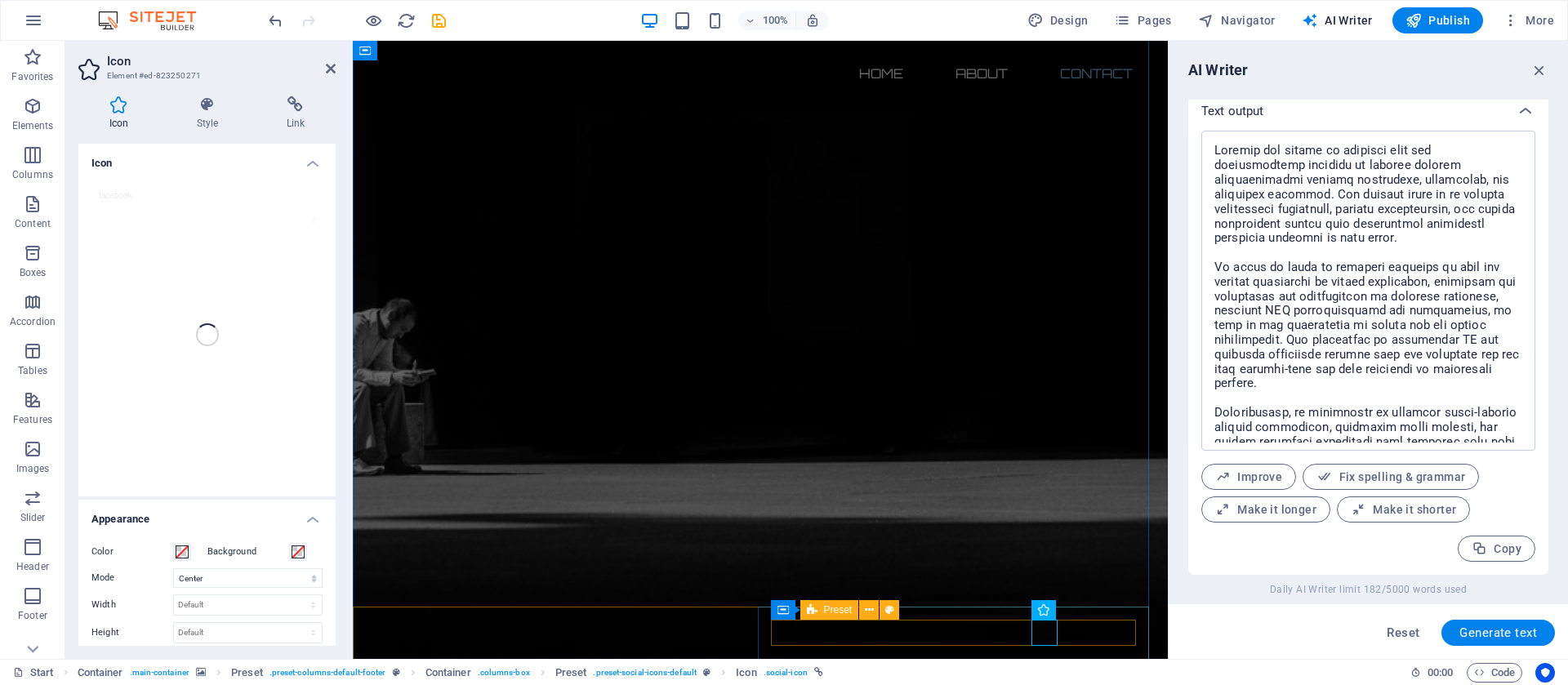 click at bounding box center (760, 2800) 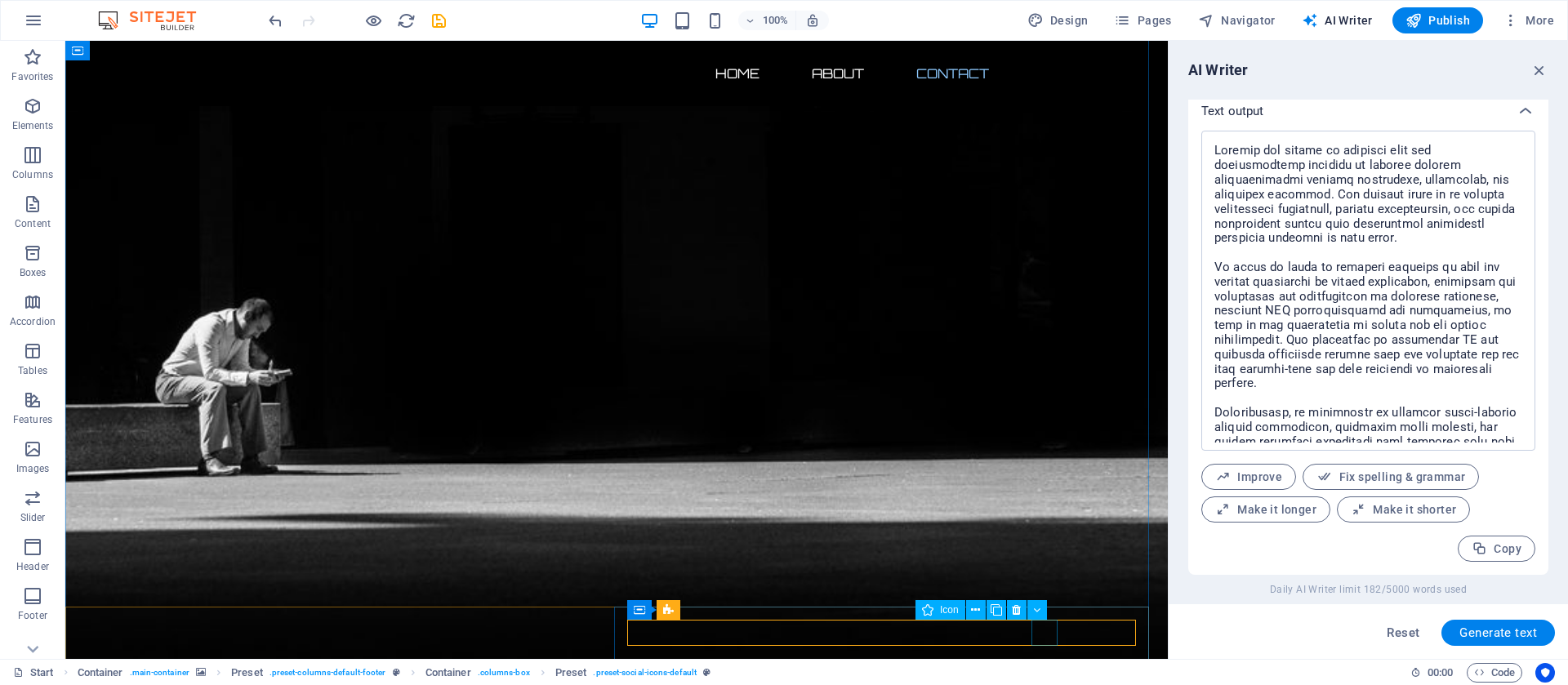 click at bounding box center (617, 2767) 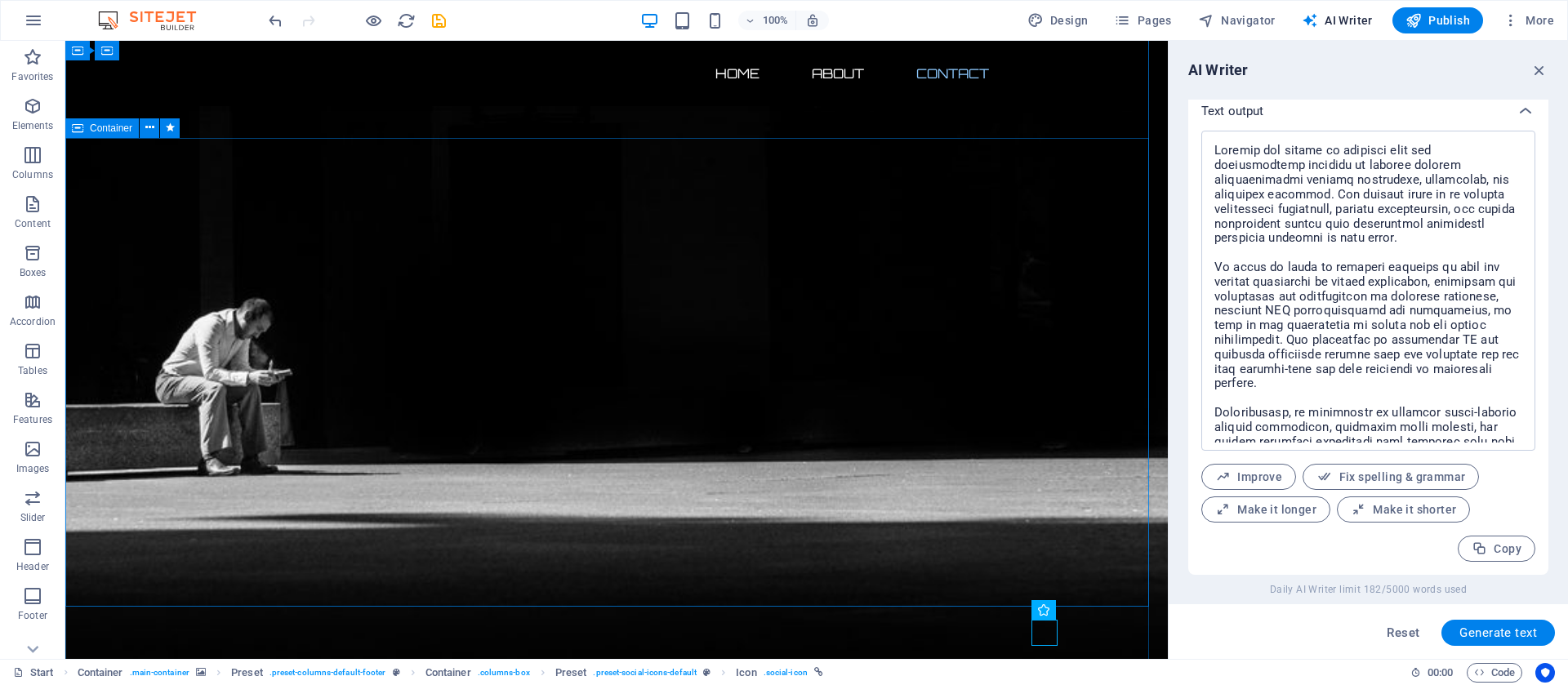 click on "Contact us Address :  DHA 1   Rawalpindi   46000 Phone :  + 923365182589 Email :  info@skyranktech.com Submit" at bounding box center [617, 2305] 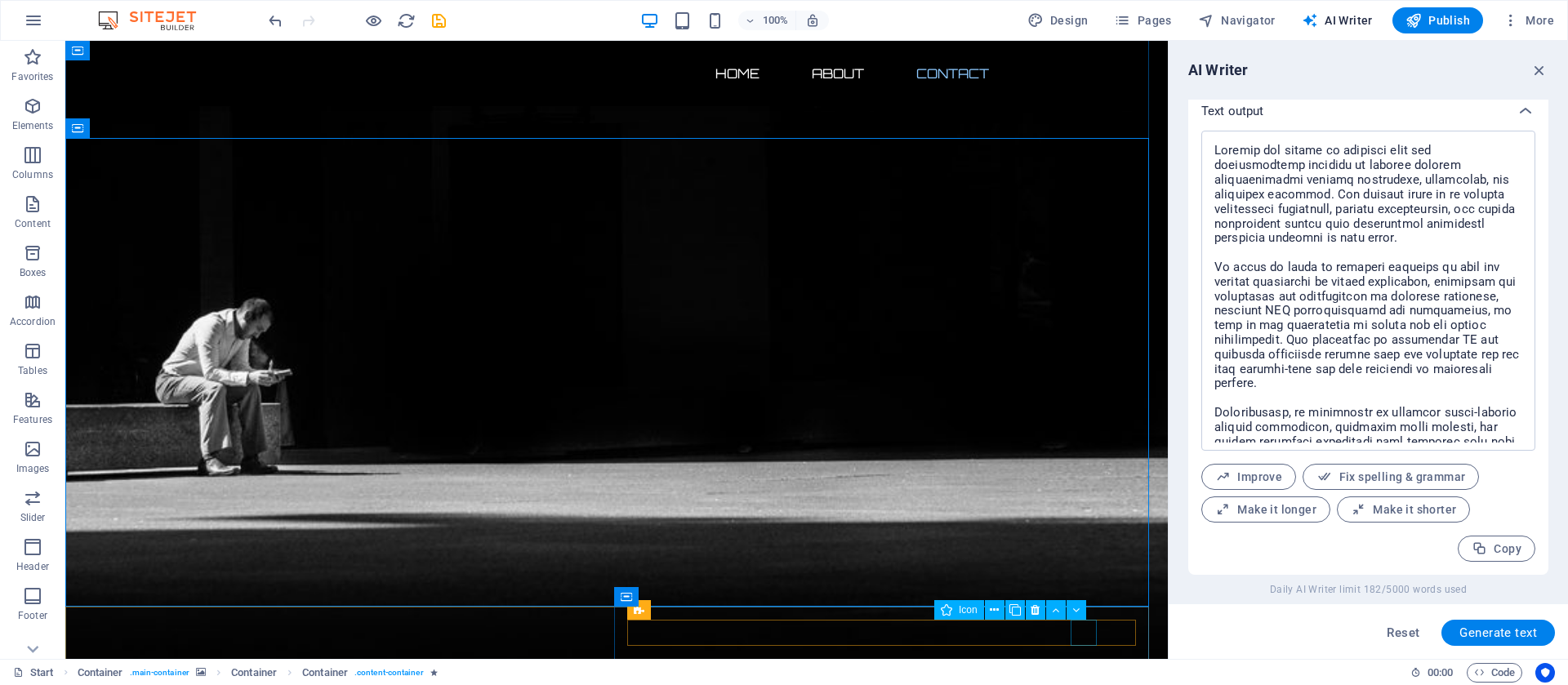 click at bounding box center (617, 2800) 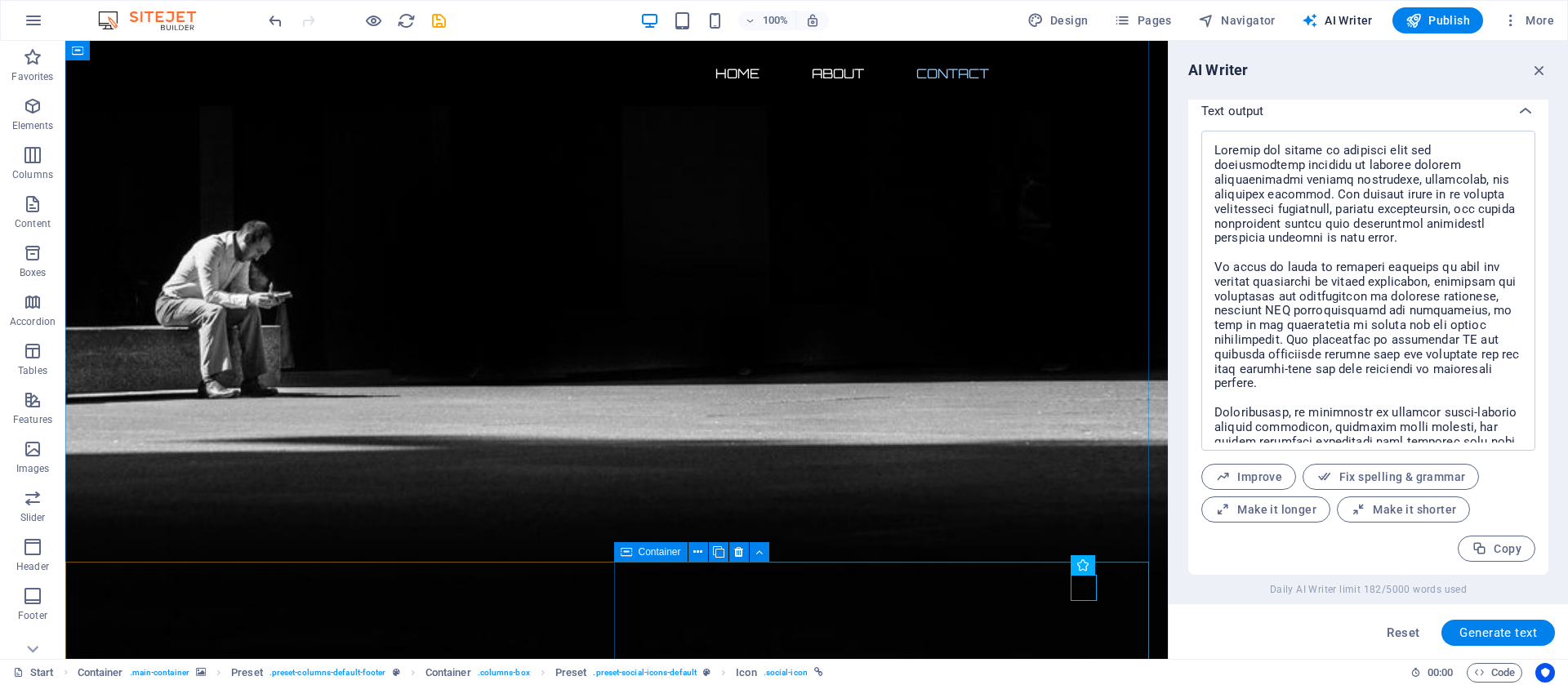 scroll, scrollTop: 919, scrollLeft: 0, axis: vertical 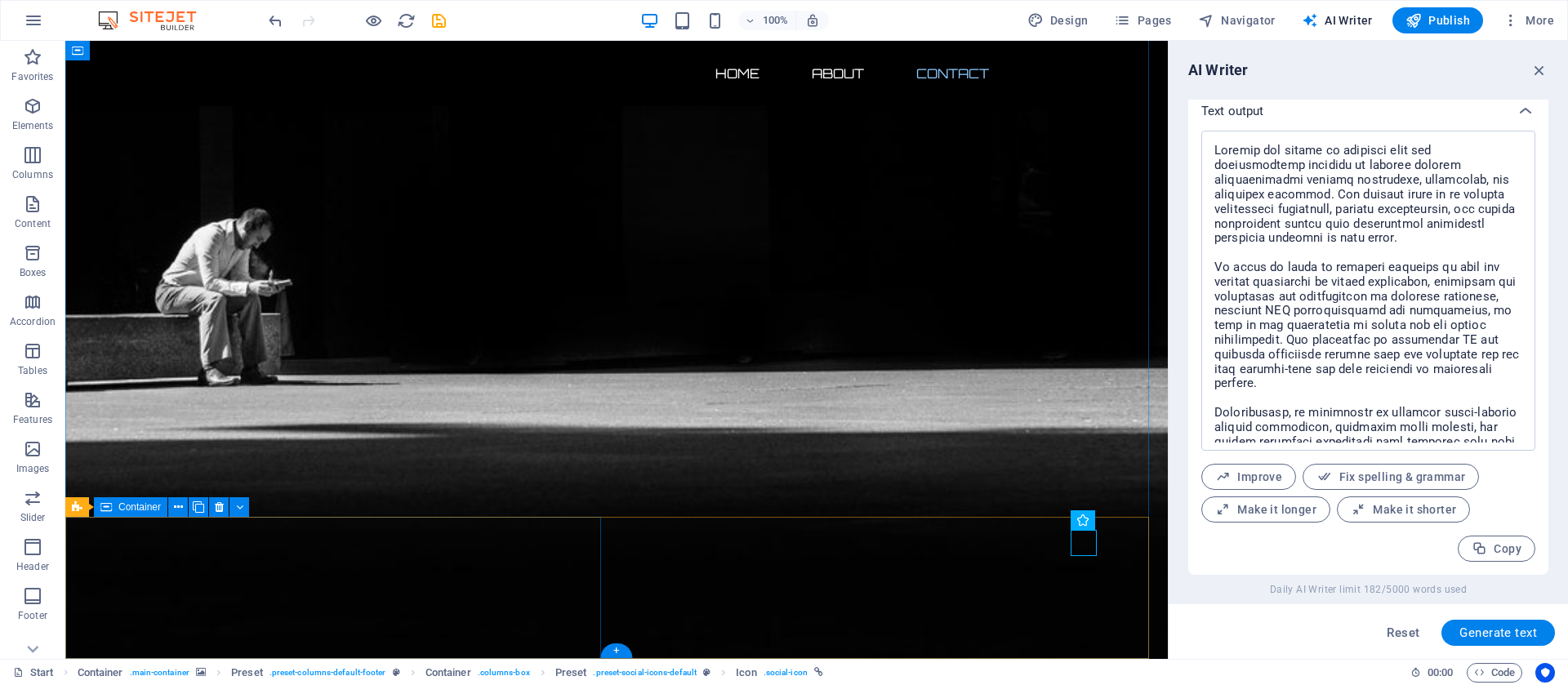 click on "Drop content here or  Add elements  Paste clipboard" at bounding box center (617, 2573) 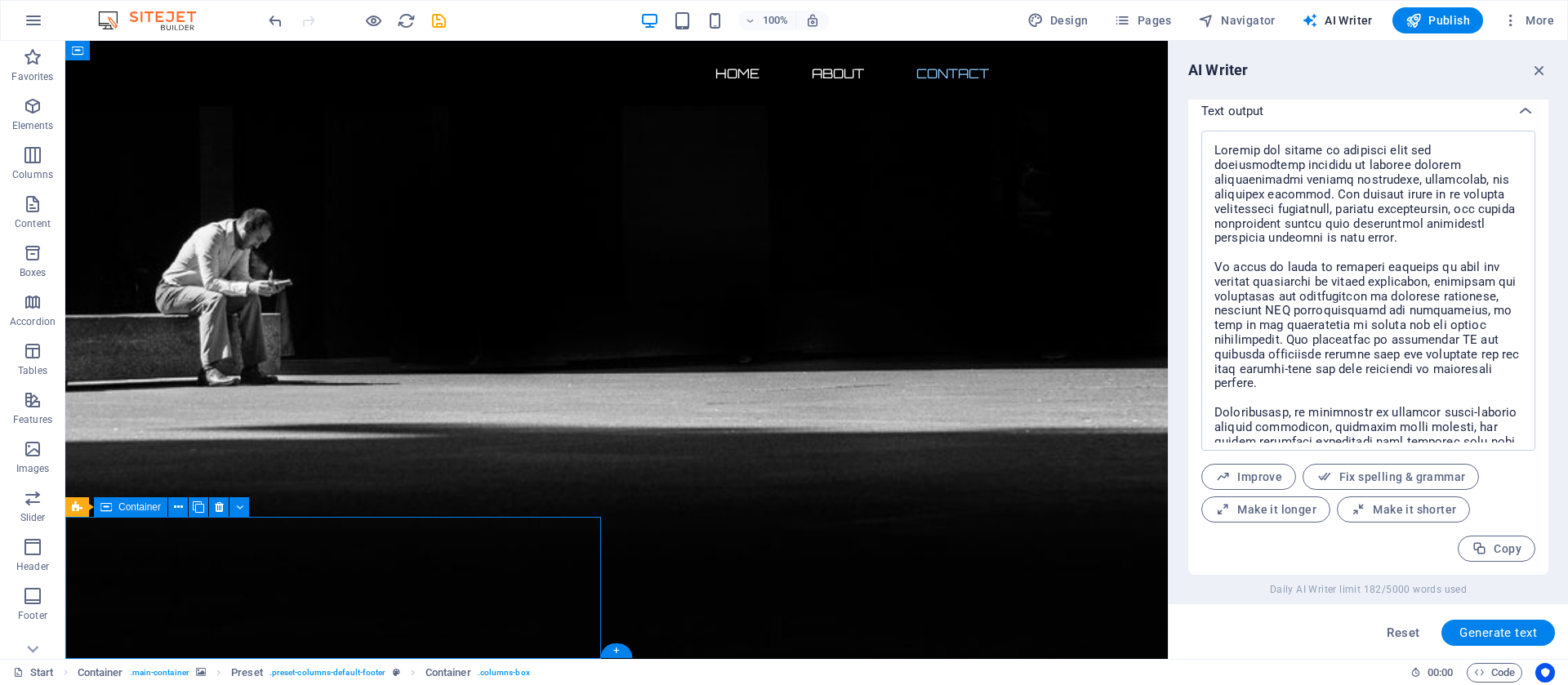 scroll, scrollTop: 829, scrollLeft: 0, axis: vertical 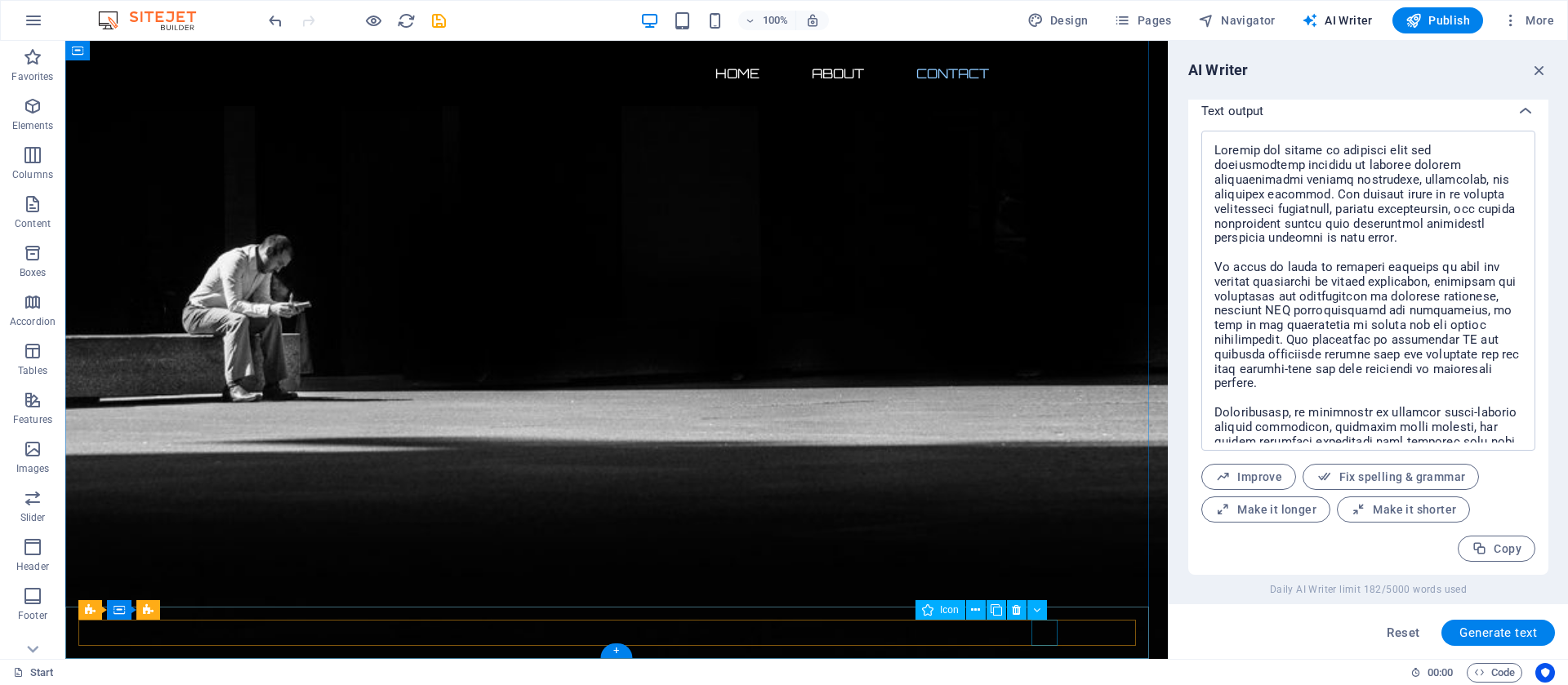 click at bounding box center (617, 2529) 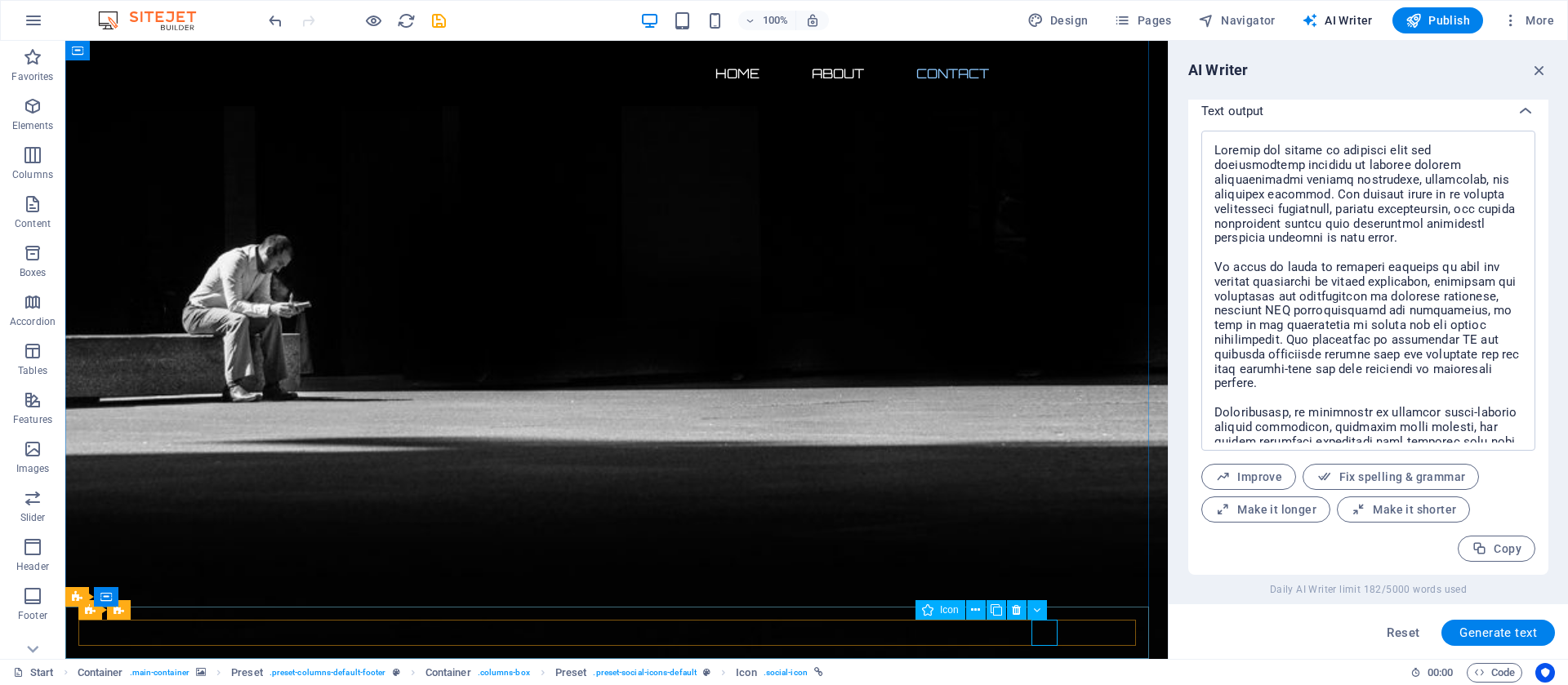 click on "Icon" at bounding box center [940, 610] 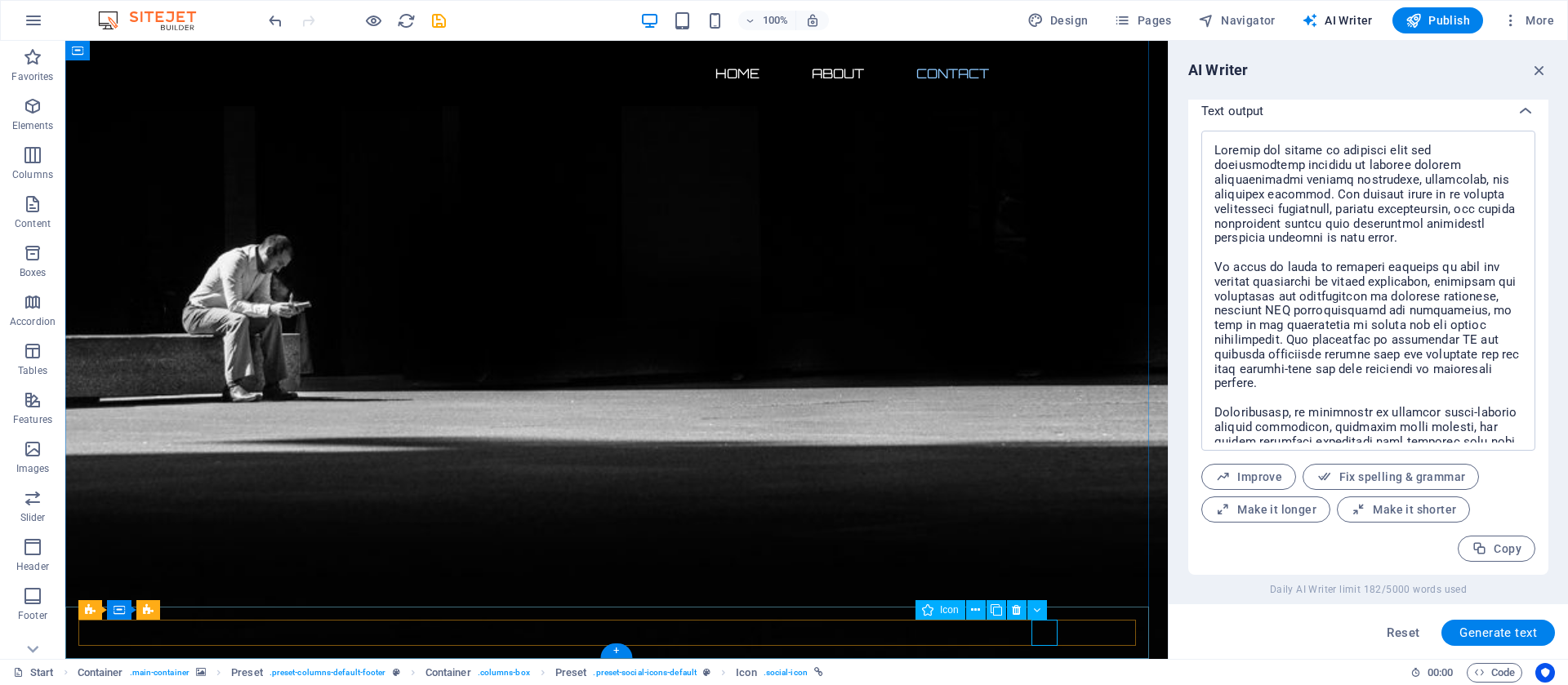 click at bounding box center (617, 2529) 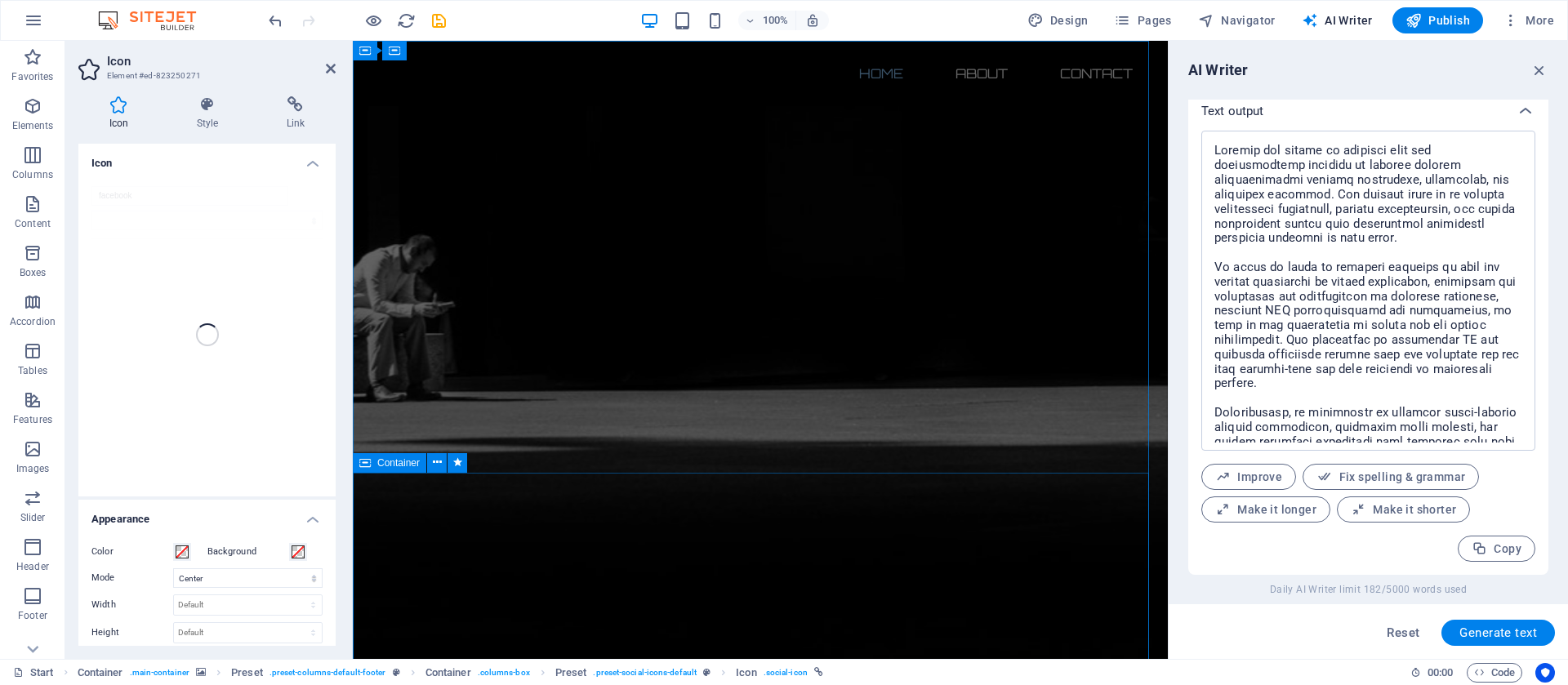 scroll, scrollTop: 0, scrollLeft: 0, axis: both 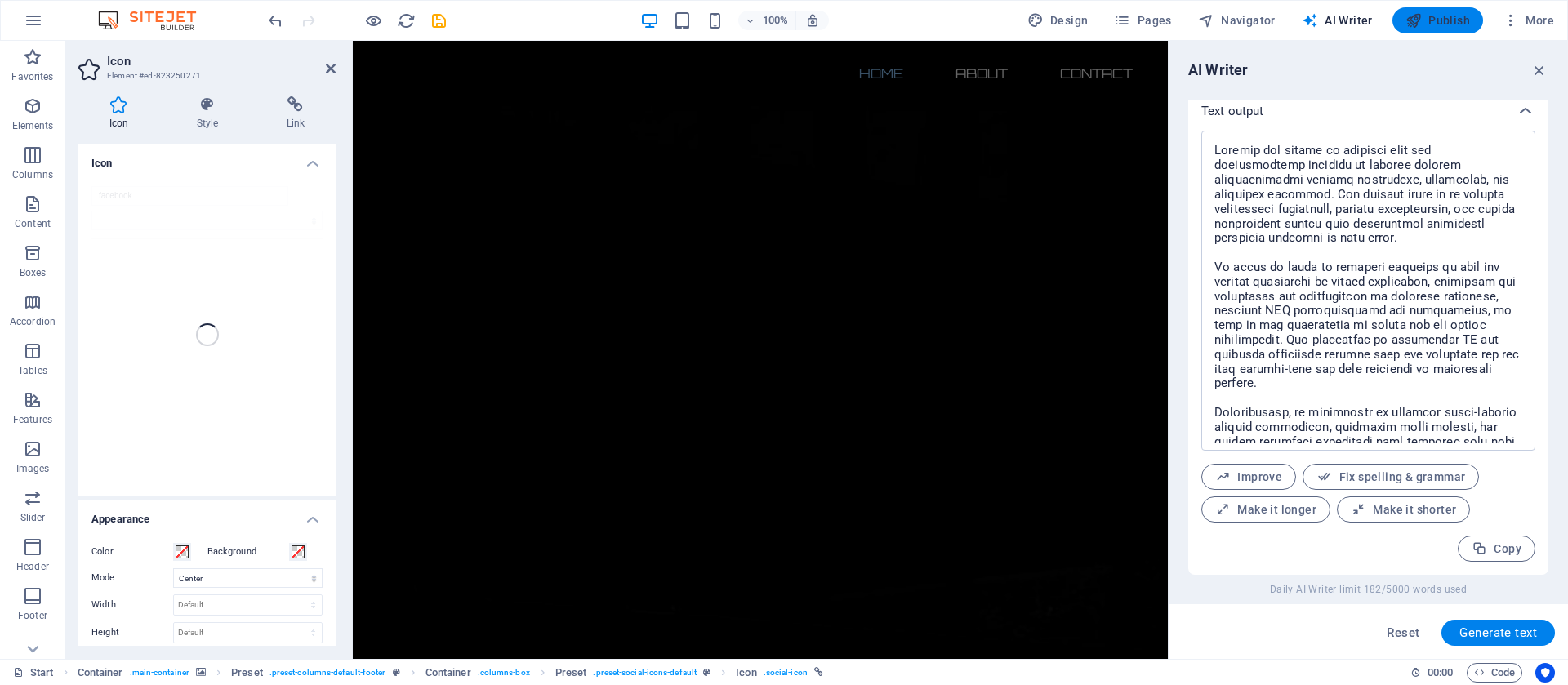click on "Publish" at bounding box center (1437, 20) 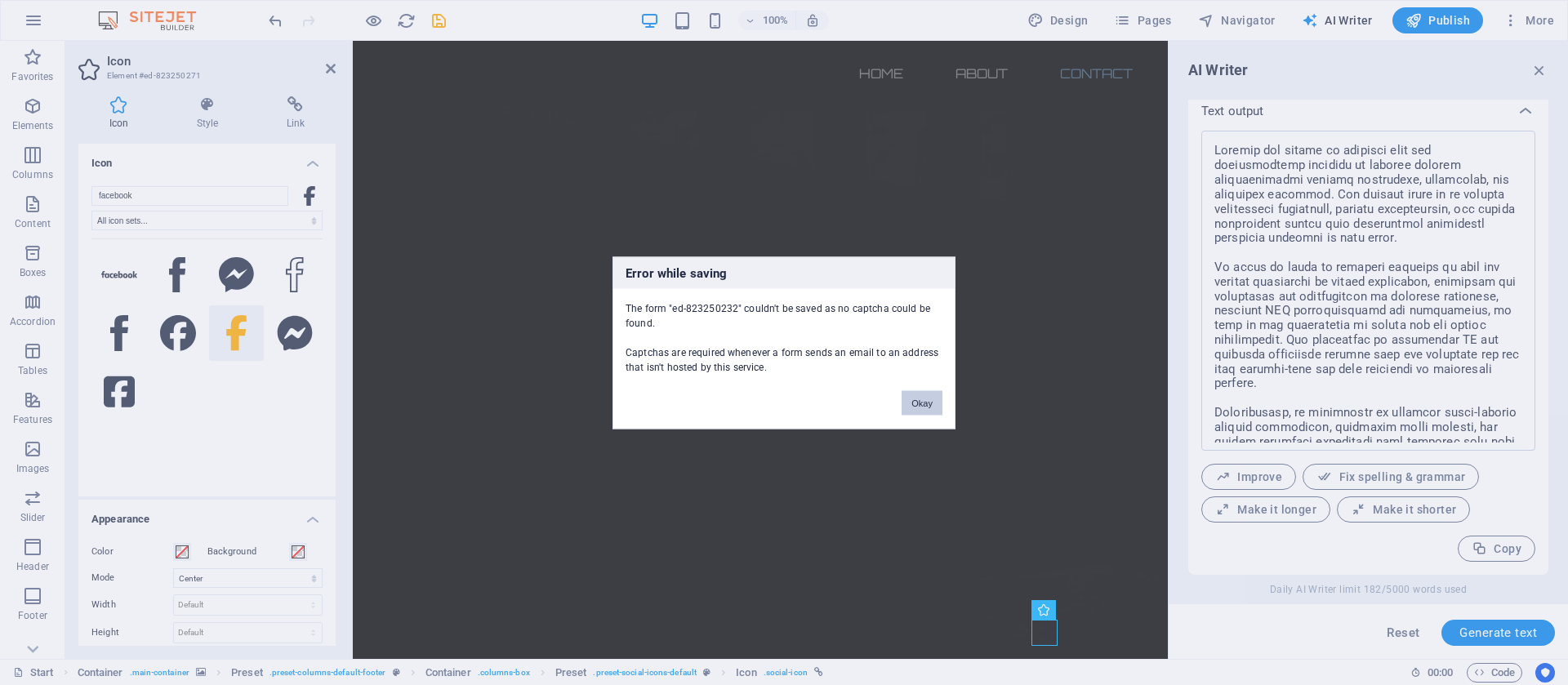 scroll, scrollTop: 829, scrollLeft: 0, axis: vertical 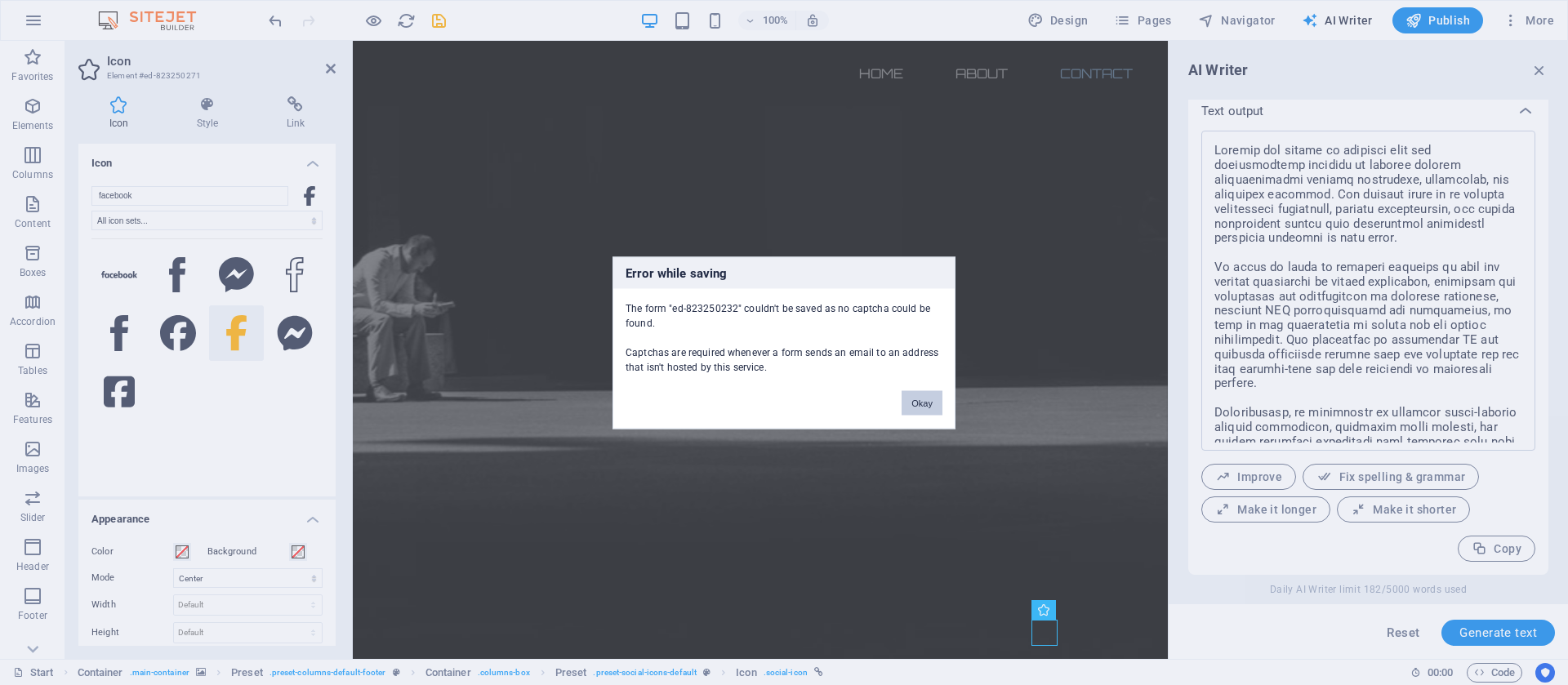 click on "Okay" at bounding box center [922, 403] 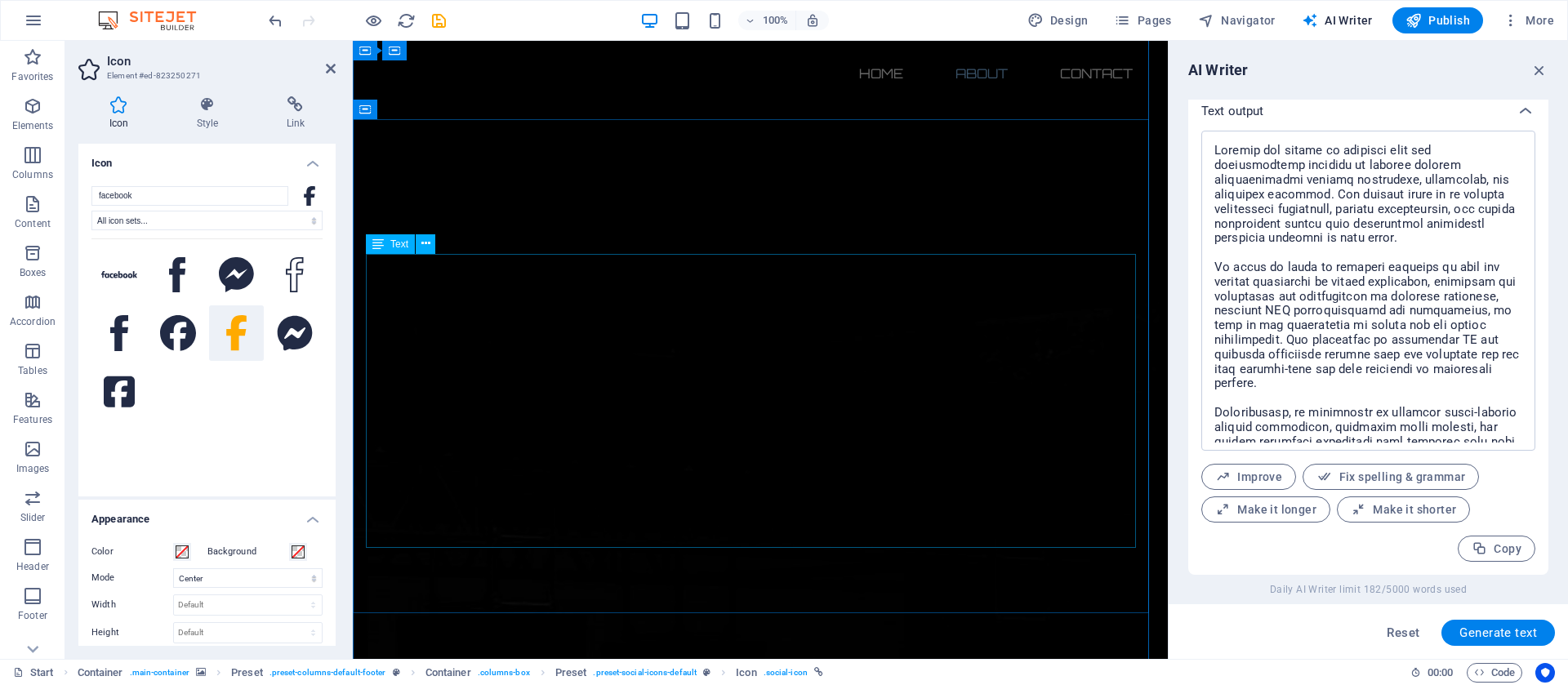 scroll, scrollTop: 829, scrollLeft: 0, axis: vertical 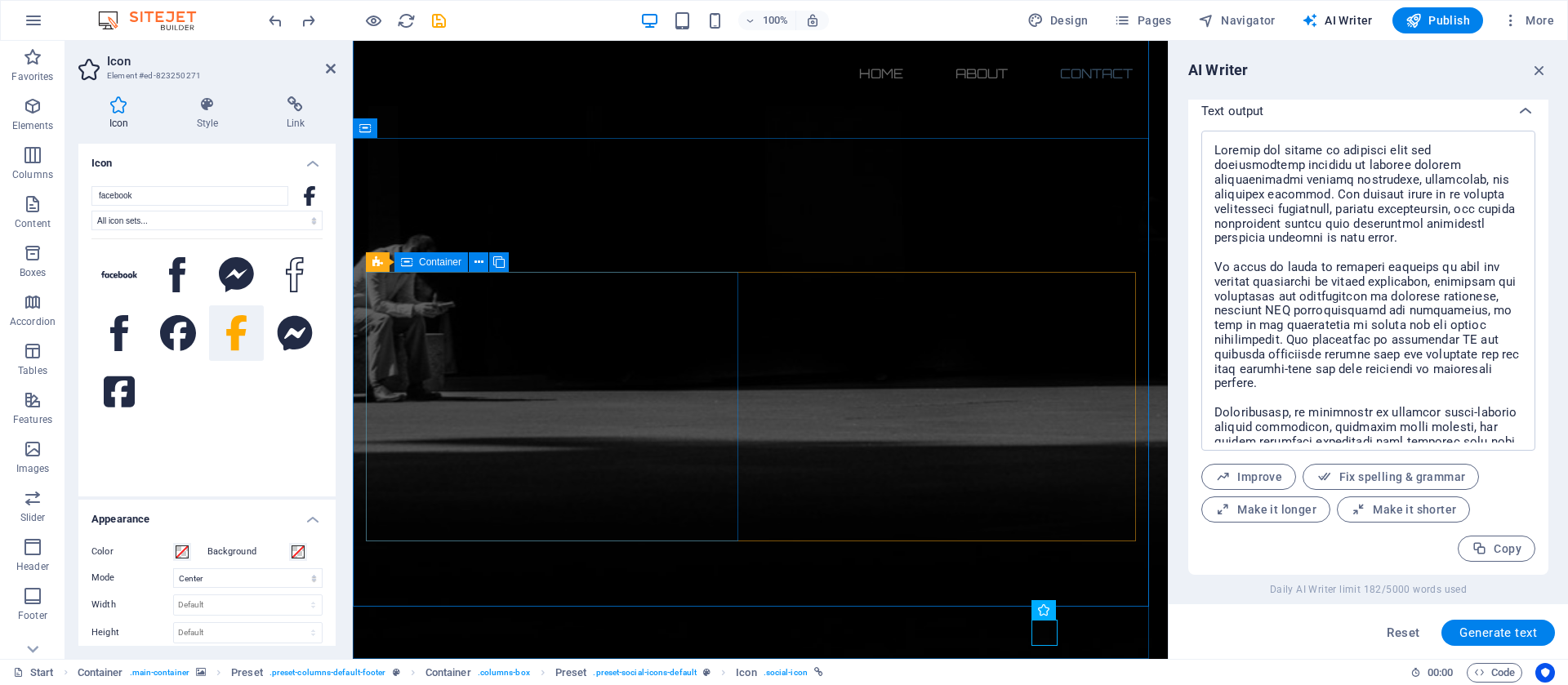 click on "Address :  DHA 1   Rawalpindi   46000 Phone :  + 923365182589 Email :  info@skyranktech.com" at bounding box center (760, 2104) 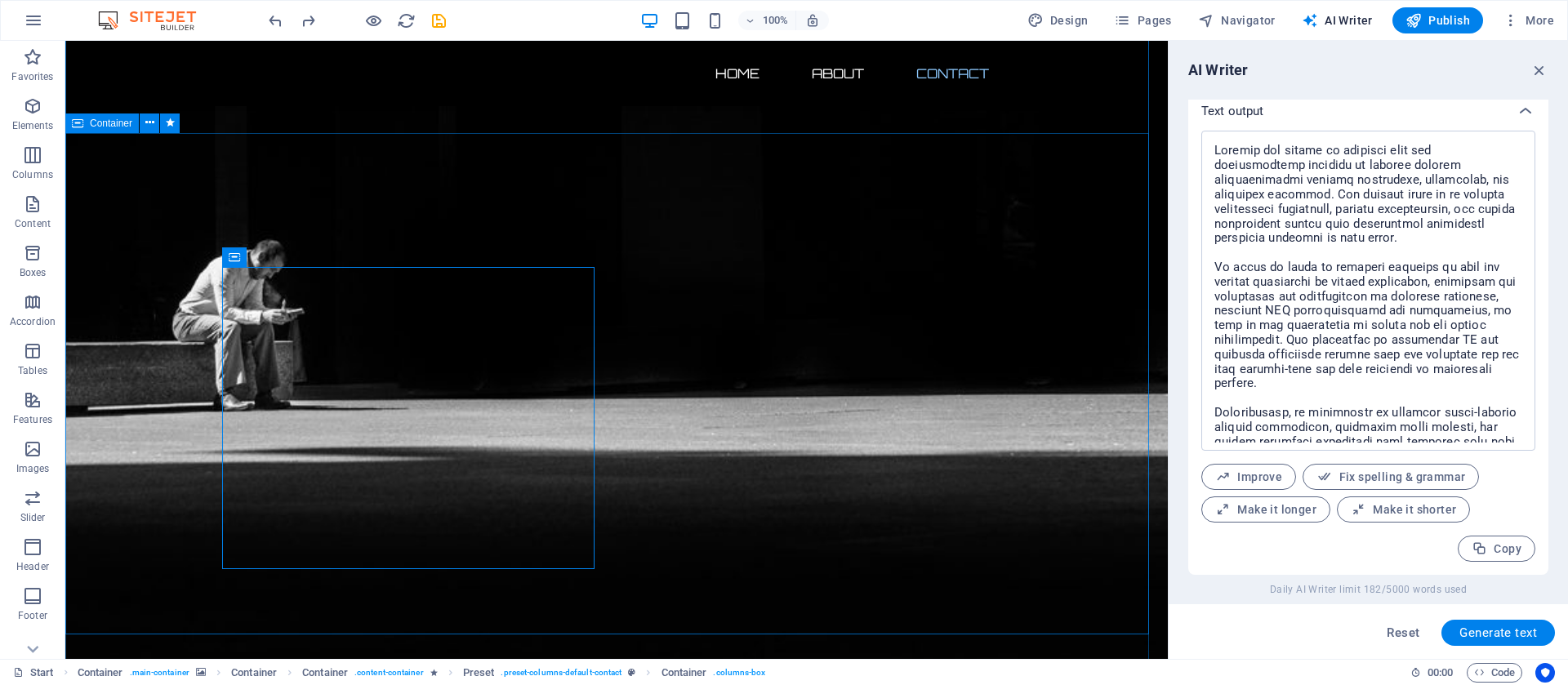 scroll, scrollTop: 861, scrollLeft: 0, axis: vertical 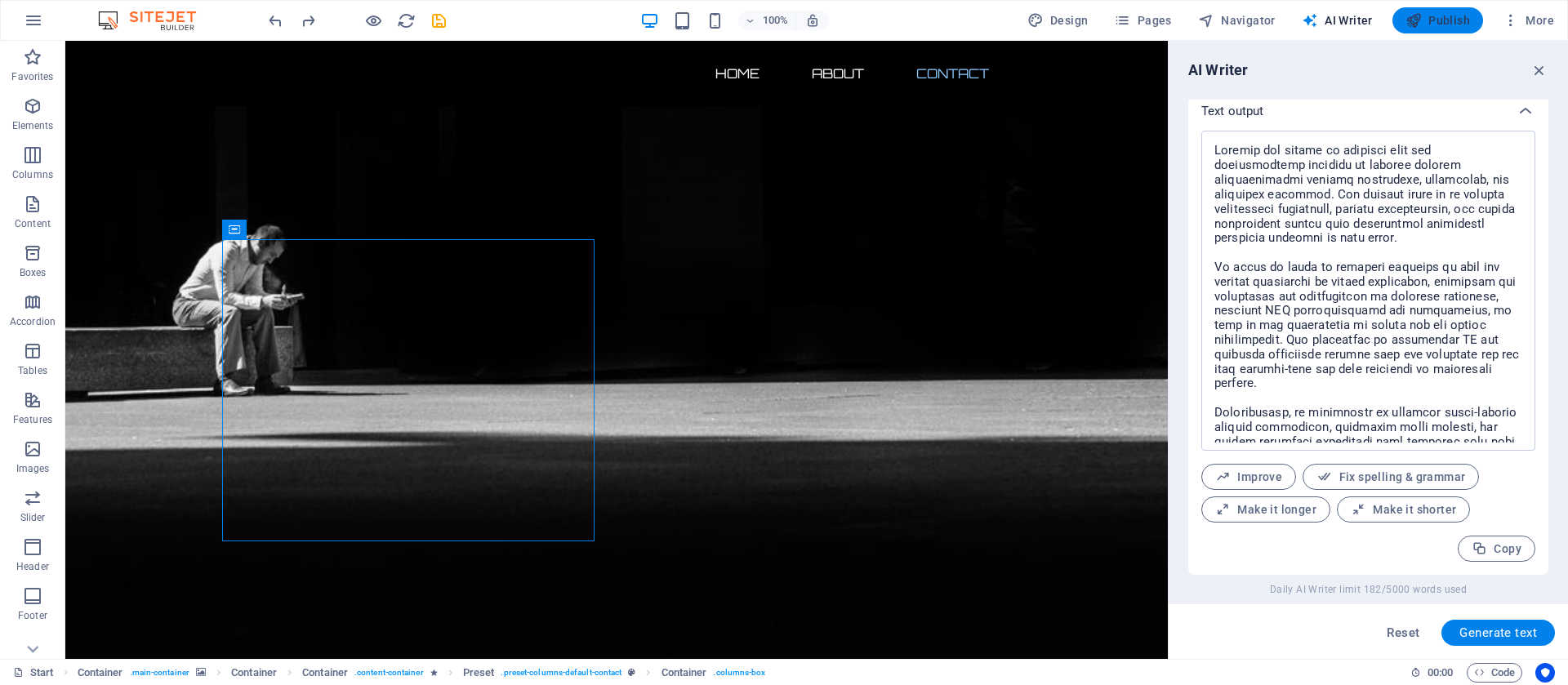 click on "Publish" at bounding box center [1437, 20] 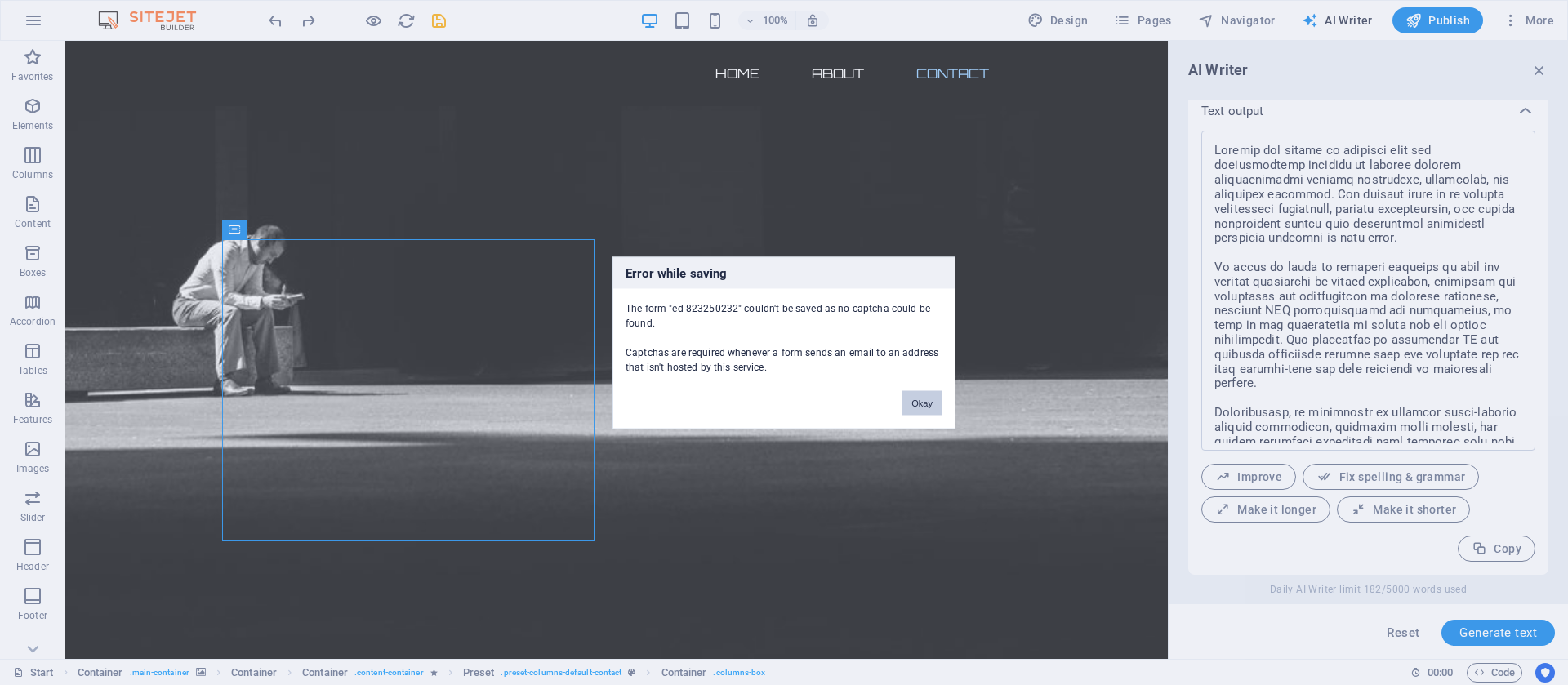 click on "Okay" at bounding box center (922, 403) 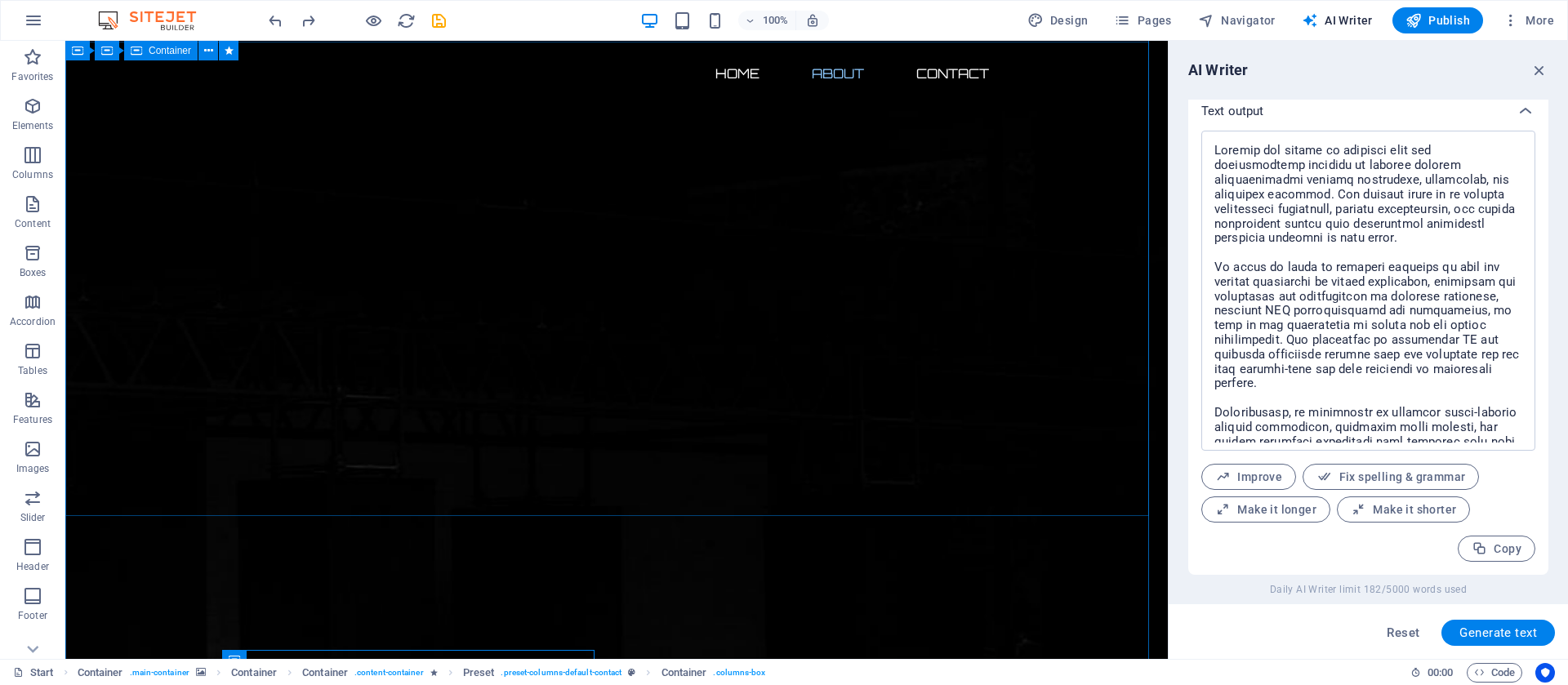 scroll, scrollTop: 394, scrollLeft: 0, axis: vertical 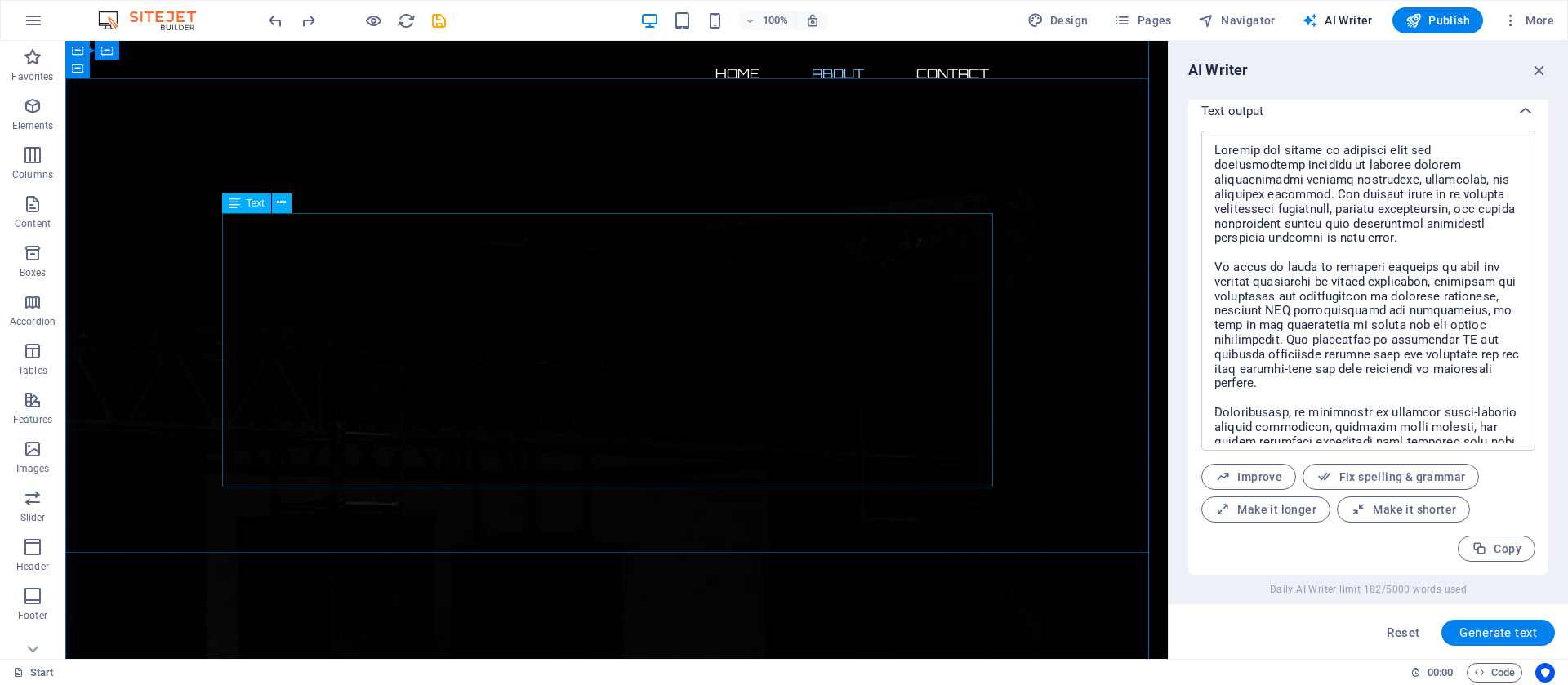 click on "Lorem ipsum dolor sit amet, consetetur sadipscing elitr, sed diam nonumy eirmod tempor invidunt ut labore et dolore magna aliquyam erat, sed diam voluptua. At vero eos et accusam et justo duo dolores et ea rebum. Stet clita kasd gubergren, no sea takimata sanctus est Lorem ipsum dolor sit amet. Lorem ipsum dolor sit amet, consetetur sadipscing elitr, sed diam nonumy eirmod tempor invidunt ut labore et dolore magna aliquyam erat, sed diam voluptua. At vero eos et accusam et justo duo dolores et ea rebum. Stet clita kasd gubergren, no sea takimata sanctus est Lorem ipsum dolor sit amet. Lorem ipsum dolor sit amet, consetetur sadipscing elitr, sed diam nonumy eirmod tempor invidunt ut labore et dolore magna aliquyam erat, sed diam voluptua. At vero eos et accusam et justo duo dolores et ea rebum. Stet clita kasd gubergren, no sea takimata sanctus est Lorem ipsum dolor sit amet." at bounding box center [617, 2195] 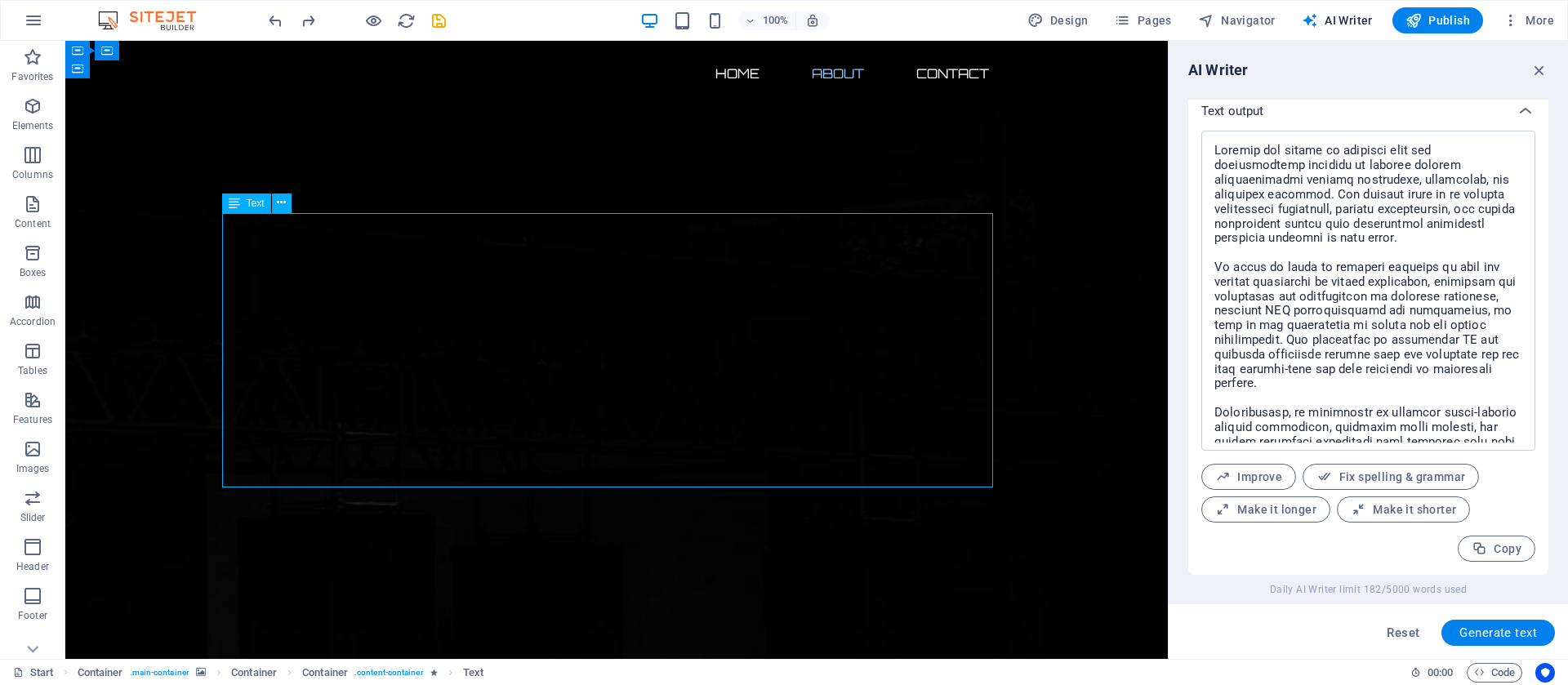 click on "Lorem ipsum dolor sit amet, consetetur sadipscing elitr, sed diam nonumy eirmod tempor invidunt ut labore et dolore magna aliquyam erat, sed diam voluptua. At vero eos et accusam et justo duo dolores et ea rebum. Stet clita kasd gubergren, no sea takimata sanctus est Lorem ipsum dolor sit amet. Lorem ipsum dolor sit amet, consetetur sadipscing elitr, sed diam nonumy eirmod tempor invidunt ut labore et dolore magna aliquyam erat, sed diam voluptua. At vero eos et accusam et justo duo dolores et ea rebum. Stet clita kasd gubergren, no sea takimata sanctus est Lorem ipsum dolor sit amet. Lorem ipsum dolor sit amet, consetetur sadipscing elitr, sed diam nonumy eirmod tempor invidunt ut labore et dolore magna aliquyam erat, sed diam voluptua. At vero eos et accusam et justo duo dolores et ea rebum. Stet clita kasd gubergren, no sea takimata sanctus est Lorem ipsum dolor sit amet." at bounding box center (617, 2195) 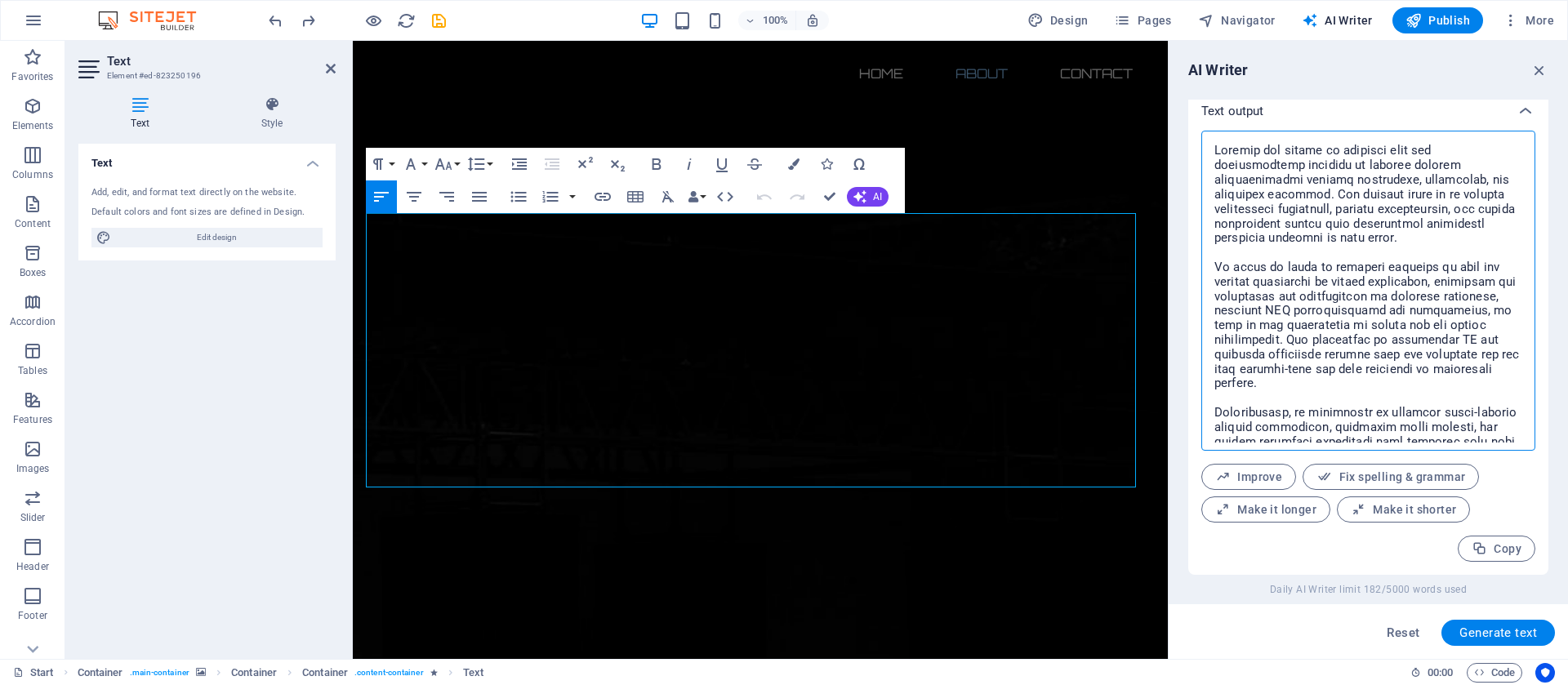 click at bounding box center [1368, 291] 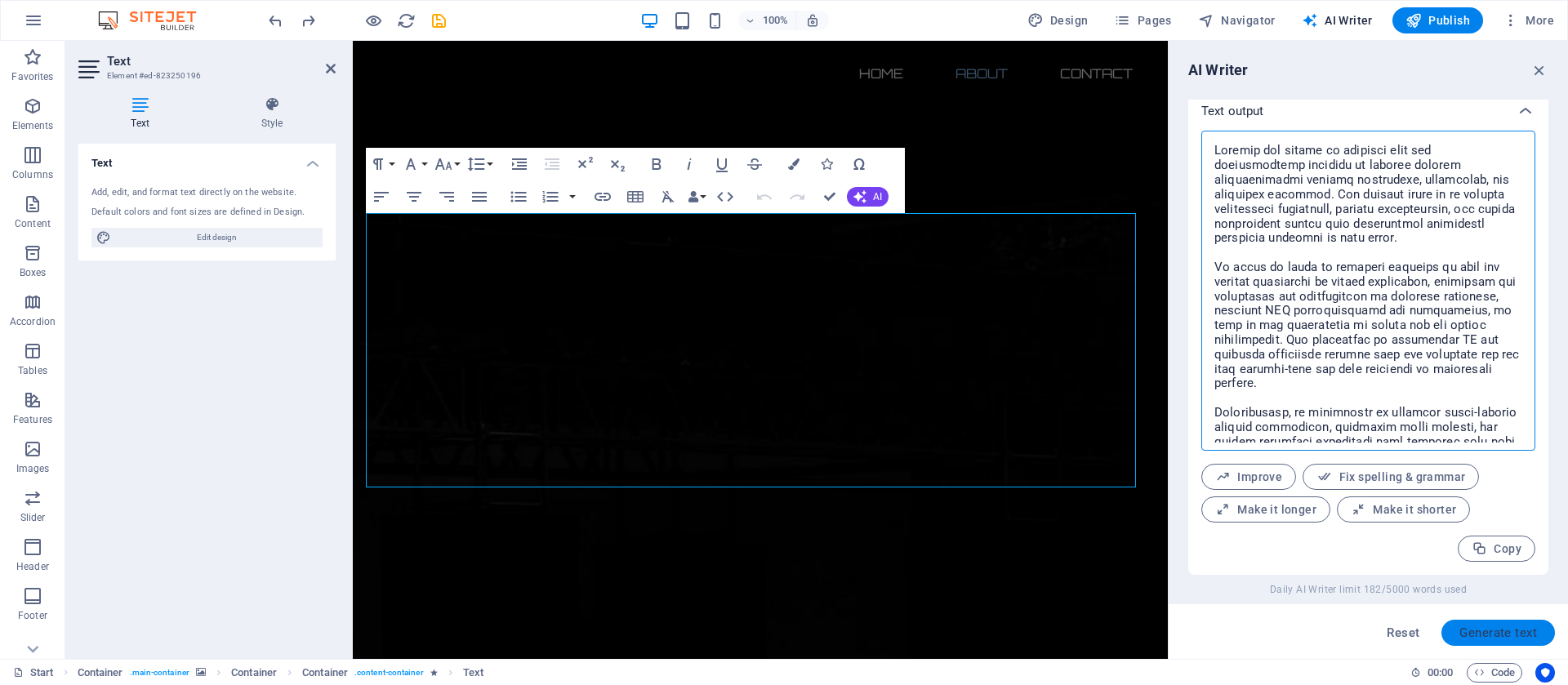 type on "x" 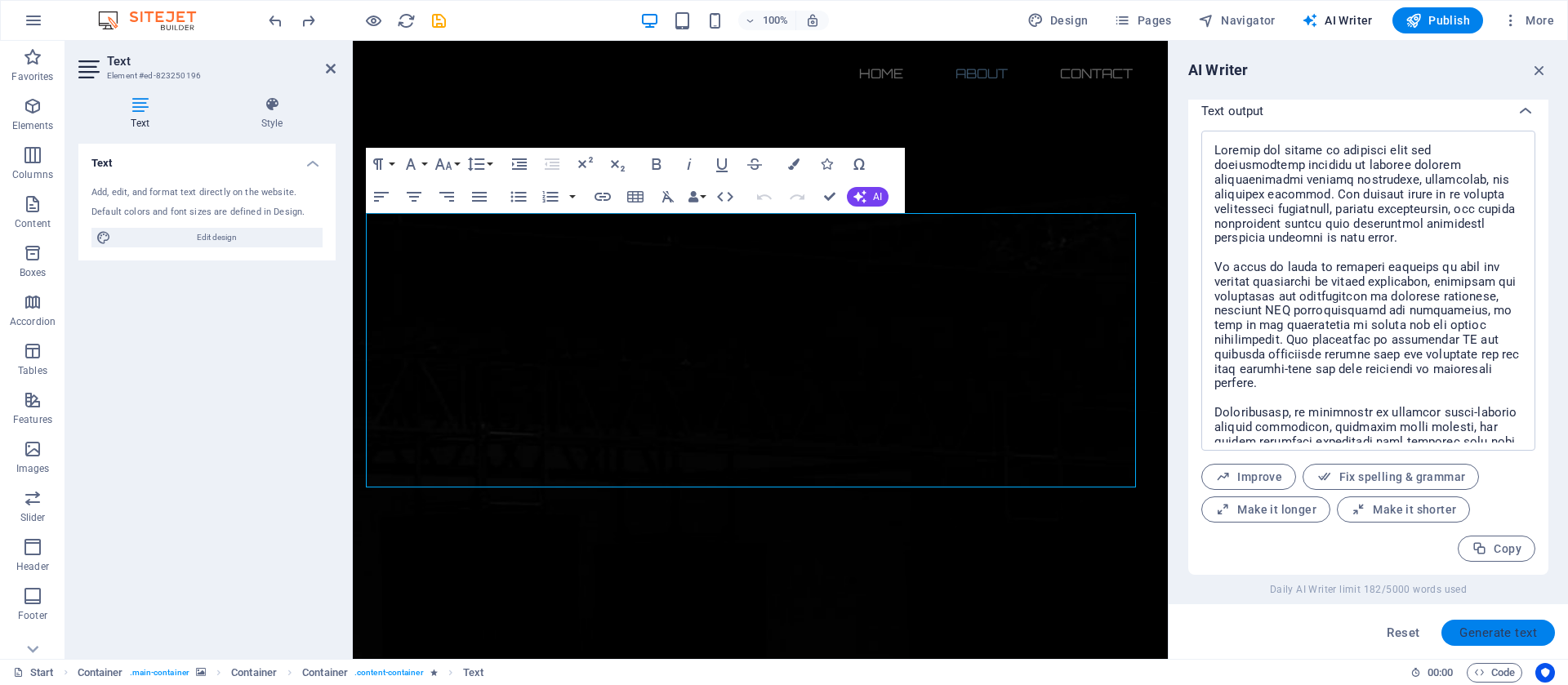 click on "Generate text" at bounding box center (1498, 633) 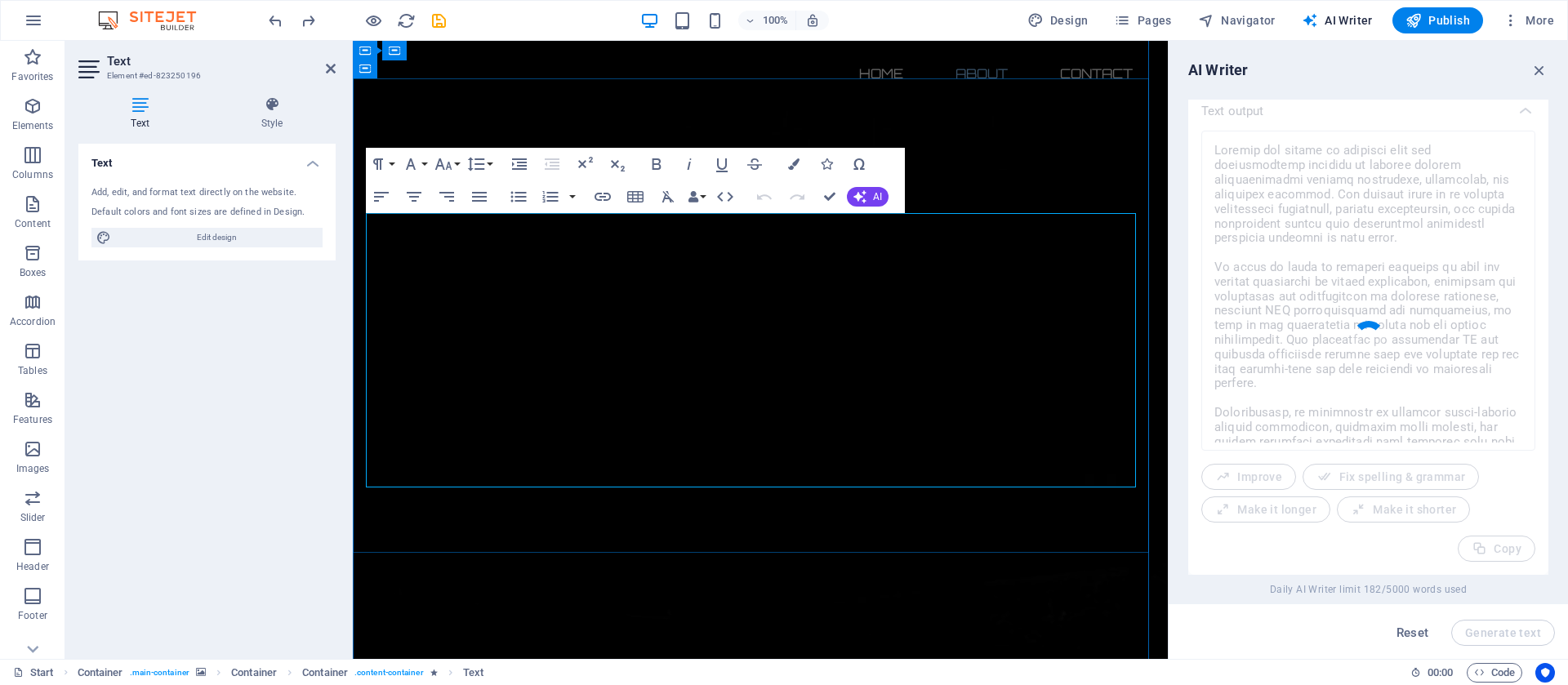 scroll, scrollTop: 0, scrollLeft: 0, axis: both 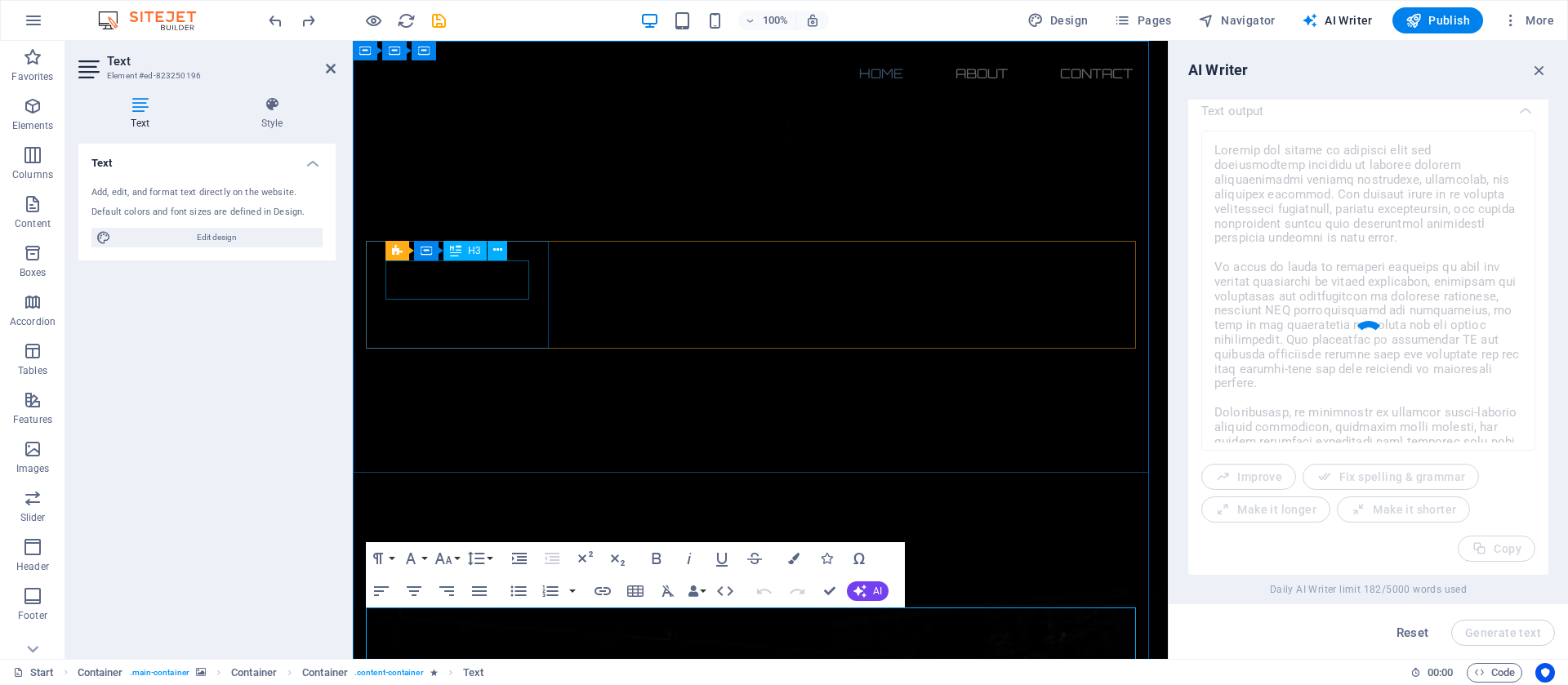 type 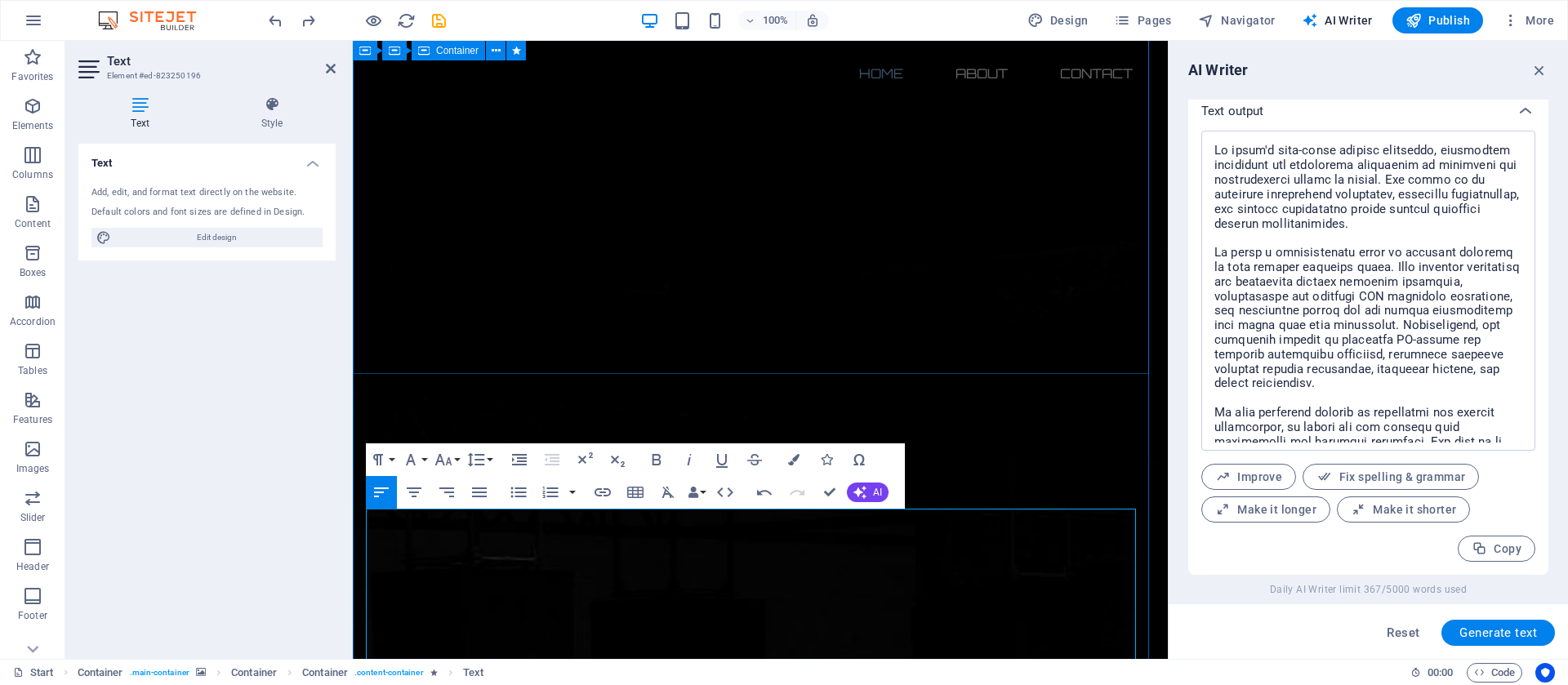 scroll, scrollTop: 76, scrollLeft: 0, axis: vertical 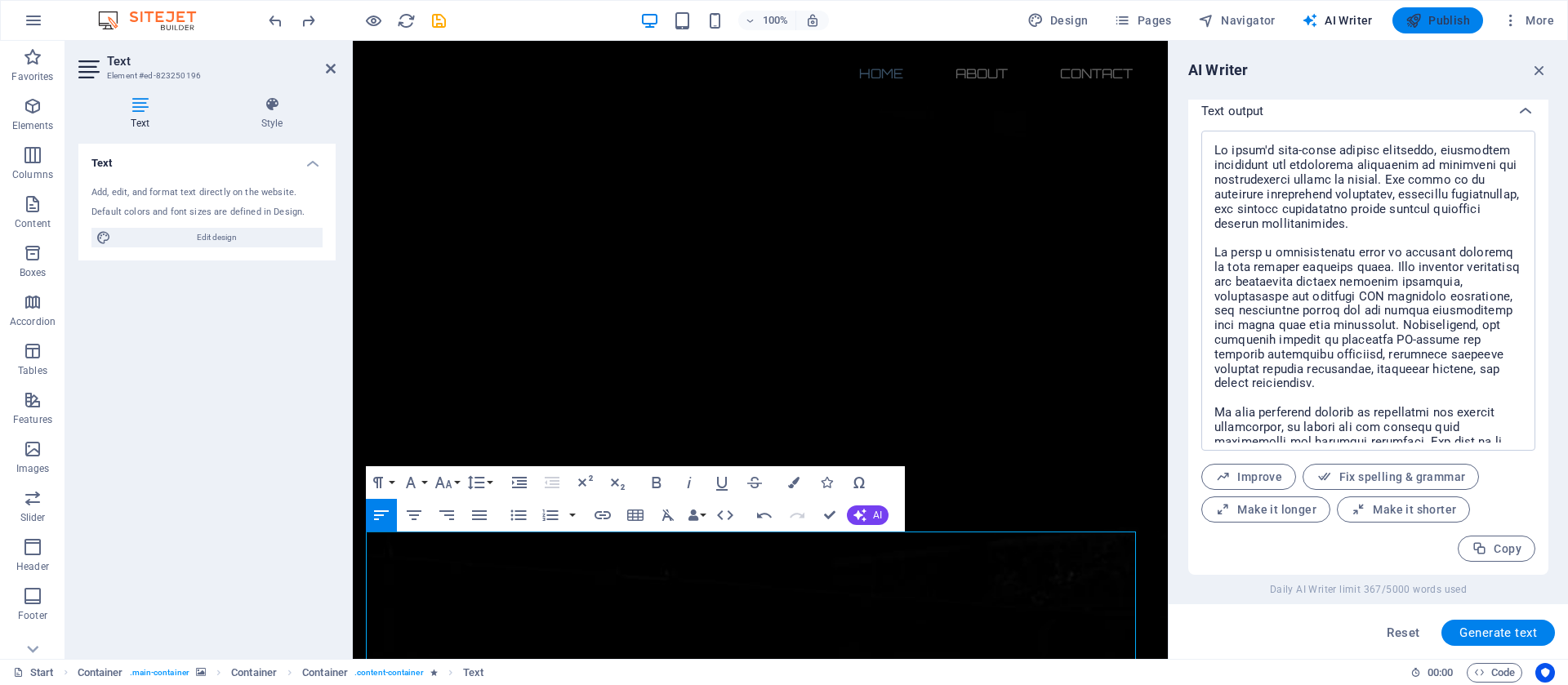 click on "Publish" at bounding box center (1437, 20) 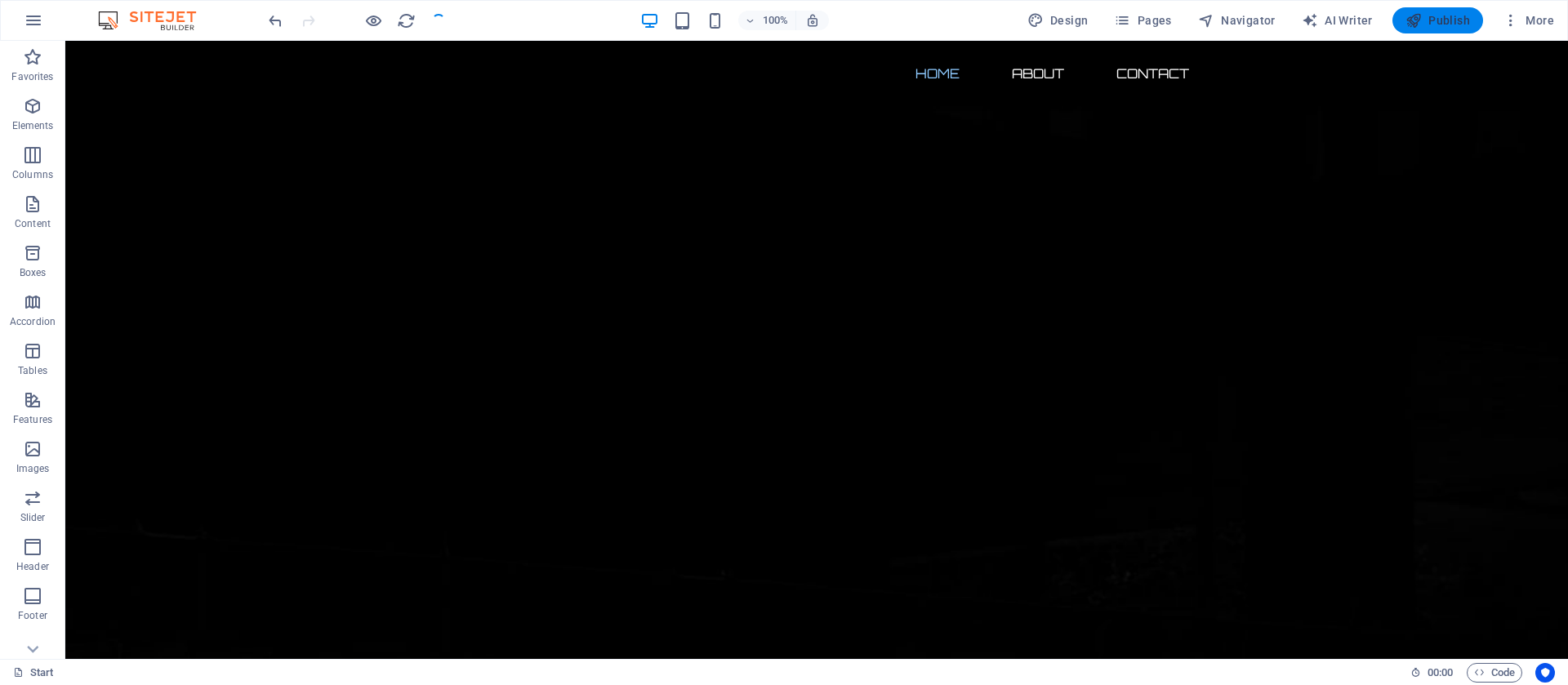 click on "Publish" at bounding box center [1437, 20] 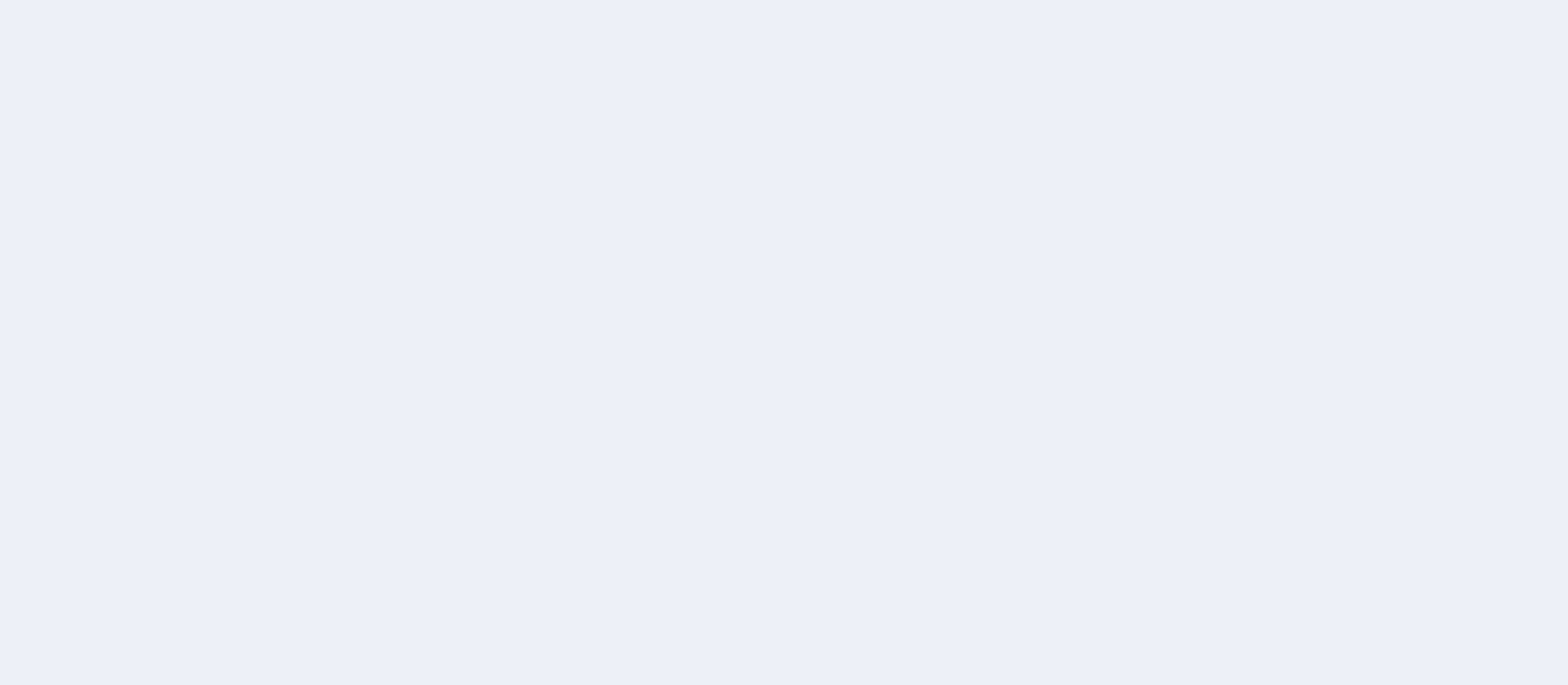 scroll, scrollTop: 0, scrollLeft: 0, axis: both 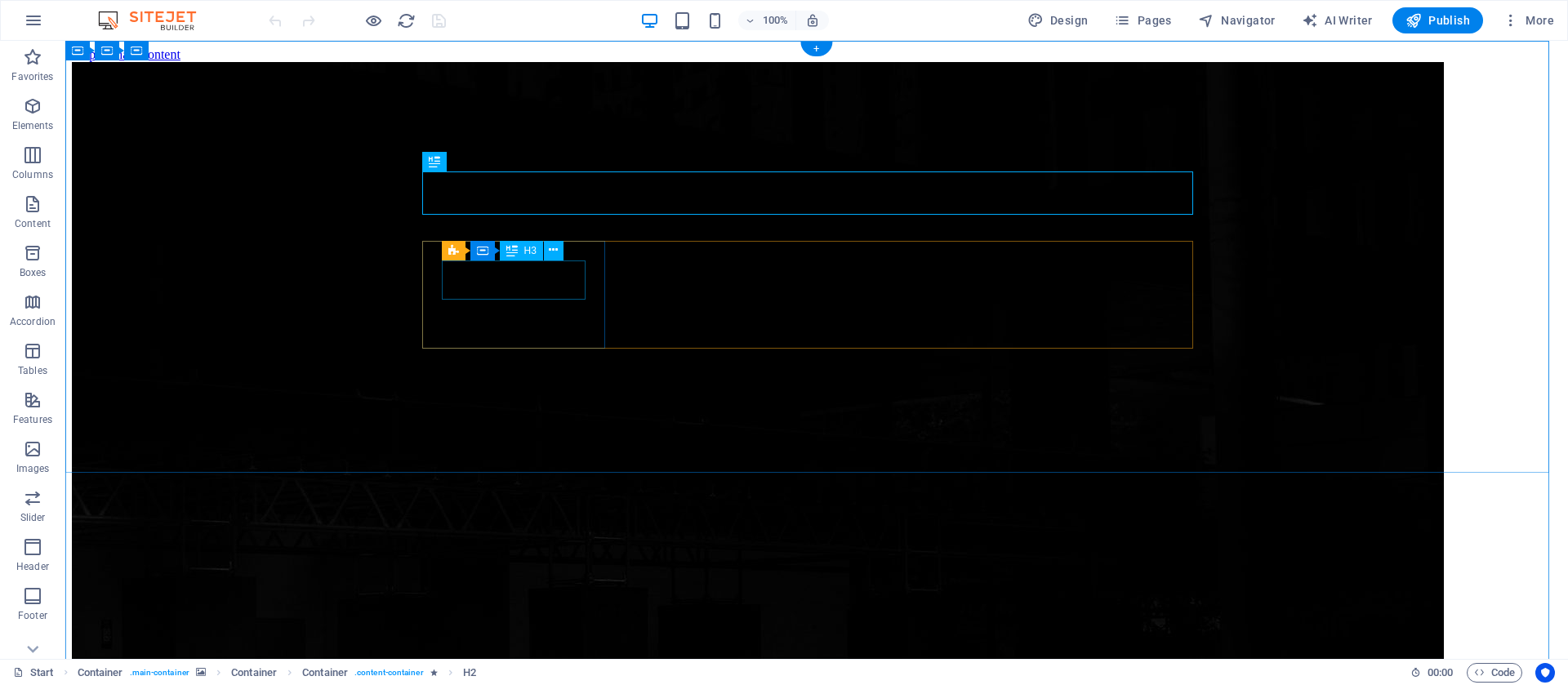click on "7" at bounding box center [817, 1804] 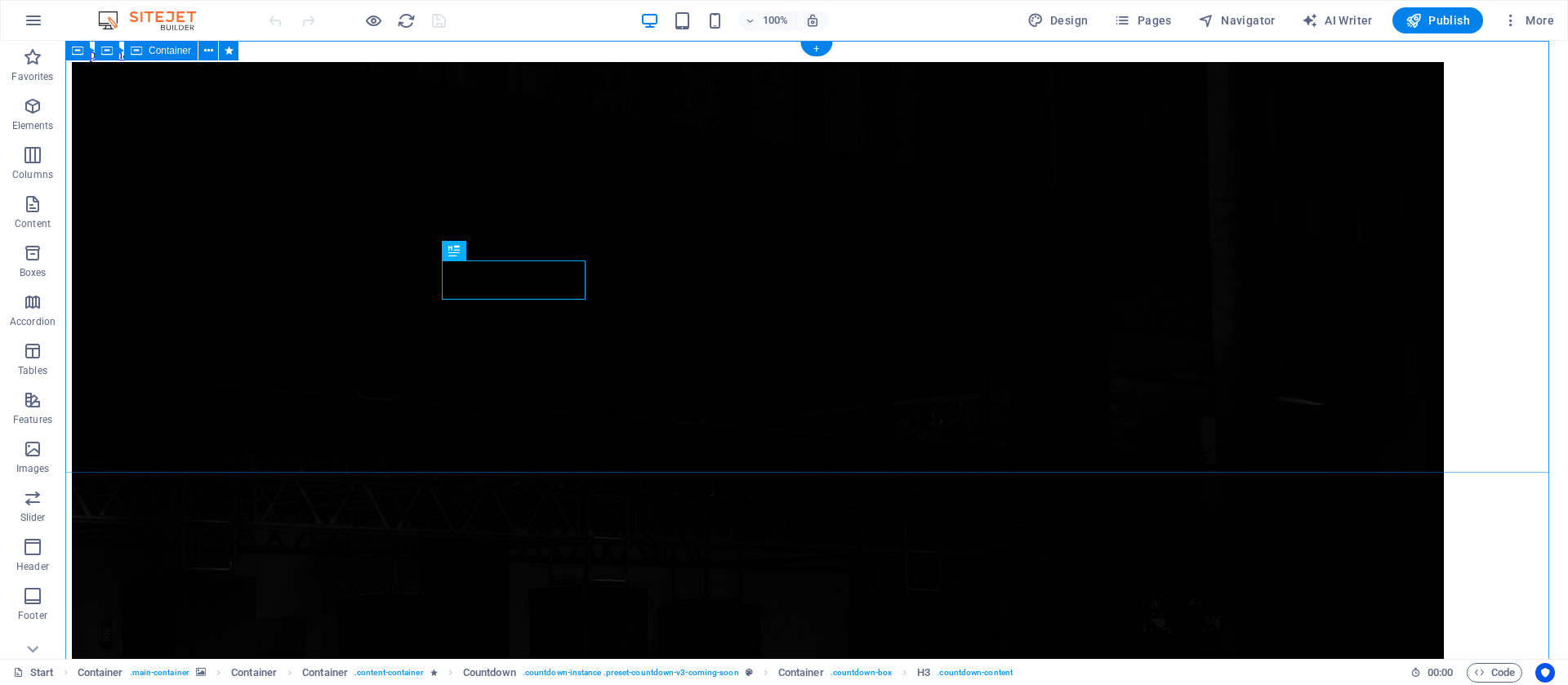 click on "The waiting is going to end soon... [DURATION] Our website is under construction. STAY TUNED!" at bounding box center (817, 1939) 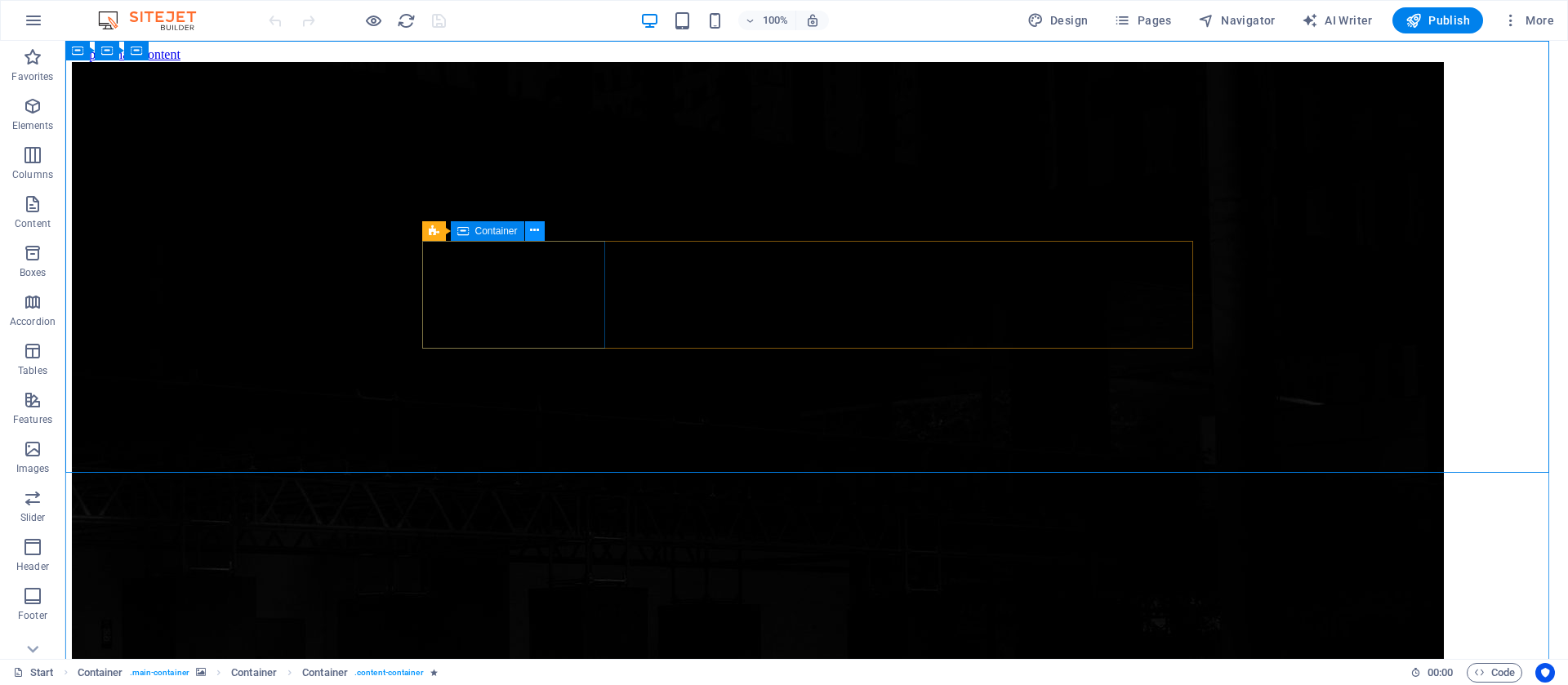 click at bounding box center [534, 230] 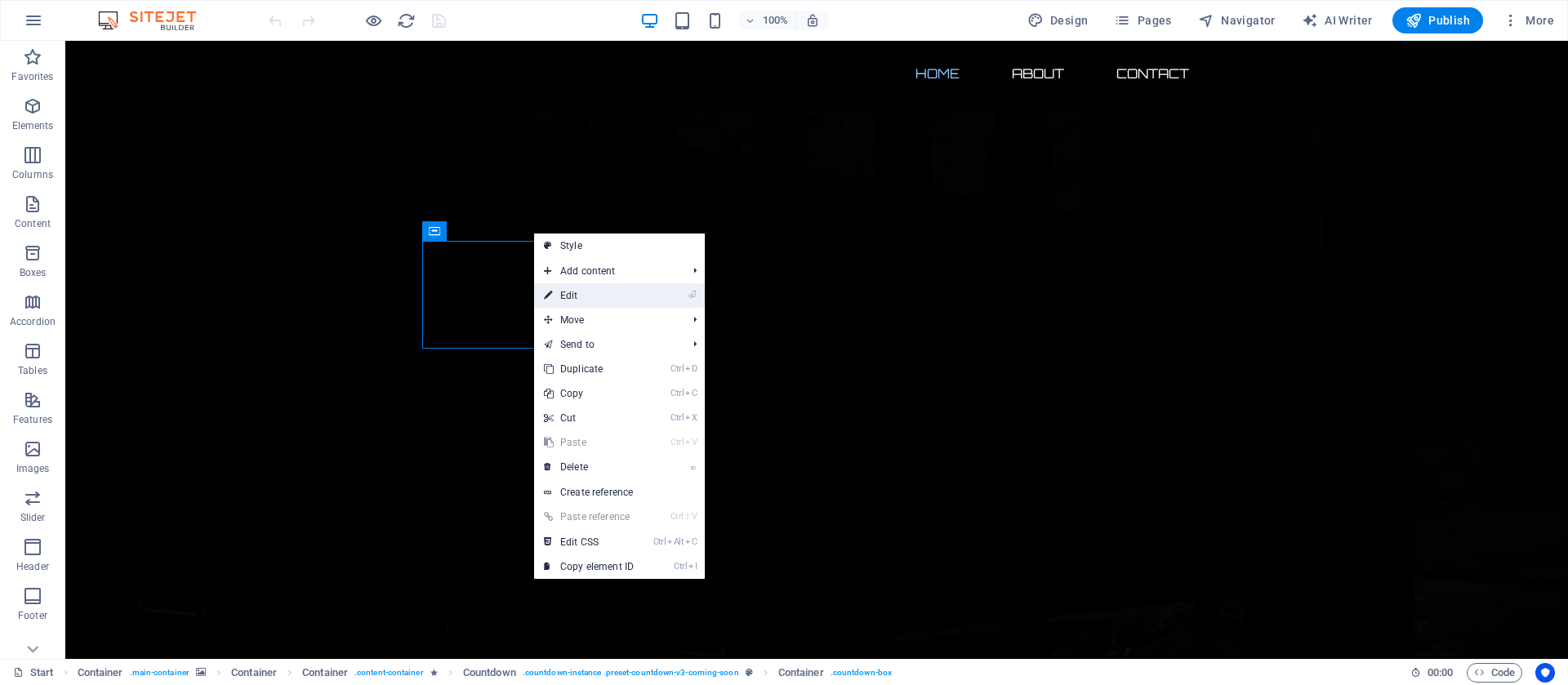 click on "⏎  Edit" at bounding box center [589, 296] 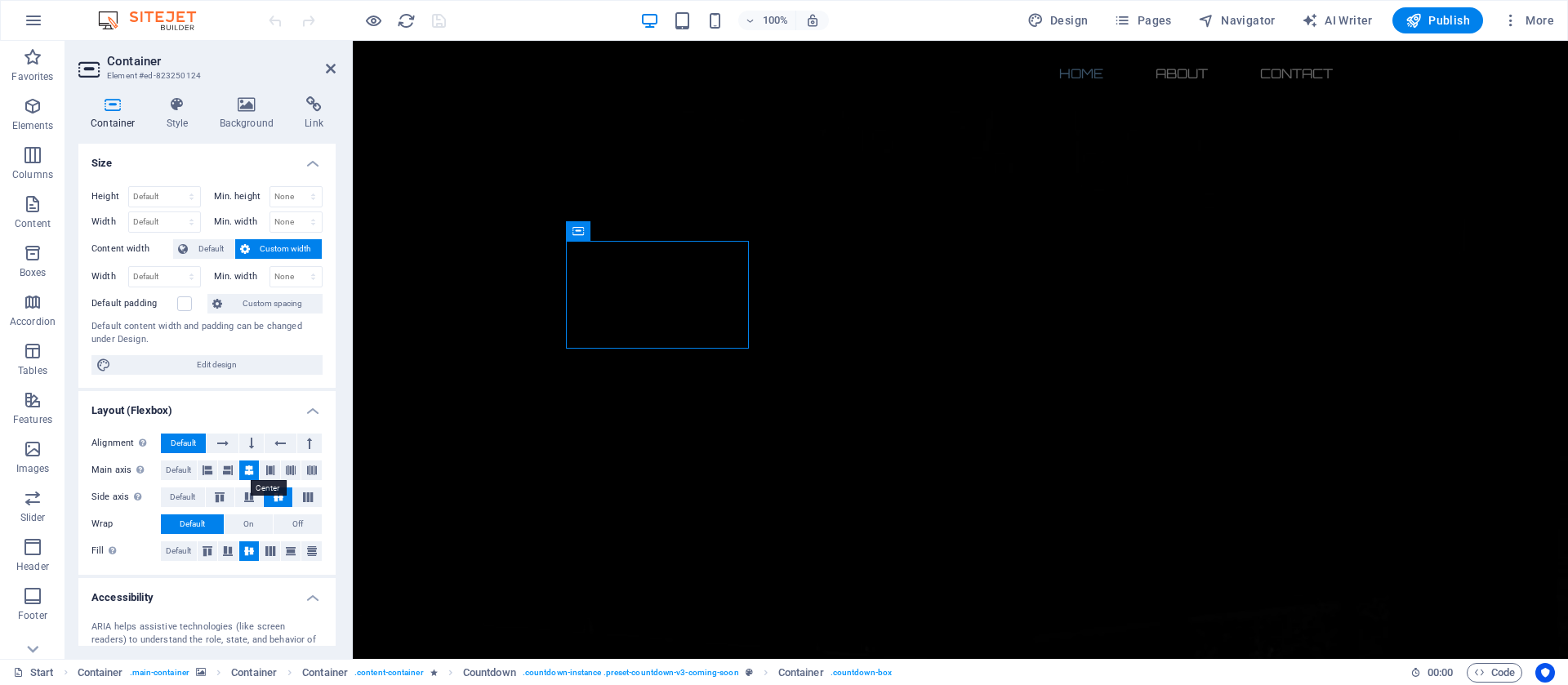 scroll, scrollTop: 158, scrollLeft: 0, axis: vertical 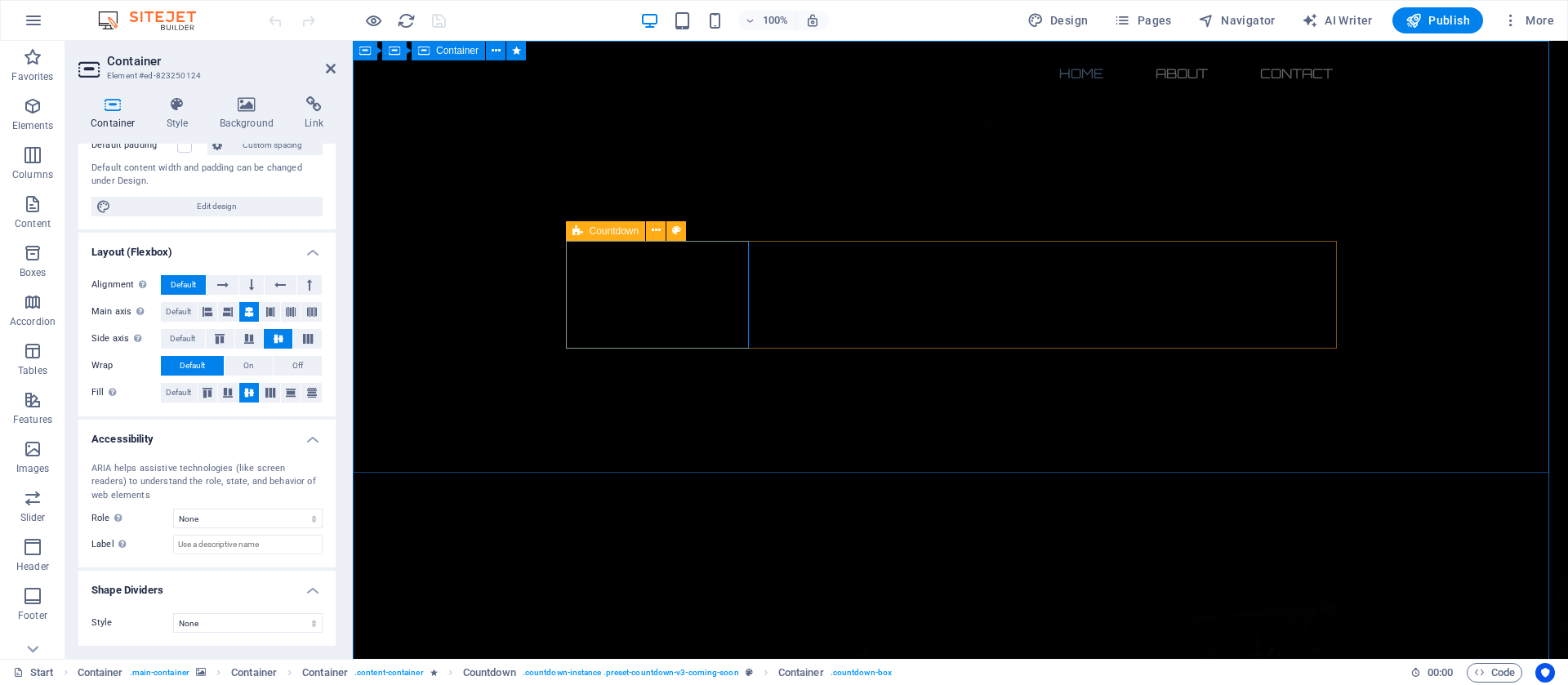 click on "The waiting is going to end soon... [DURATION] Our website is under construction. STAY TUNED!" at bounding box center [960, 1979] 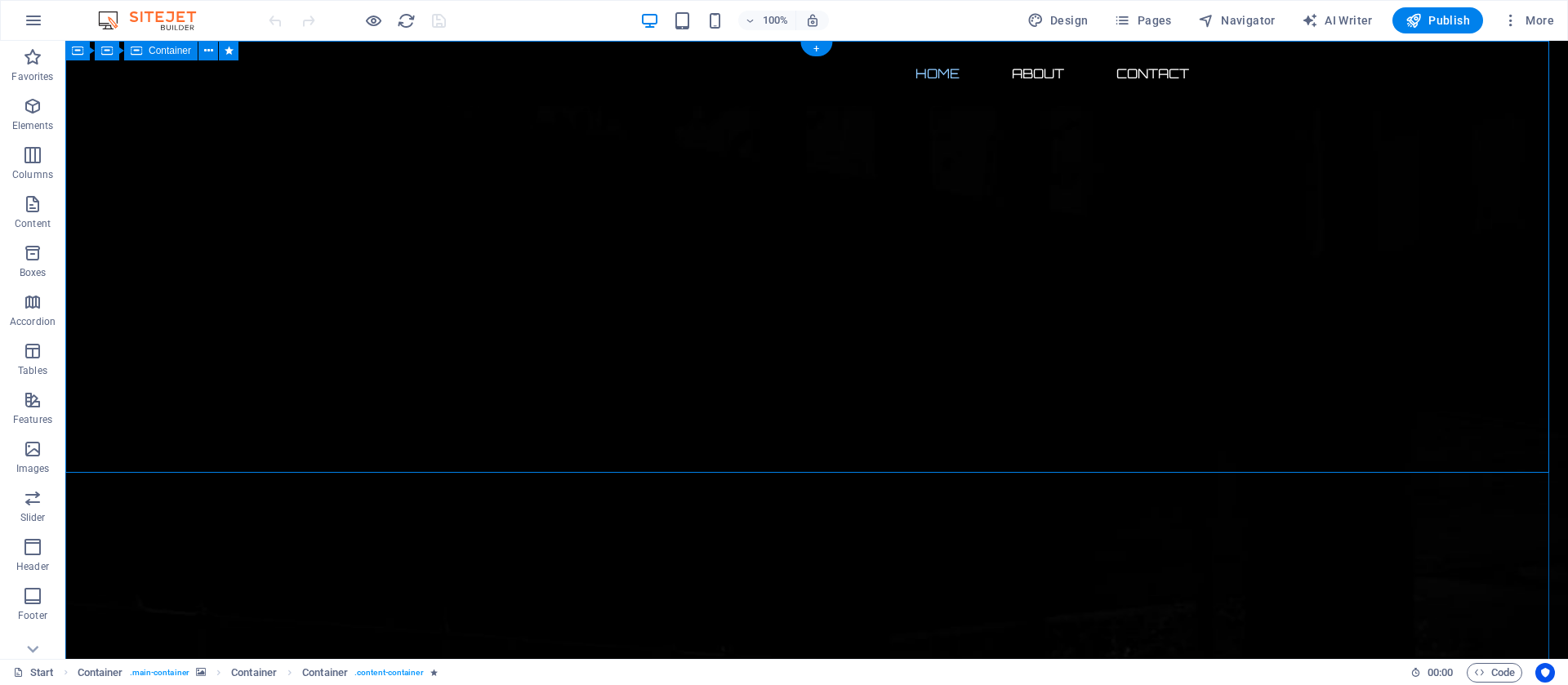 click on "The waiting is going to end soon... [DURATION] Our website is under construction. STAY TUNED!" at bounding box center [817, 1979] 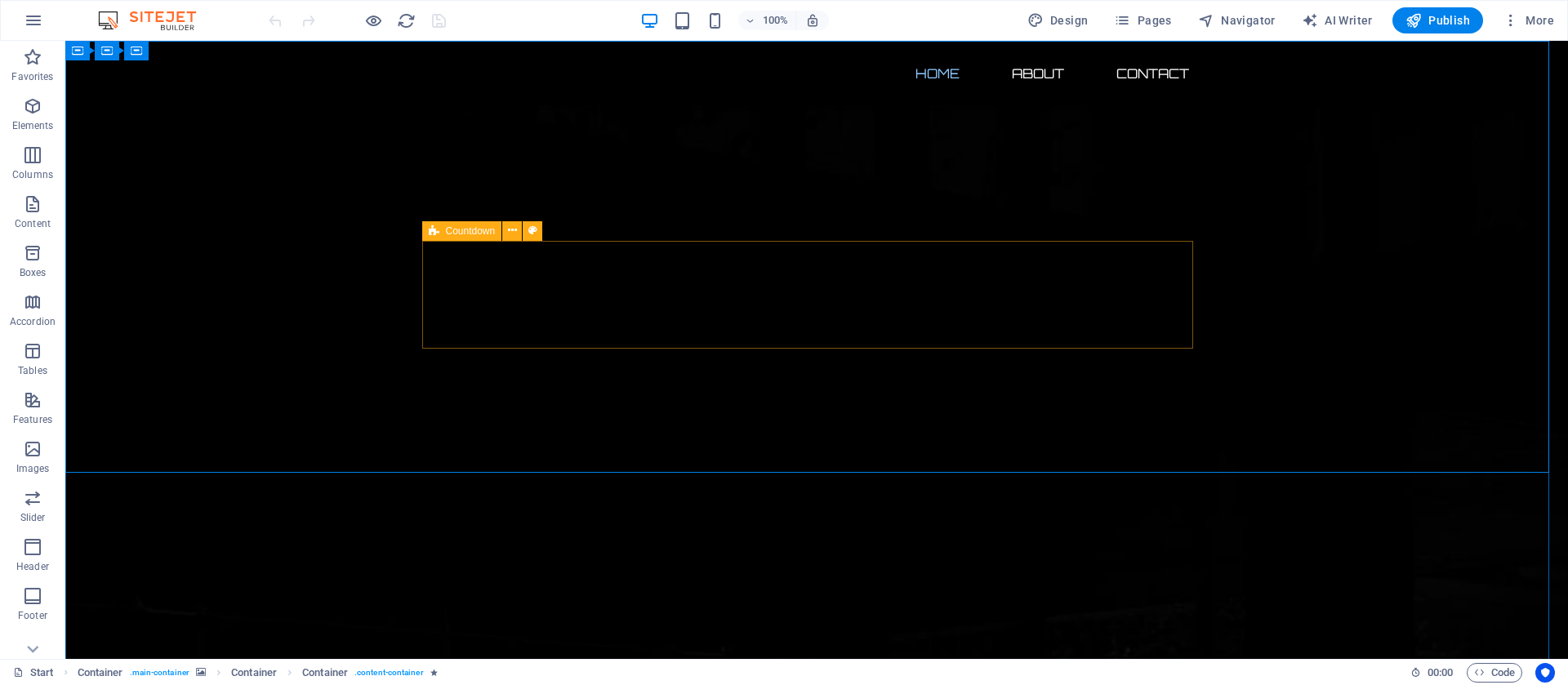 click on "Countdown" at bounding box center (462, 231) 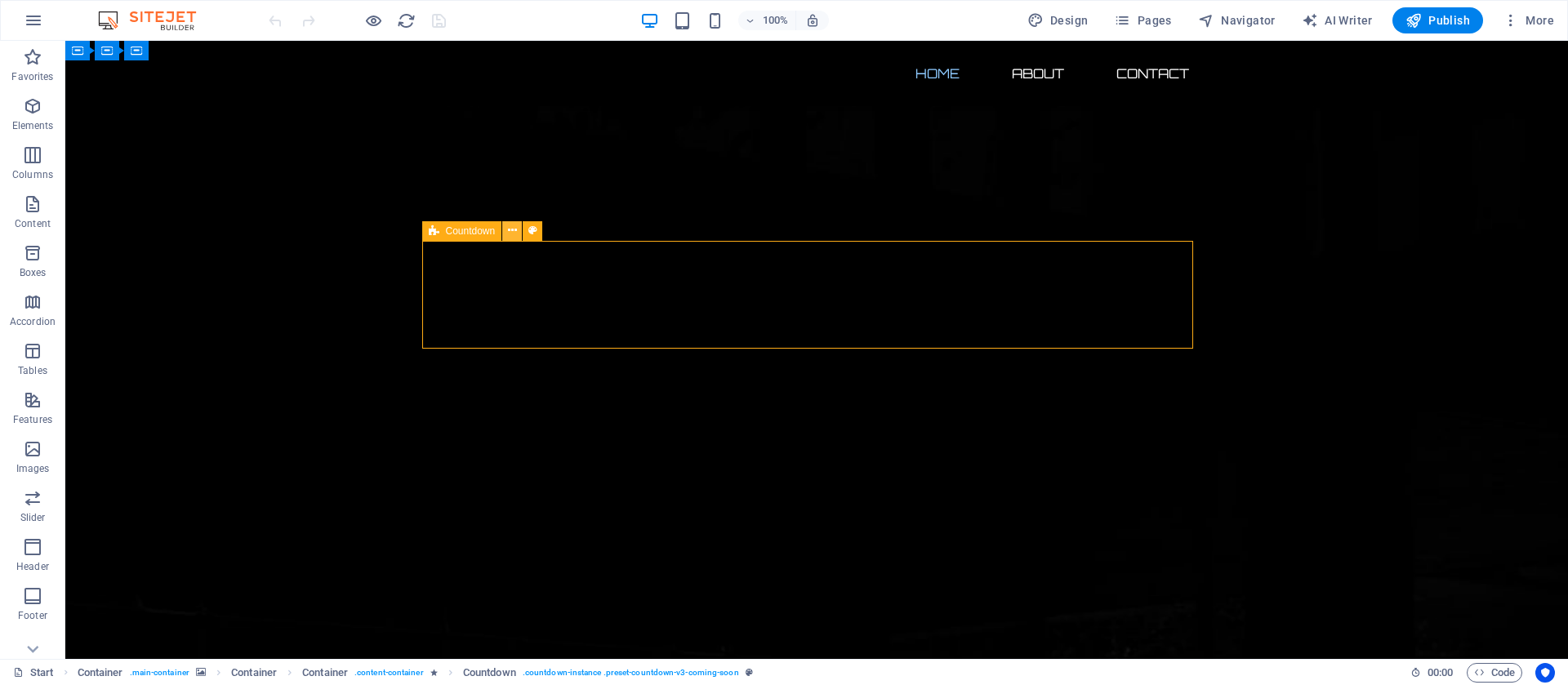 click at bounding box center [512, 230] 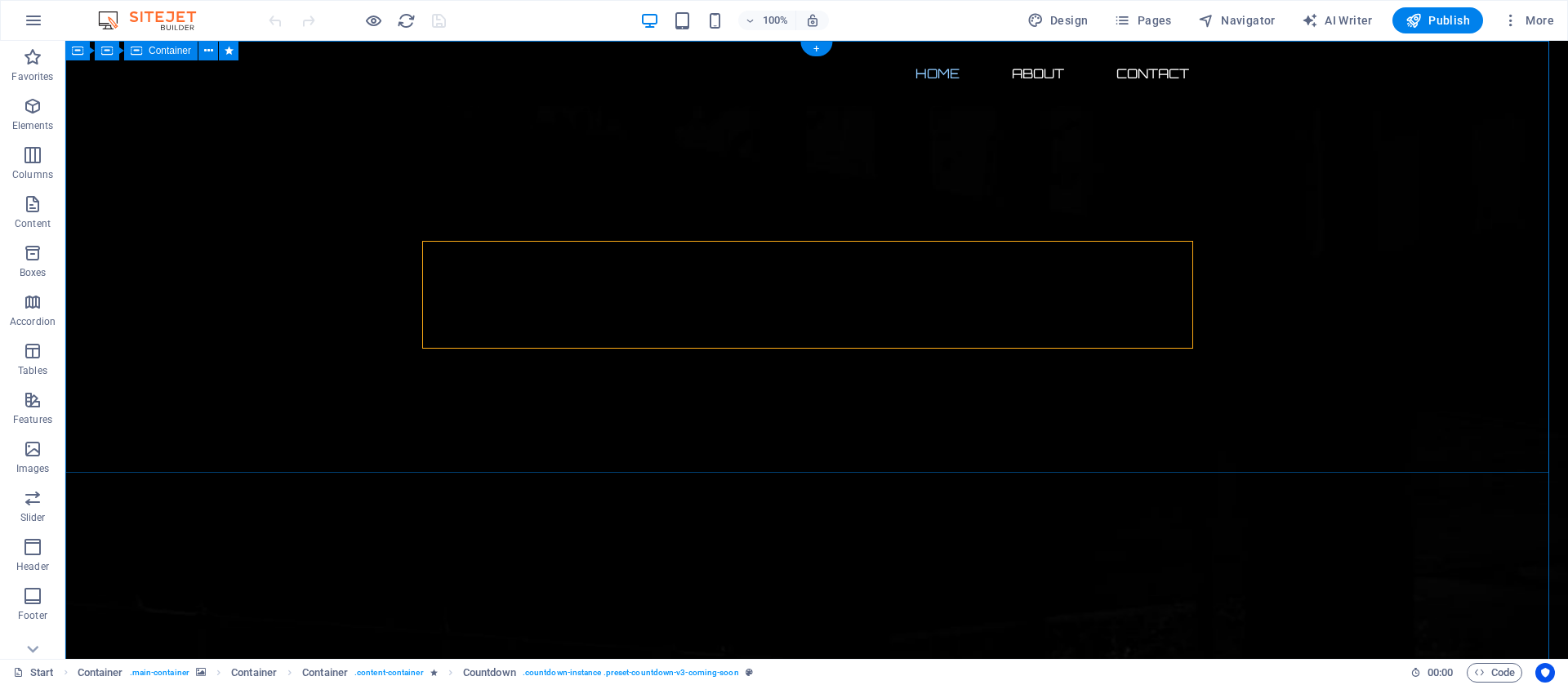 click on "The waiting is going to end soon... [DURATION] Our website is under construction. STAY TUNED!" at bounding box center (817, 1979) 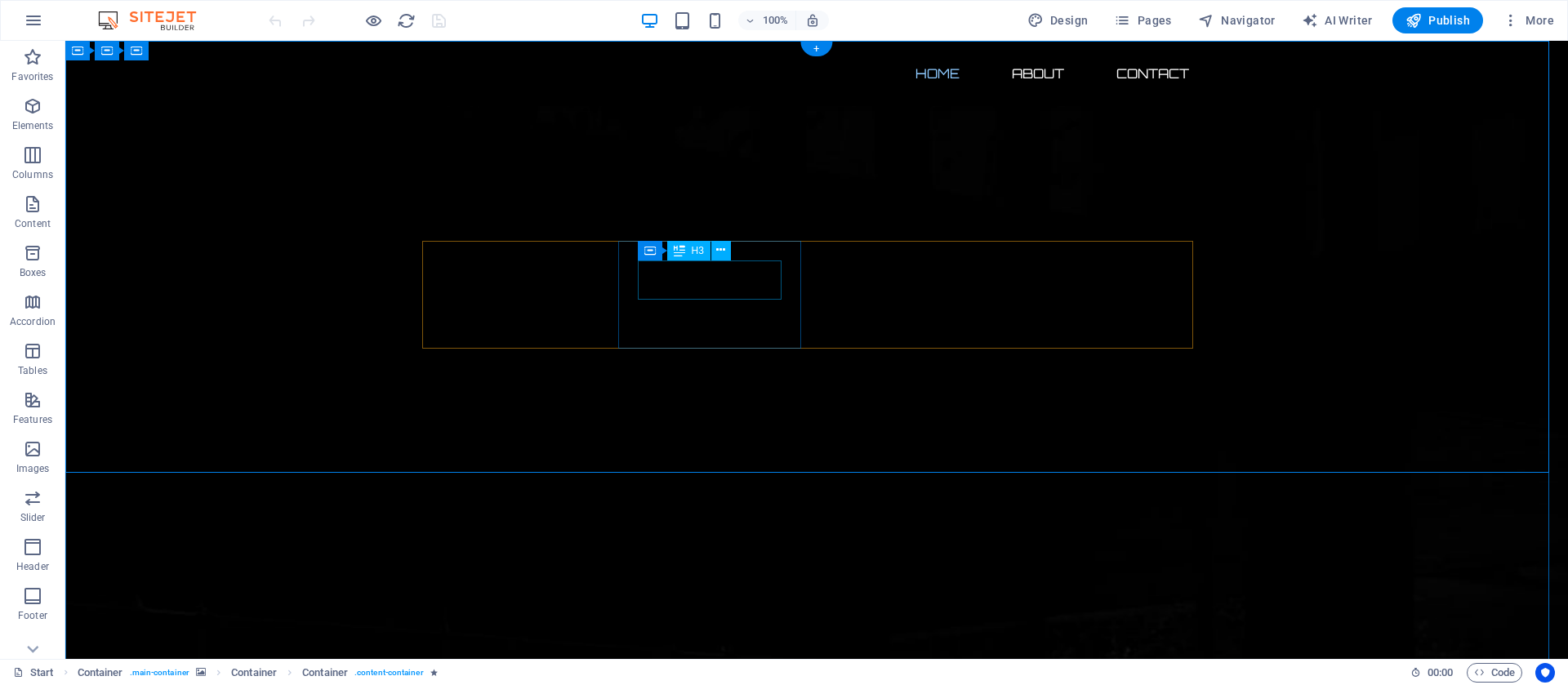 click on "2" at bounding box center [523, 1939] 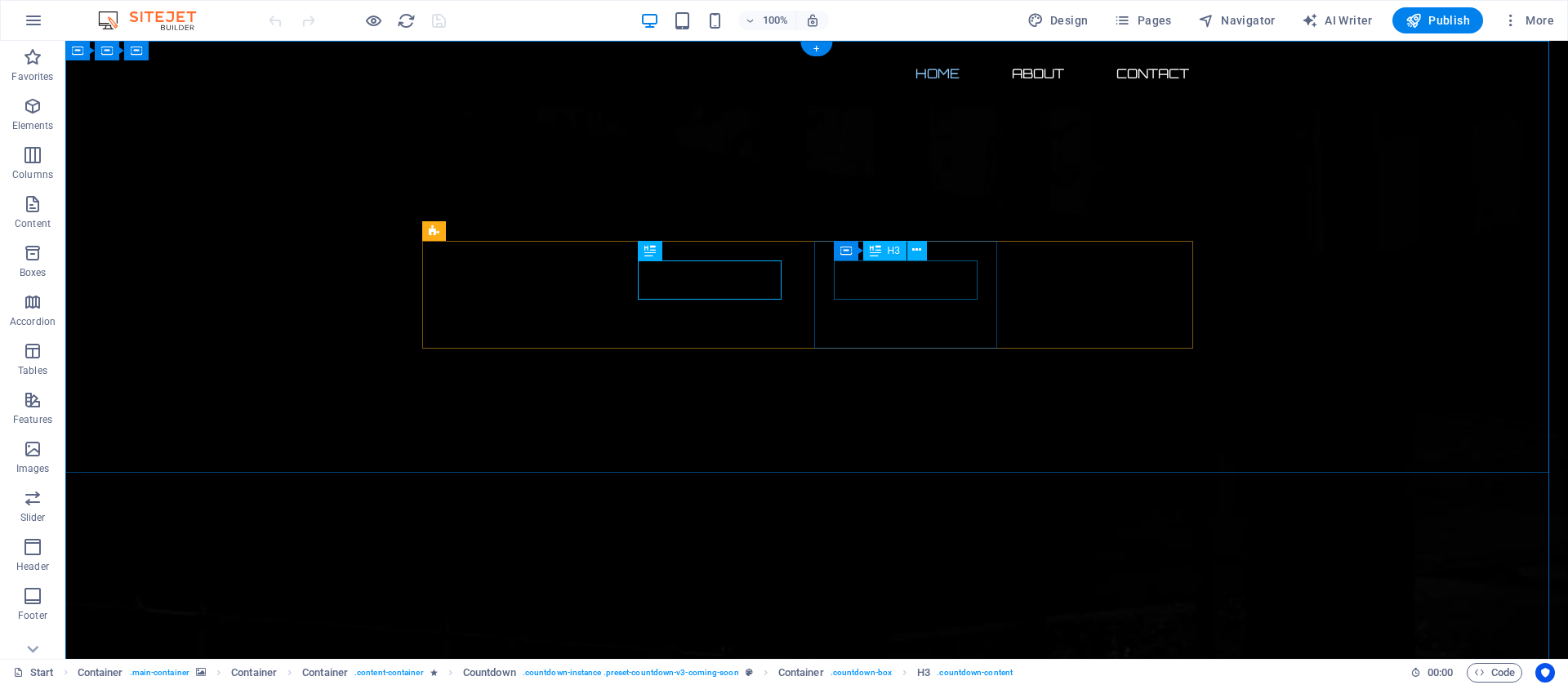 click on "1" at bounding box center [523, 2053] 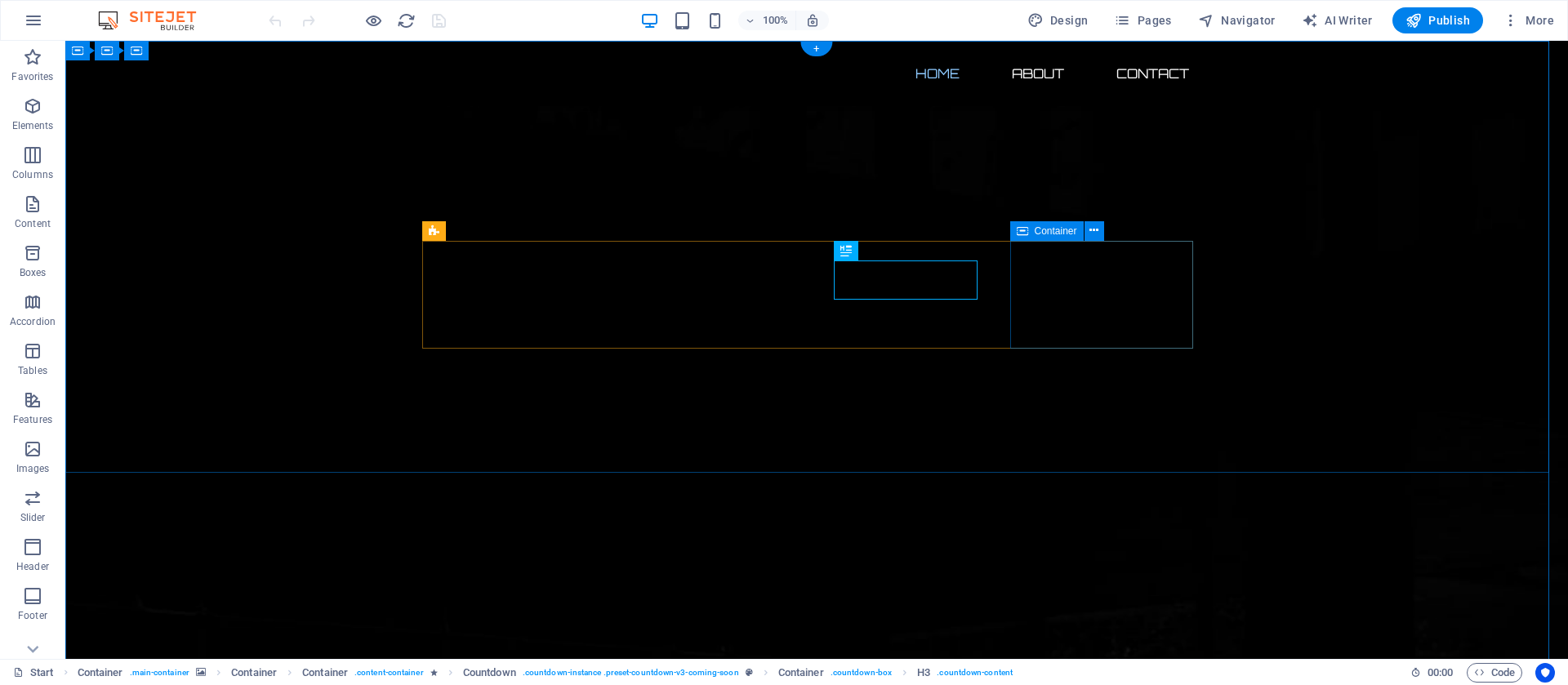 click on "0 Seconds" at bounding box center (523, 2189) 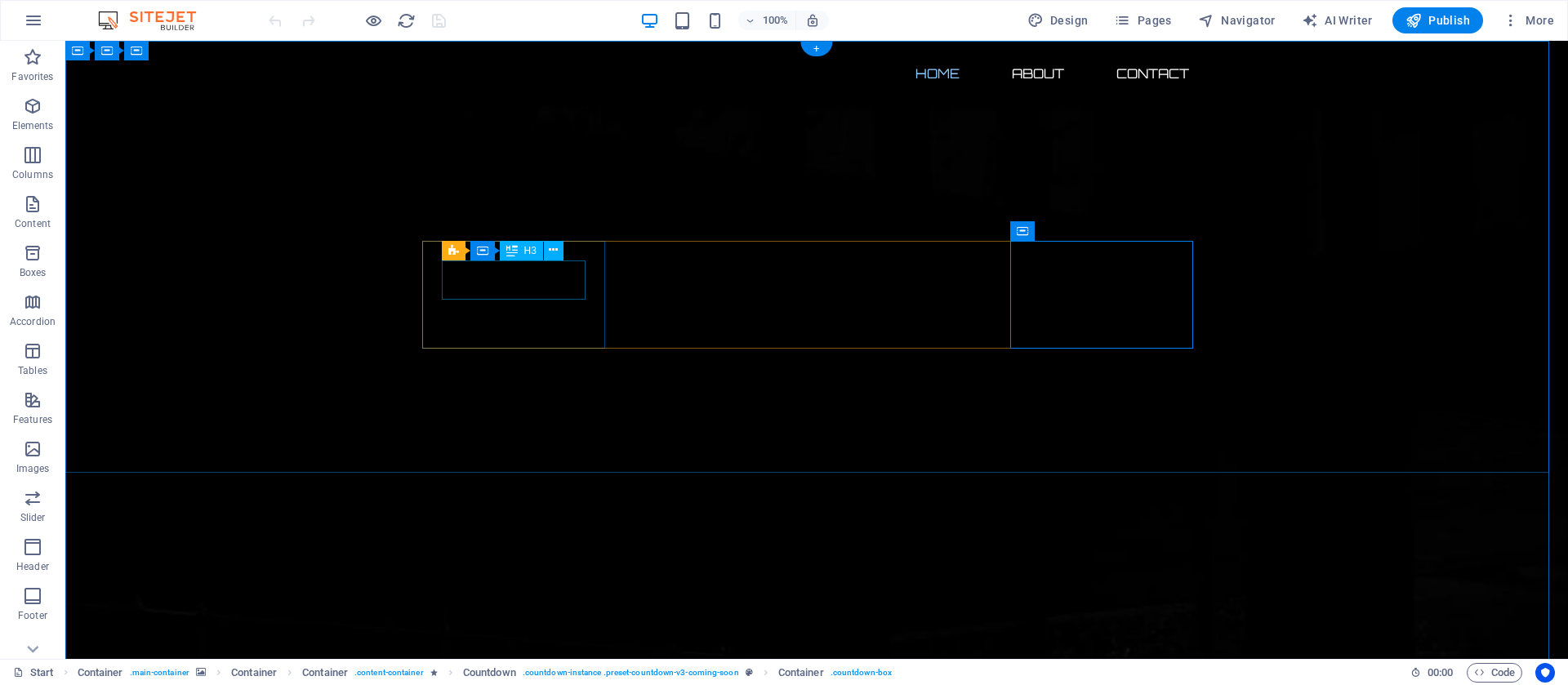 click on "7" at bounding box center [523, 1825] 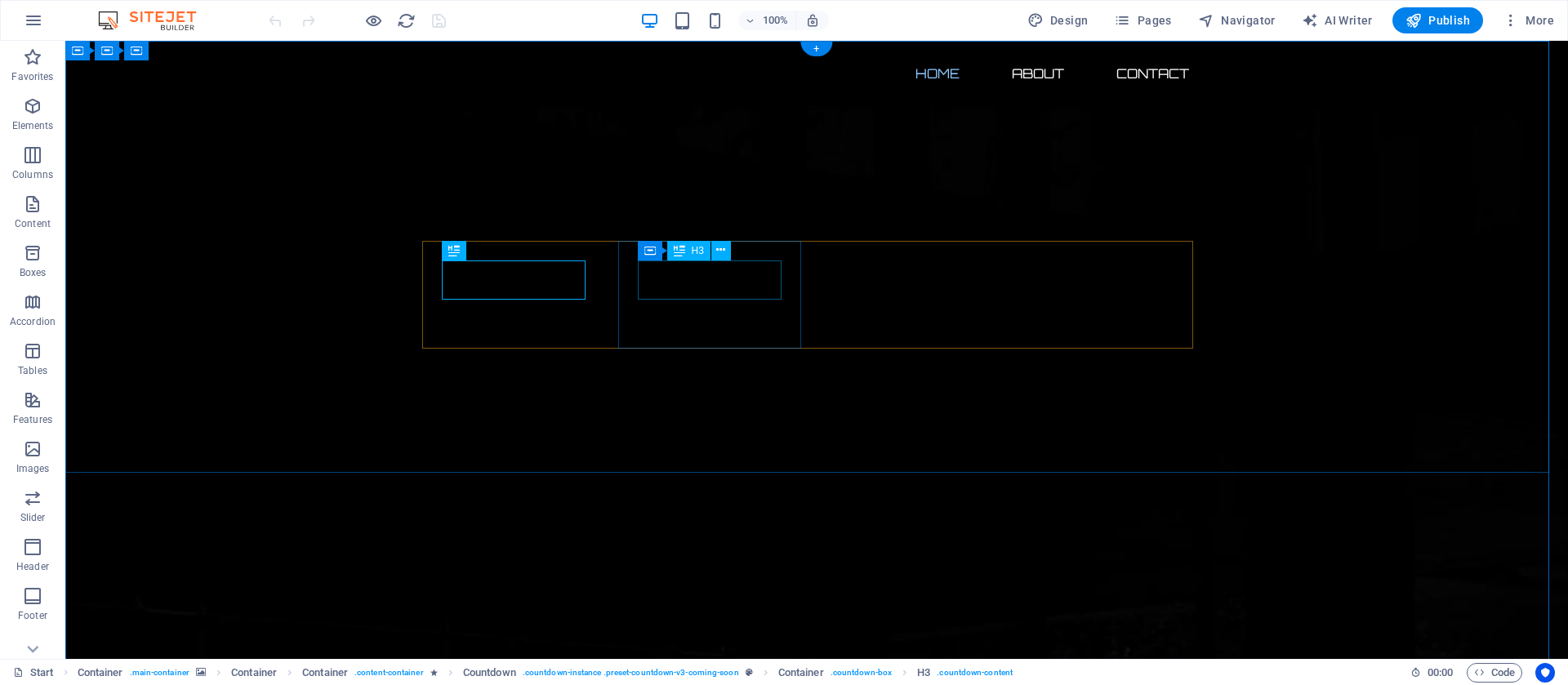 click on "2" at bounding box center (523, 1939) 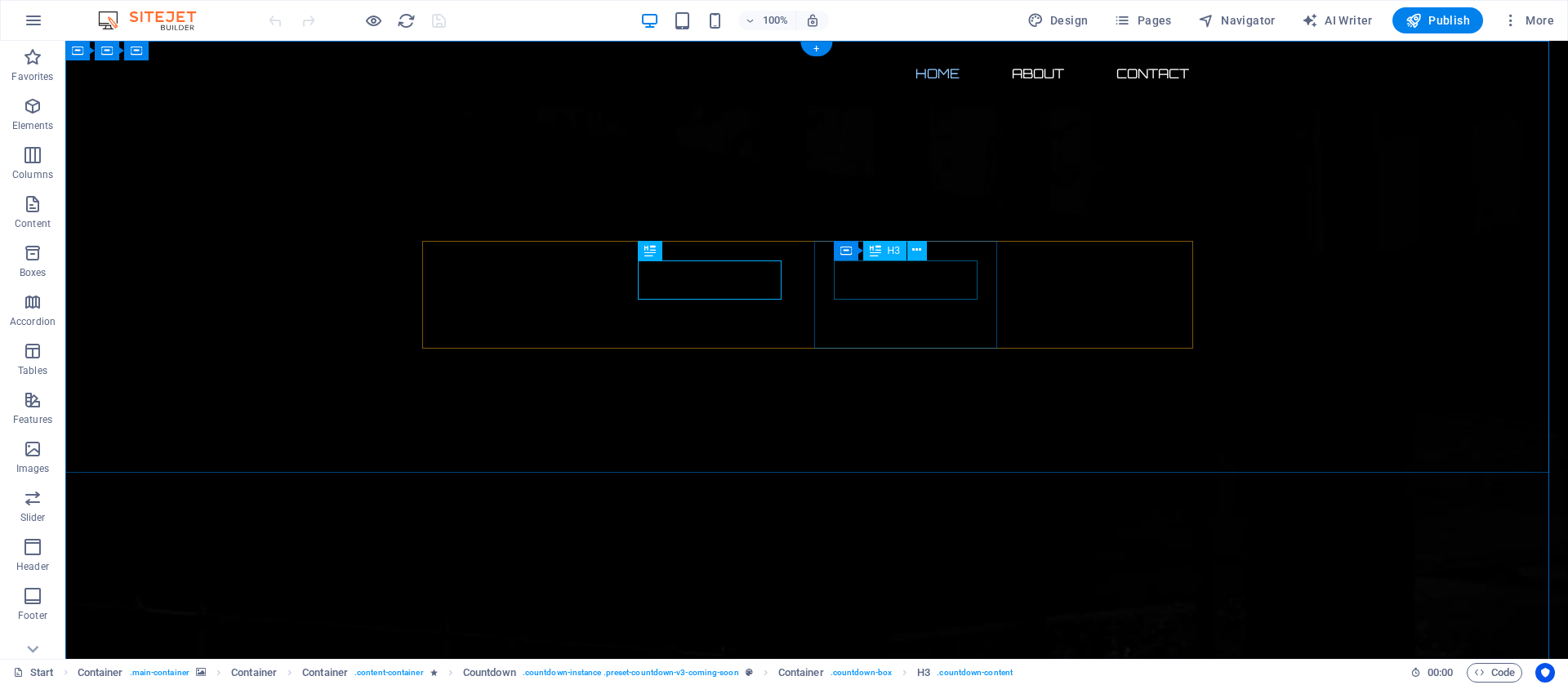click on "1" at bounding box center (523, 2053) 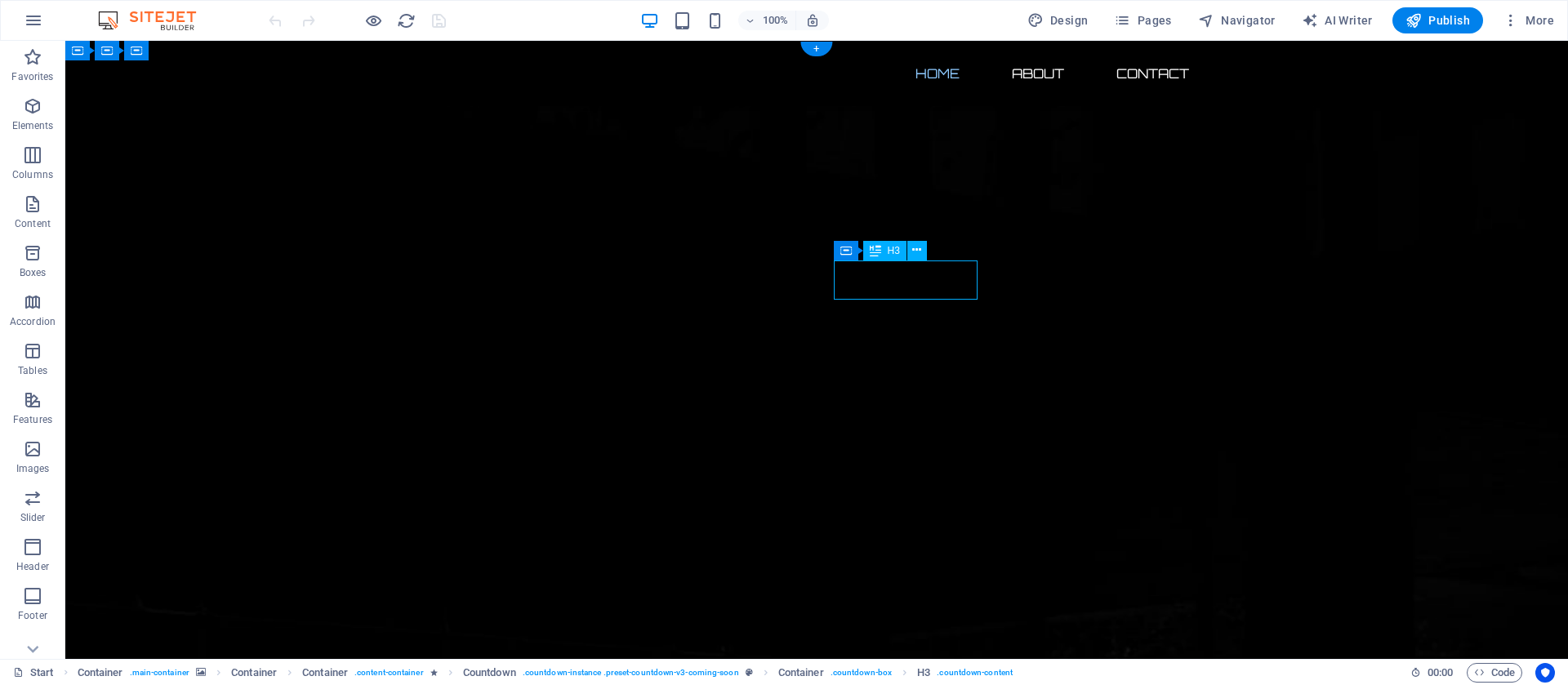 click on "0" at bounding box center [523, 2168] 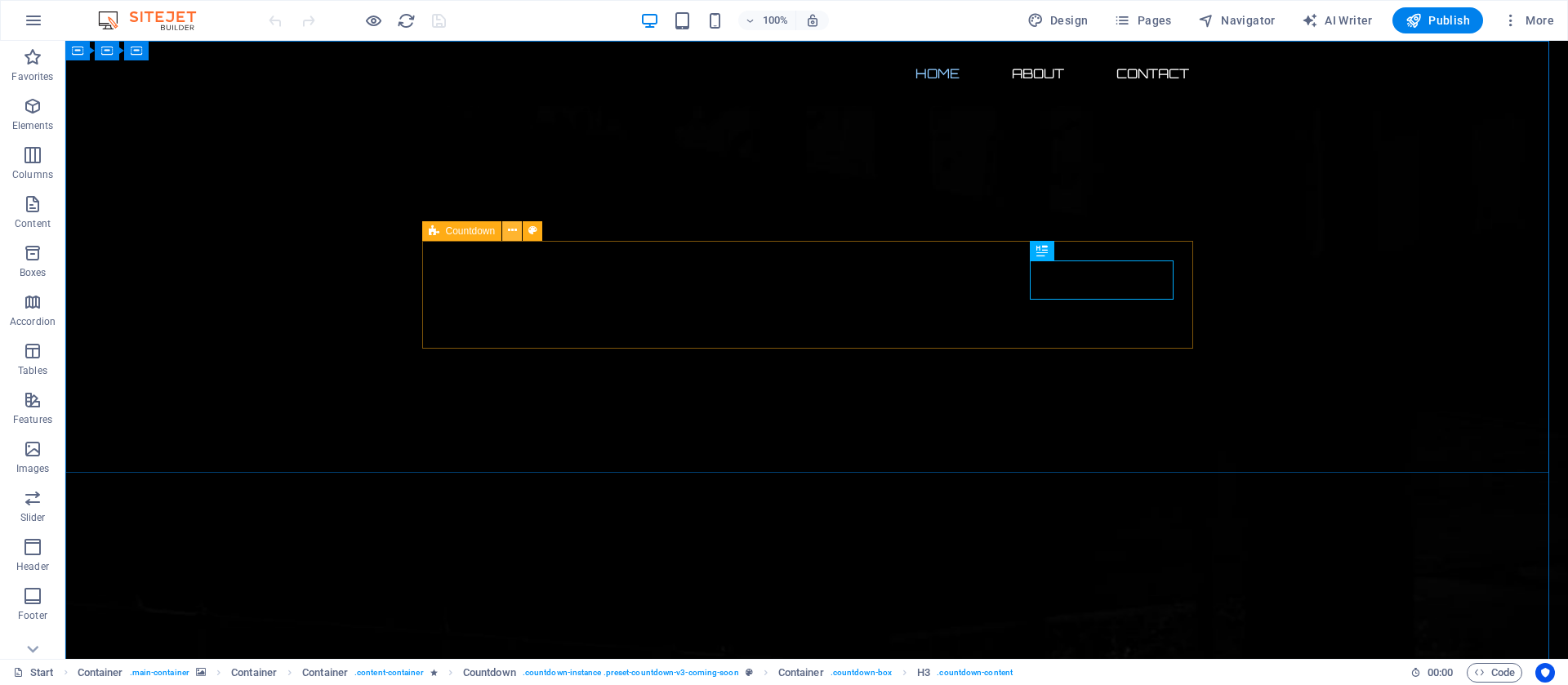 click at bounding box center (512, 230) 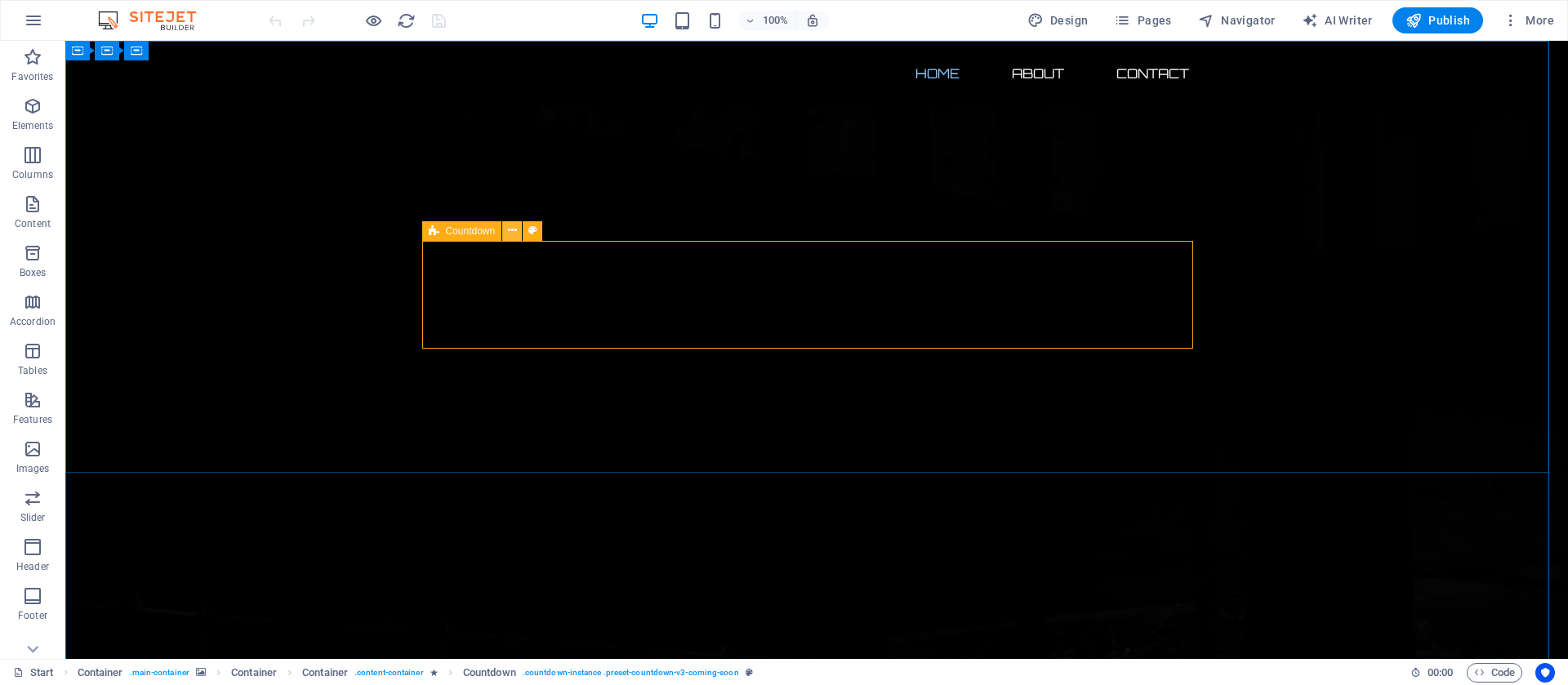 click at bounding box center [512, 230] 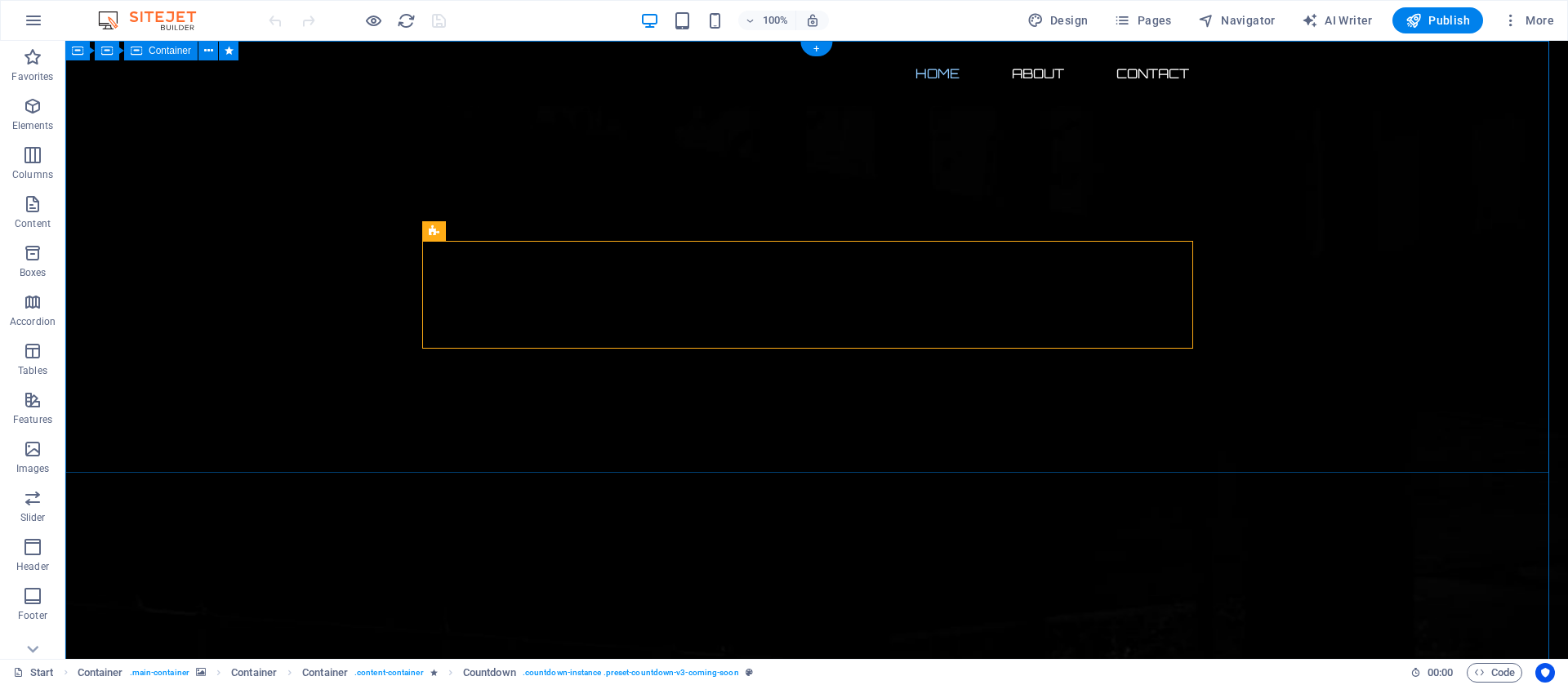 click on "Seconds" at bounding box center (523, 2208) 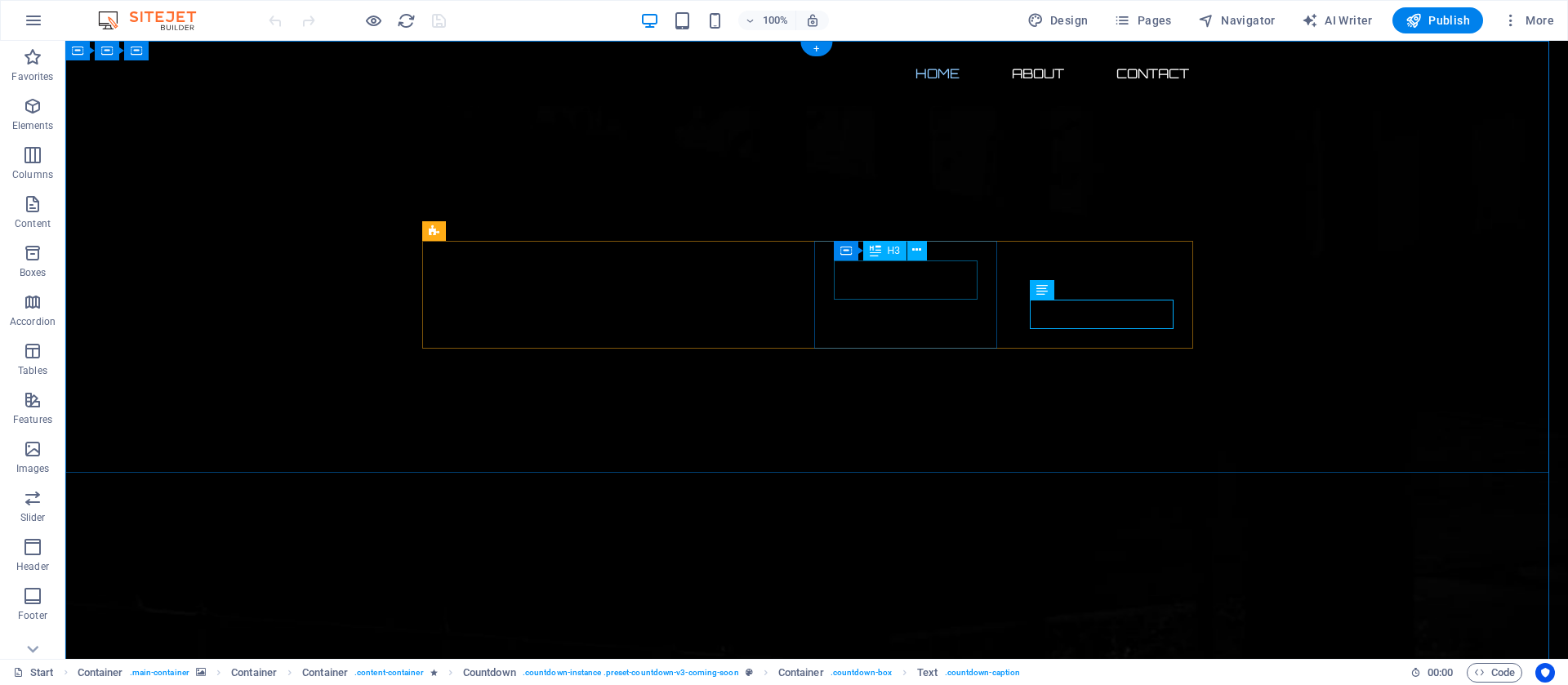 click on "1" at bounding box center [523, 2053] 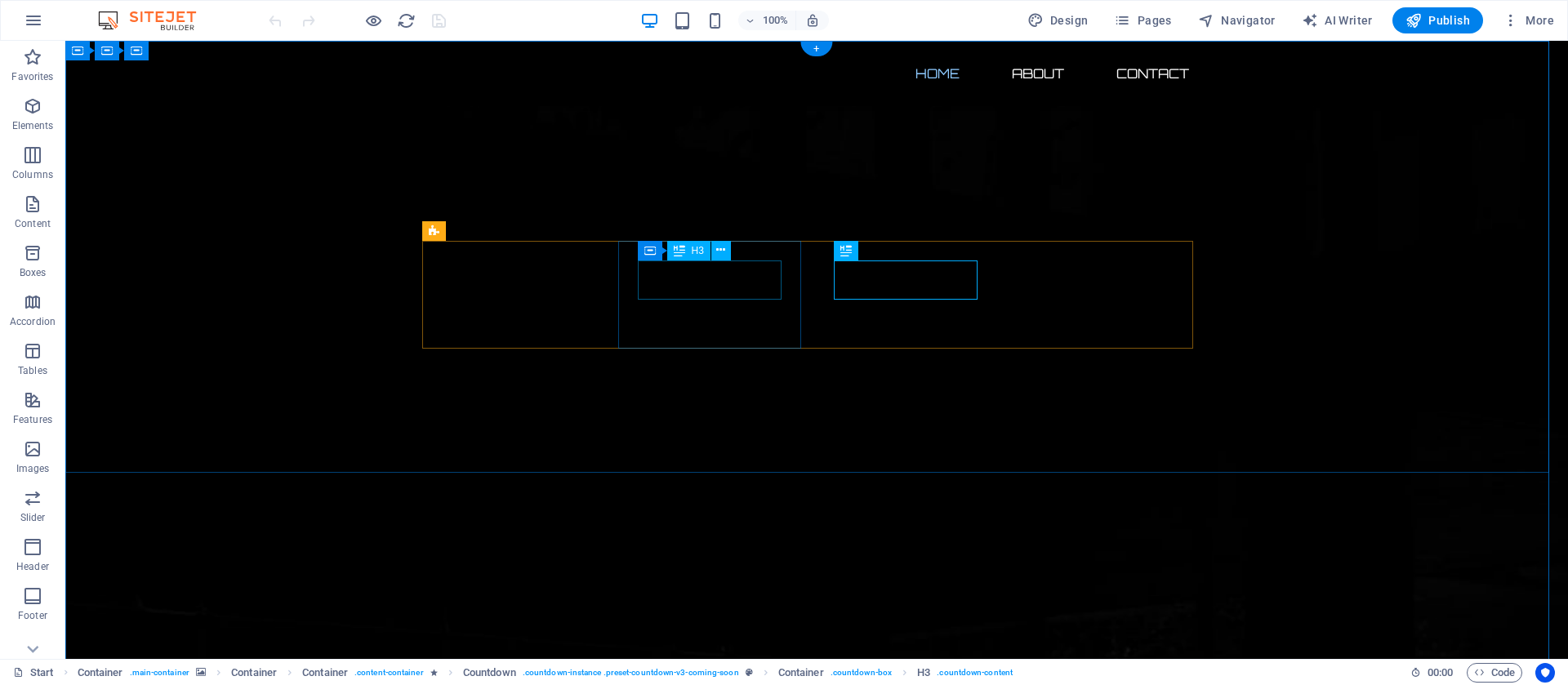 click on "2" at bounding box center (523, 1939) 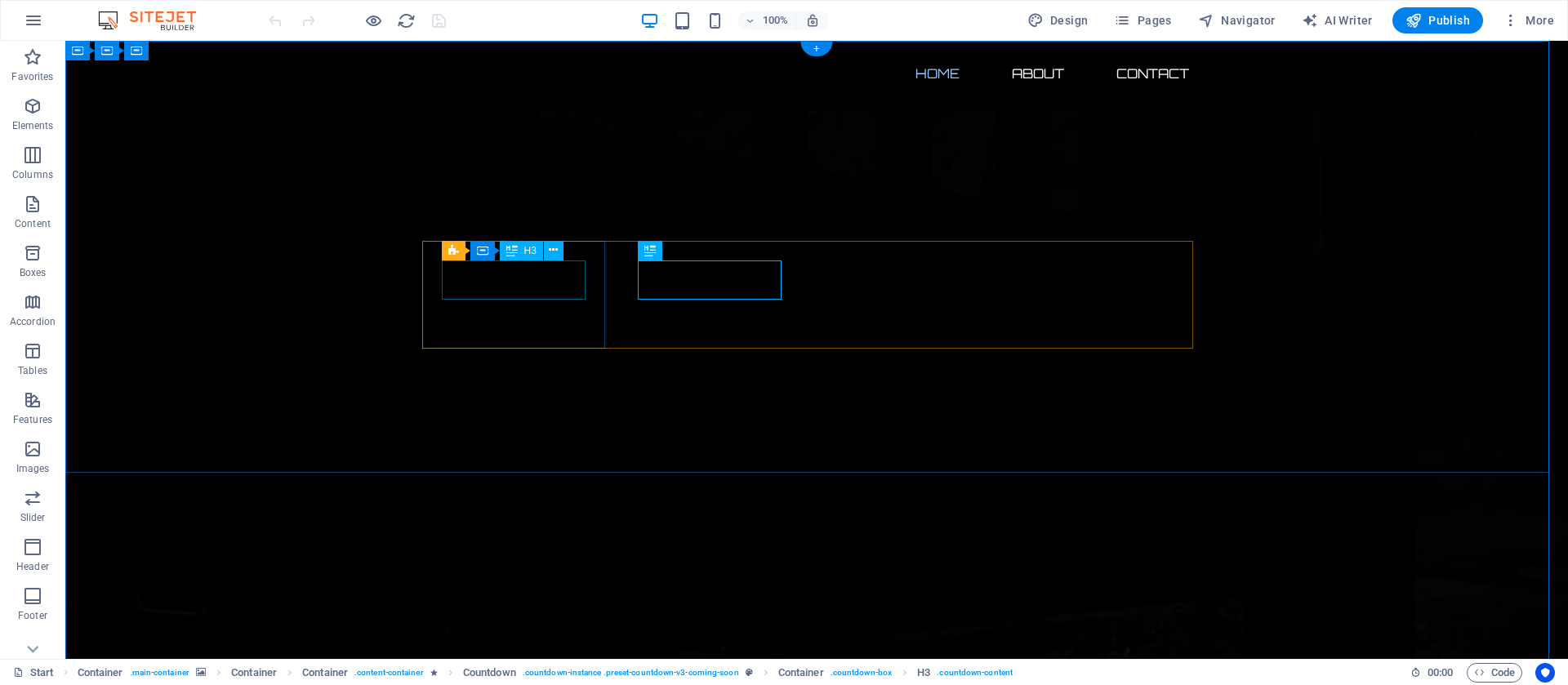 click on "7" at bounding box center (523, 1825) 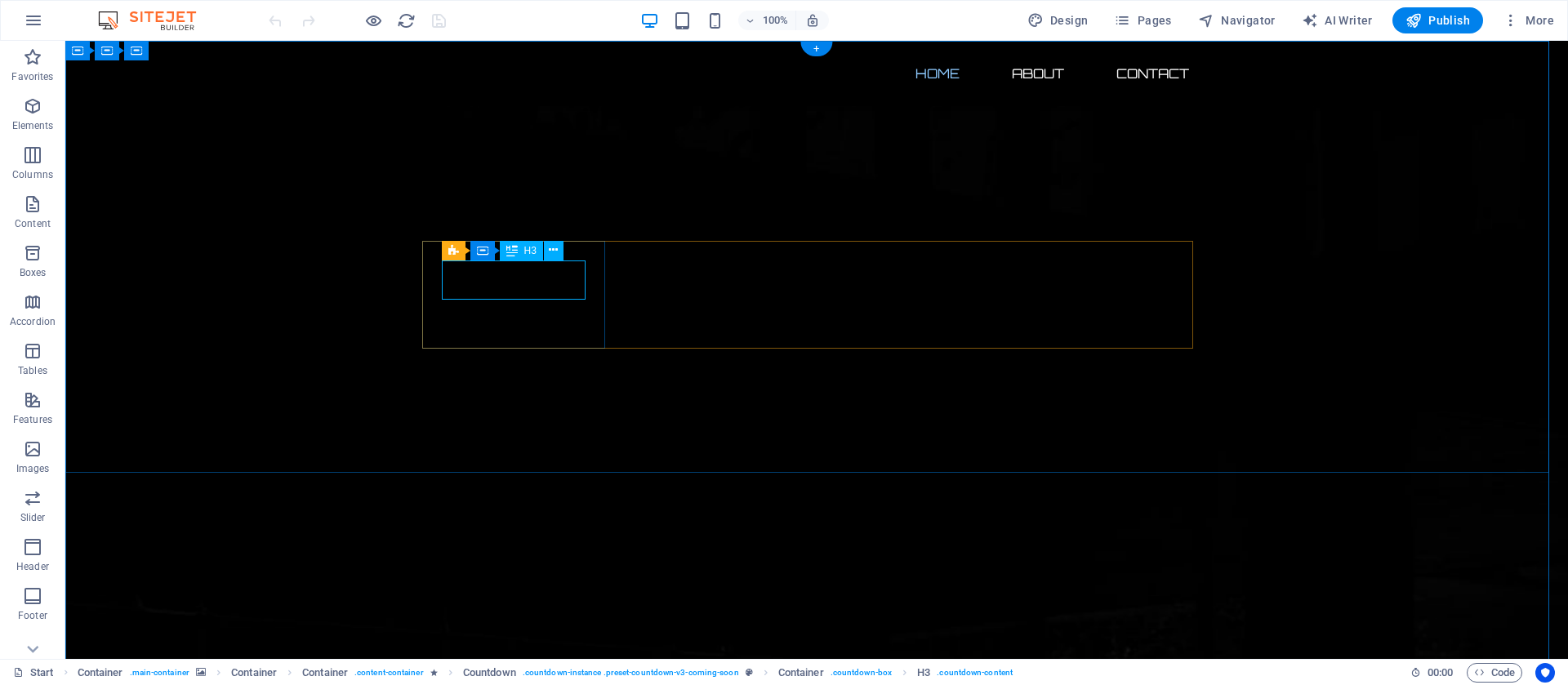 click on "7" at bounding box center [523, 1825] 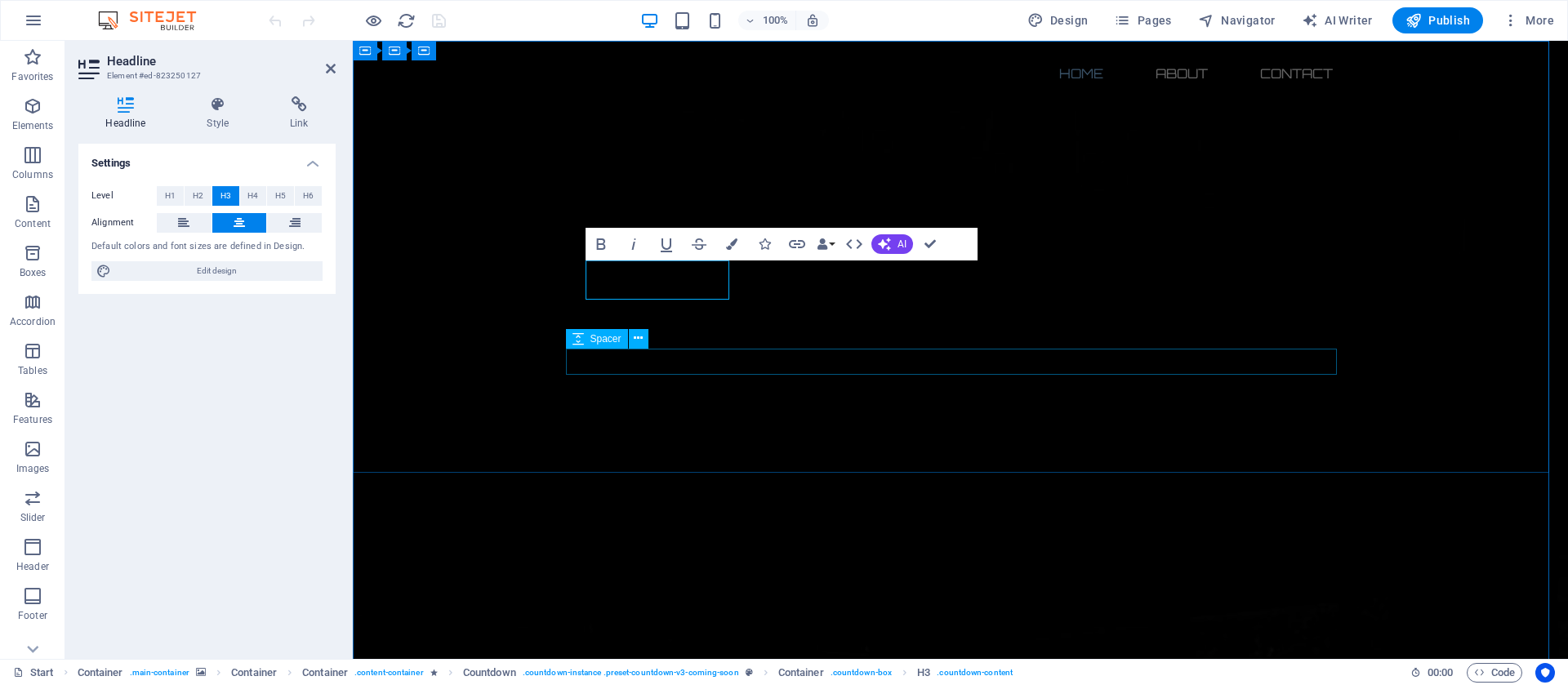 click at bounding box center [960, 2256] 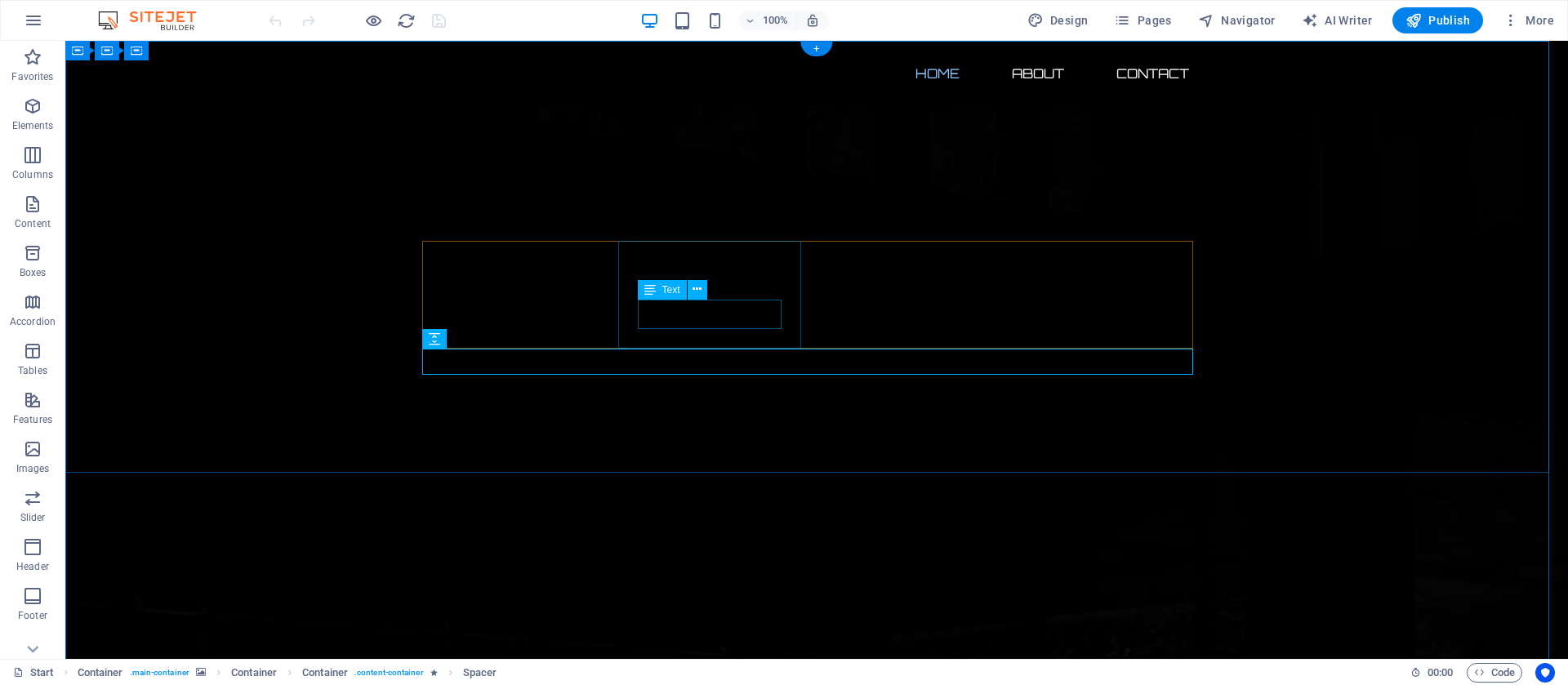 click on "Hours" at bounding box center (523, 1980) 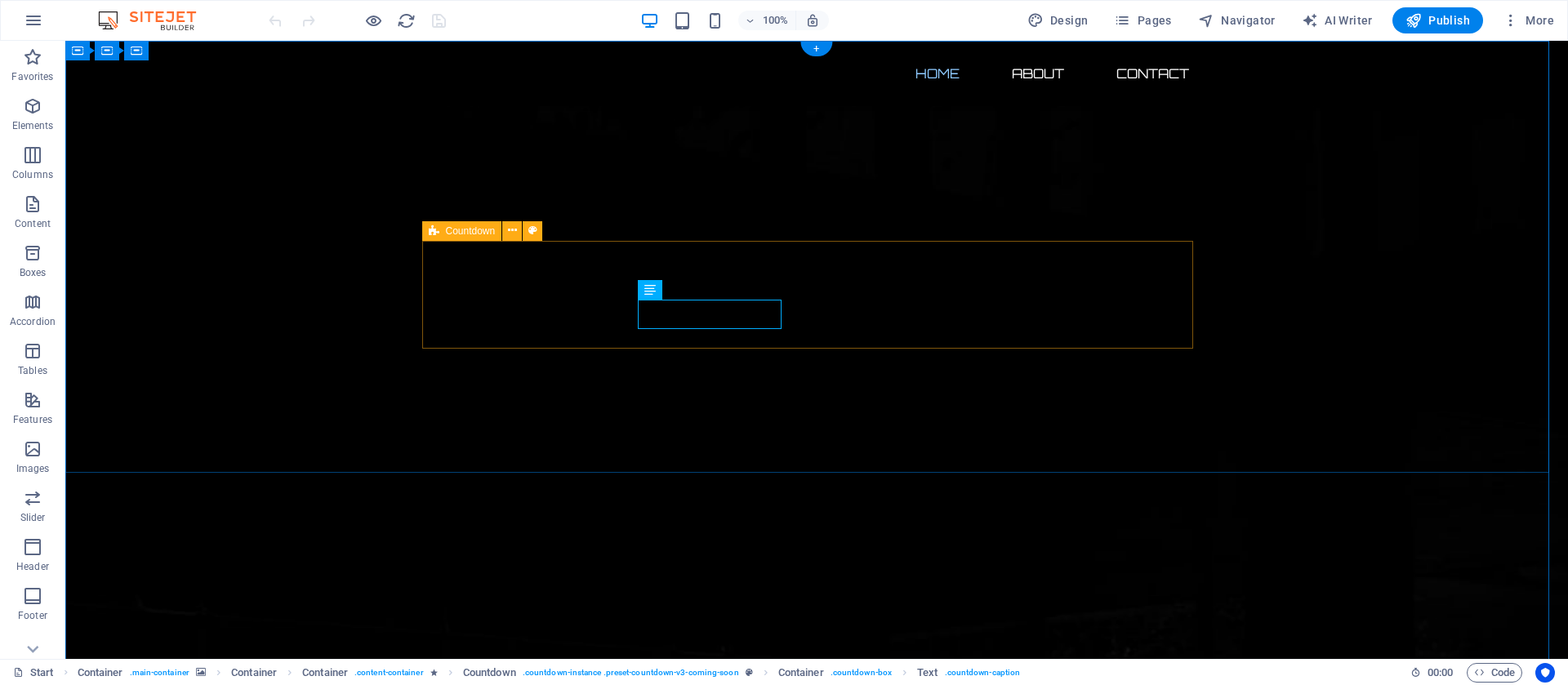 click on "[DURATION]" at bounding box center (817, 2017) 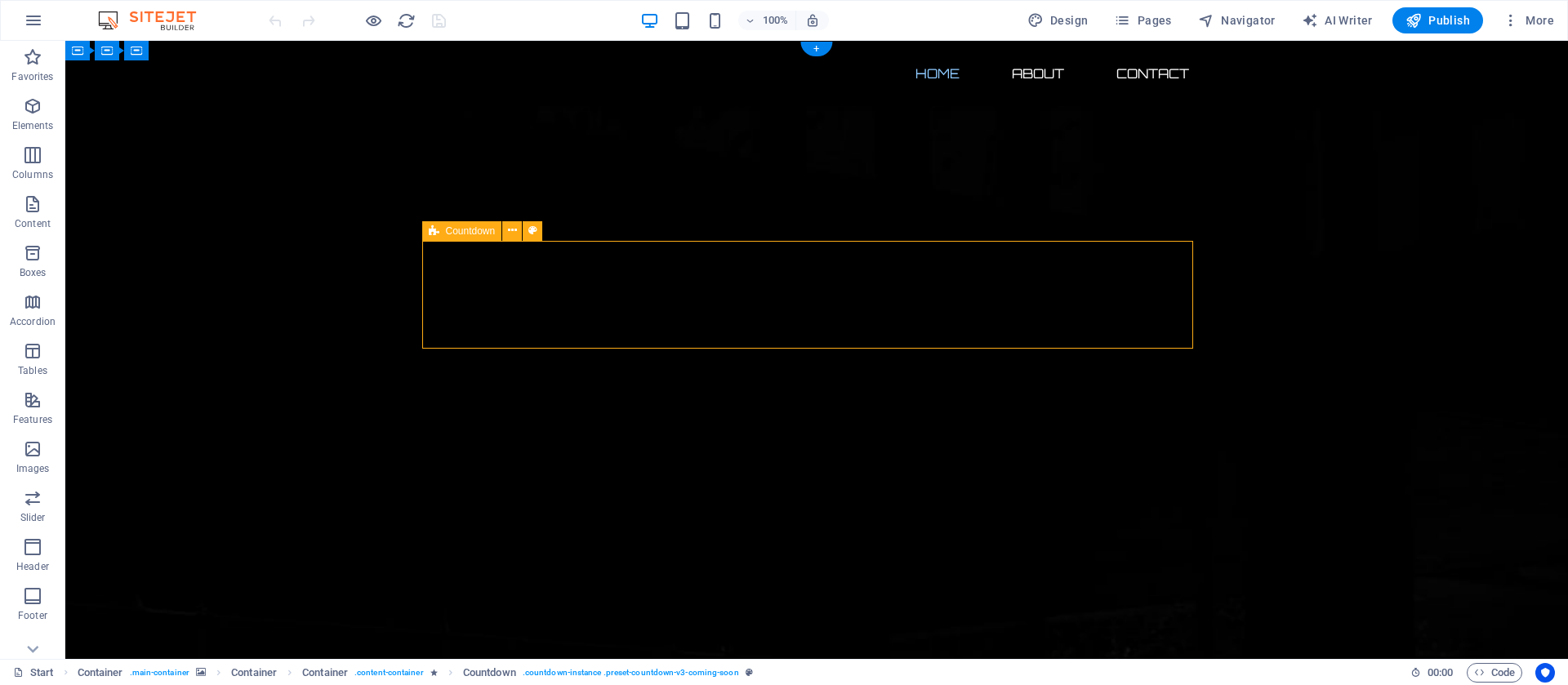click on "[DURATION]" at bounding box center [817, 2017] 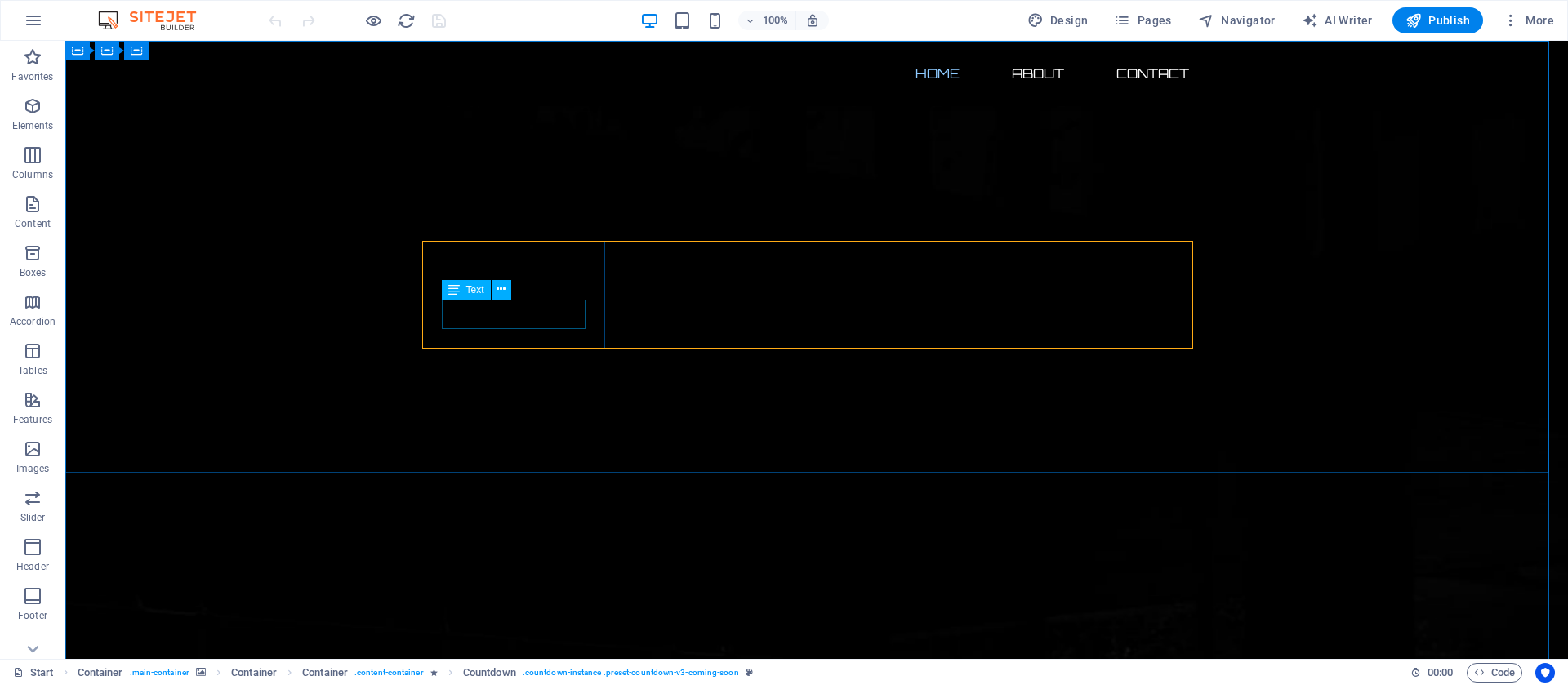 drag, startPoint x: 495, startPoint y: 300, endPoint x: 430, endPoint y: 258, distance: 77.38863 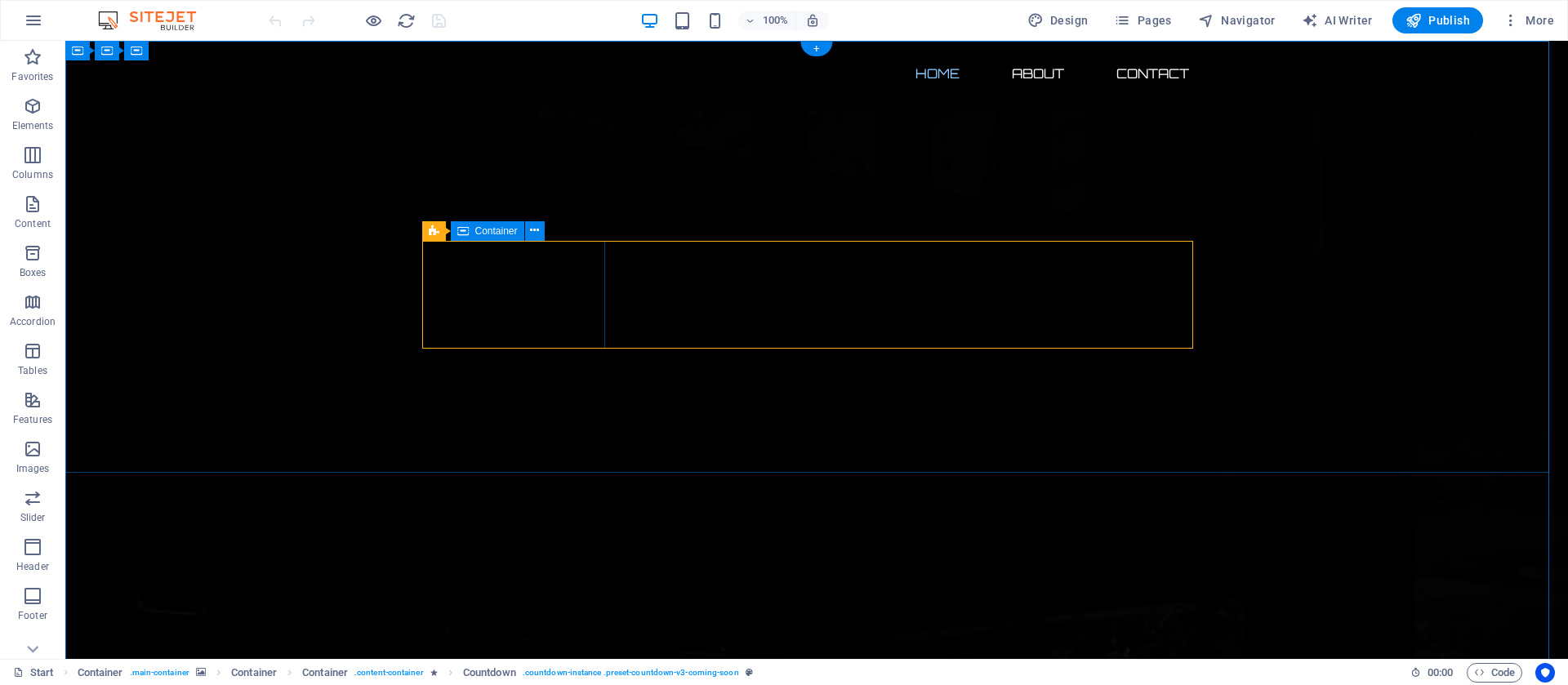 click on "7 Days" at bounding box center (523, 1846) 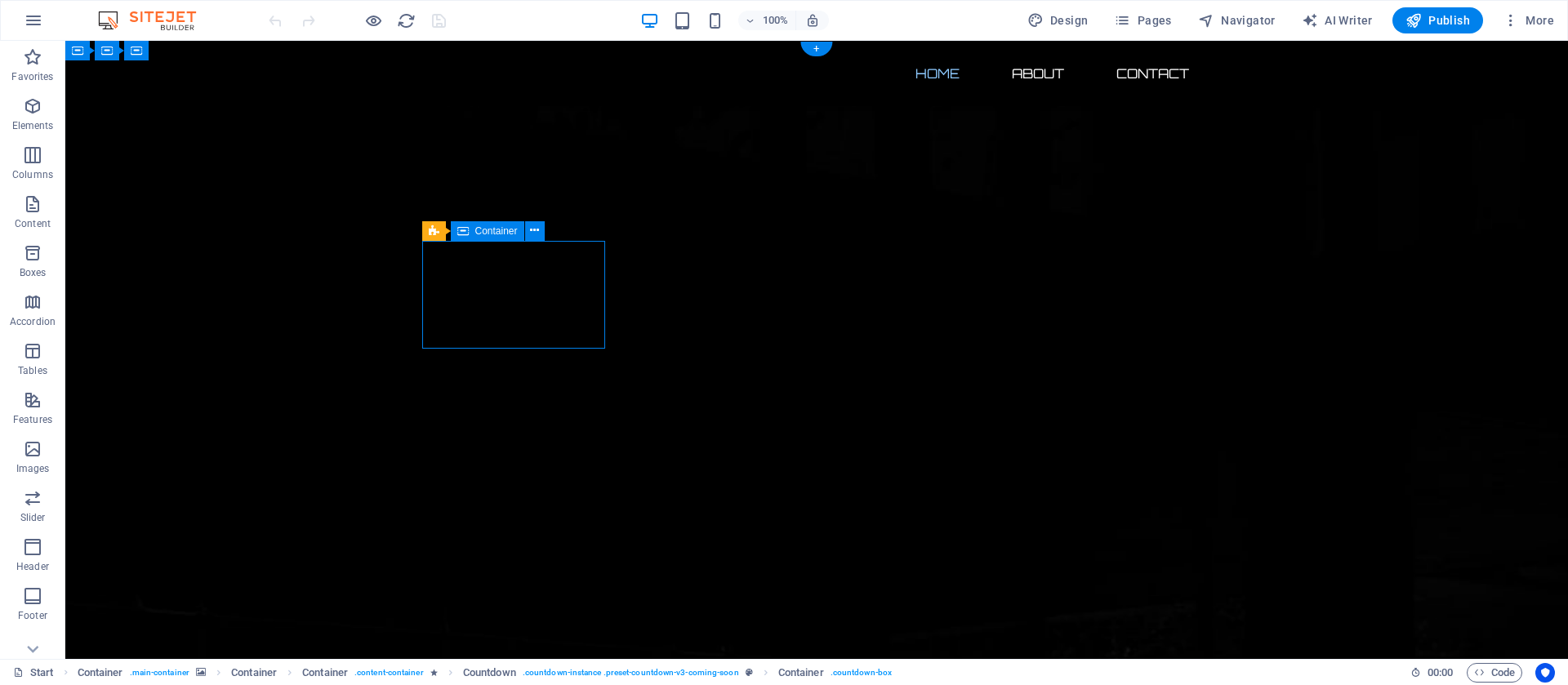 click on "7 Days" at bounding box center (523, 1846) 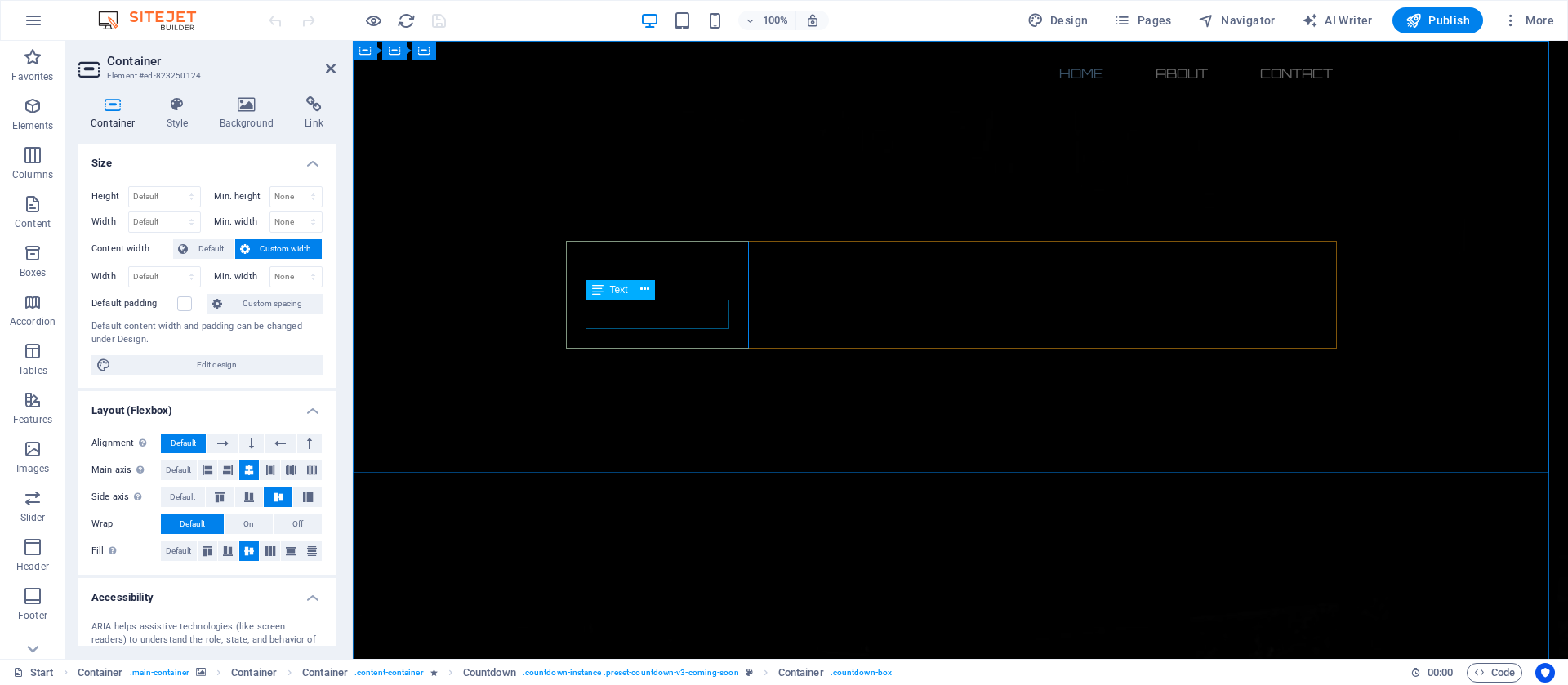 click on "Days" at bounding box center (666, 1866) 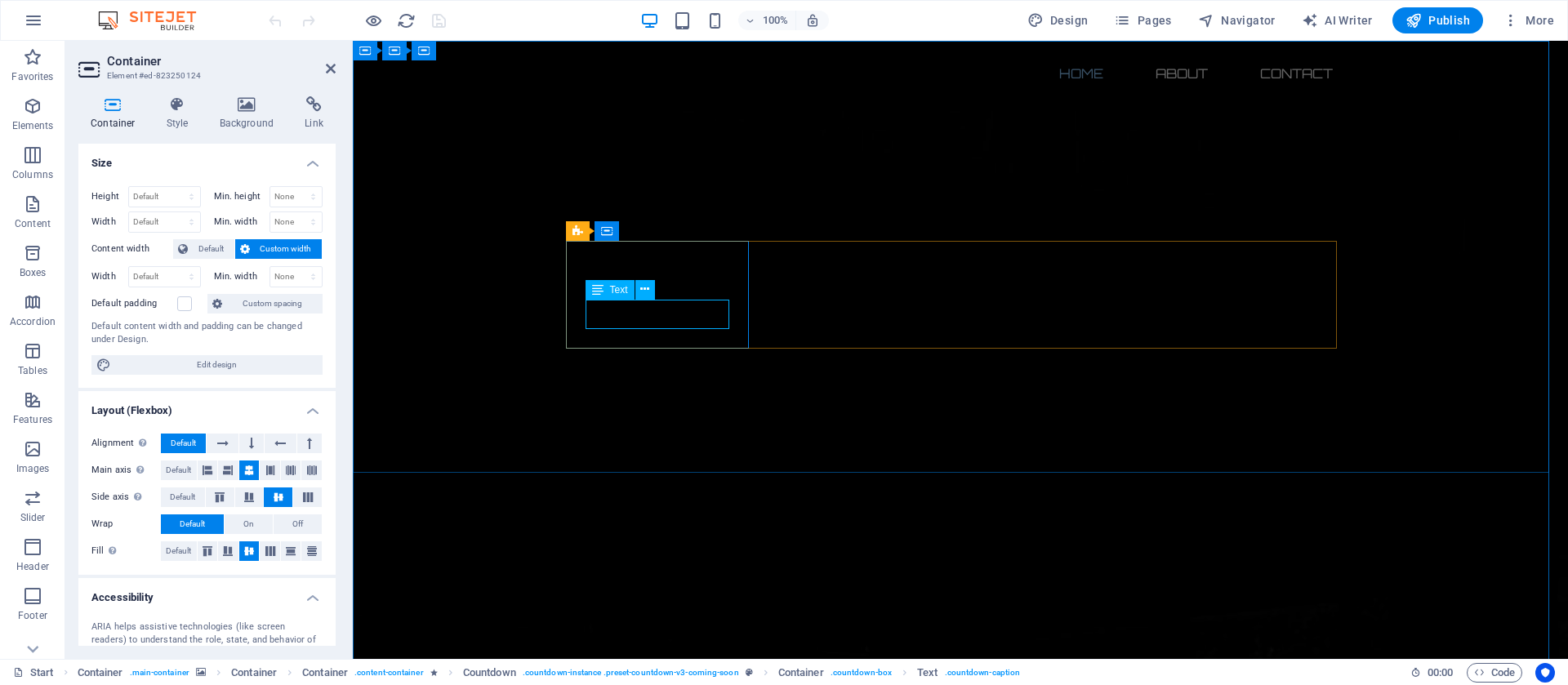 click at bounding box center [598, 290] 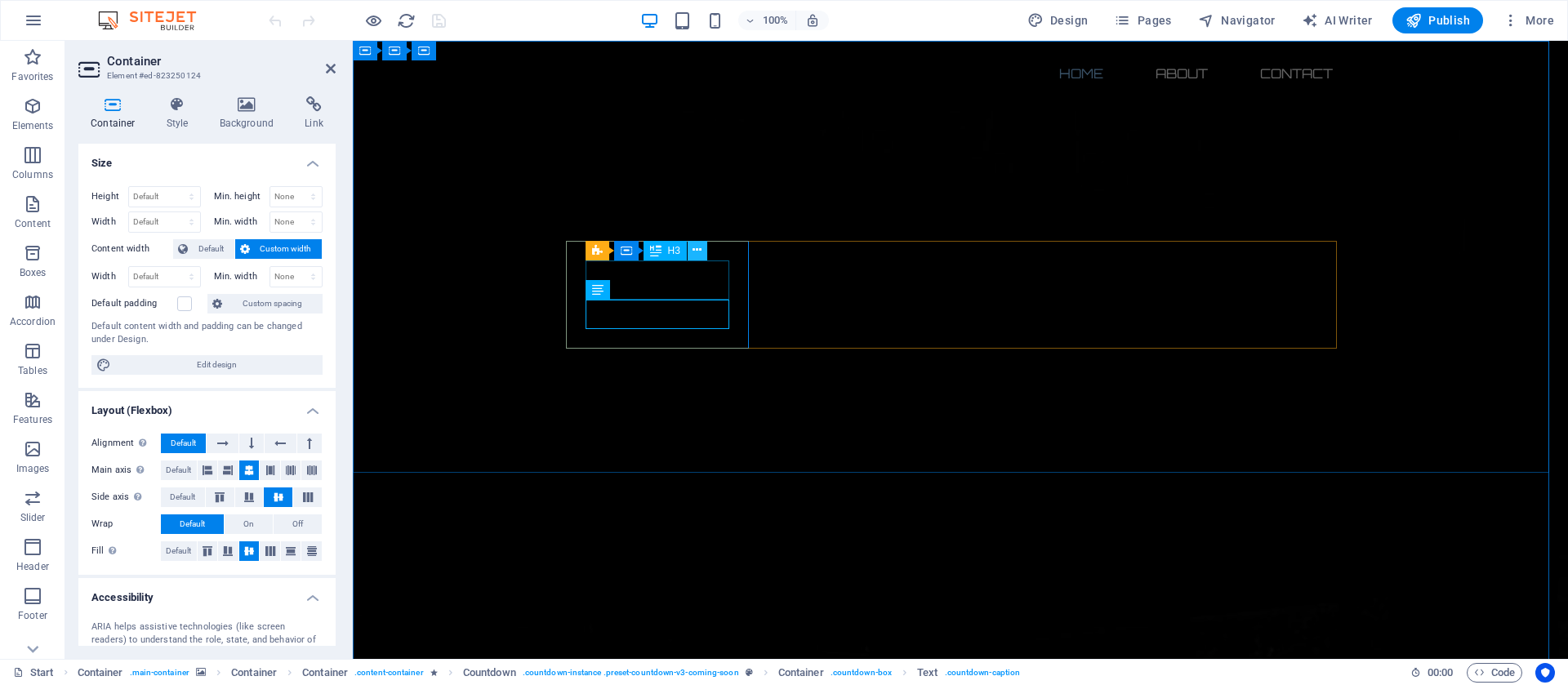 click at bounding box center (697, 250) 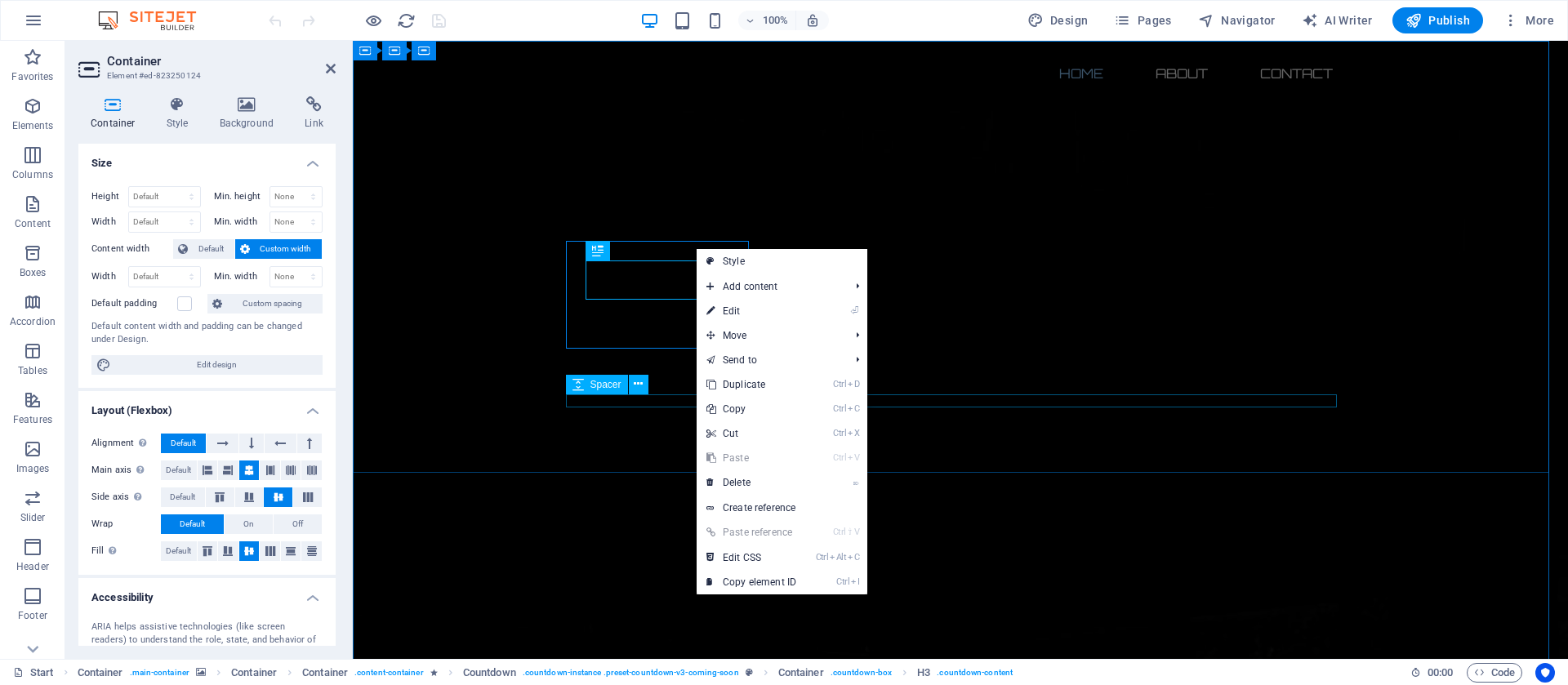 click at bounding box center (960, 2295) 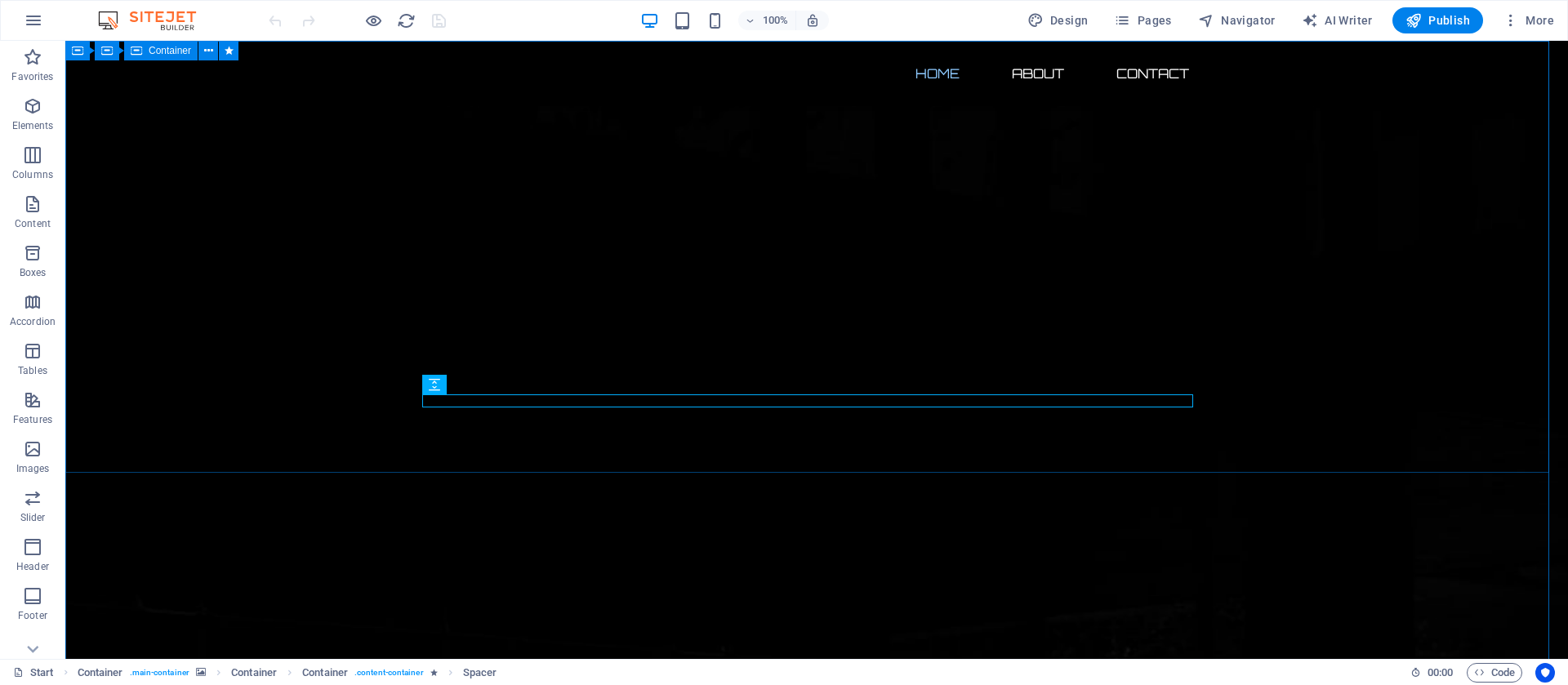 click on "The waiting is going to end soon... [DURATION] Our website is under construction. STAY TUNED!" at bounding box center (817, 1979) 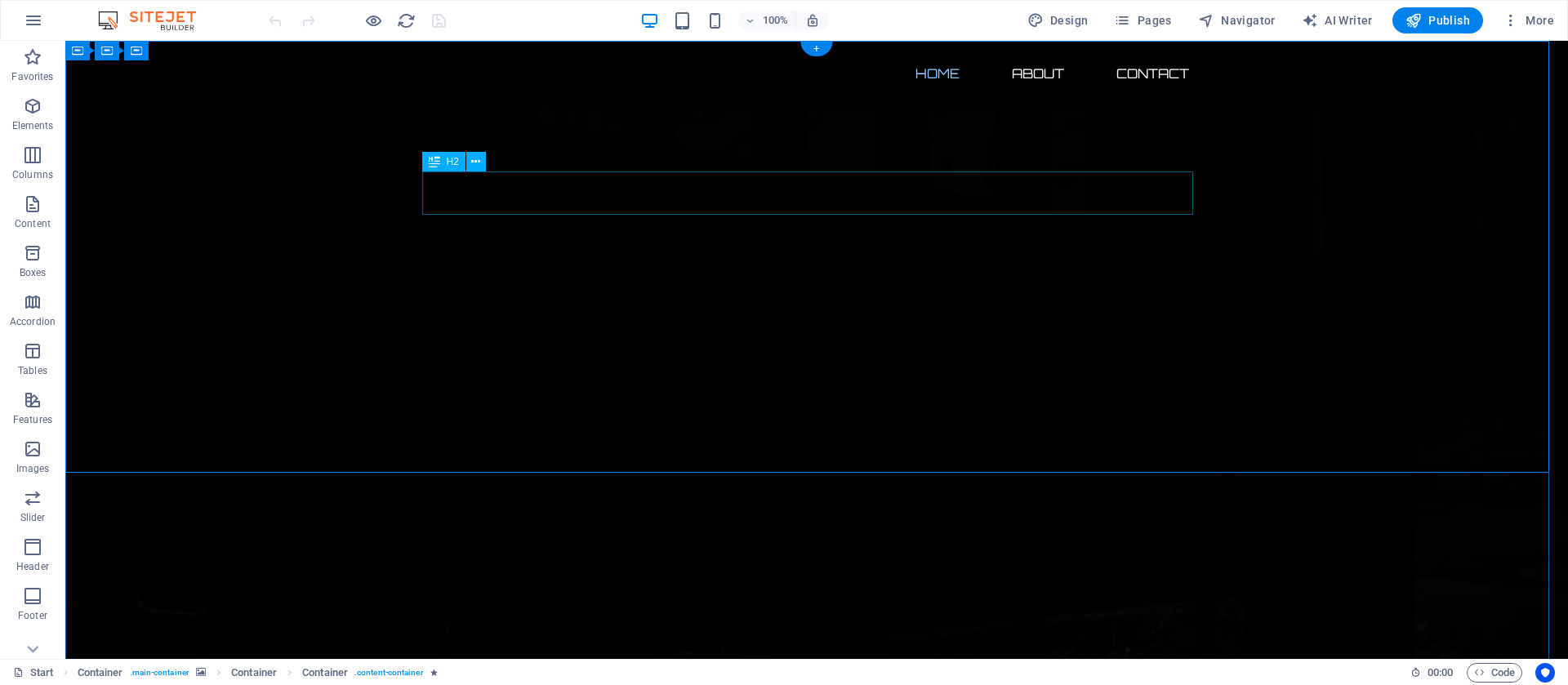 click on "The waiting is going to end soon..." at bounding box center (817, 1744) 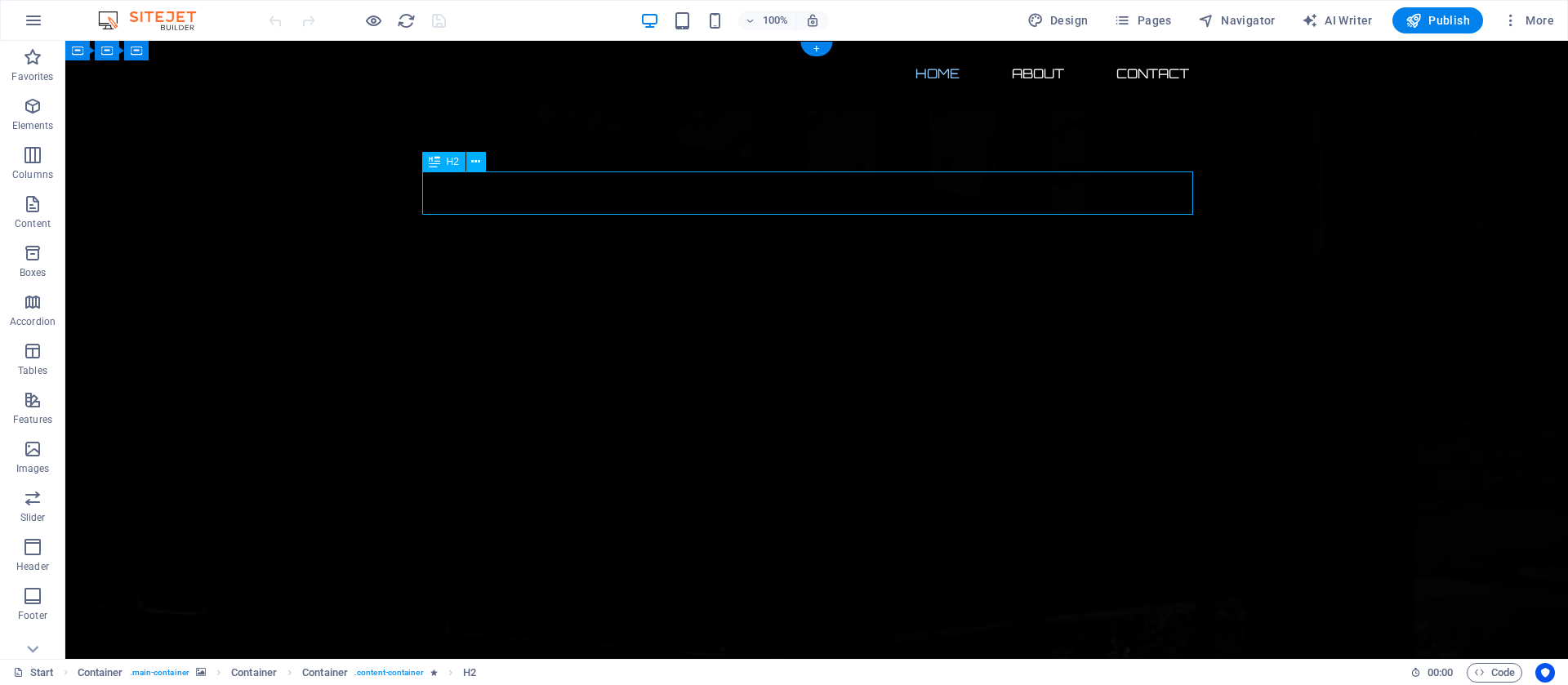 click on "The waiting is going to end soon..." at bounding box center (817, 1744) 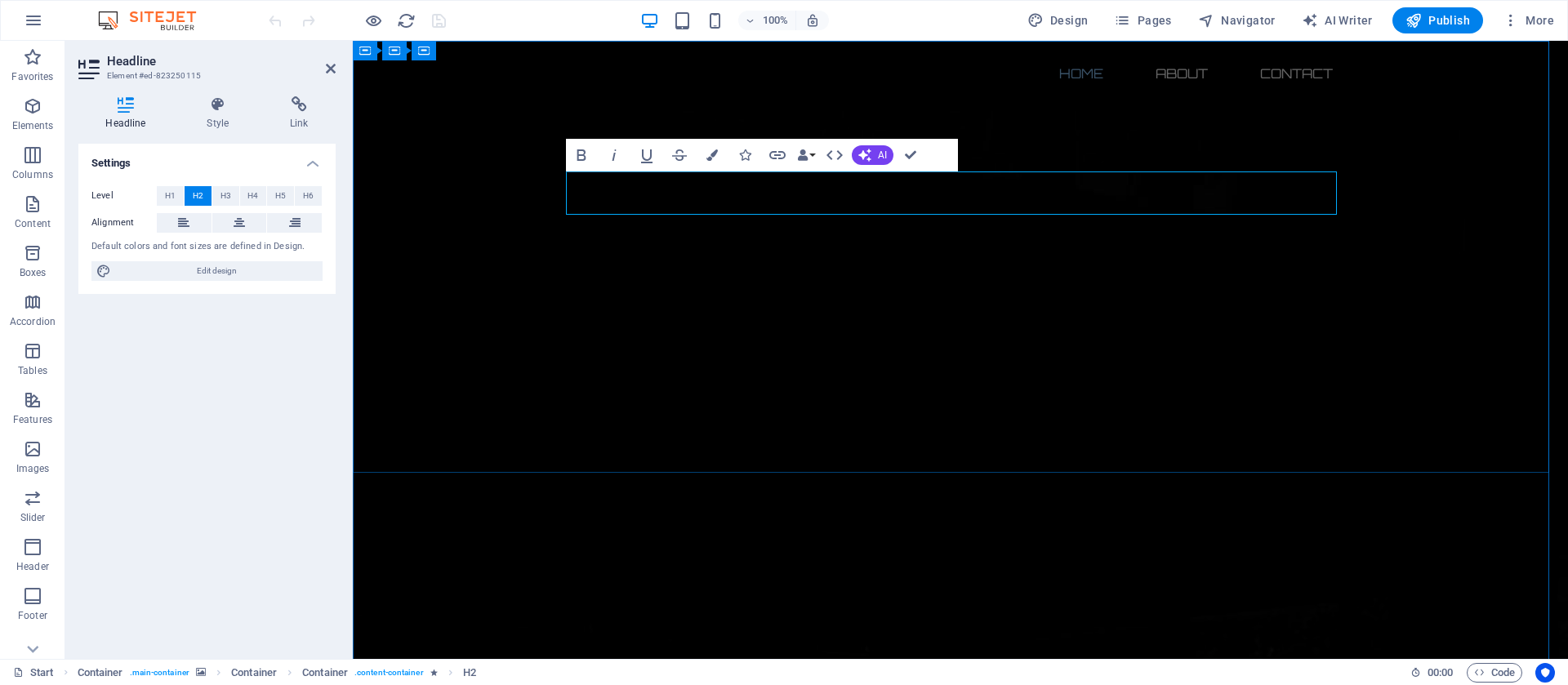 type 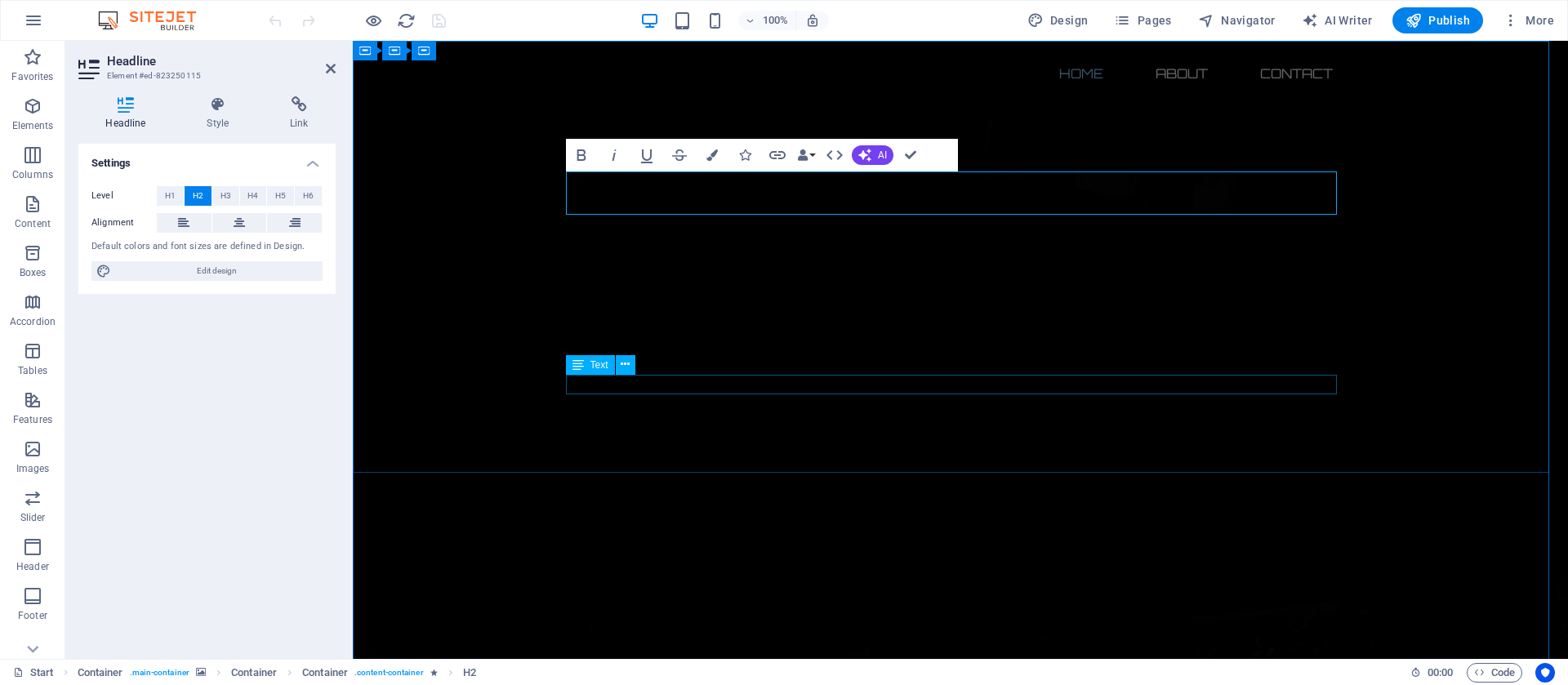 click on "Our website is under construction. STAY TUNED!" at bounding box center (960, 2279) 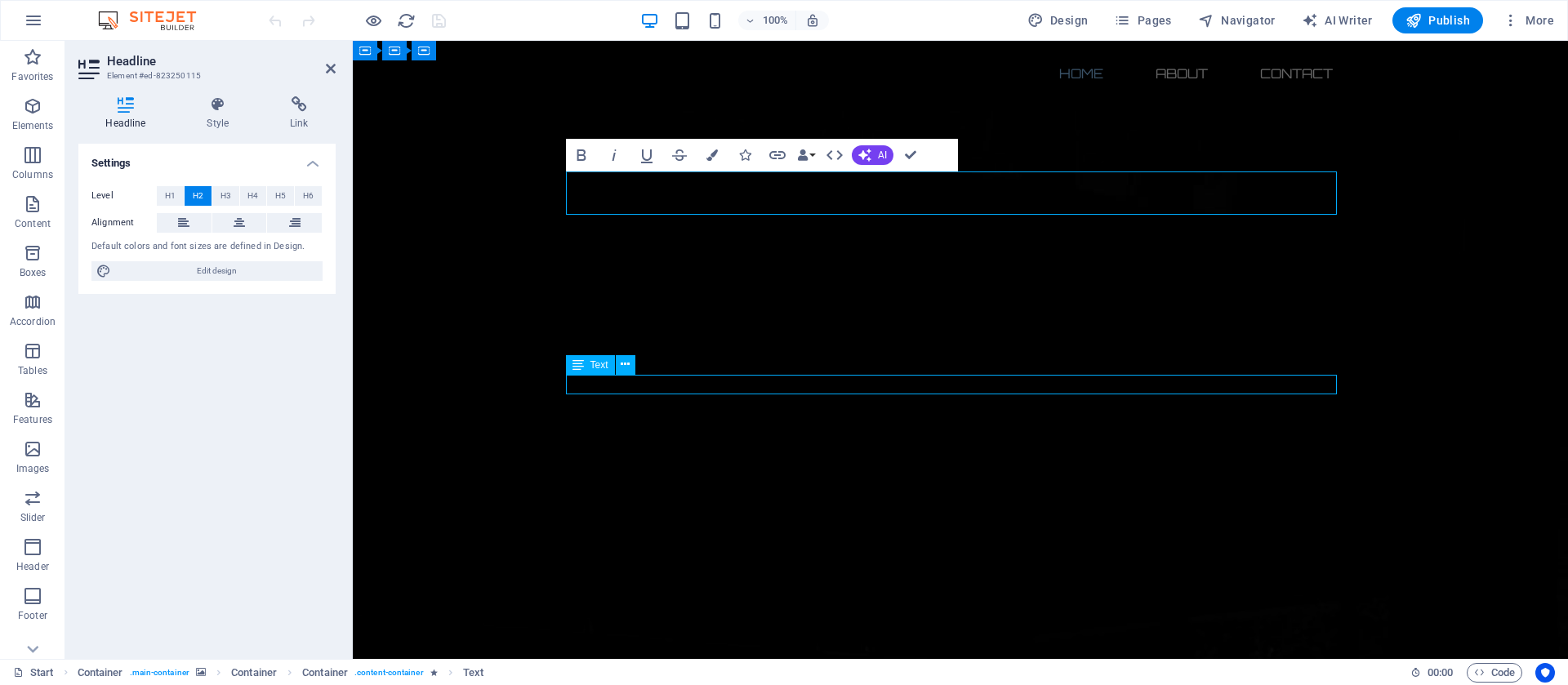 click on "Our website is under construction. STAY TUNED!" at bounding box center (960, 2279) 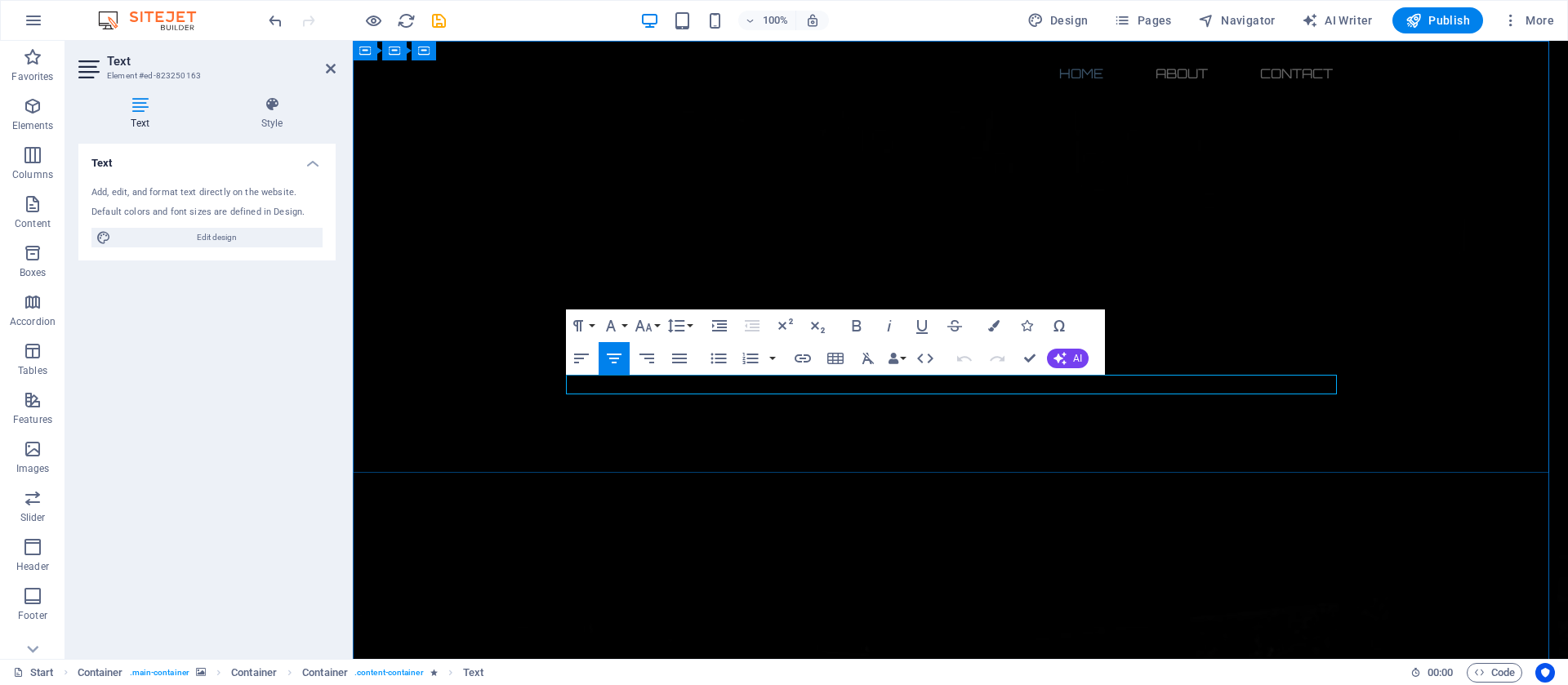 drag, startPoint x: 1010, startPoint y: 380, endPoint x: 1101, endPoint y: 388, distance: 91.350972 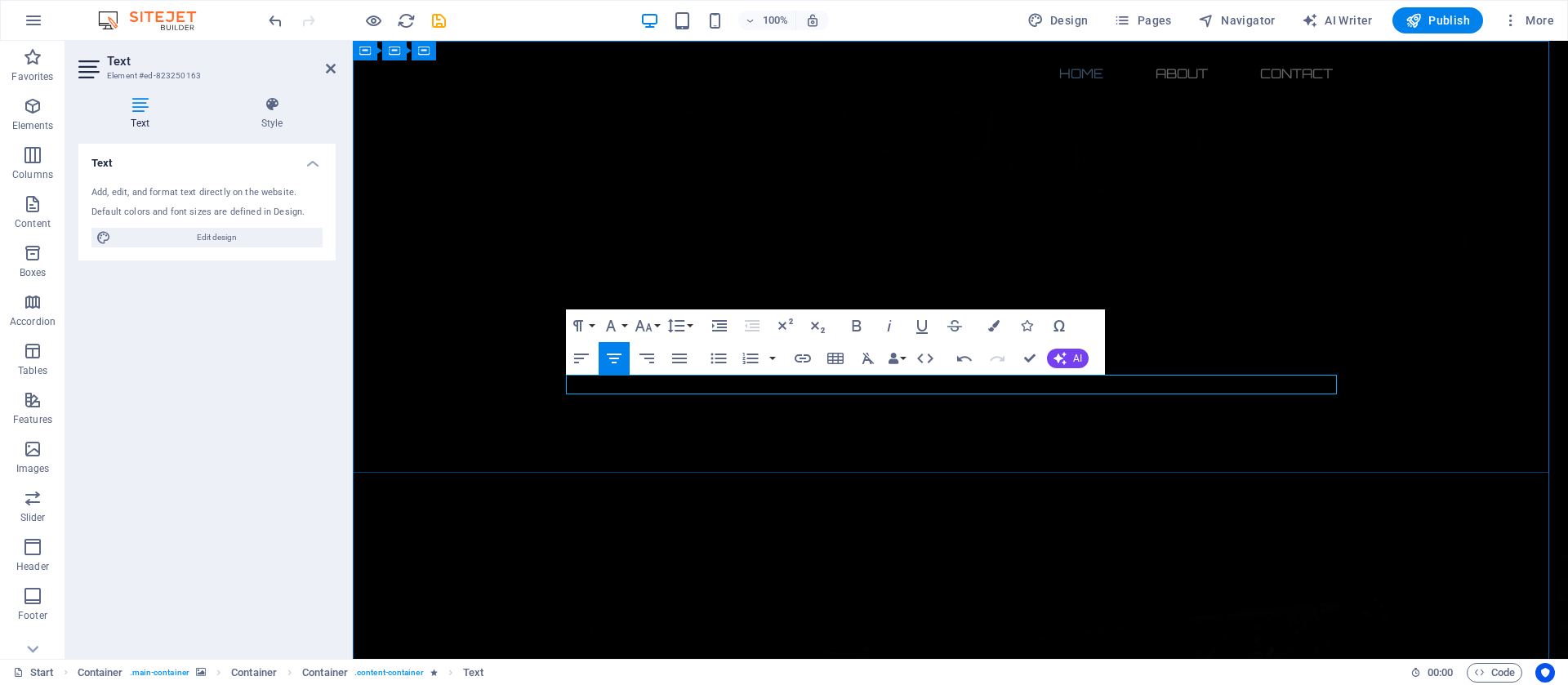 type 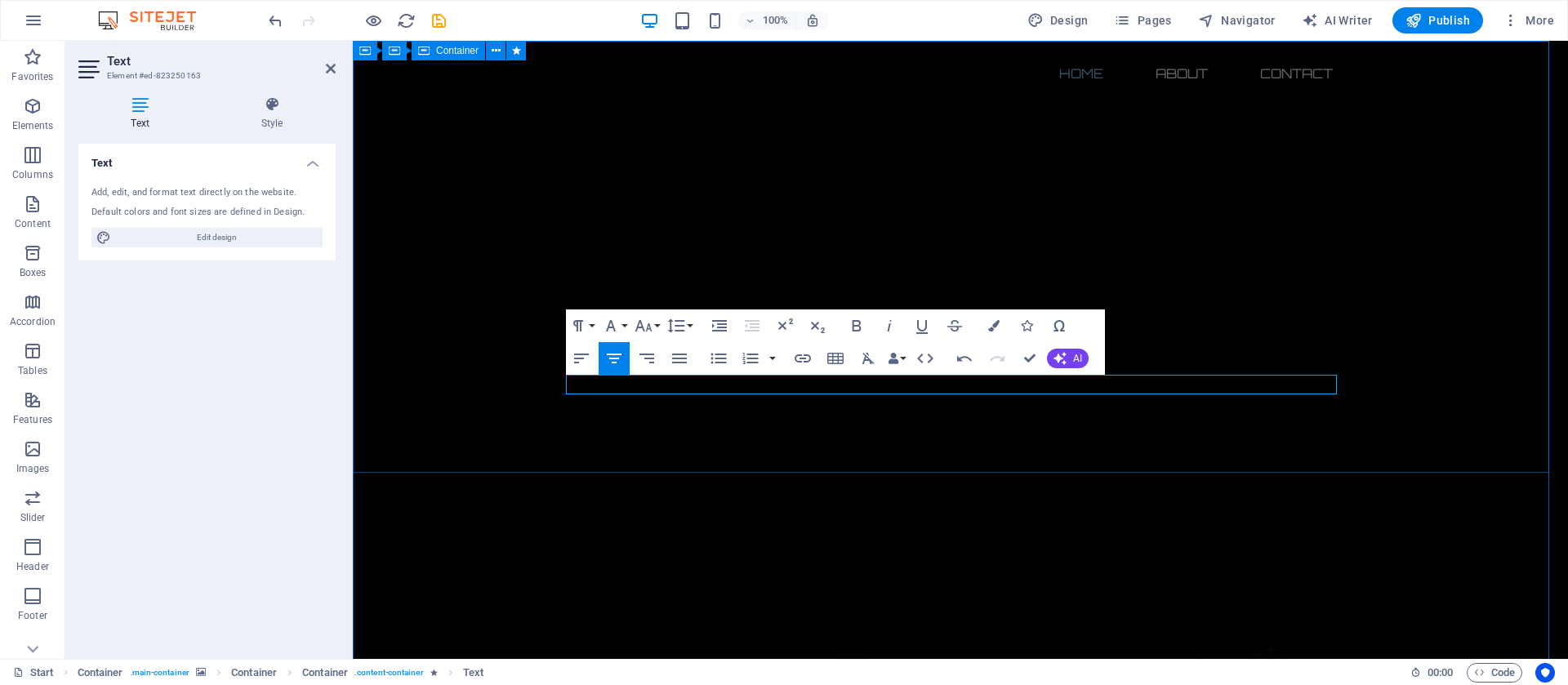 click on "STAY TUNED [DURATION] Our website is under construction." at bounding box center [960, 1979] 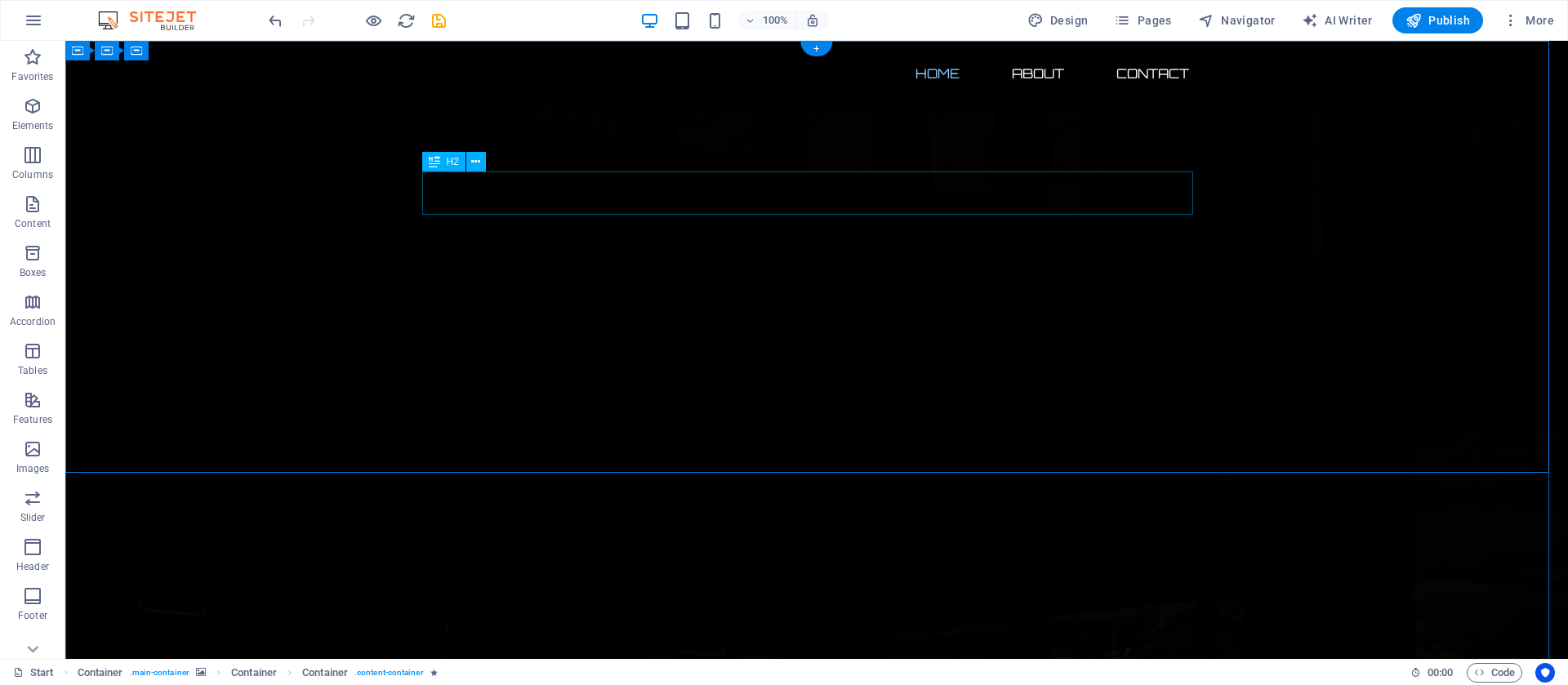 click on "STAY TUNED" at bounding box center (817, 1744) 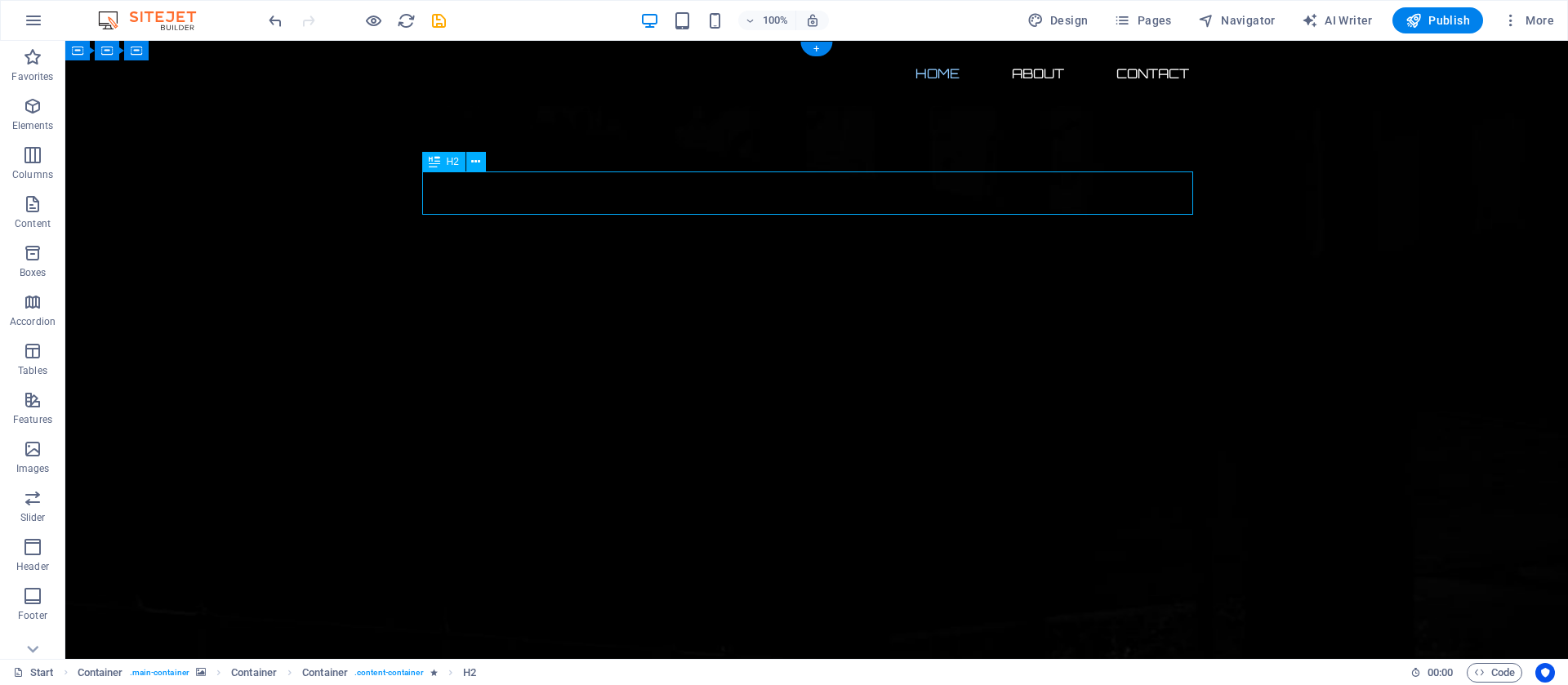 click on "STAY TUNED" at bounding box center (817, 1744) 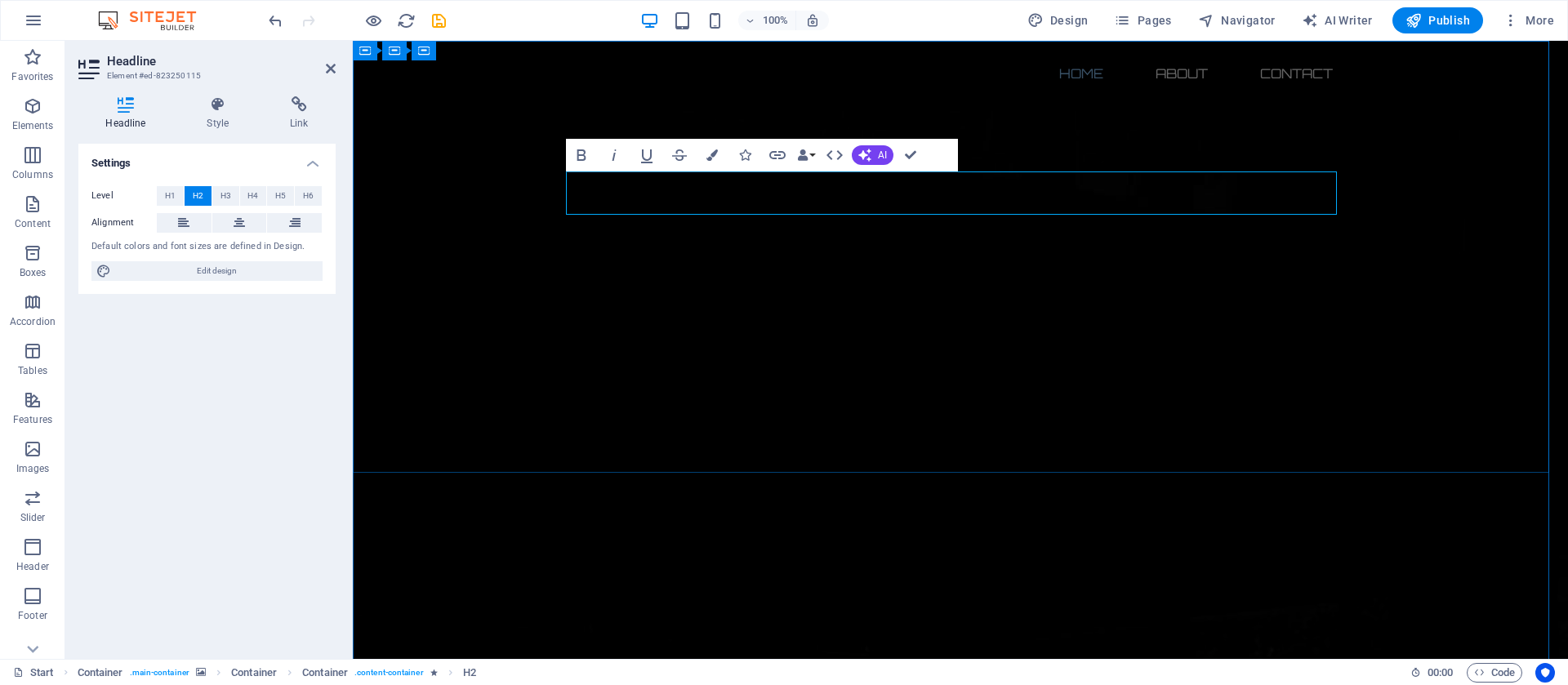 click on "STAY TUNED" at bounding box center [960, 1744] 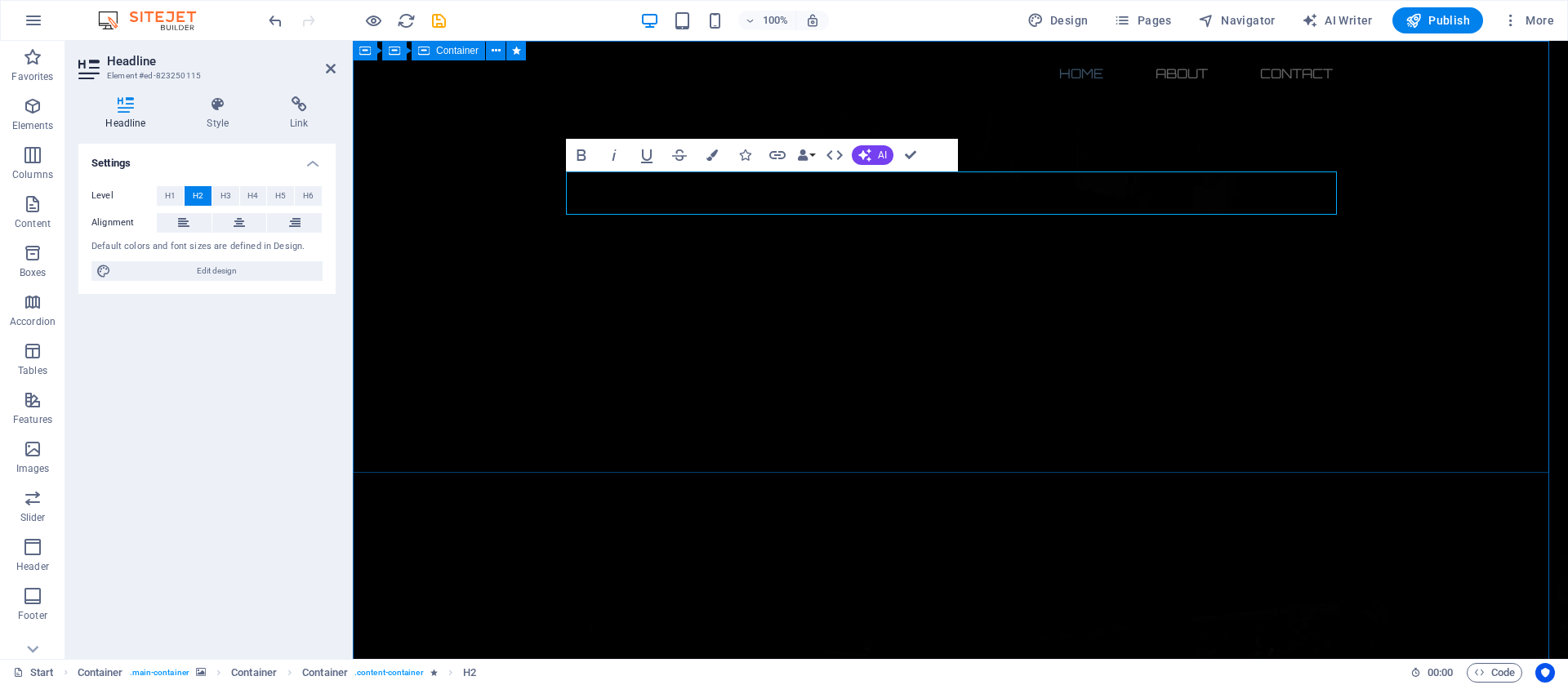 click on "STAY TUNED! [DURATION] Our website is under construction." at bounding box center [960, 1979] 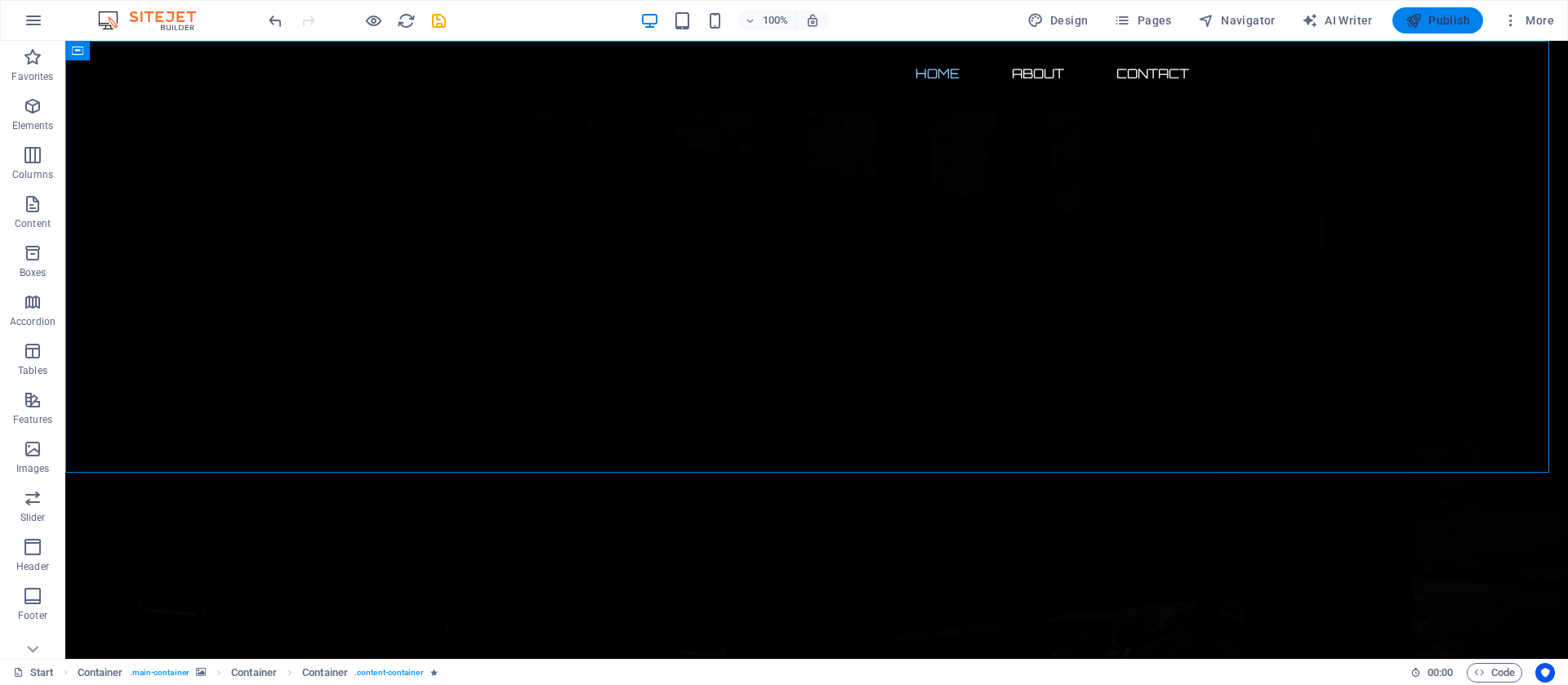 click on "Publish" at bounding box center (1437, 20) 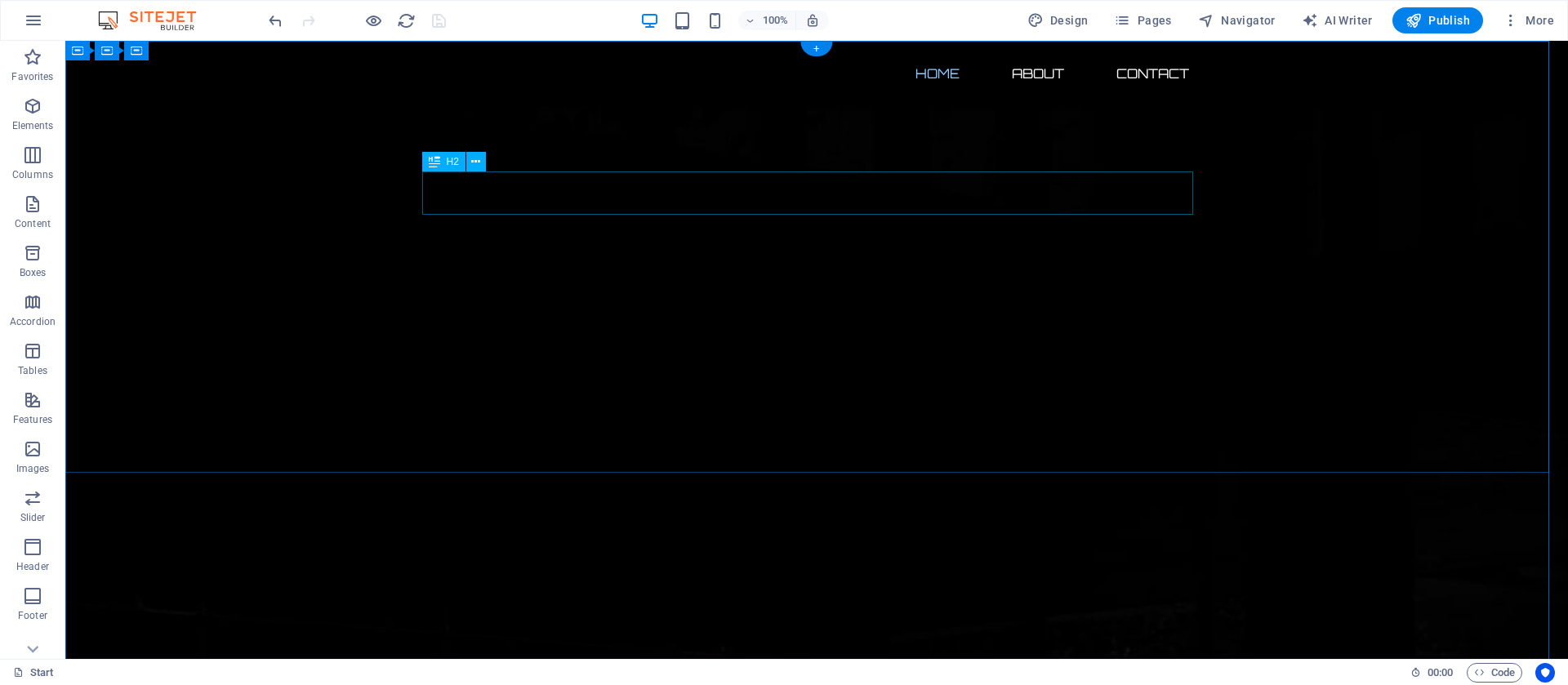 click on "STAY TUNED!" at bounding box center (817, 1744) 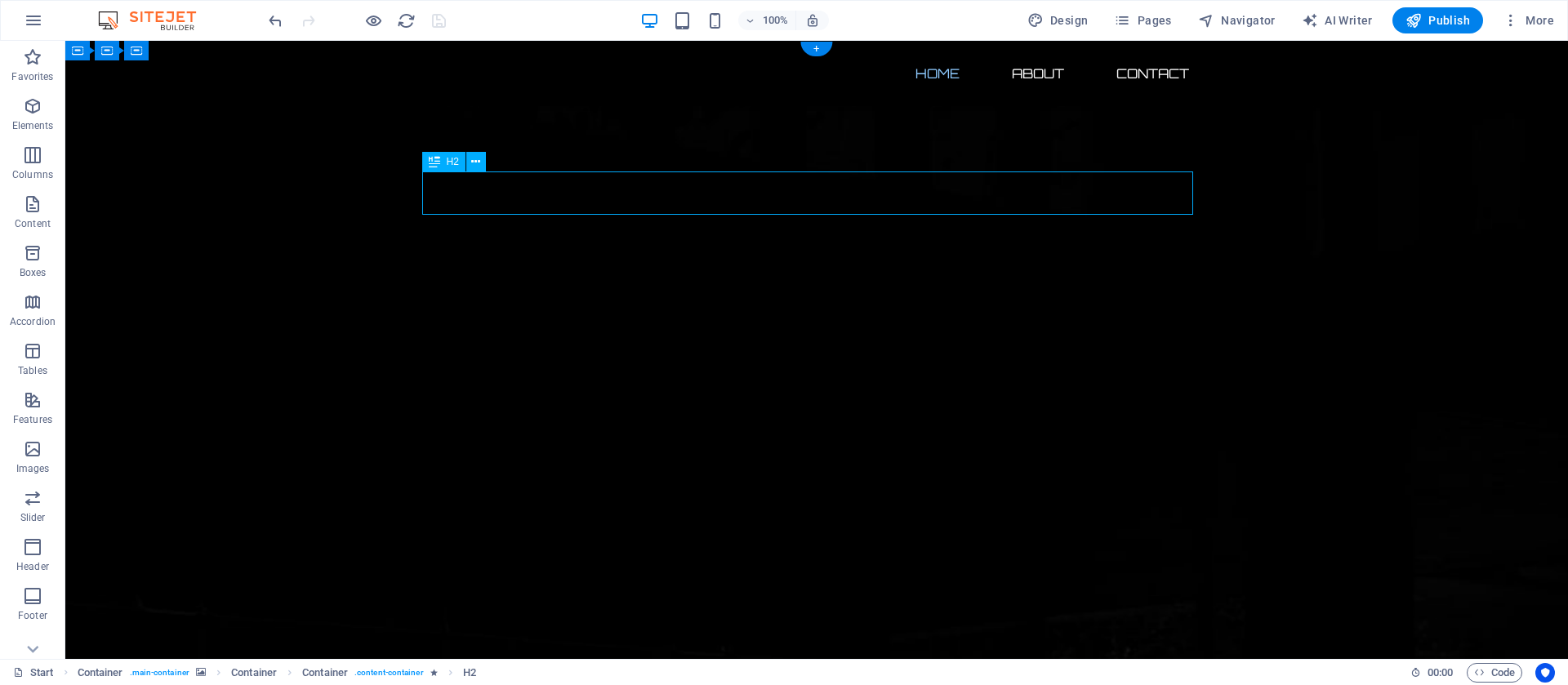 click on "STAY TUNED!" at bounding box center [817, 1744] 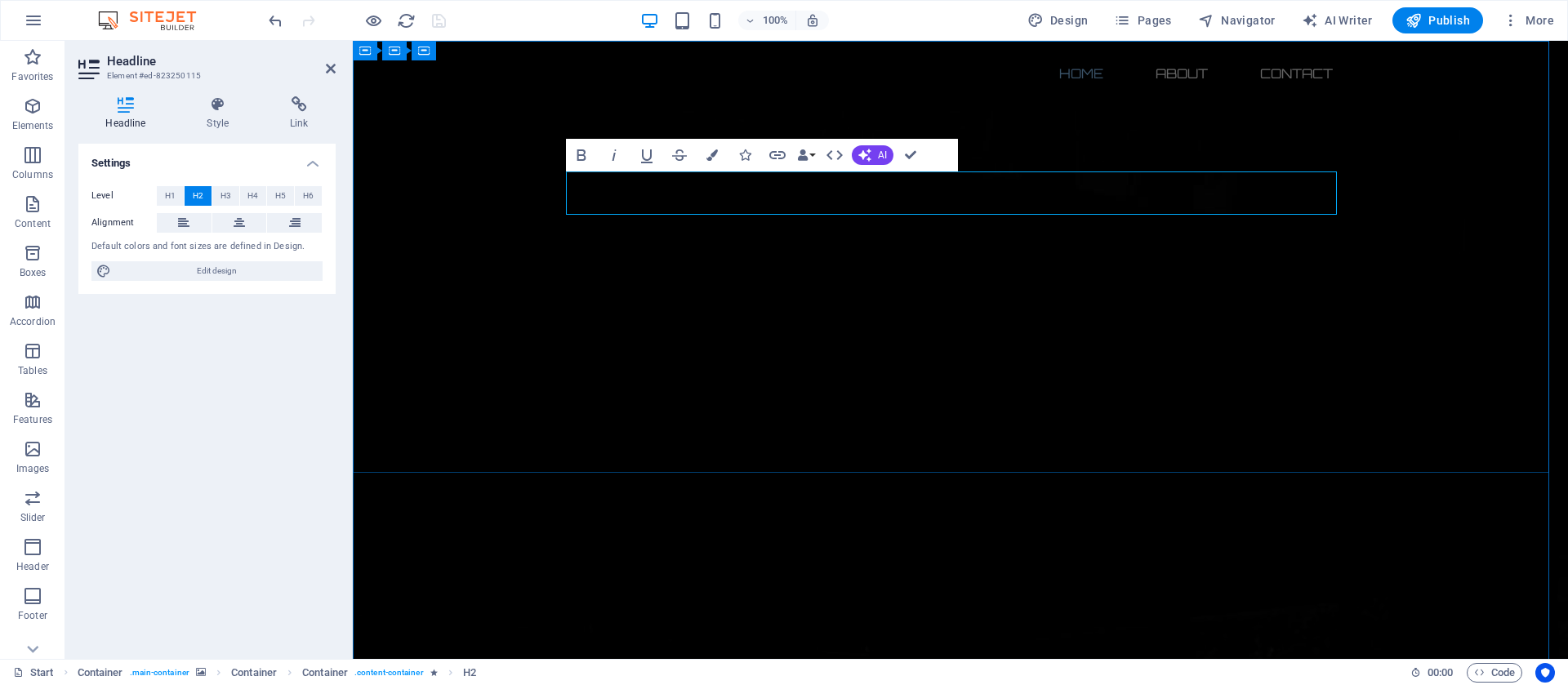 click on "STAY TUNED!" at bounding box center [960, 1744] 